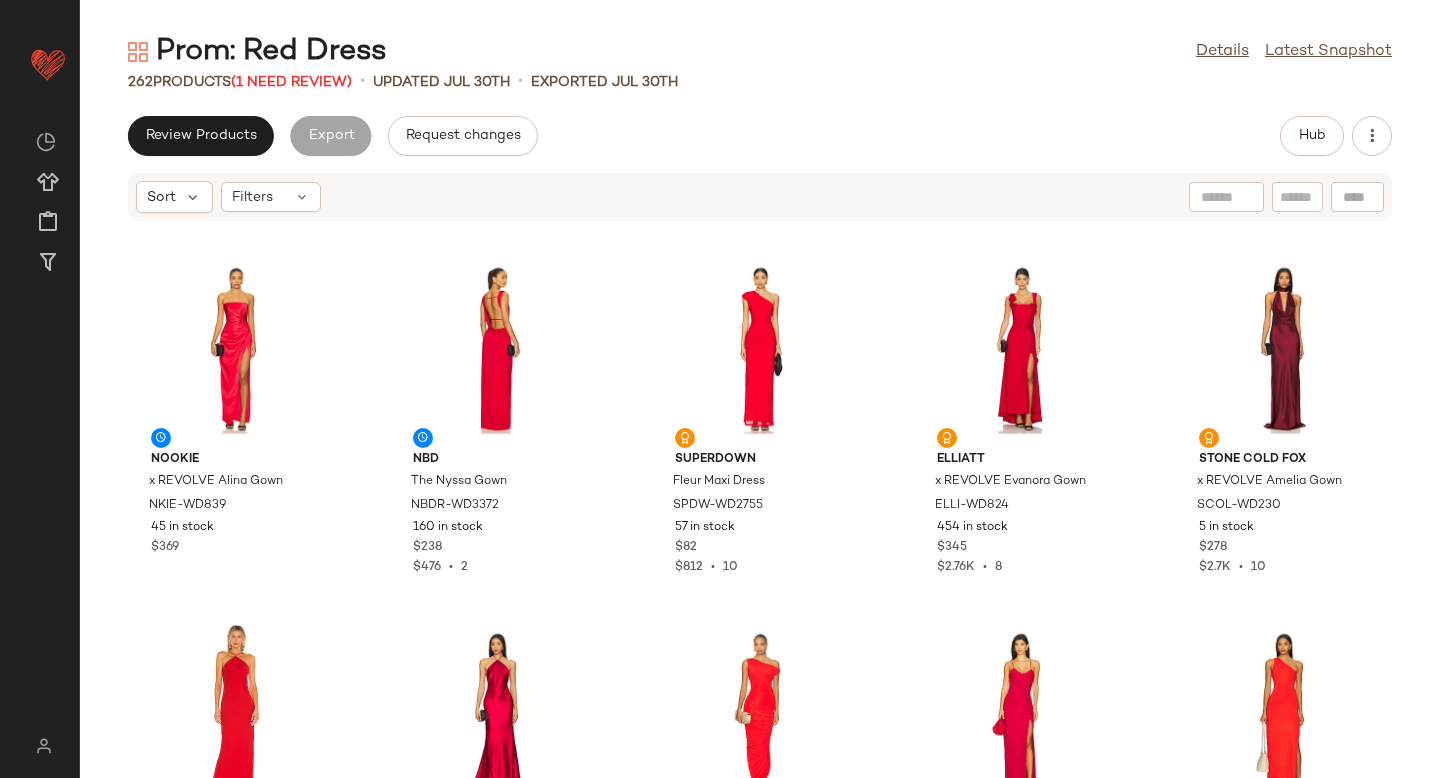 scroll, scrollTop: 0, scrollLeft: 0, axis: both 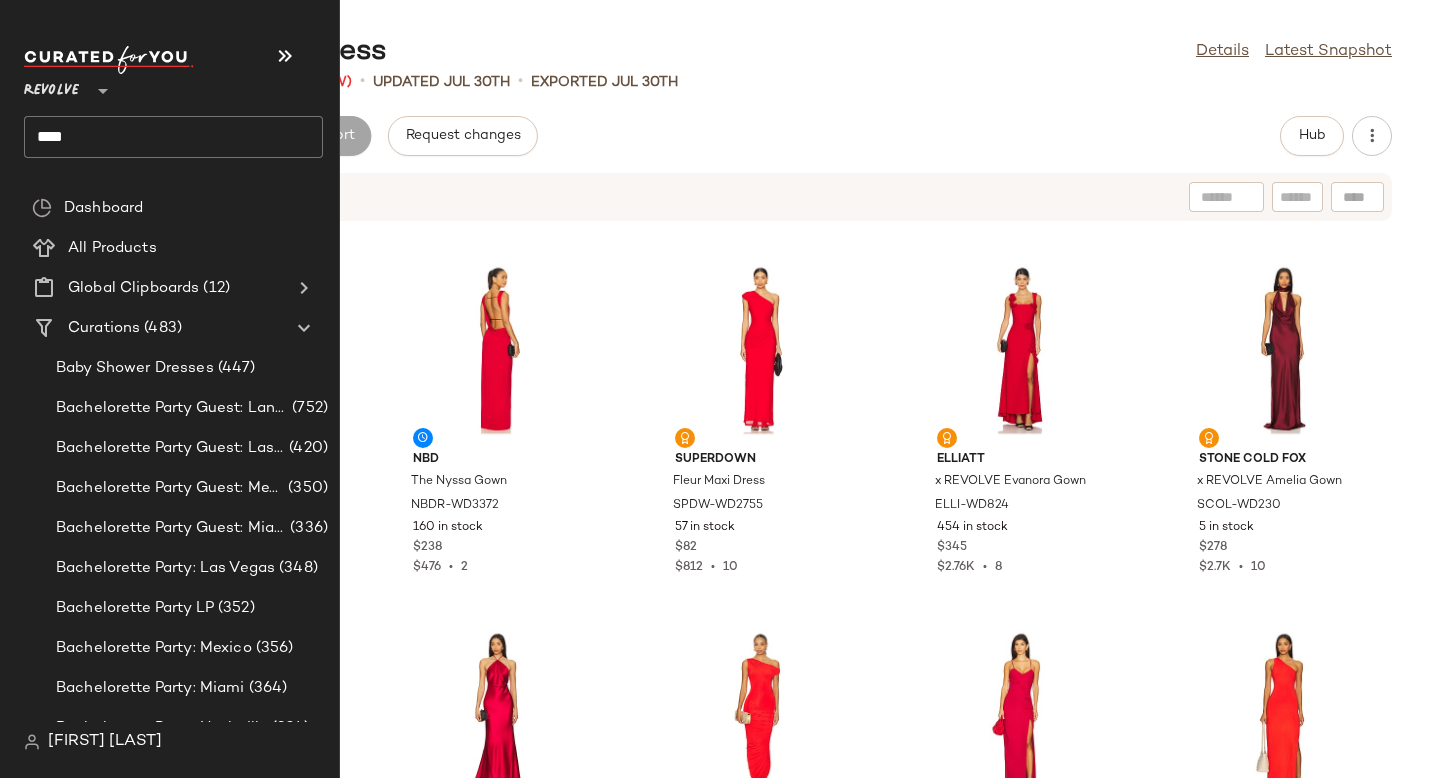click on "****" 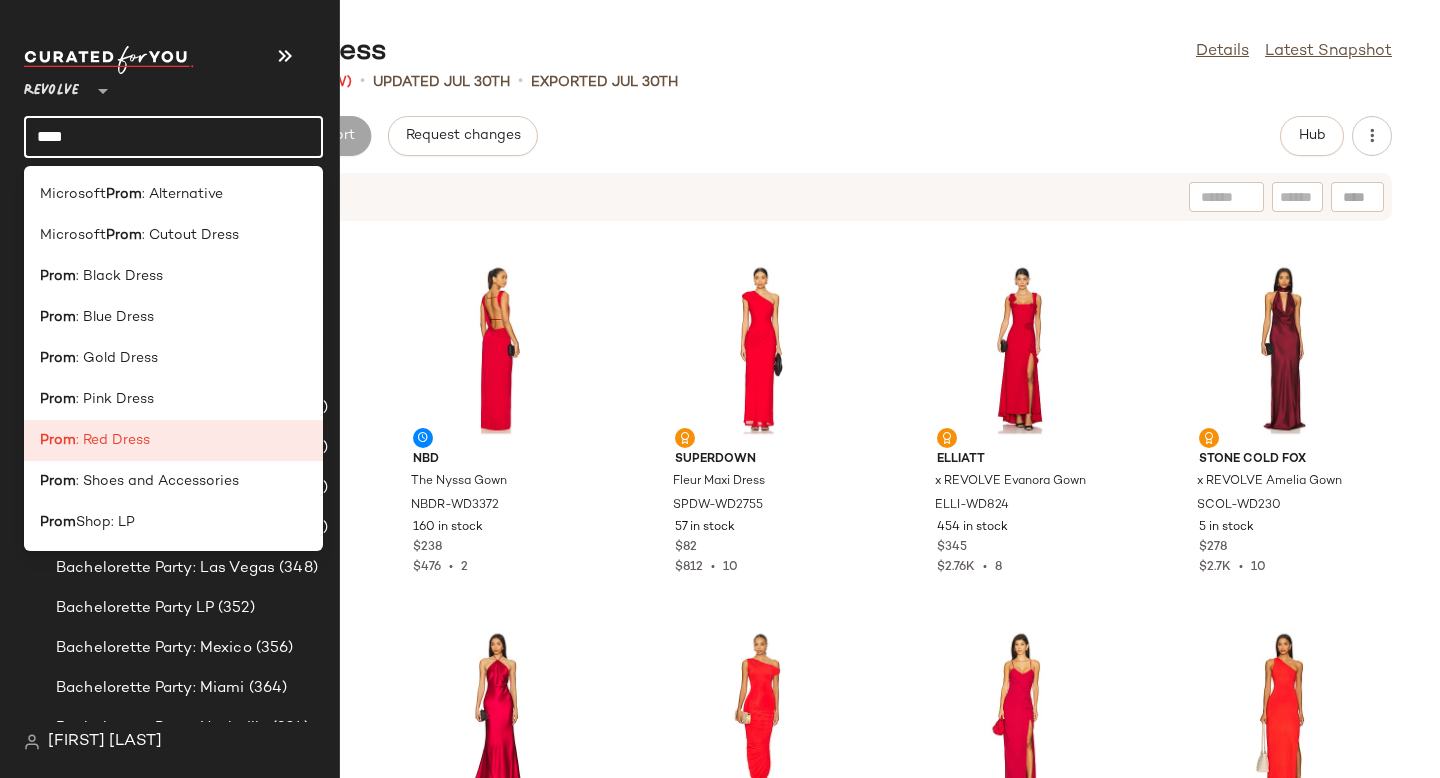 click on "****" 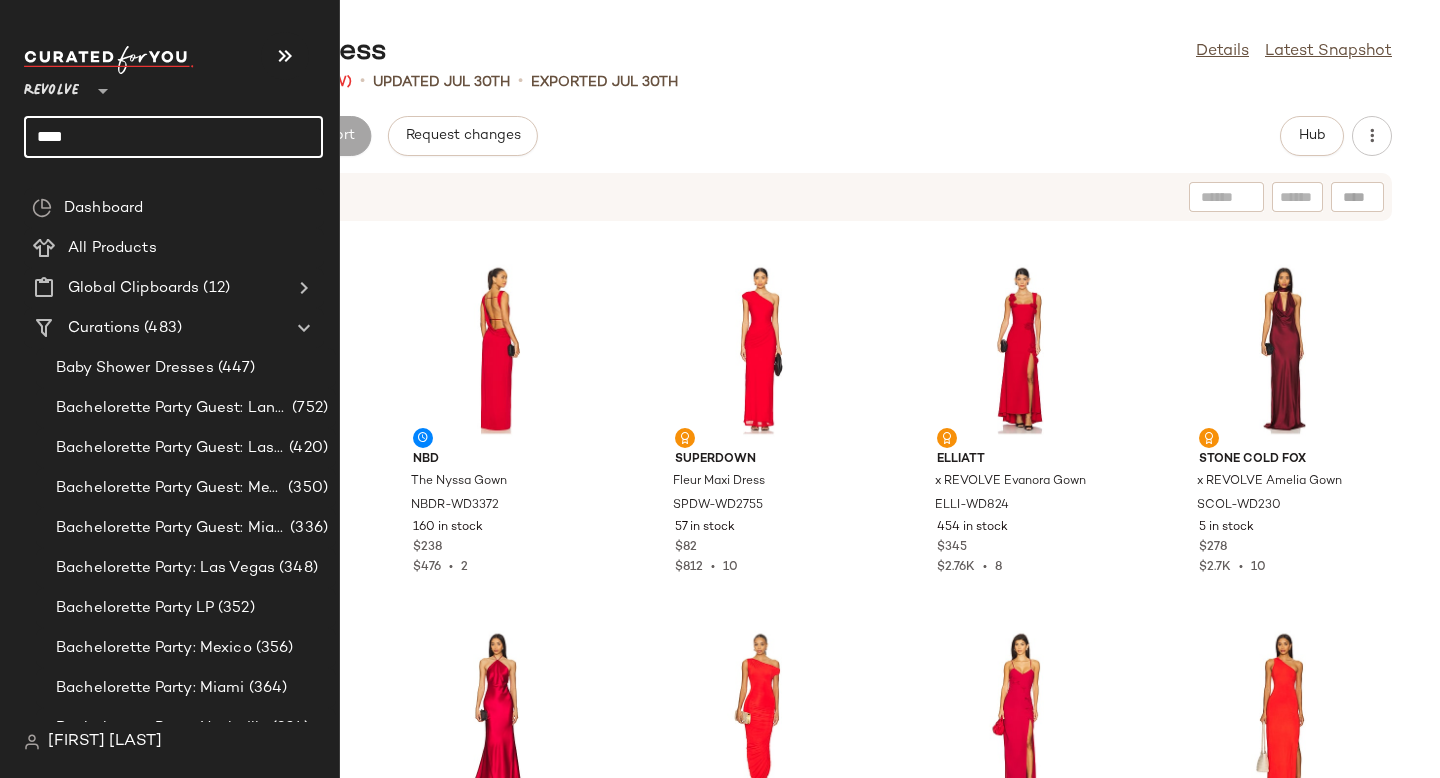 click on "****" 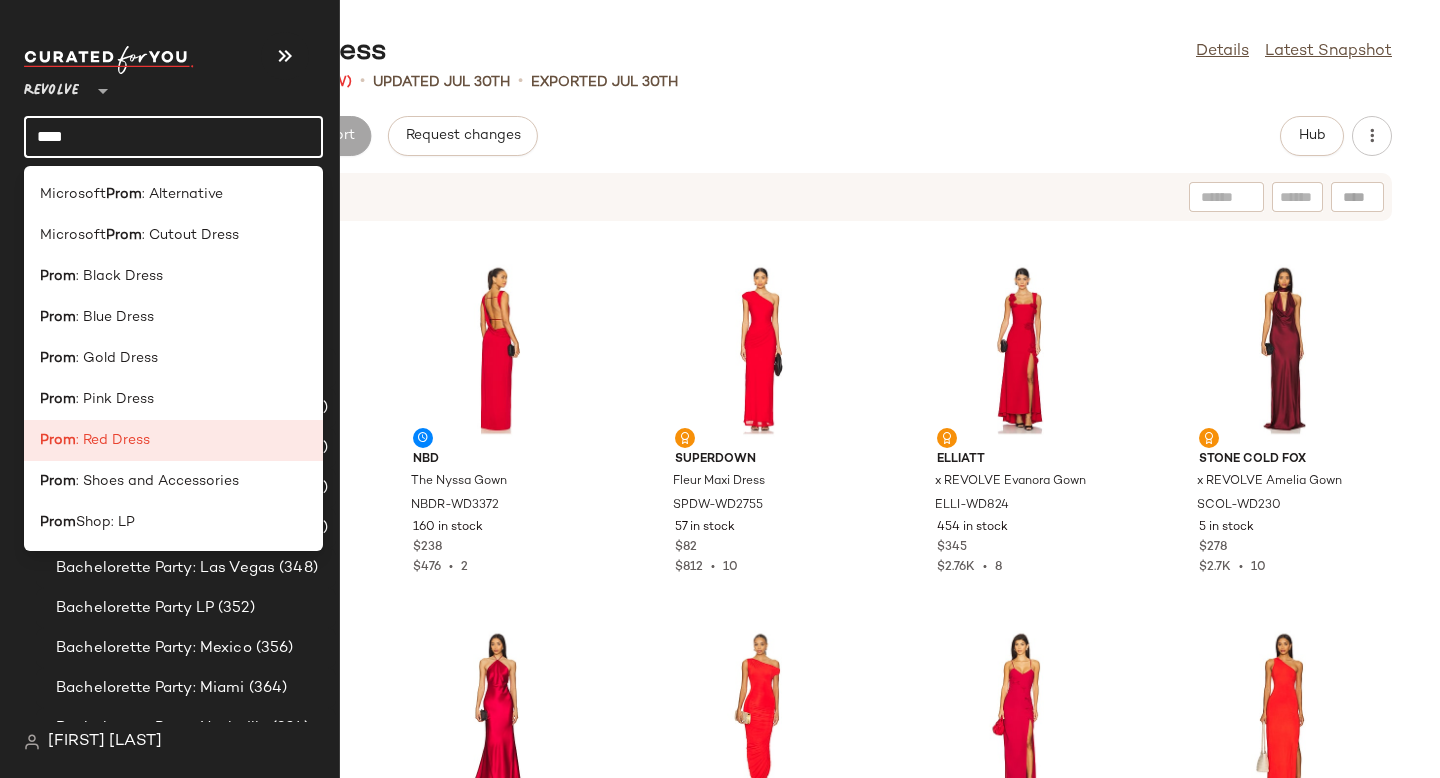 click on "****" 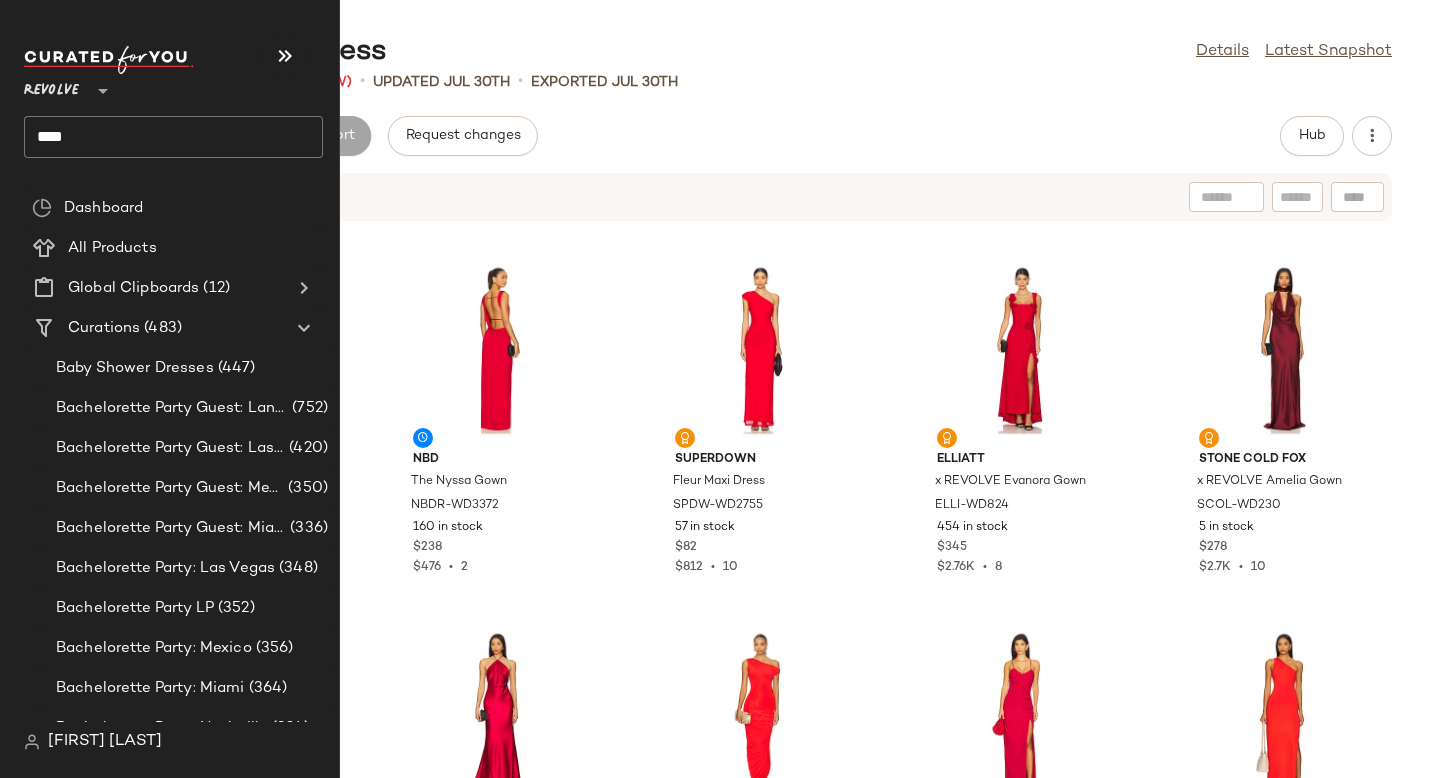 click on "****" 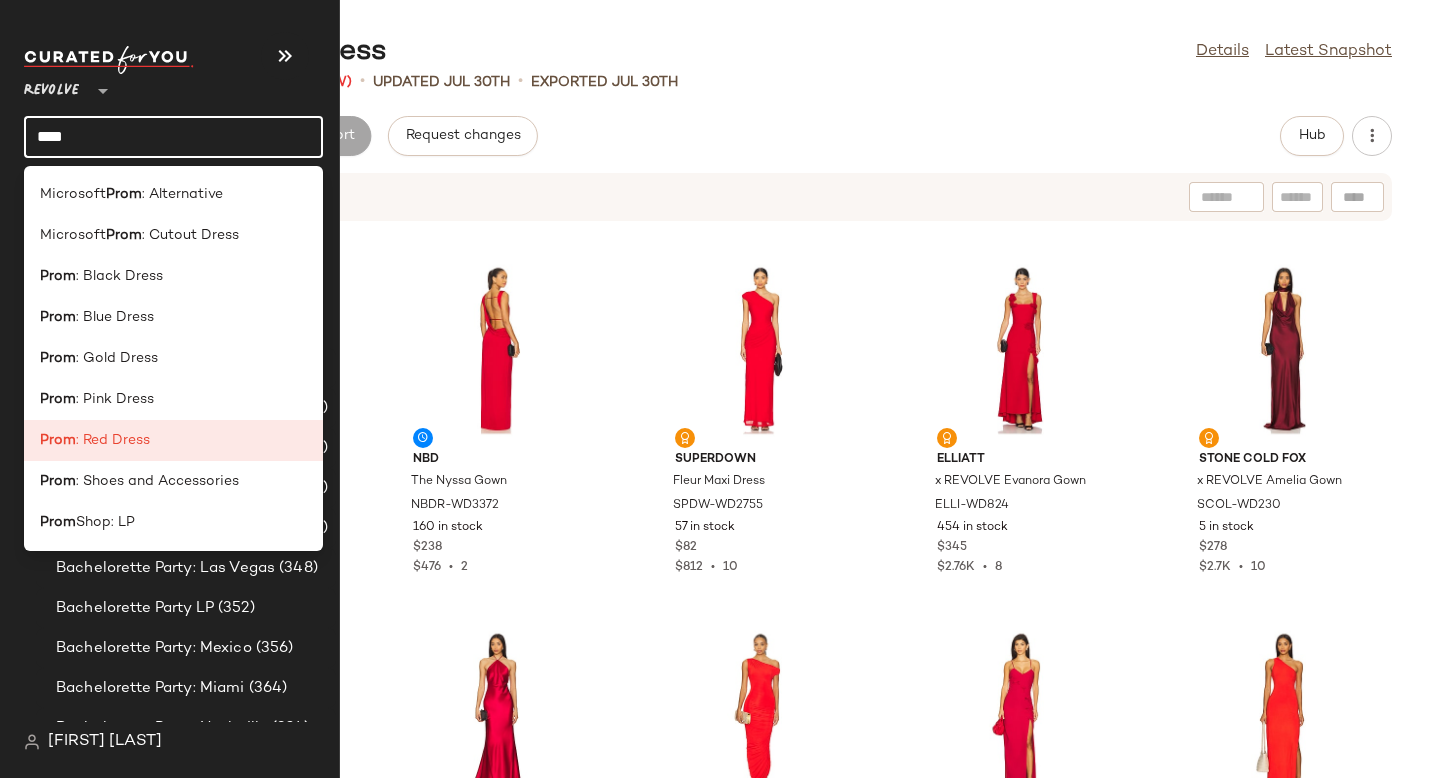 click on "****" 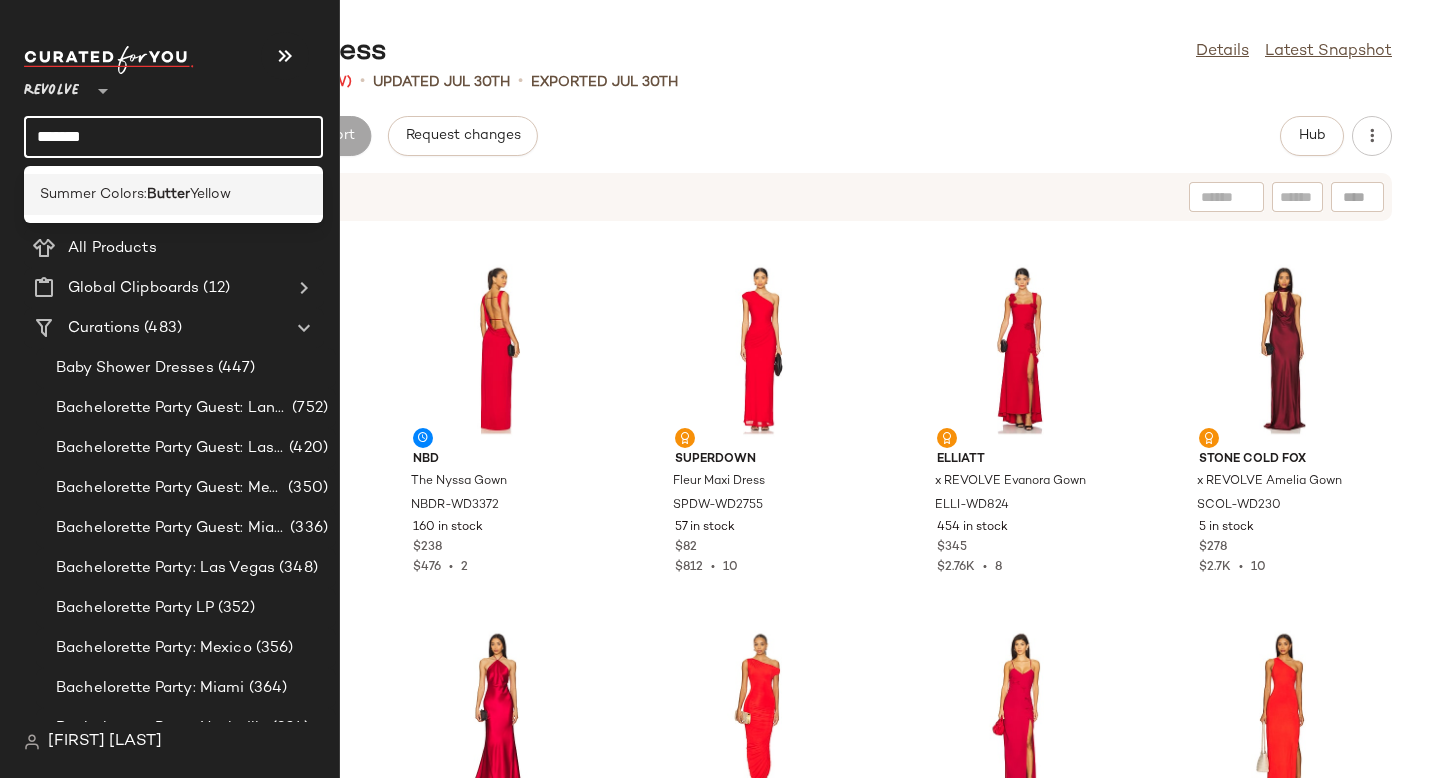 click on "Summer Colors:" at bounding box center [93, 194] 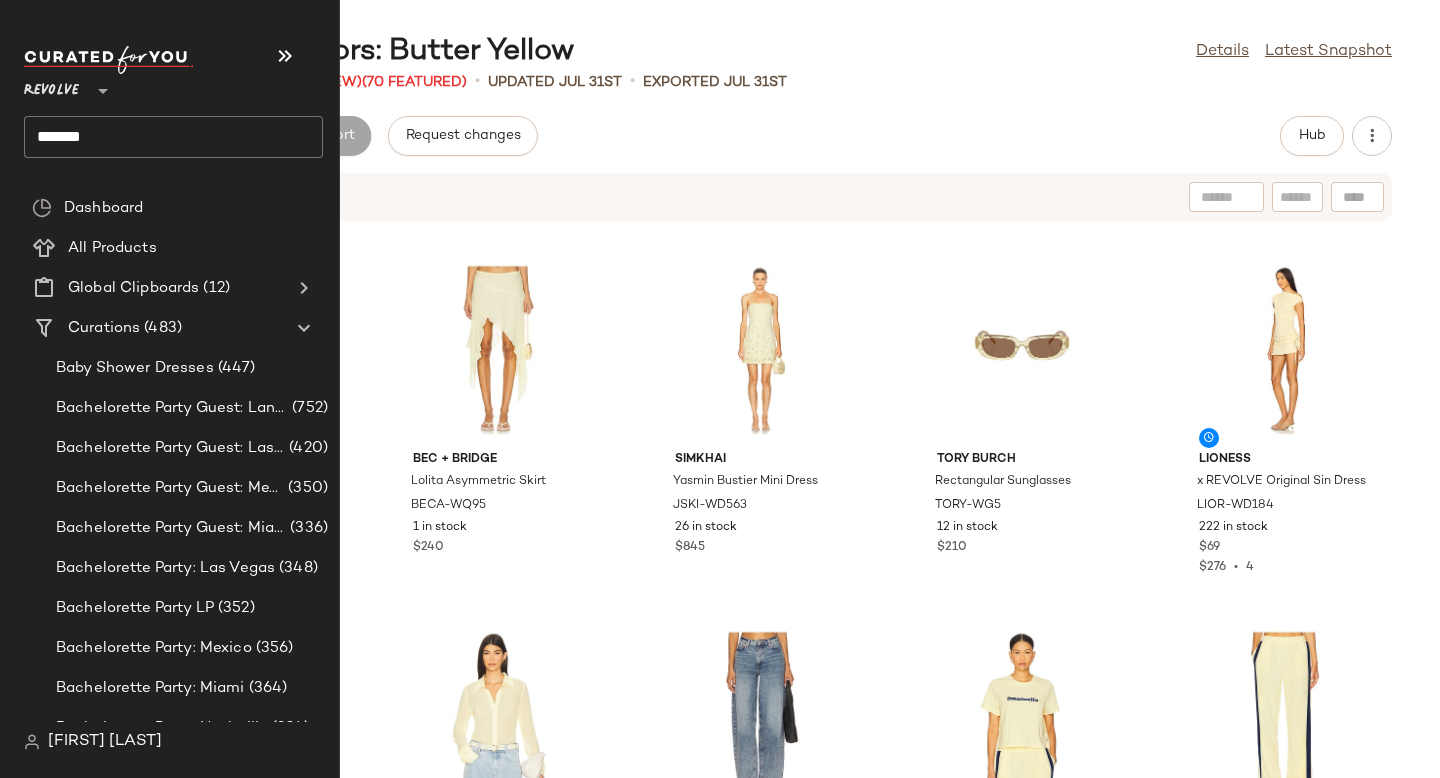 click on "******" 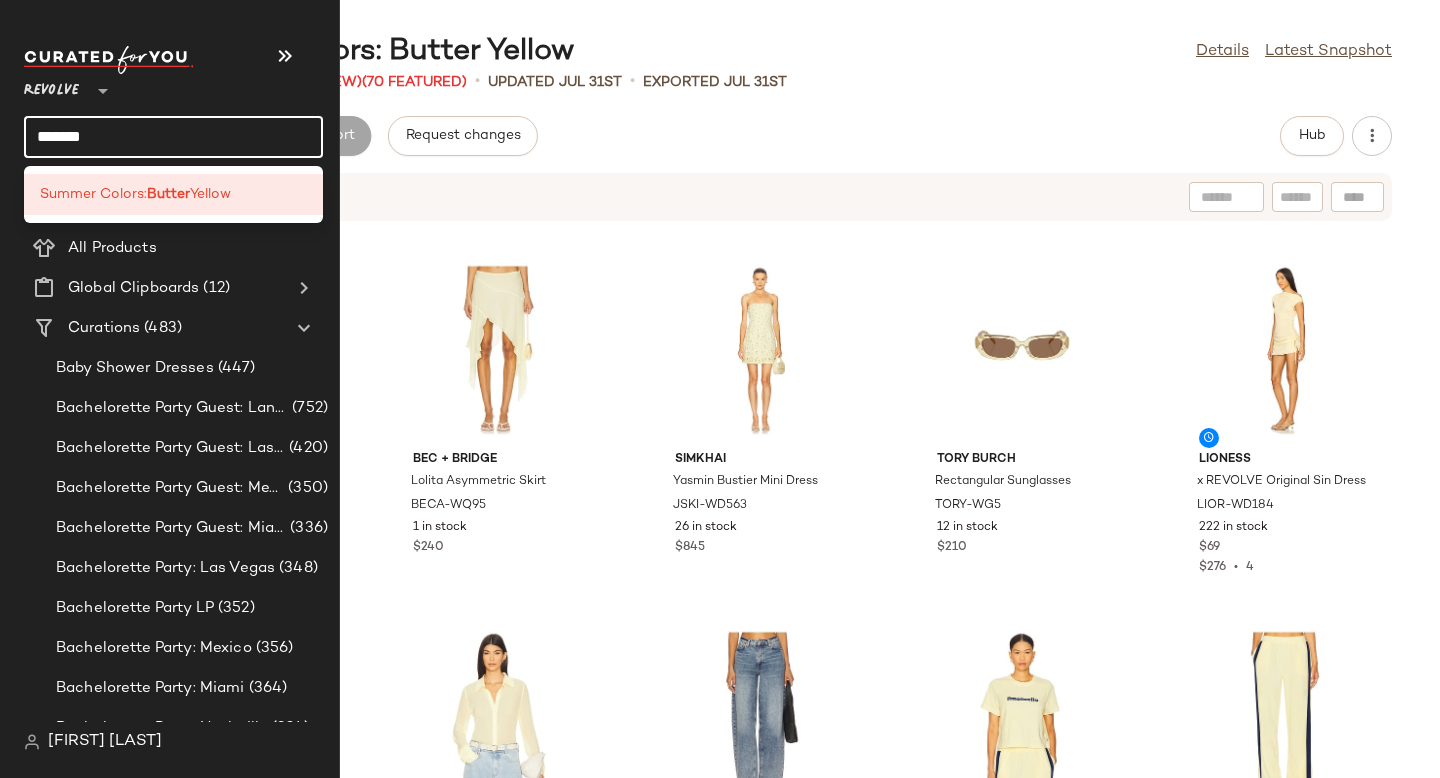 click on "******" 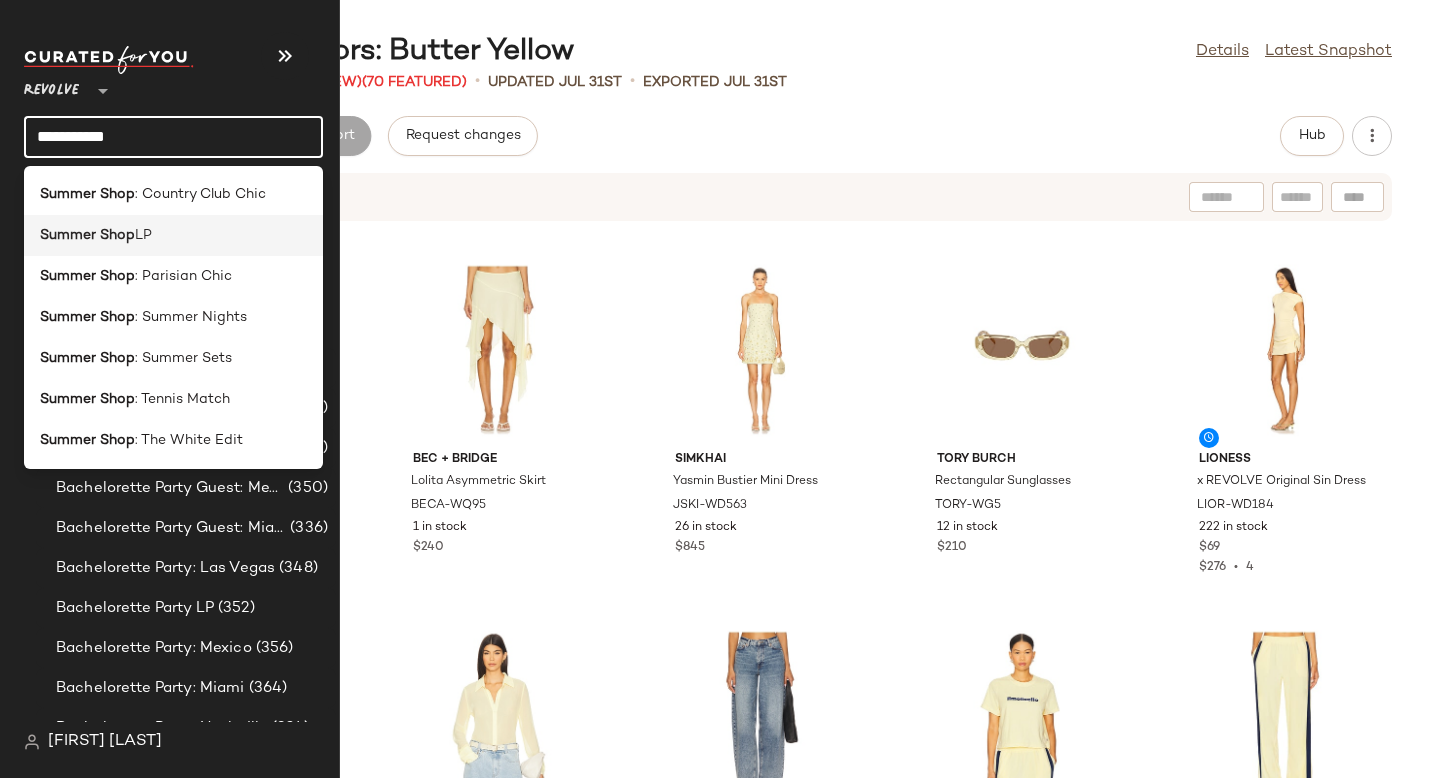 type on "**********" 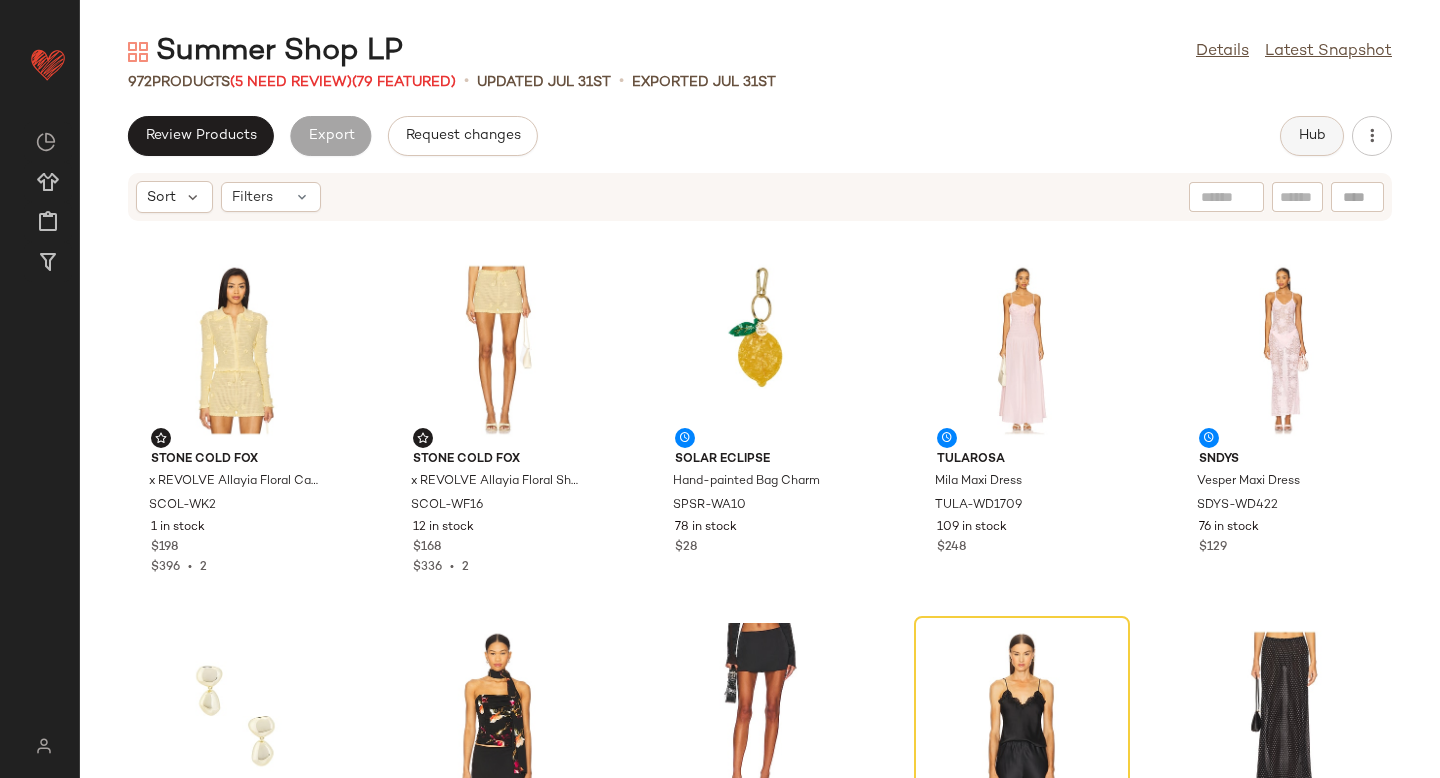 click on "Hub" 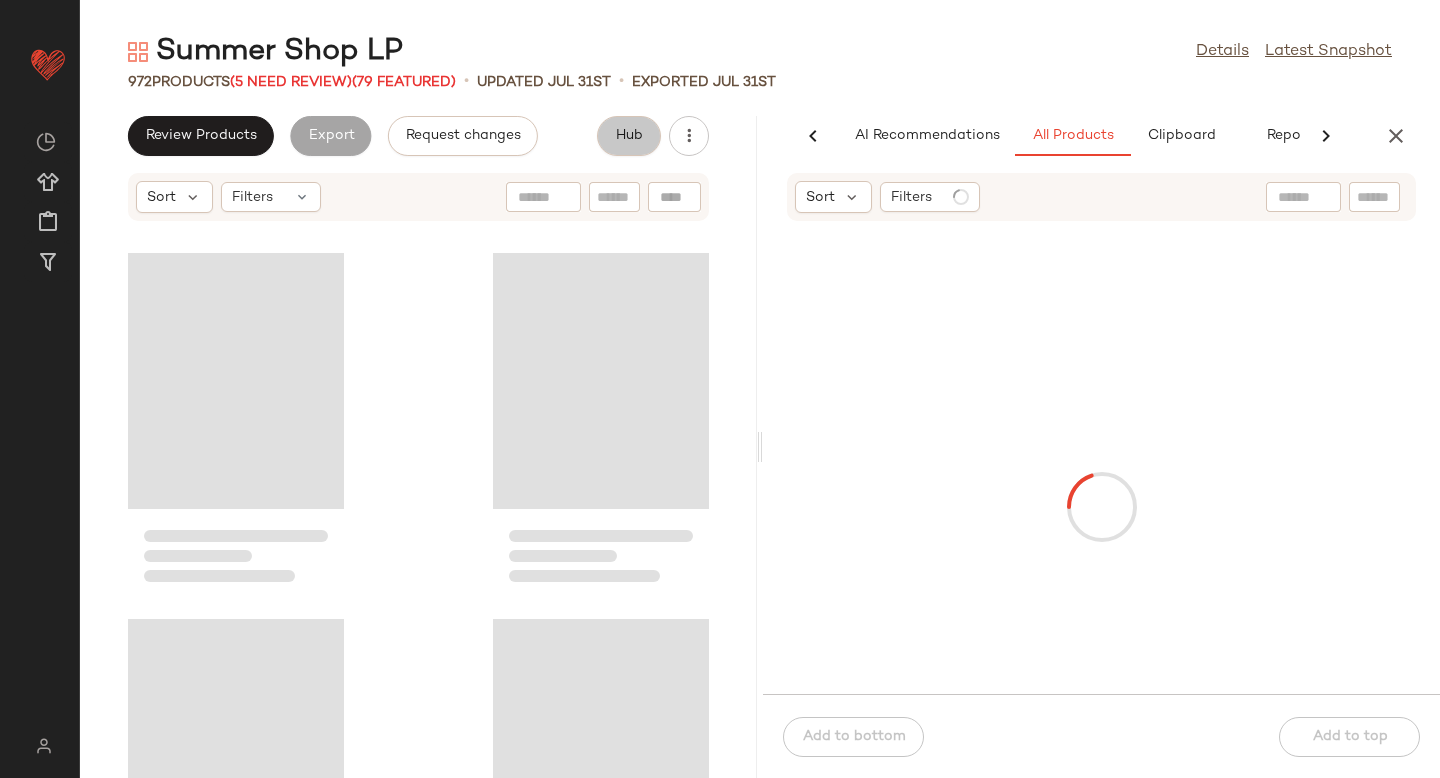 scroll, scrollTop: 0, scrollLeft: 47, axis: horizontal 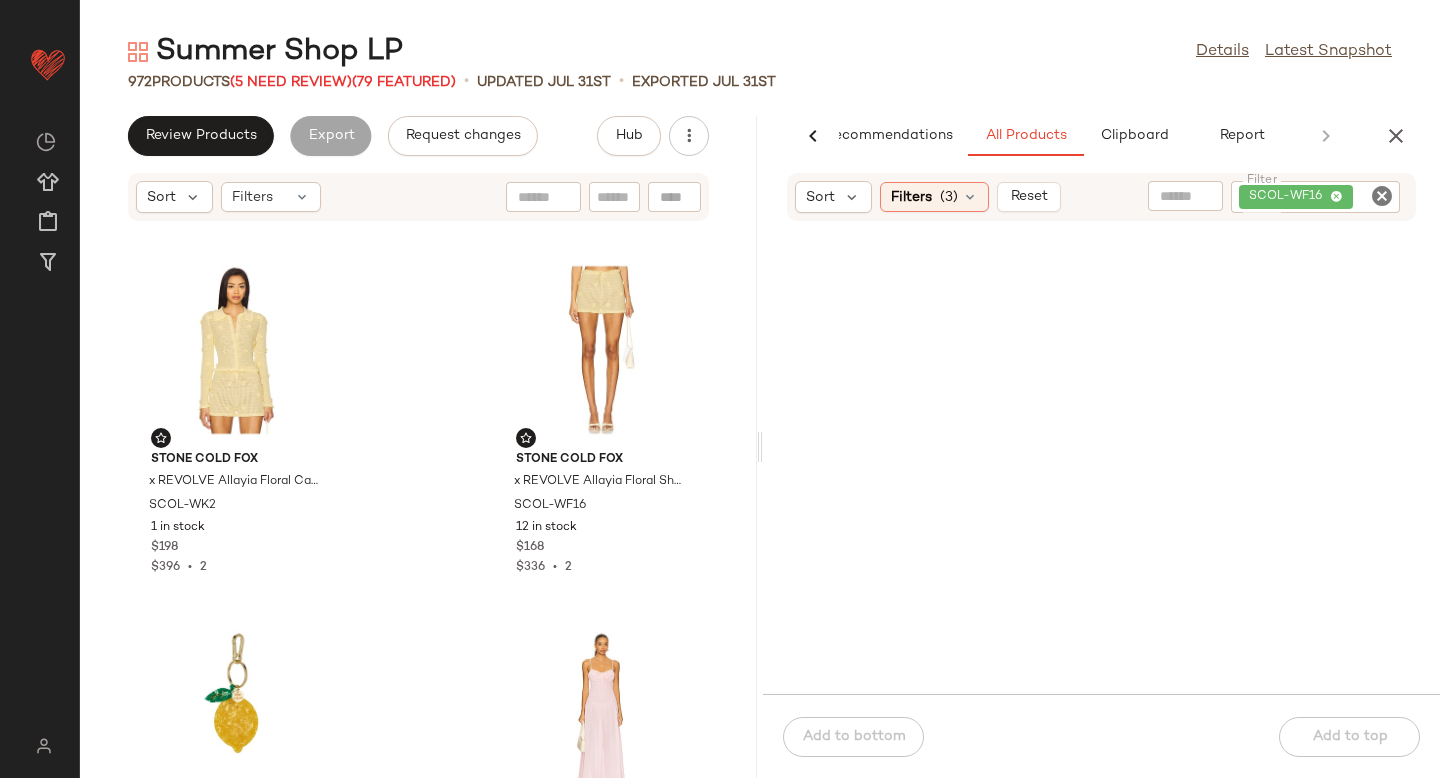 click 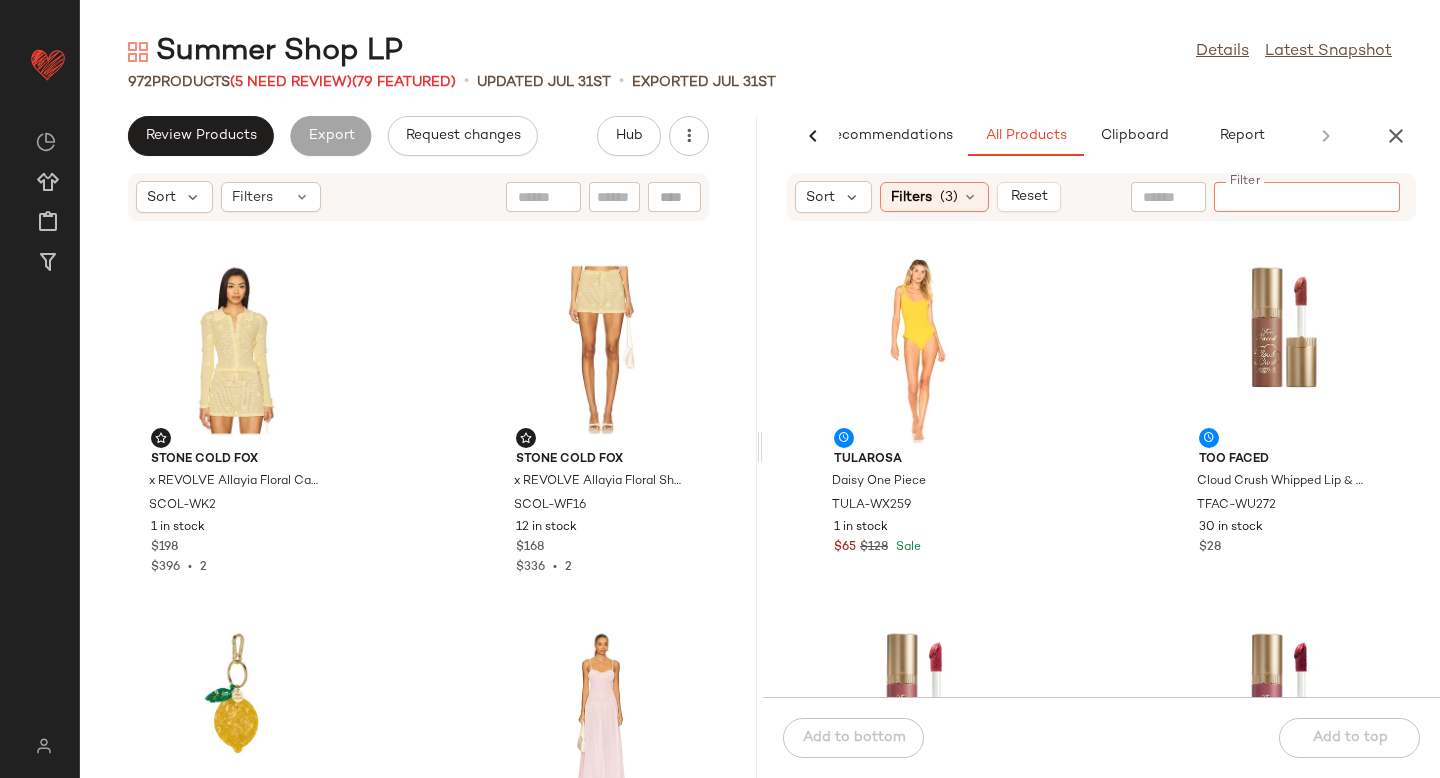 paste on "**********" 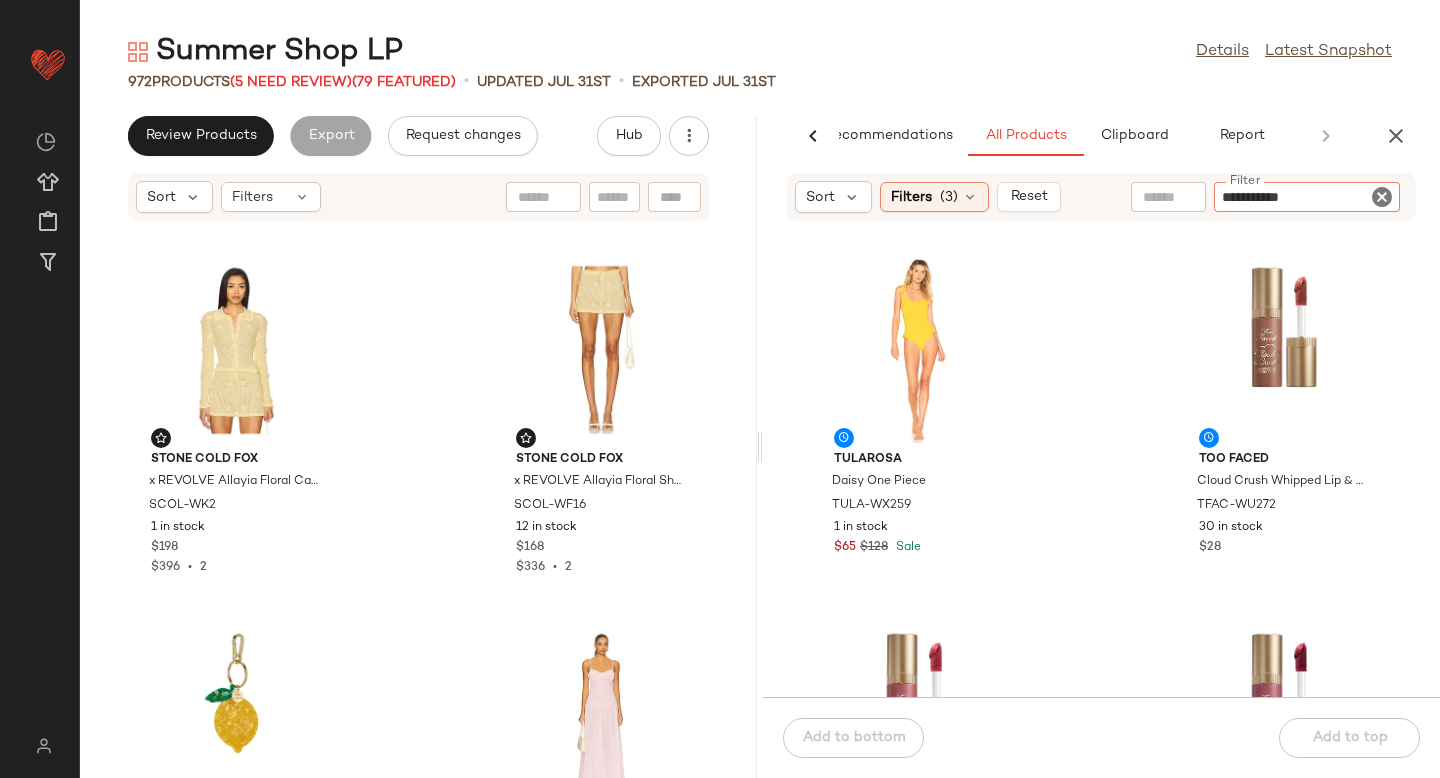 type 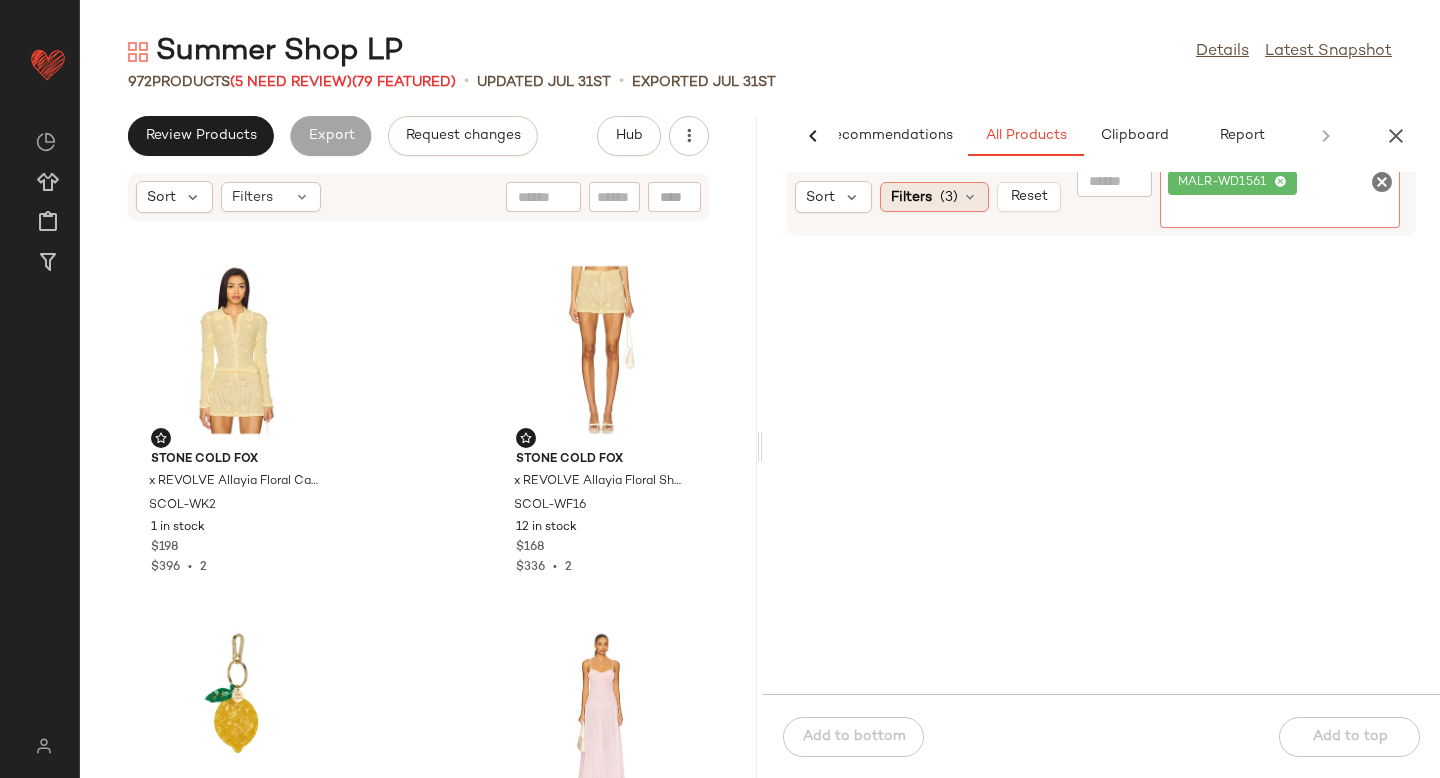click on "Filters  (3)" 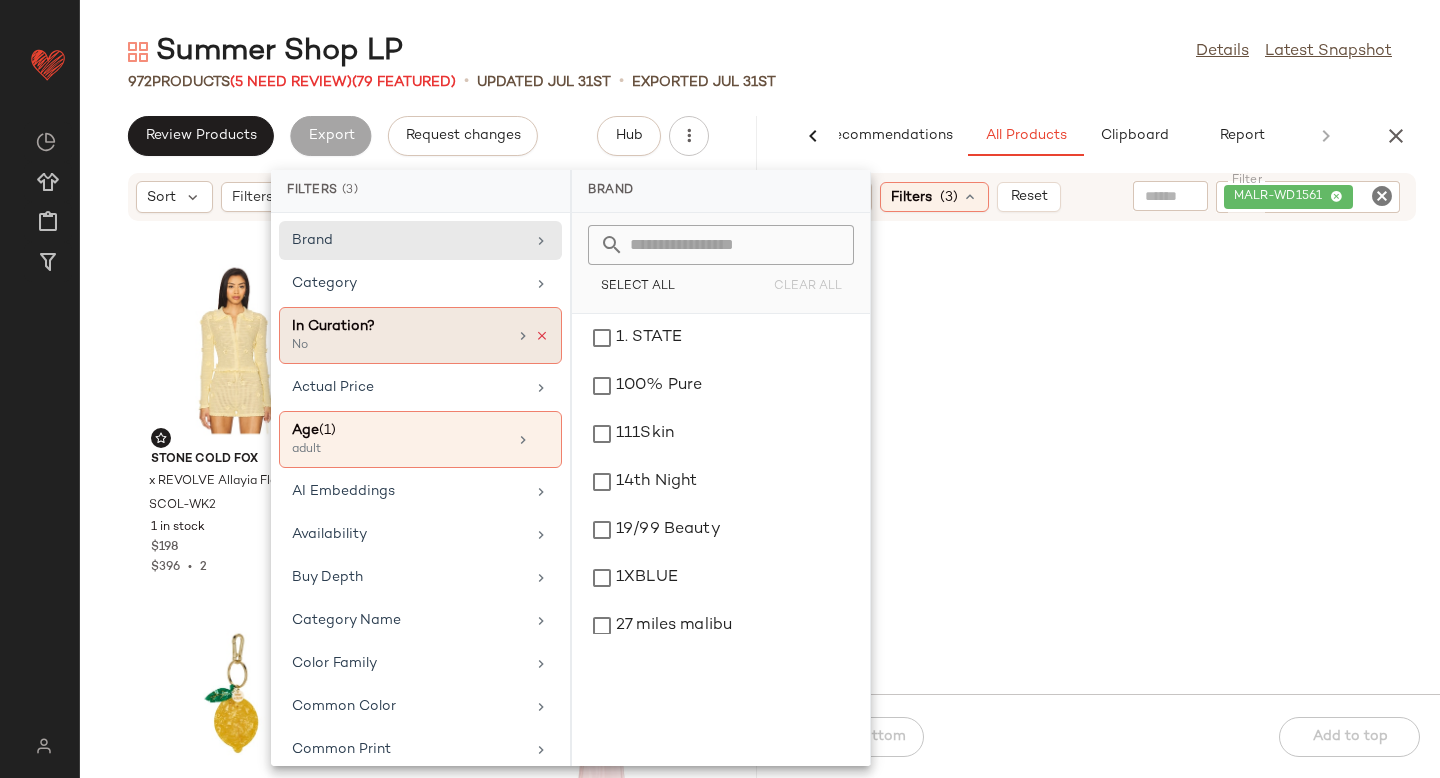 click at bounding box center (542, 336) 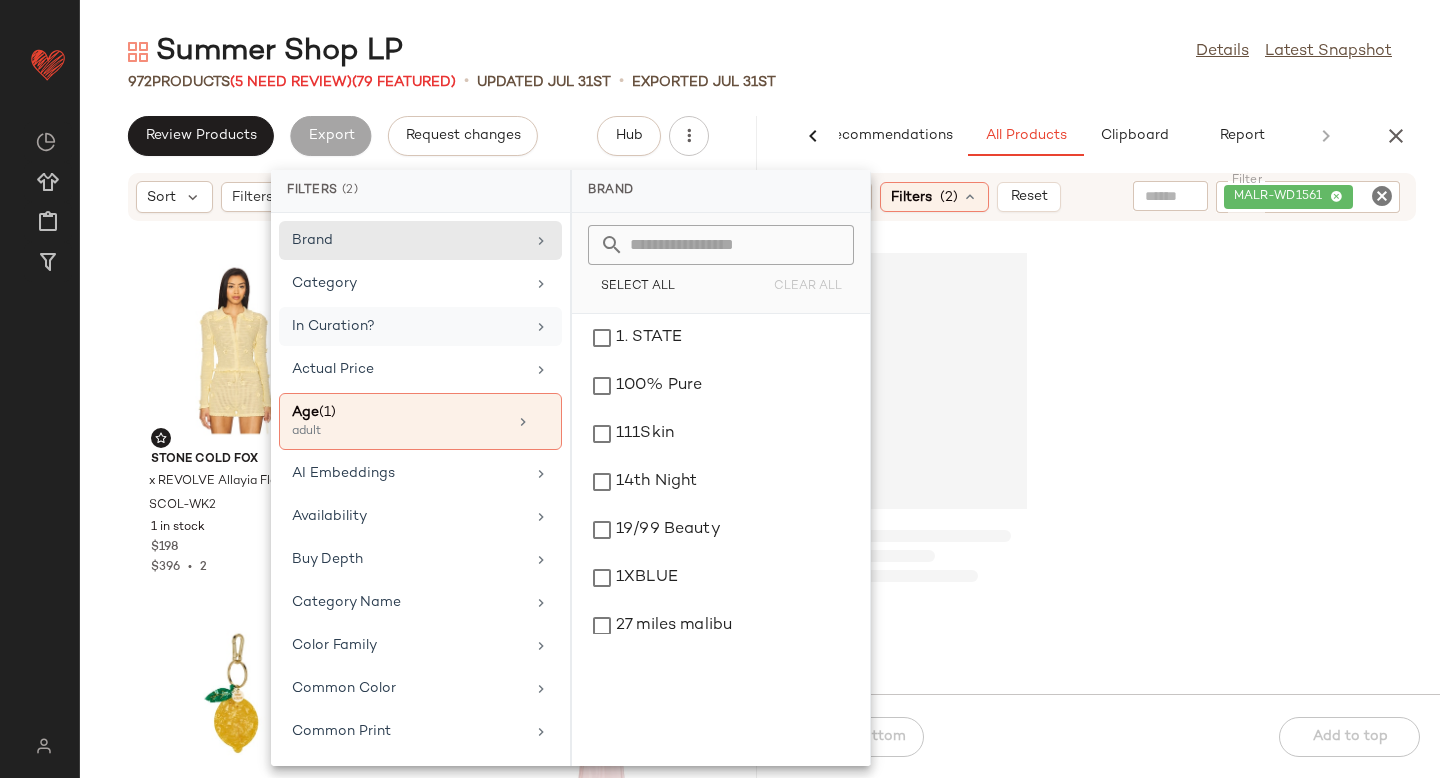 click 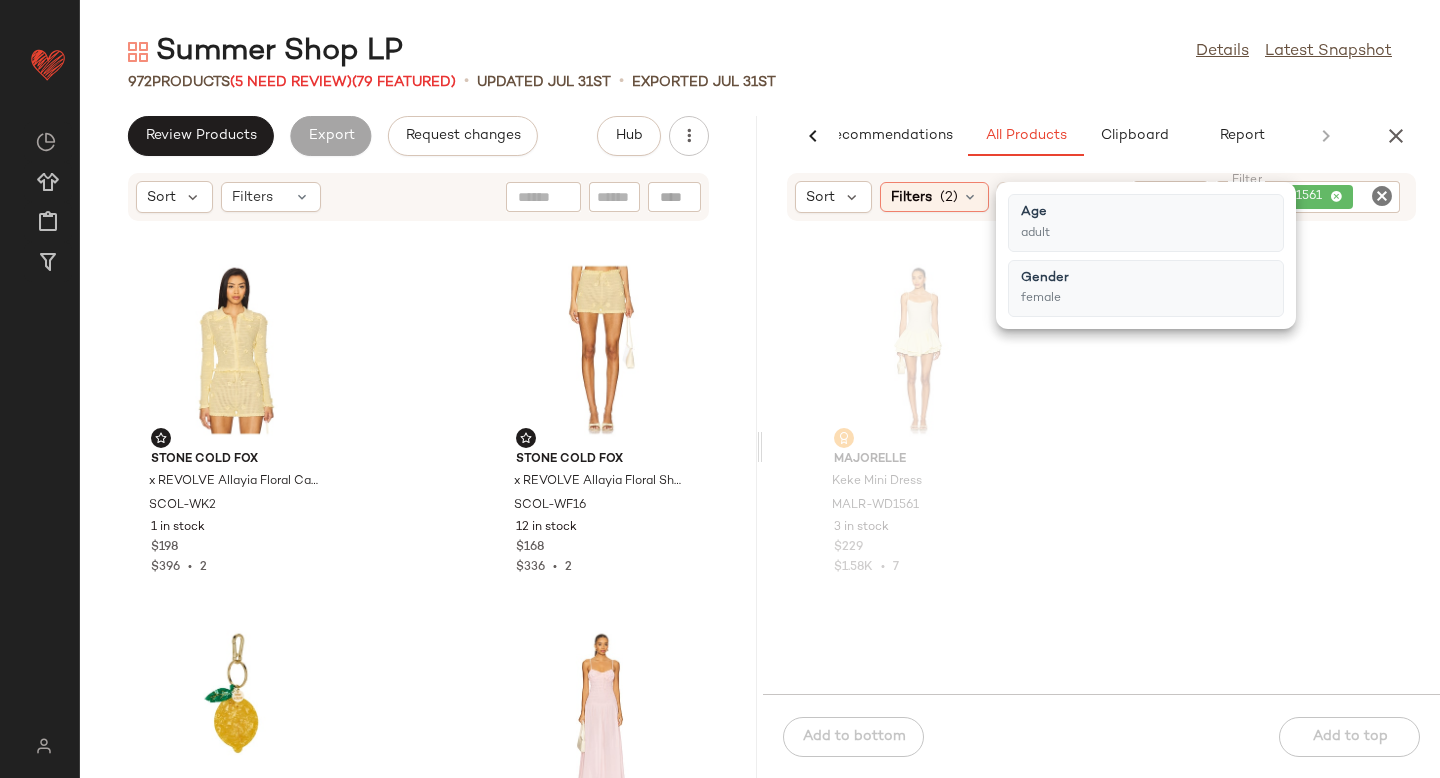 click on "MAJORELLE Keke Mini Dress MALR-WD1561 3 in stock $229 $1.58K  •  7" 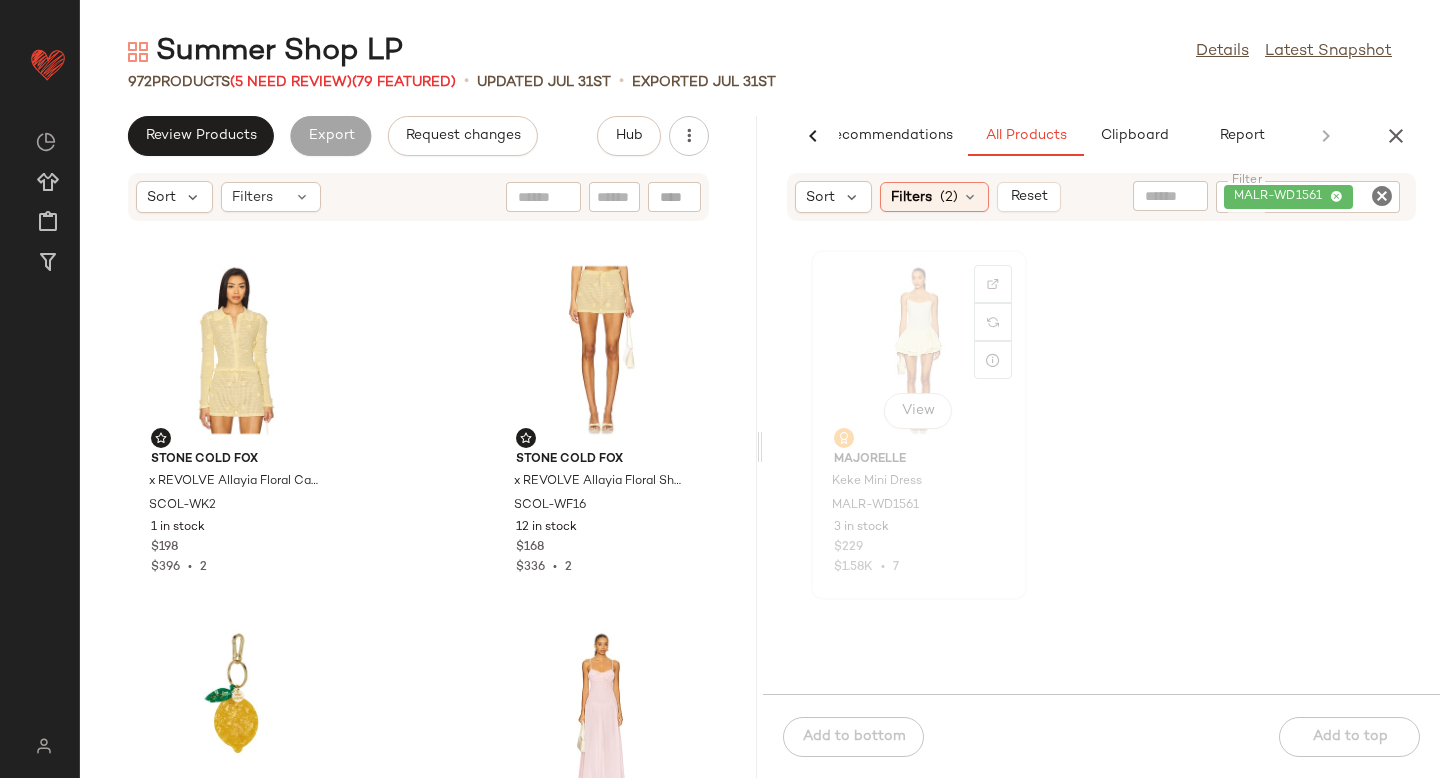 click on "View" 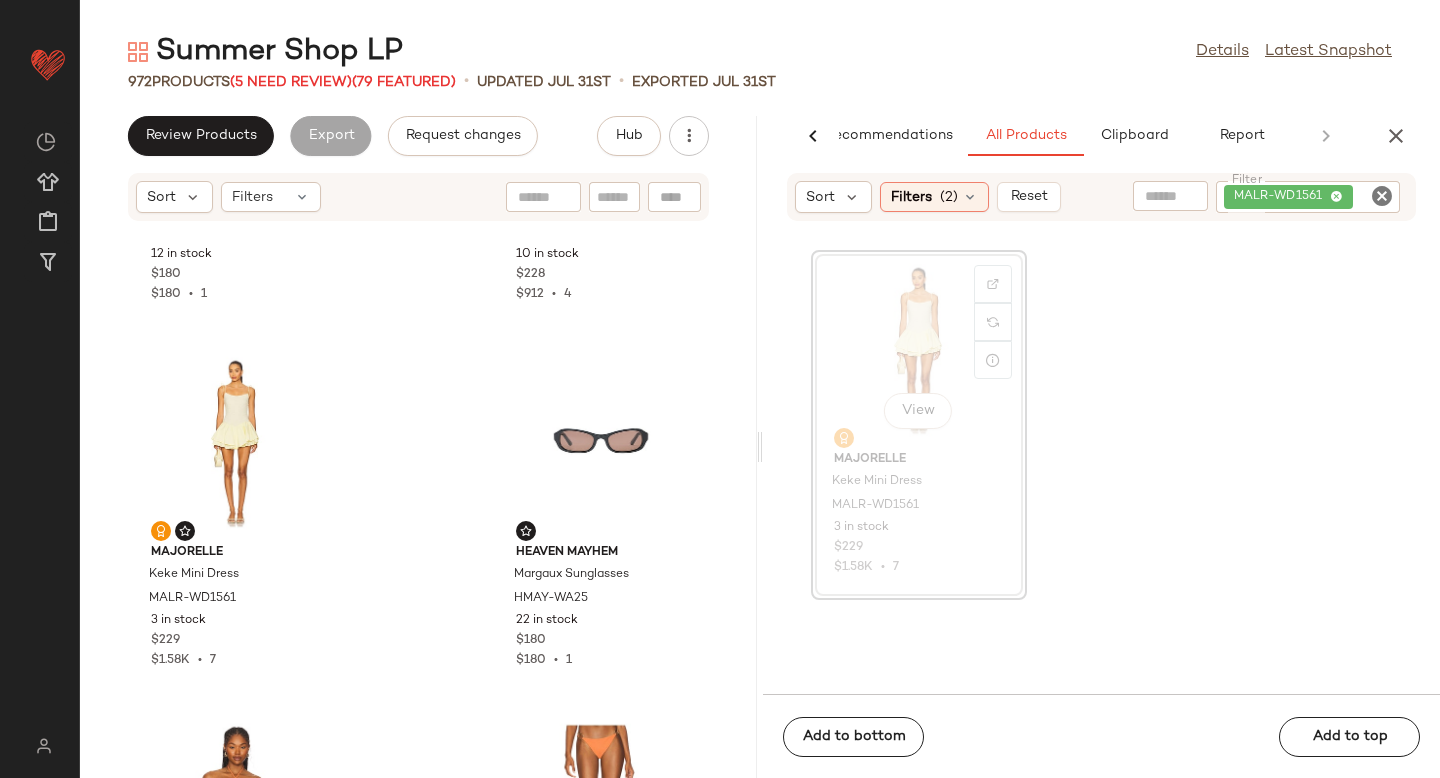 scroll, scrollTop: 9468, scrollLeft: 0, axis: vertical 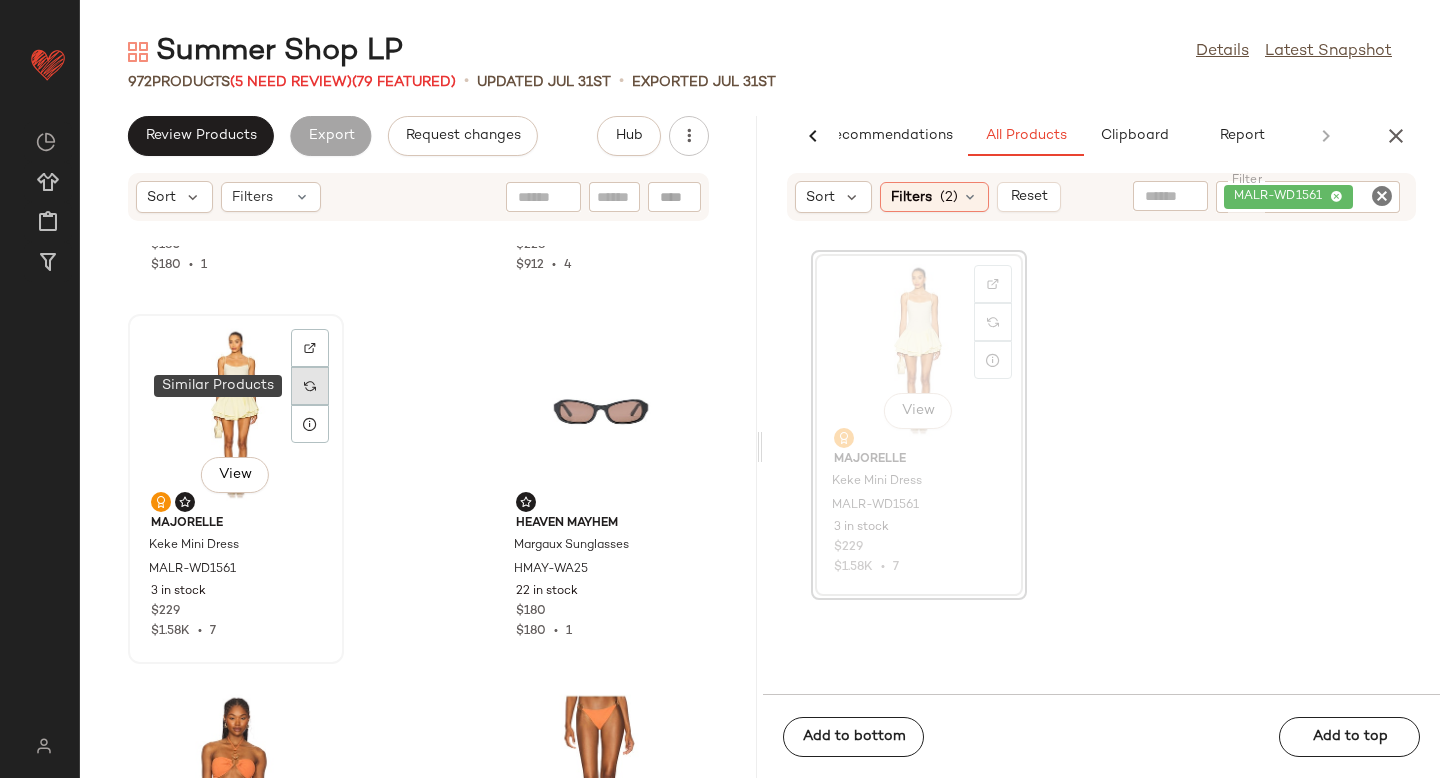 click 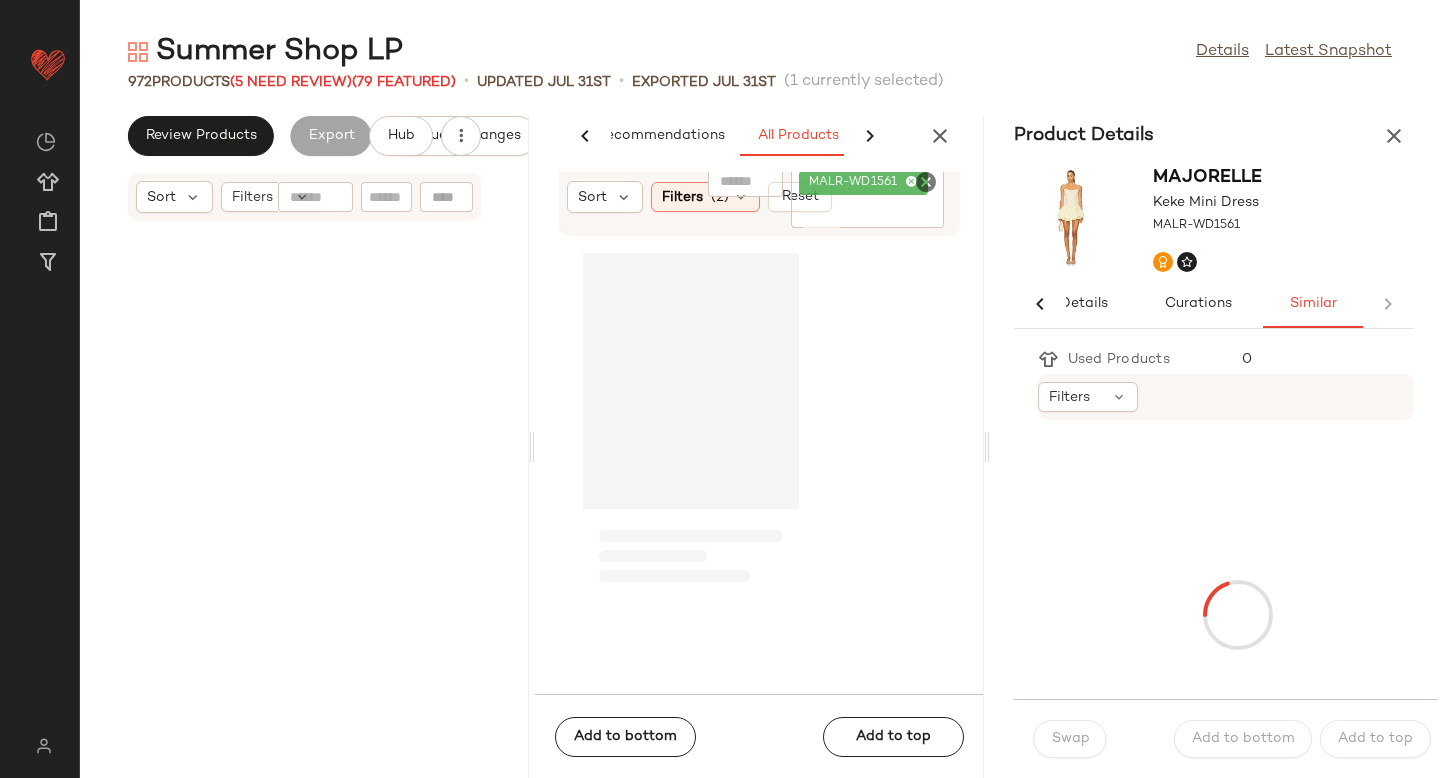 scroll, scrollTop: 0, scrollLeft: 33, axis: horizontal 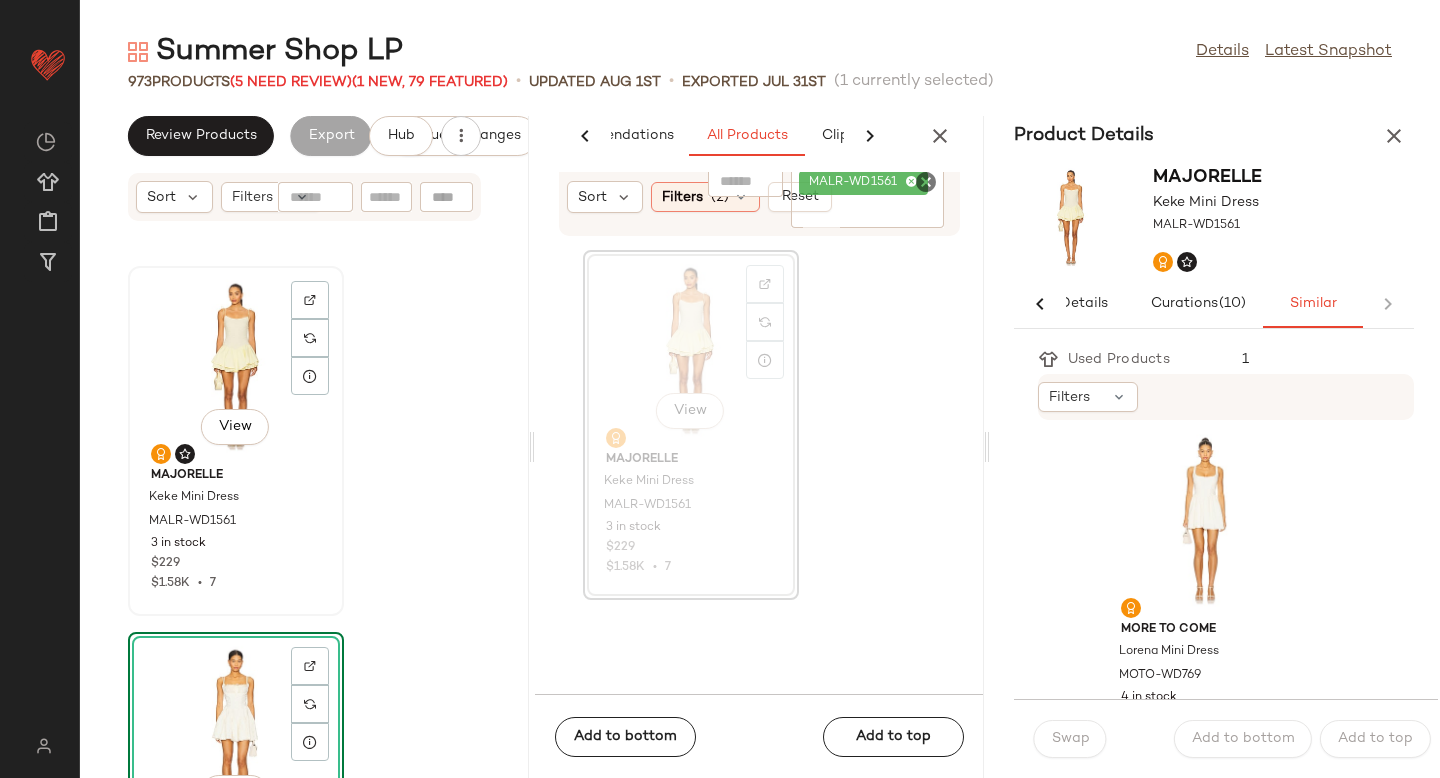 click on "MAJORELLE Keke Mini Dress MALR-WD1561 3 in stock $229 $1.58K  •  7" at bounding box center [236, 526] 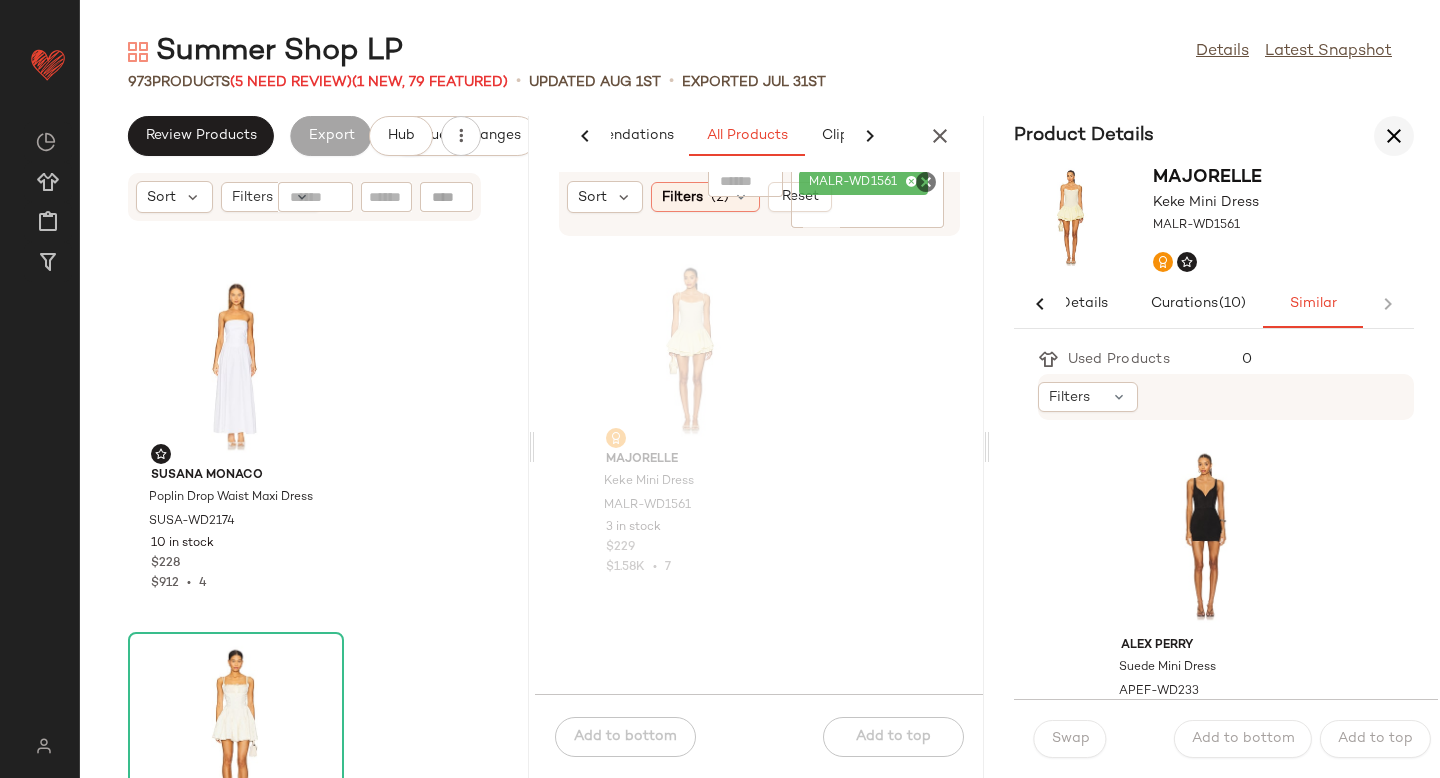click at bounding box center [1394, 136] 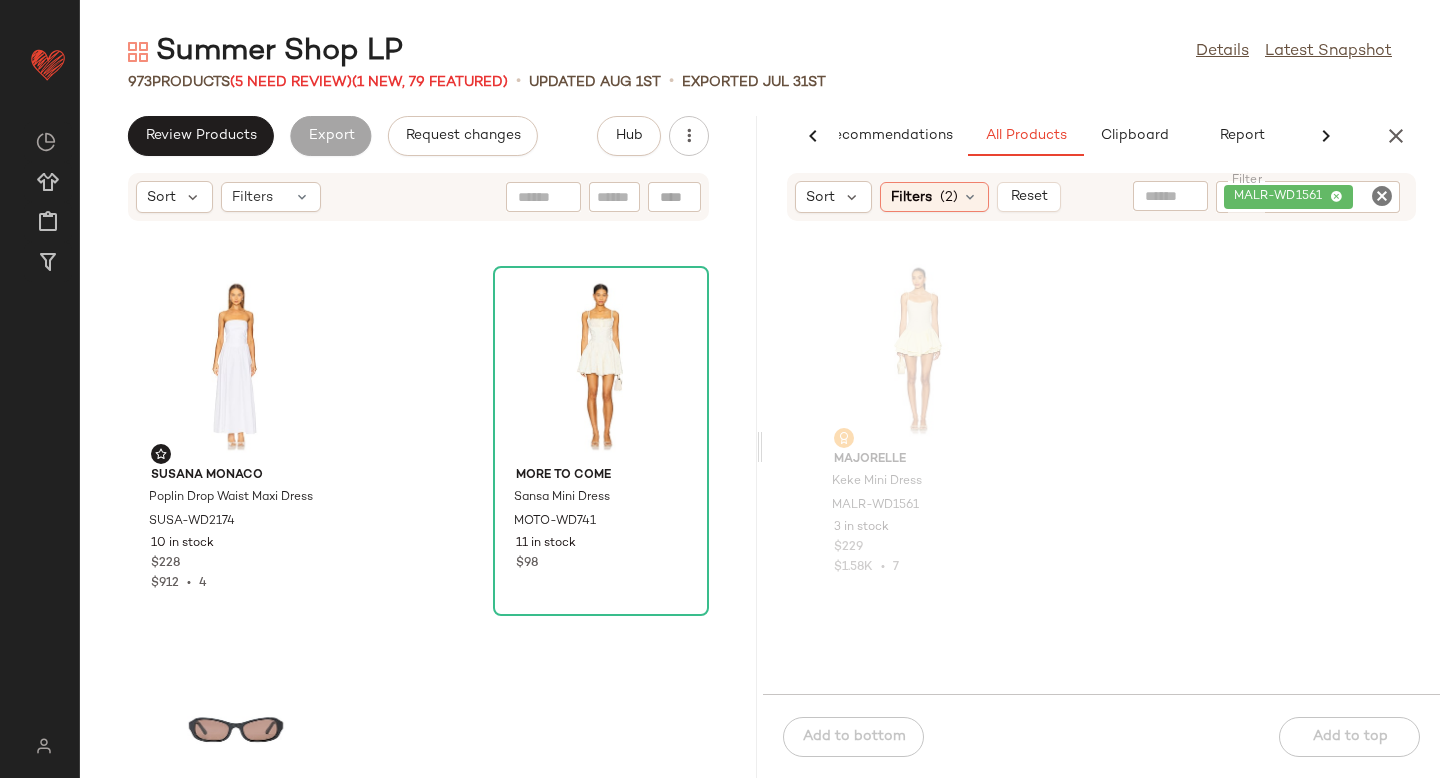 scroll, scrollTop: 0, scrollLeft: 47, axis: horizontal 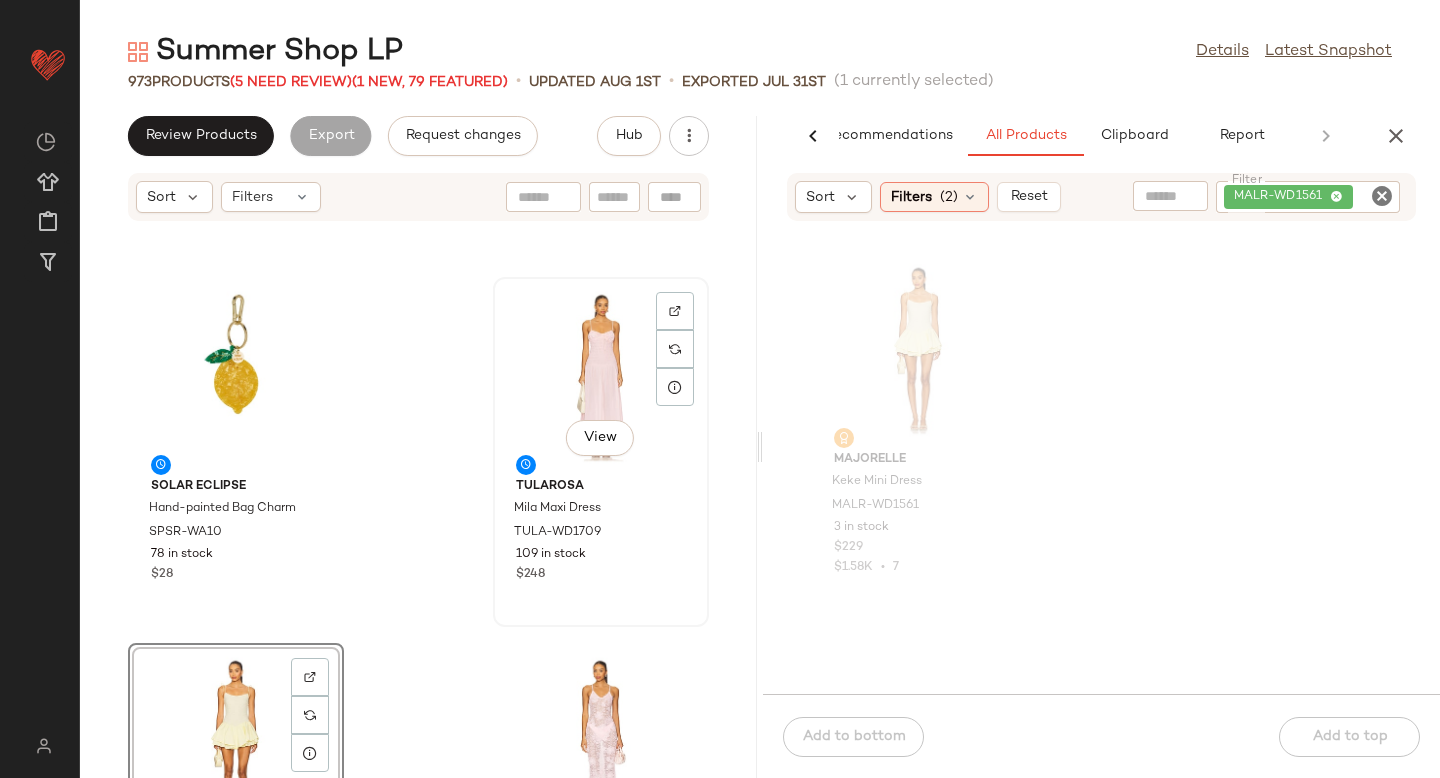 click on "View" 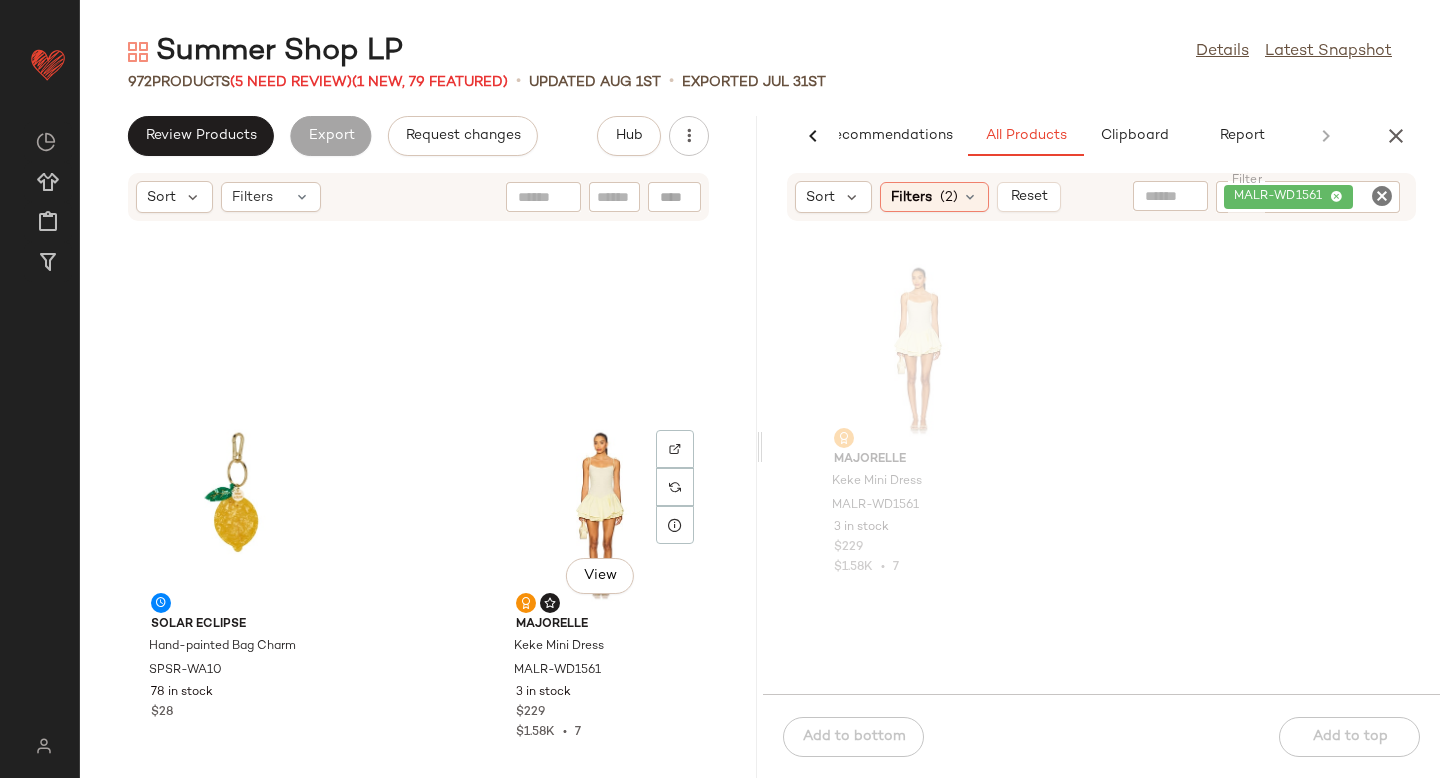 scroll, scrollTop: 0, scrollLeft: 0, axis: both 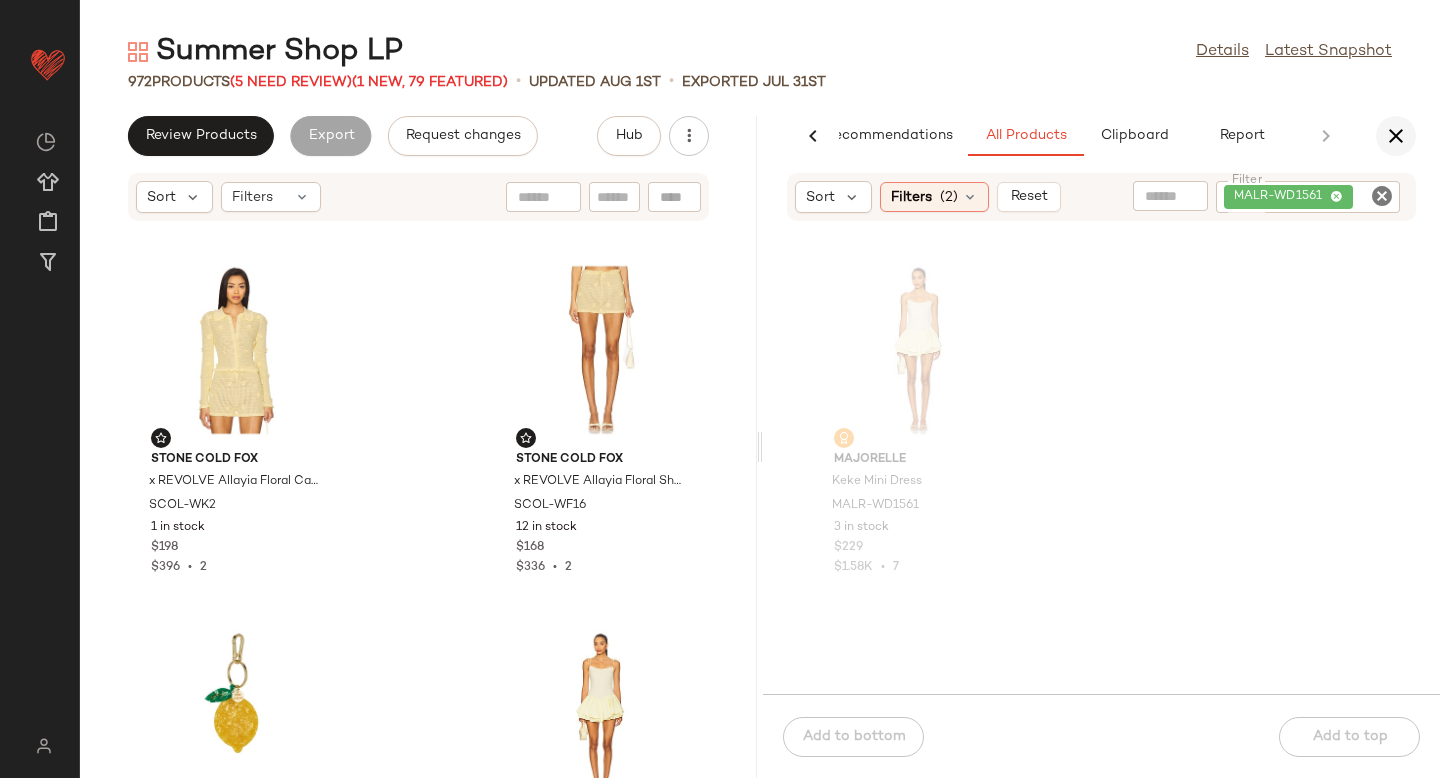 click at bounding box center [1396, 136] 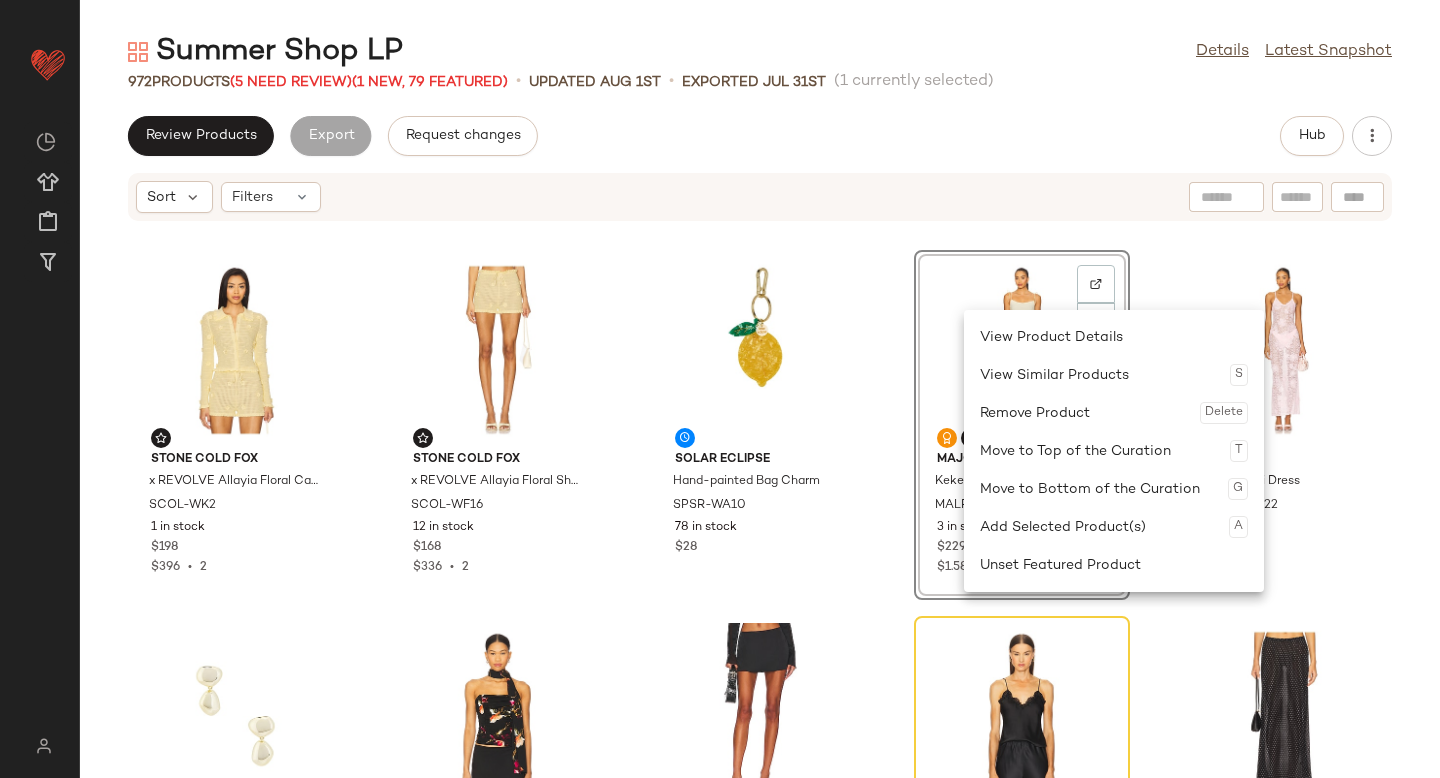click on "Review Products   Export   Request changes   Hub" 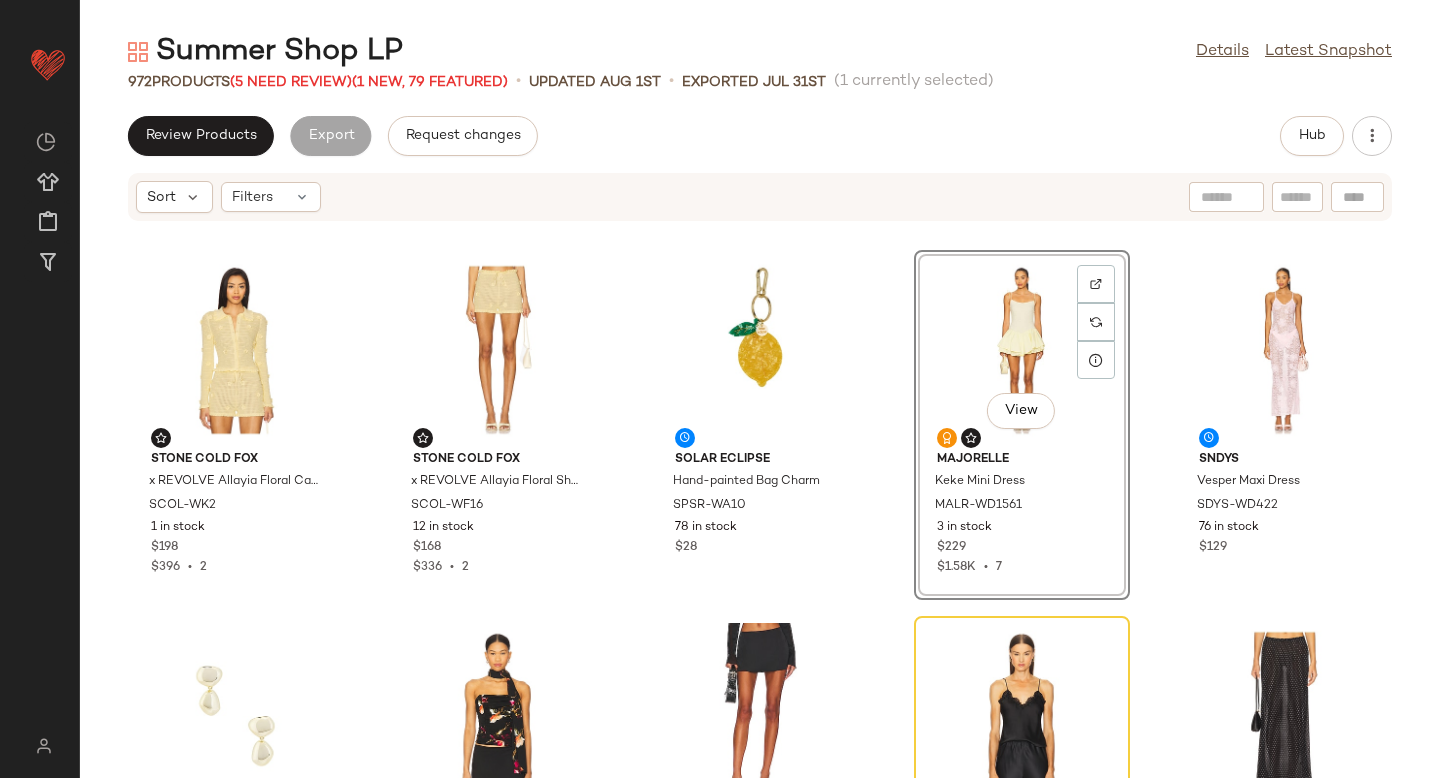 click on "Review Products   Export   Request changes   Hub  Sort  Filters Stone Cold Fox x REVOLVE Allayia Floral Cardigan SCOL-WK2 1 in stock $198 $396  •  2 Stone Cold Fox x REVOLVE Allayia Floral Shorts SCOL-WF16 12 in stock $168 $336  •  2 Solar Eclipse Hand-painted Bag Charm SPSR-WA10 78 in stock $28  View  MAJORELLE Keke Mini Dress MALR-WD1561 3 in stock $229 $1.58K  •  7 SNDYS Vesper Maxi Dress SDYS-WD422 76 in stock $129 SHASHI Carter Drop Earring SHAS-WL1259 28 in stock $88 LIONESS Island Bodice Top LIOR-WS254 196 in stock $75 GUIZIO Satin Mini Skirt DGUI-WQ22 44 in stock $138 REVOLVE x JJ Lace Camisole RXJR-WS7 100 Pre-Order Items $82 LIONESS Ford Maxi Skirt LIOR-WQ86 5 in stock $90 $4.02K  •  45 SER.O.YA Vespera Dress SERR-WD268 45 in stock $268 Coach Juliet Sling Bag COAH-WY89 14 in stock $395 Dico Copenhagen Ann Gaucho With Laces Boot DCOP-WZ9 4 in stock $460 $460  •  1 Nakedvice The Ambrose Dress NEDV-WD18 39 in stock $220 Frankies Bikinis Harper Satin Top FRBI-WS96 27 in stock $120 $360  •" at bounding box center (760, 447) 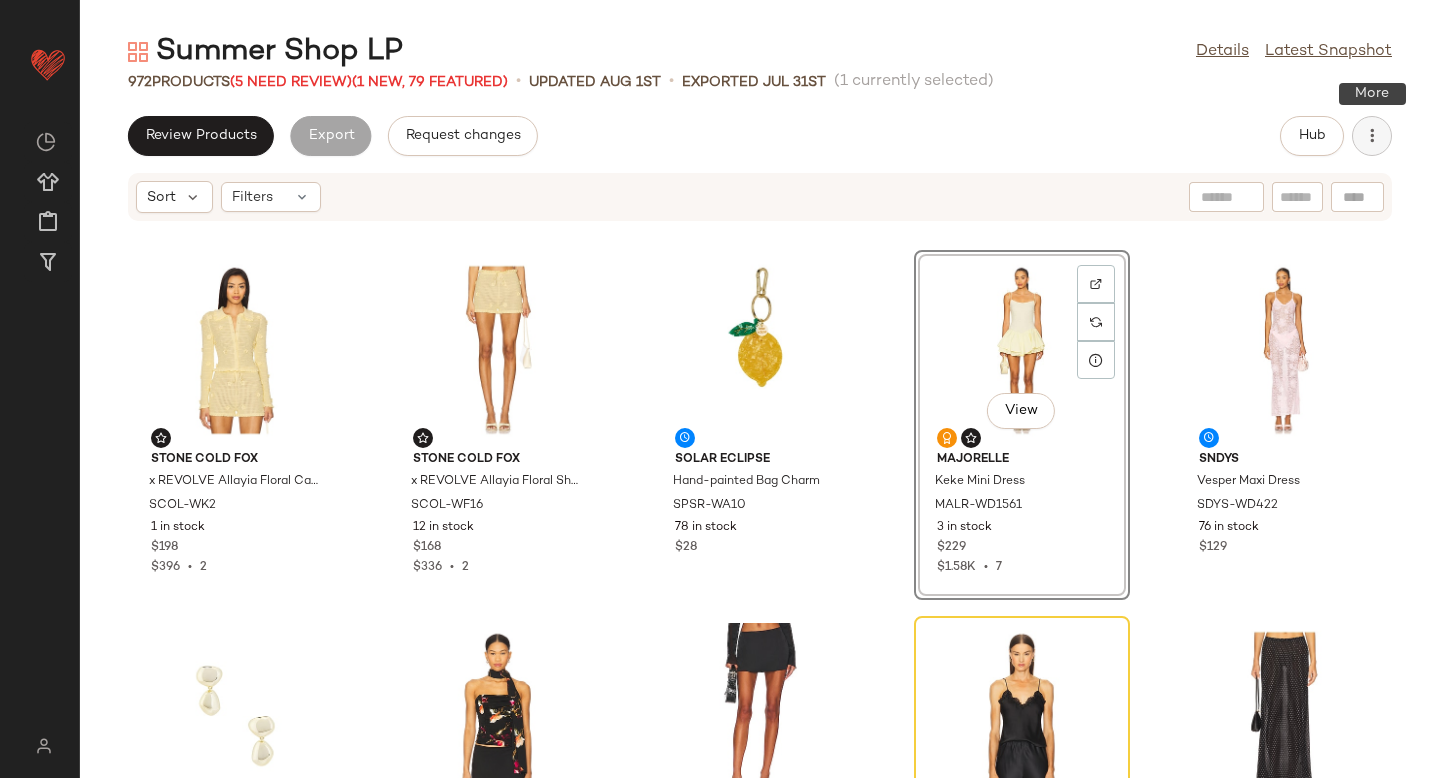 click 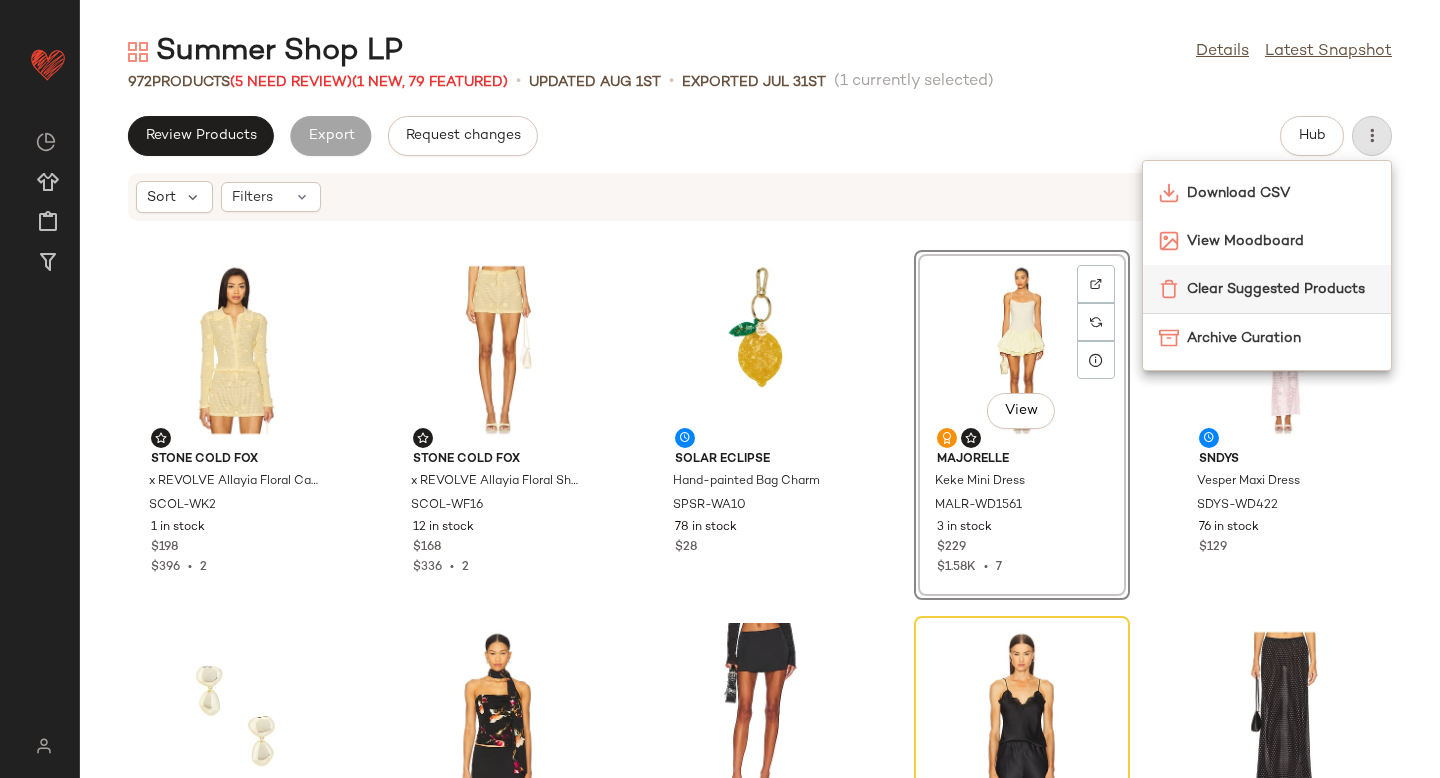 click on "Clear Suggested Products" at bounding box center [1281, 289] 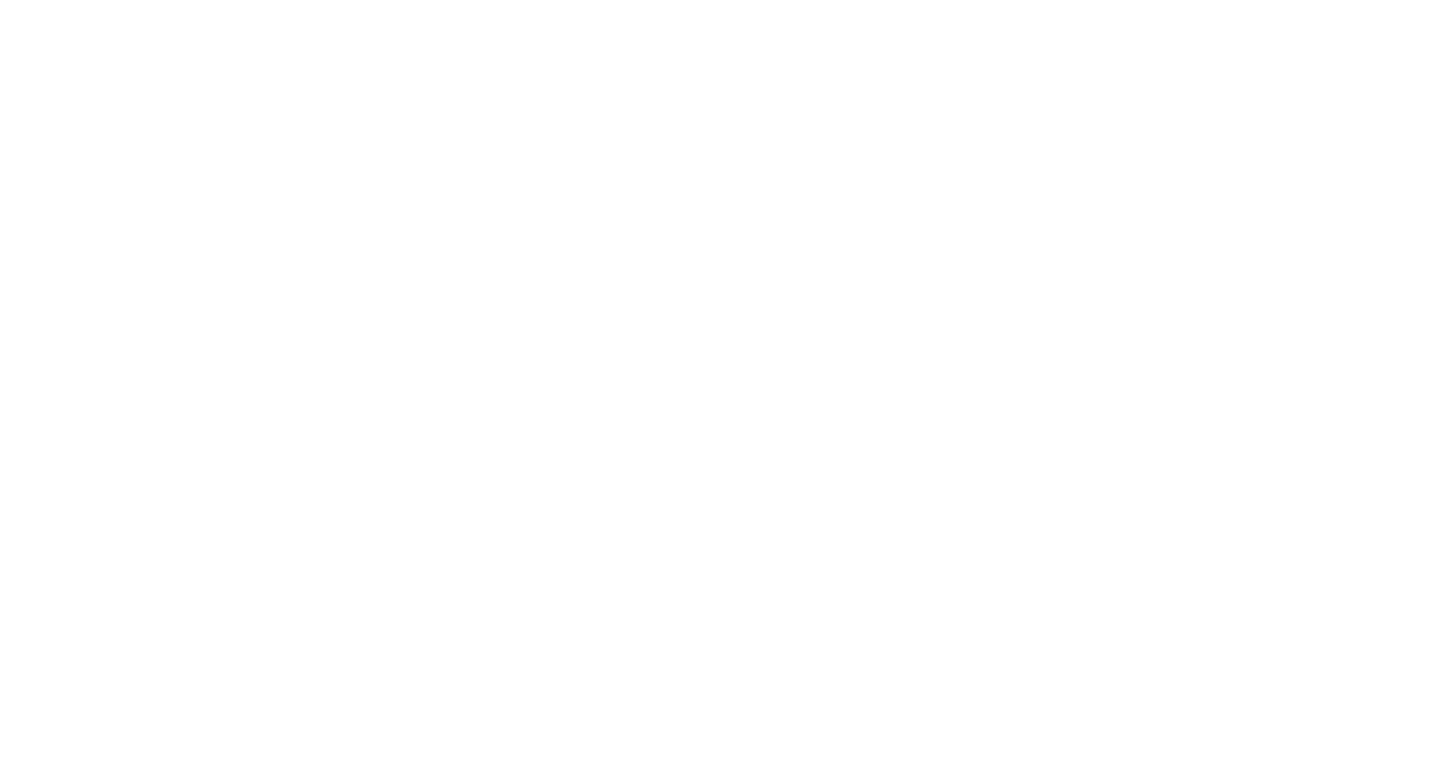 scroll, scrollTop: 0, scrollLeft: 0, axis: both 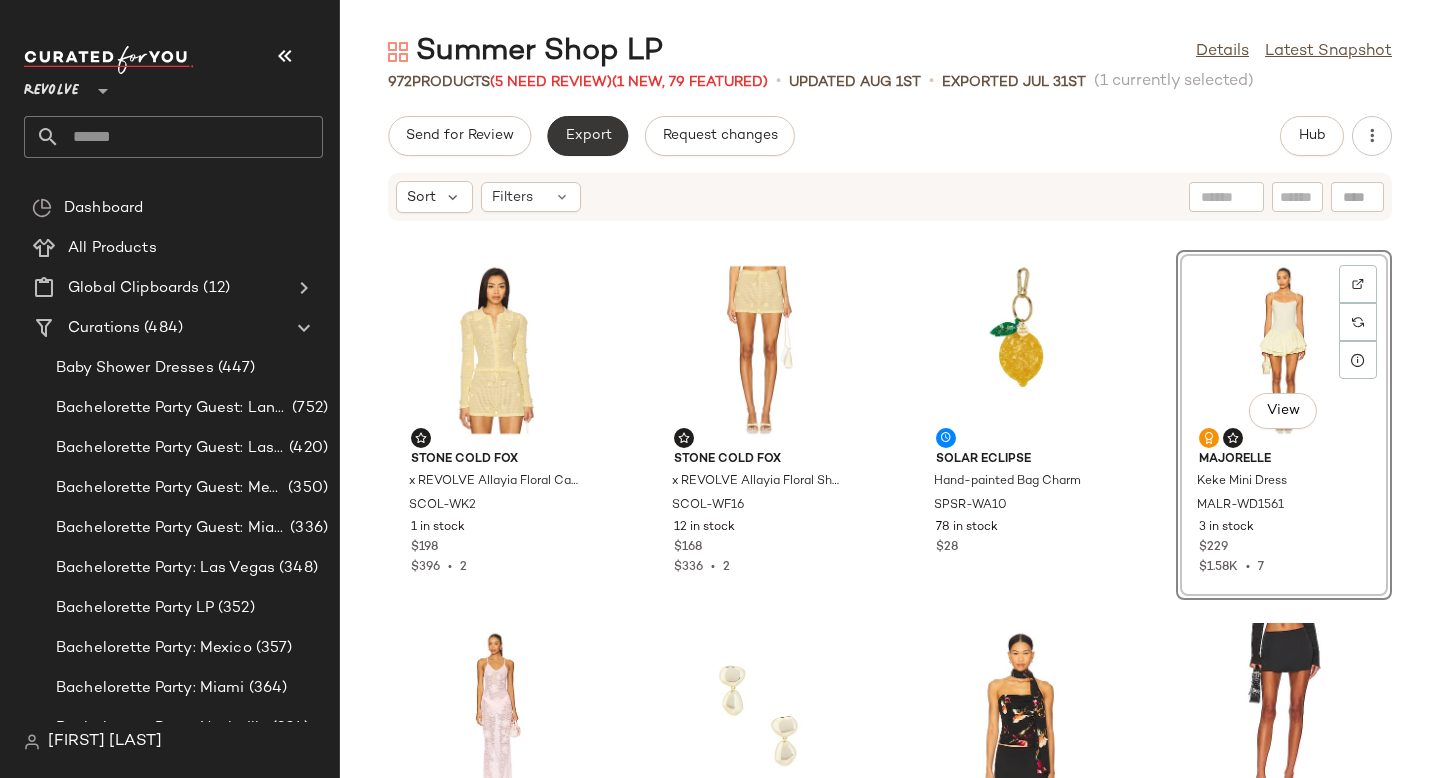 click on "Export" 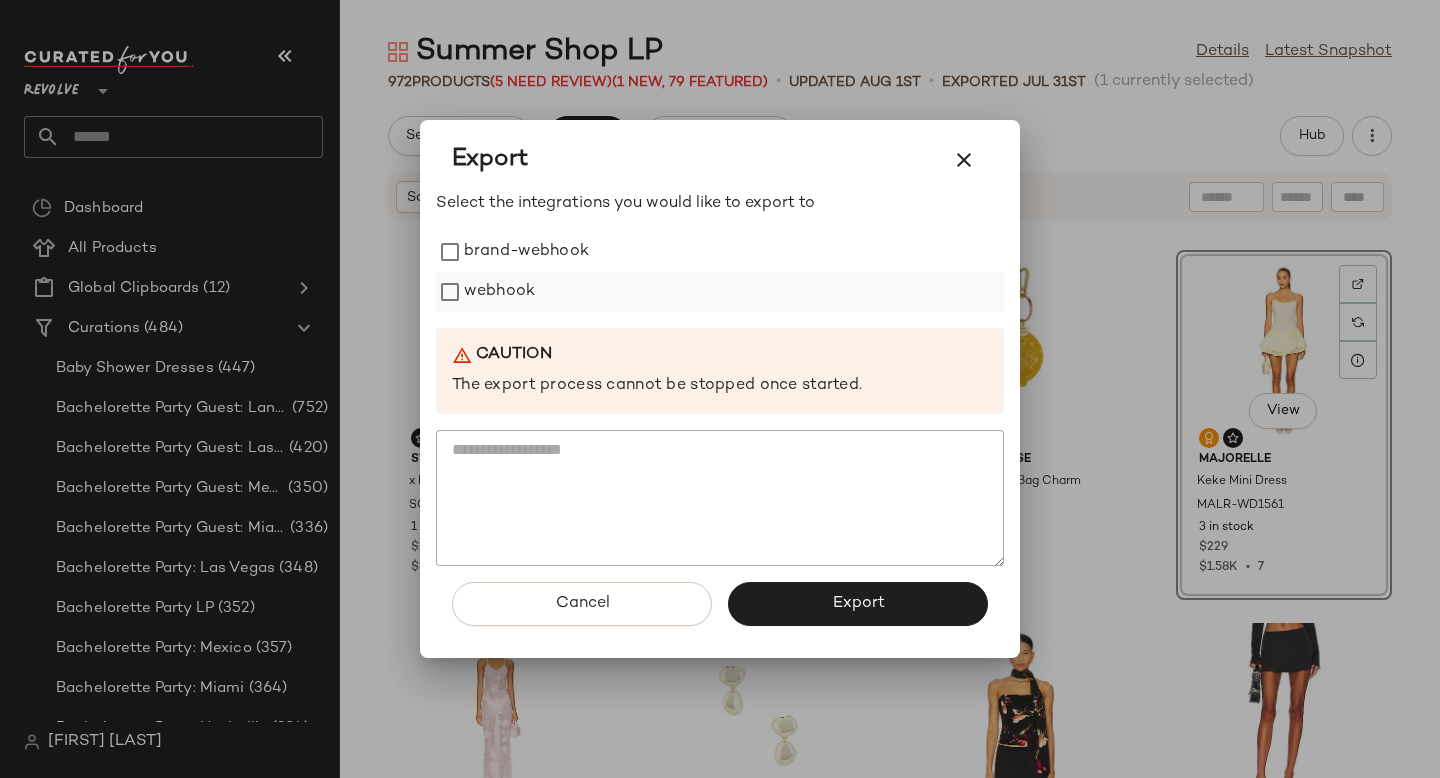 click on "webhook" at bounding box center (499, 292) 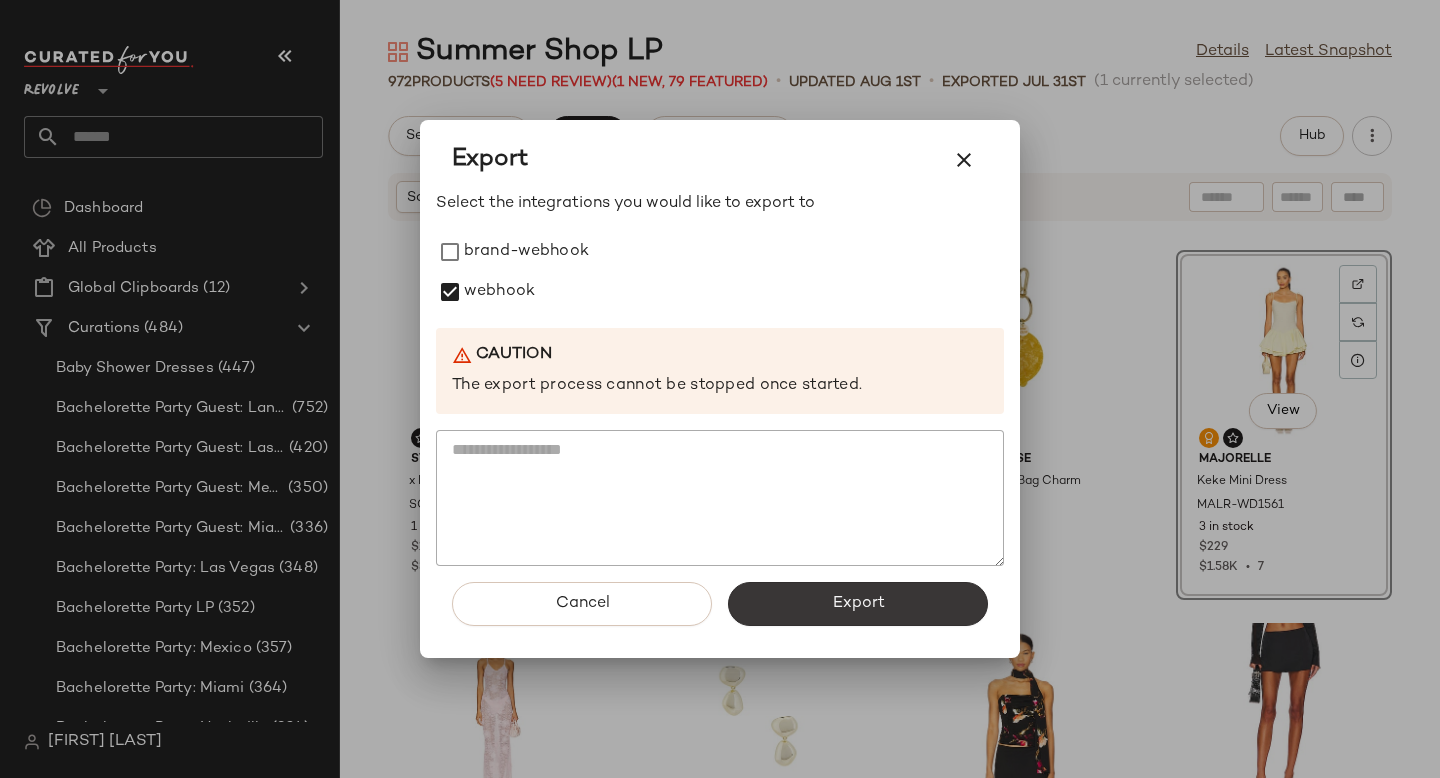 click on "Export" at bounding box center (858, 604) 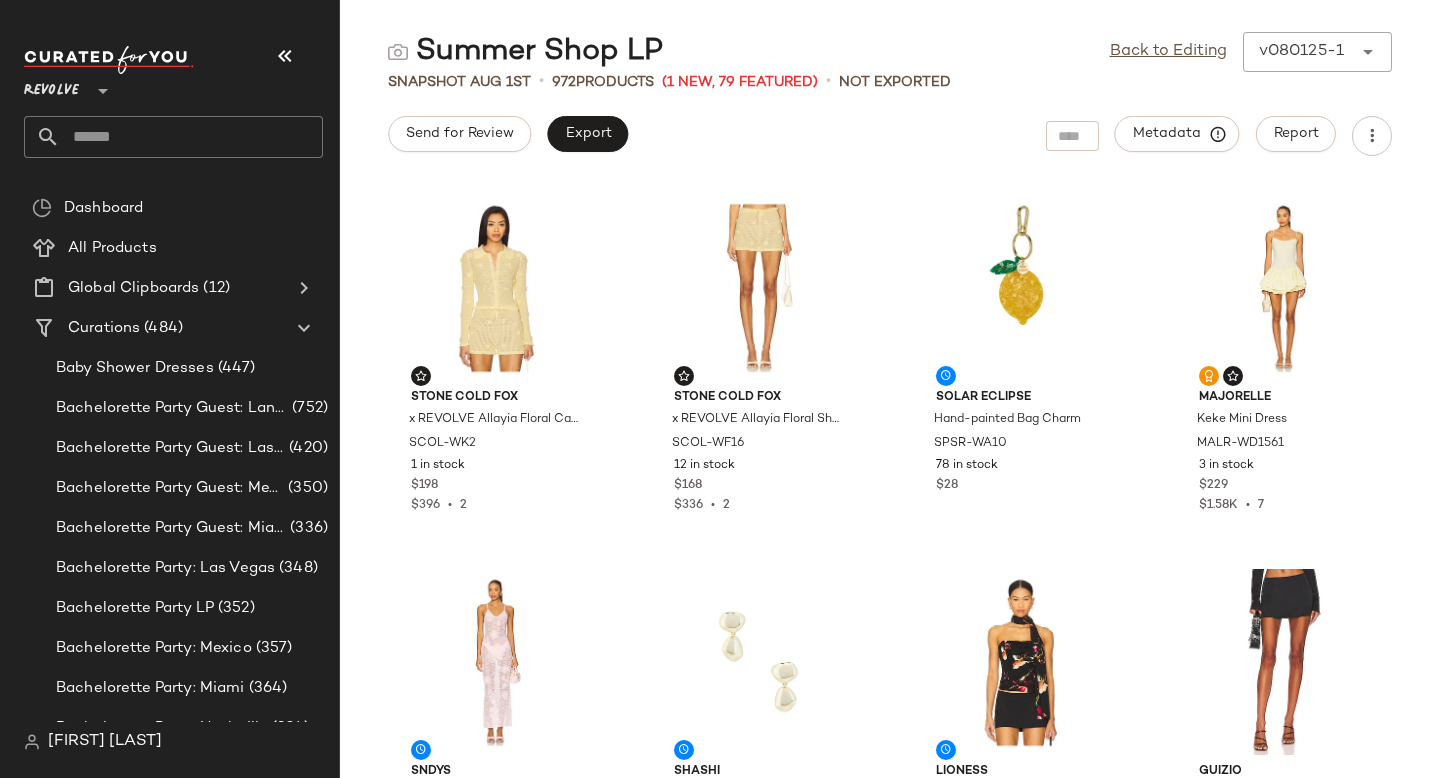 click 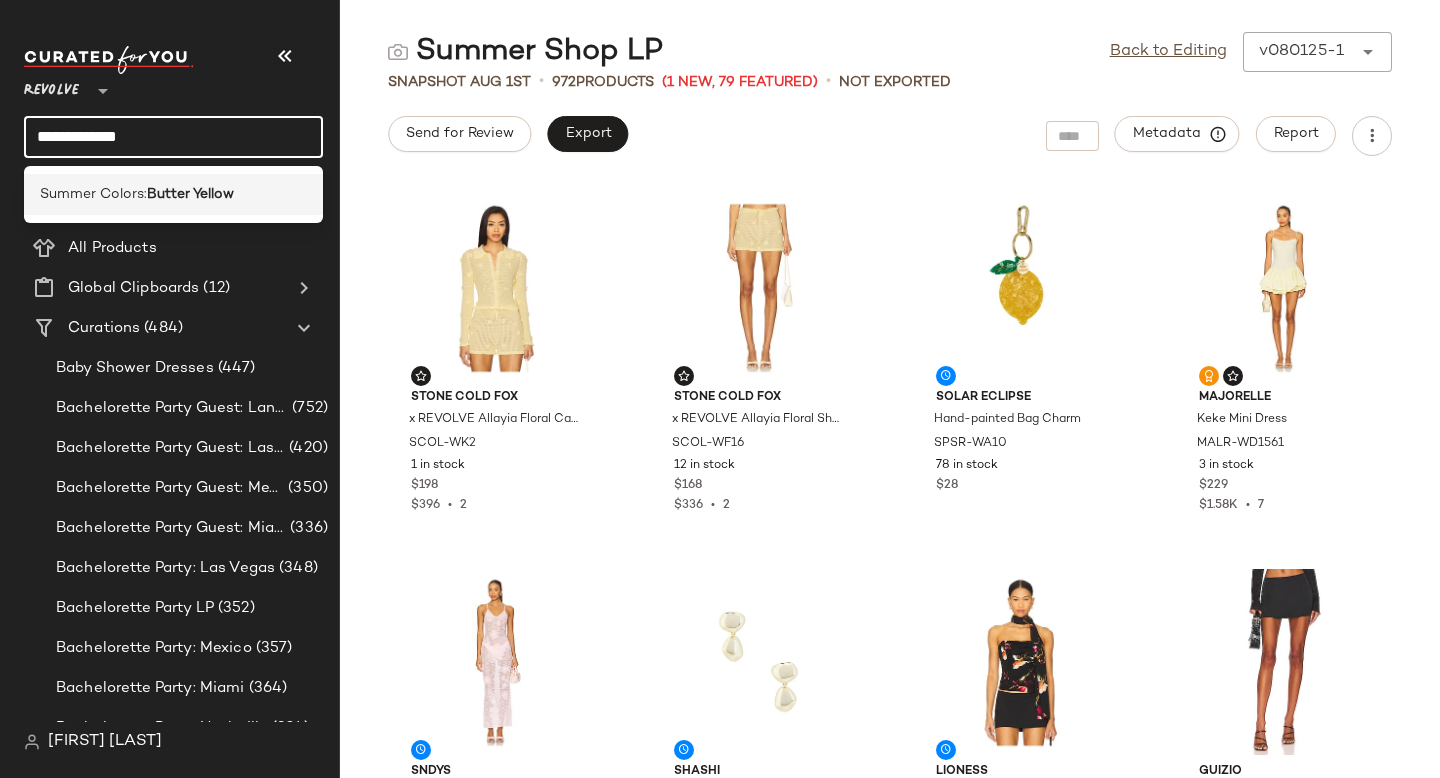 type on "**********" 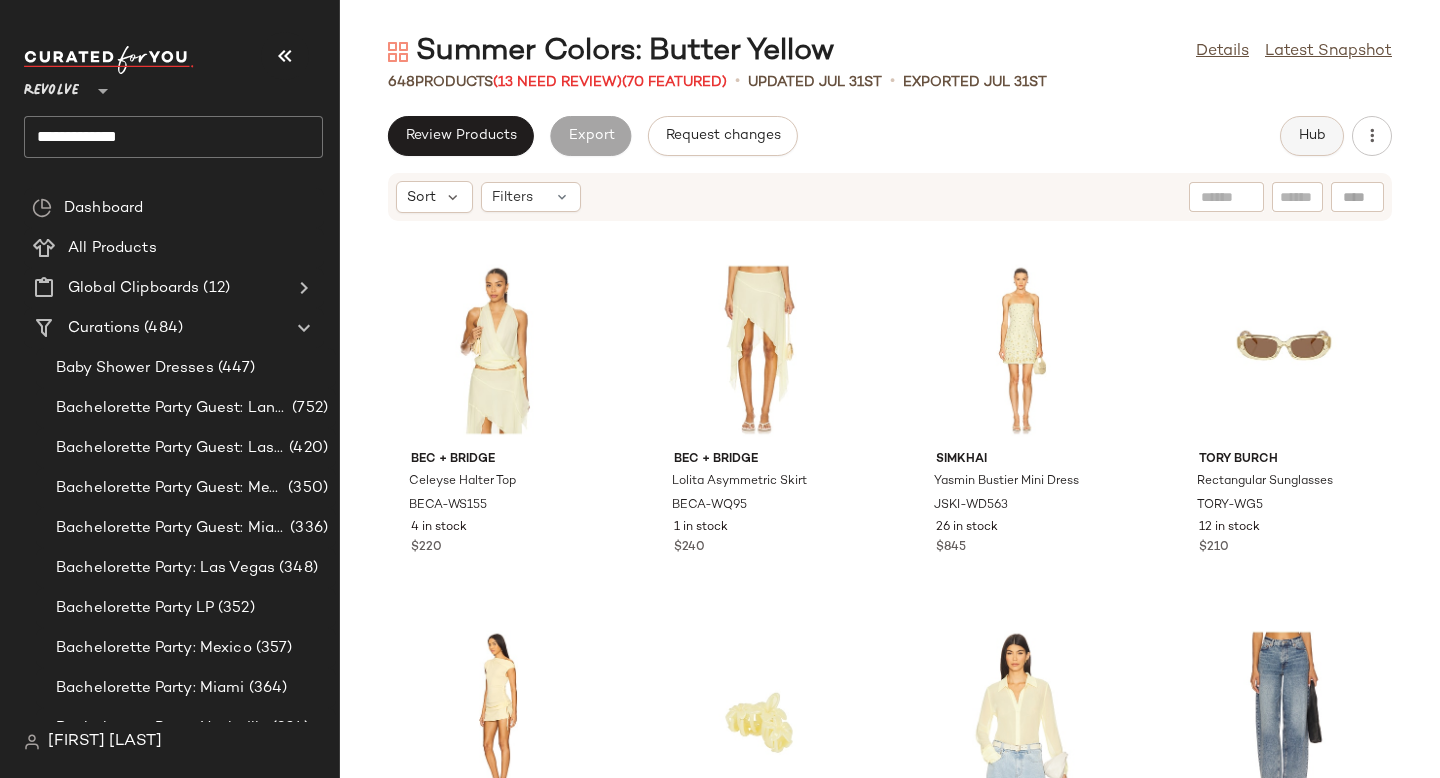 click on "Hub" at bounding box center (1312, 136) 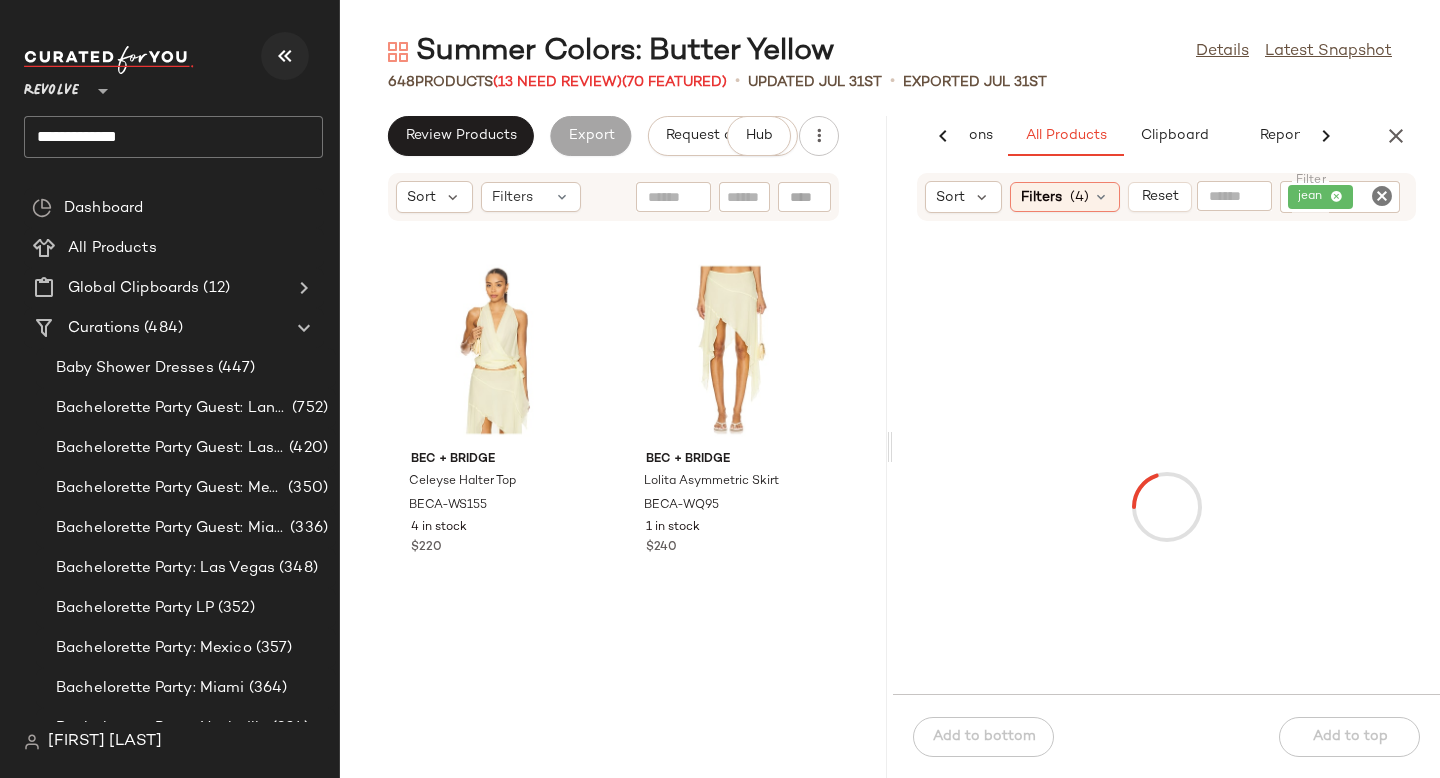 click at bounding box center (285, 56) 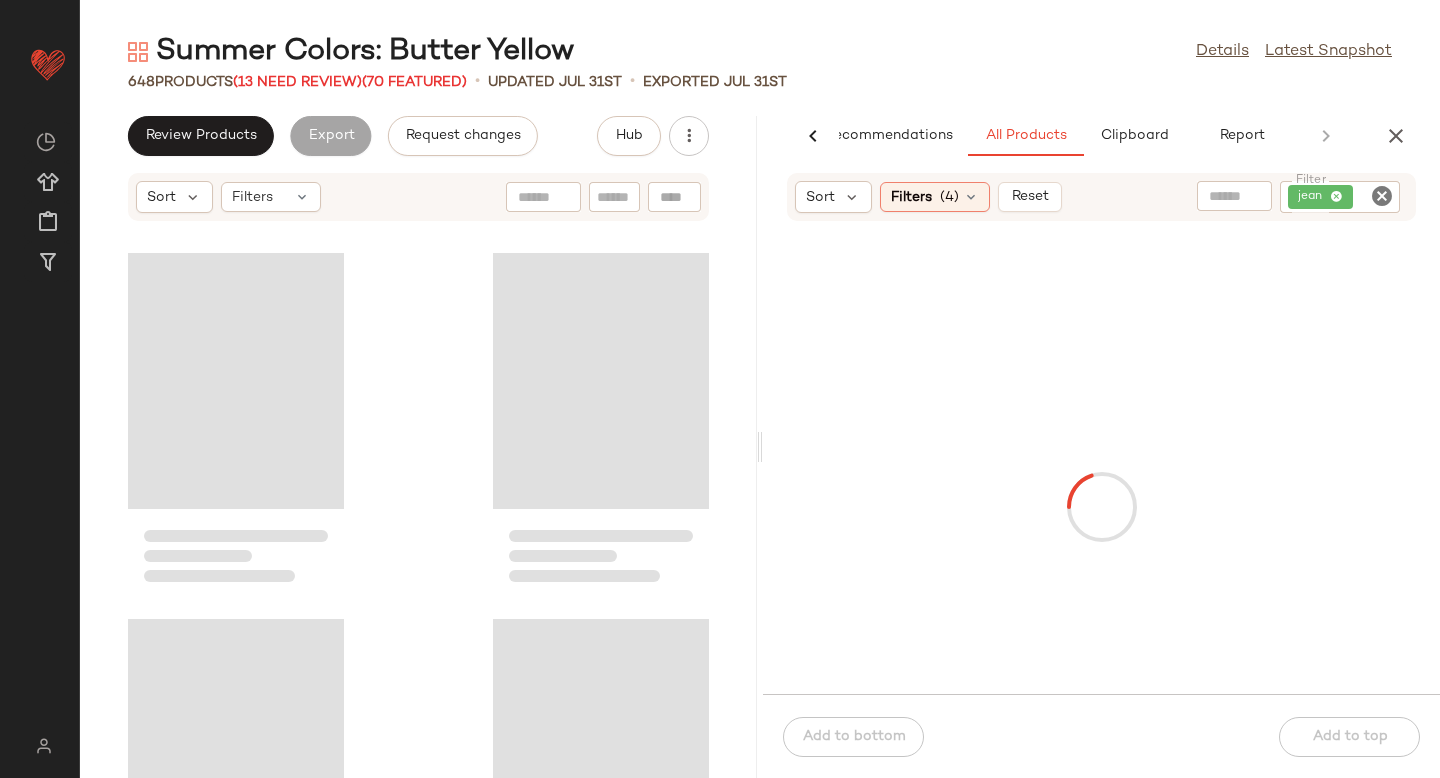 scroll, scrollTop: 0, scrollLeft: 47, axis: horizontal 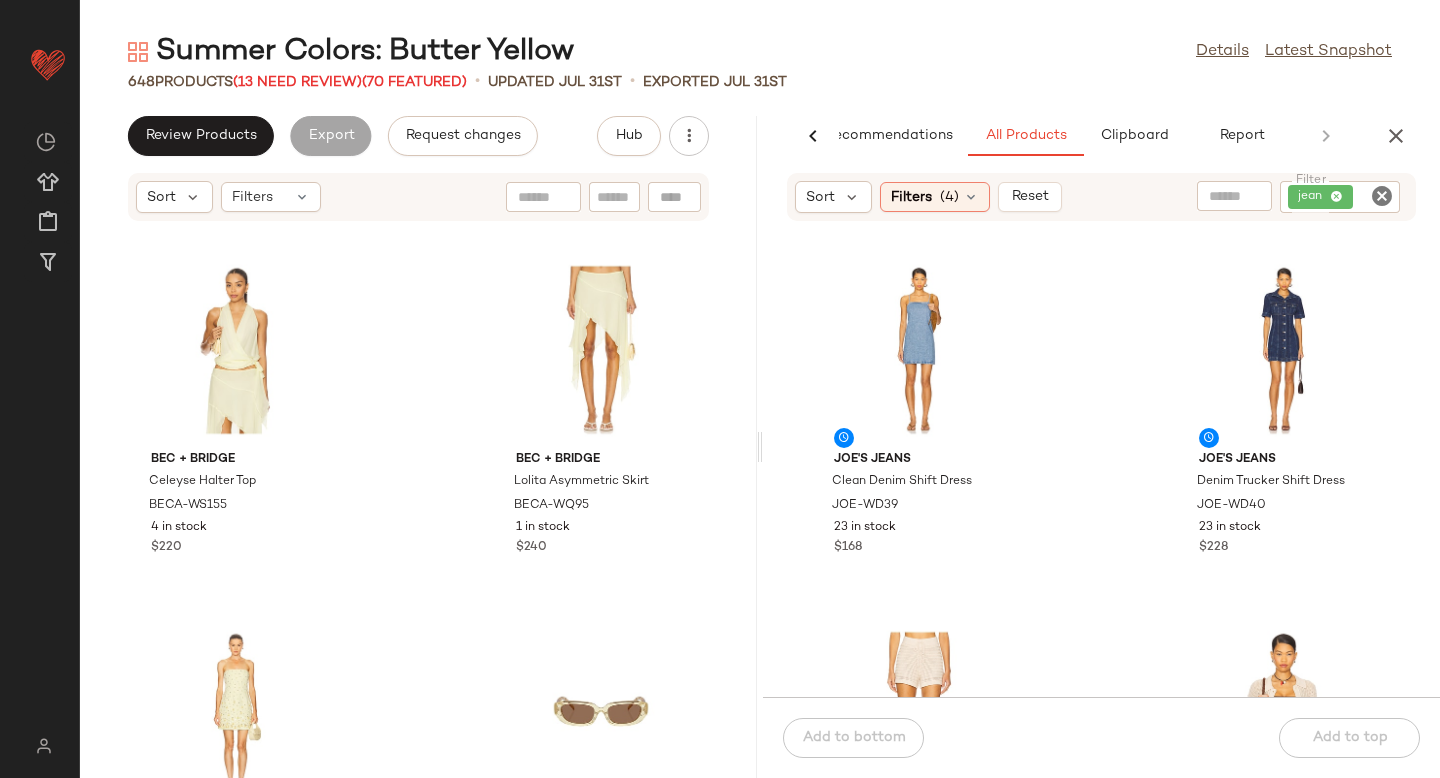 click 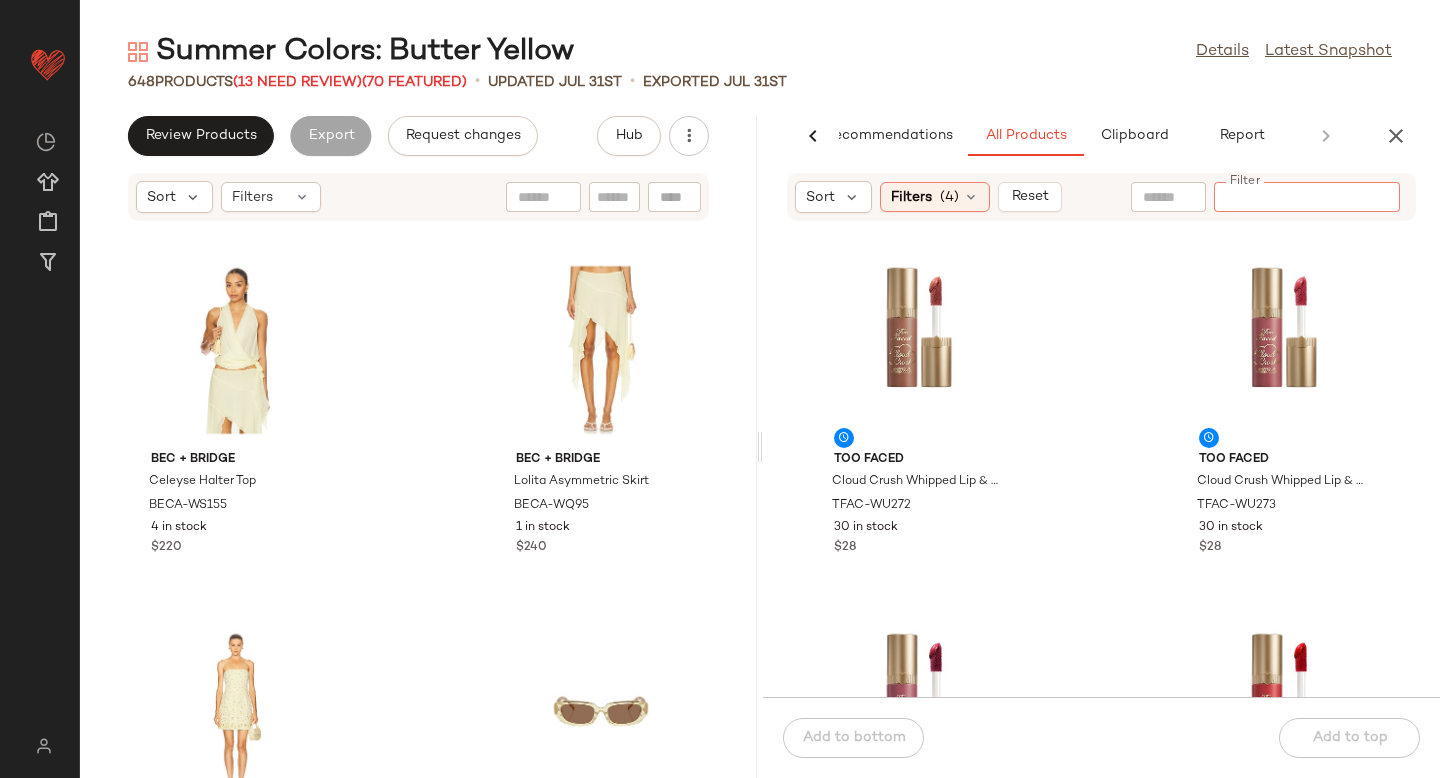 paste on "*********" 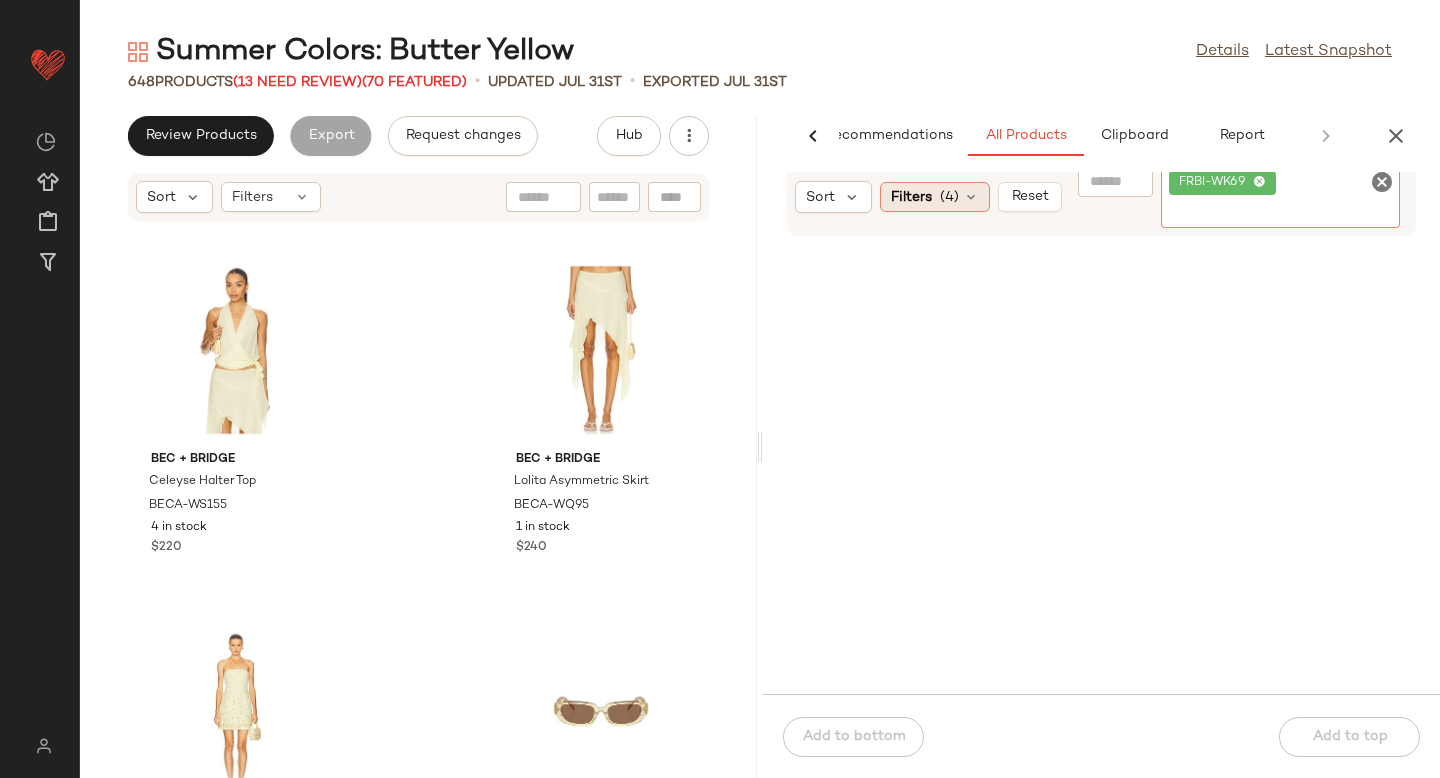 click on "Filters  (4)" 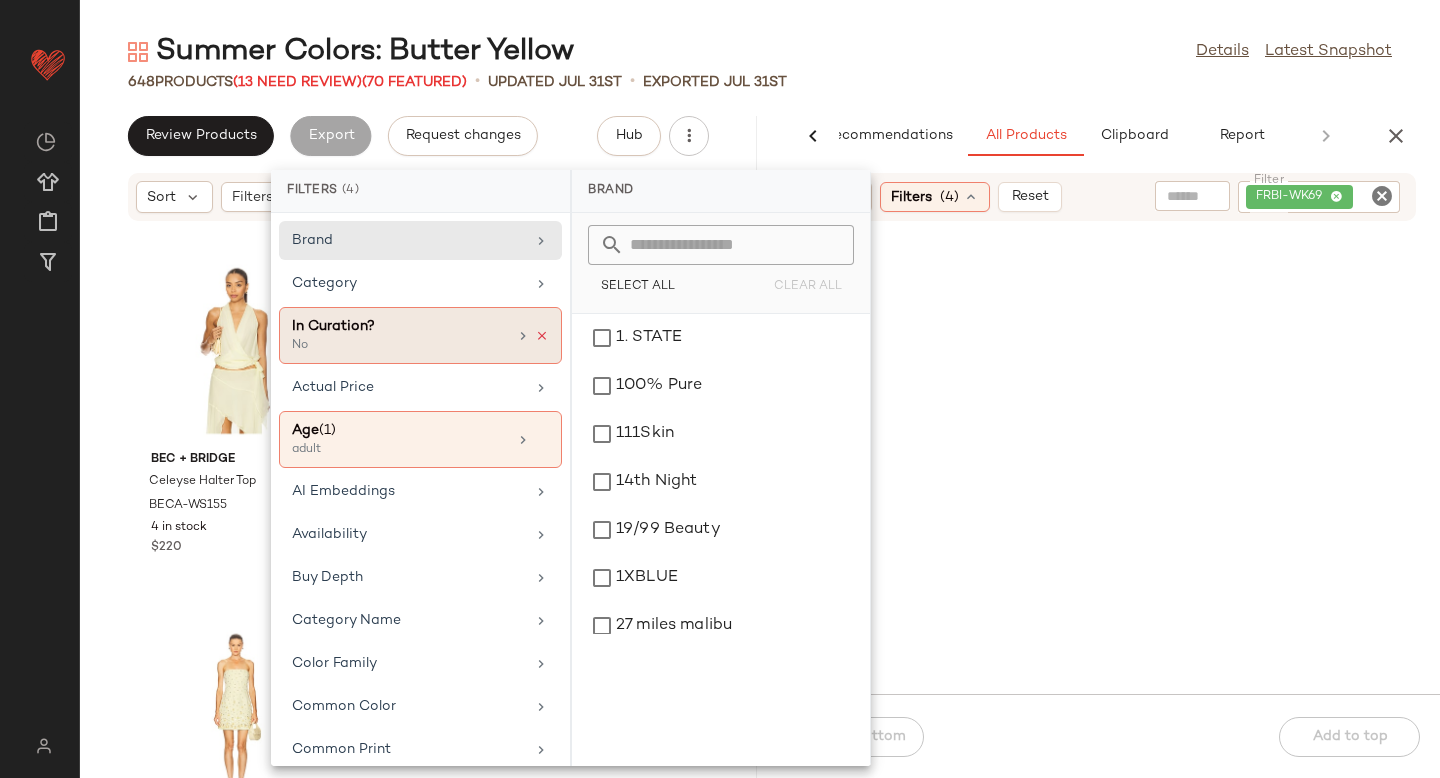 click at bounding box center (542, 336) 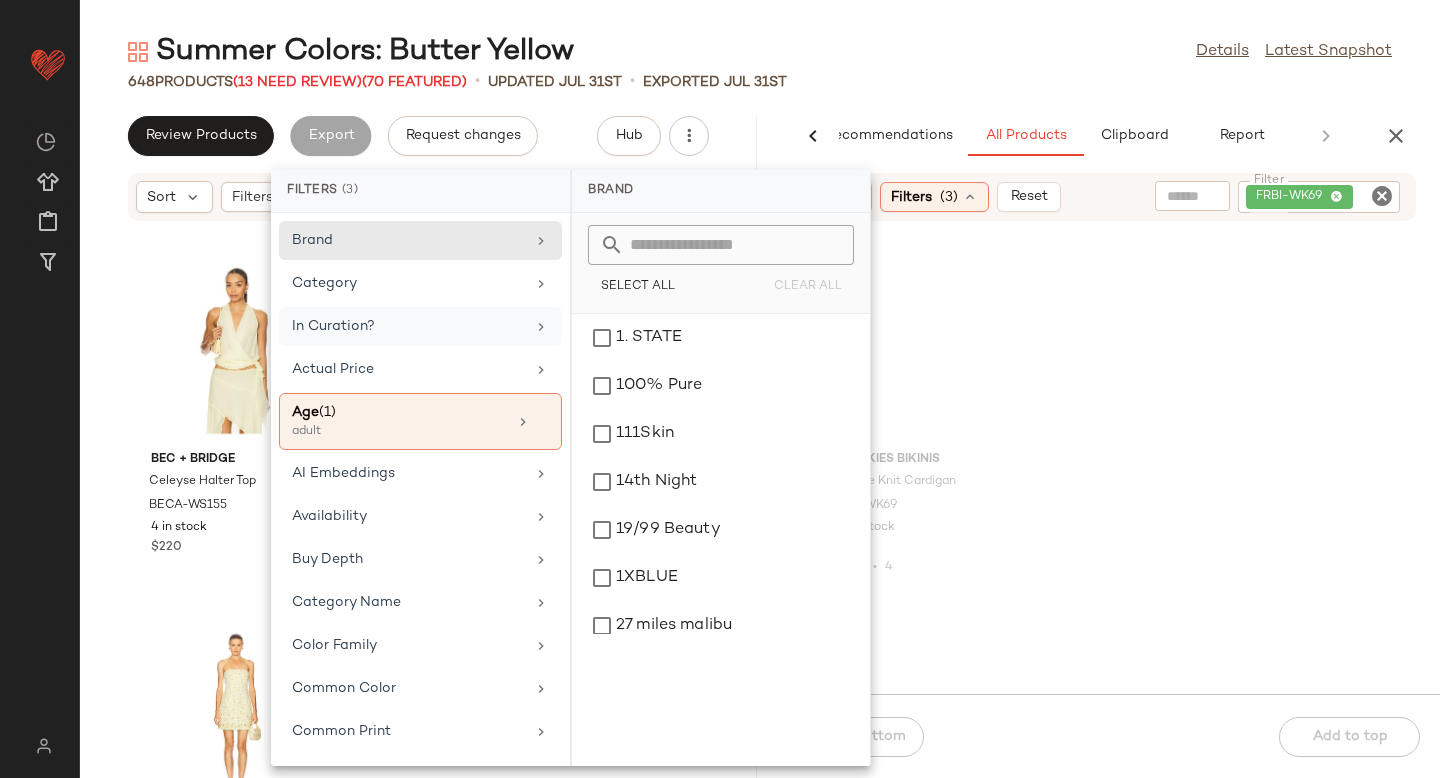 click on "Frankies Bikinis Sundae Knit Cardigan FRBI-WK69 15 in stock $170 $680  •  4" 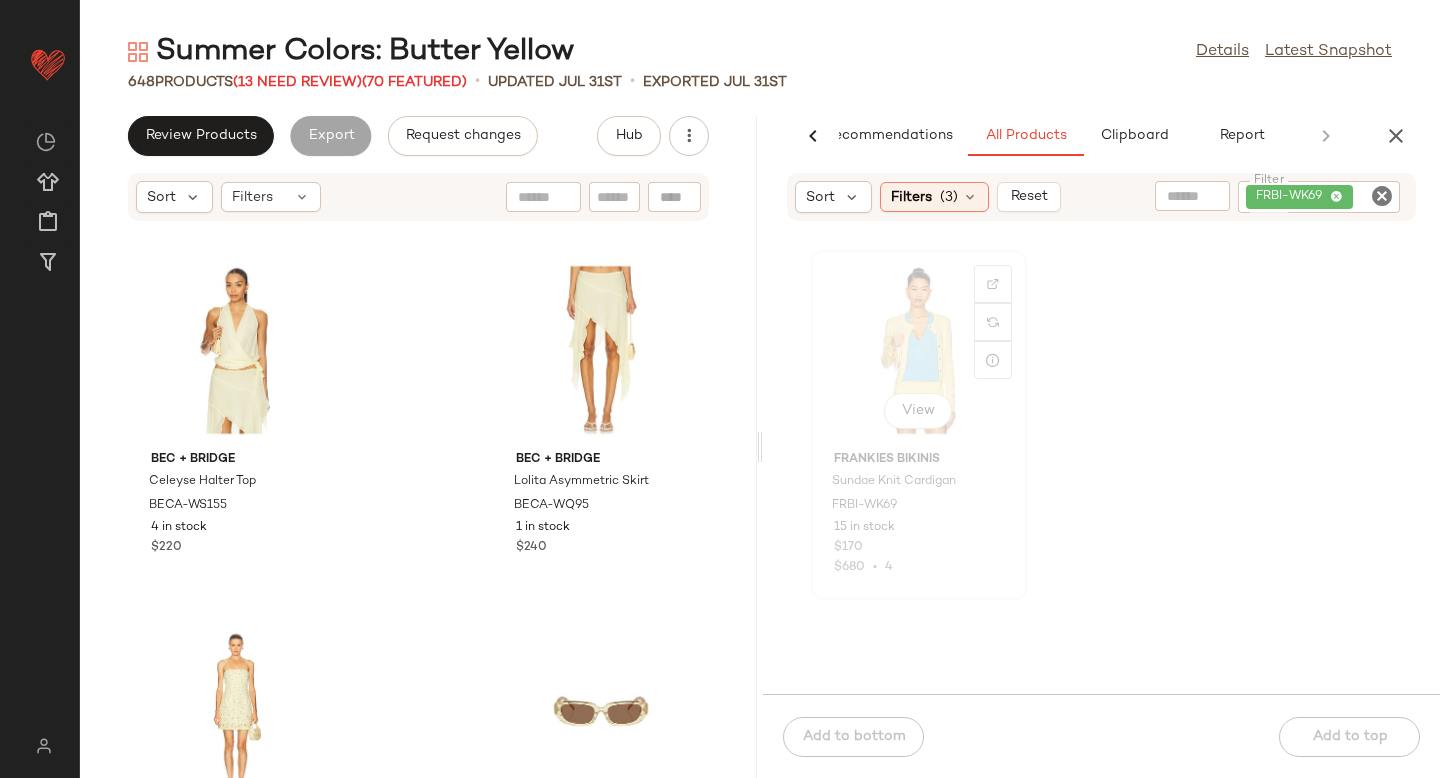 click on "View" 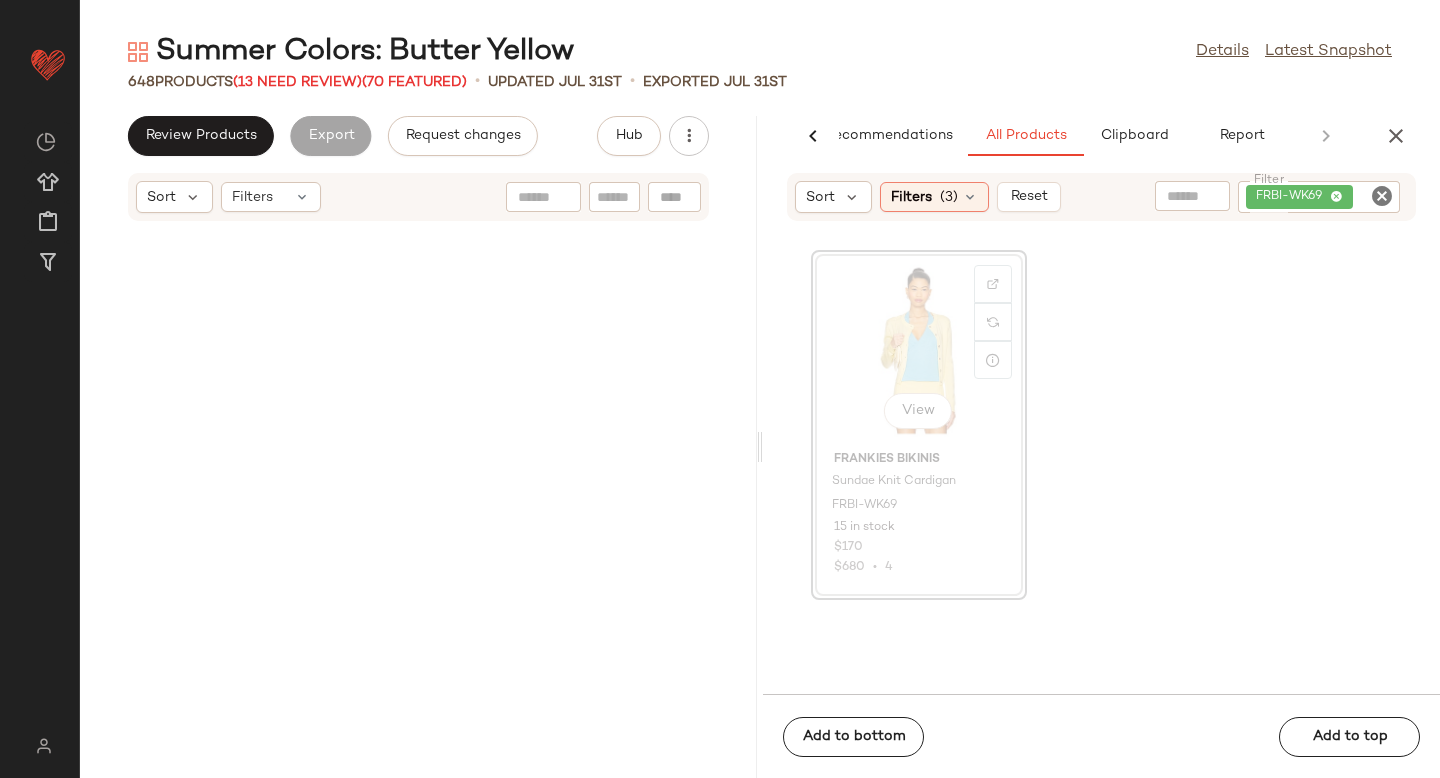 scroll, scrollTop: 4392, scrollLeft: 0, axis: vertical 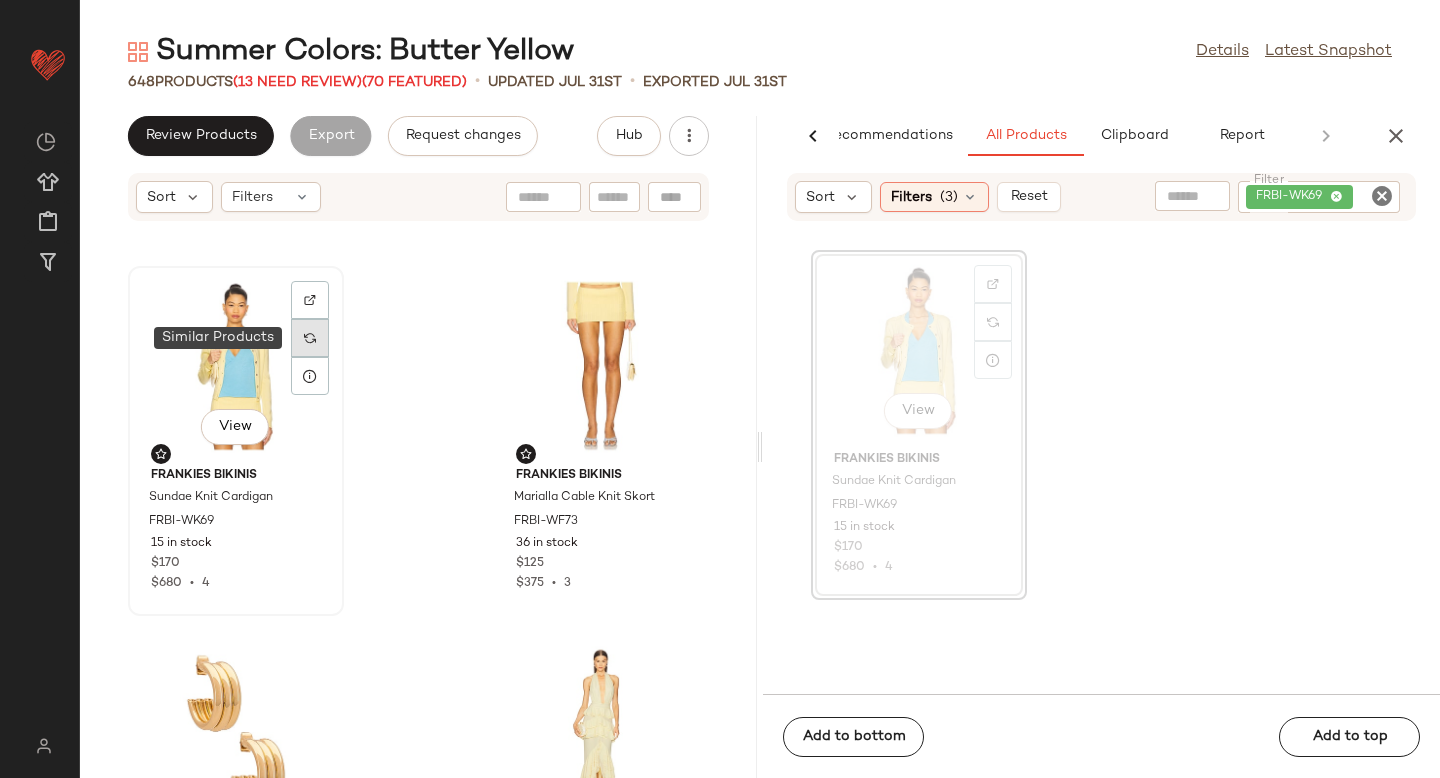 click 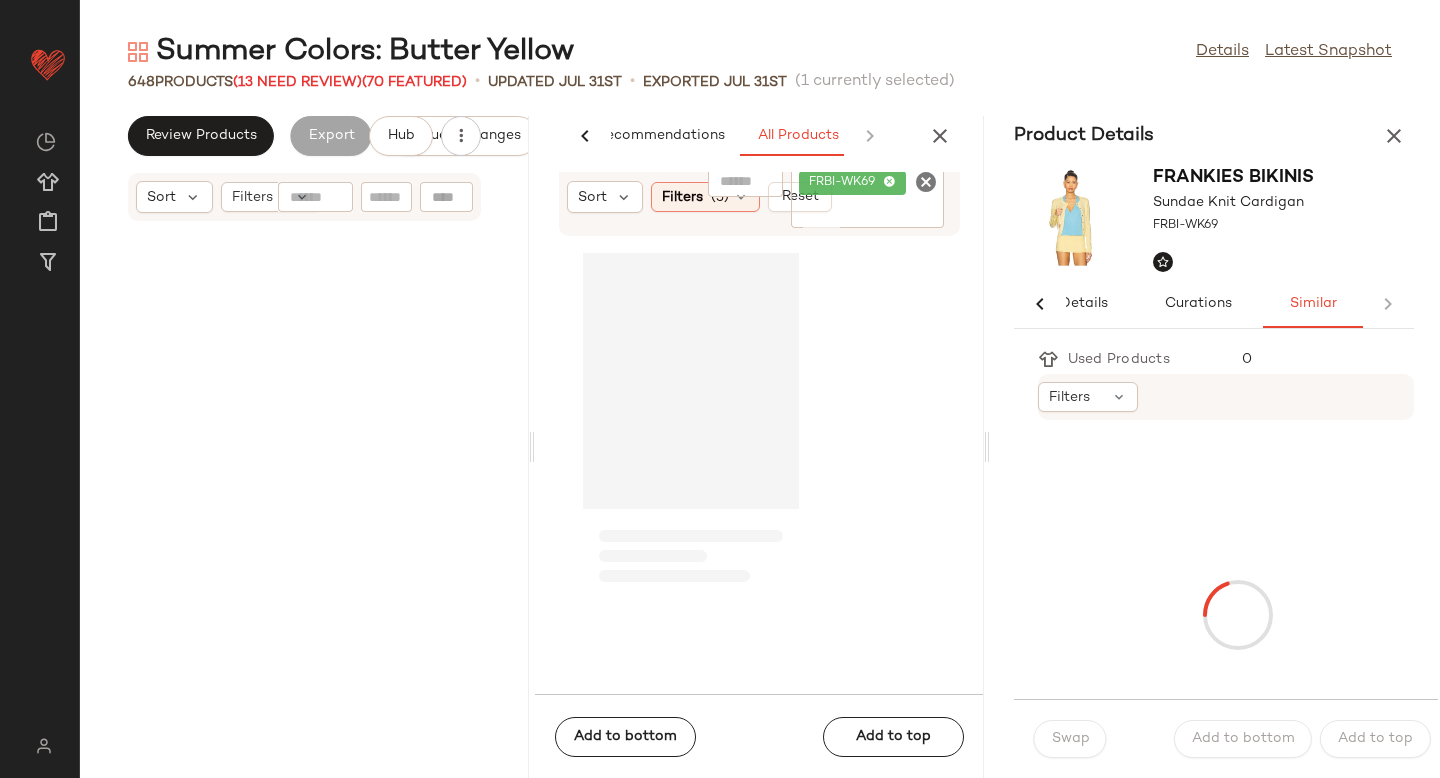 scroll, scrollTop: 0, scrollLeft: 33, axis: horizontal 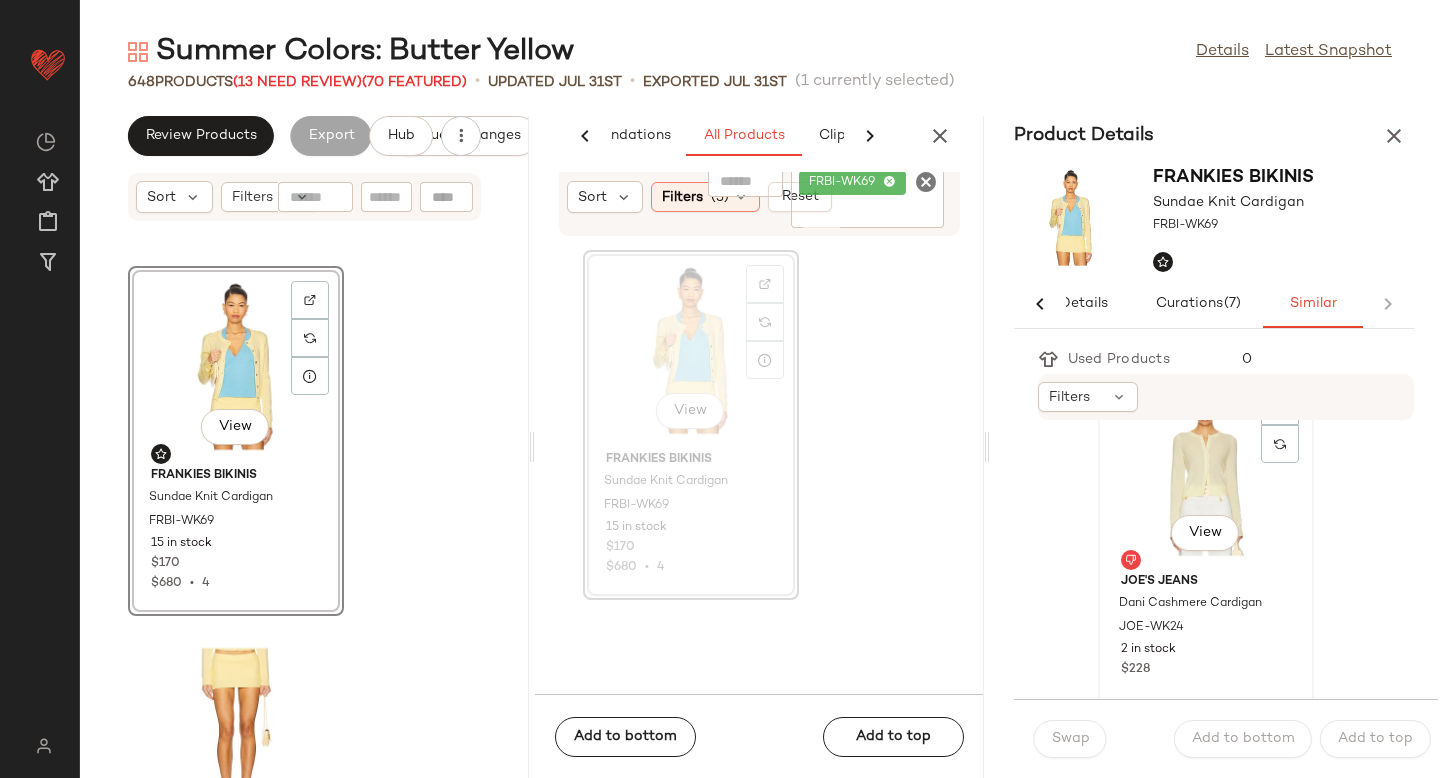 click on "View" 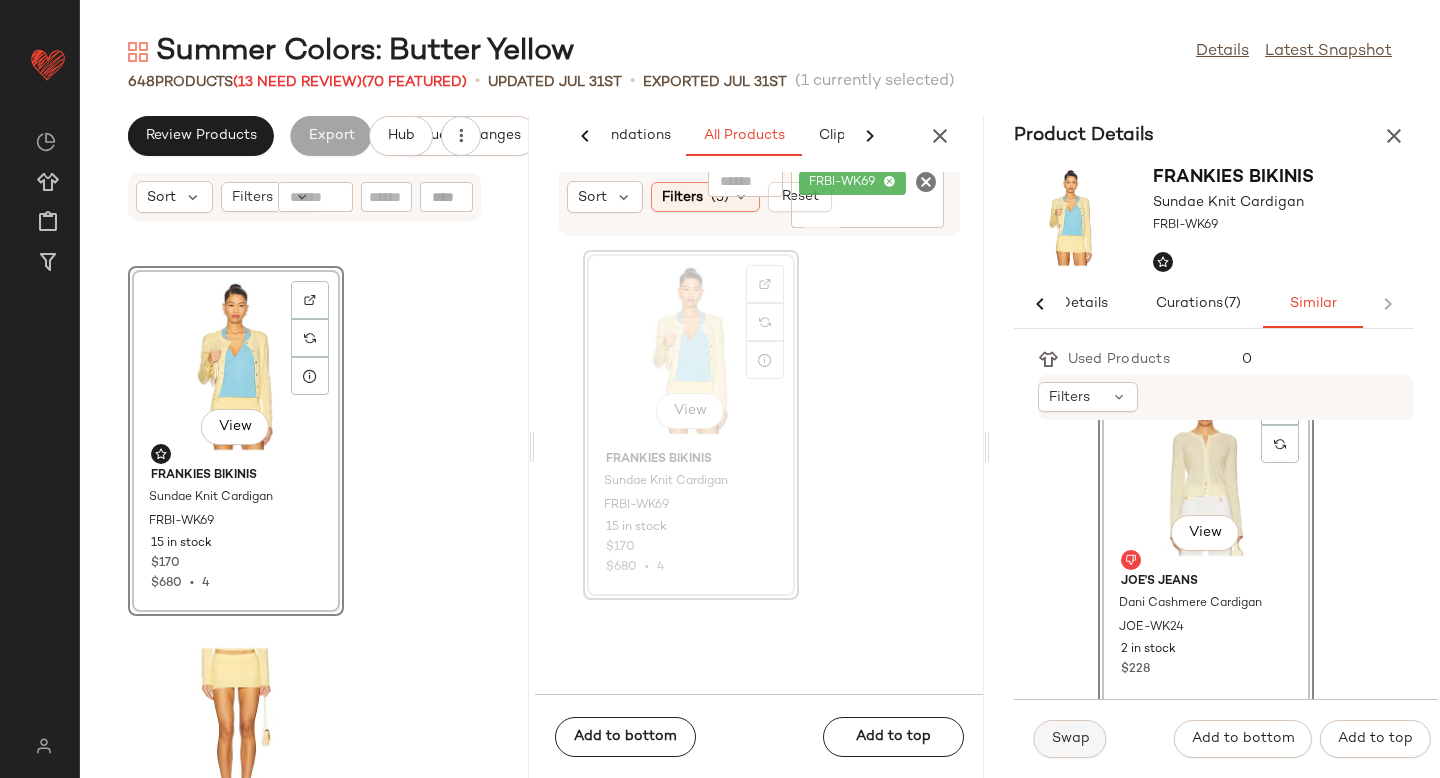 click on "Swap" 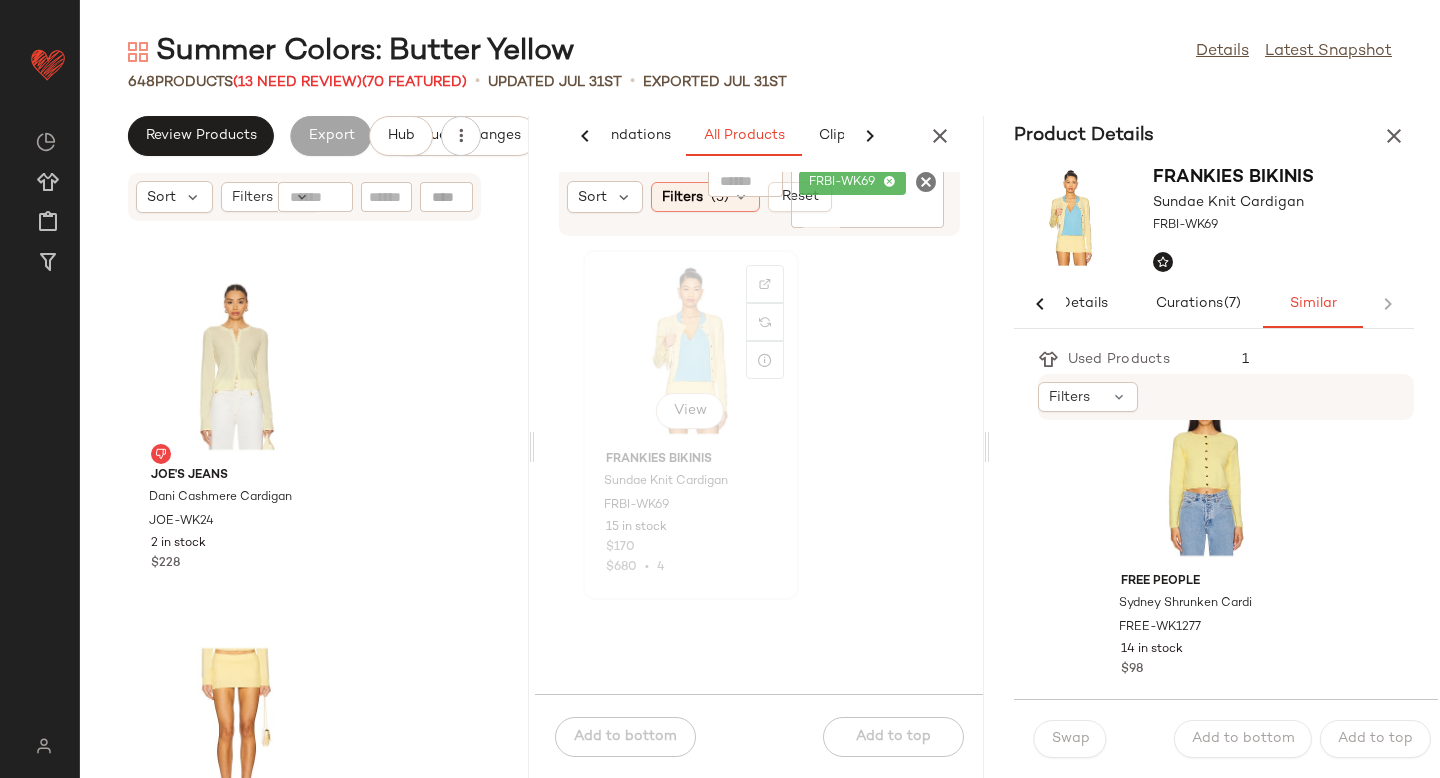 click on "View" 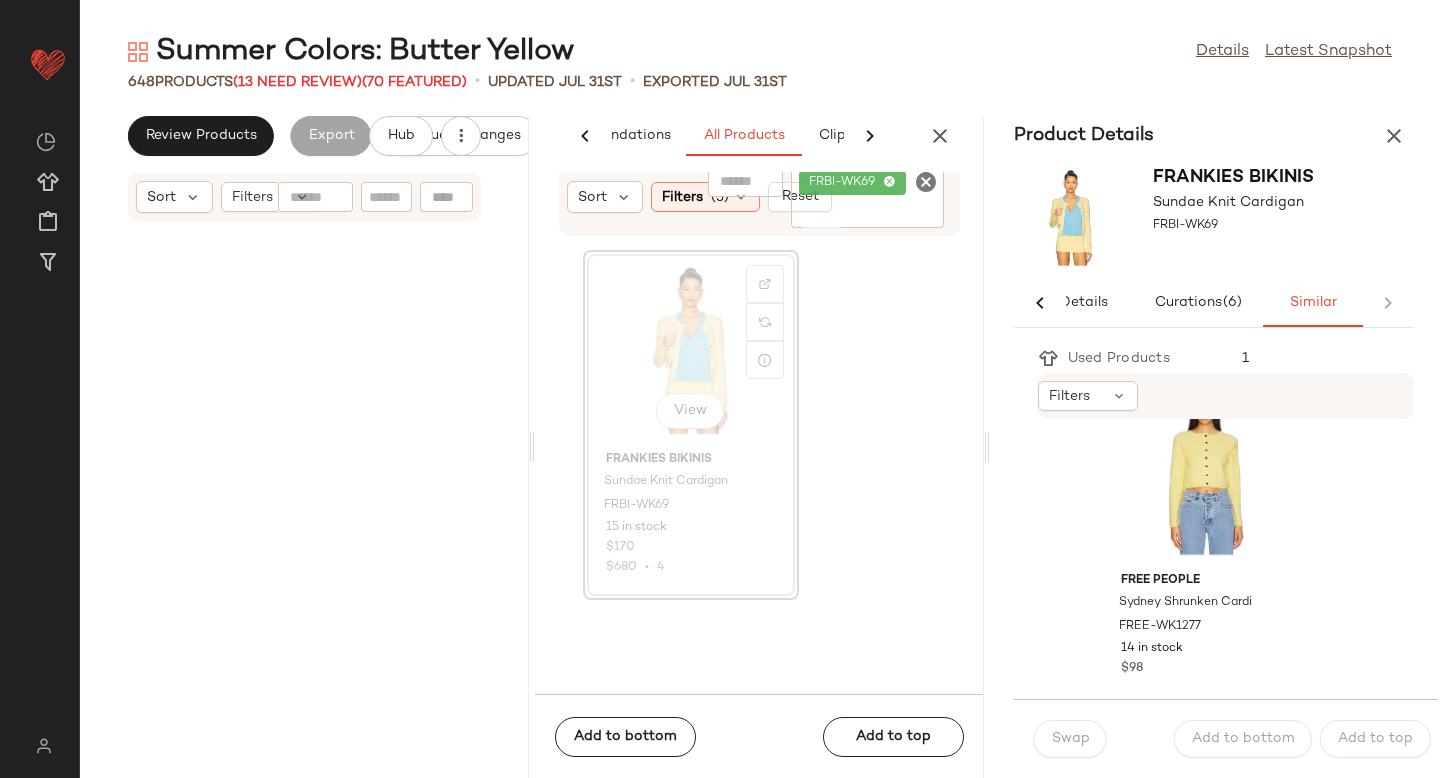 scroll, scrollTop: 0, scrollLeft: 0, axis: both 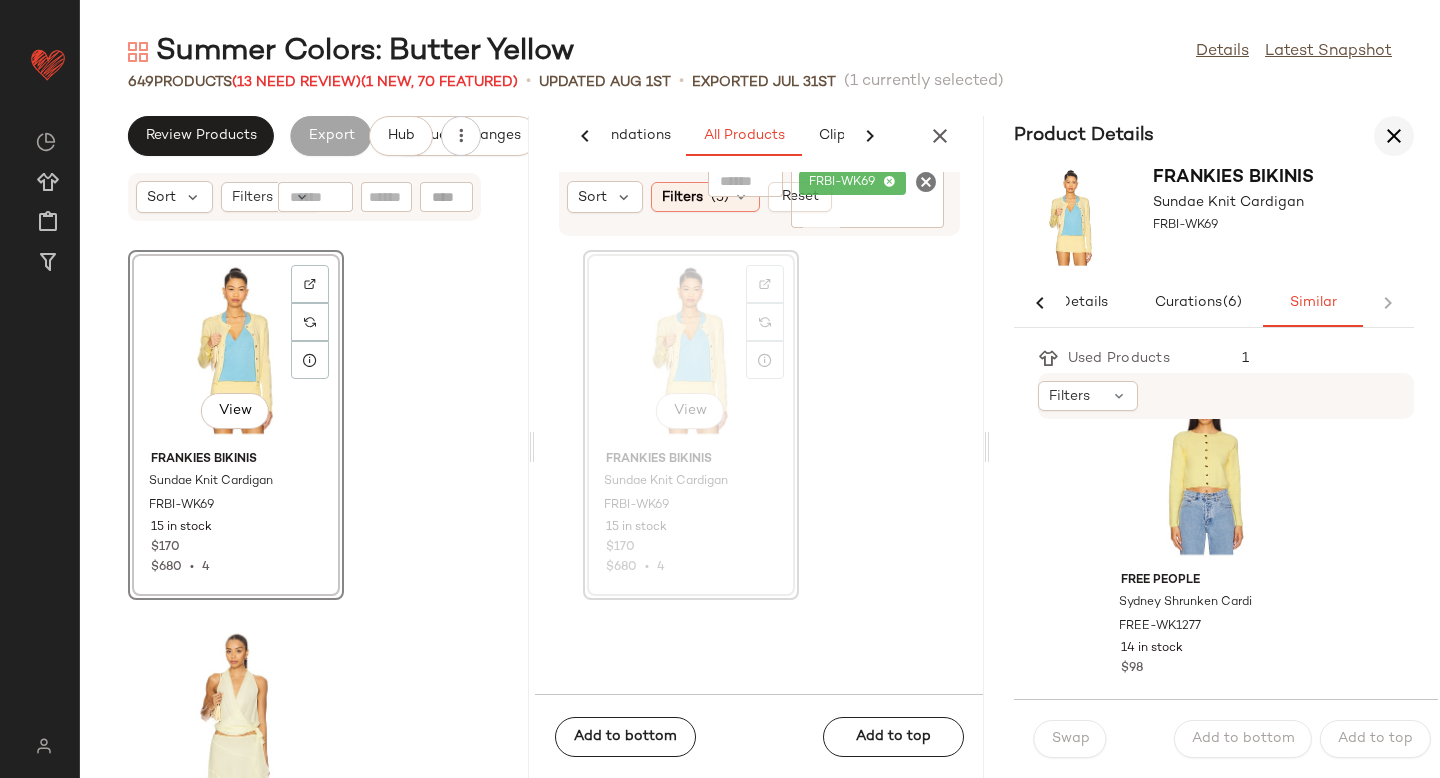 click at bounding box center (1394, 136) 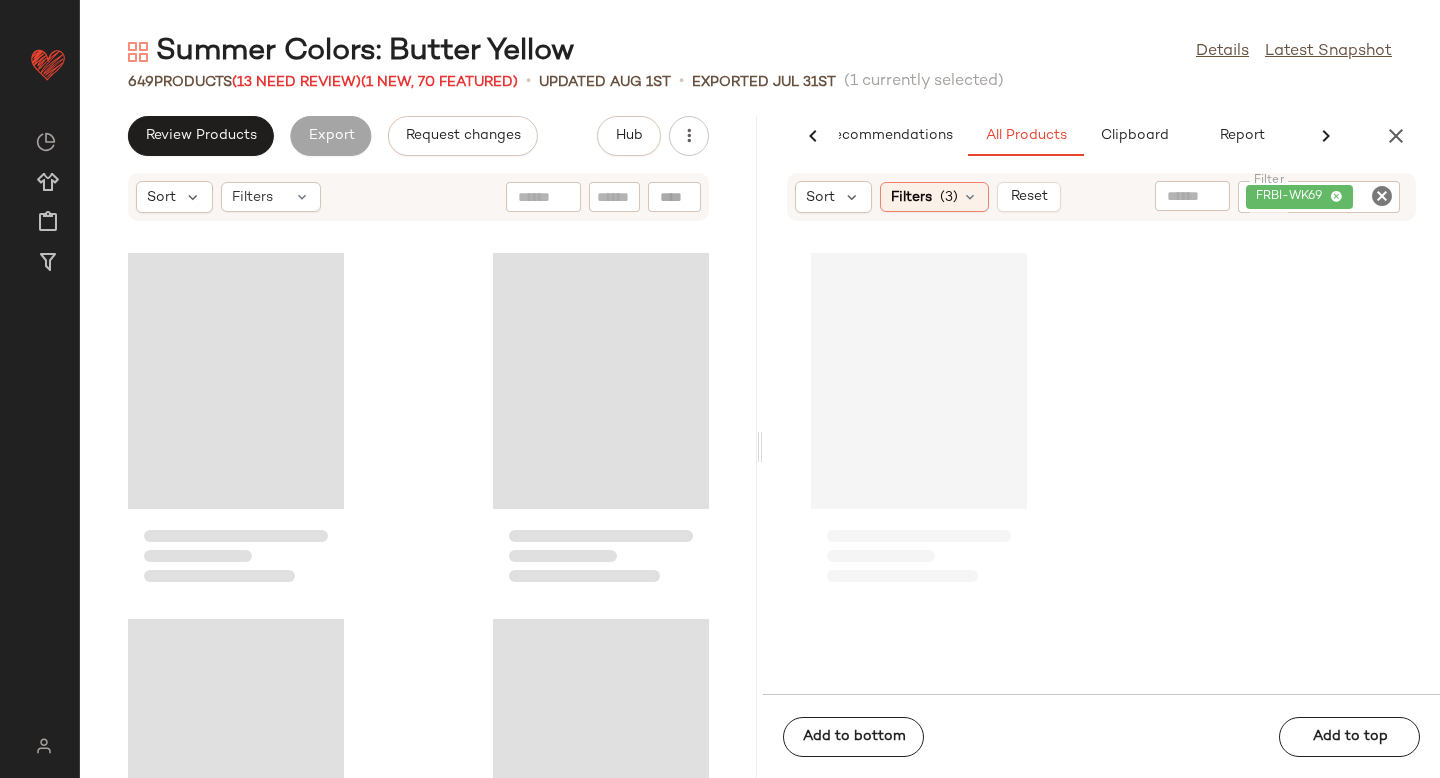 scroll, scrollTop: 0, scrollLeft: 47, axis: horizontal 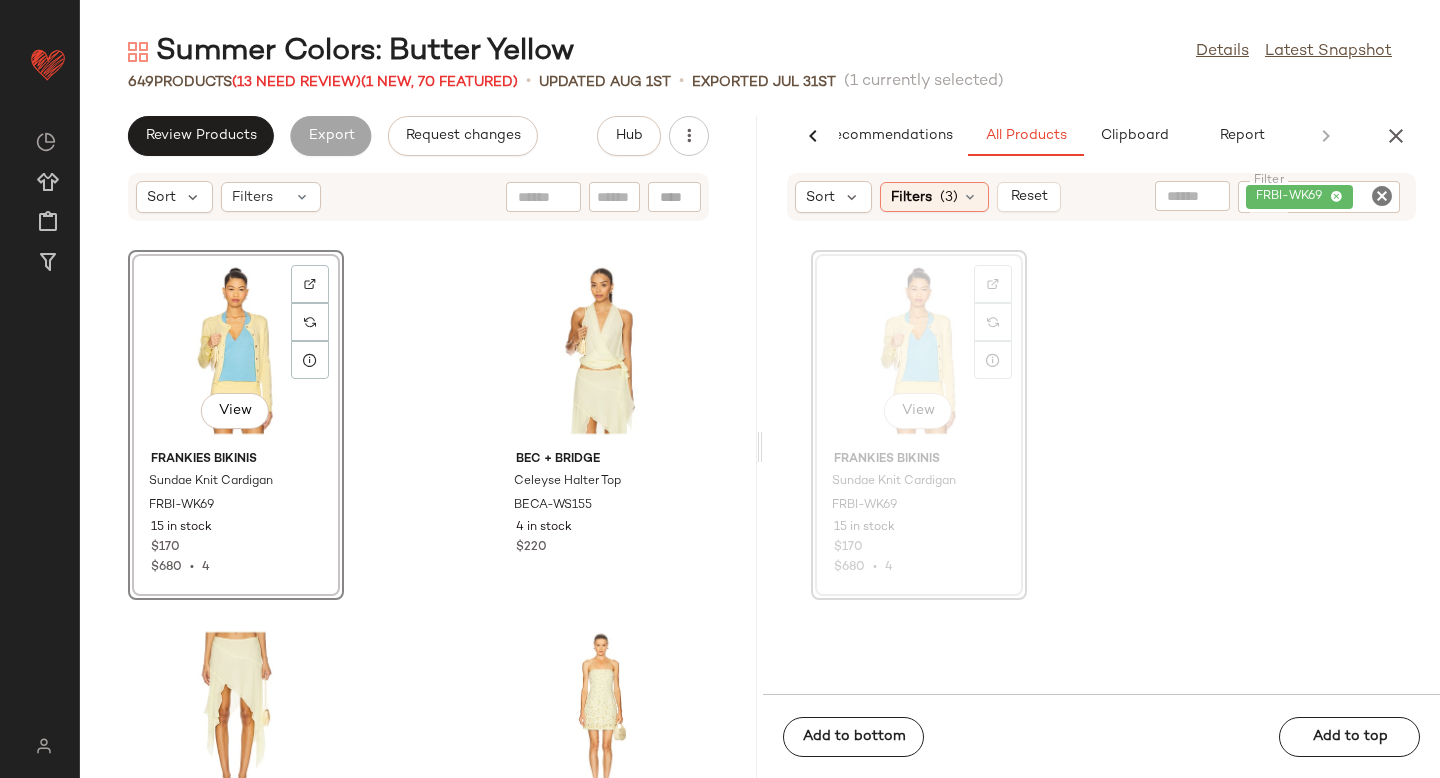click 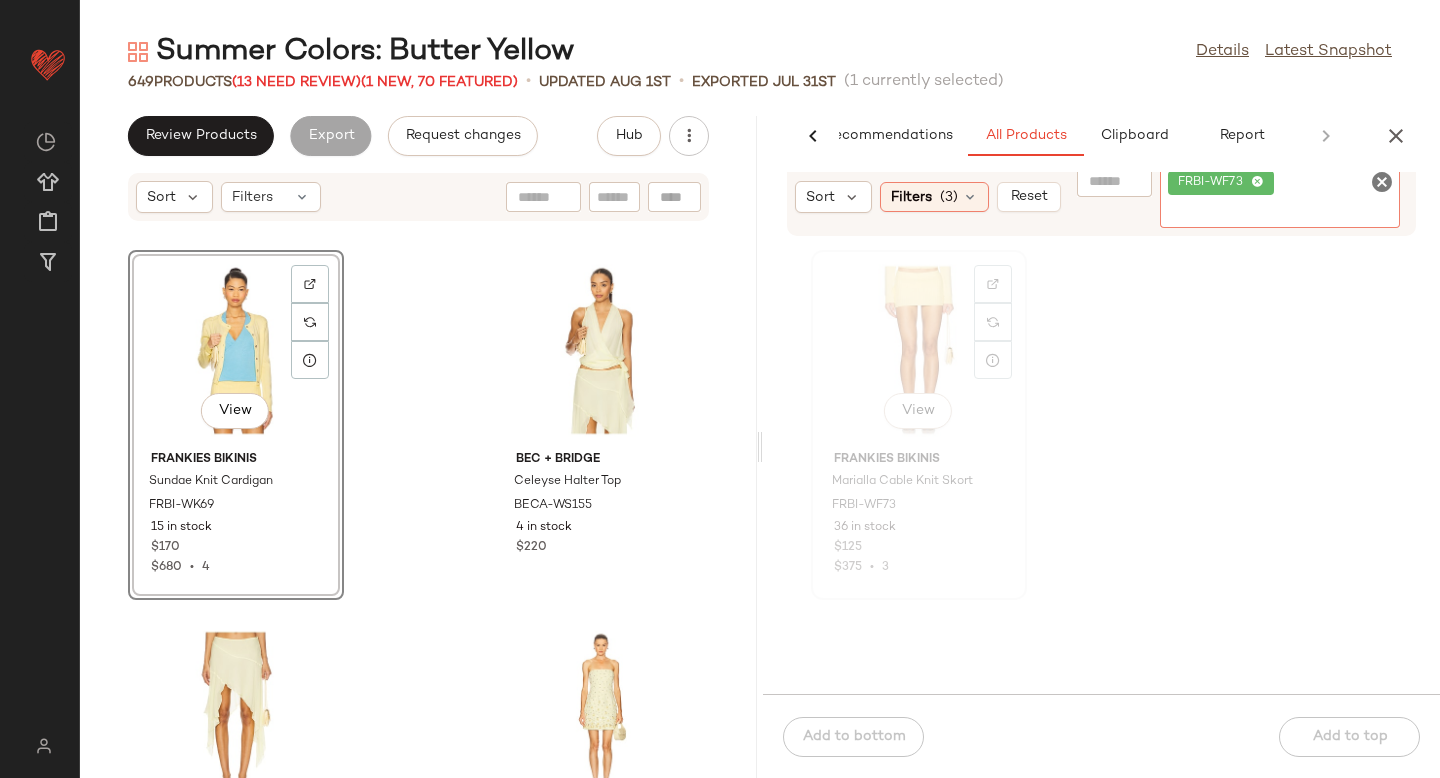 click on "View" 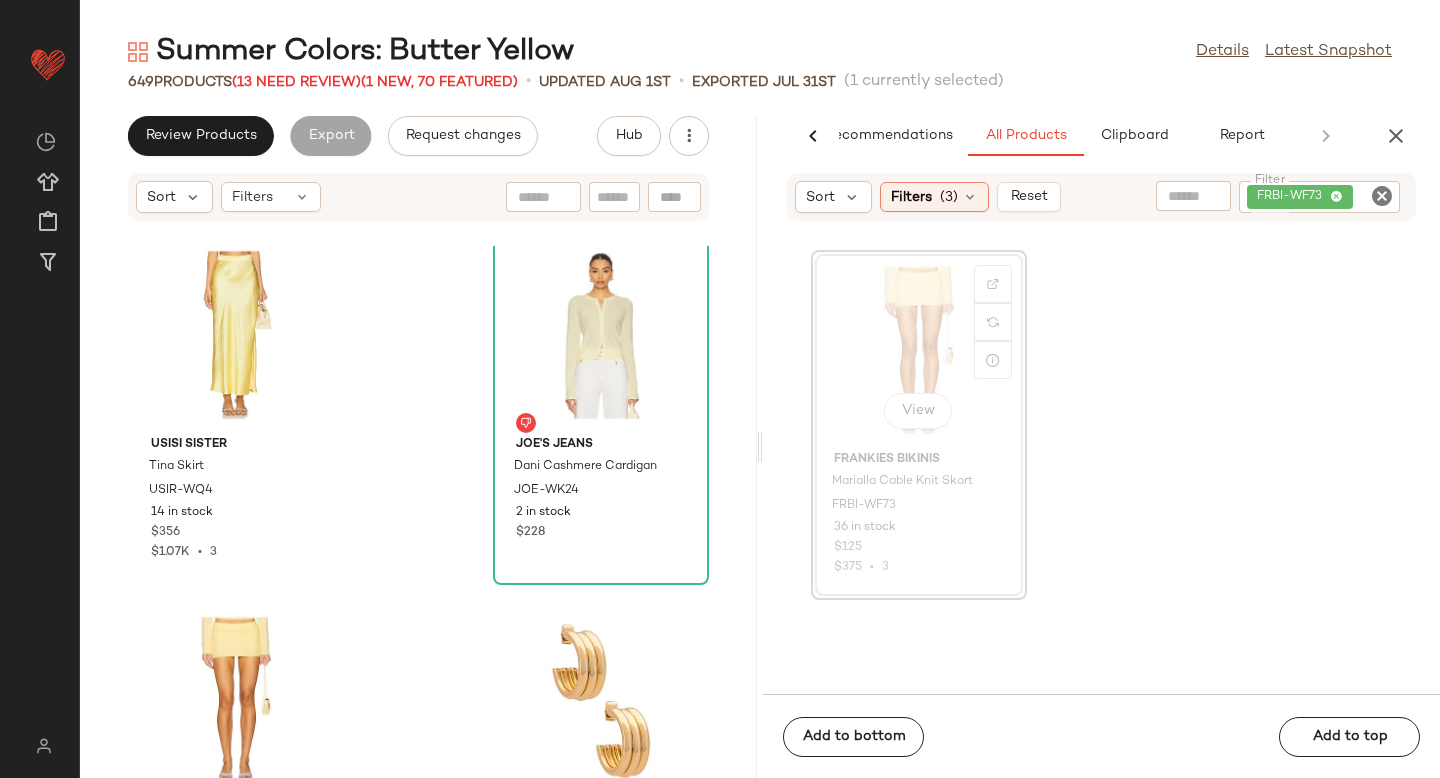 scroll, scrollTop: 4716, scrollLeft: 0, axis: vertical 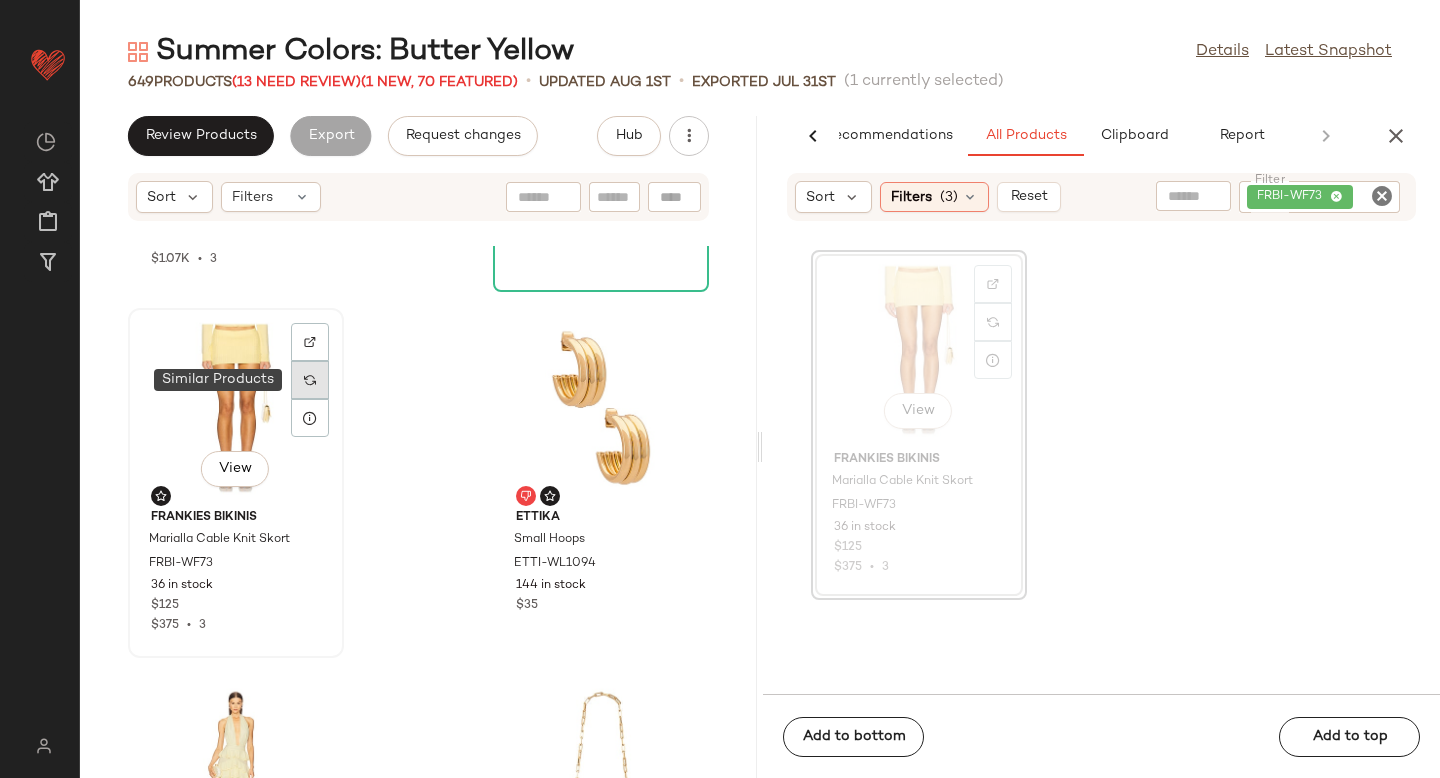 click 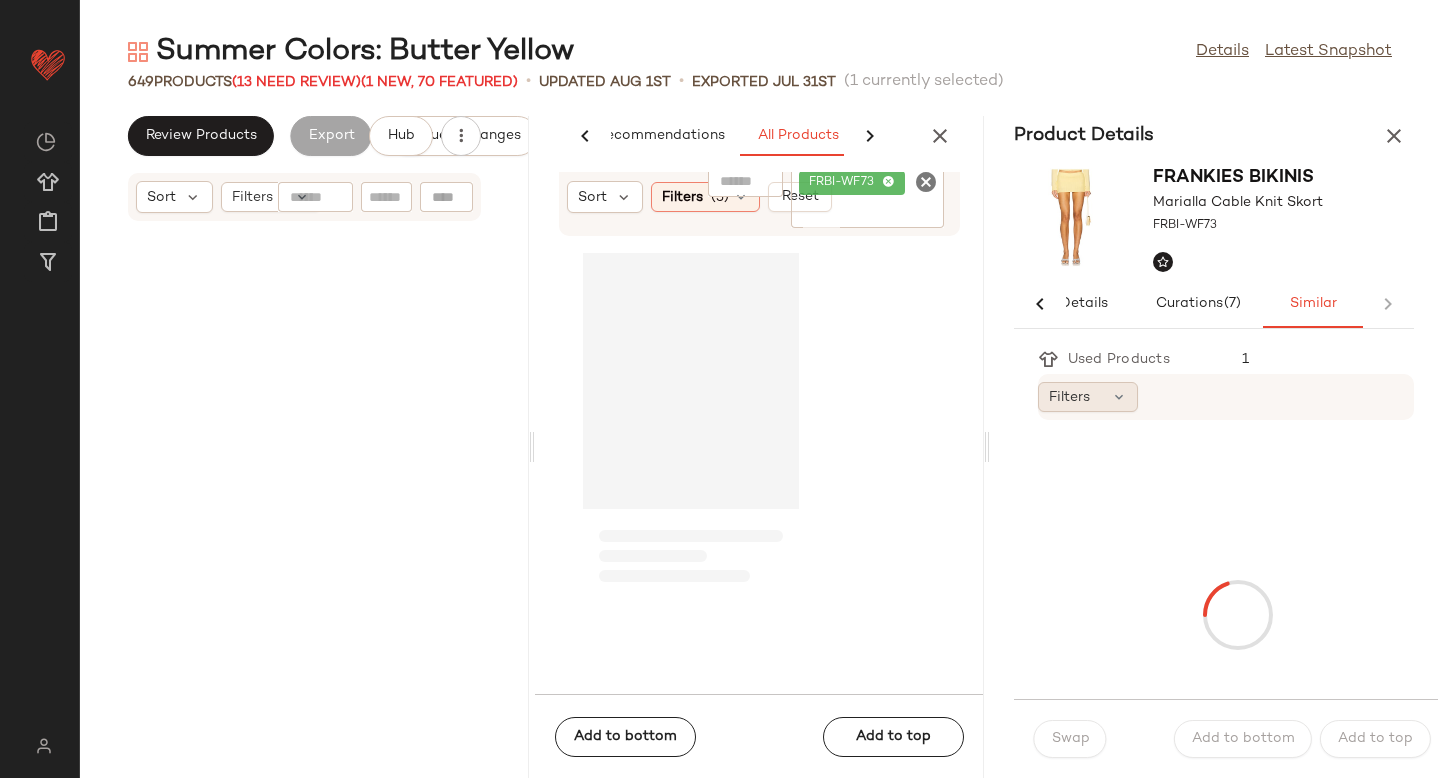scroll, scrollTop: 0, scrollLeft: 33, axis: horizontal 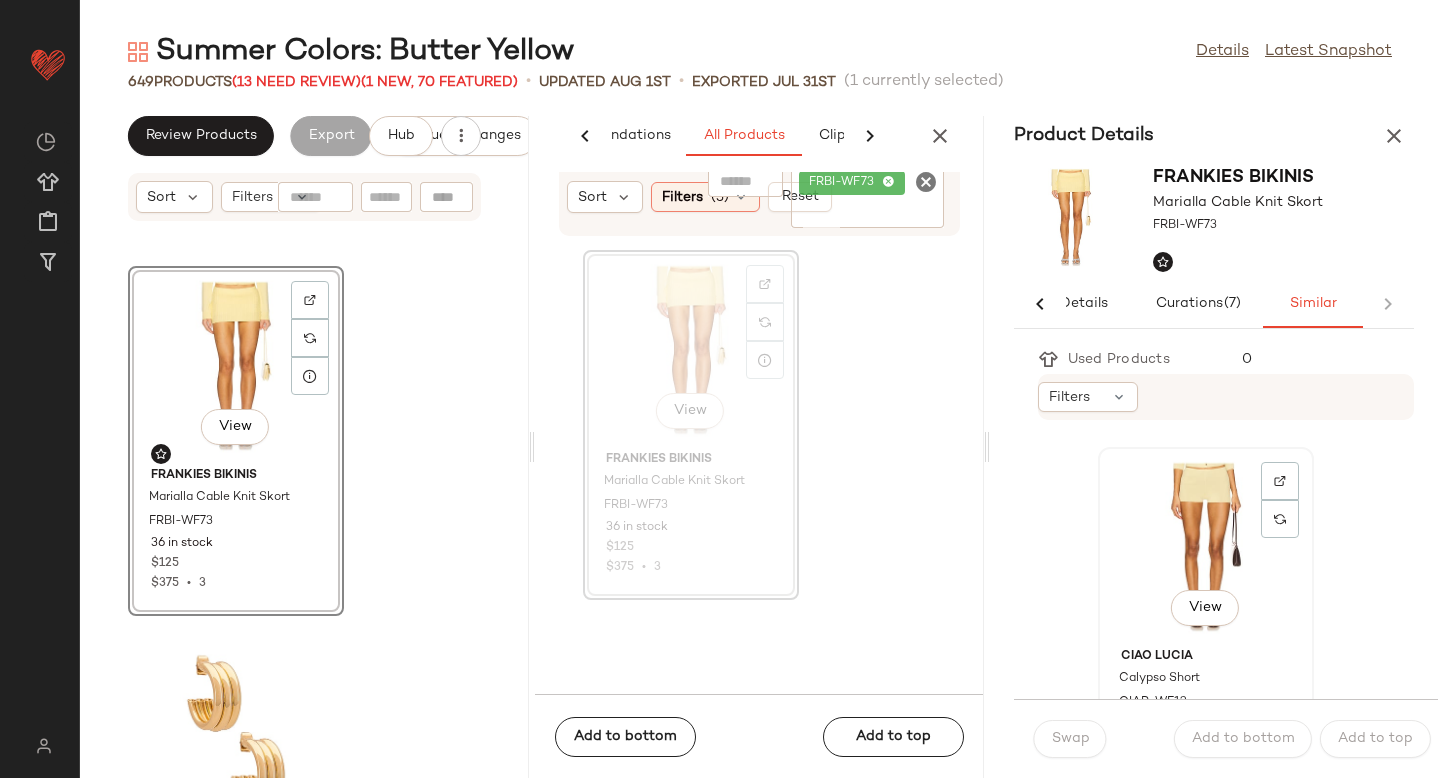 click on "View" 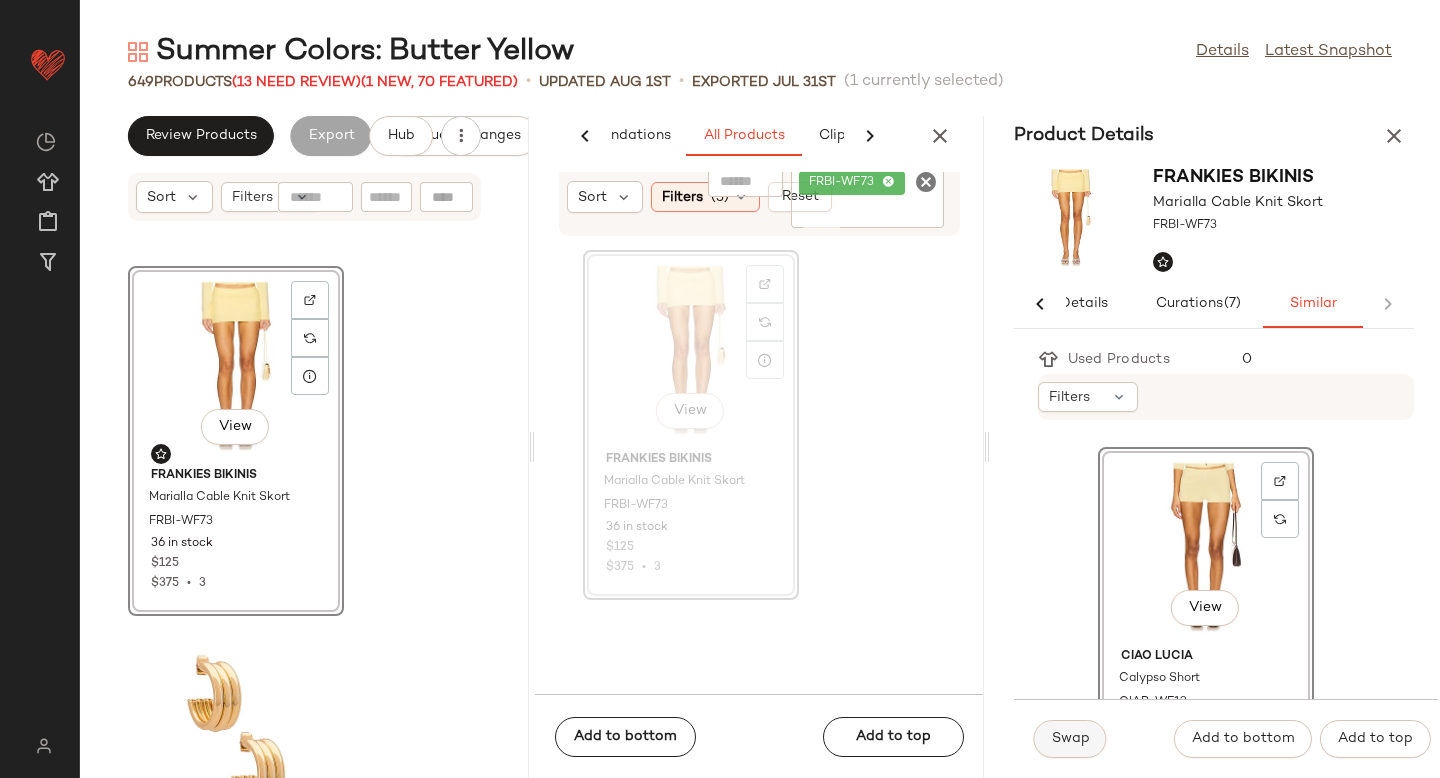 click on "Swap" 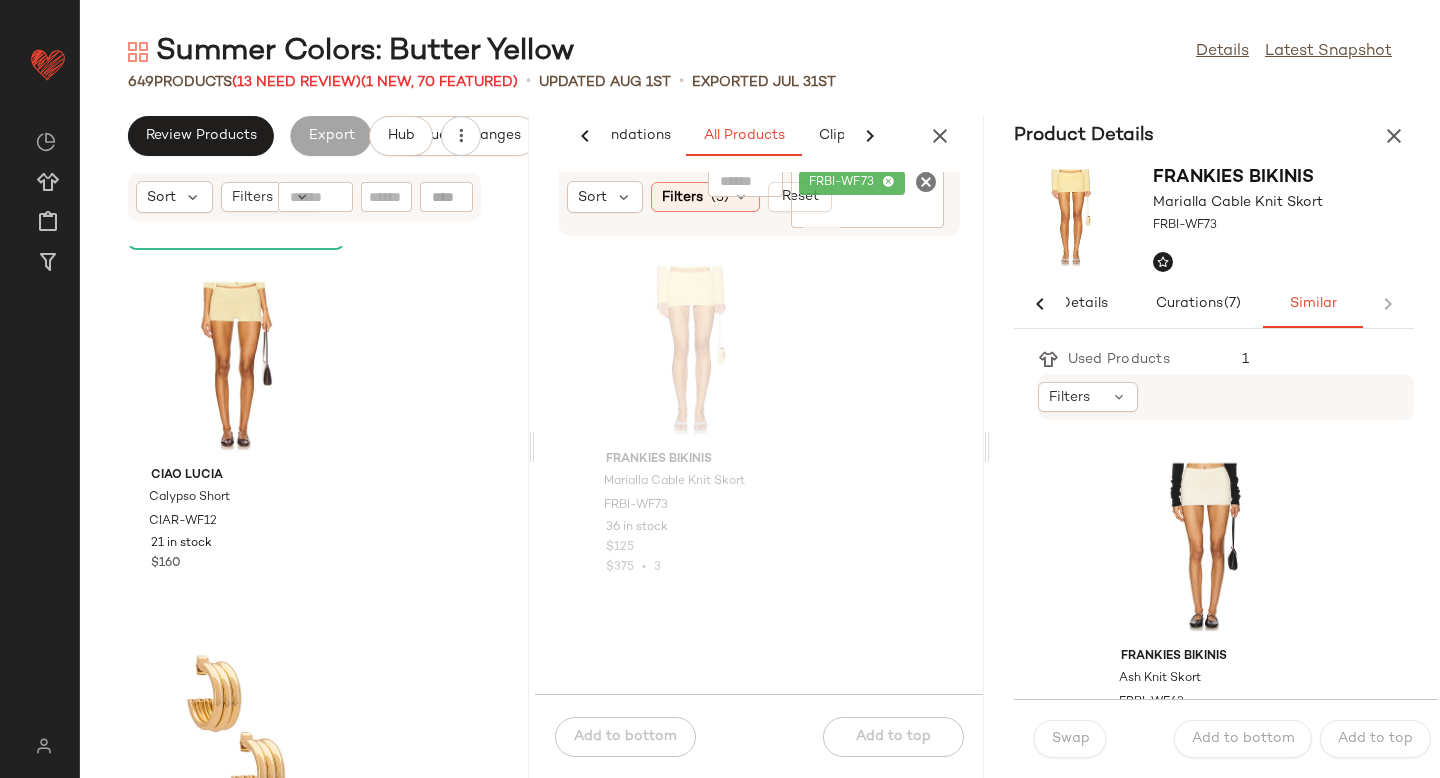 scroll, scrollTop: 0, scrollLeft: 0, axis: both 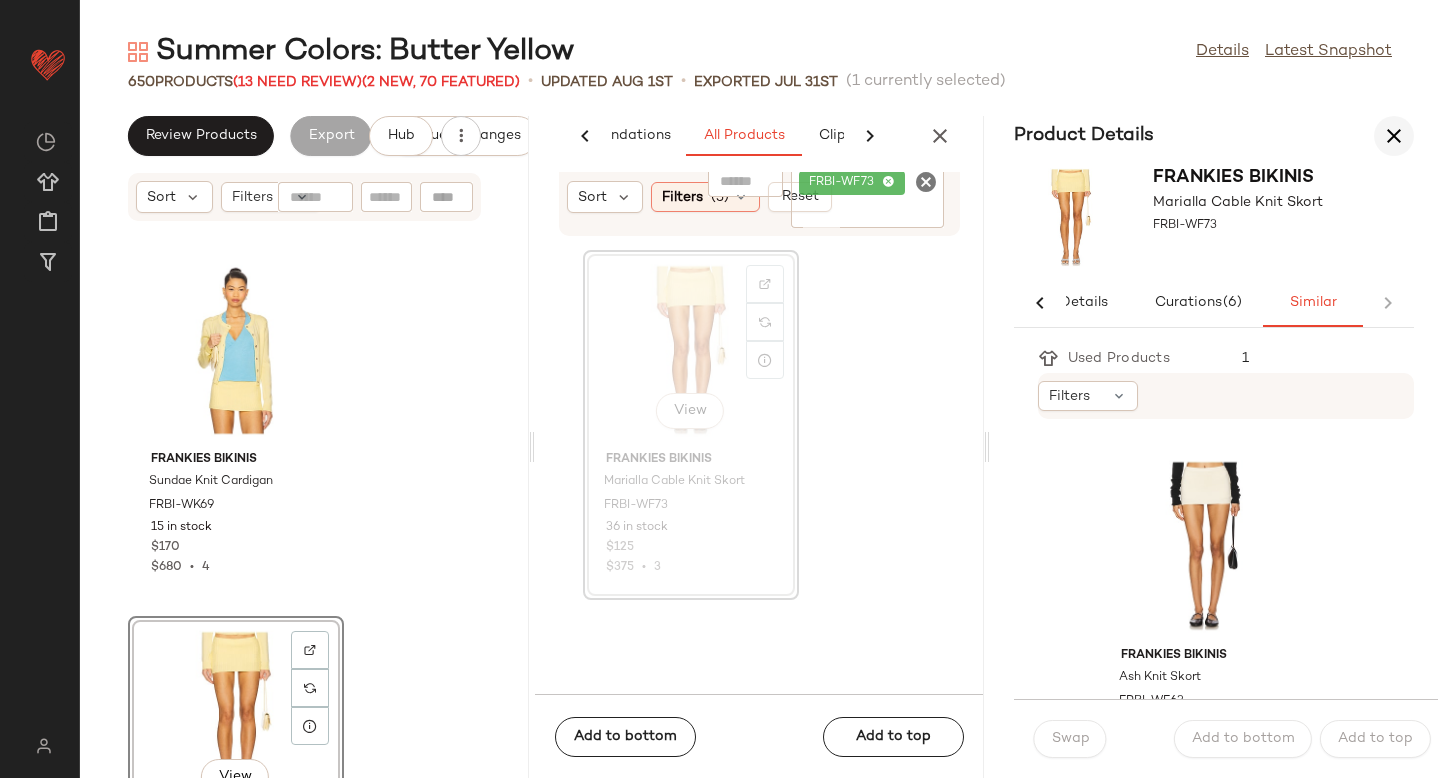 click at bounding box center (1394, 136) 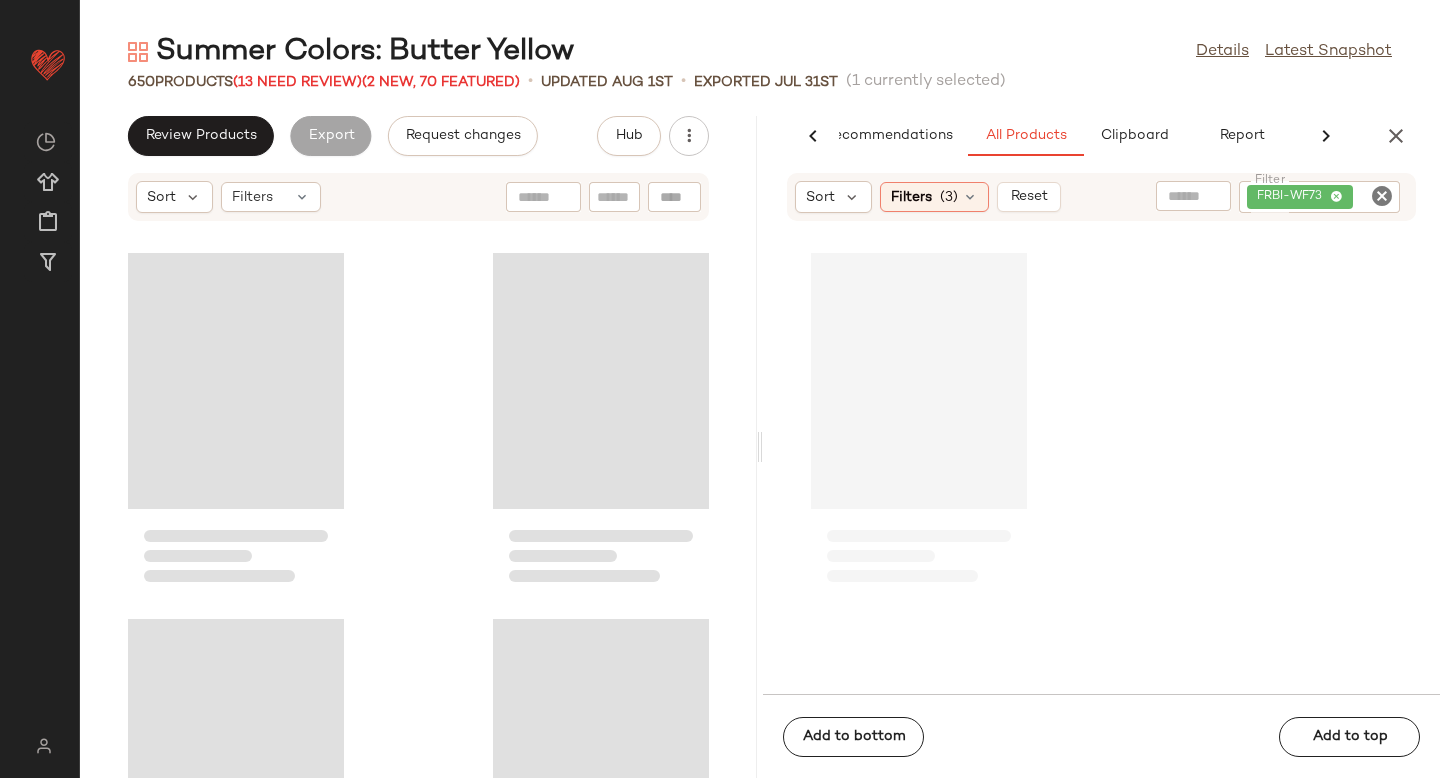 scroll, scrollTop: 0, scrollLeft: 47, axis: horizontal 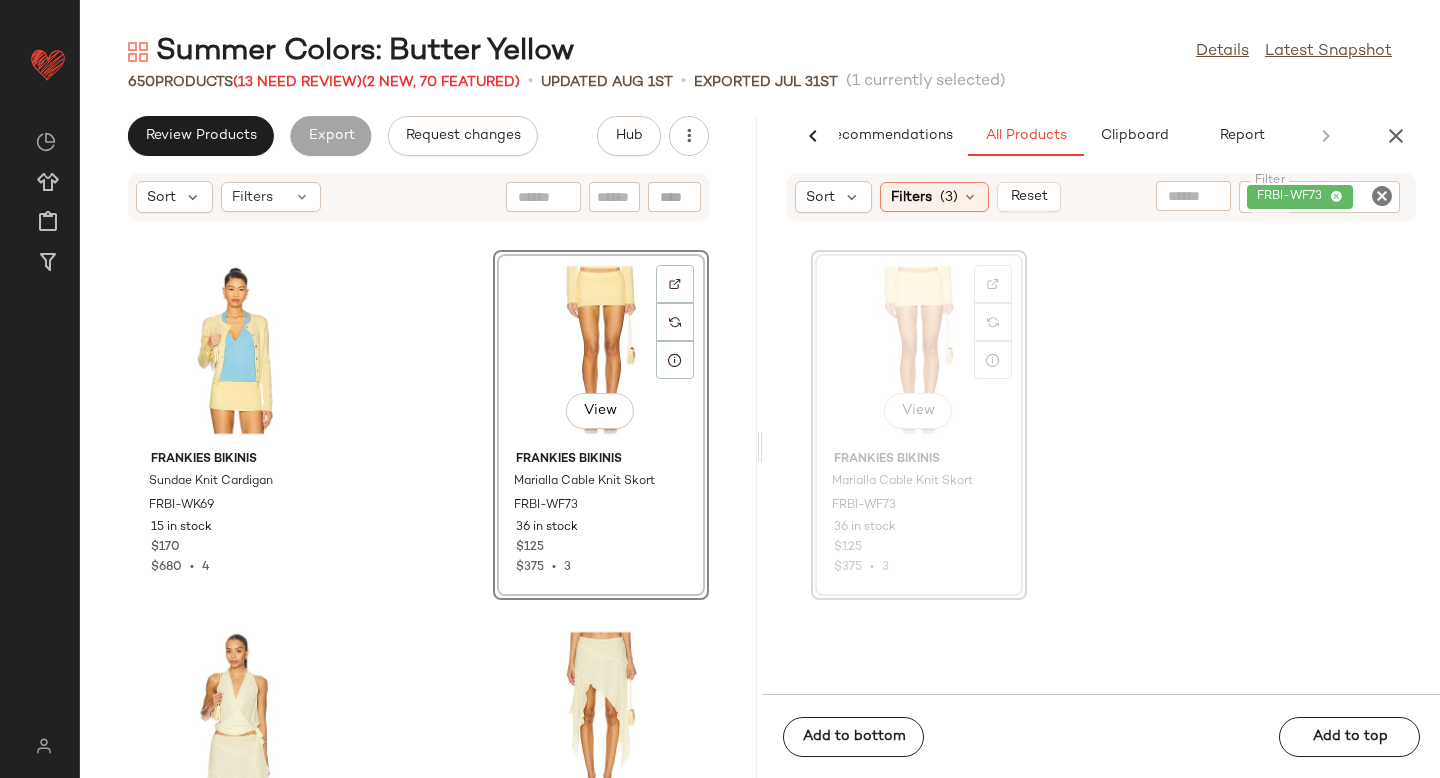 click 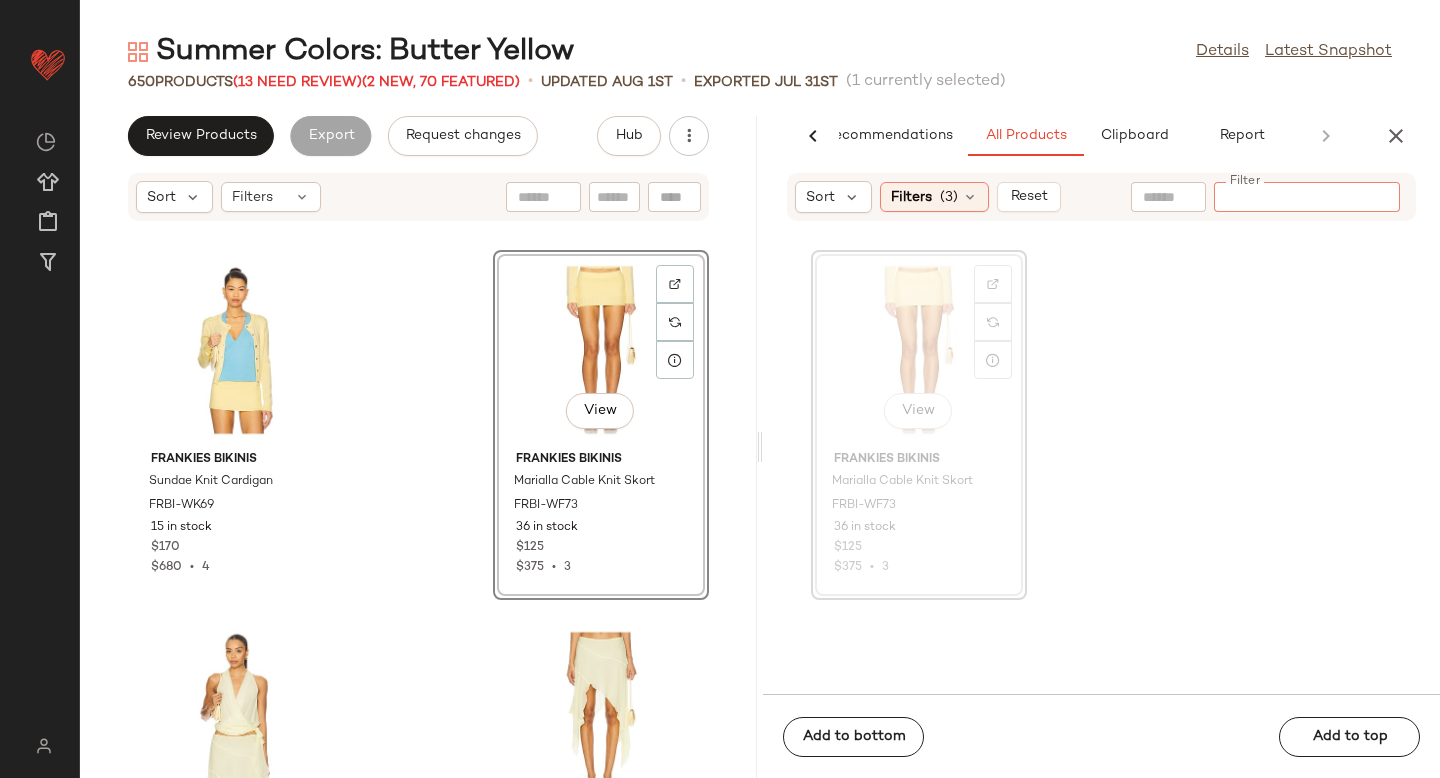 paste on "**********" 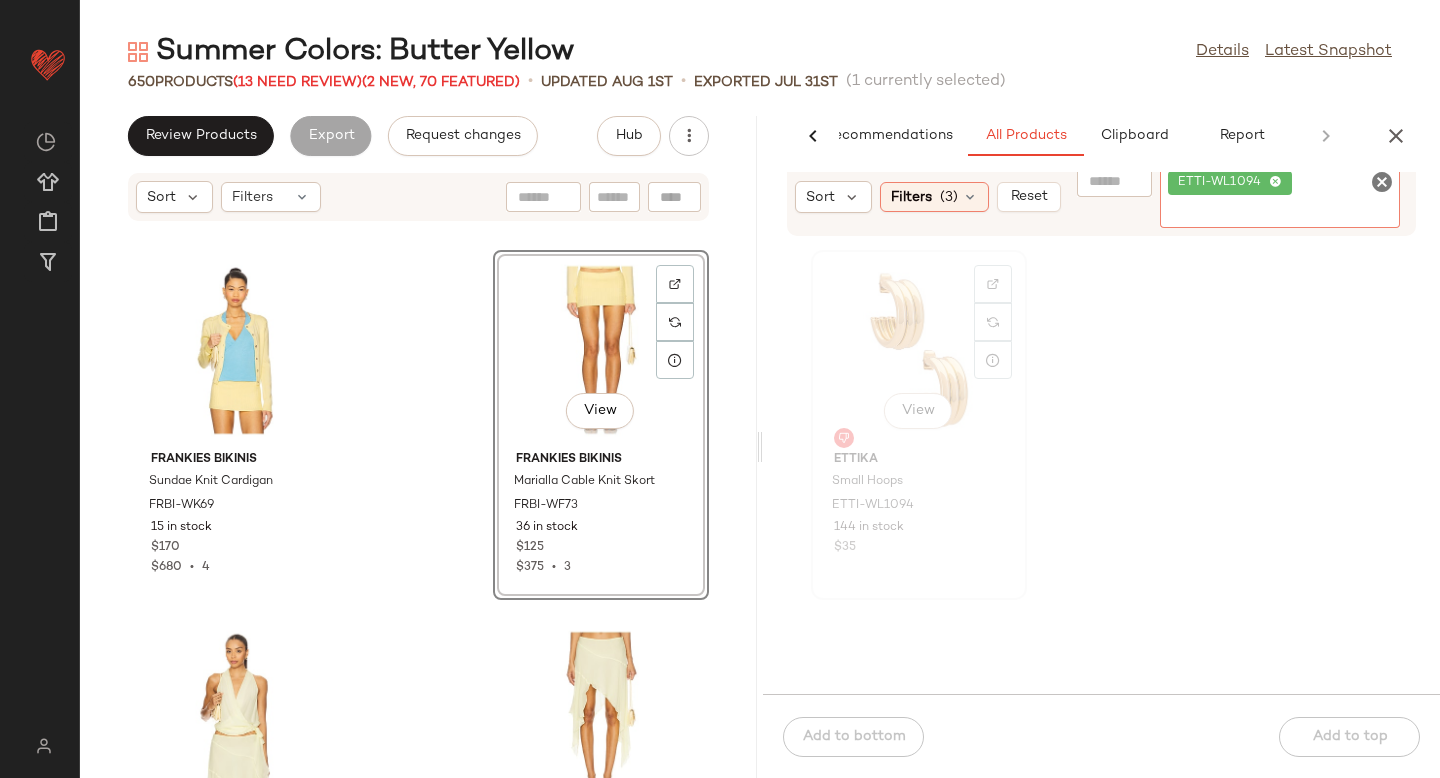 click on "View" 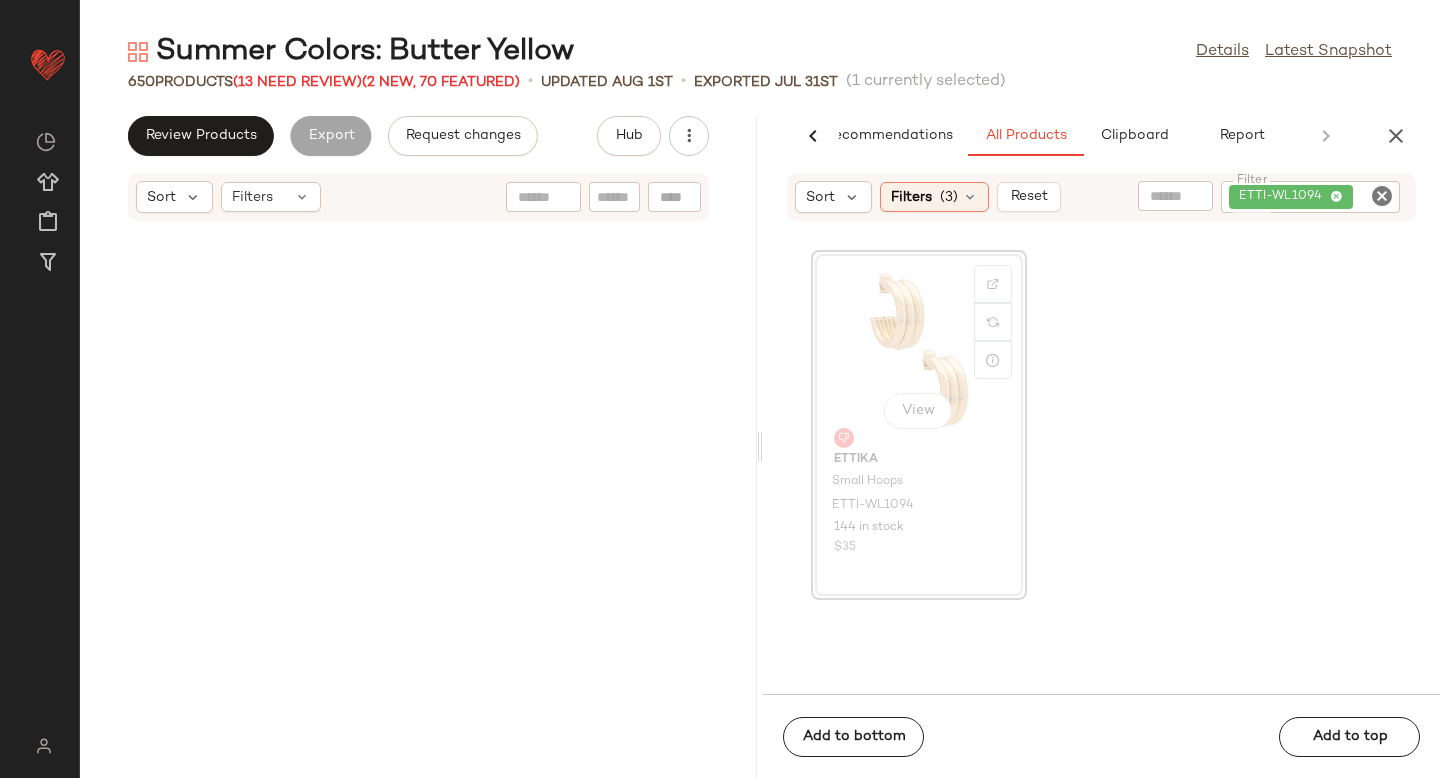 scroll, scrollTop: 5124, scrollLeft: 0, axis: vertical 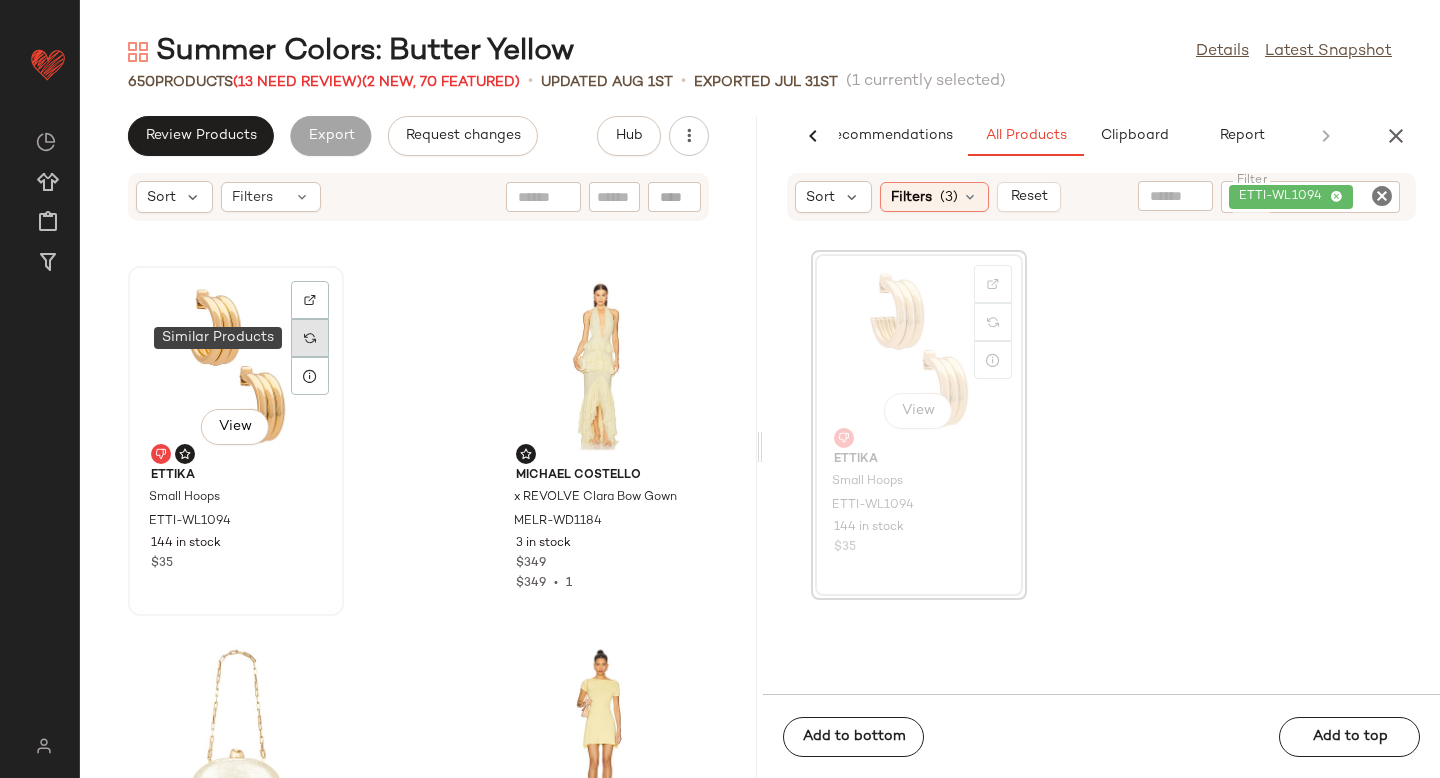 click 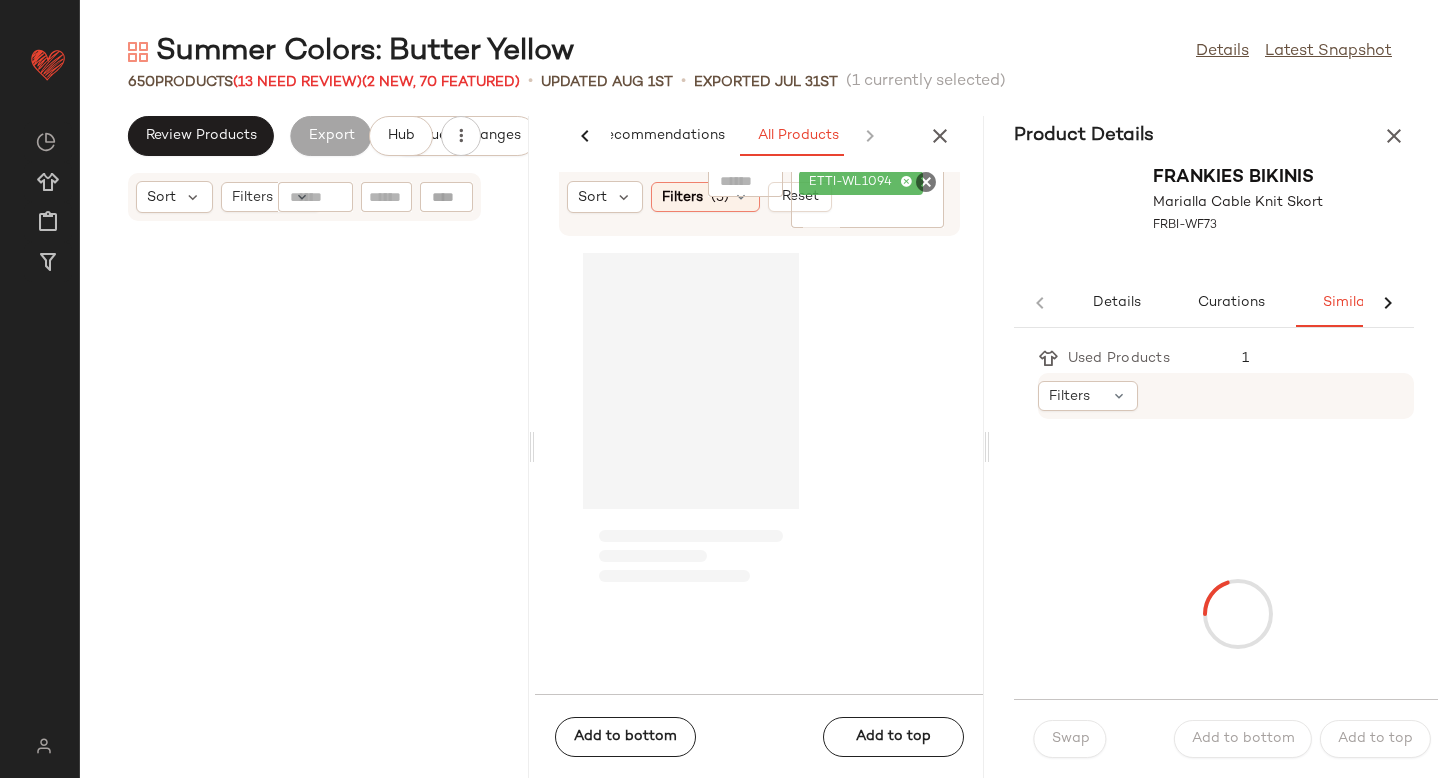 scroll, scrollTop: 0, scrollLeft: 33, axis: horizontal 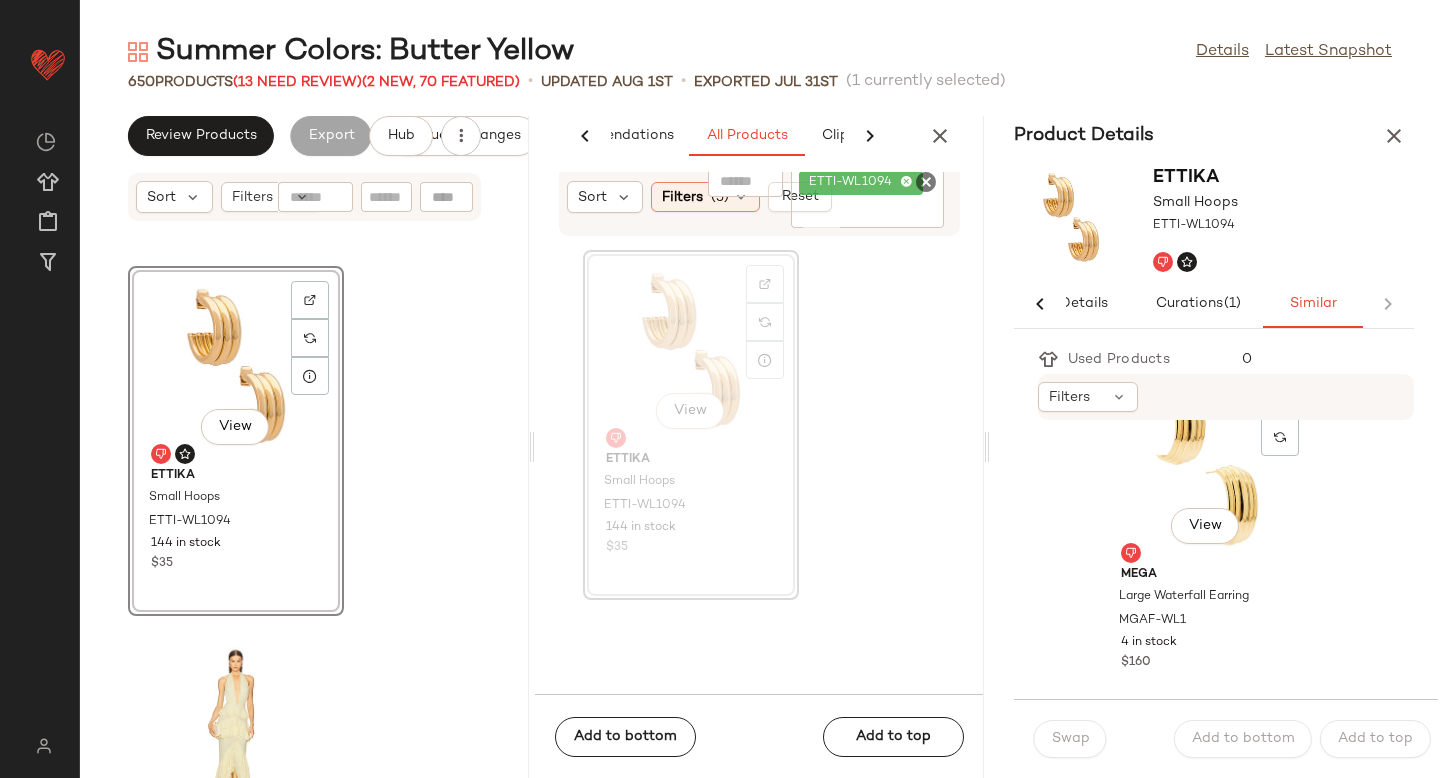 click on "View" 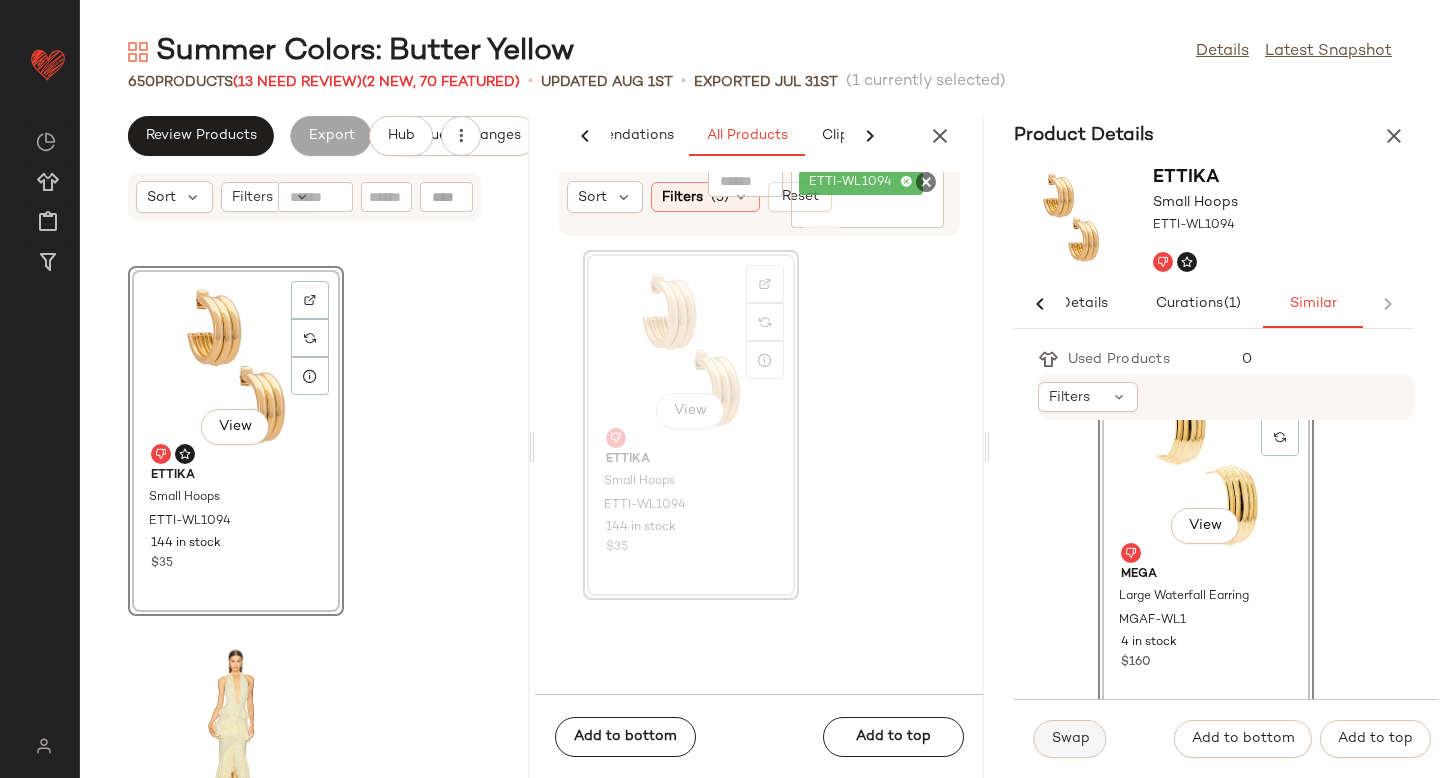 click on "Swap" 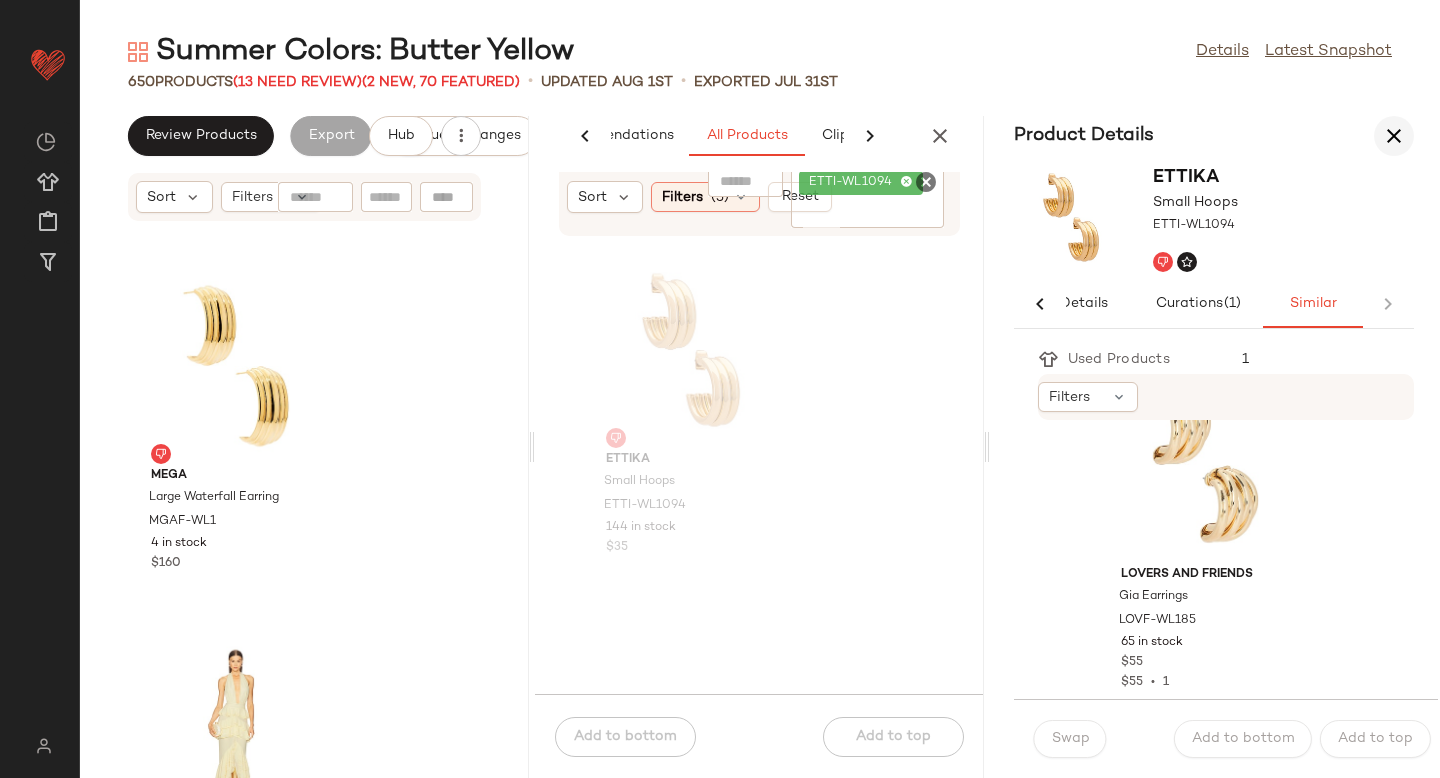 click at bounding box center [1394, 136] 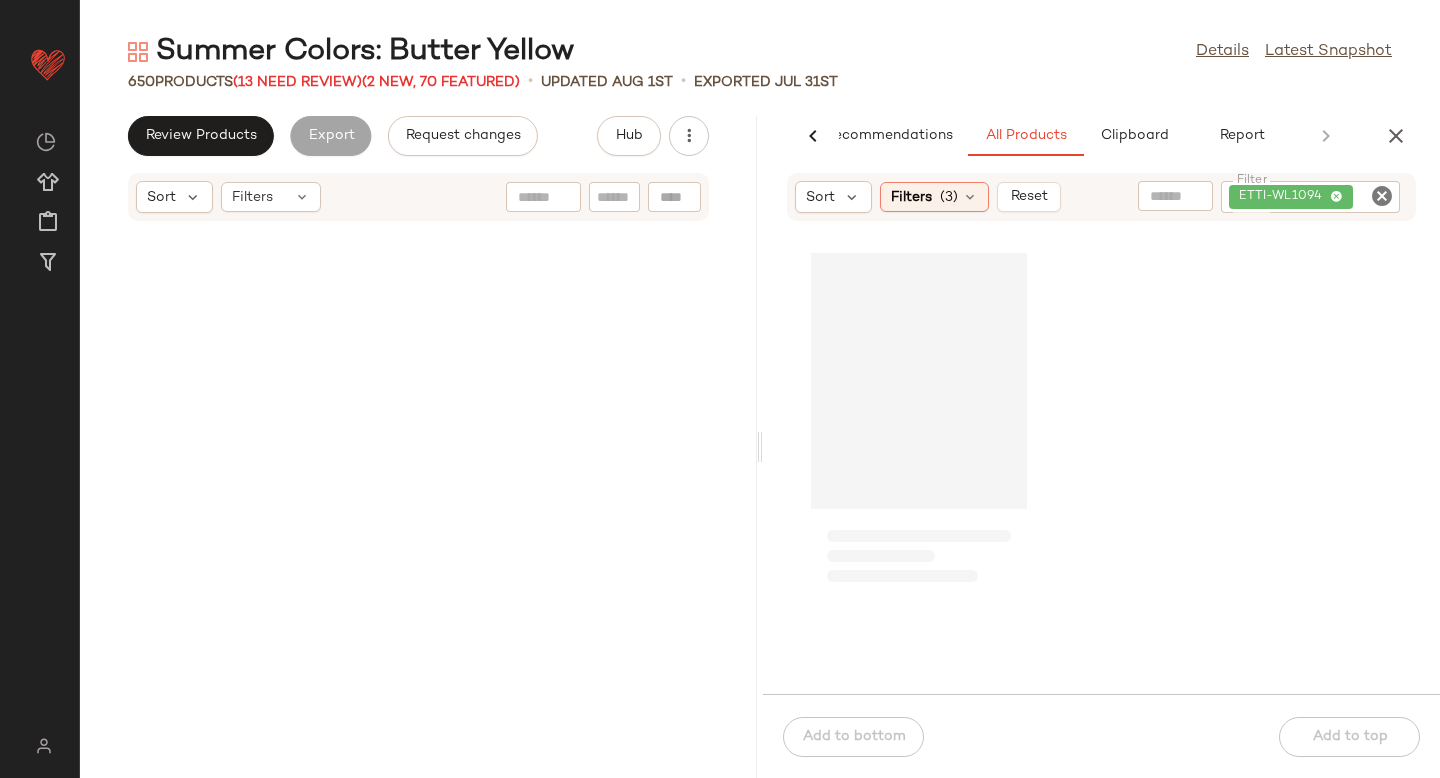 scroll, scrollTop: 0, scrollLeft: 47, axis: horizontal 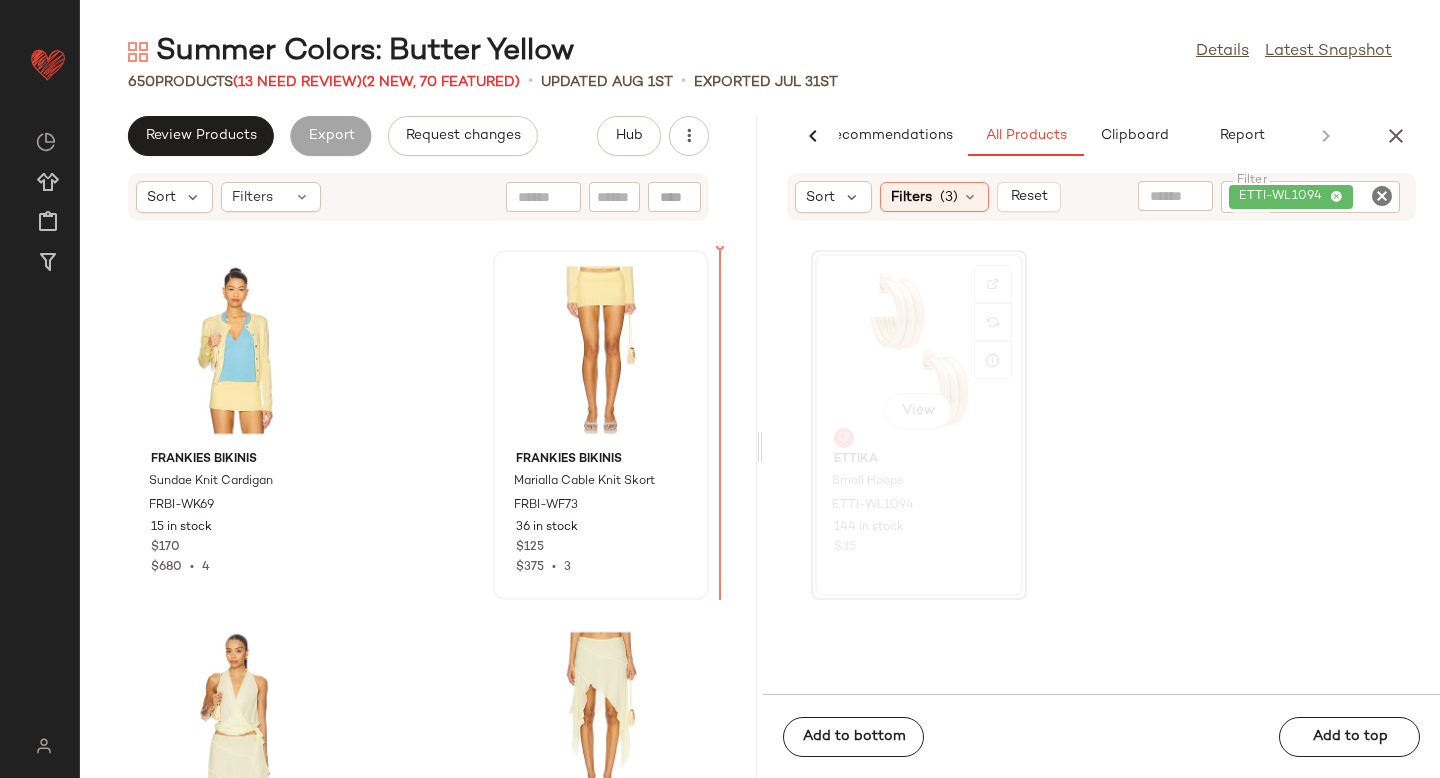 drag, startPoint x: 931, startPoint y: 293, endPoint x: 654, endPoint y: 421, distance: 305.14423 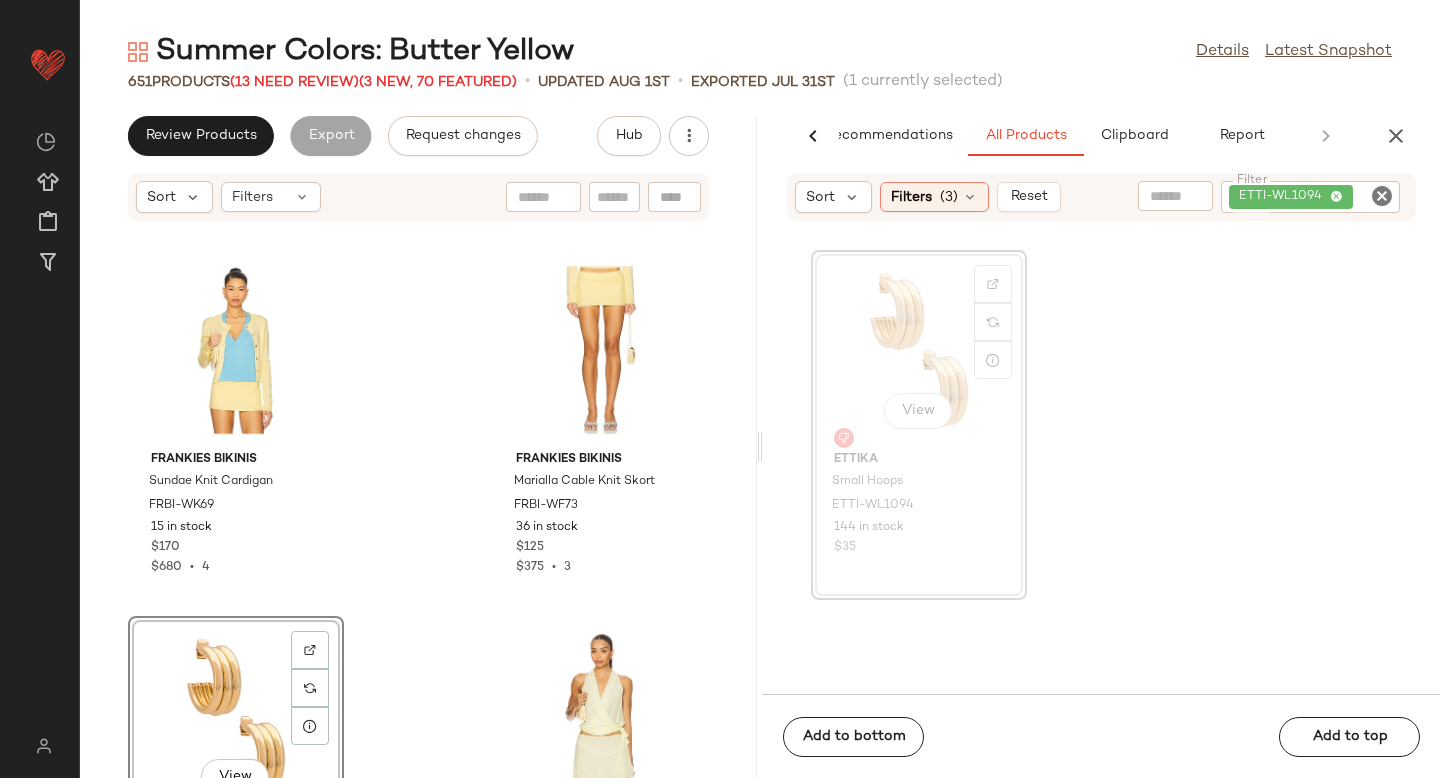 click 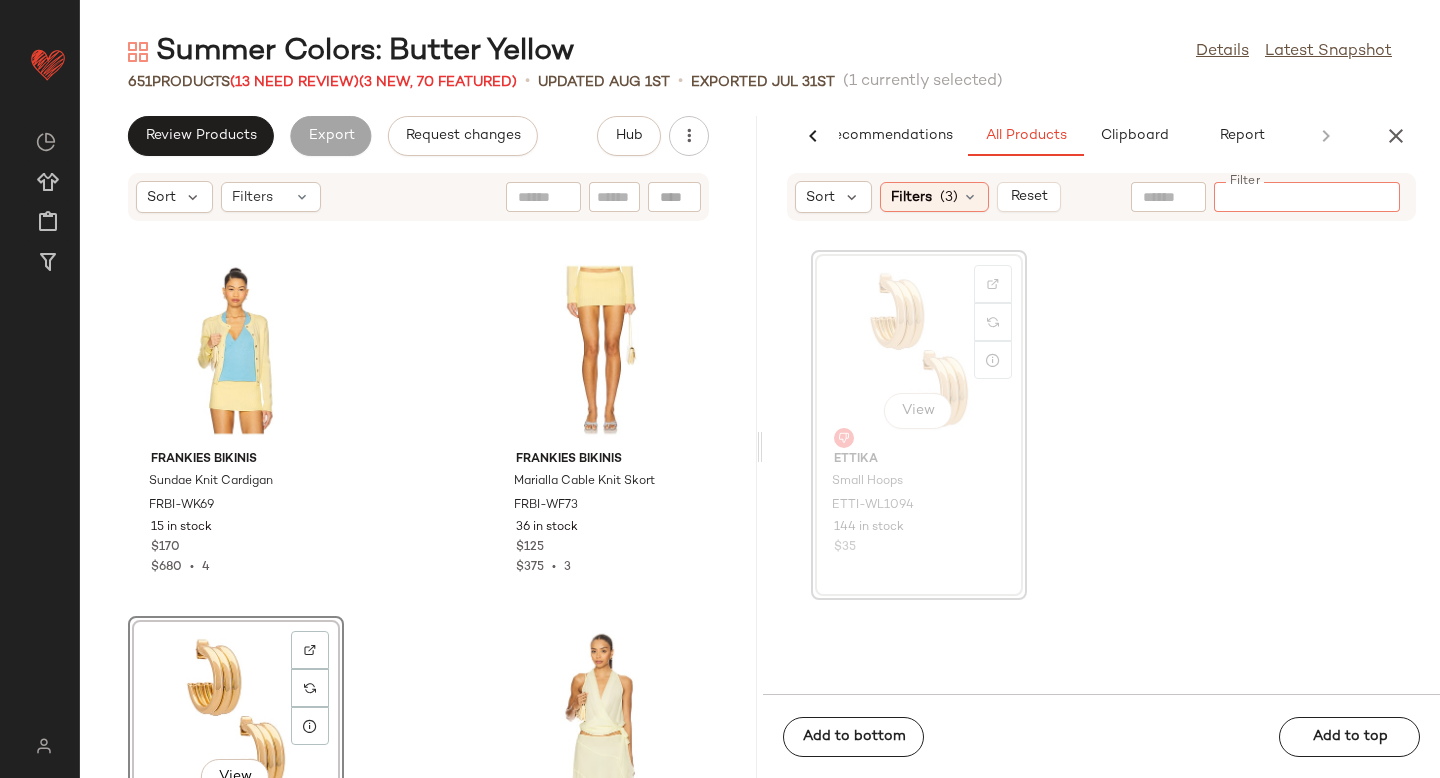 paste on "*********" 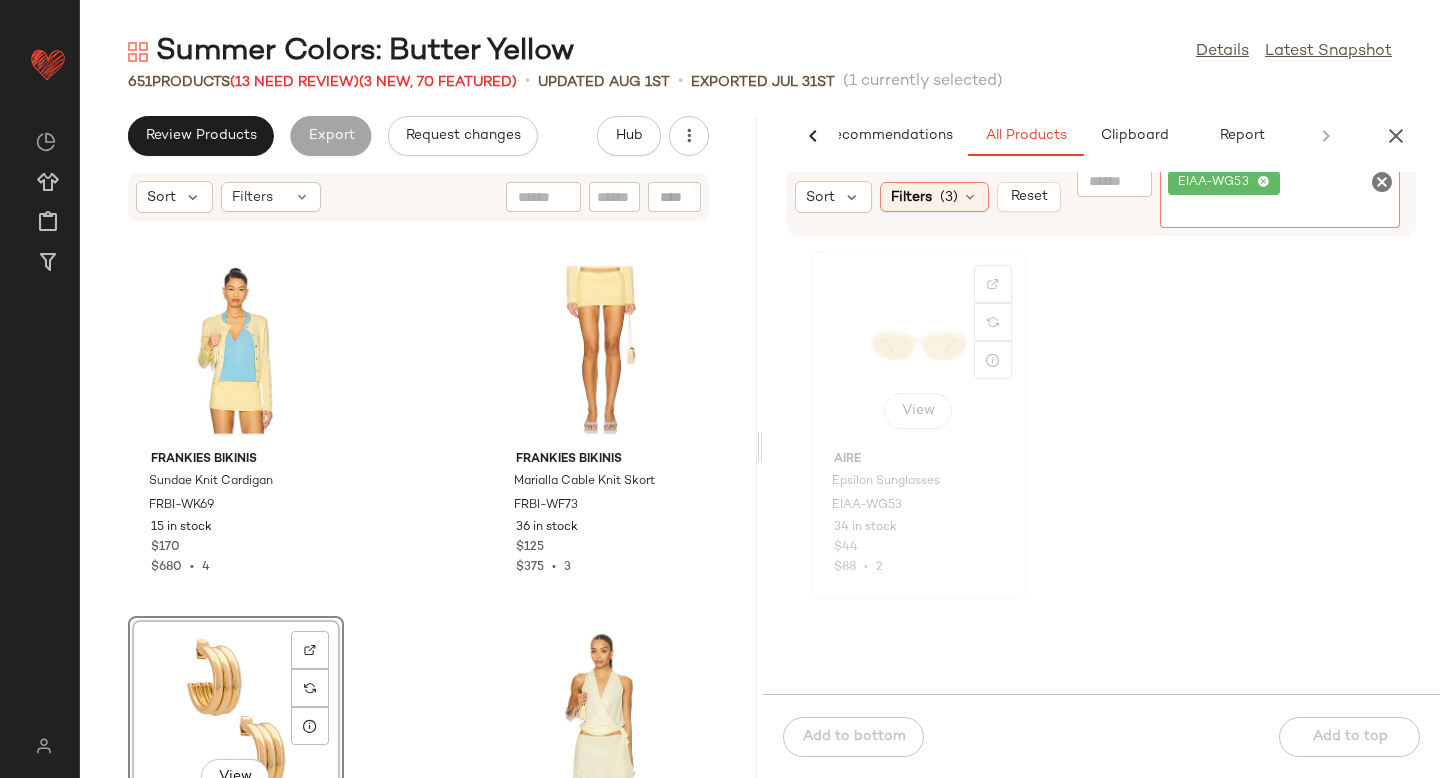 click on "View" 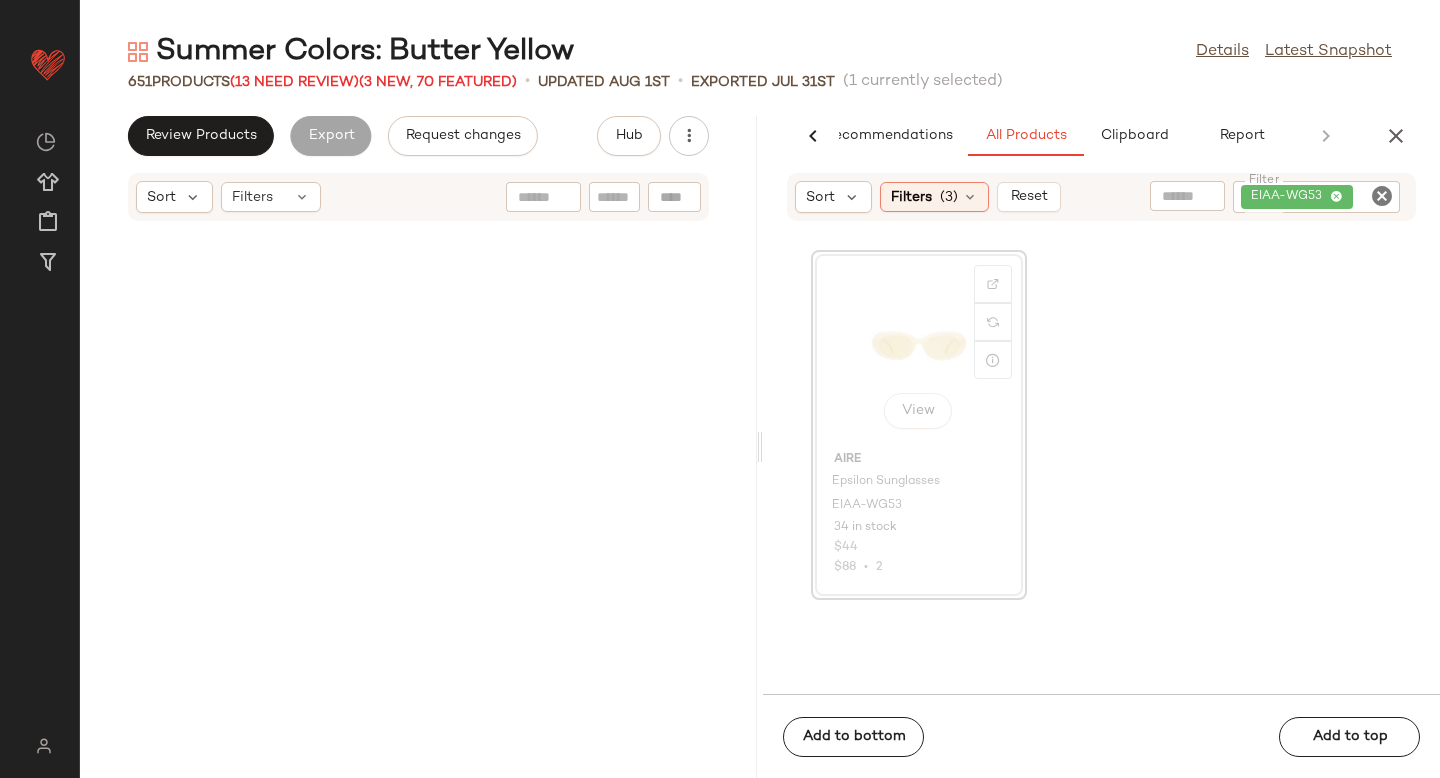 scroll, scrollTop: 10248, scrollLeft: 0, axis: vertical 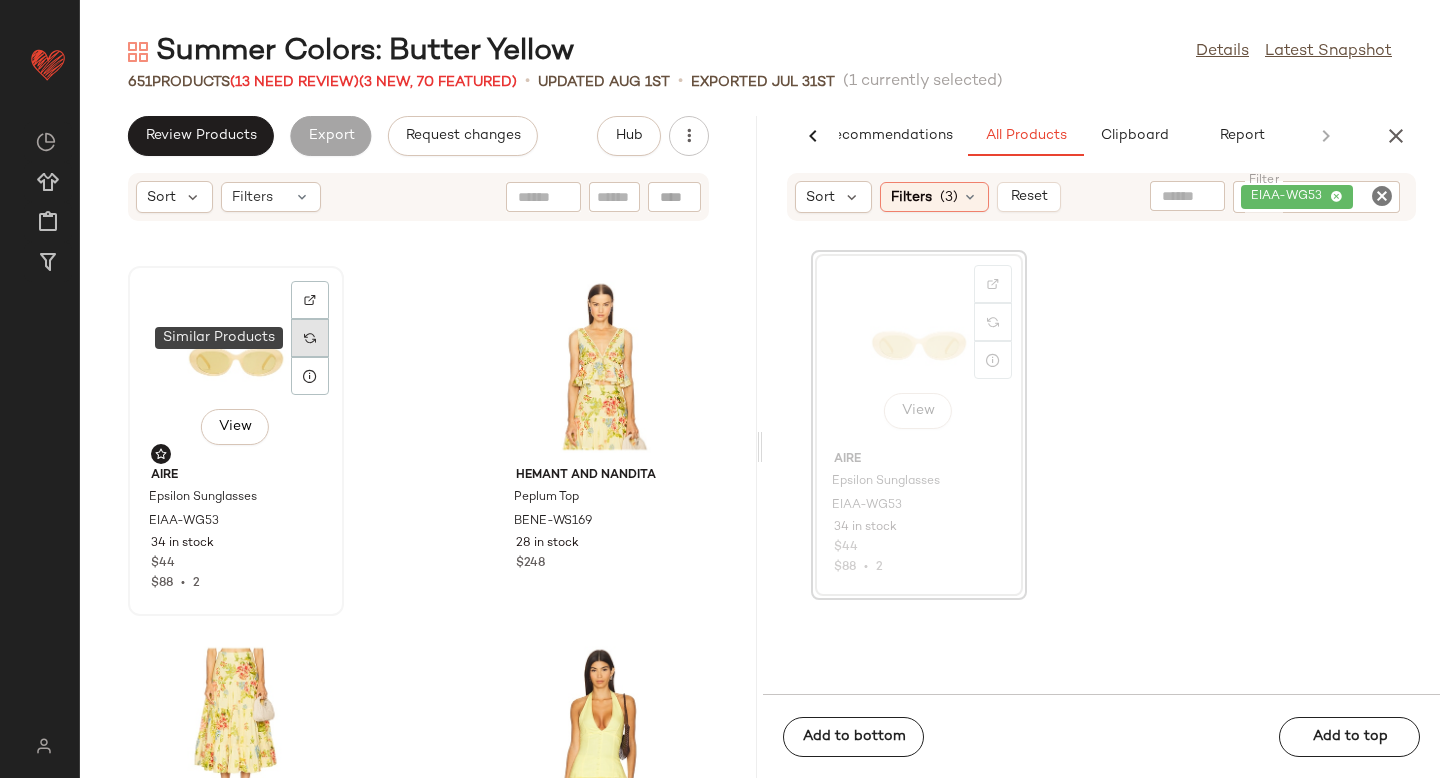 click 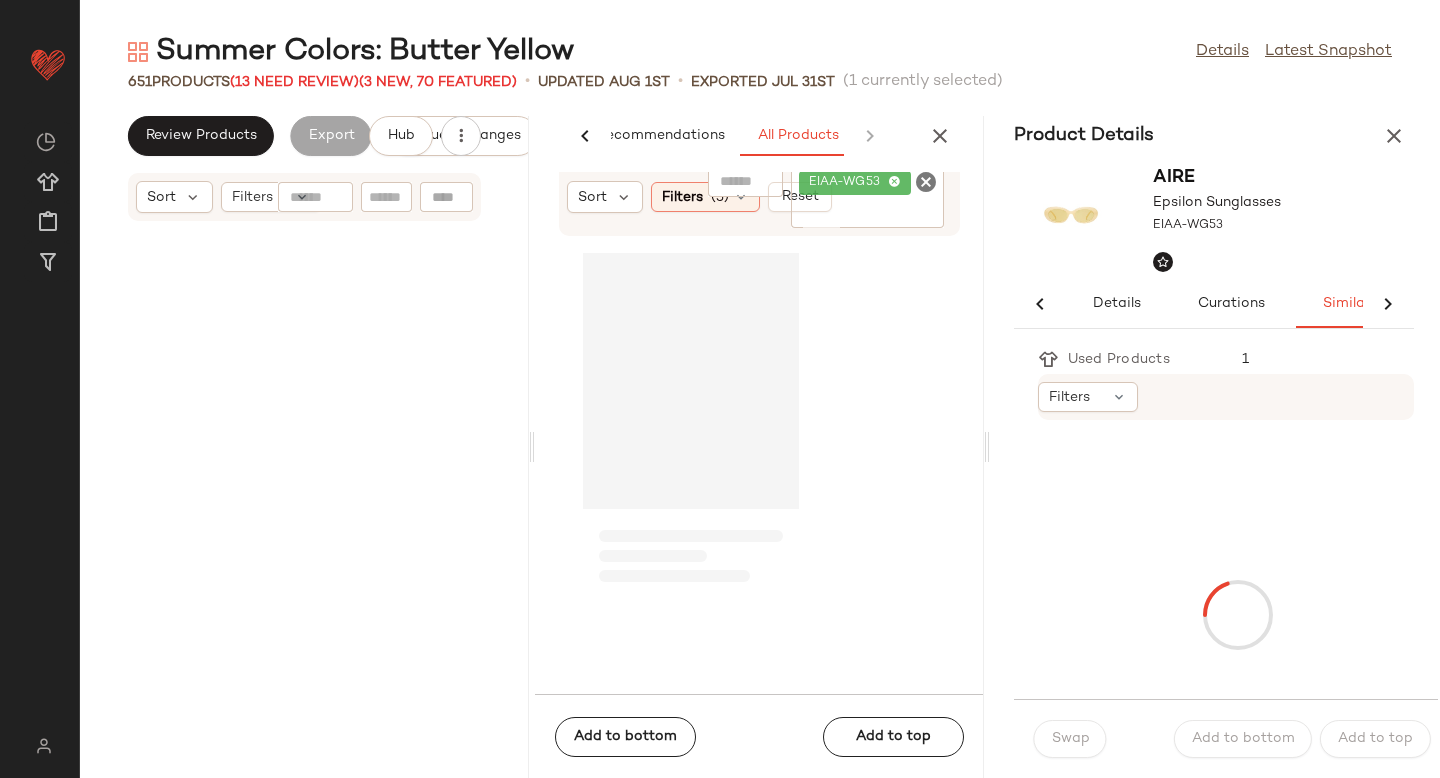 scroll, scrollTop: 0, scrollLeft: 33, axis: horizontal 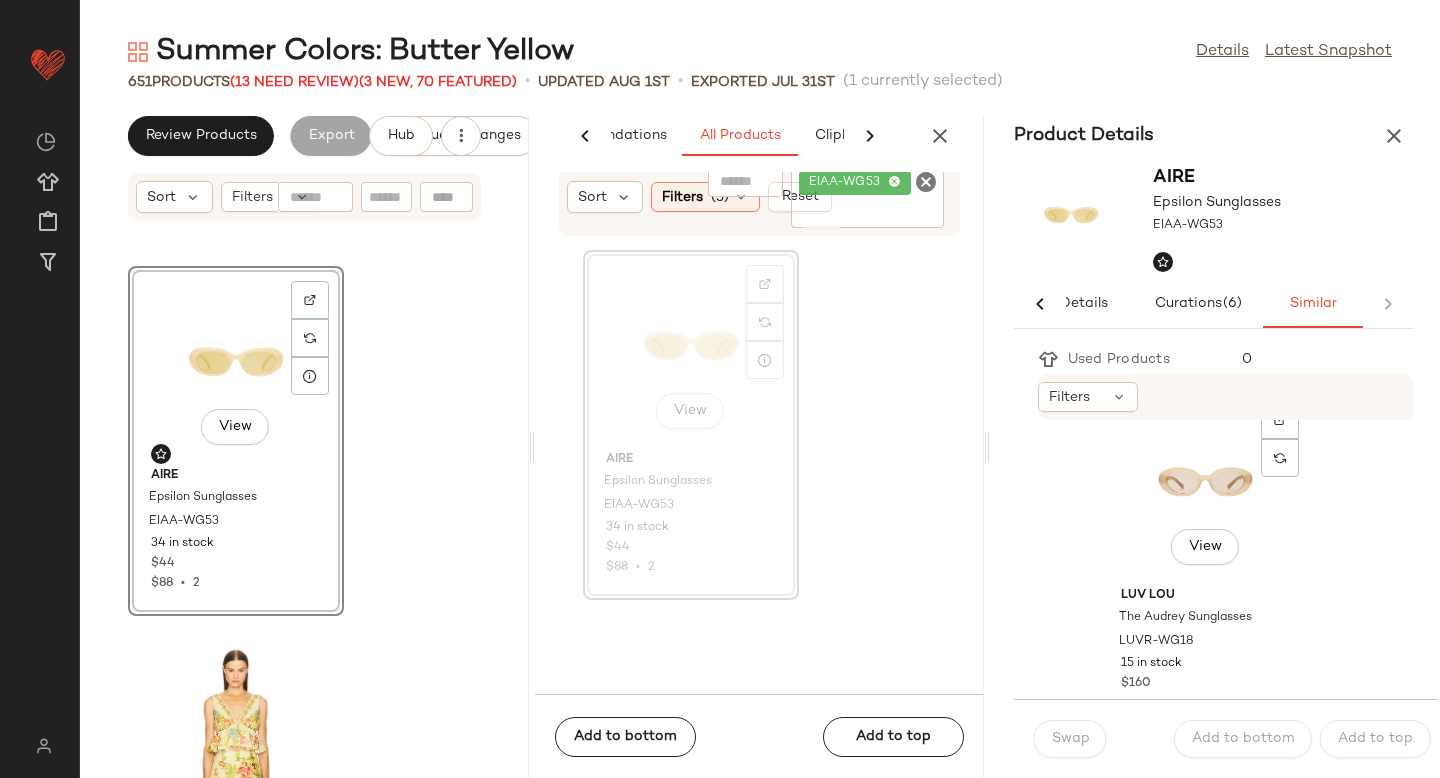 click on "View" 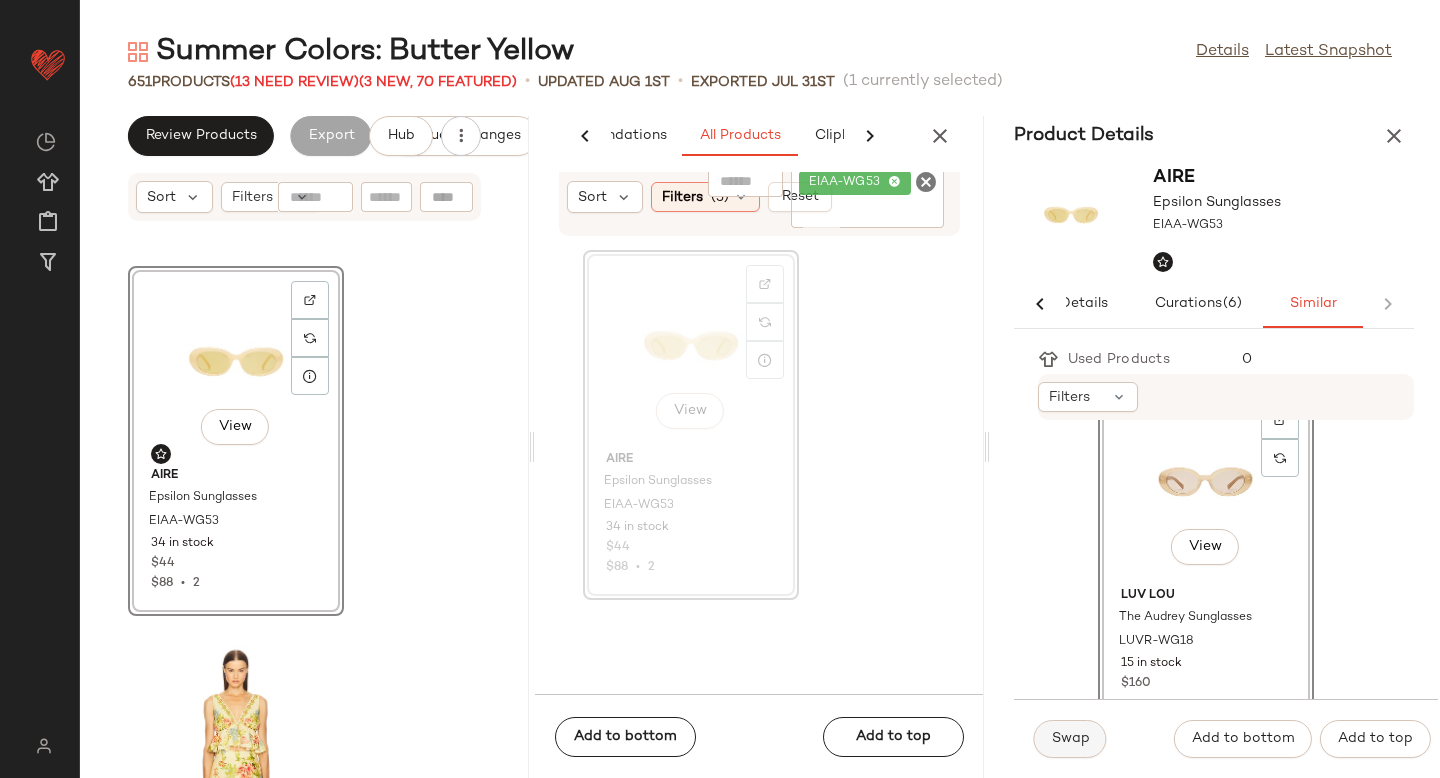 click on "Swap" 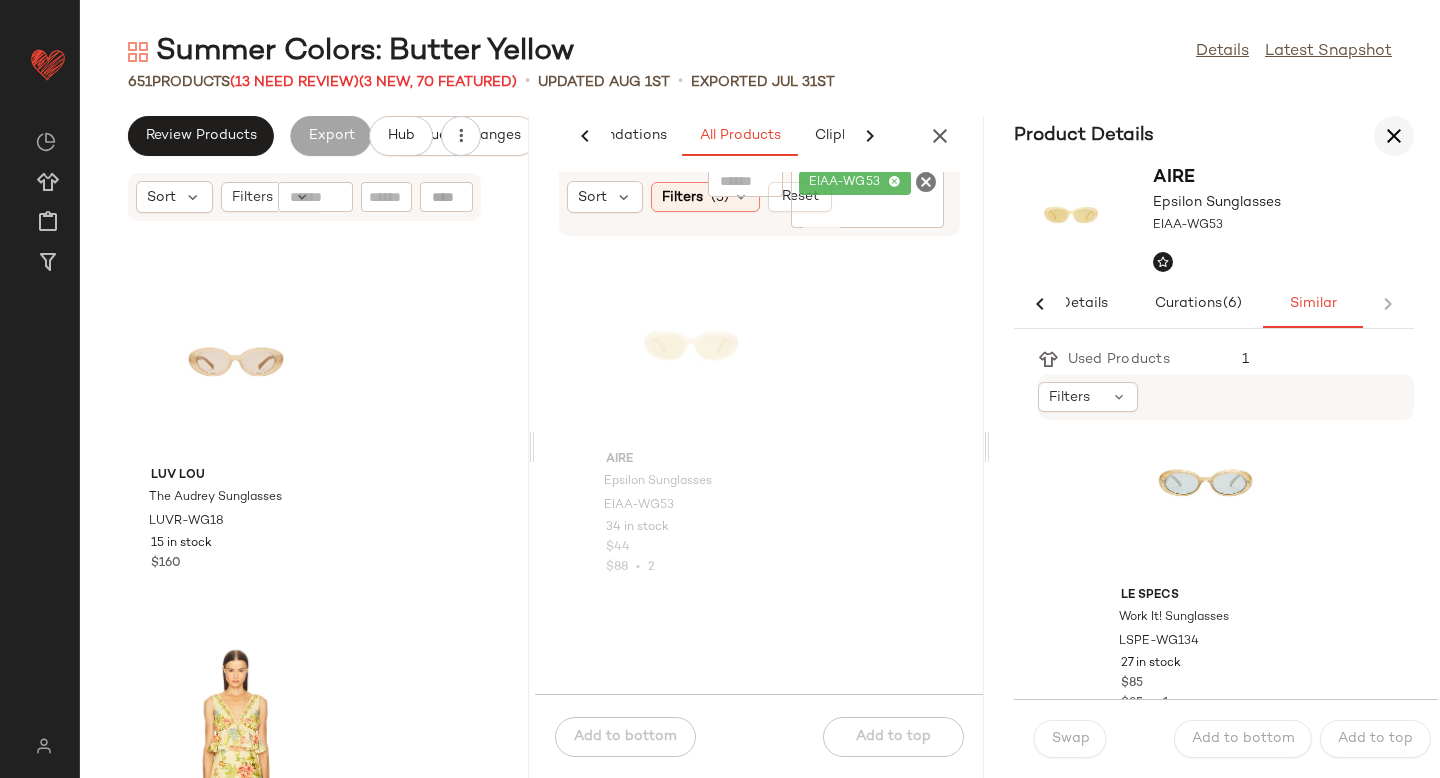 click at bounding box center [1394, 136] 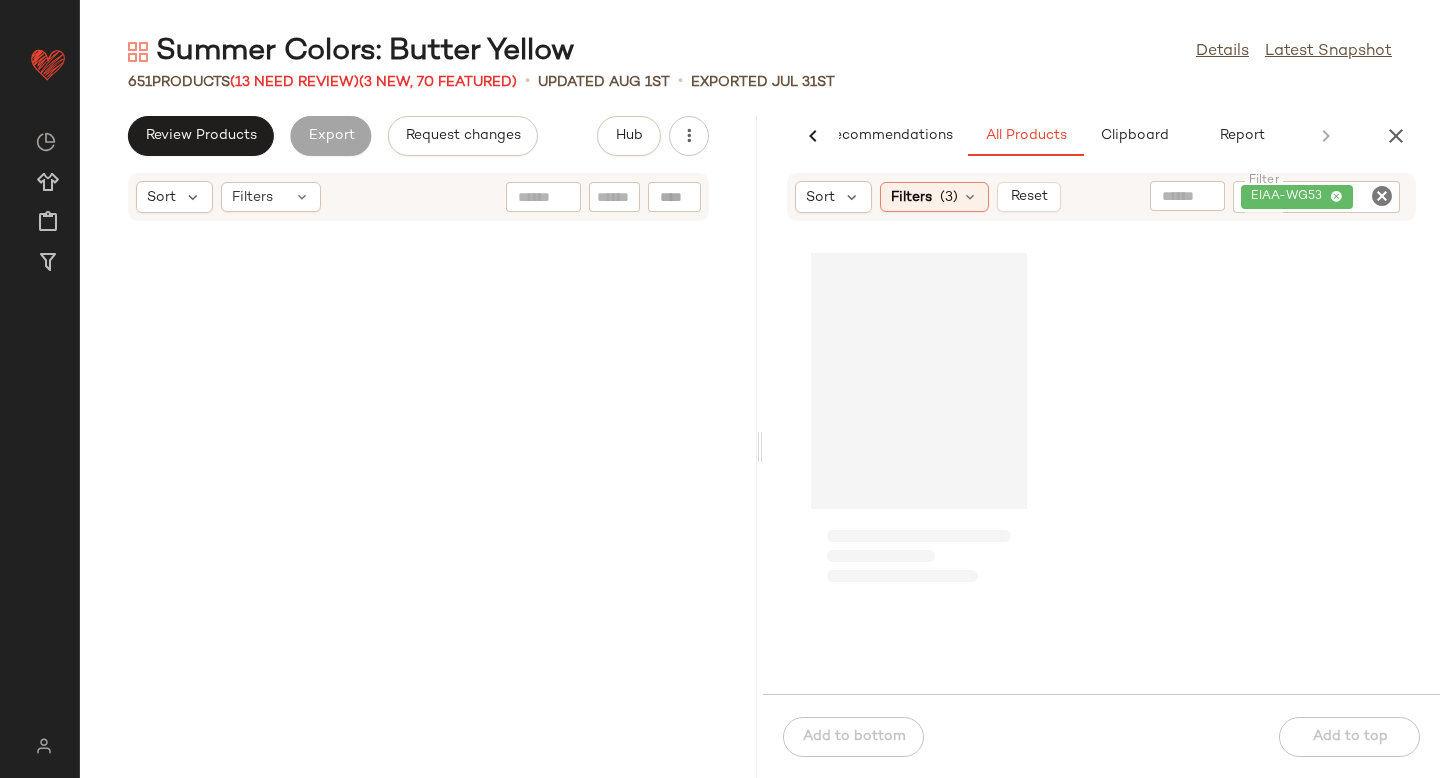 scroll, scrollTop: 0, scrollLeft: 47, axis: horizontal 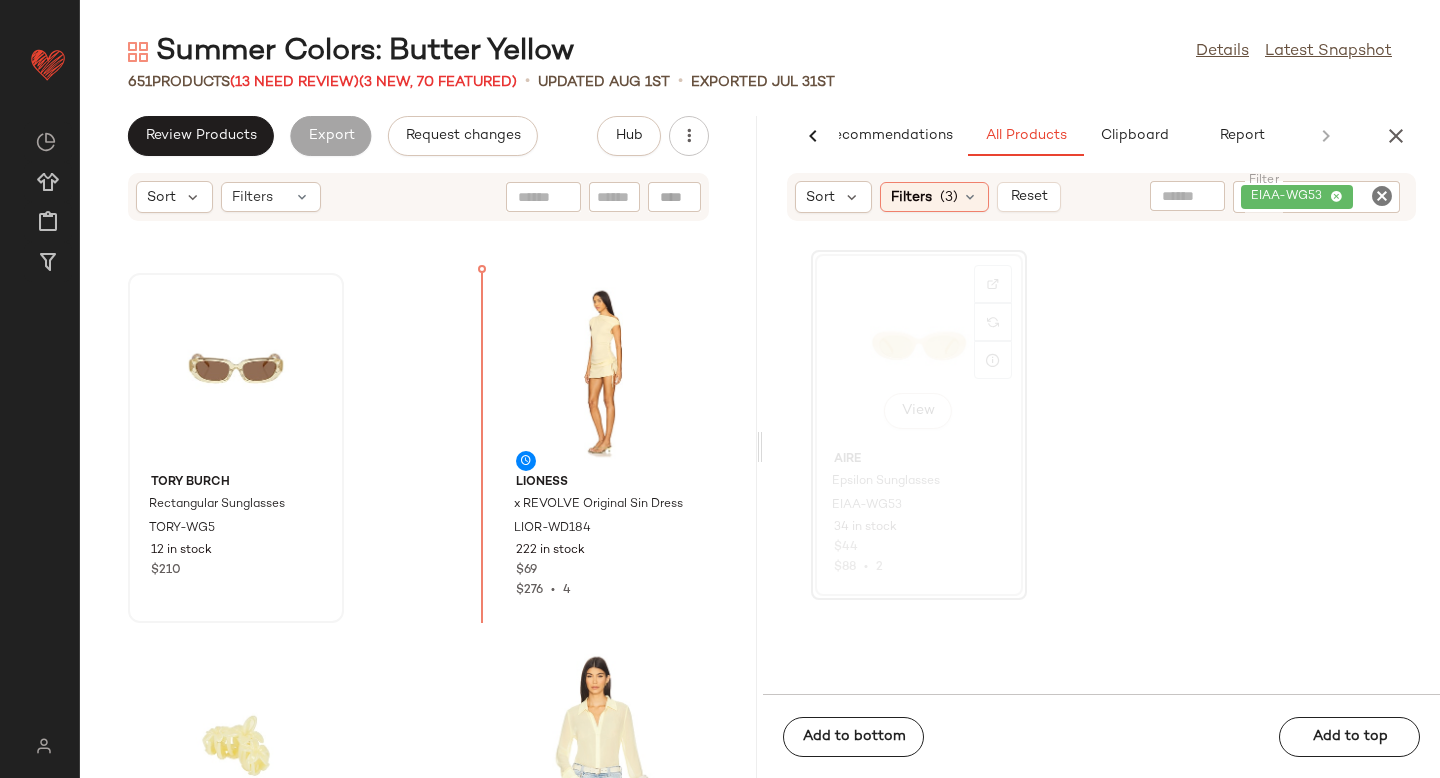 drag, startPoint x: 859, startPoint y: 345, endPoint x: 284, endPoint y: 409, distance: 578.5508 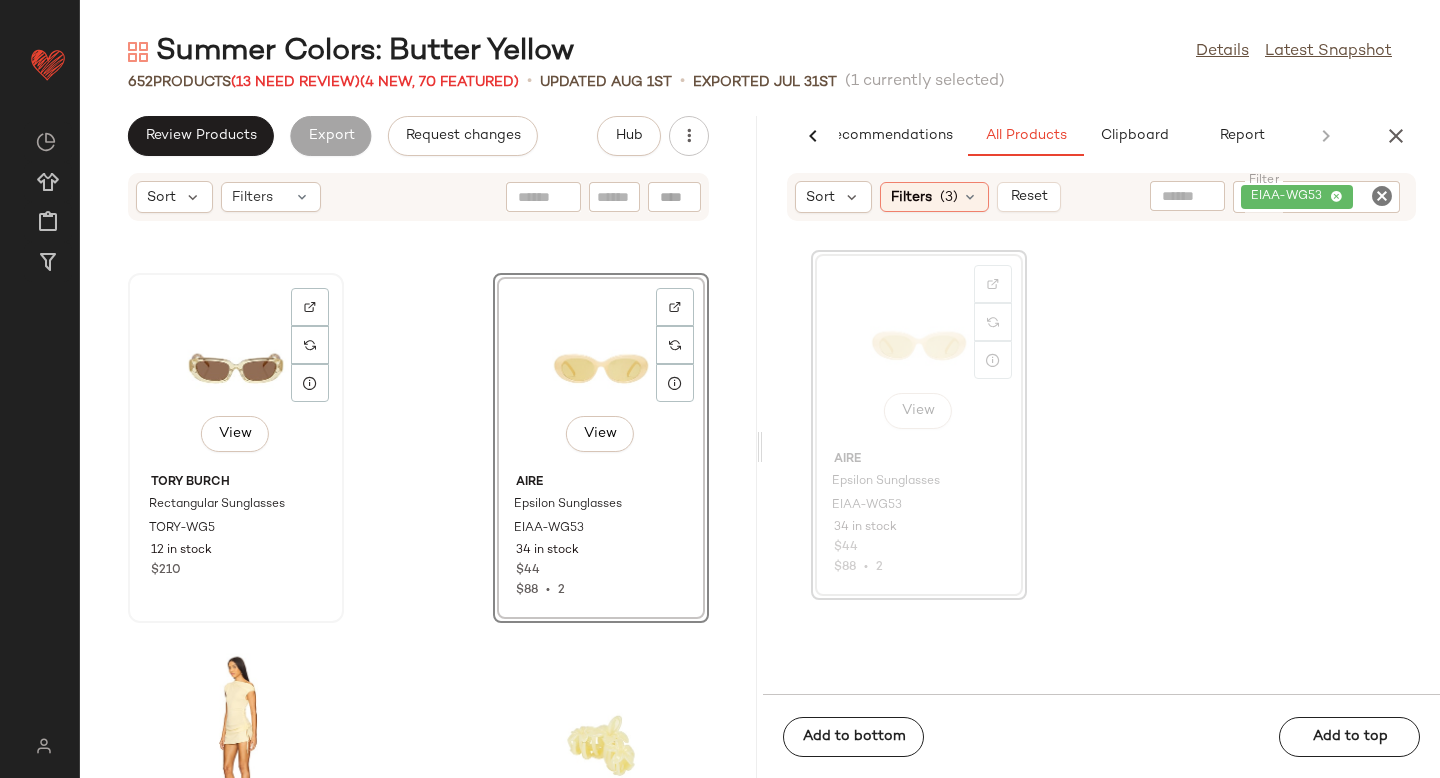 click on "View" 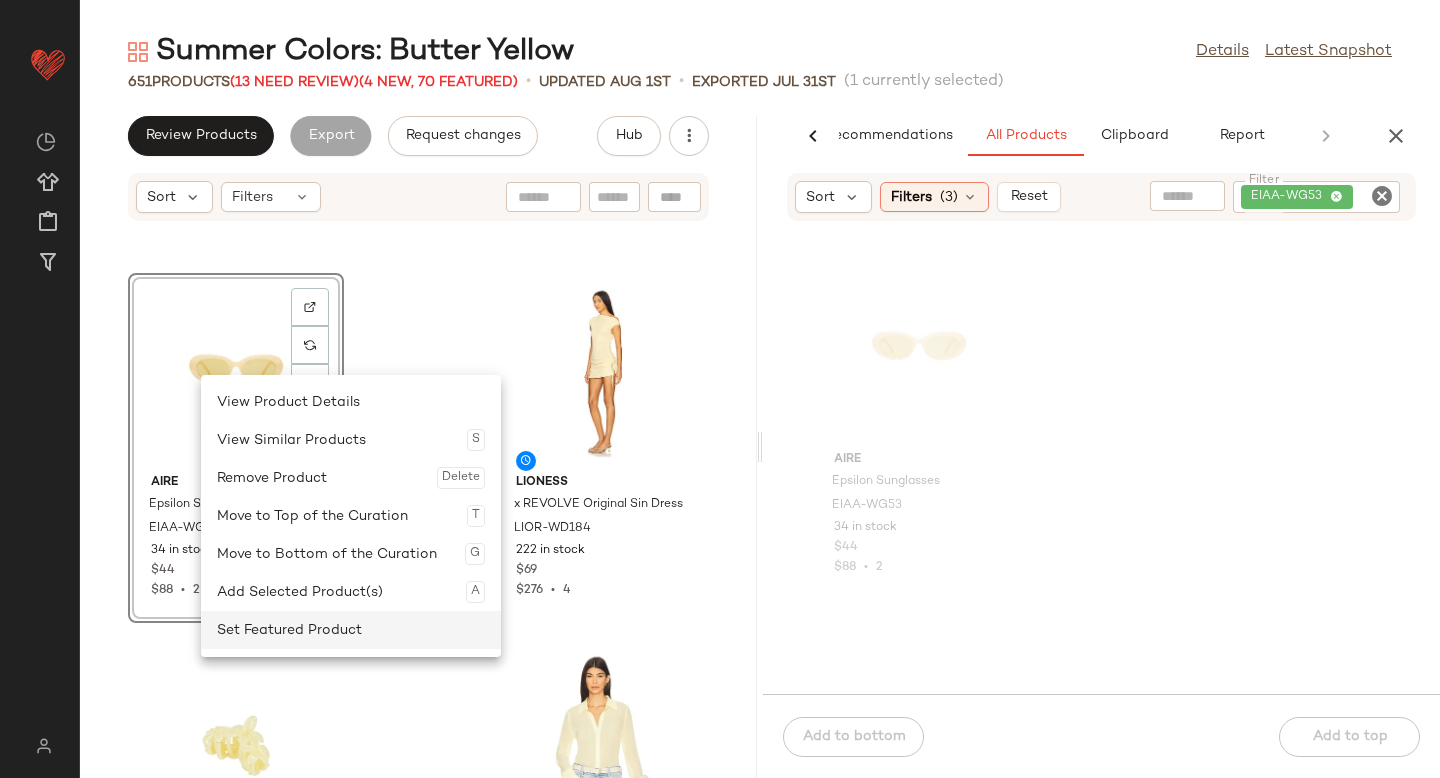 click on "Set Featured Product" 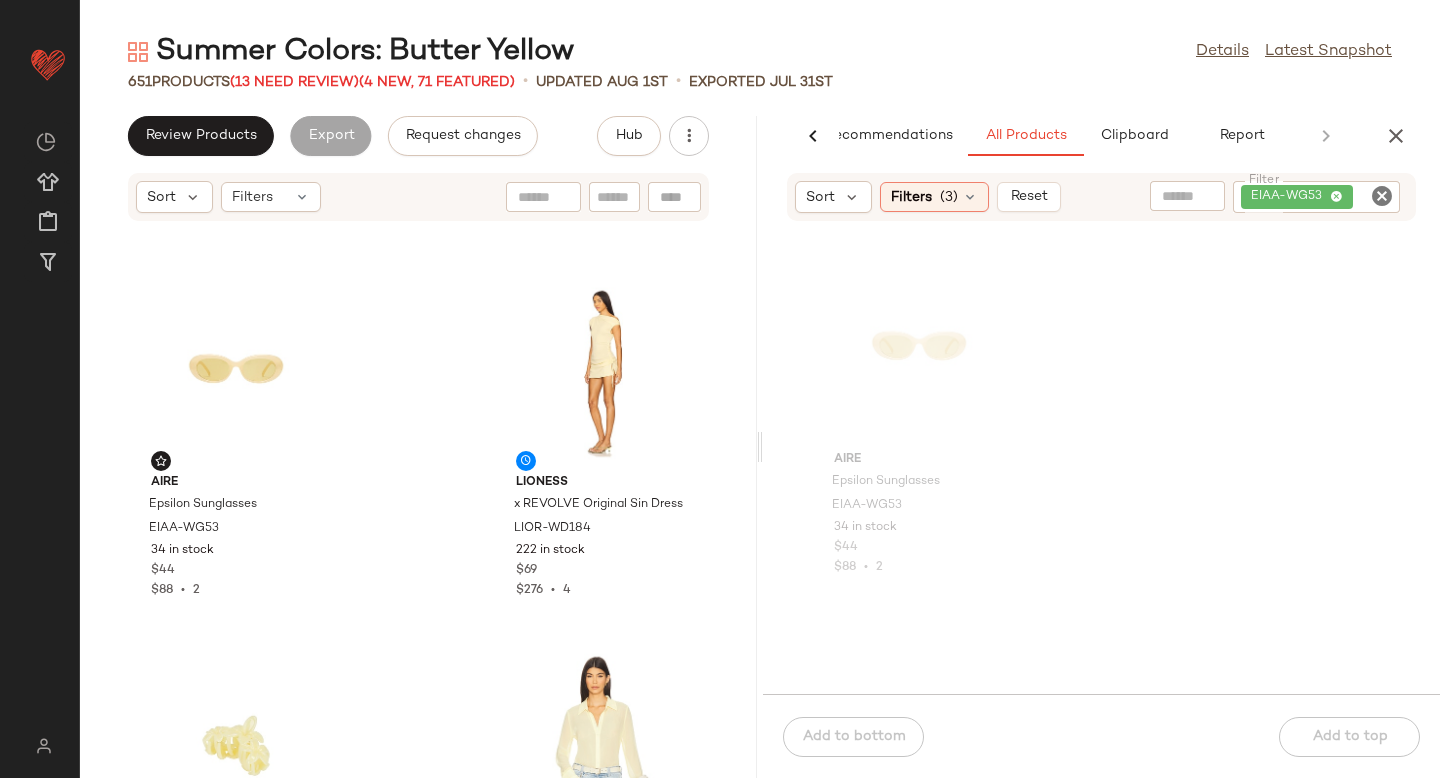 click 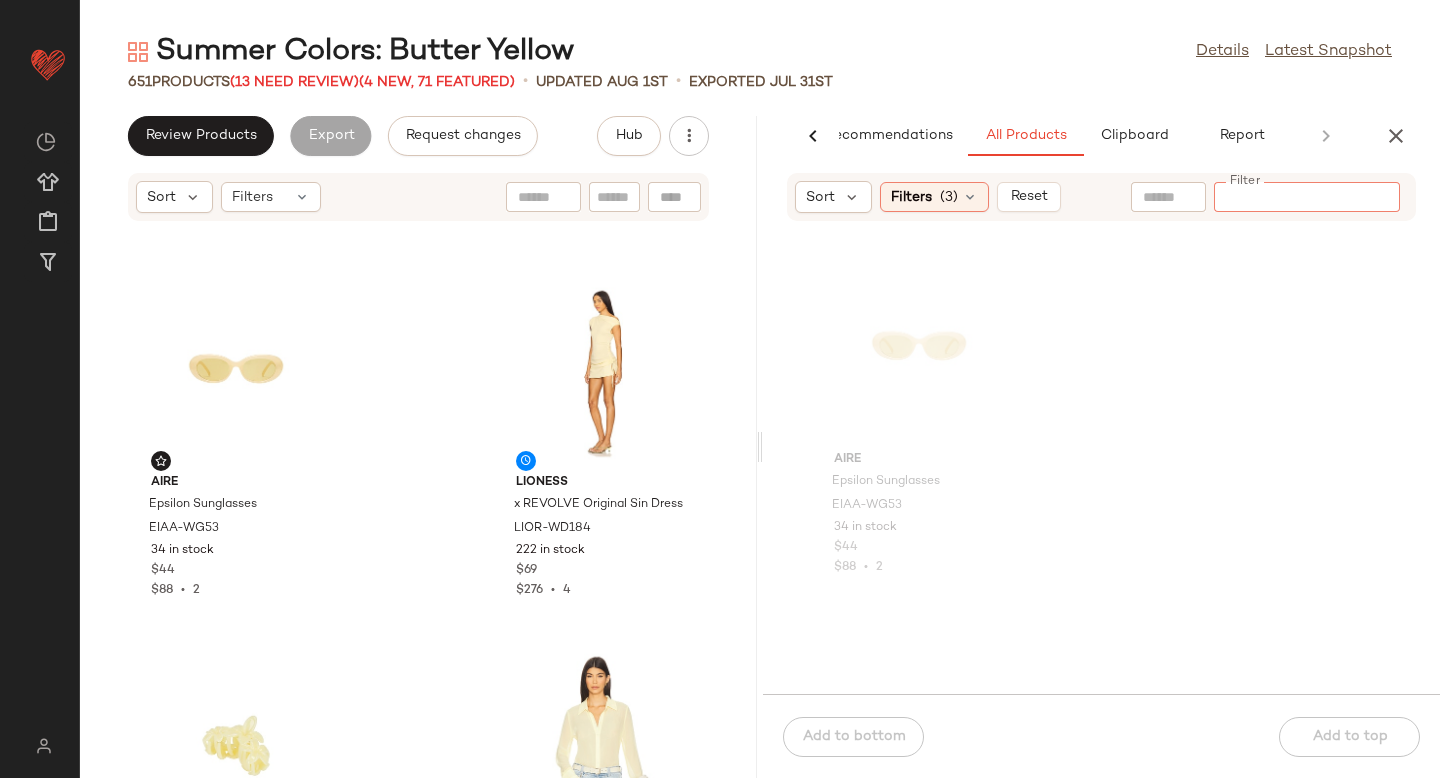 paste on "**********" 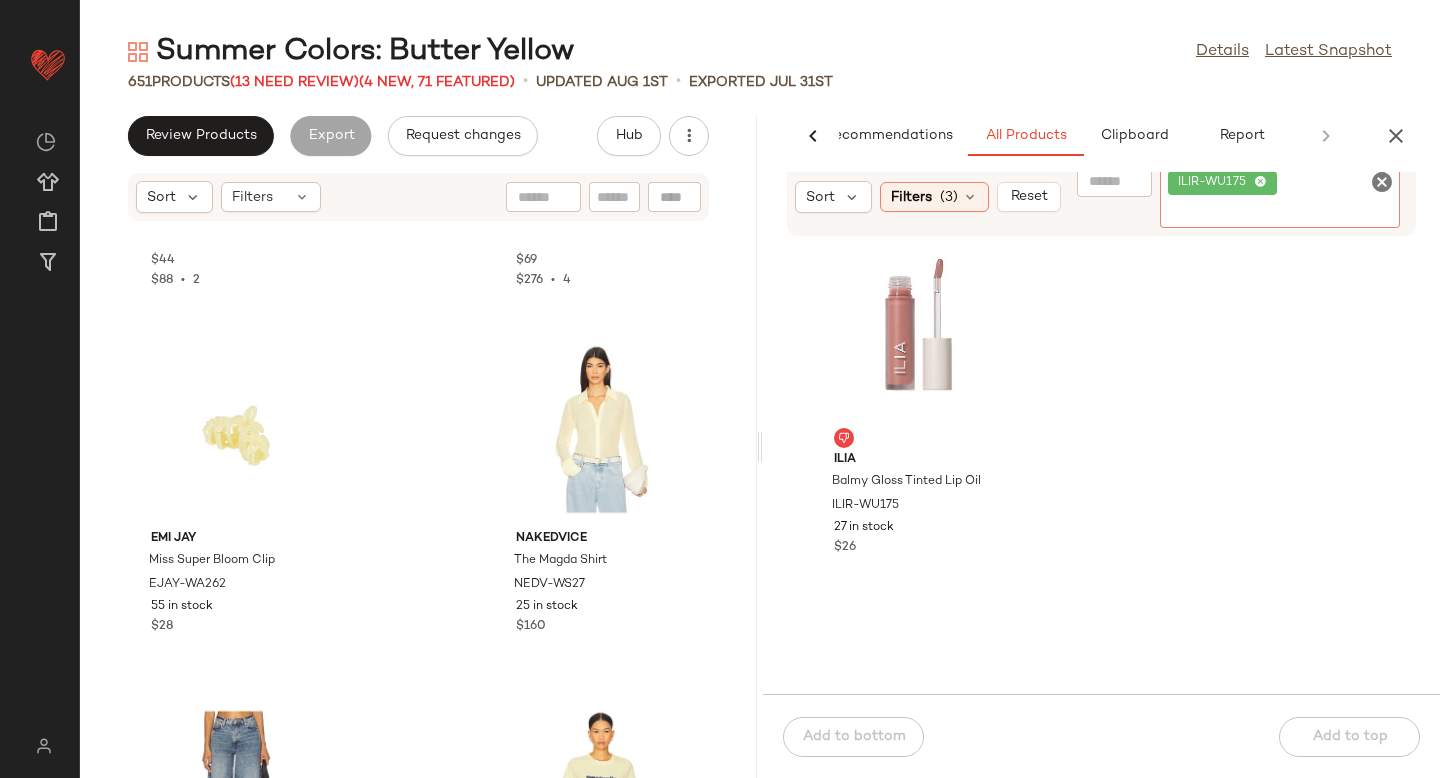 scroll, scrollTop: 1315, scrollLeft: 0, axis: vertical 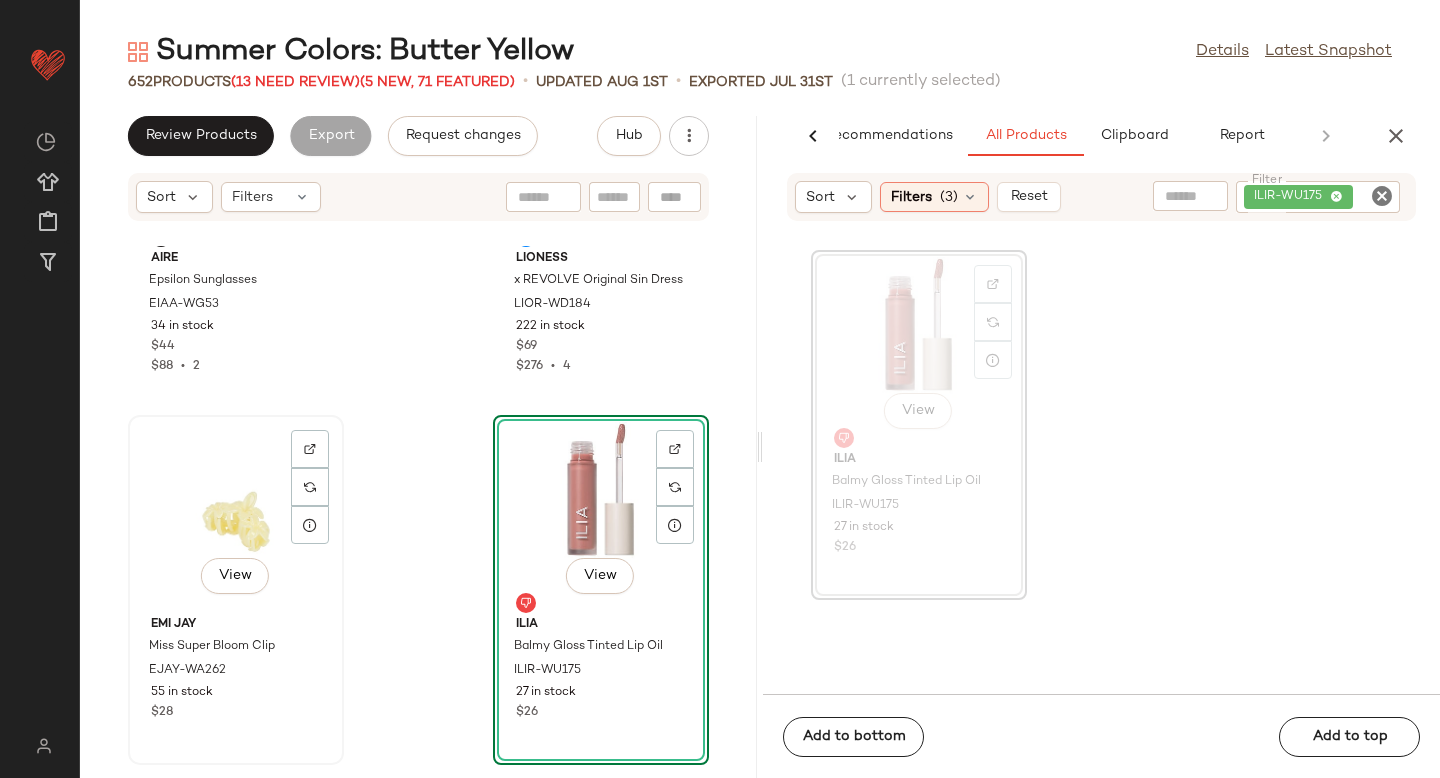 click on "View" 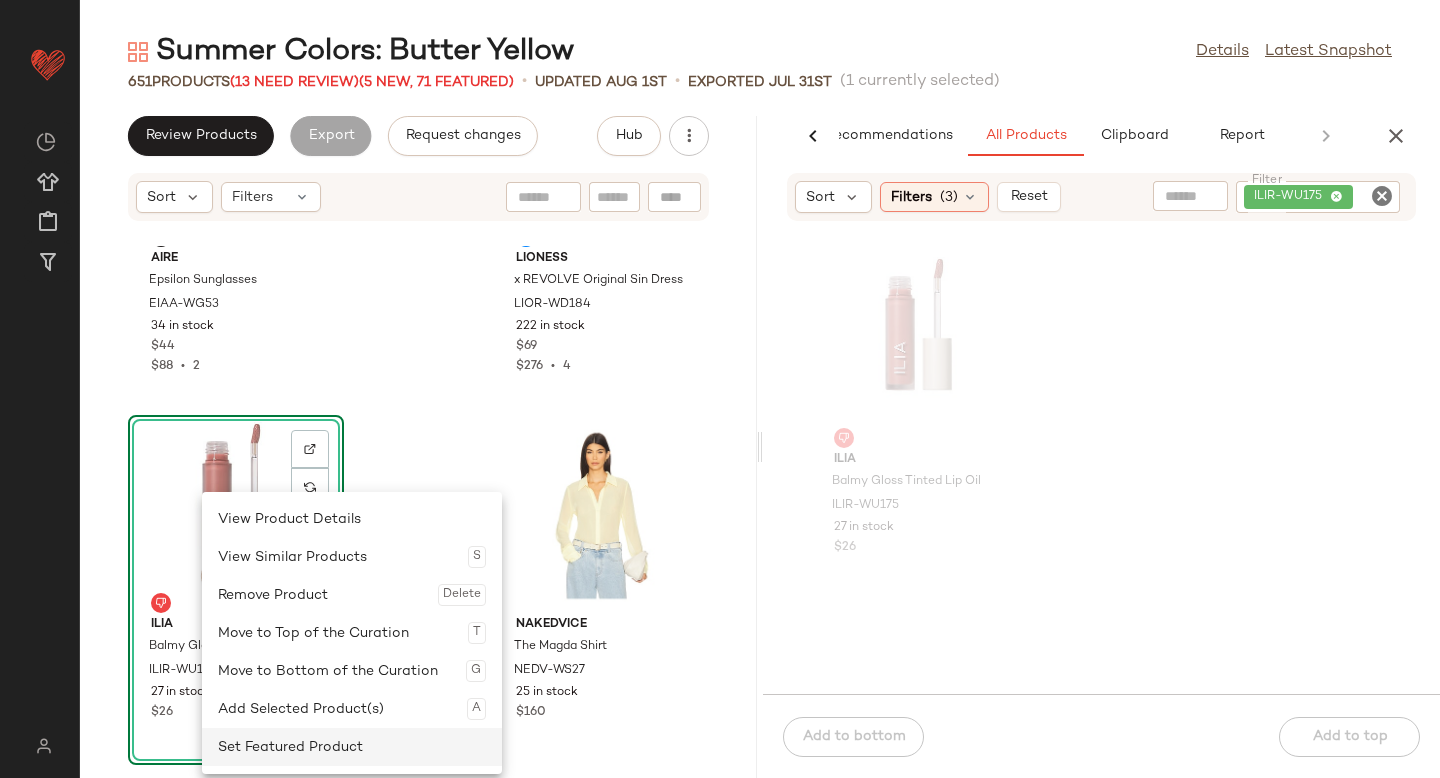 click on "Set Featured Product" 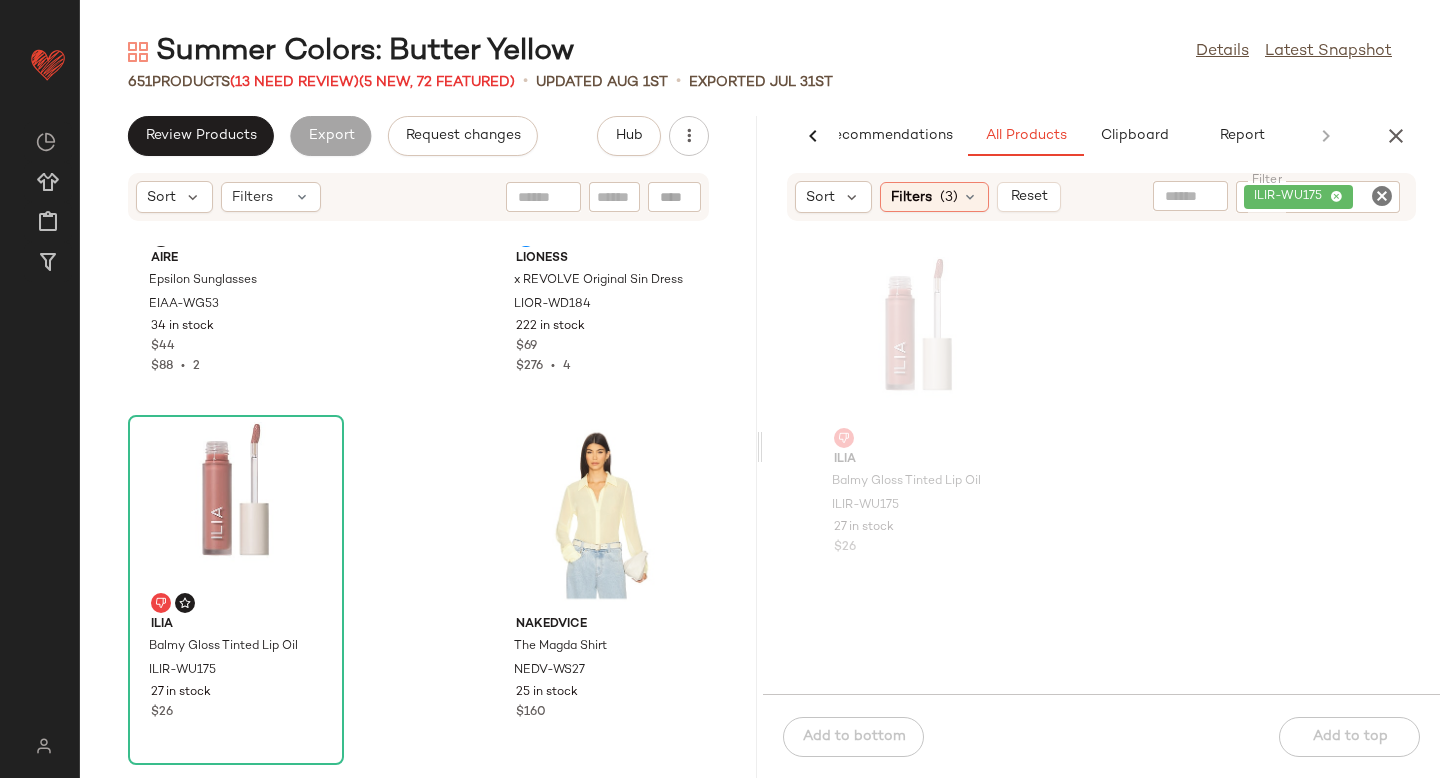 click 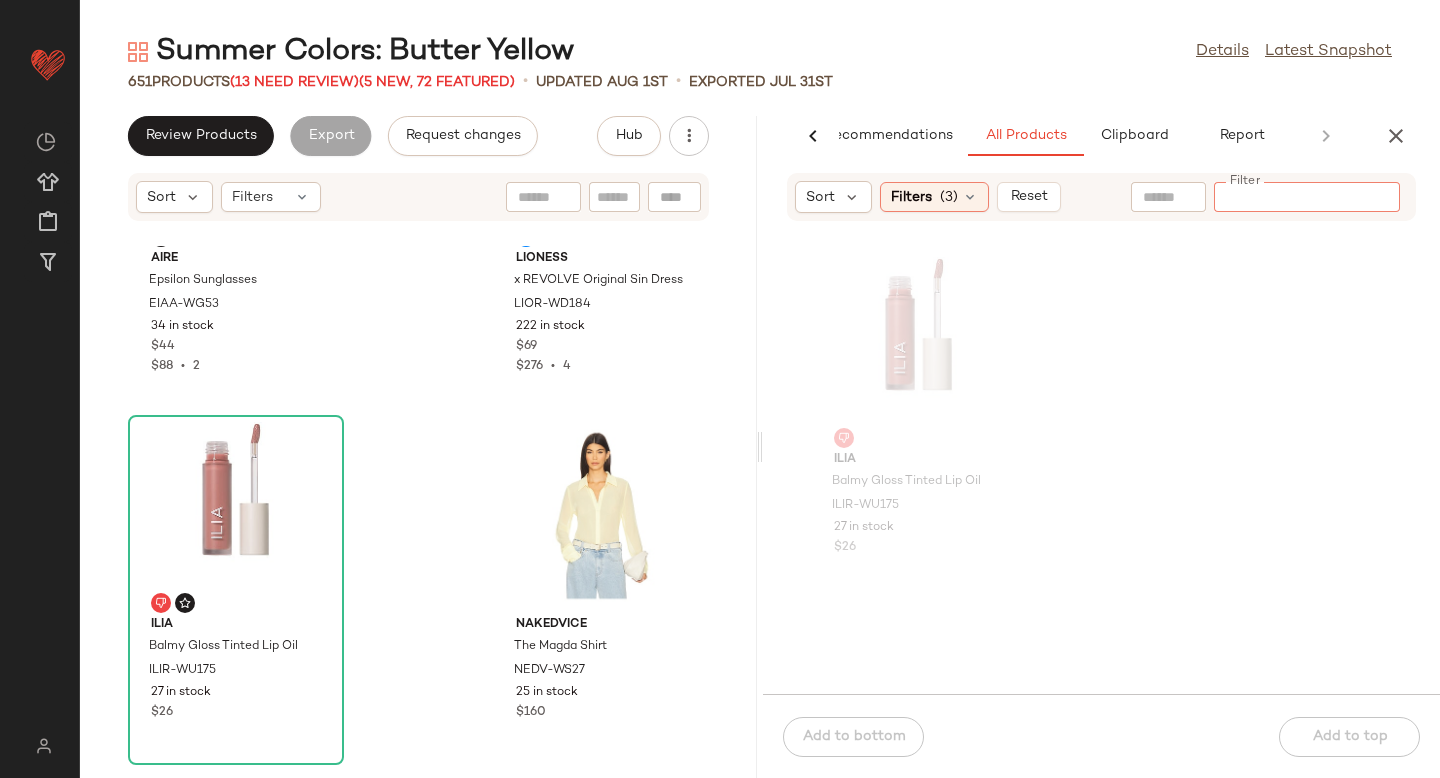 paste on "**********" 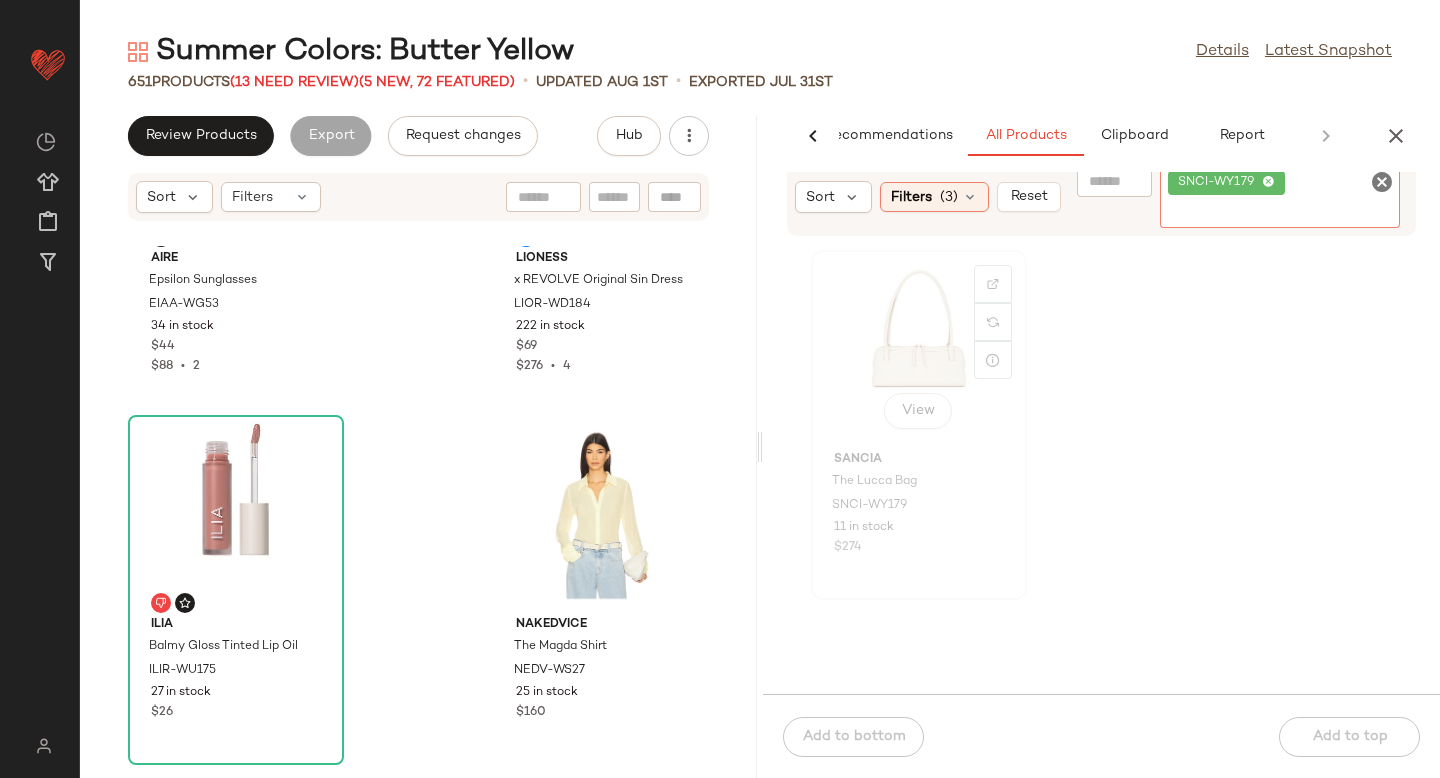 click on "View" 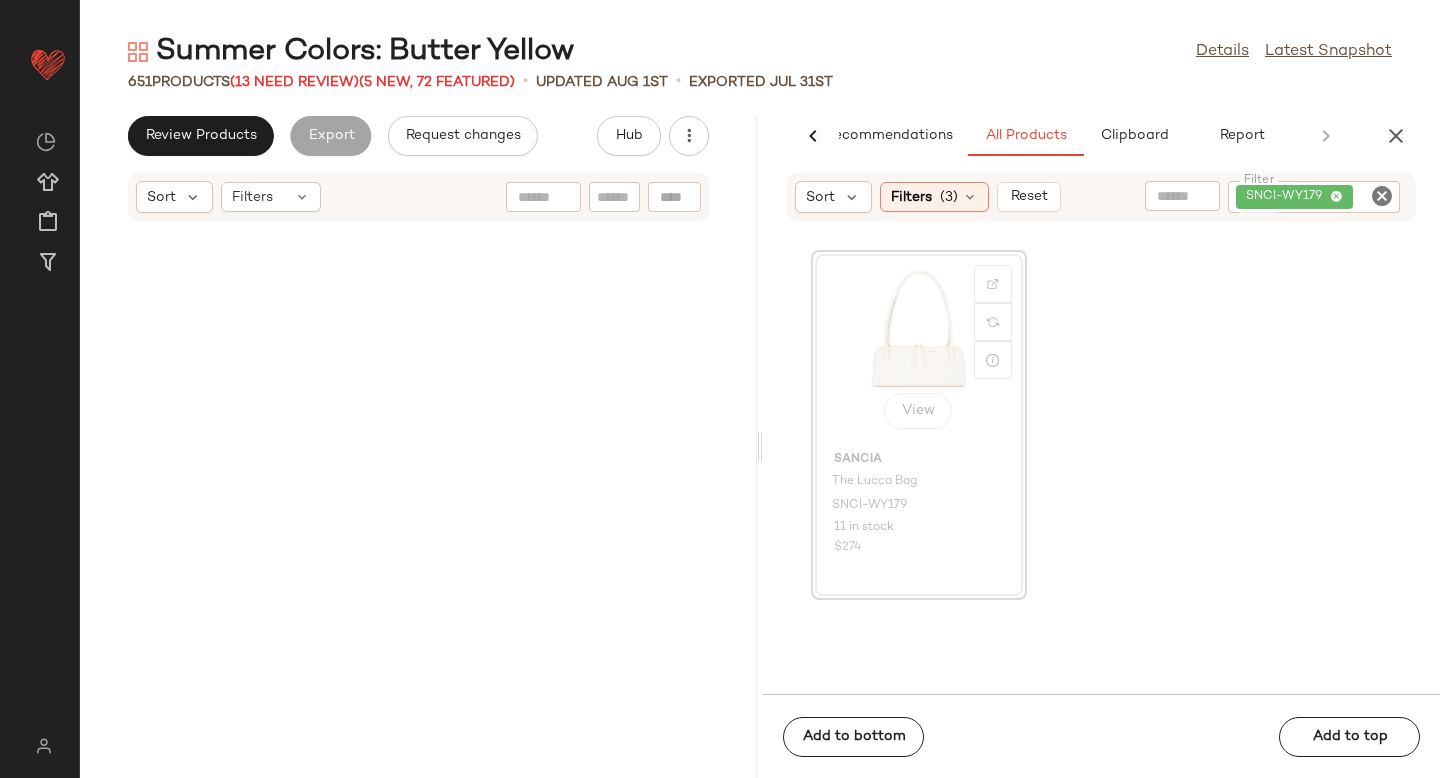 scroll, scrollTop: 8052, scrollLeft: 0, axis: vertical 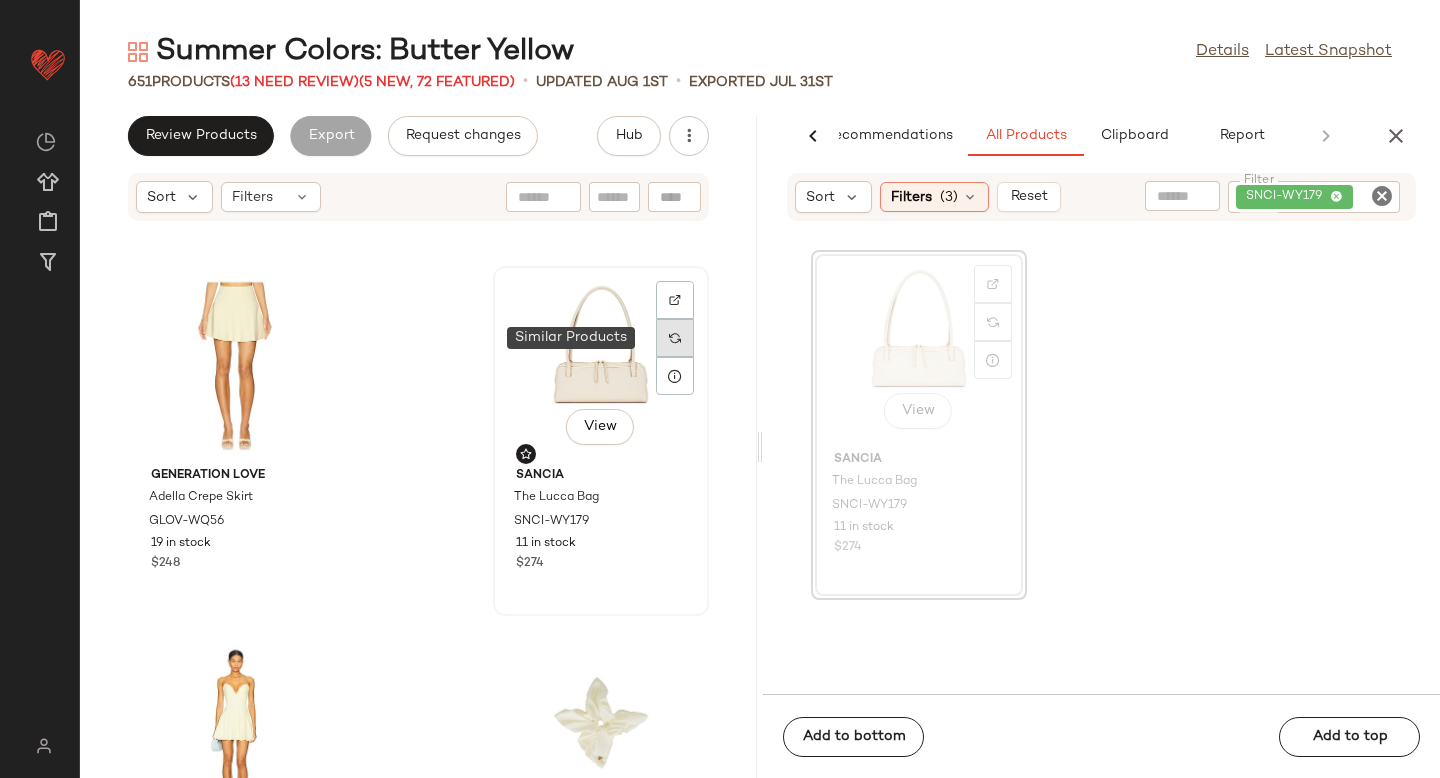 click 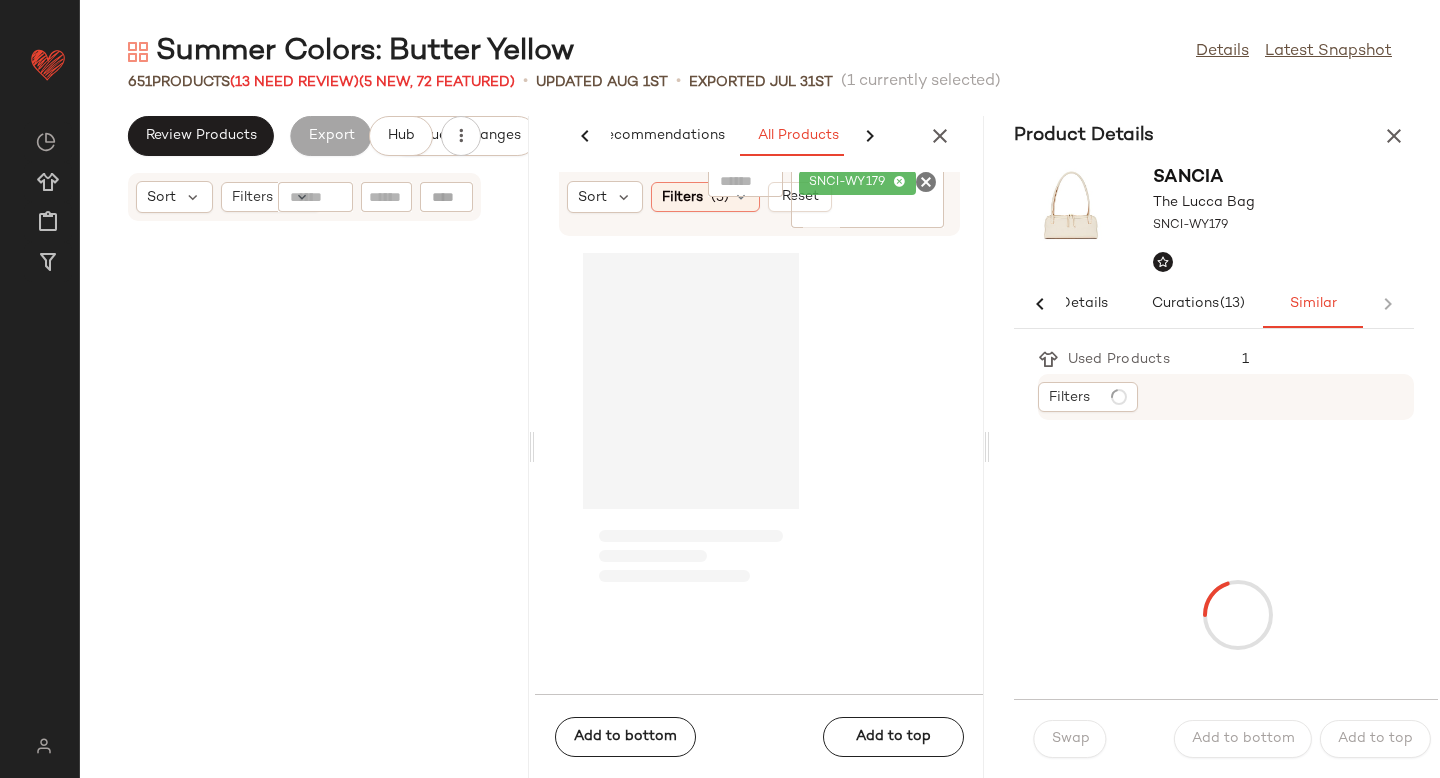scroll, scrollTop: 0, scrollLeft: 33, axis: horizontal 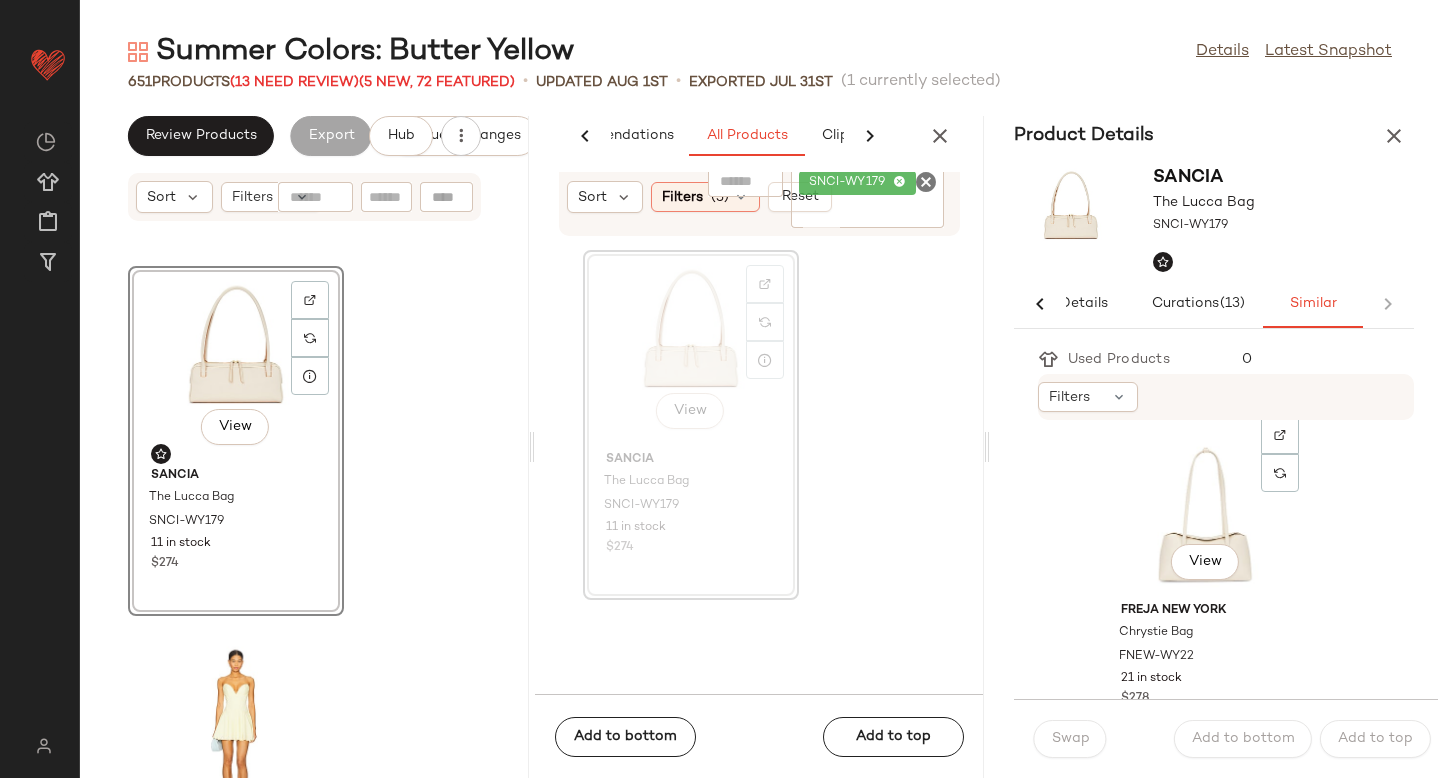 click on "View" 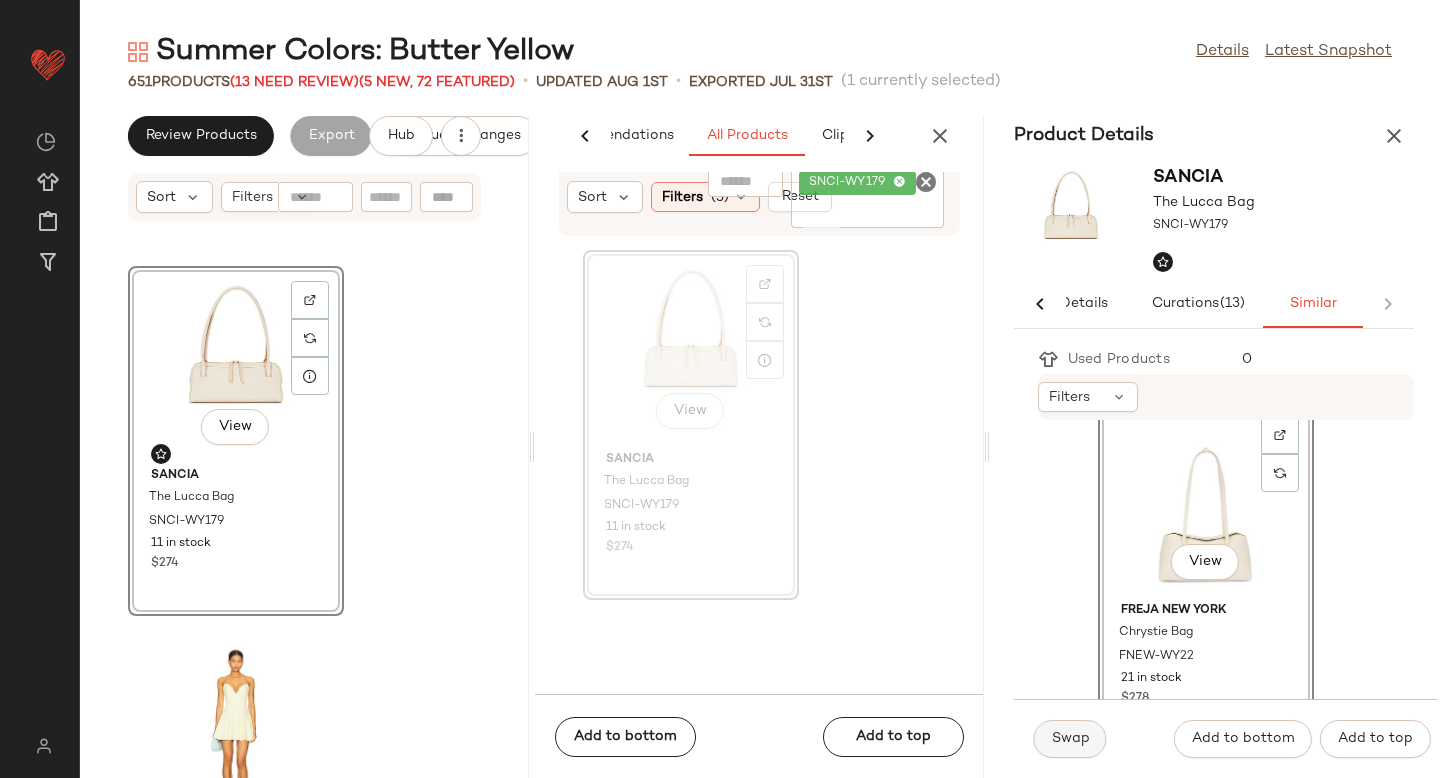 click on "Swap" at bounding box center [1070, 739] 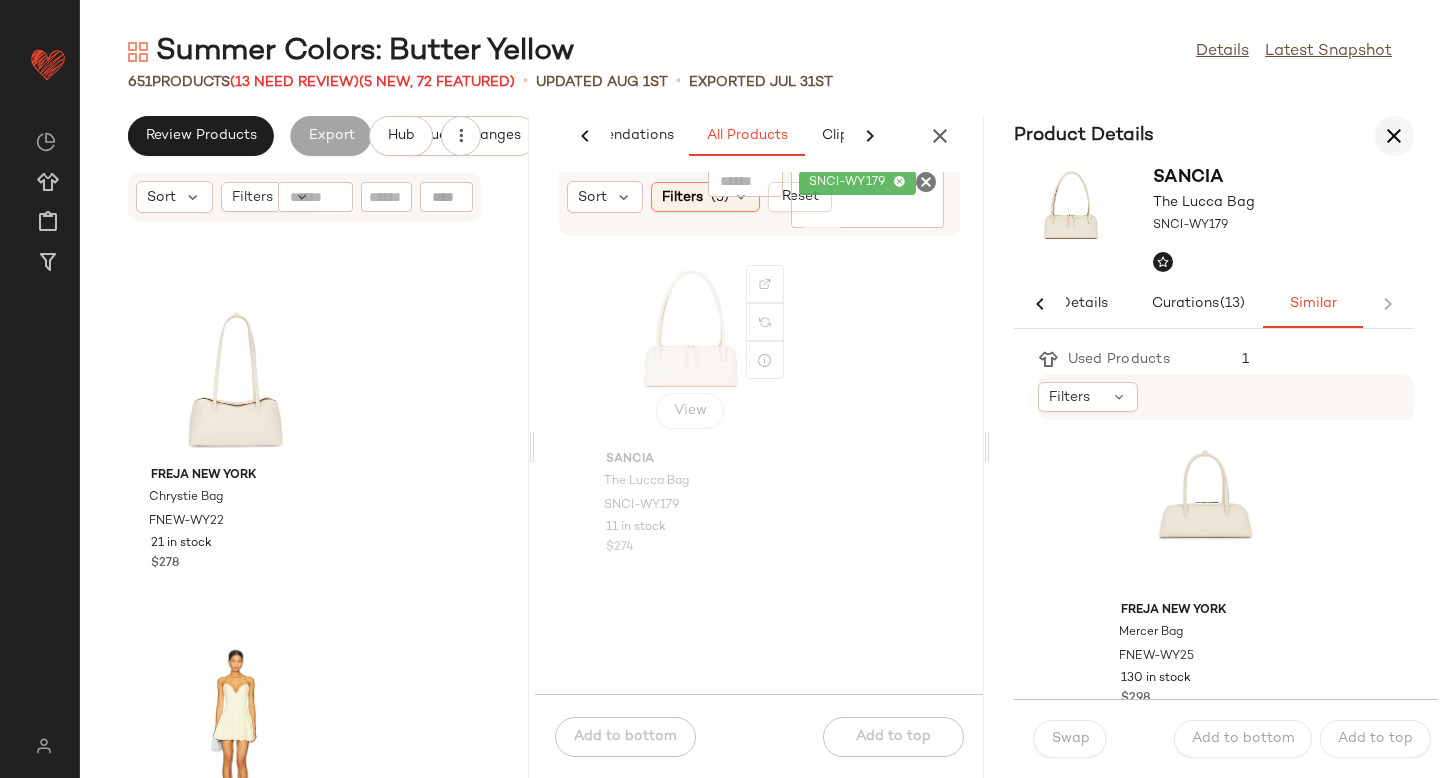 click at bounding box center (1394, 136) 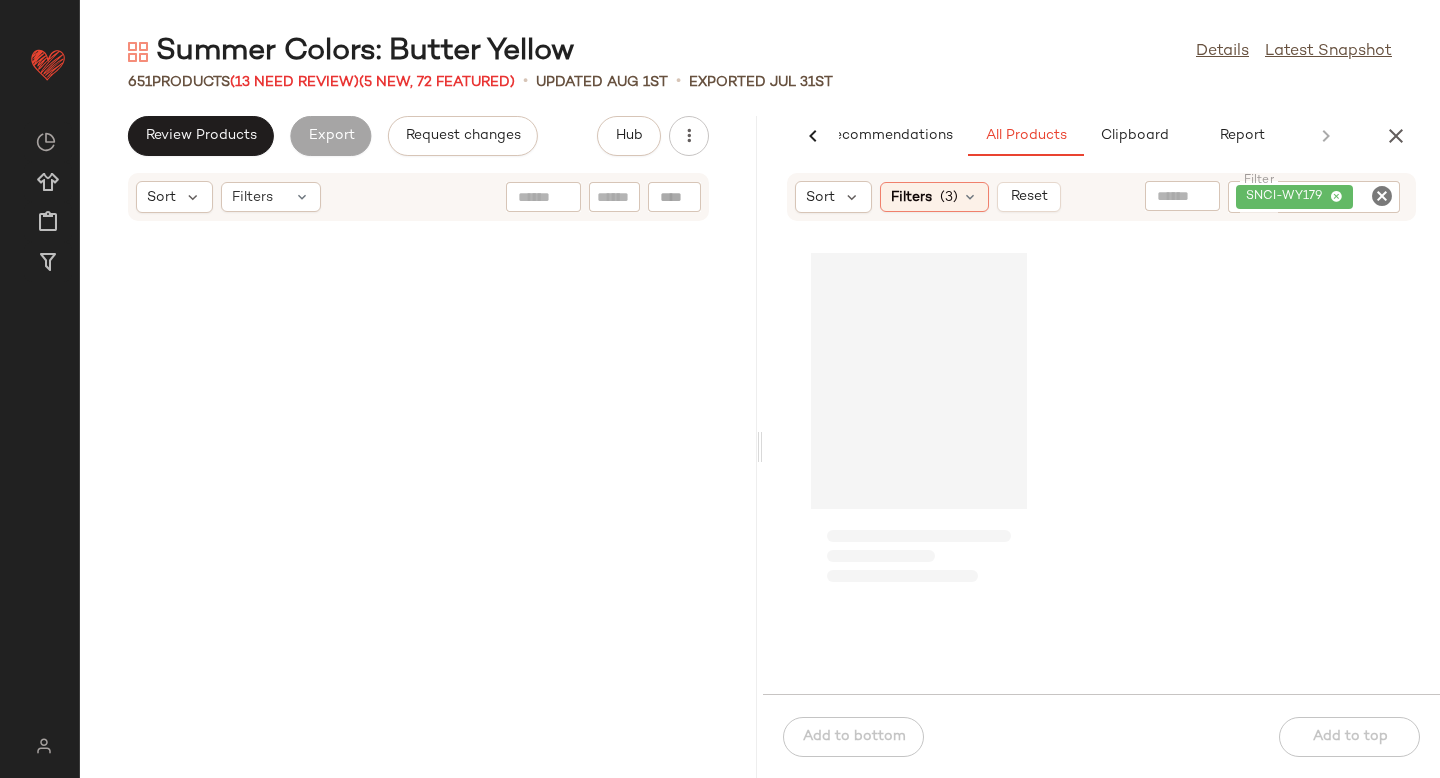 scroll, scrollTop: 0, scrollLeft: 47, axis: horizontal 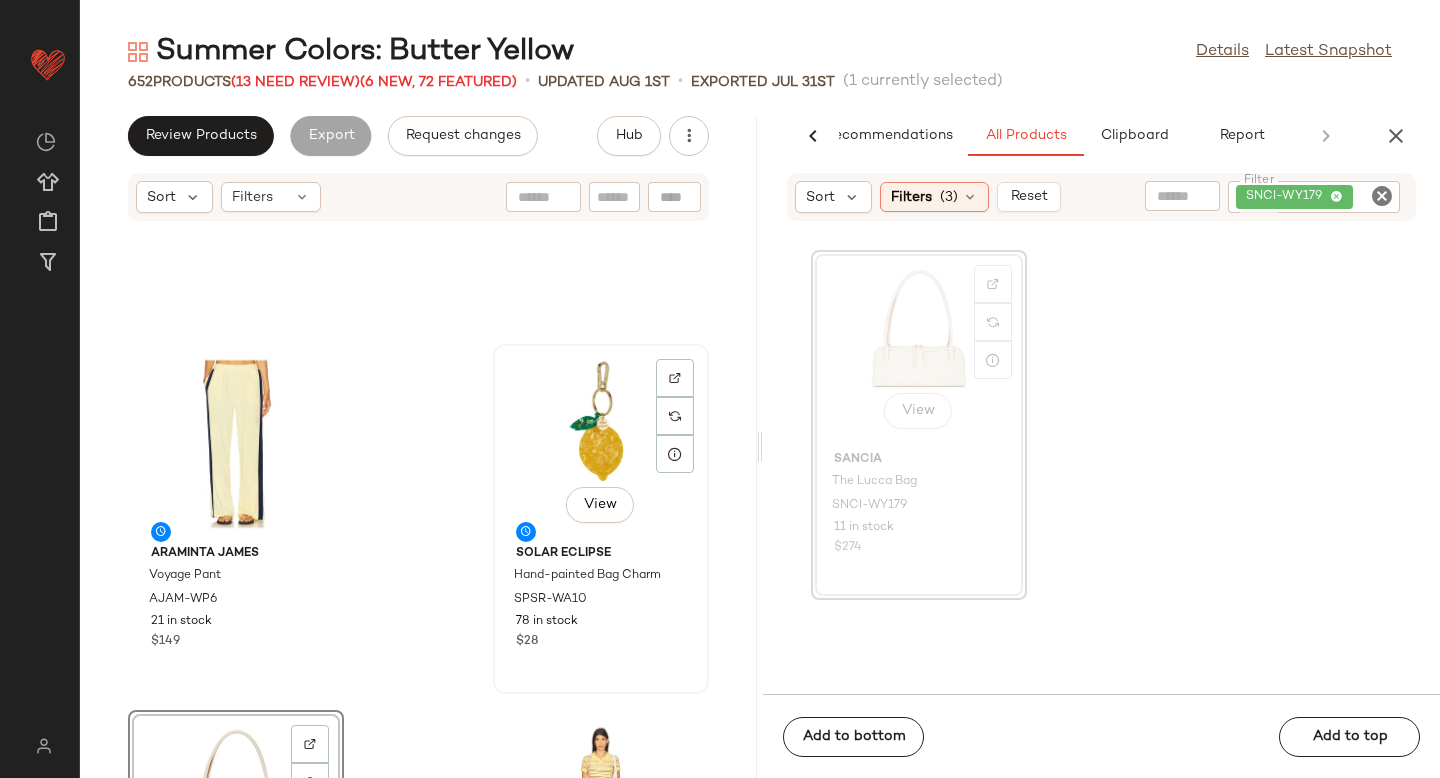 click on "View" 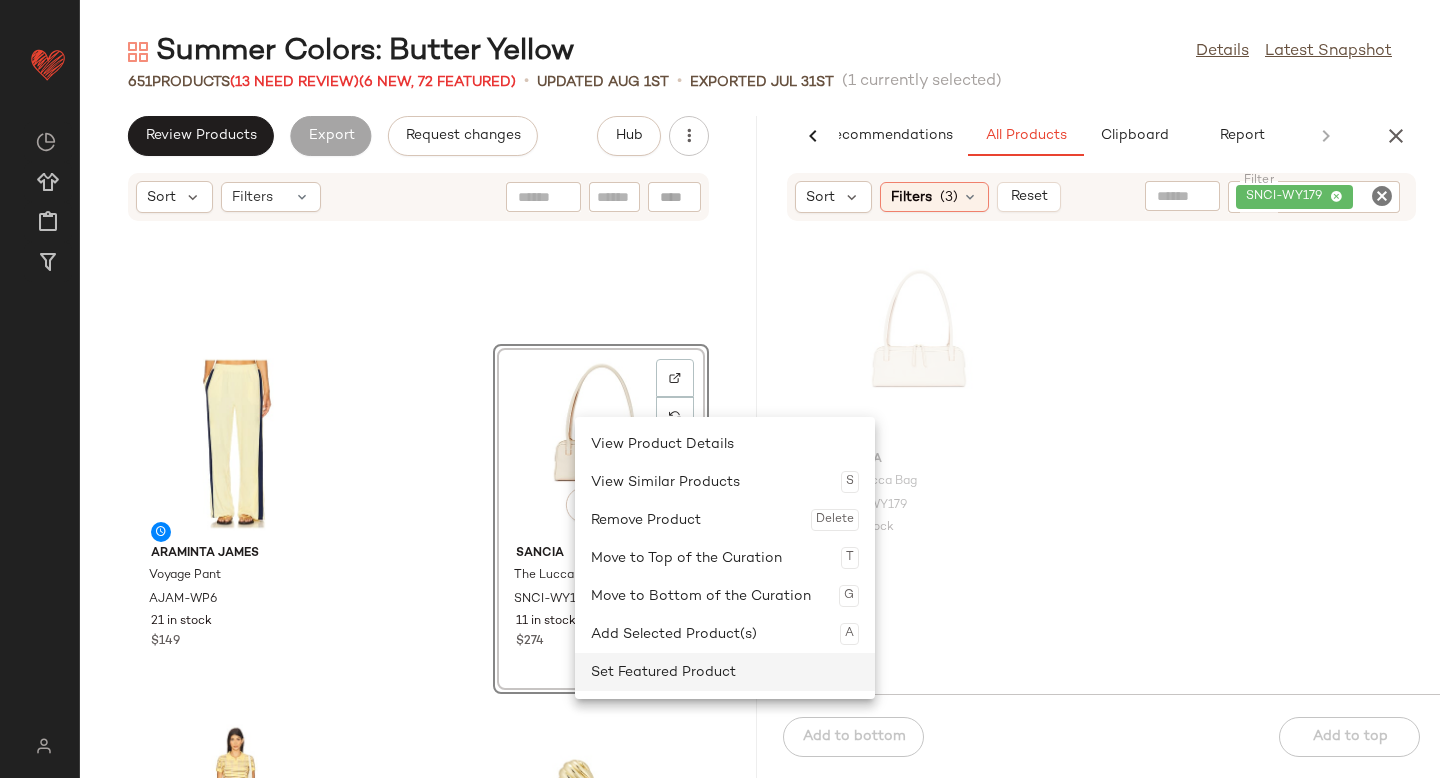 click on "Set Featured Product" 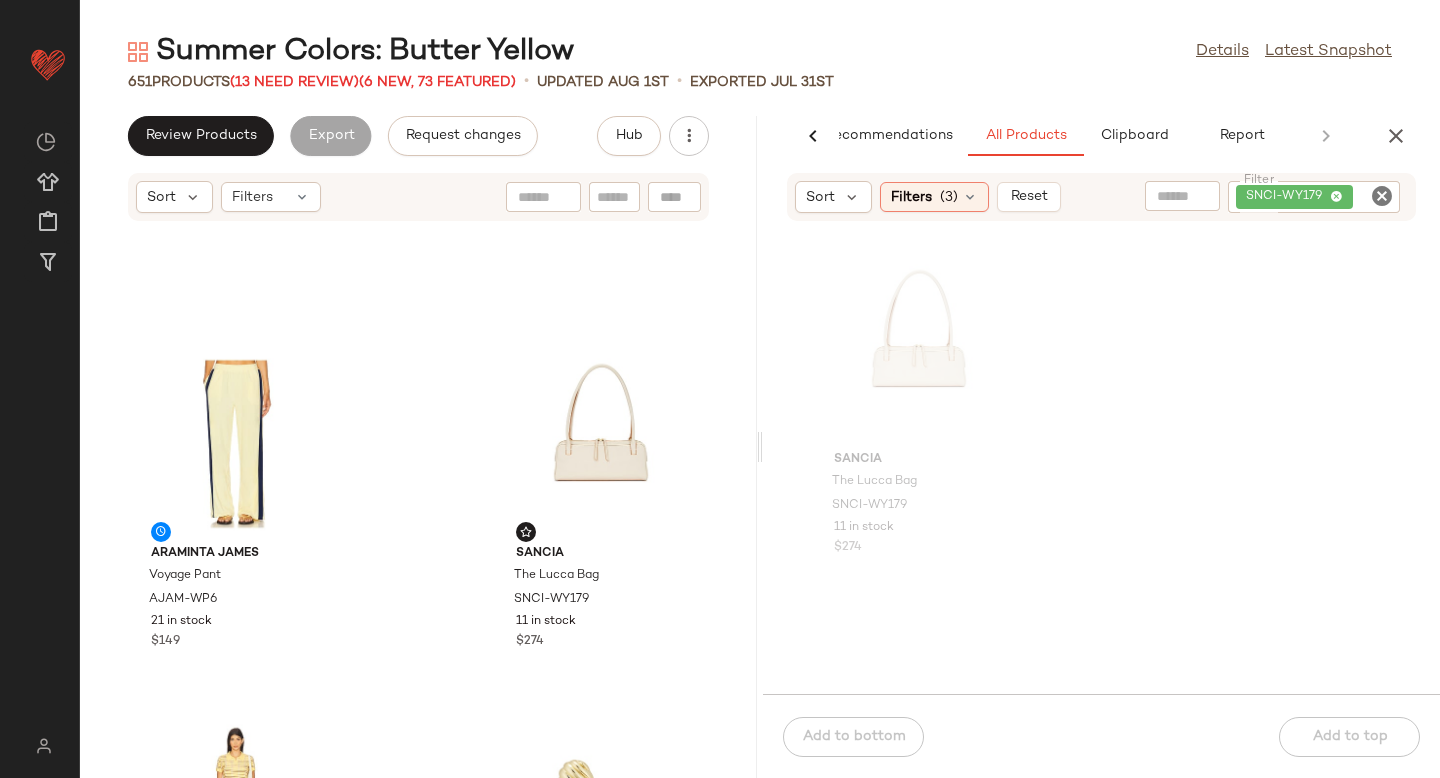 click 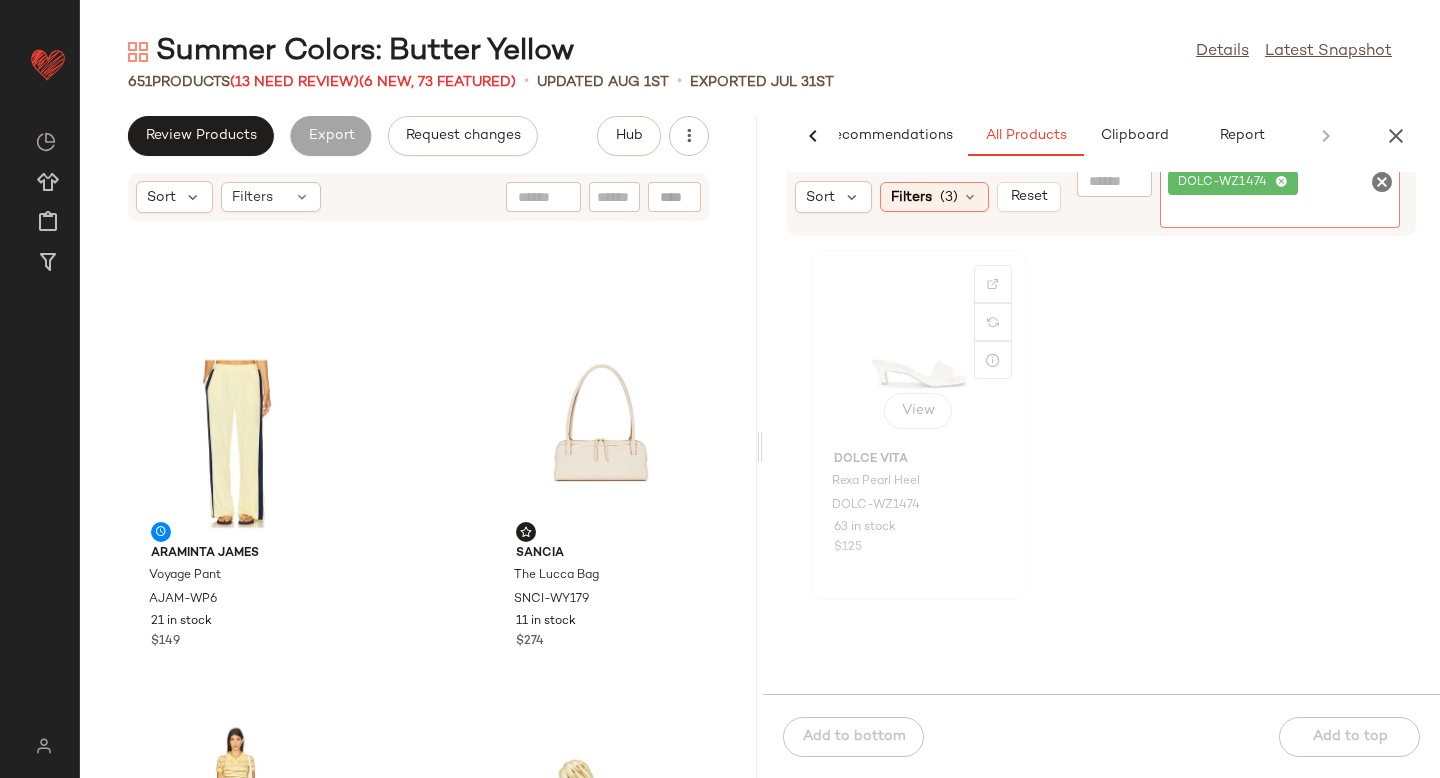 click on "View" 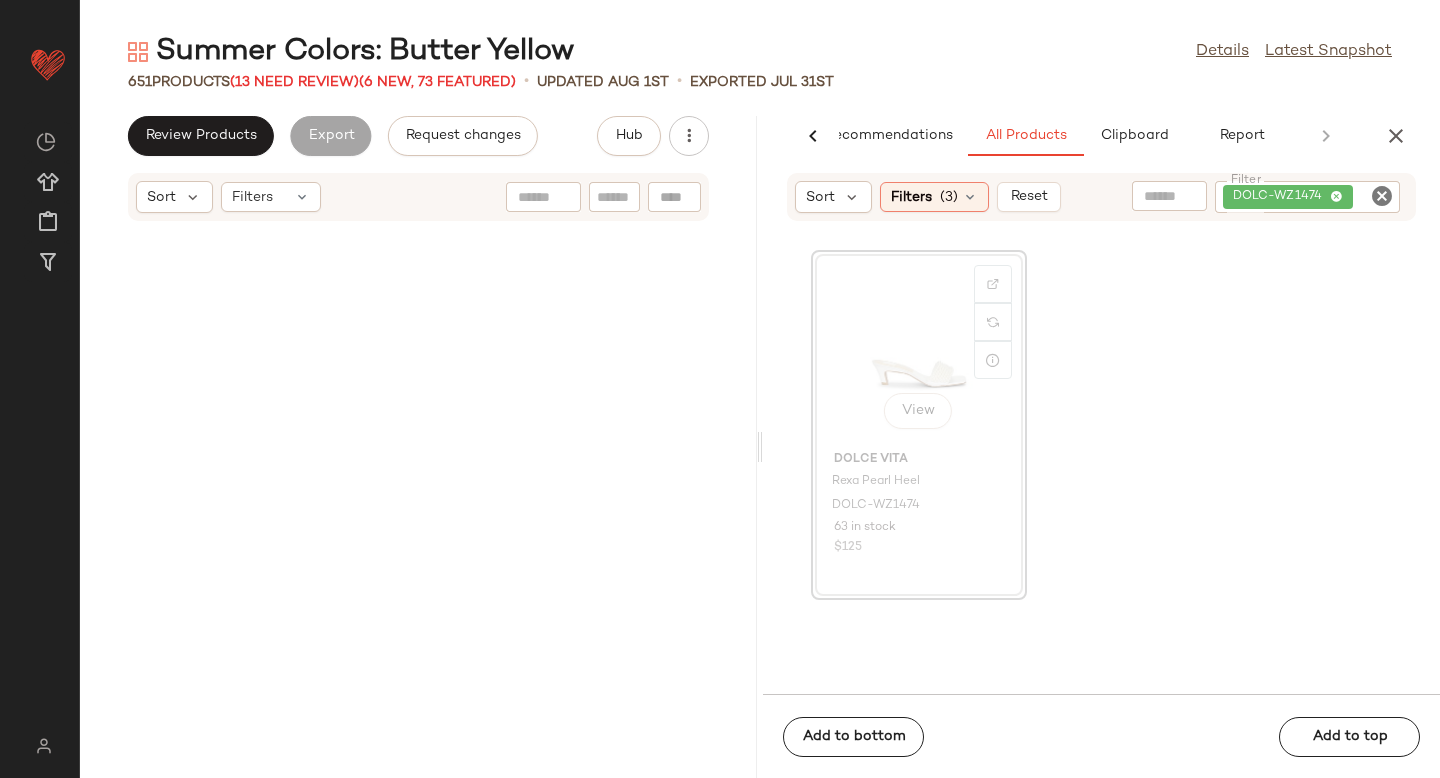 scroll, scrollTop: 7320, scrollLeft: 0, axis: vertical 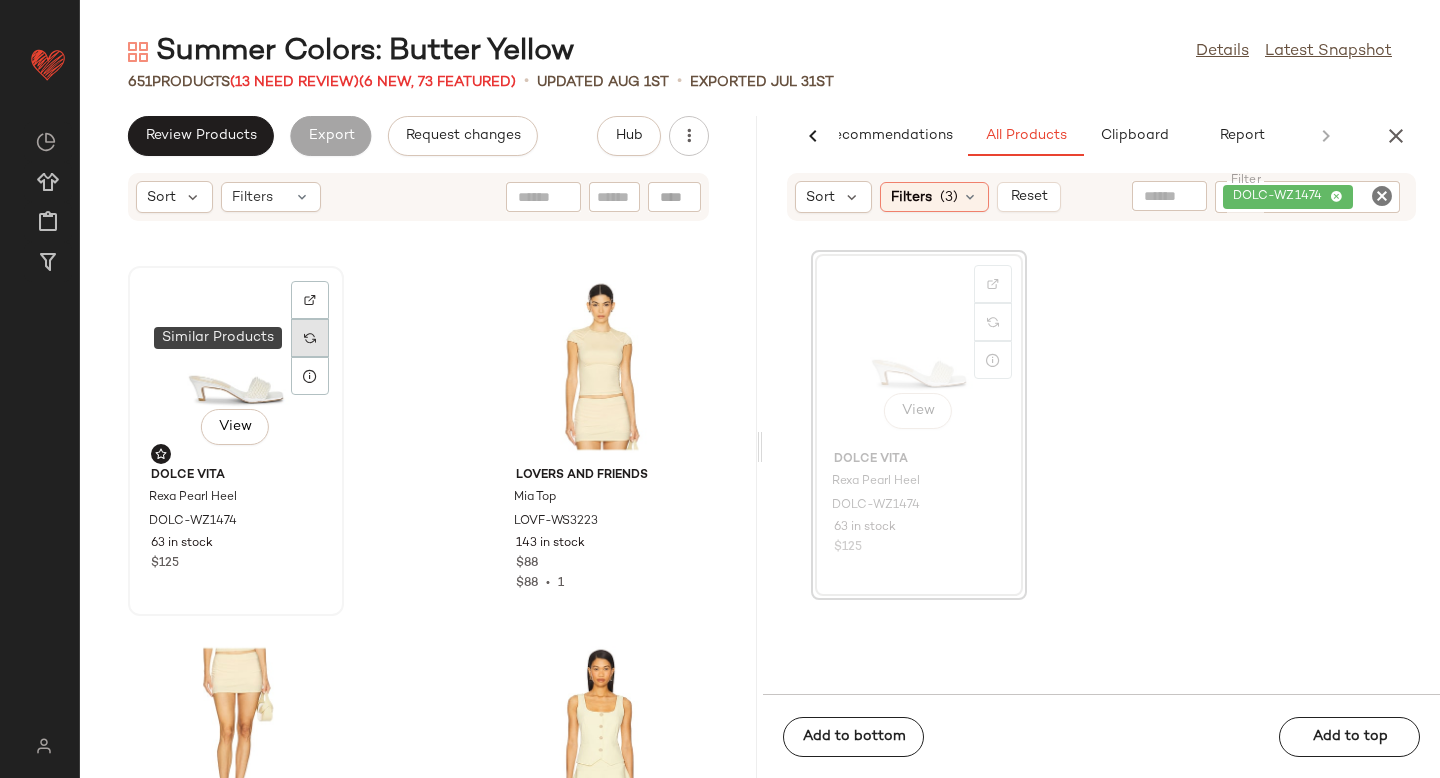 click 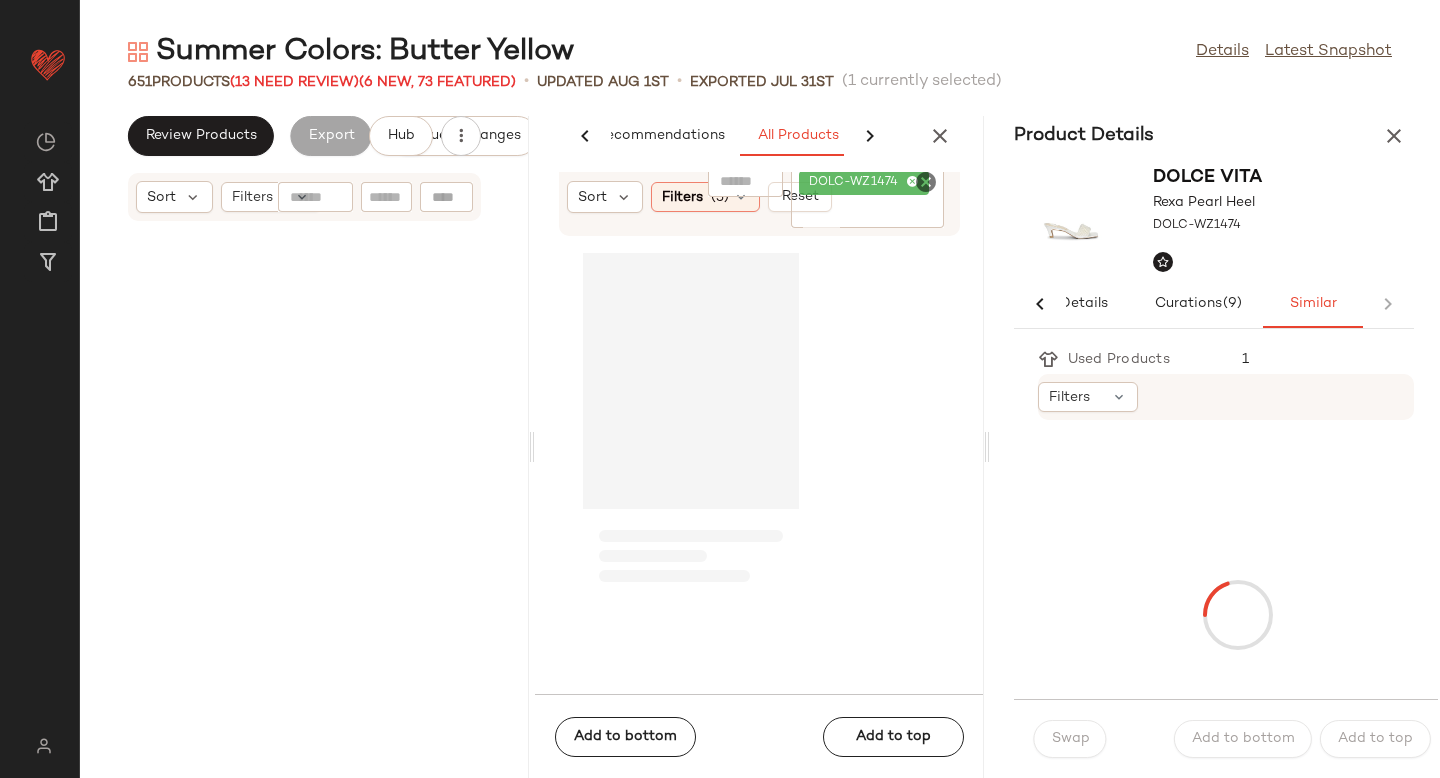 scroll, scrollTop: 0, scrollLeft: 33, axis: horizontal 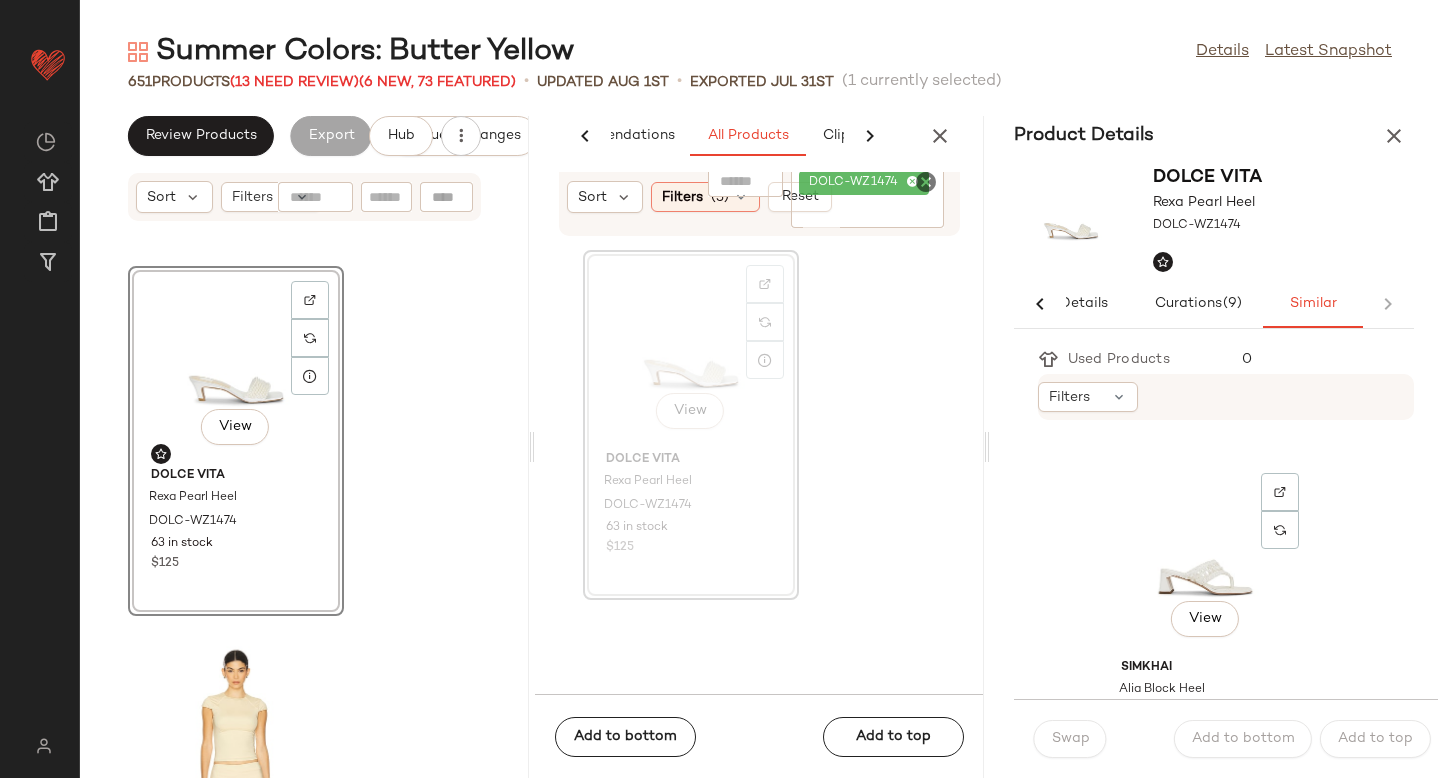 click on "View" 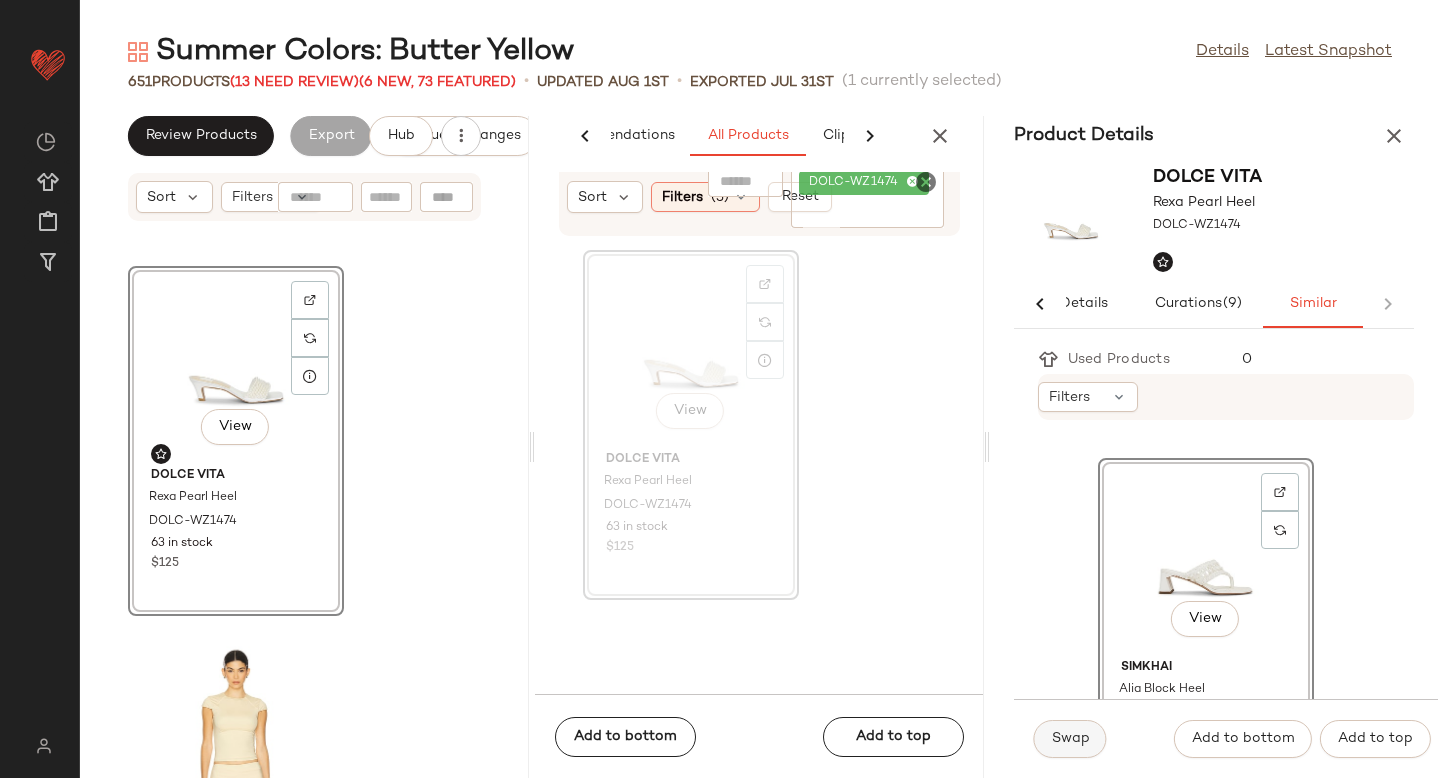 click on "Swap" 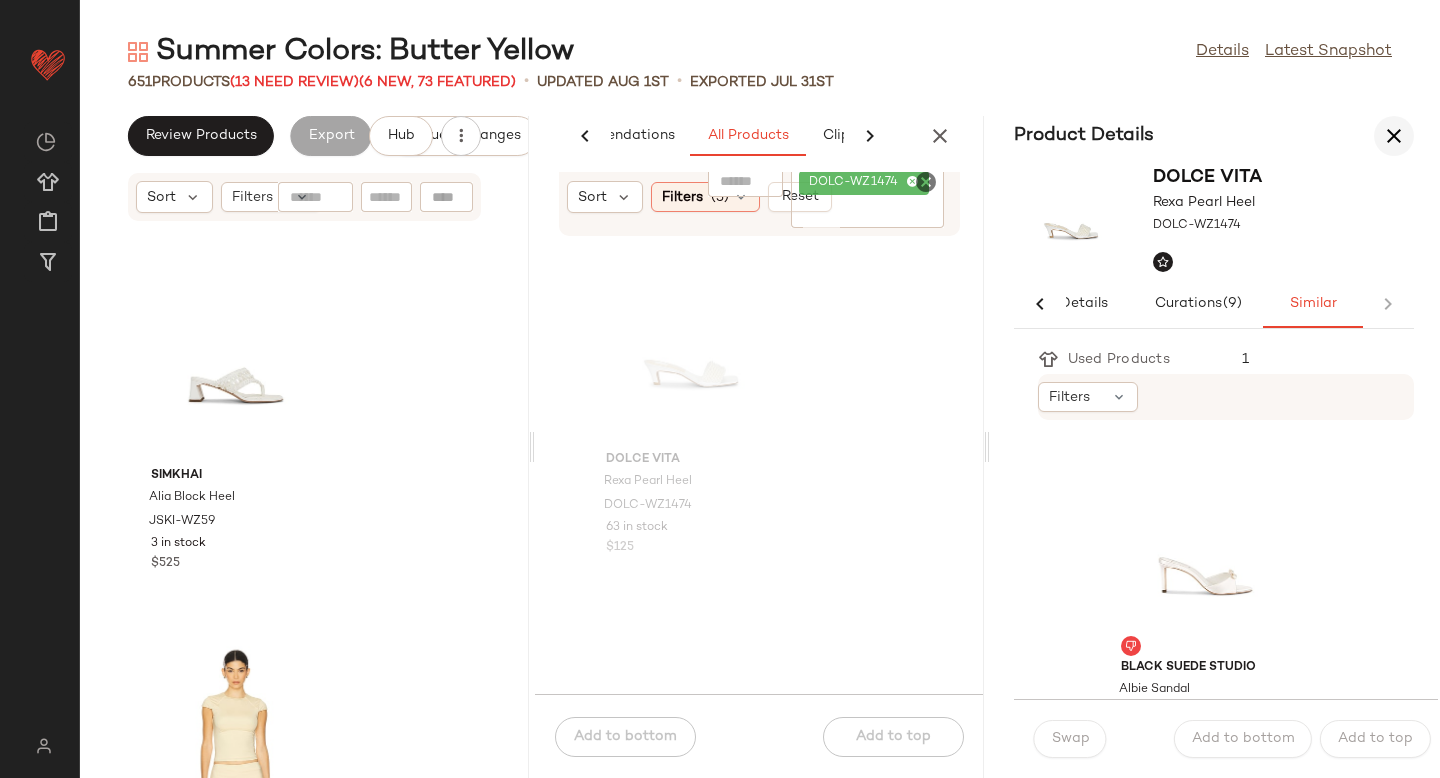 click at bounding box center [1394, 136] 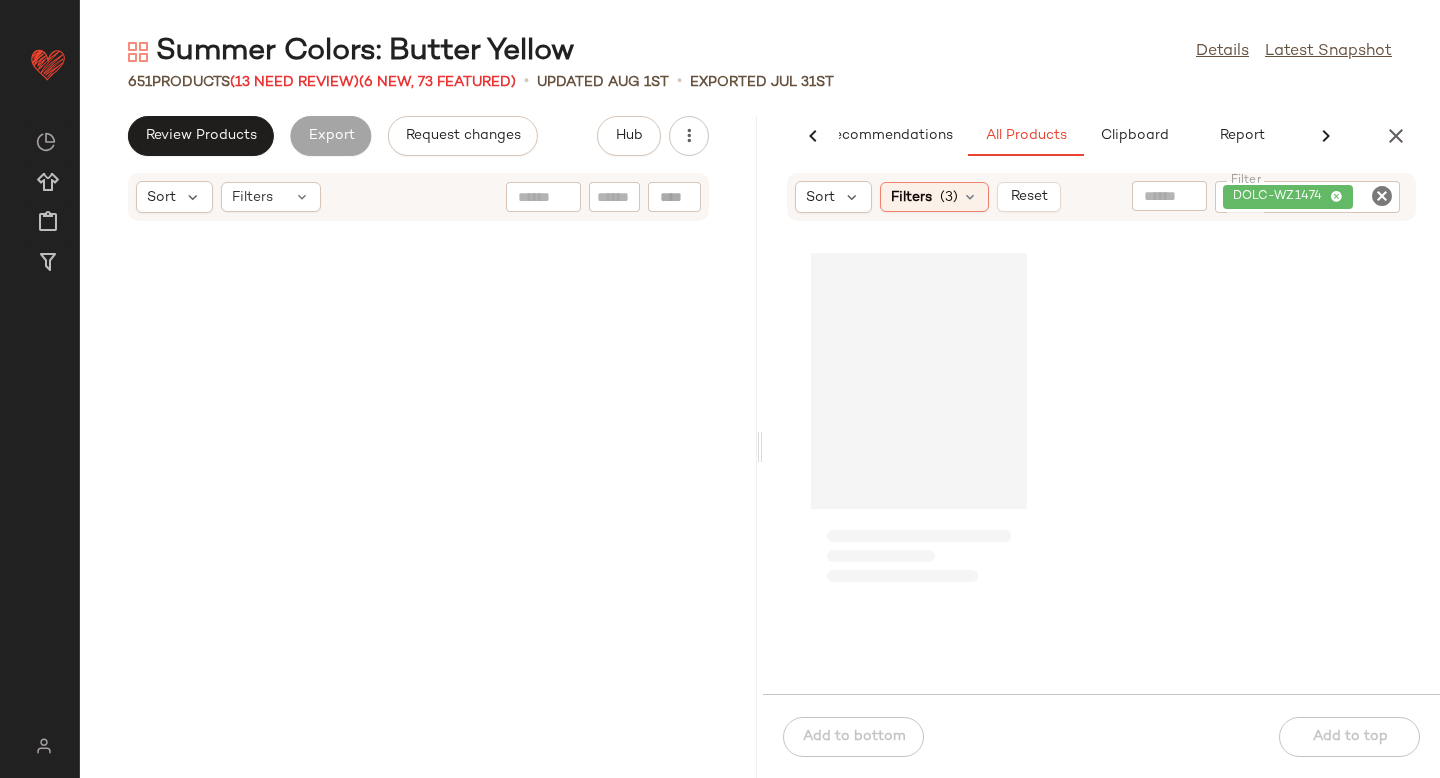 scroll, scrollTop: 0, scrollLeft: 47, axis: horizontal 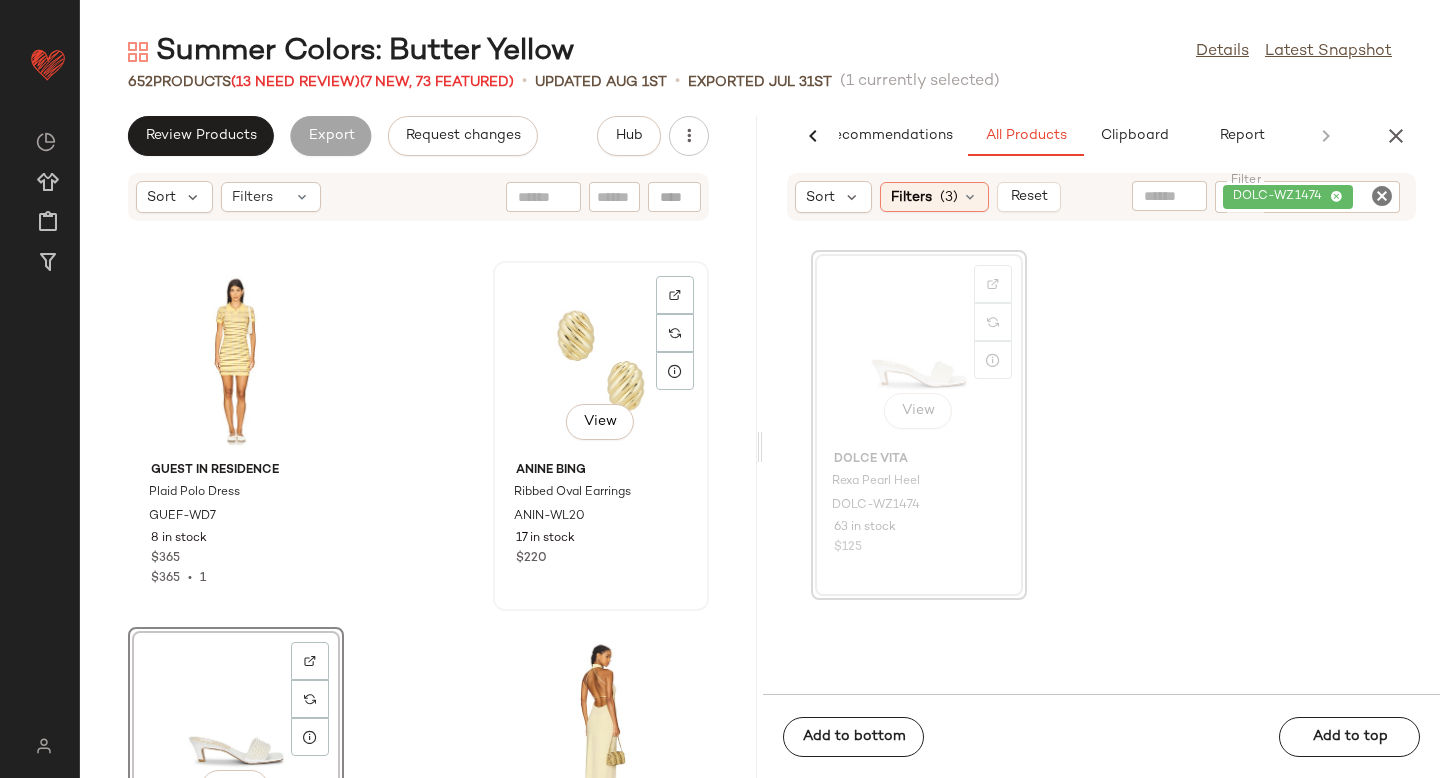 click on "View" 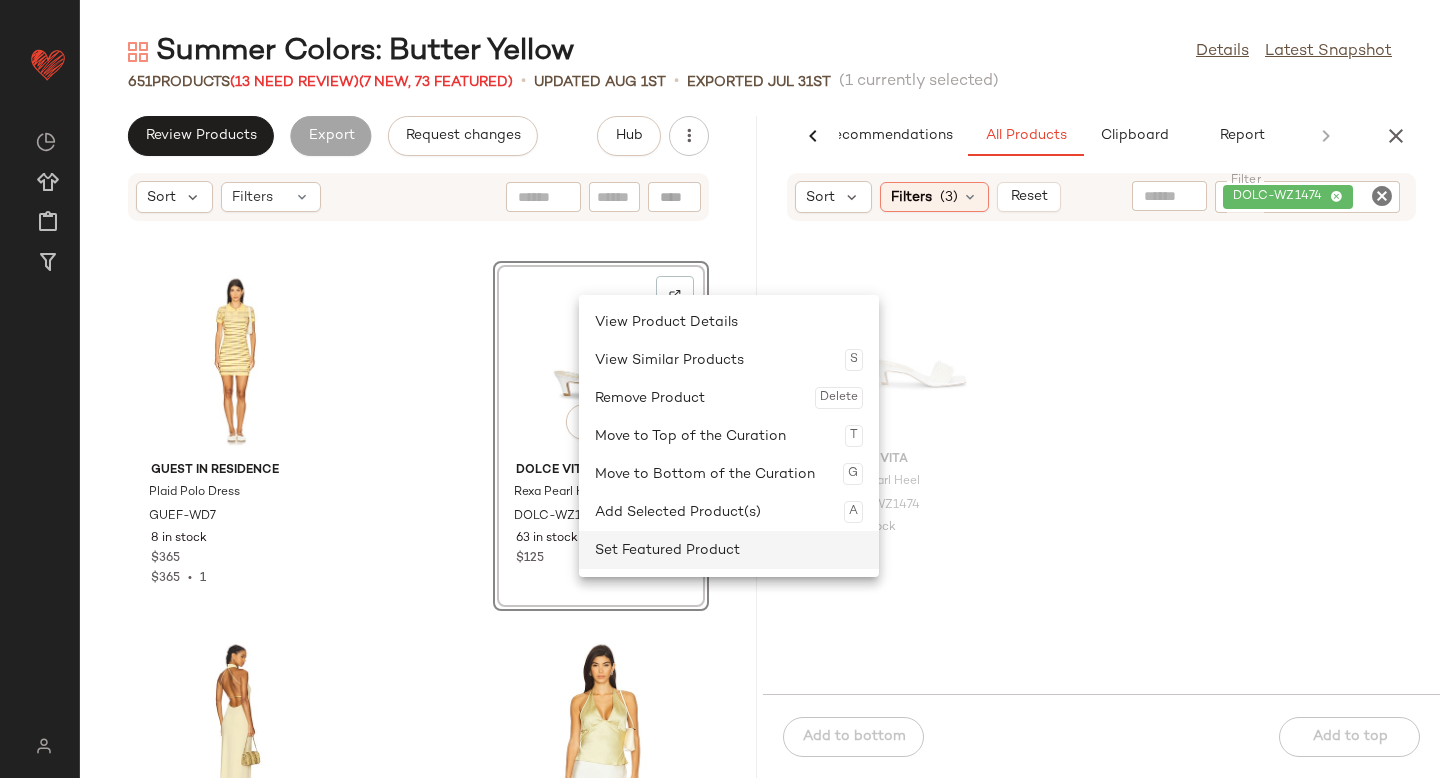 click on "Set Featured Product" 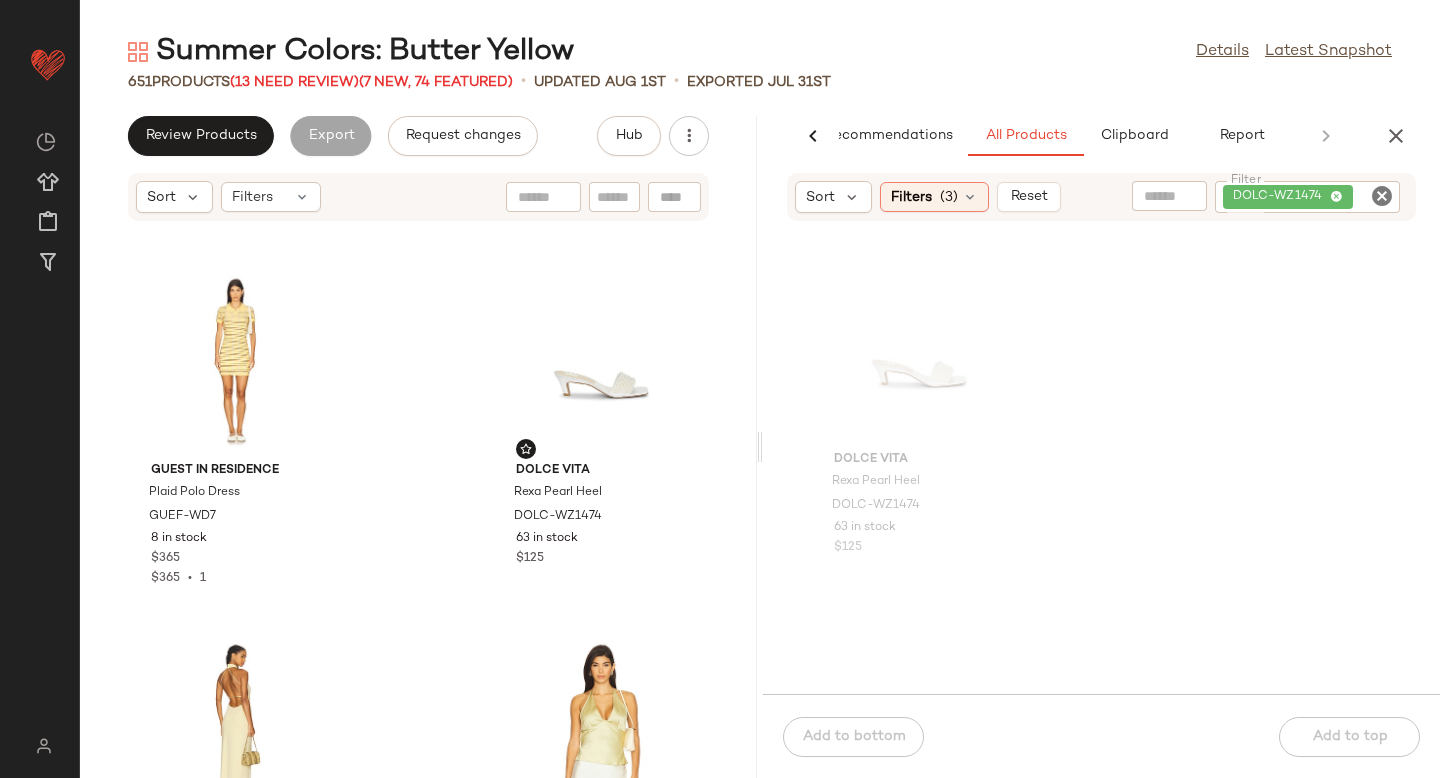 click 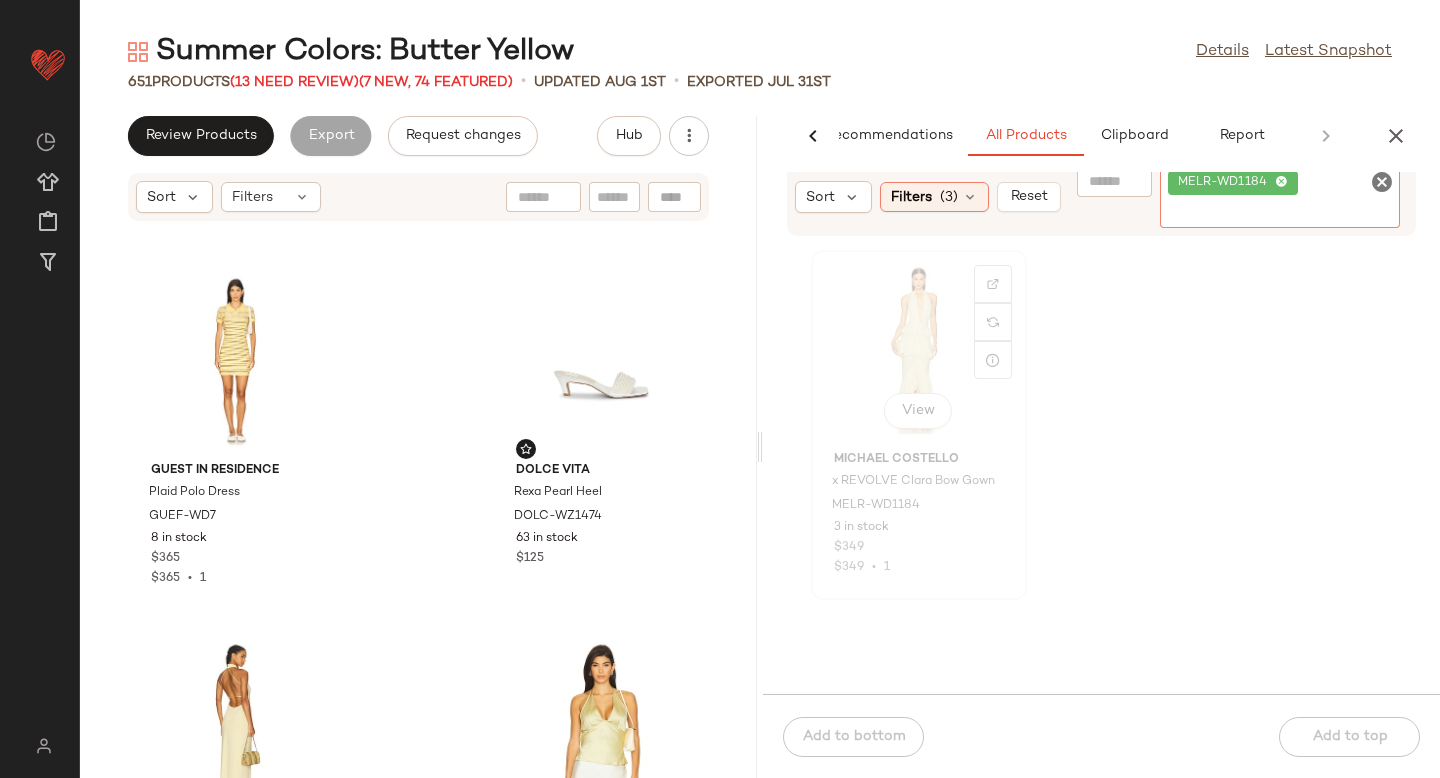 click on "View" 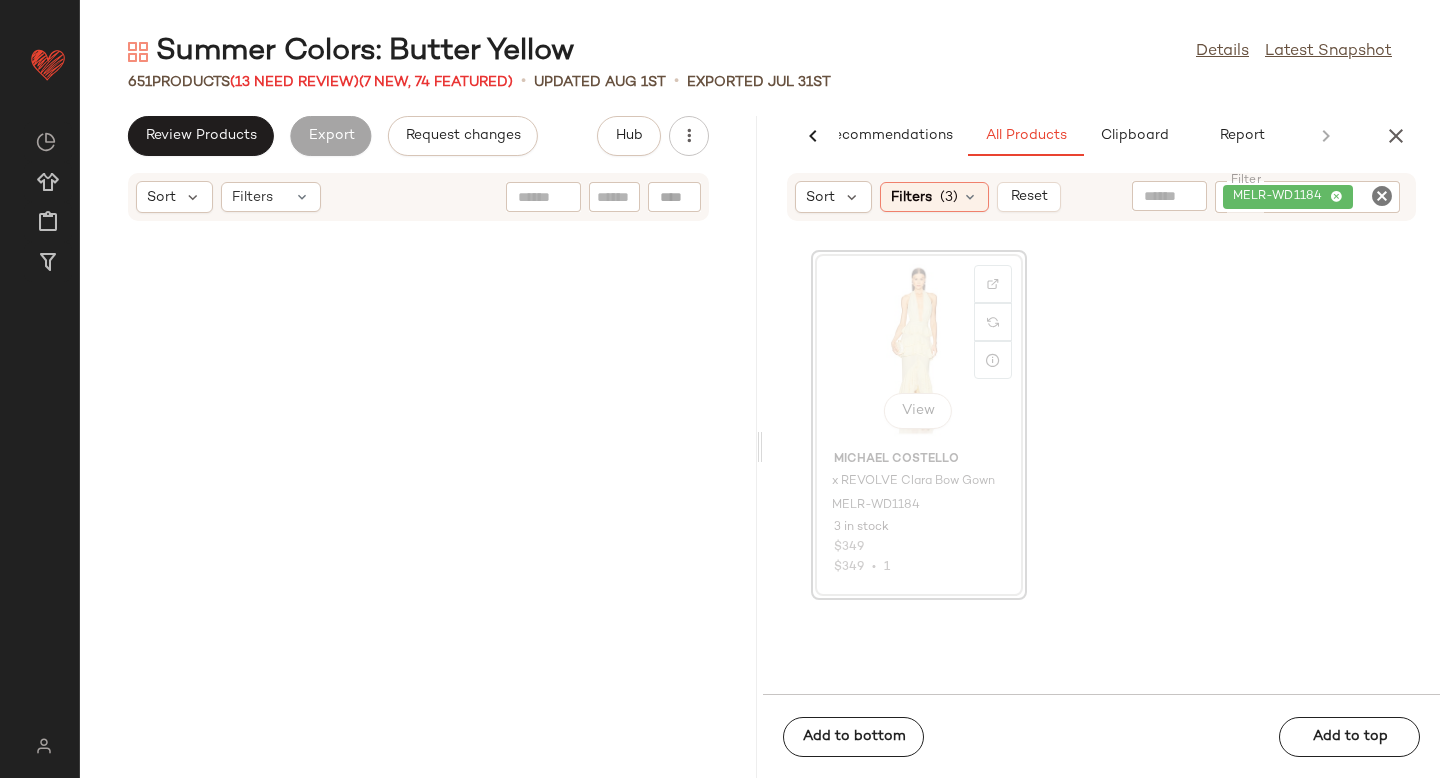 scroll, scrollTop: 5490, scrollLeft: 0, axis: vertical 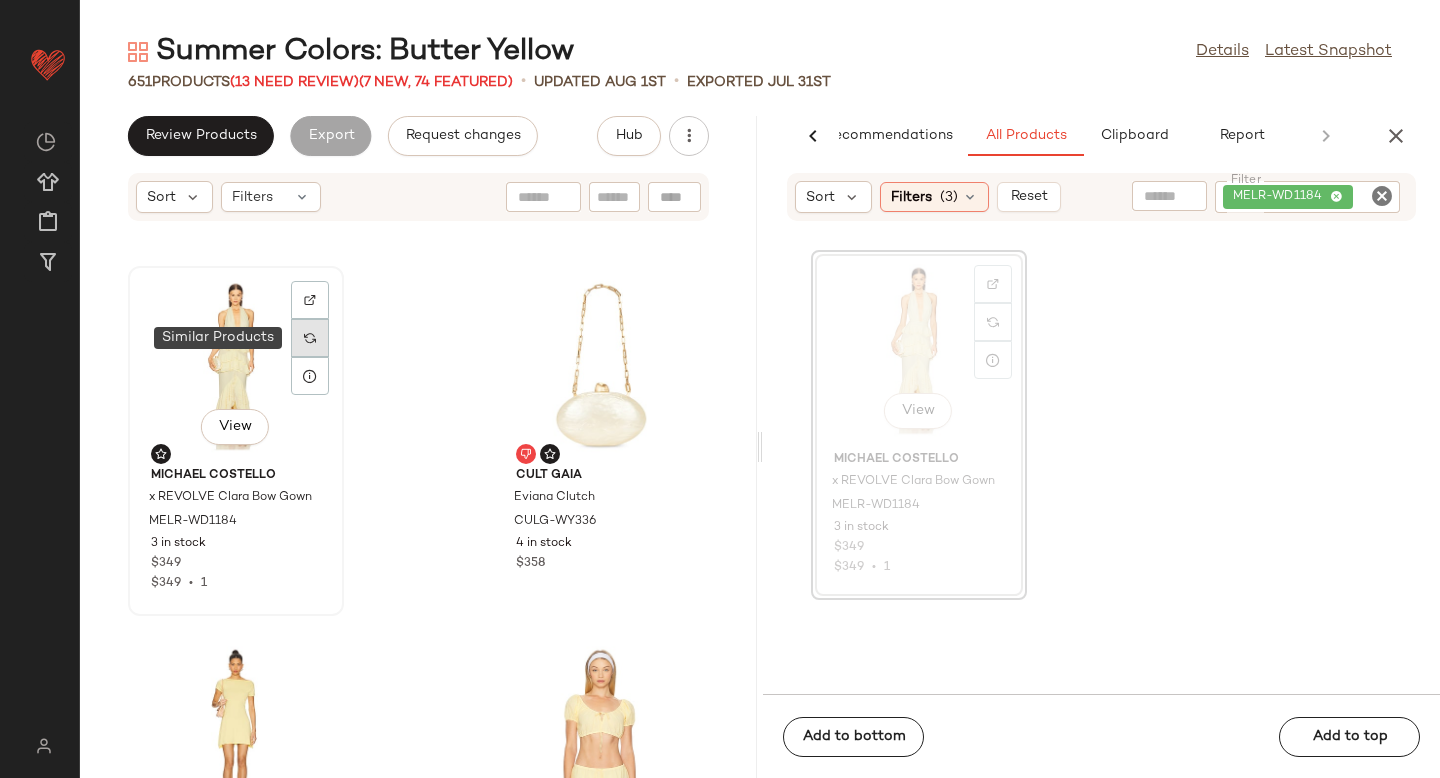 click 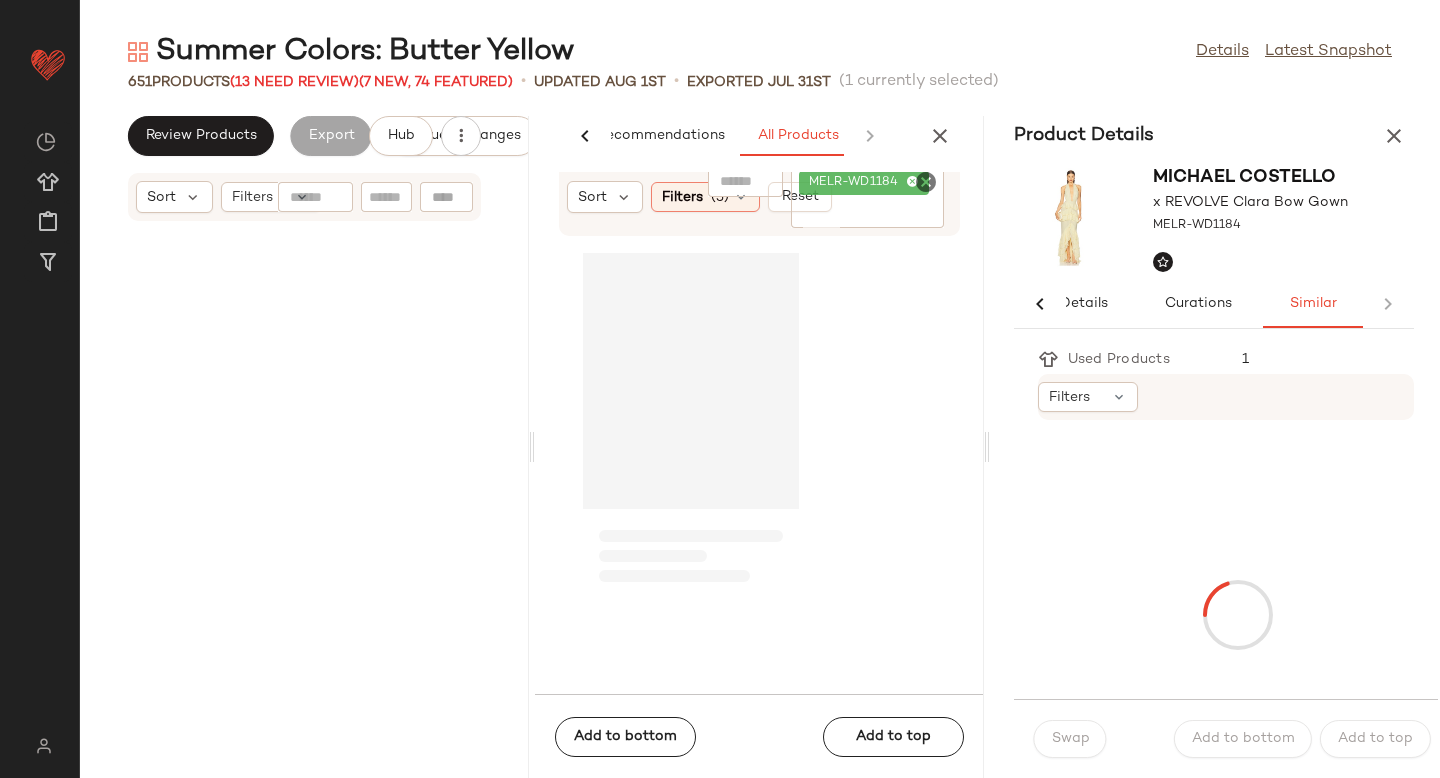 scroll, scrollTop: 0, scrollLeft: 33, axis: horizontal 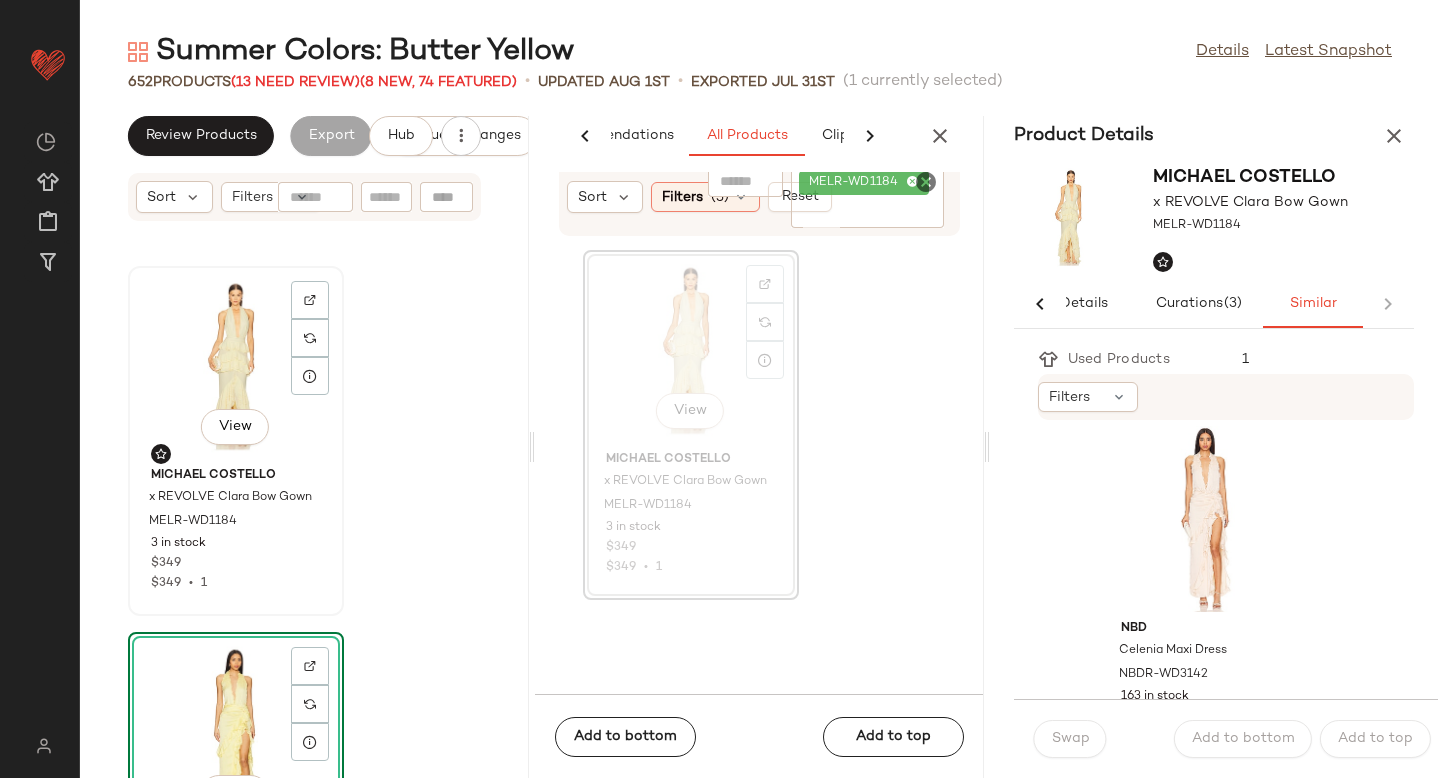 click on "View" 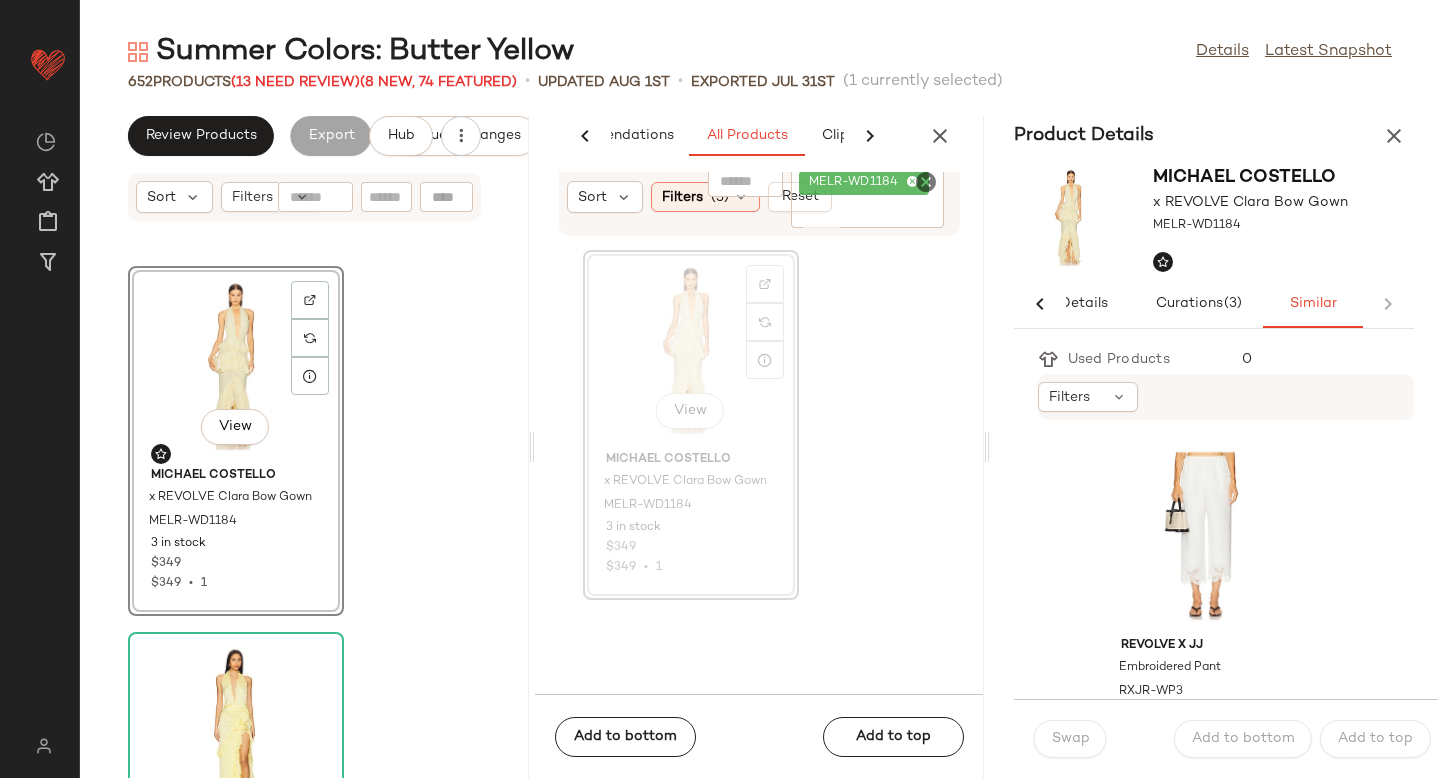 click on "View  Michael Costello x REVOLVE Clara Bow Gown MELR-WD1184 3 in stock $349 $349  •  1 NBD Celenia Maxi Dress NBDR-WD3327 12 in stock $288 Cult Gaia Eviana Clutch CULG-WY336 4 in stock $358 Frankies Bikinis Slumber Knit Mini Dress FRBI-WD84 10 in stock $150 $450  •  3" 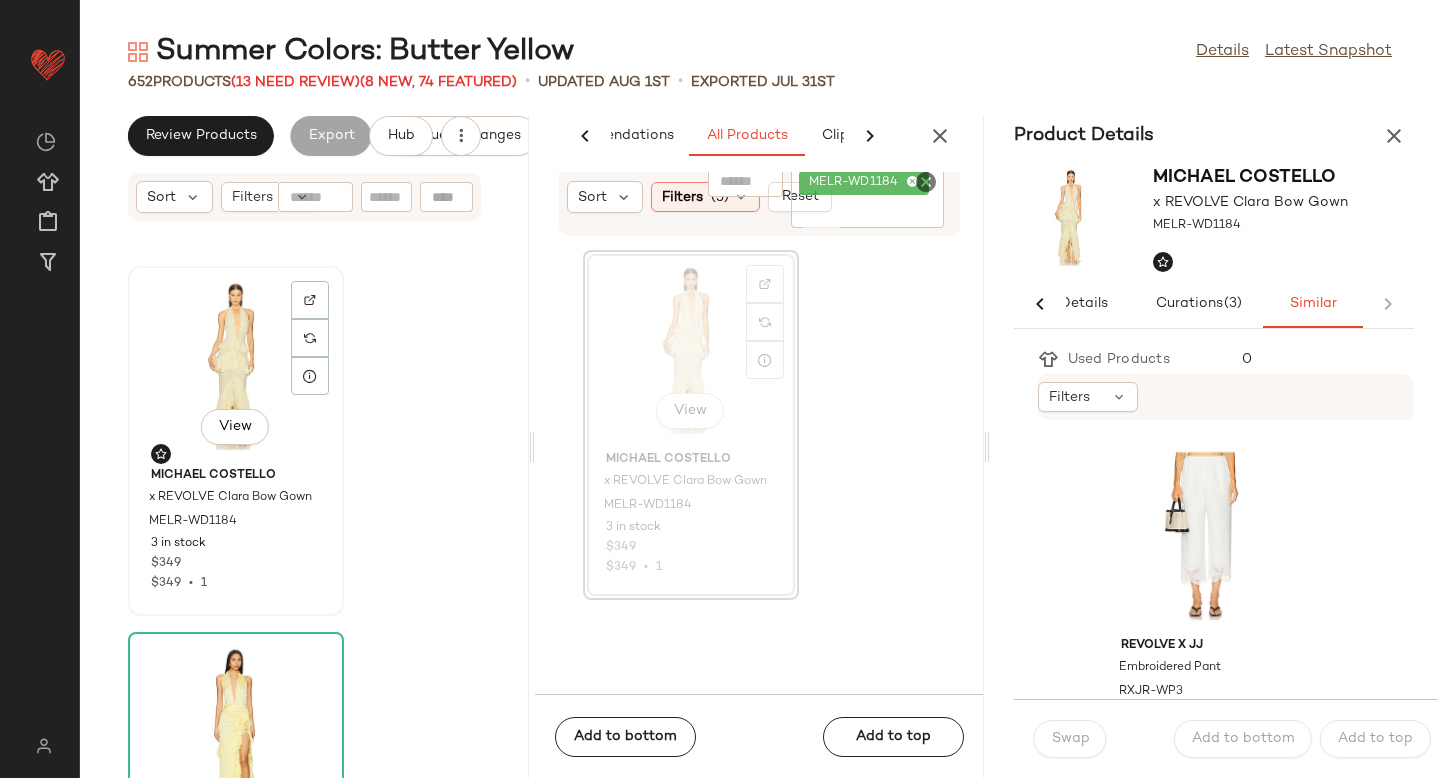 click on "View" 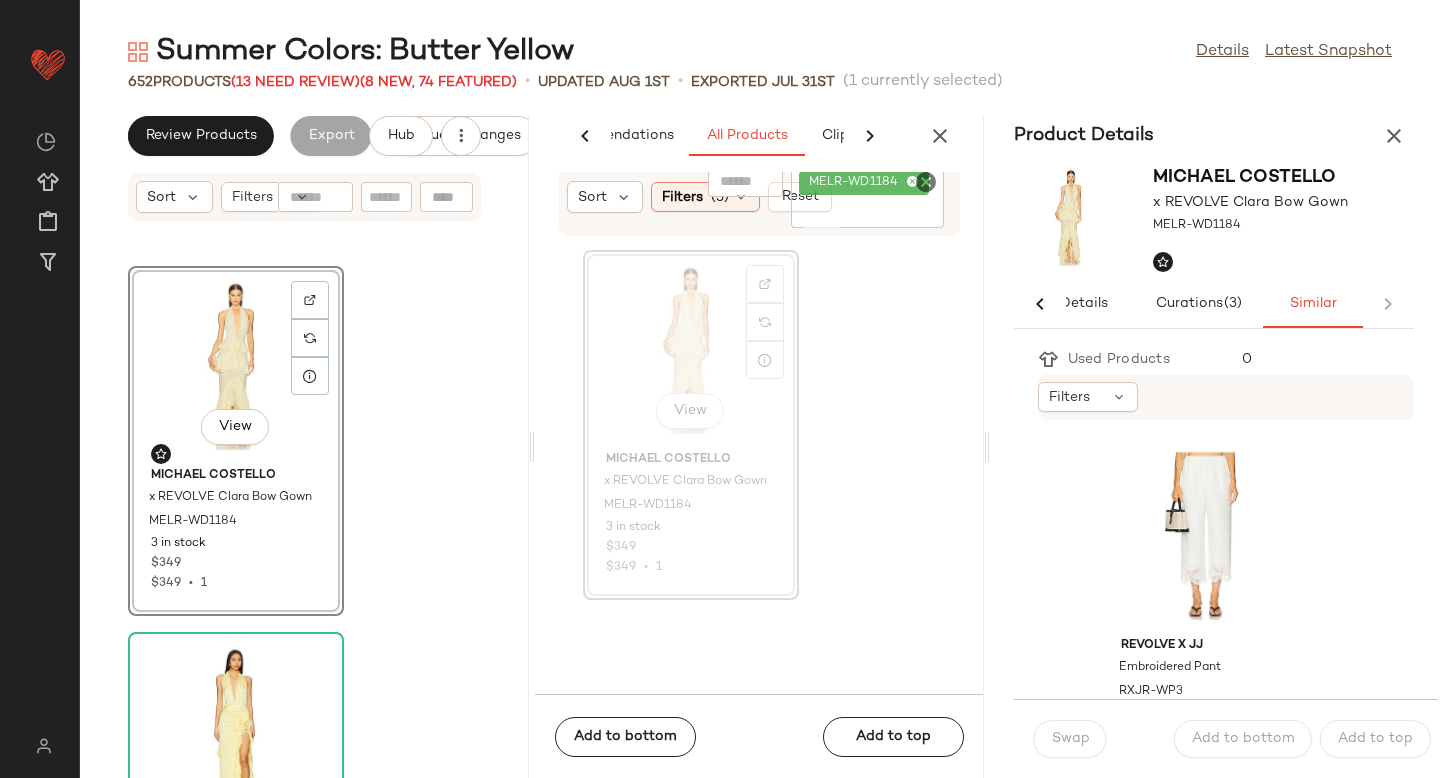click on "View" 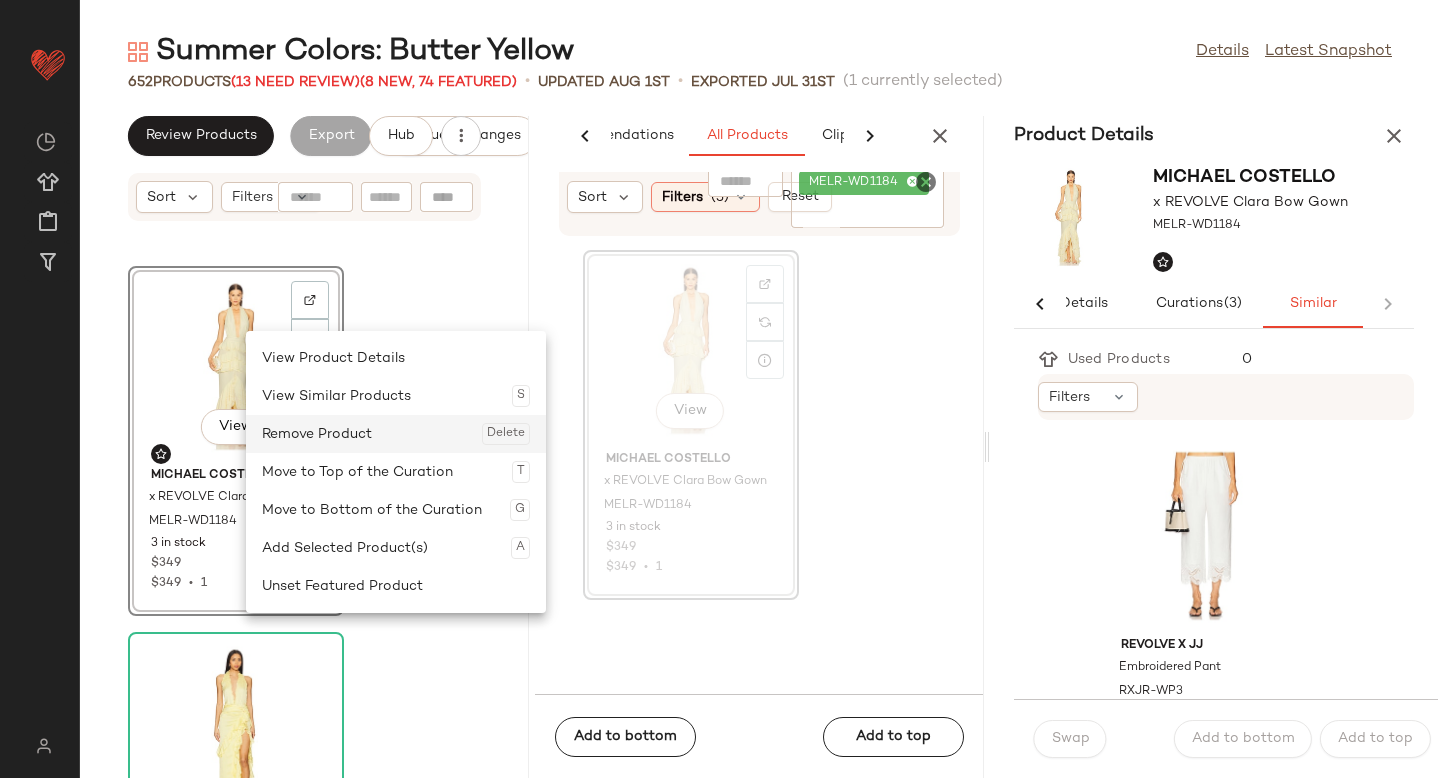 click on "Remove Product  Delete" 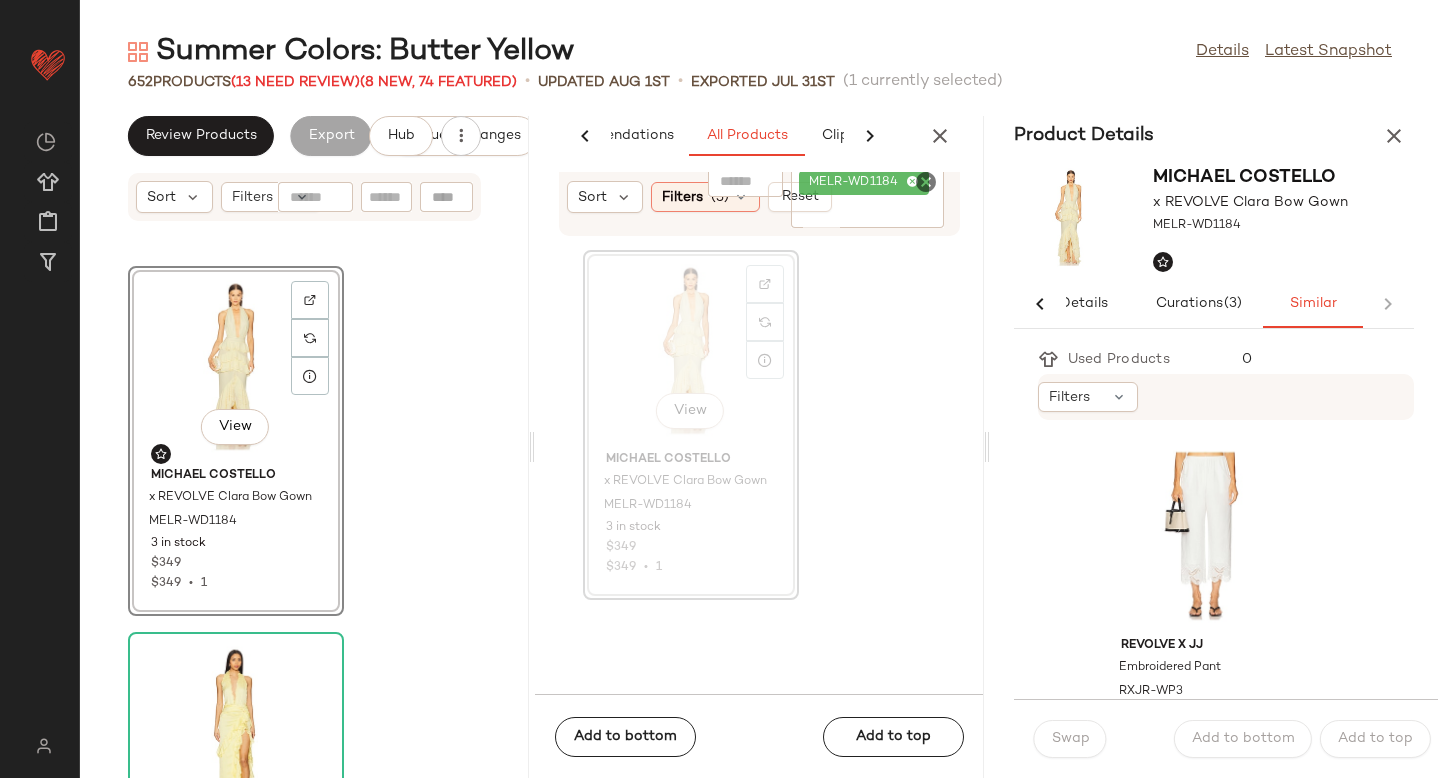 click on "View  Michael Costello x REVOLVE Clara Bow Gown MELR-WD1184 3 in stock $349 $349  •  1 NBD Celenia Maxi Dress NBDR-WD3327 12 in stock $288 Cult Gaia Eviana Clutch CULG-WY336 4 in stock $358 Frankies Bikinis Slumber Knit Mini Dress FRBI-WD84 10 in stock $150 $450  •  3" 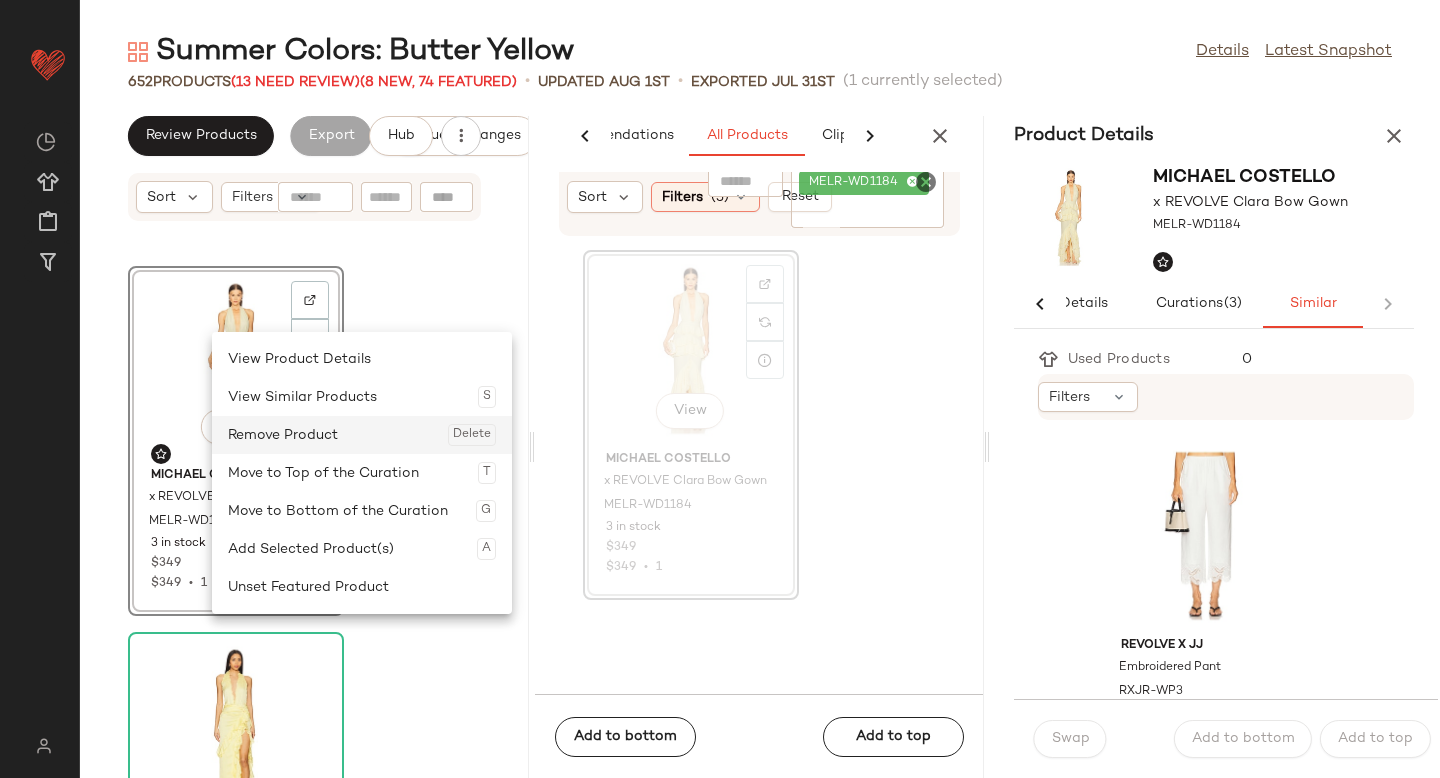 click on "Remove Product  Delete" 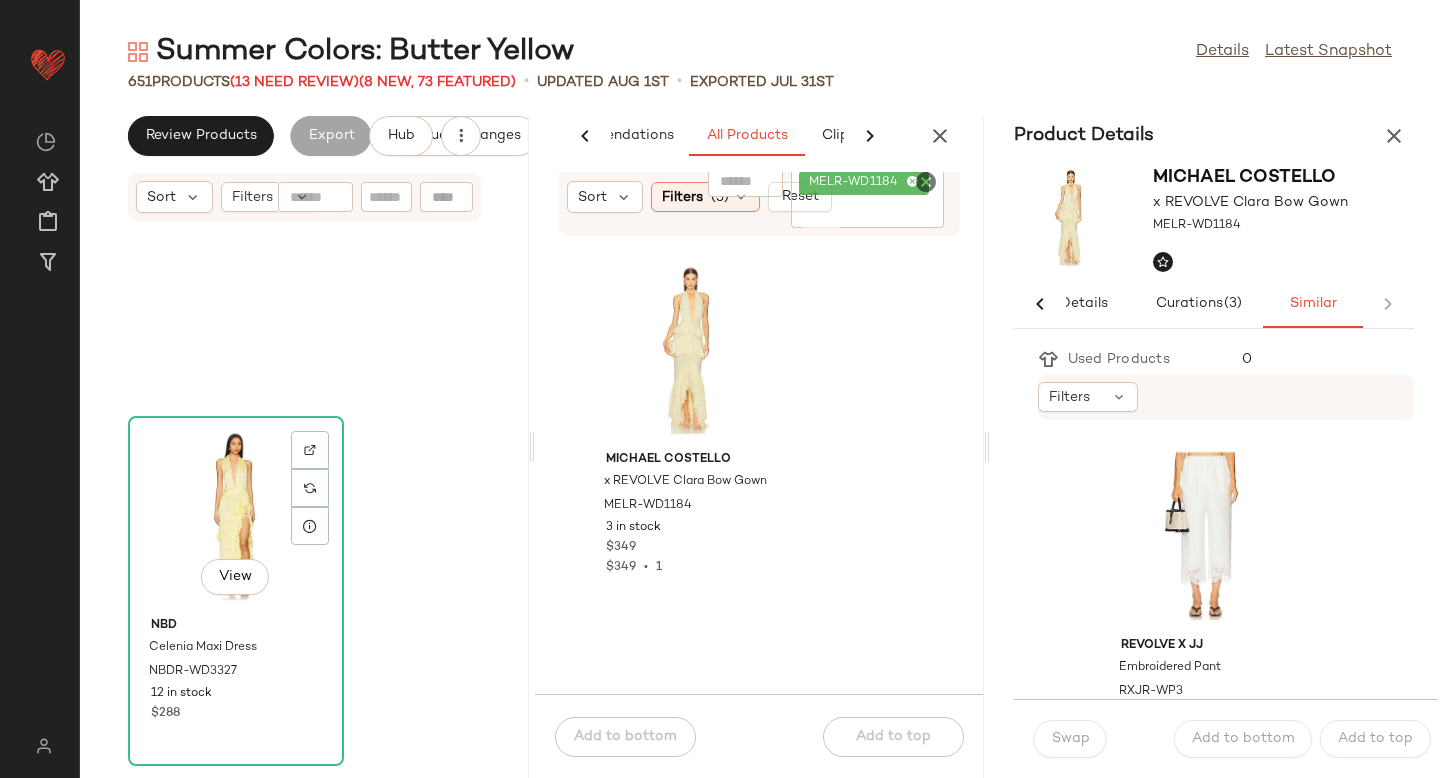 scroll, scrollTop: 10827, scrollLeft: 0, axis: vertical 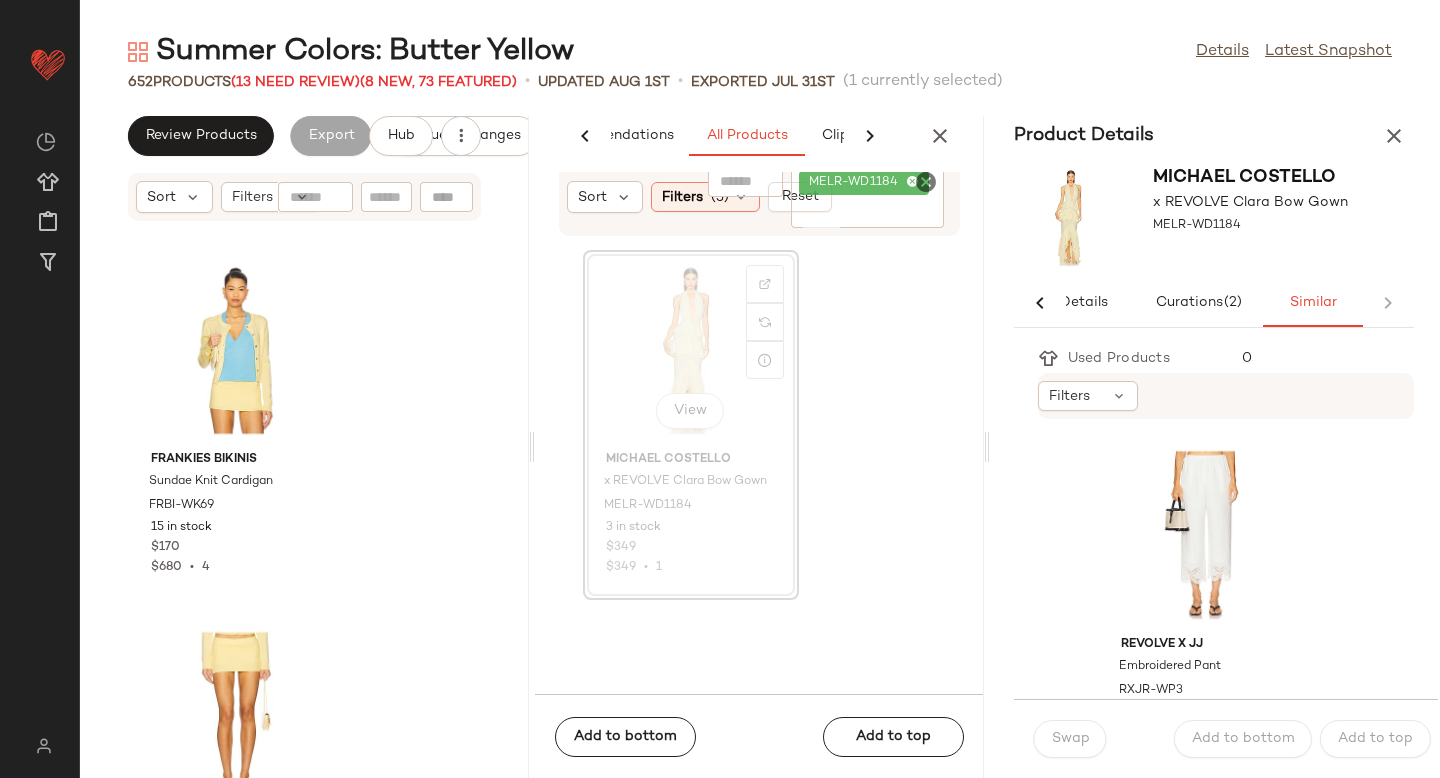 drag, startPoint x: 693, startPoint y: 347, endPoint x: 336, endPoint y: 8, distance: 492.31088 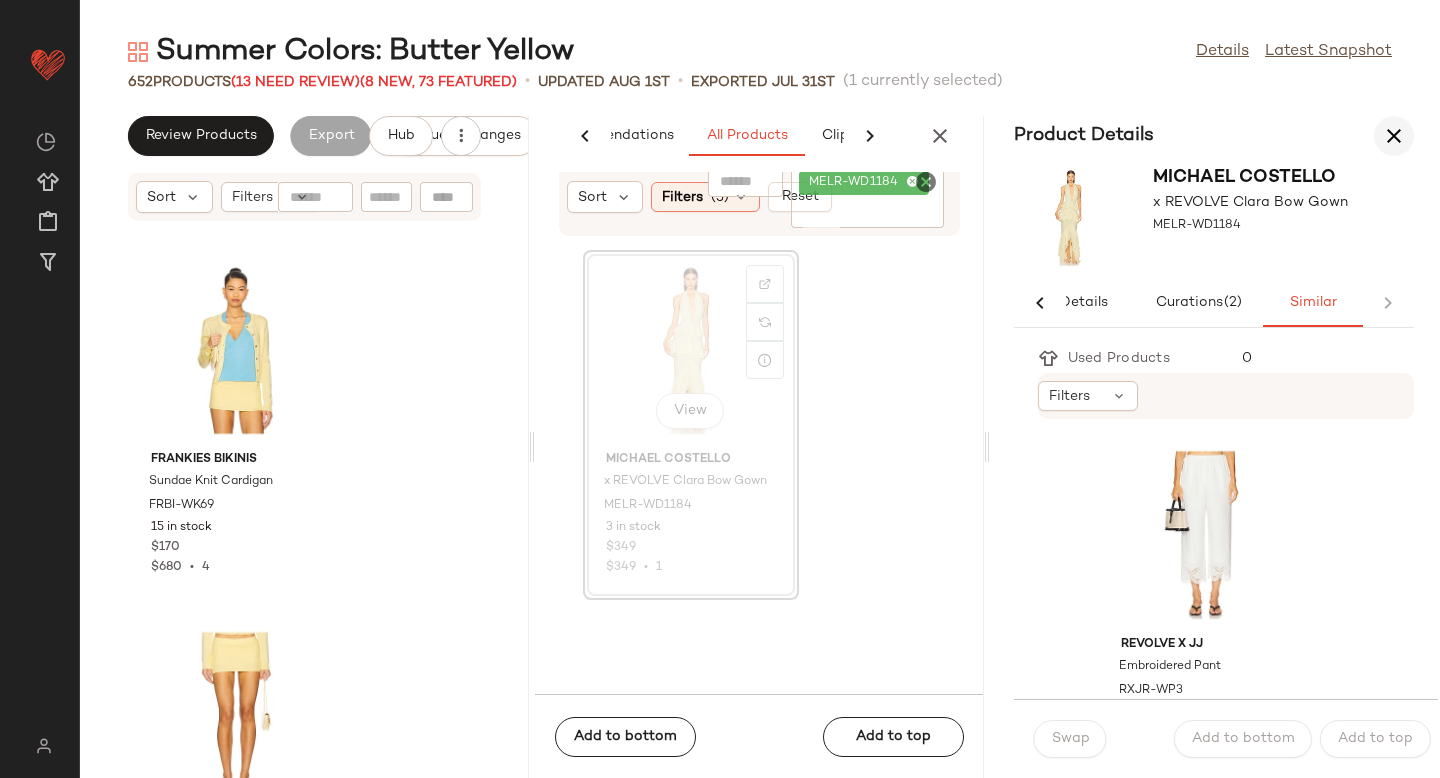 click at bounding box center [1394, 136] 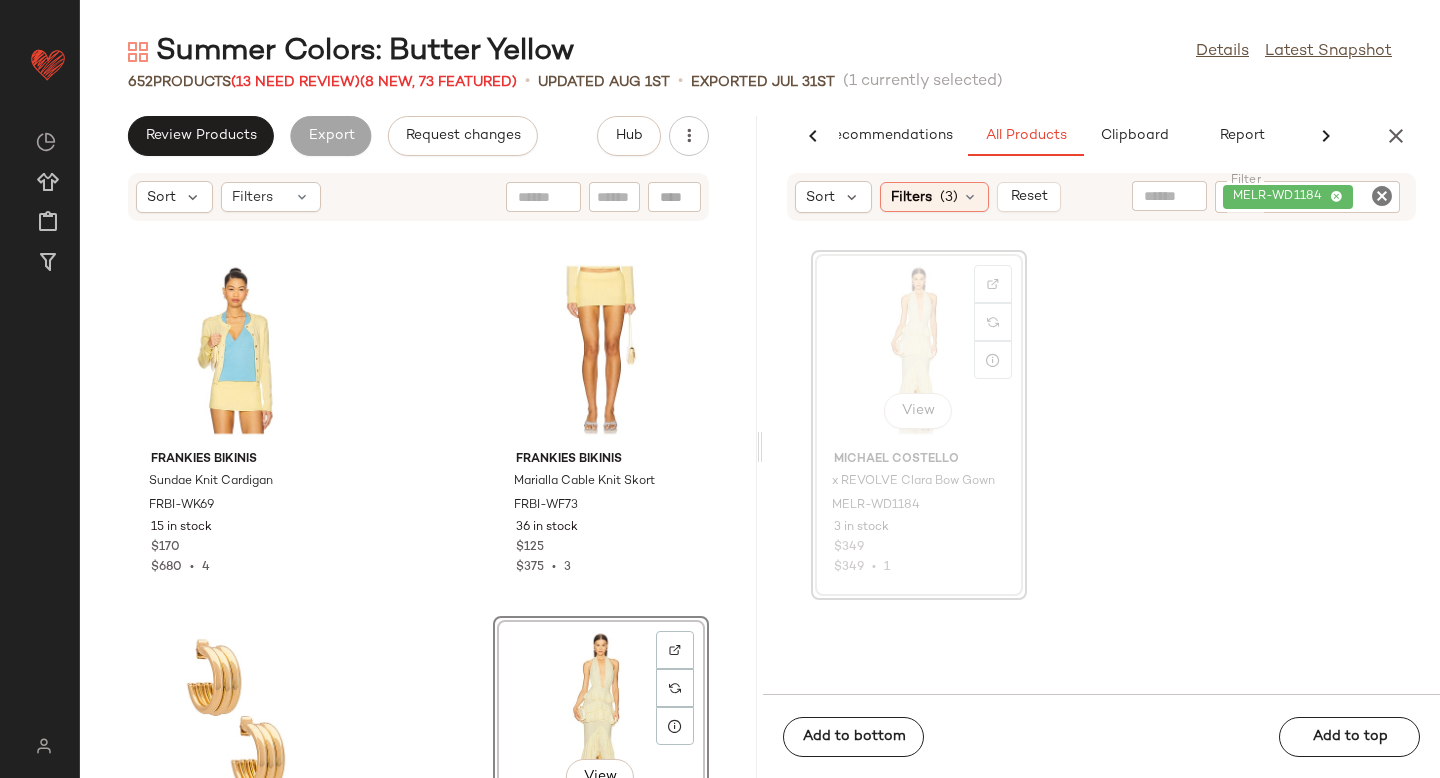 scroll, scrollTop: 0, scrollLeft: 47, axis: horizontal 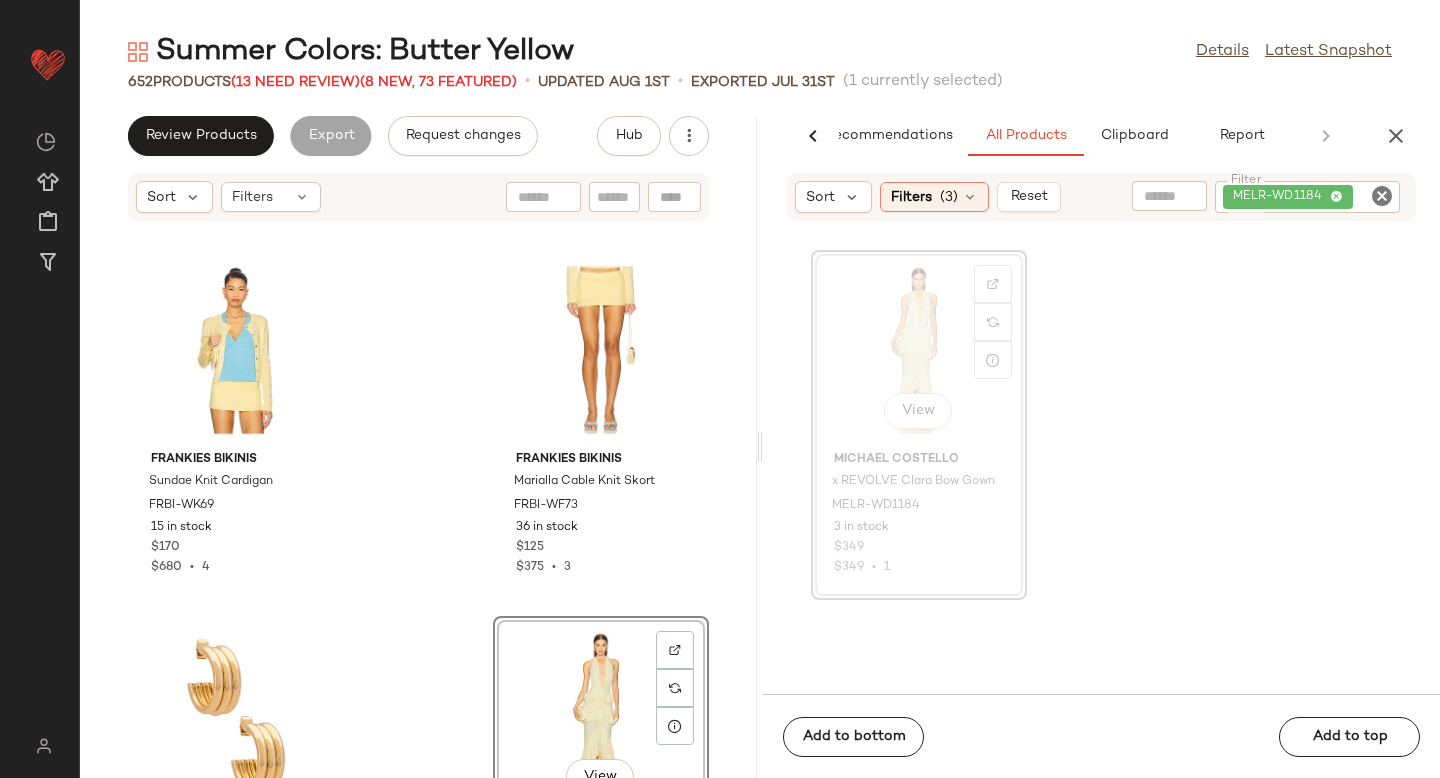 click 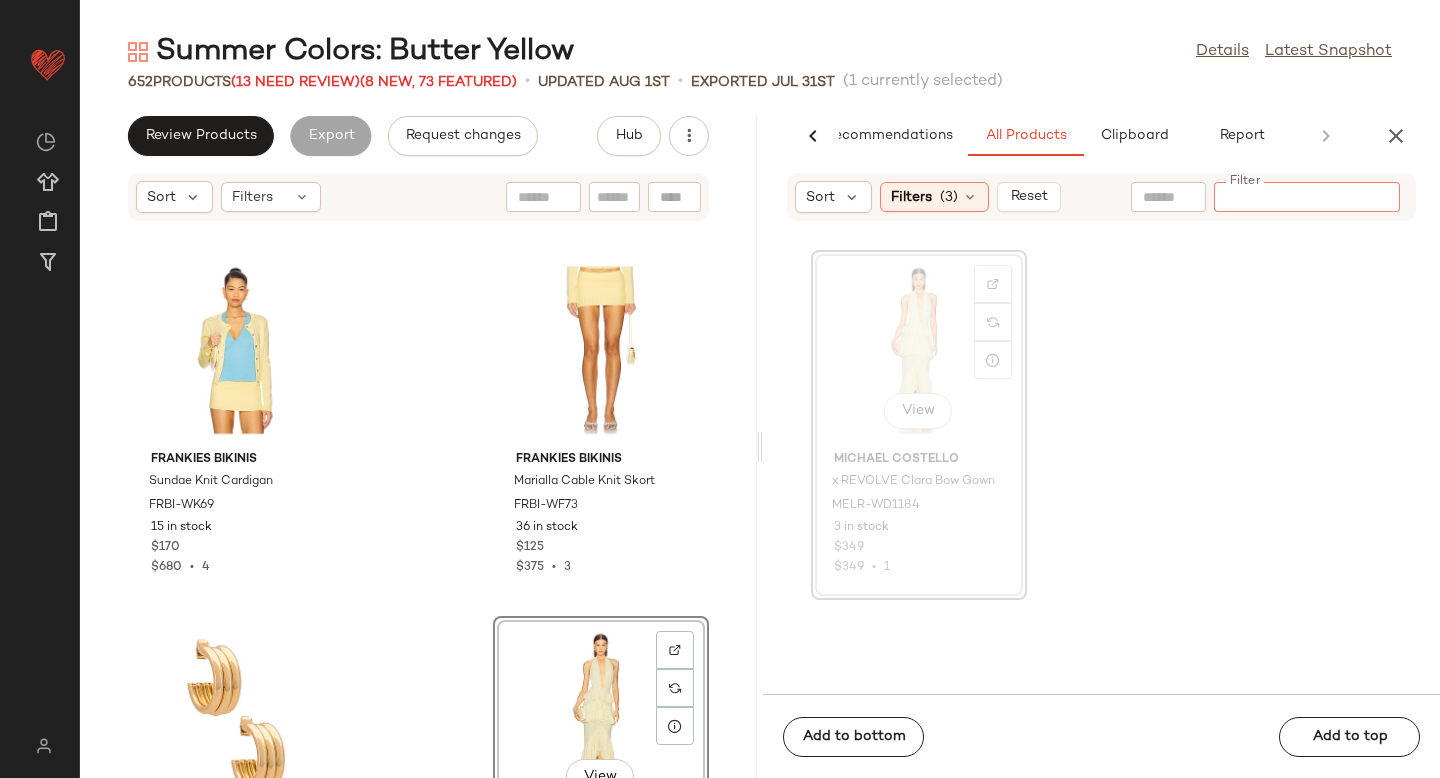 paste on "**********" 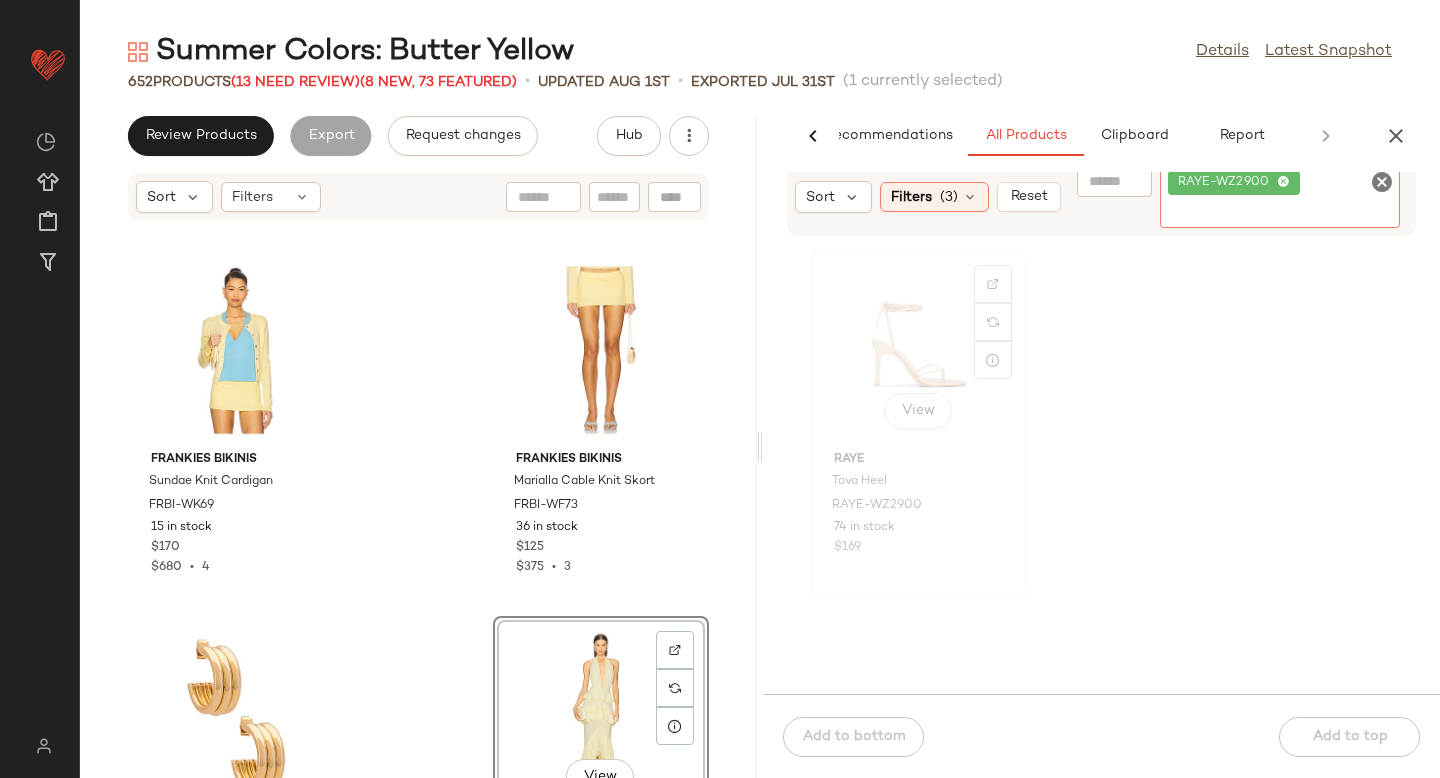 click on "View" 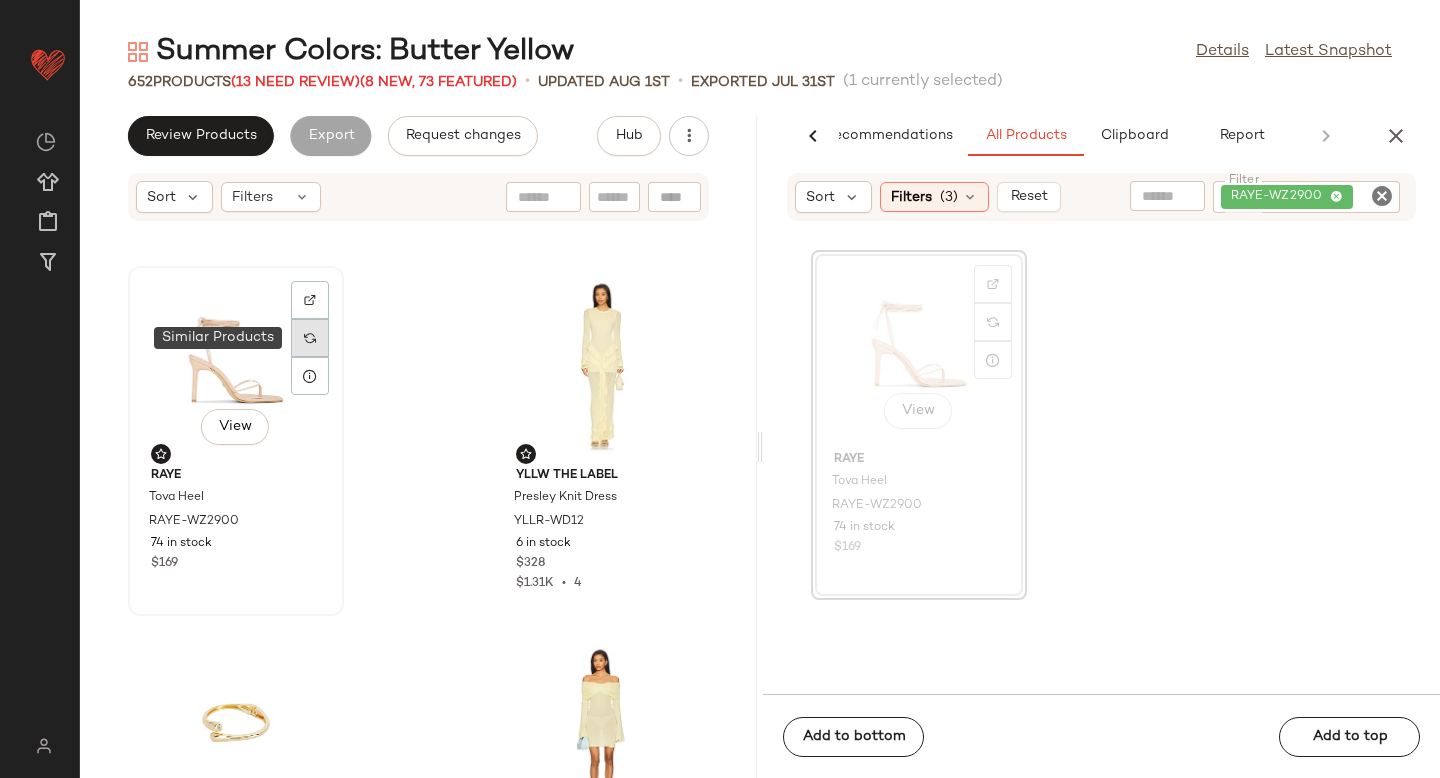 click 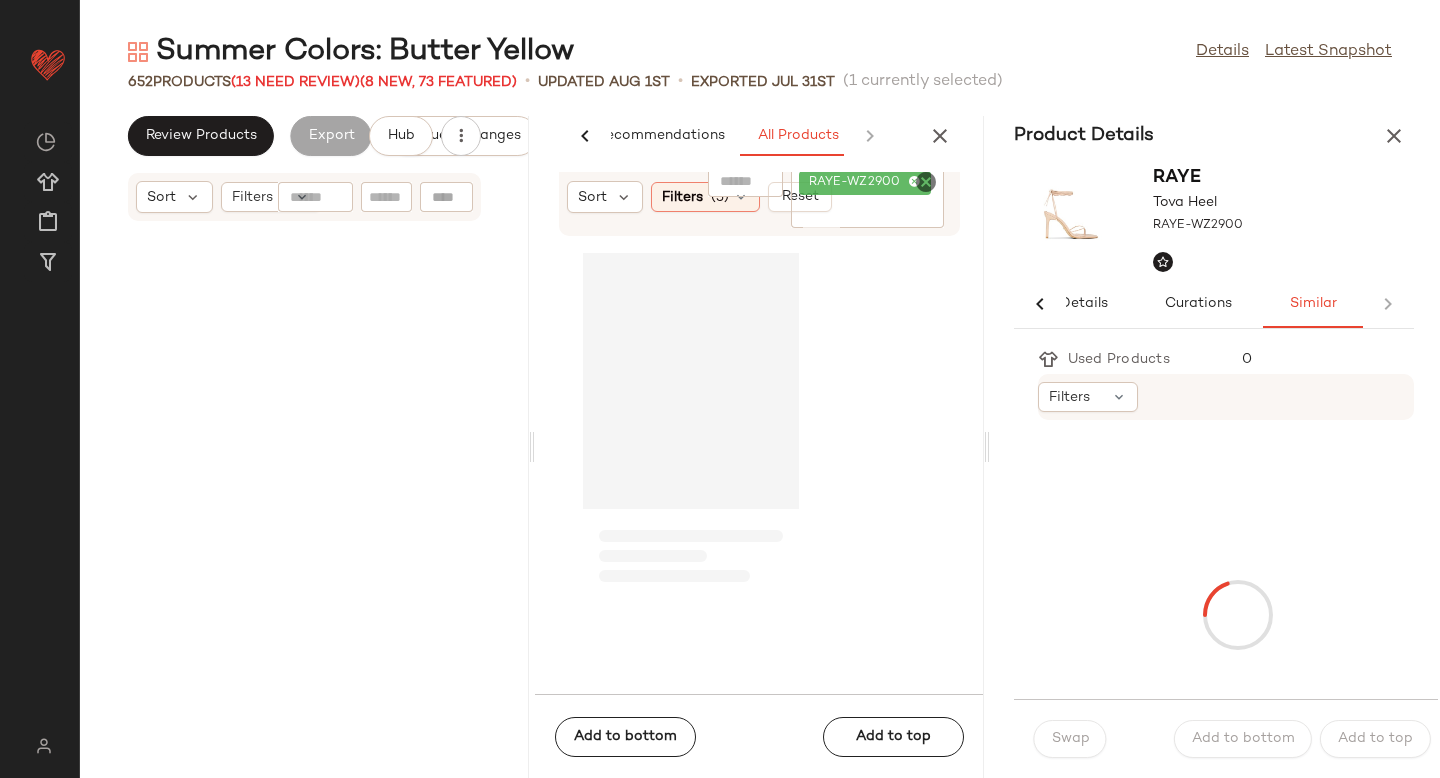 scroll, scrollTop: 0, scrollLeft: 33, axis: horizontal 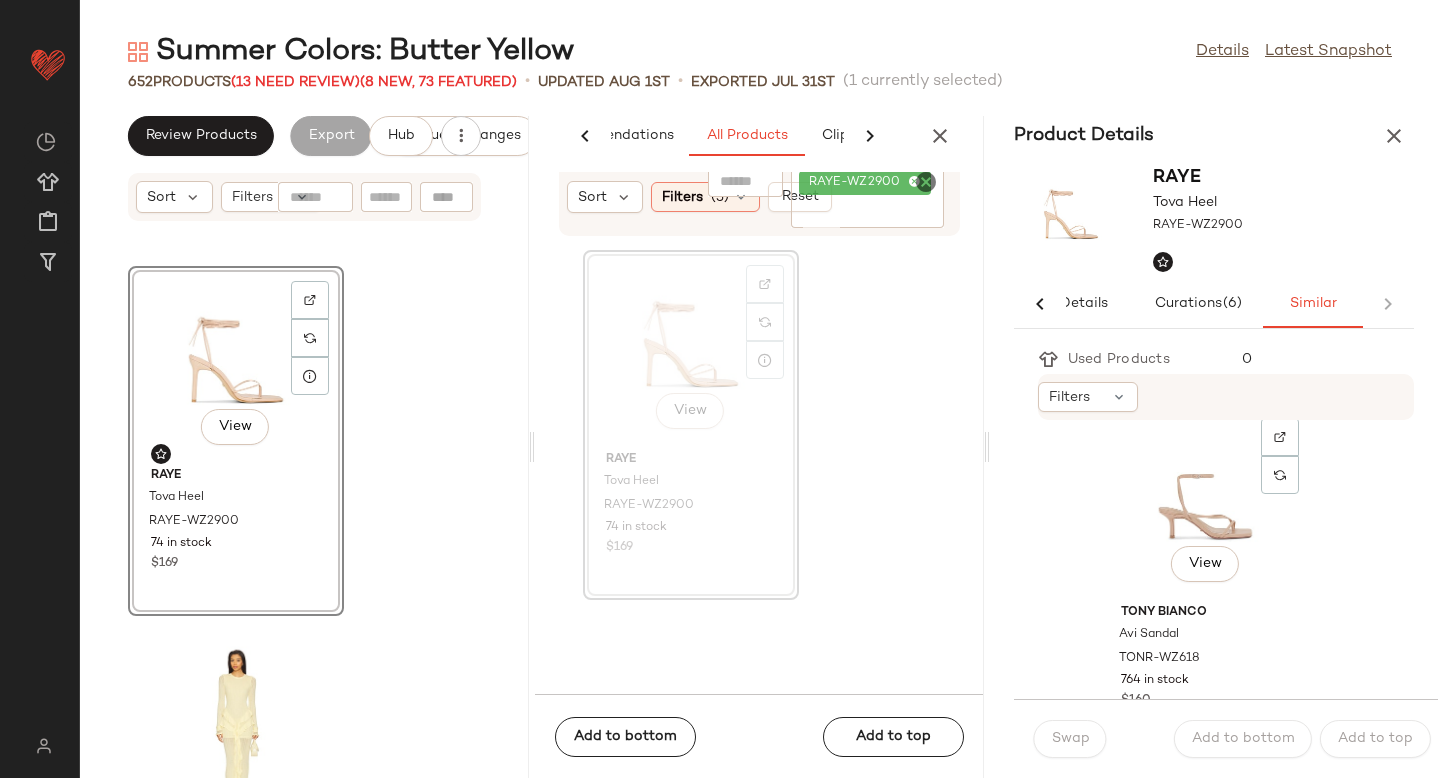 click on "View" 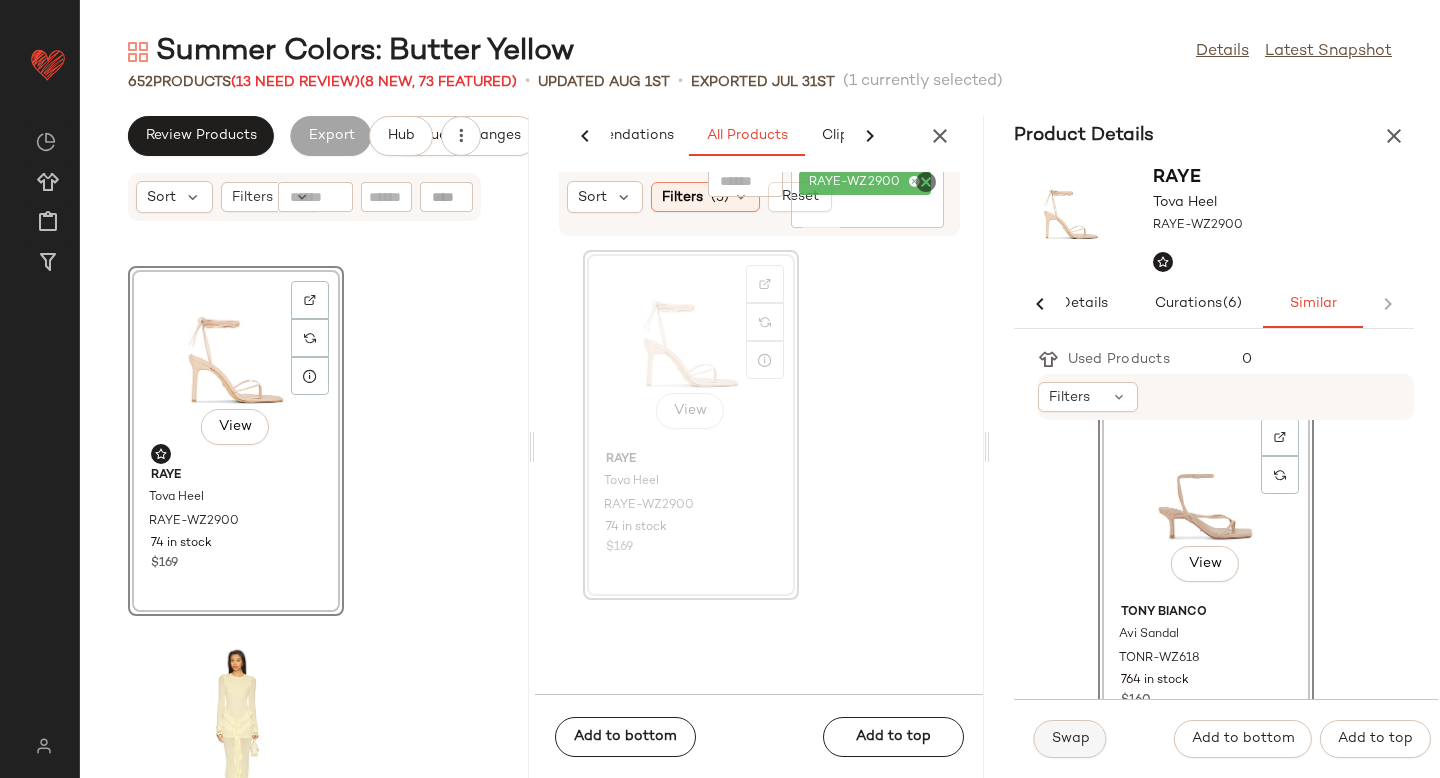 click on "Swap" 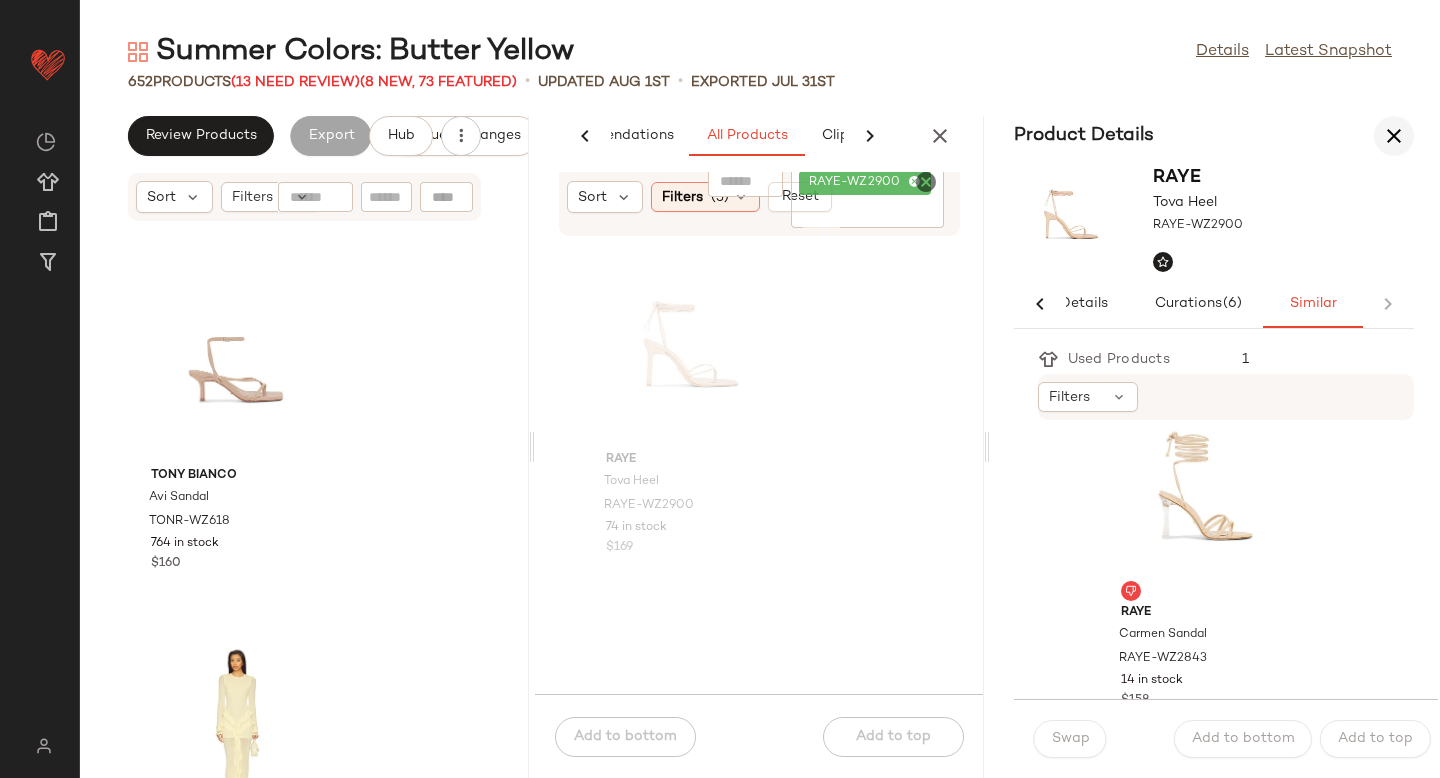 click at bounding box center (1394, 136) 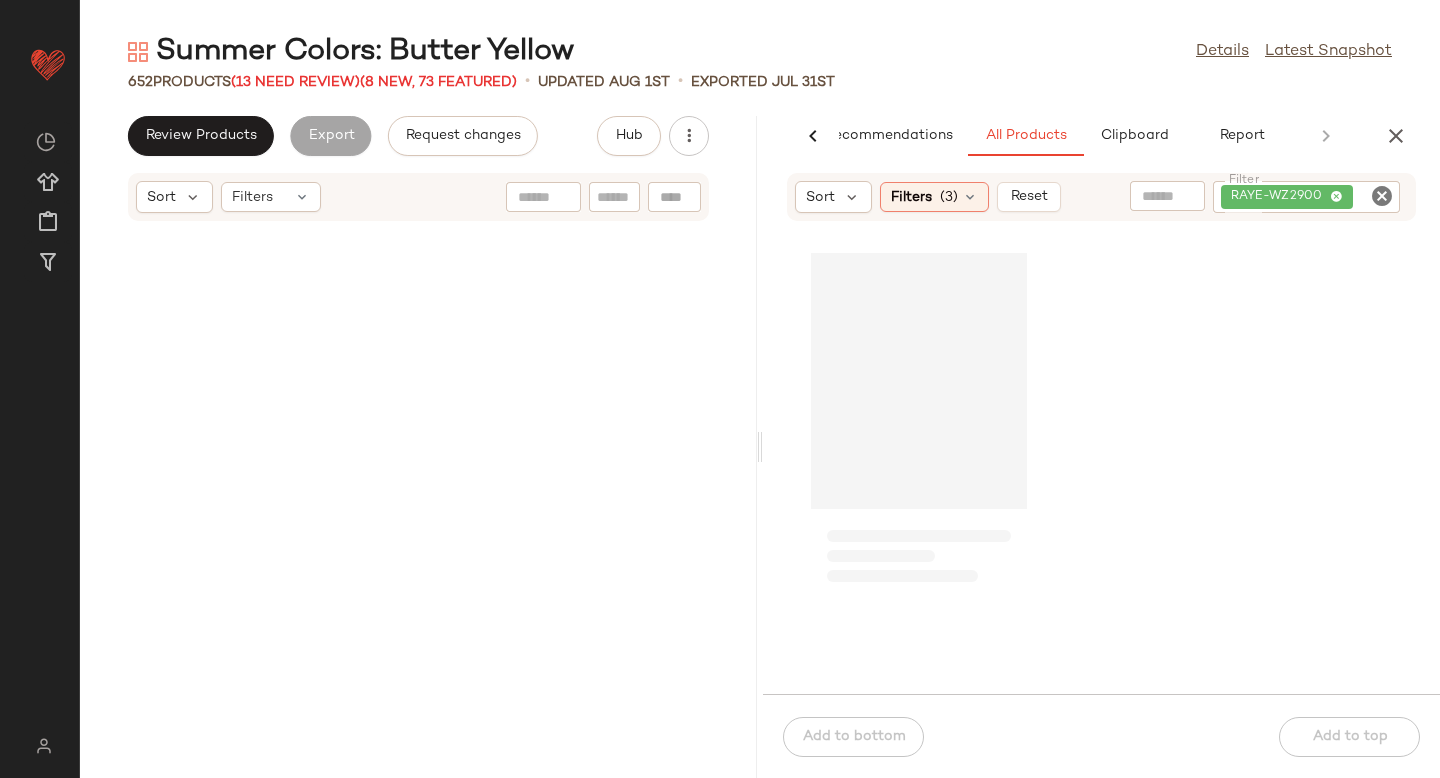 scroll, scrollTop: 0, scrollLeft: 47, axis: horizontal 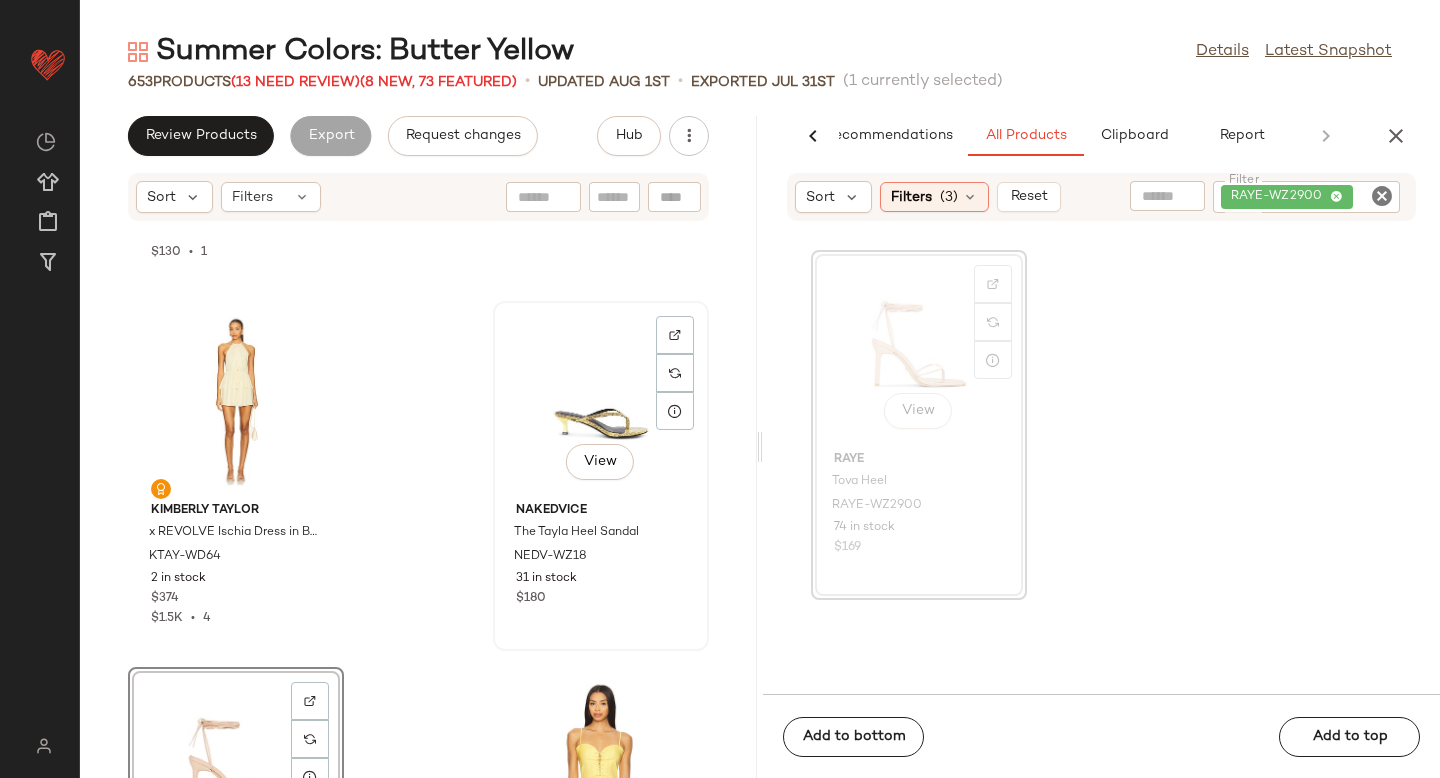 click on "View" 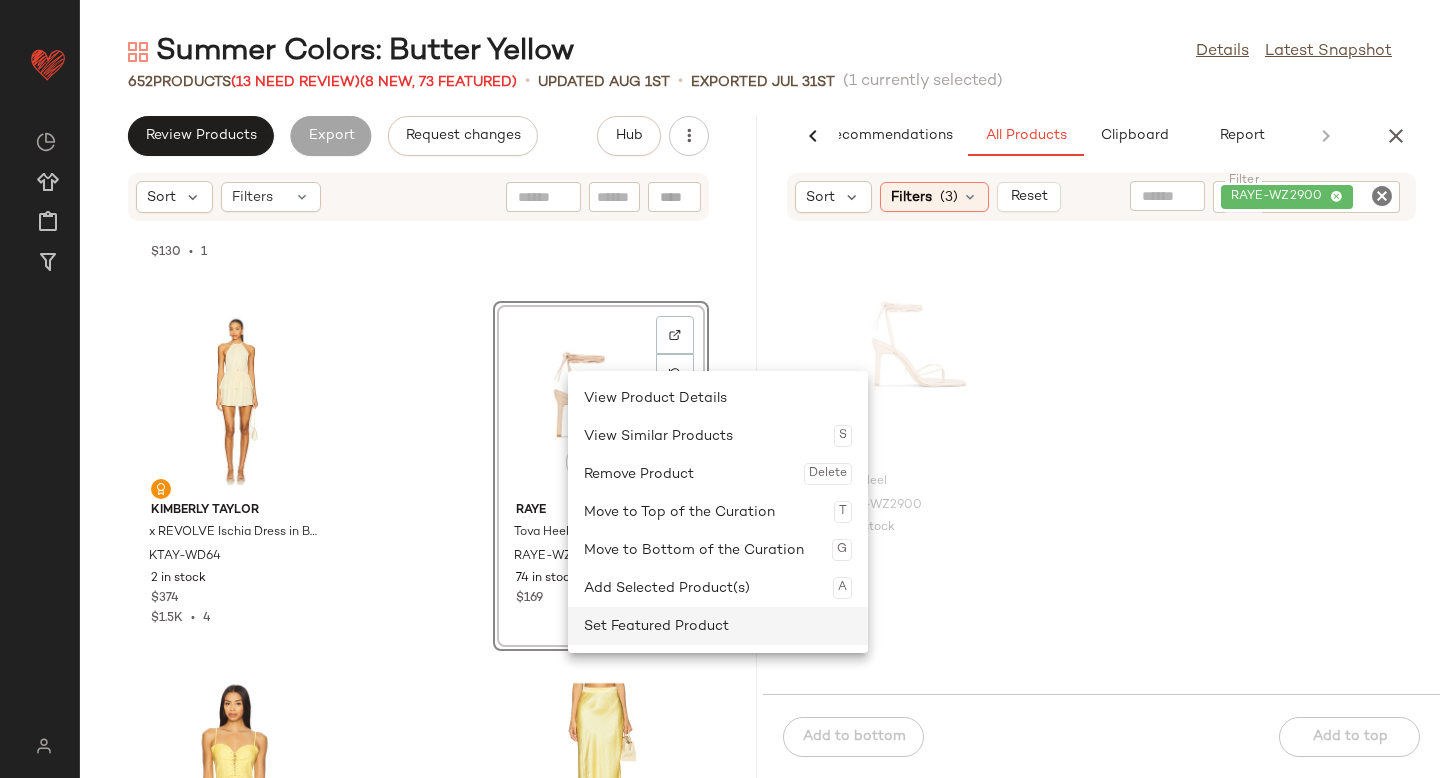 click on "Set Featured Product" 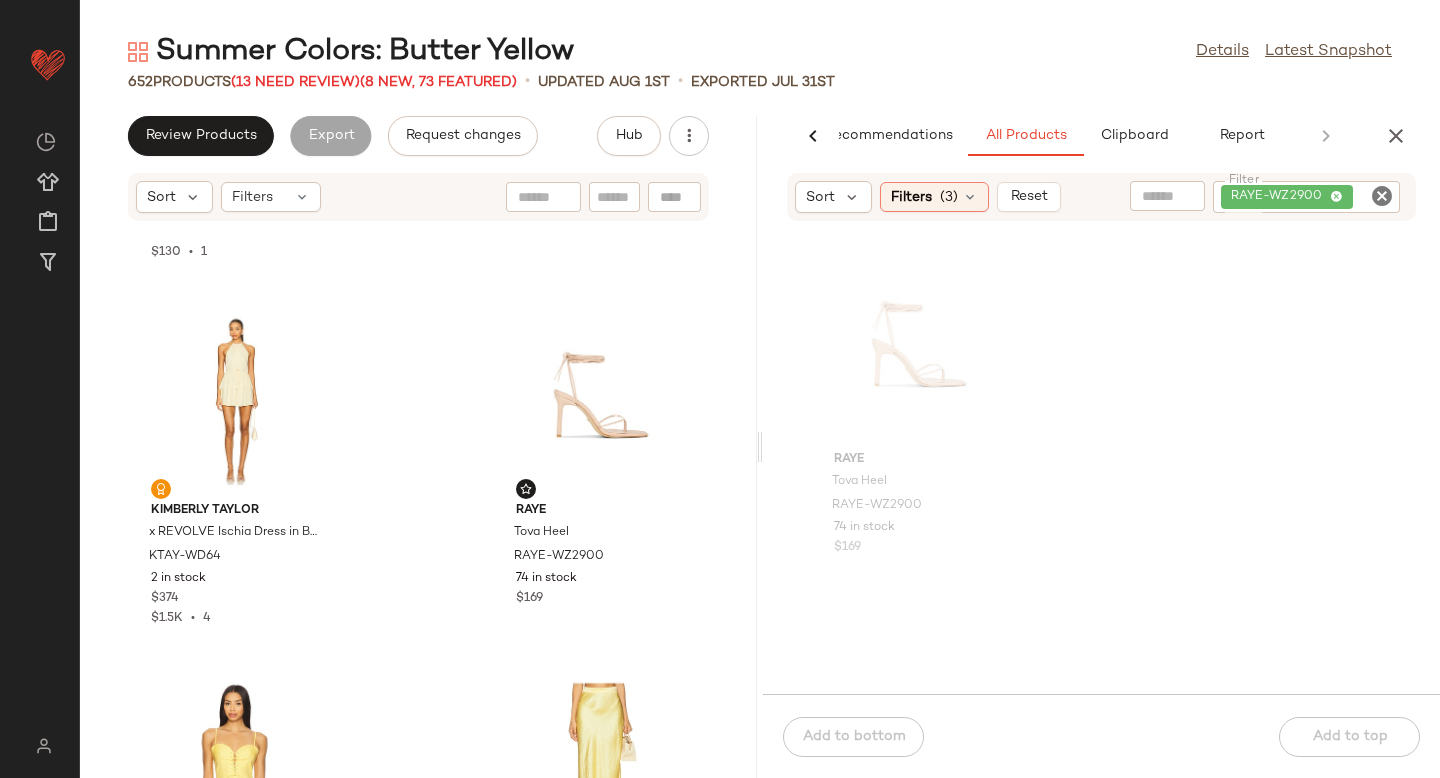 click 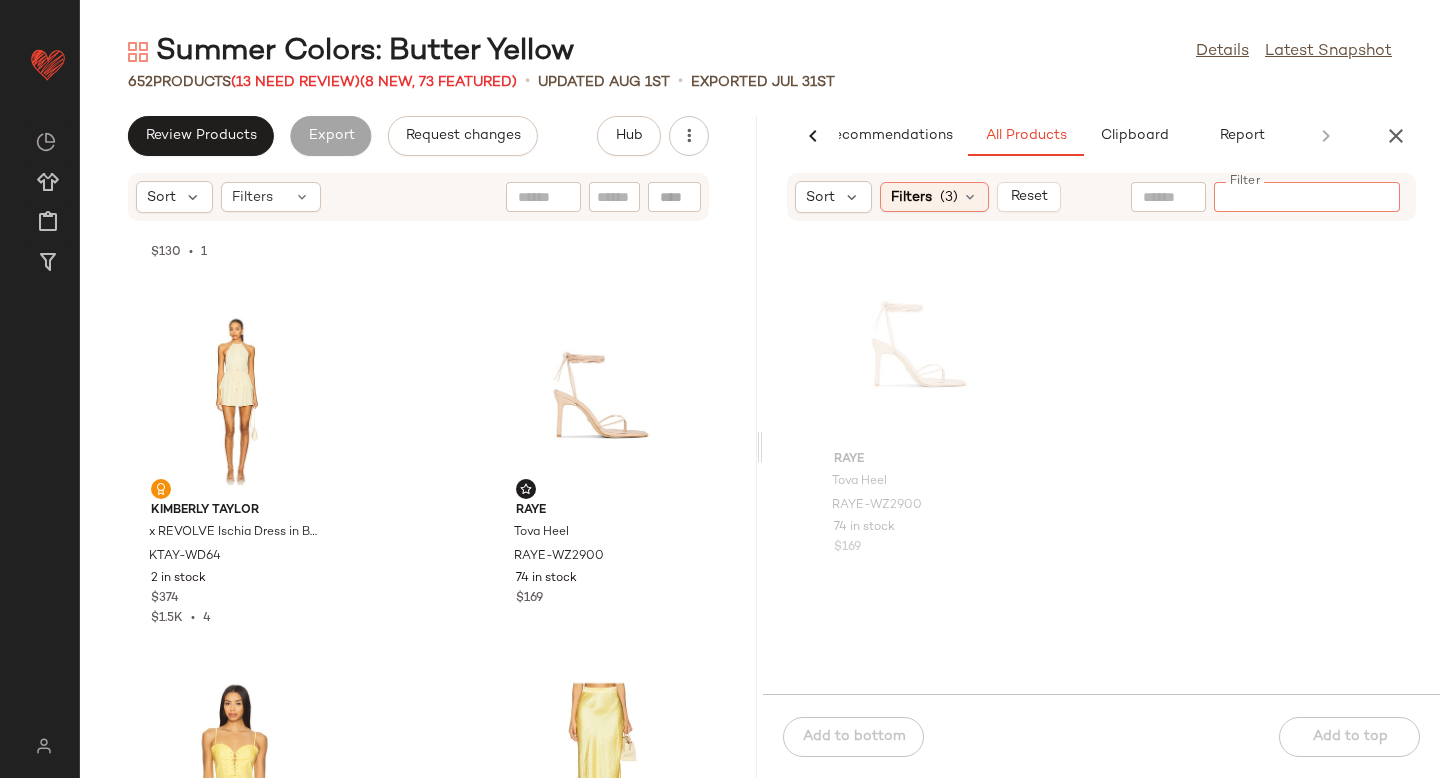 paste on "**********" 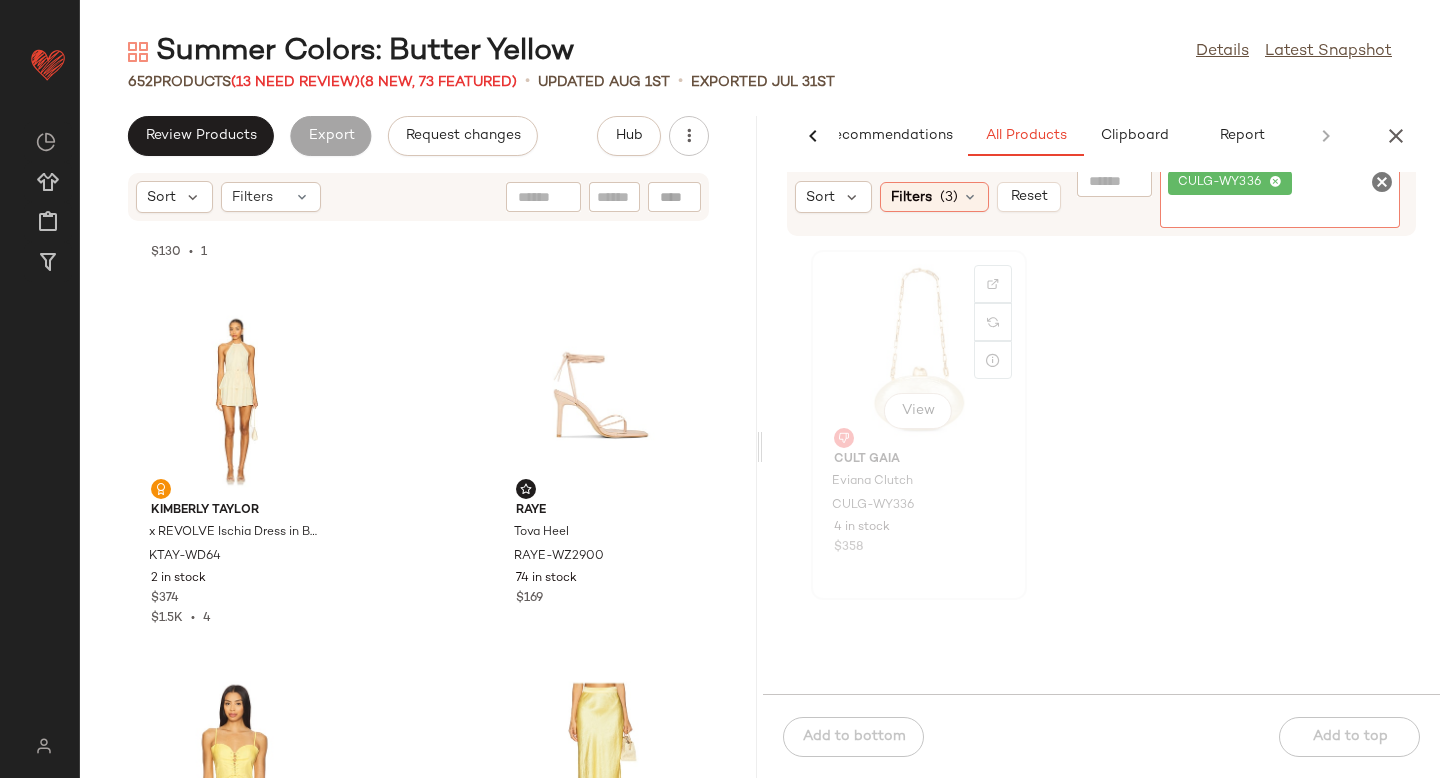 click on "View" 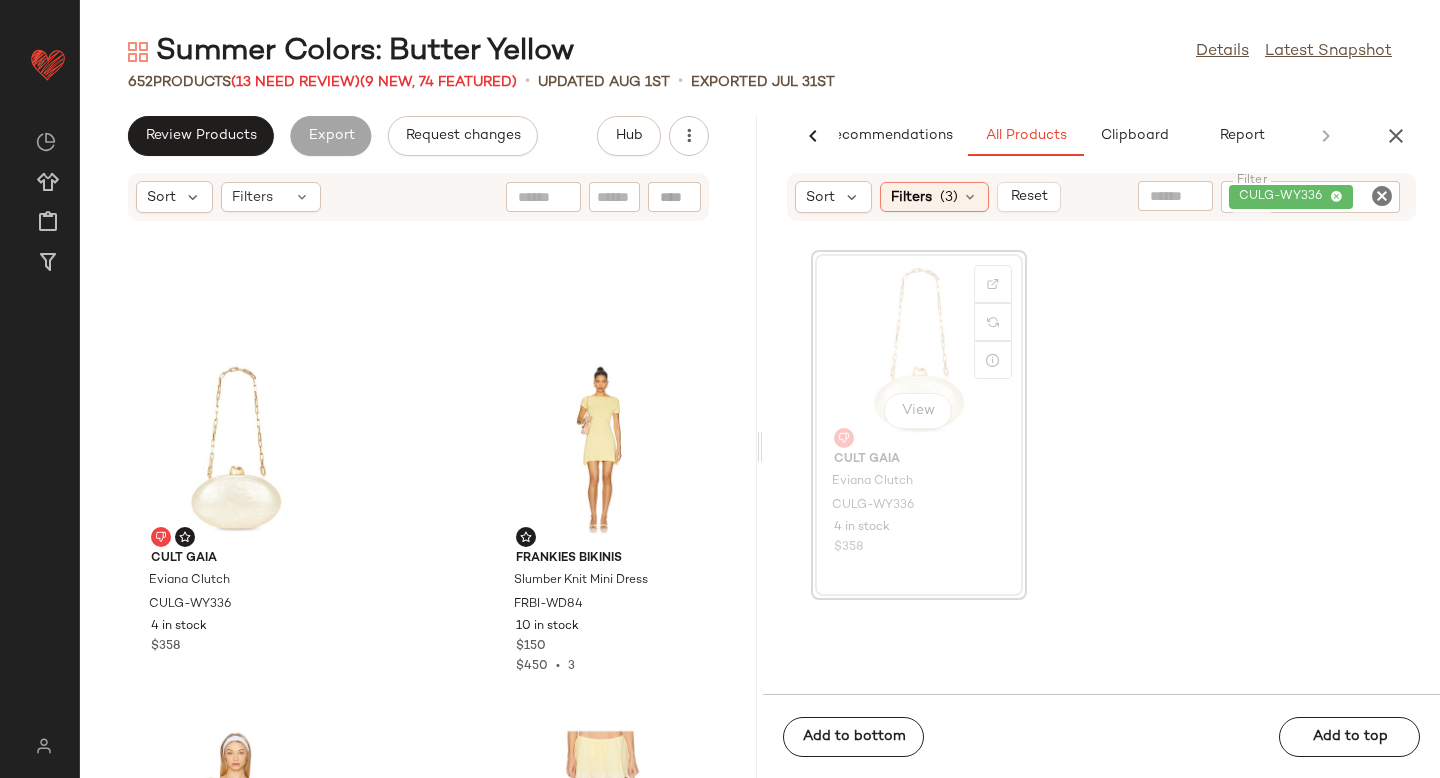 scroll, scrollTop: 5859, scrollLeft: 0, axis: vertical 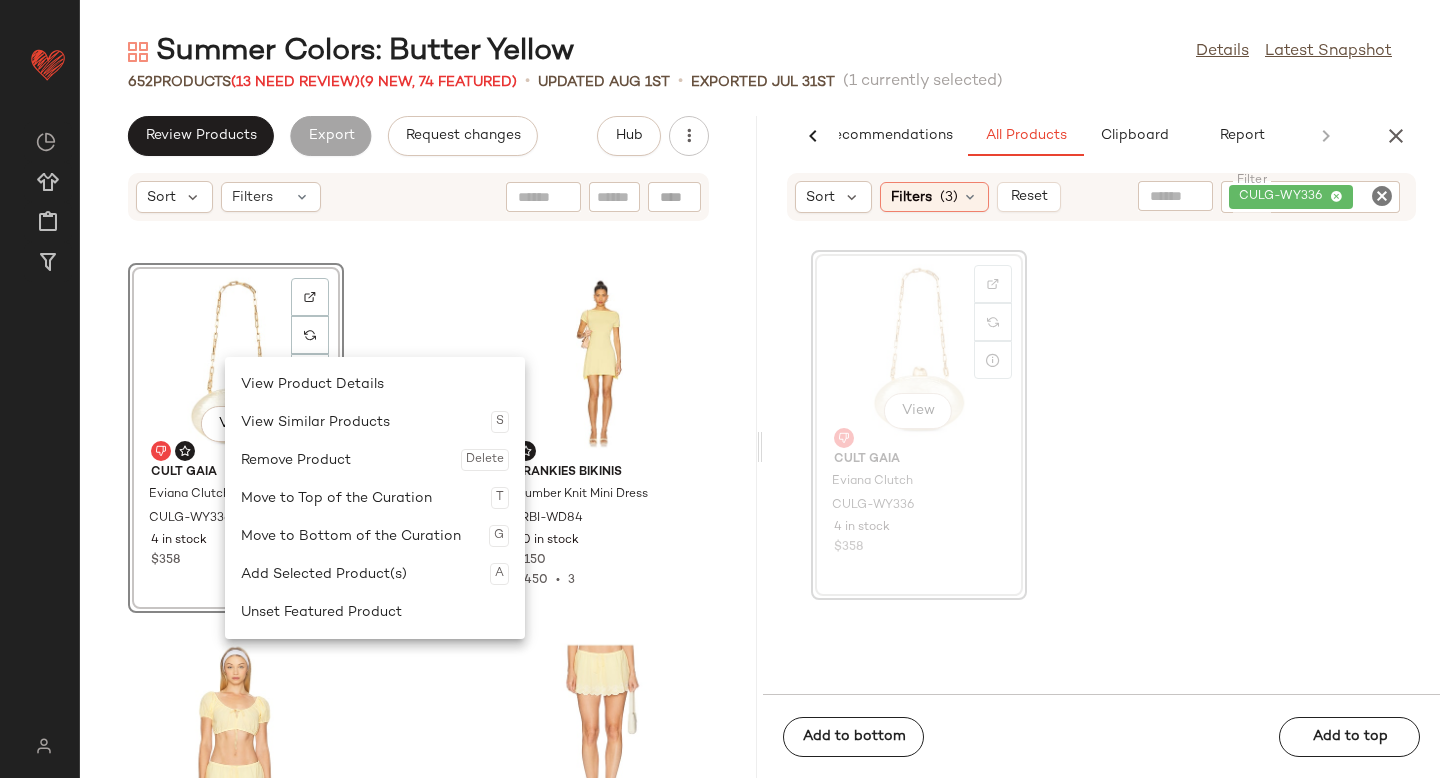 click on "View" 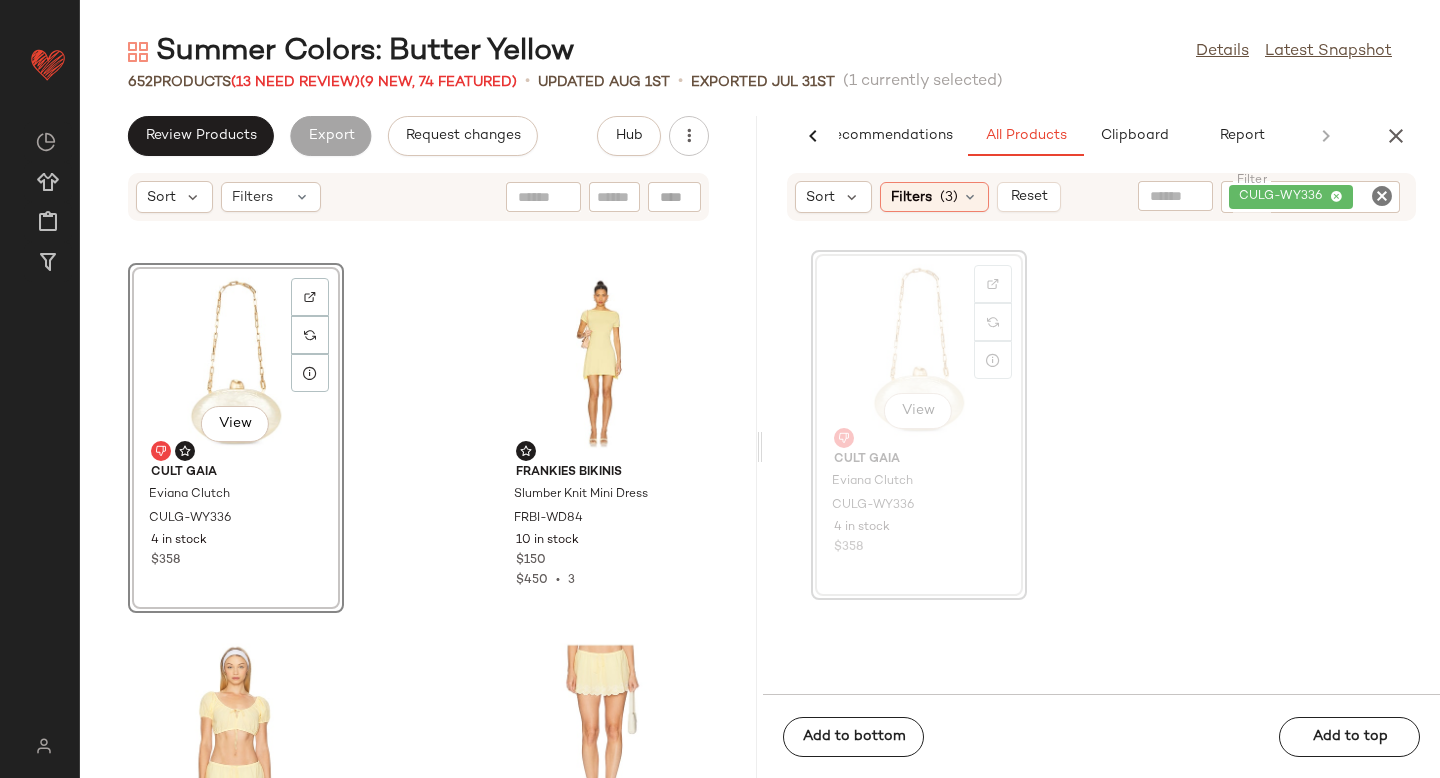 click 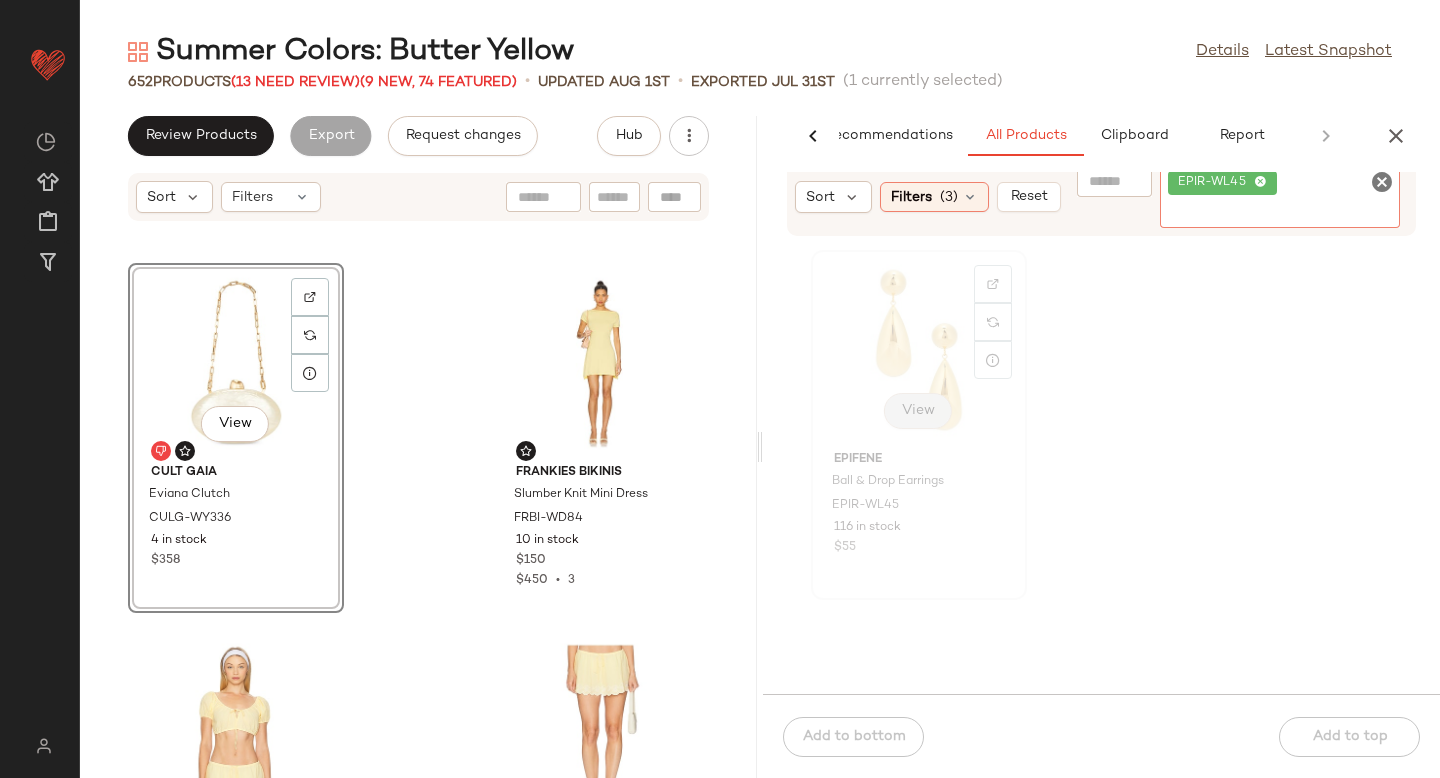 click on "View" at bounding box center [918, 411] 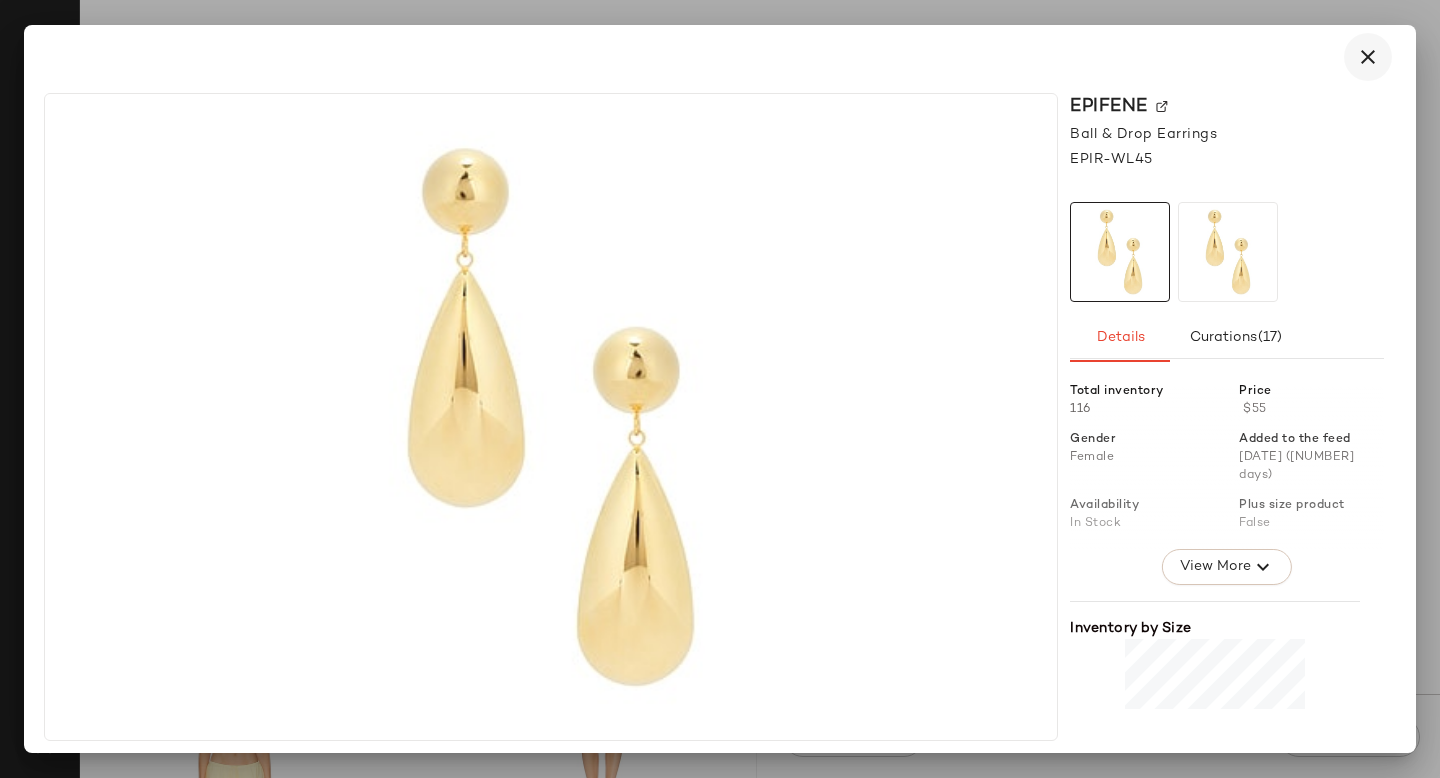 click at bounding box center (1368, 57) 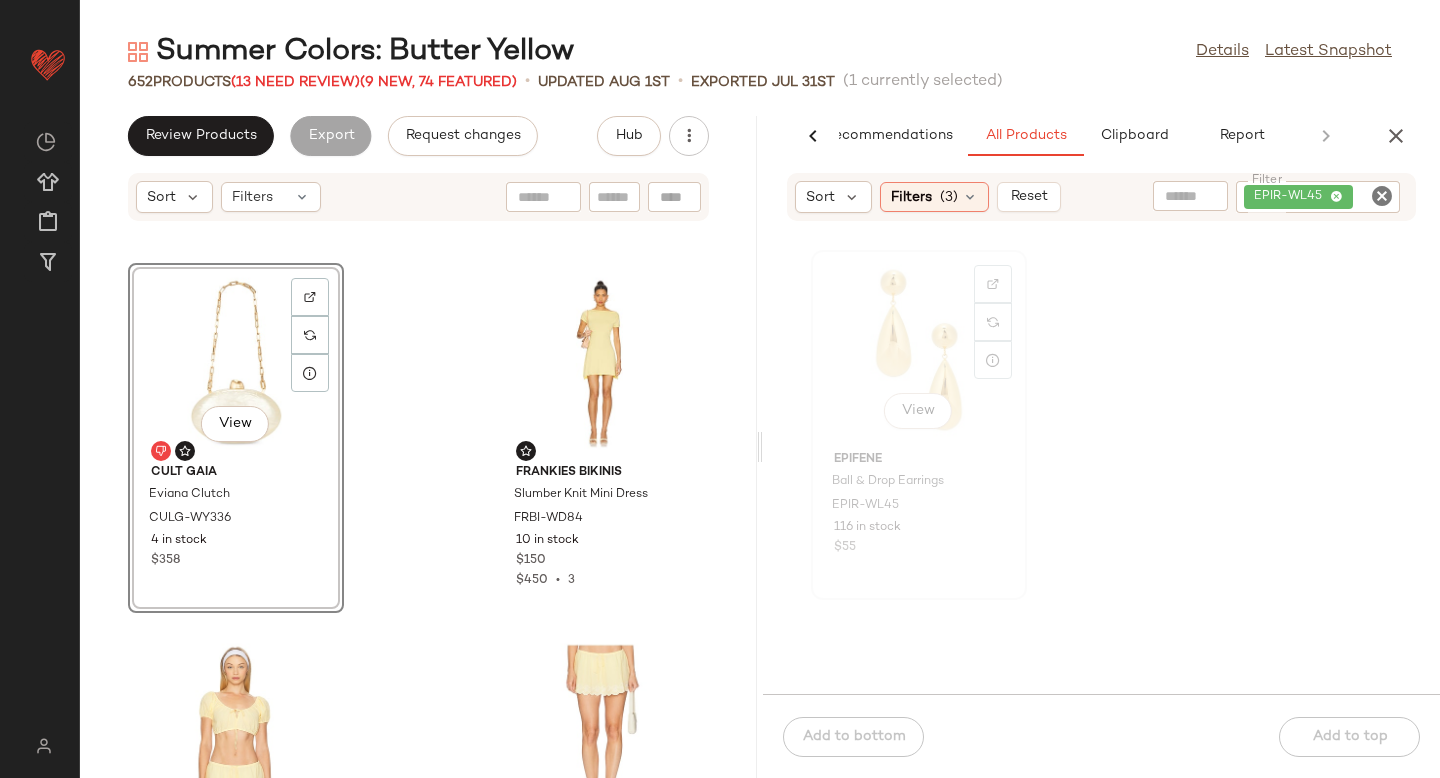 click on "View" 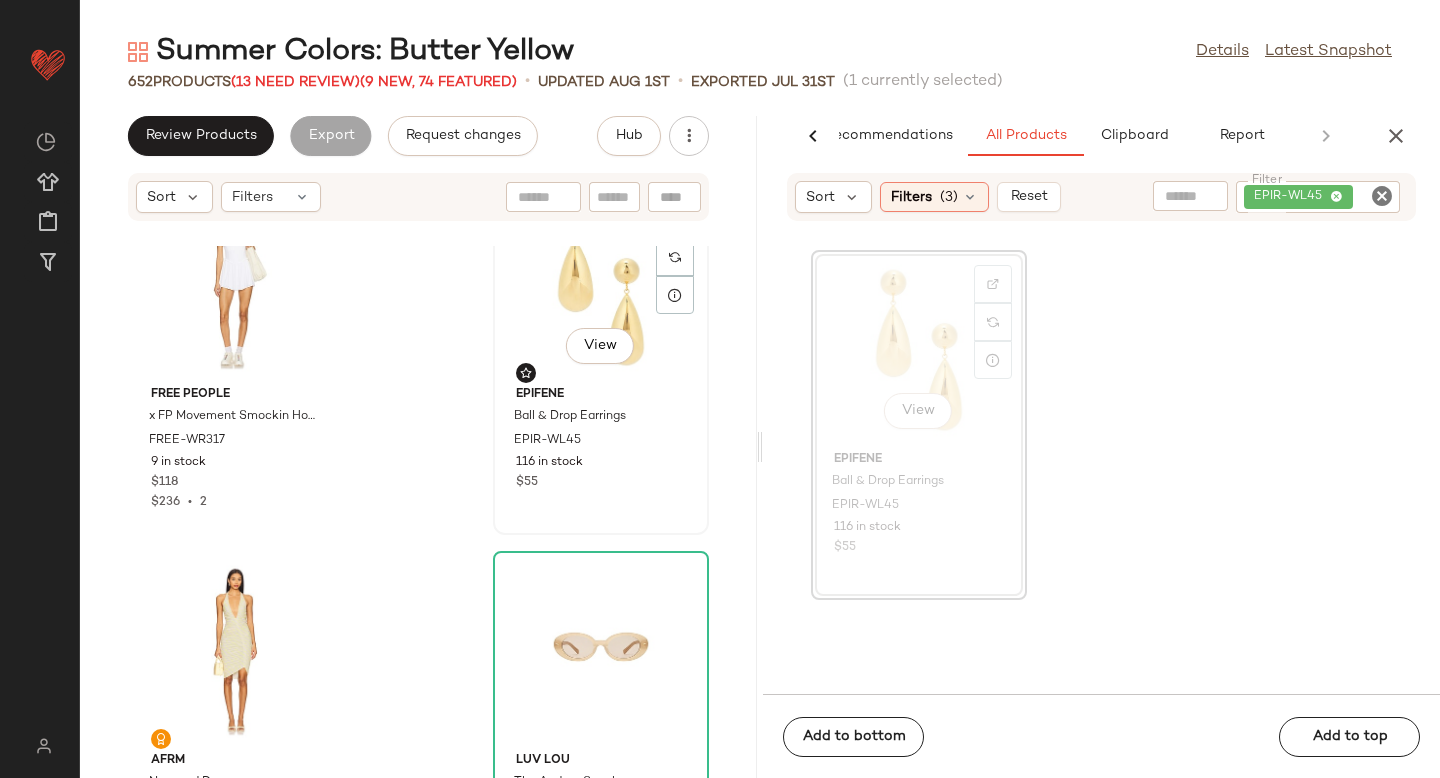 scroll, scrollTop: 9788, scrollLeft: 0, axis: vertical 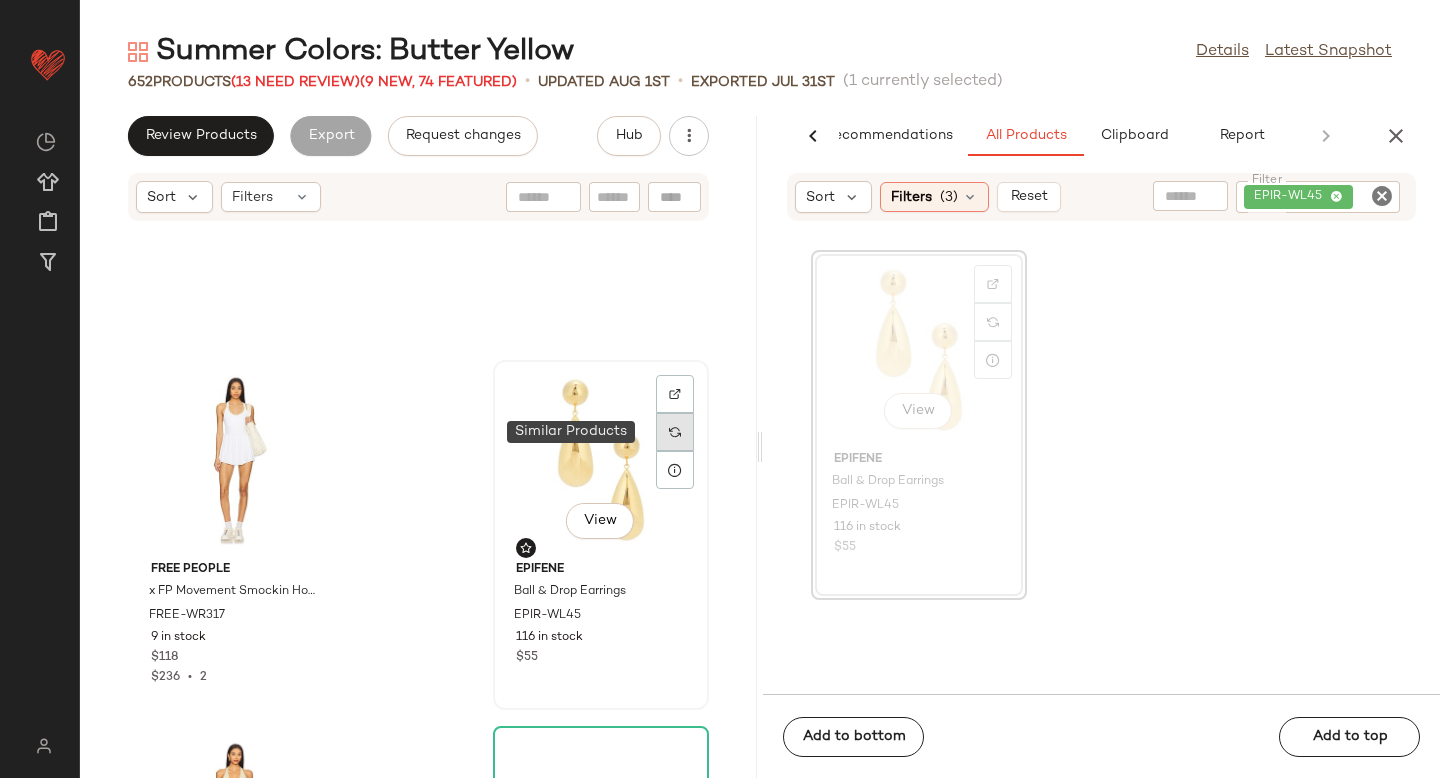 click 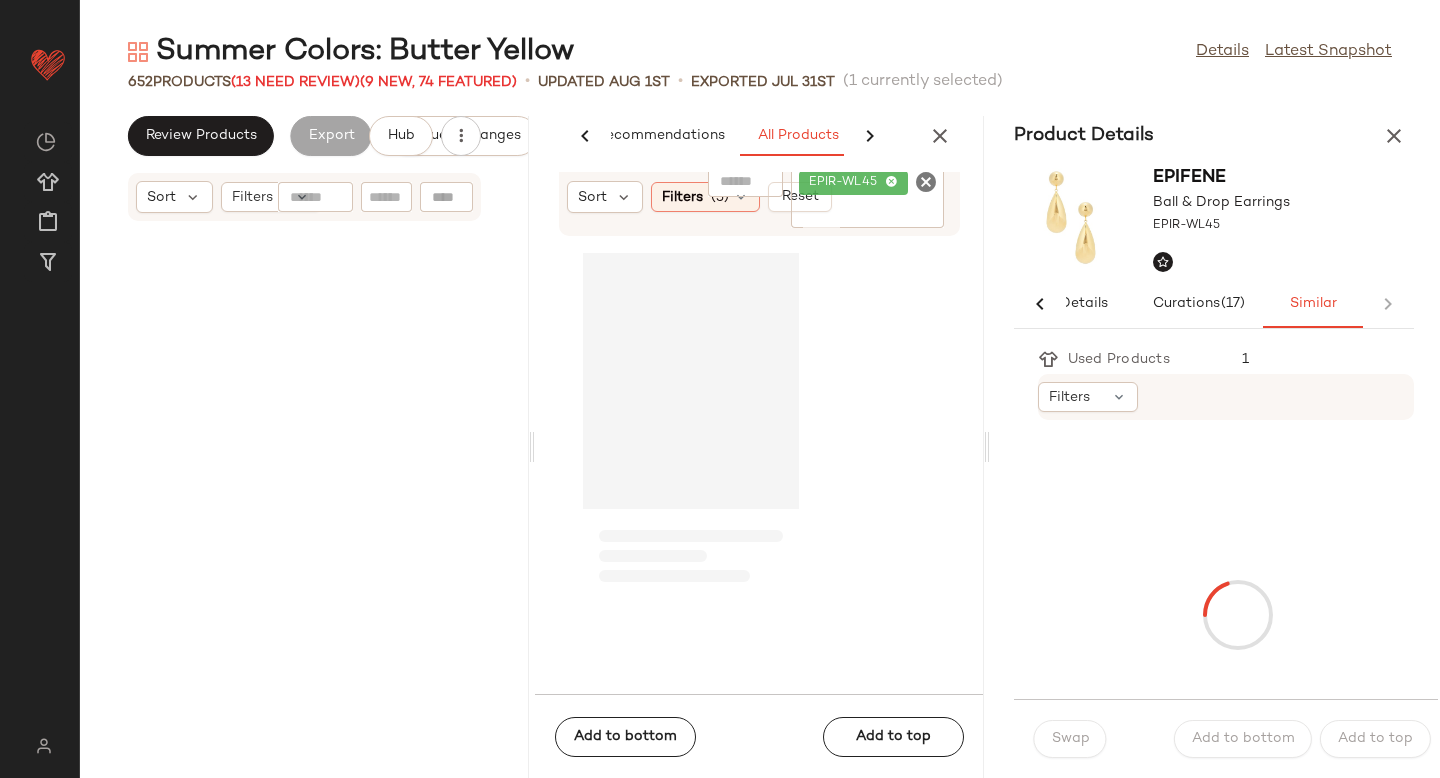 scroll, scrollTop: 0, scrollLeft: 33, axis: horizontal 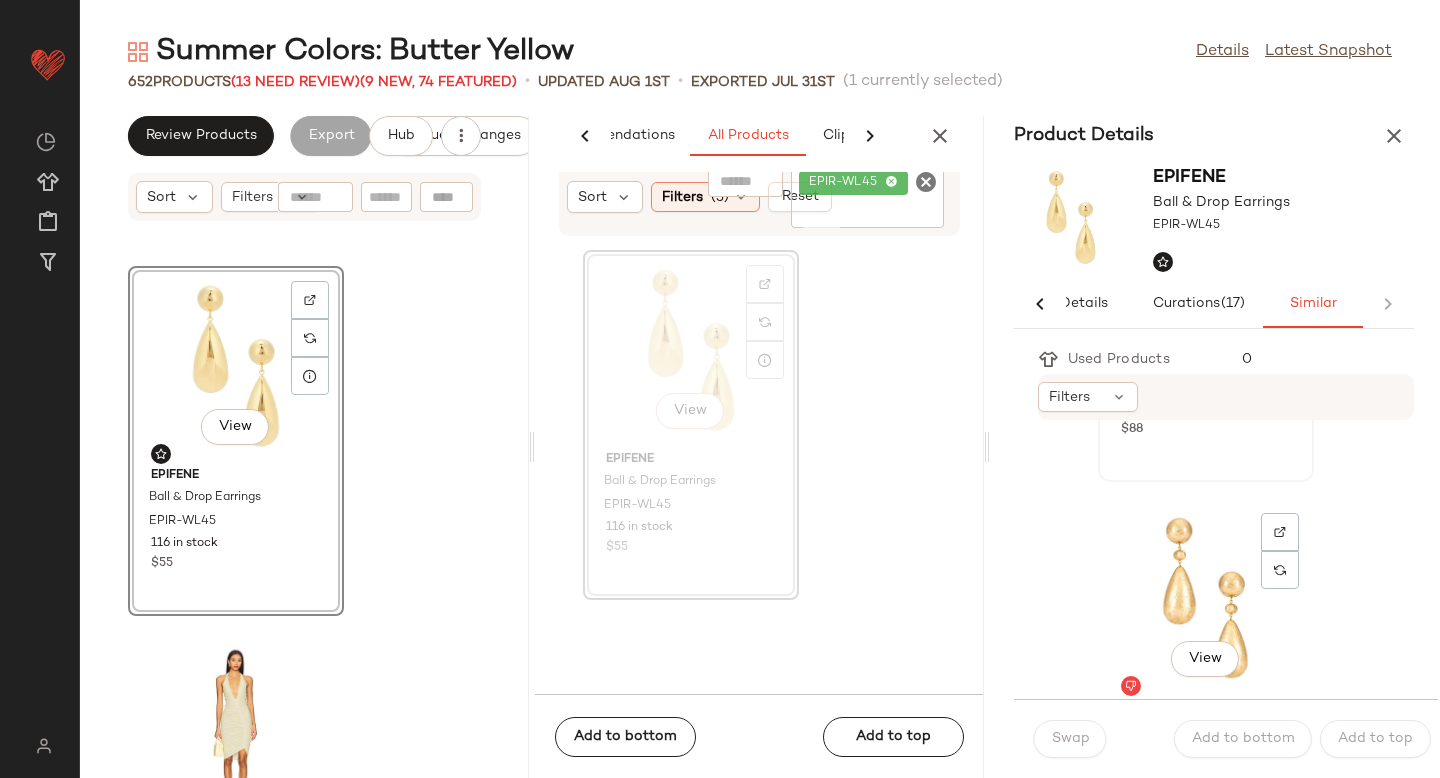 click on "View" 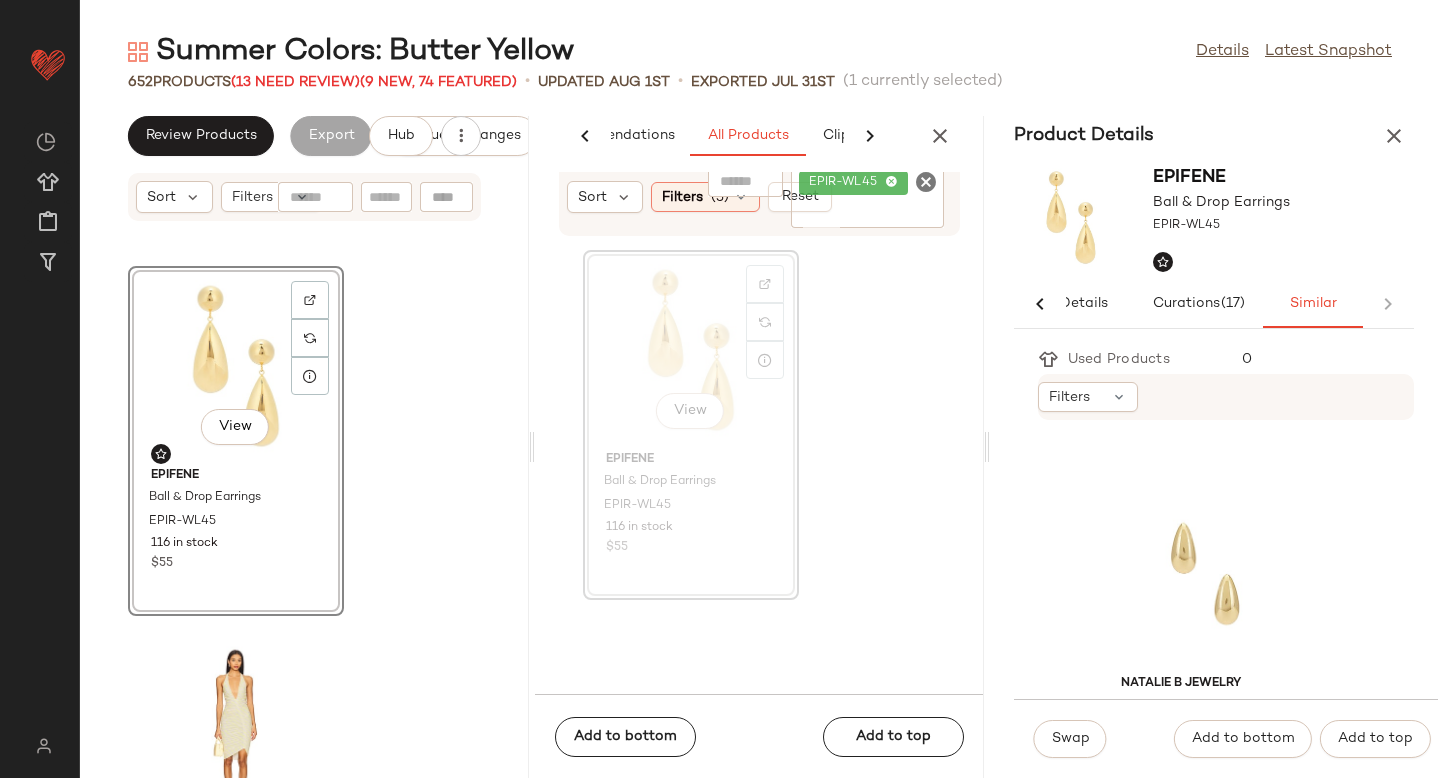 scroll, scrollTop: 4000, scrollLeft: 0, axis: vertical 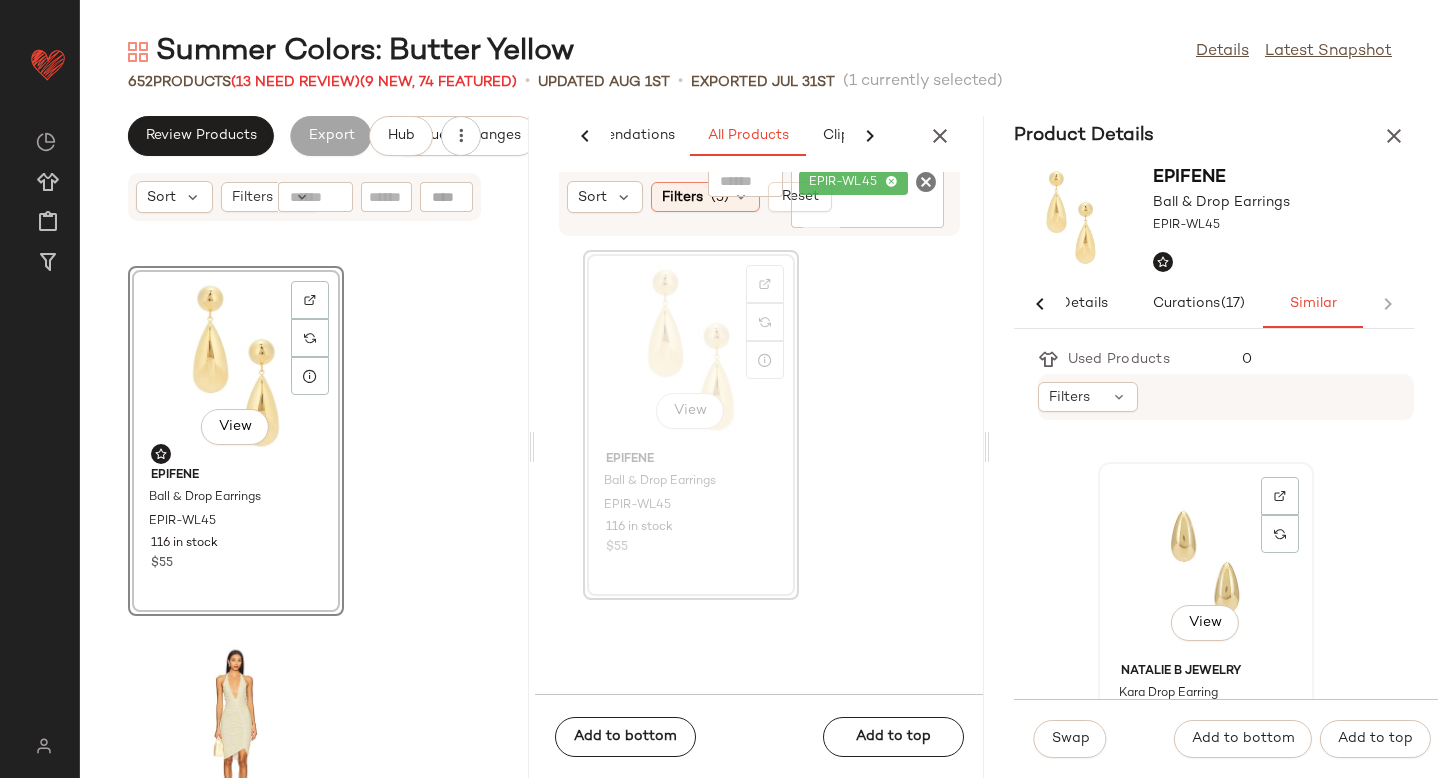 click on "View" 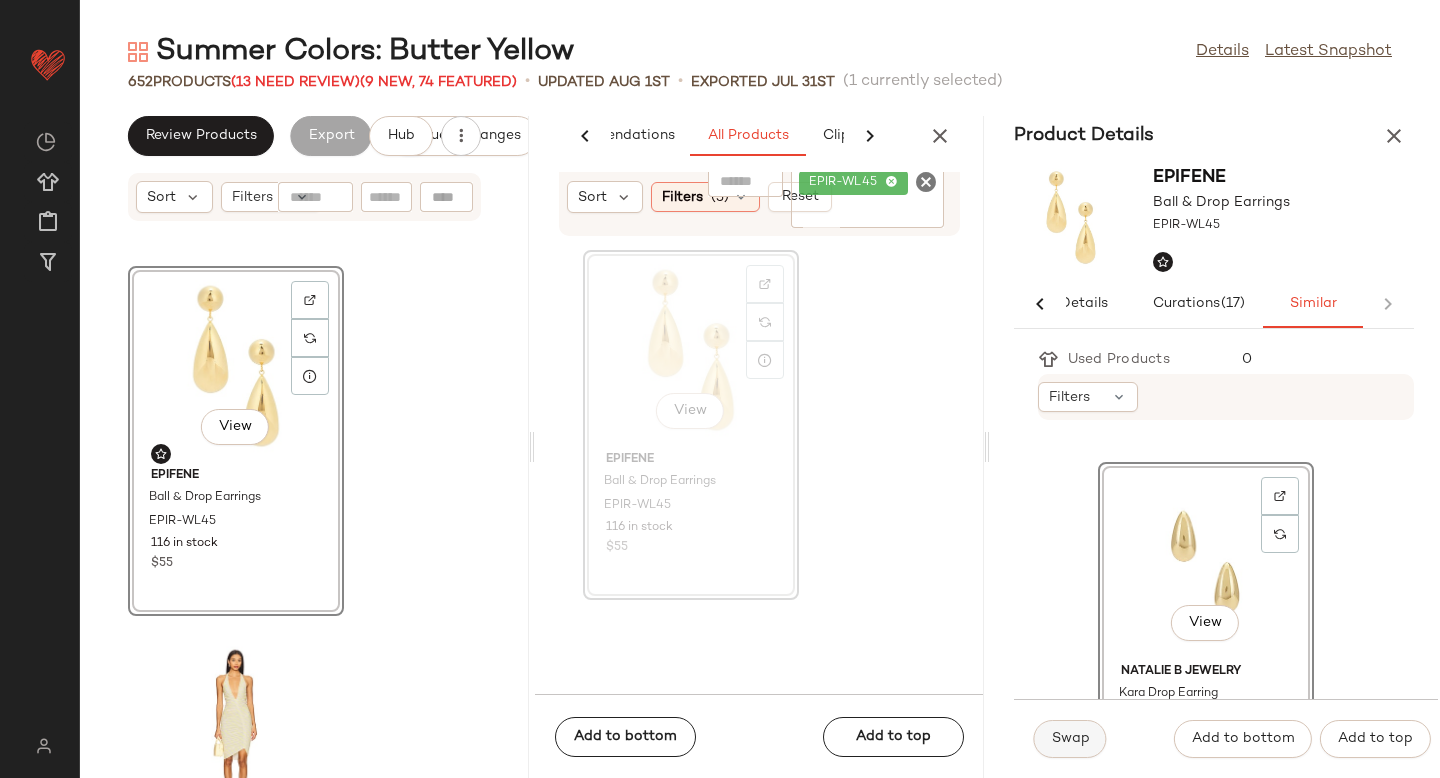 click on "Swap" at bounding box center (1070, 739) 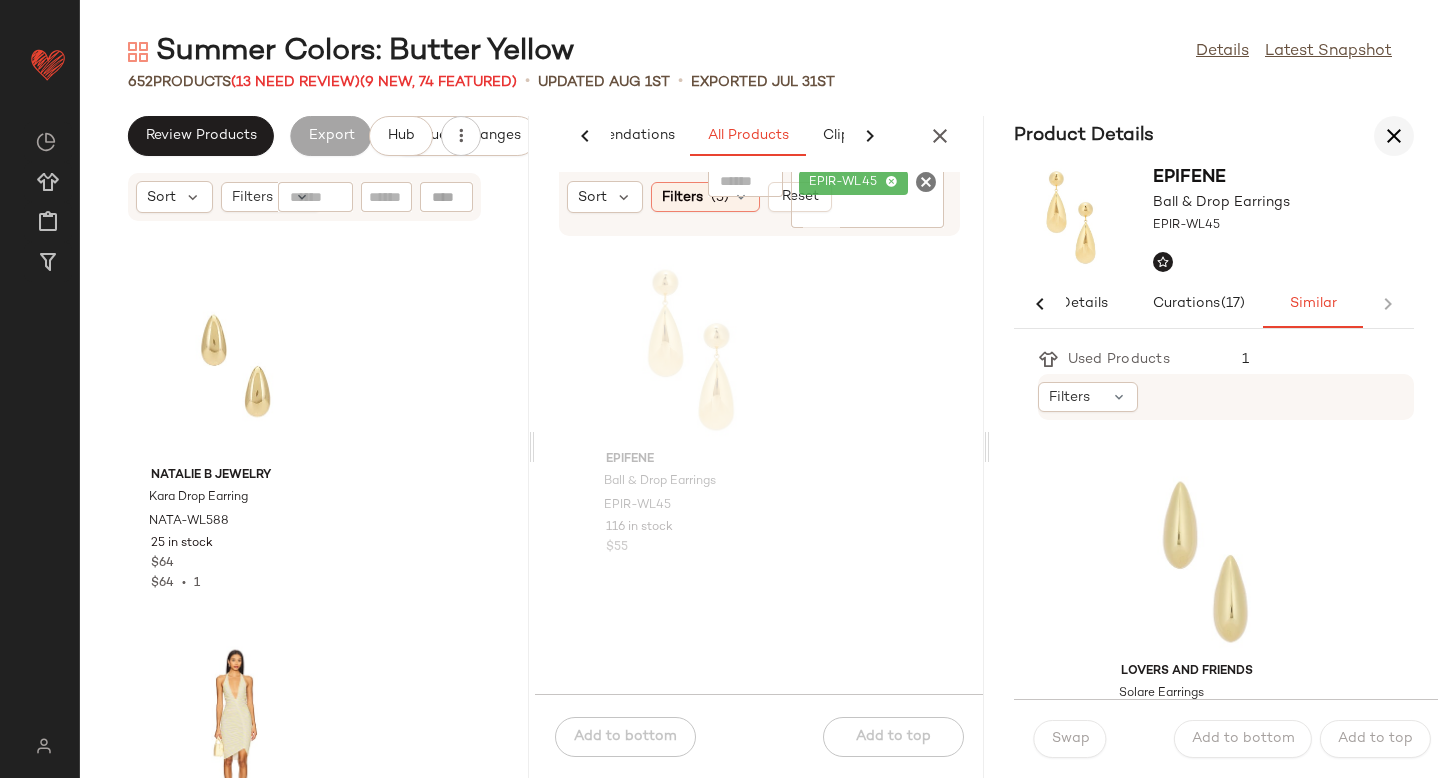 click at bounding box center [1394, 136] 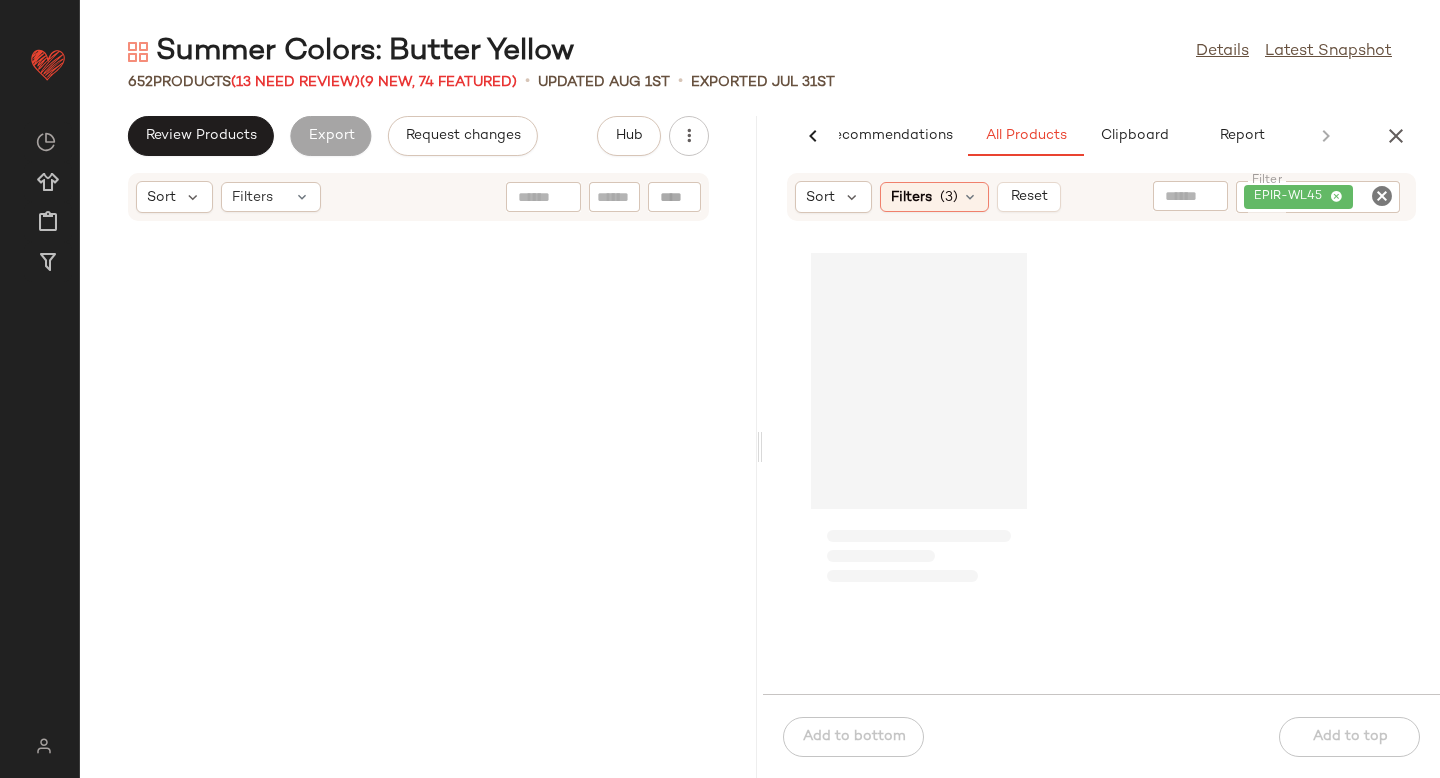 scroll, scrollTop: 0, scrollLeft: 47, axis: horizontal 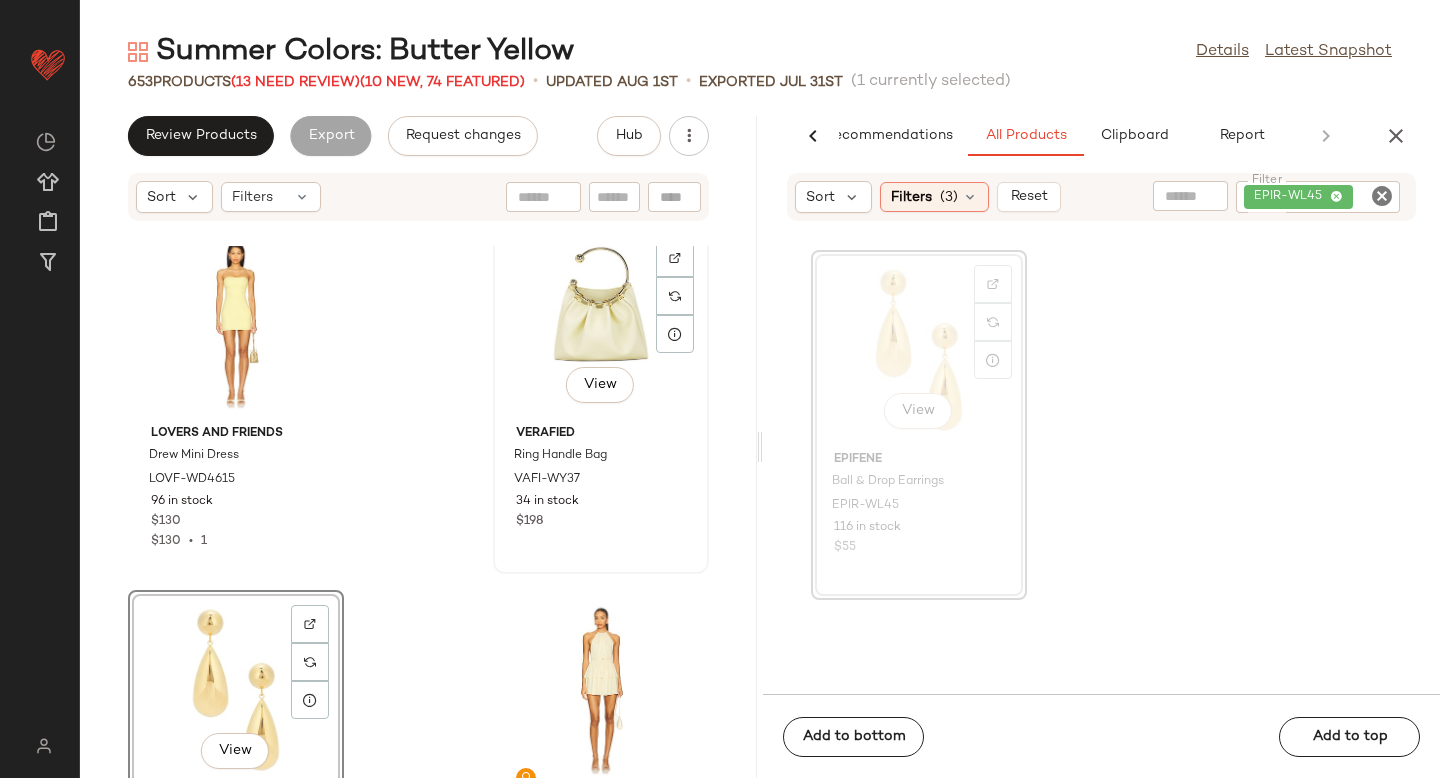 click on "View" 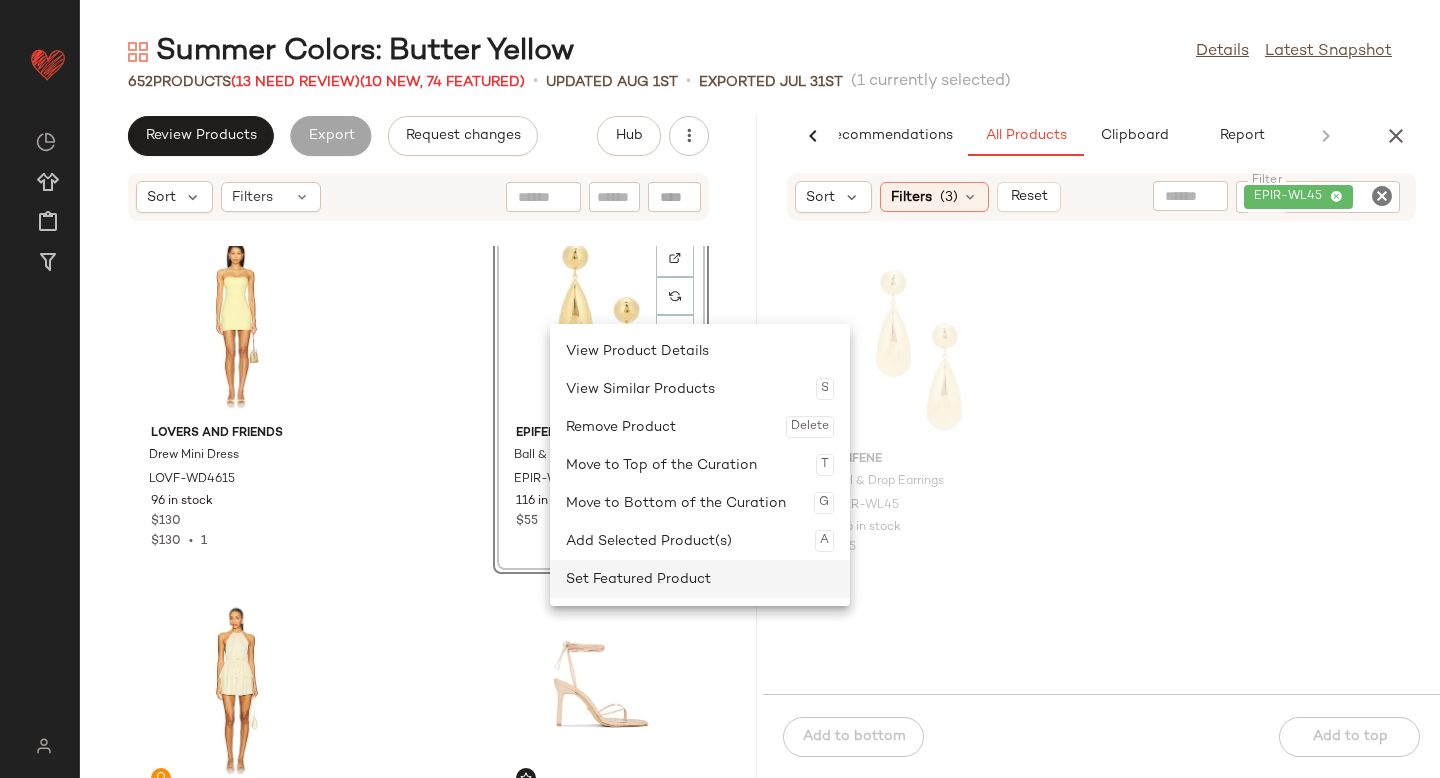 click on "Set Featured Product" 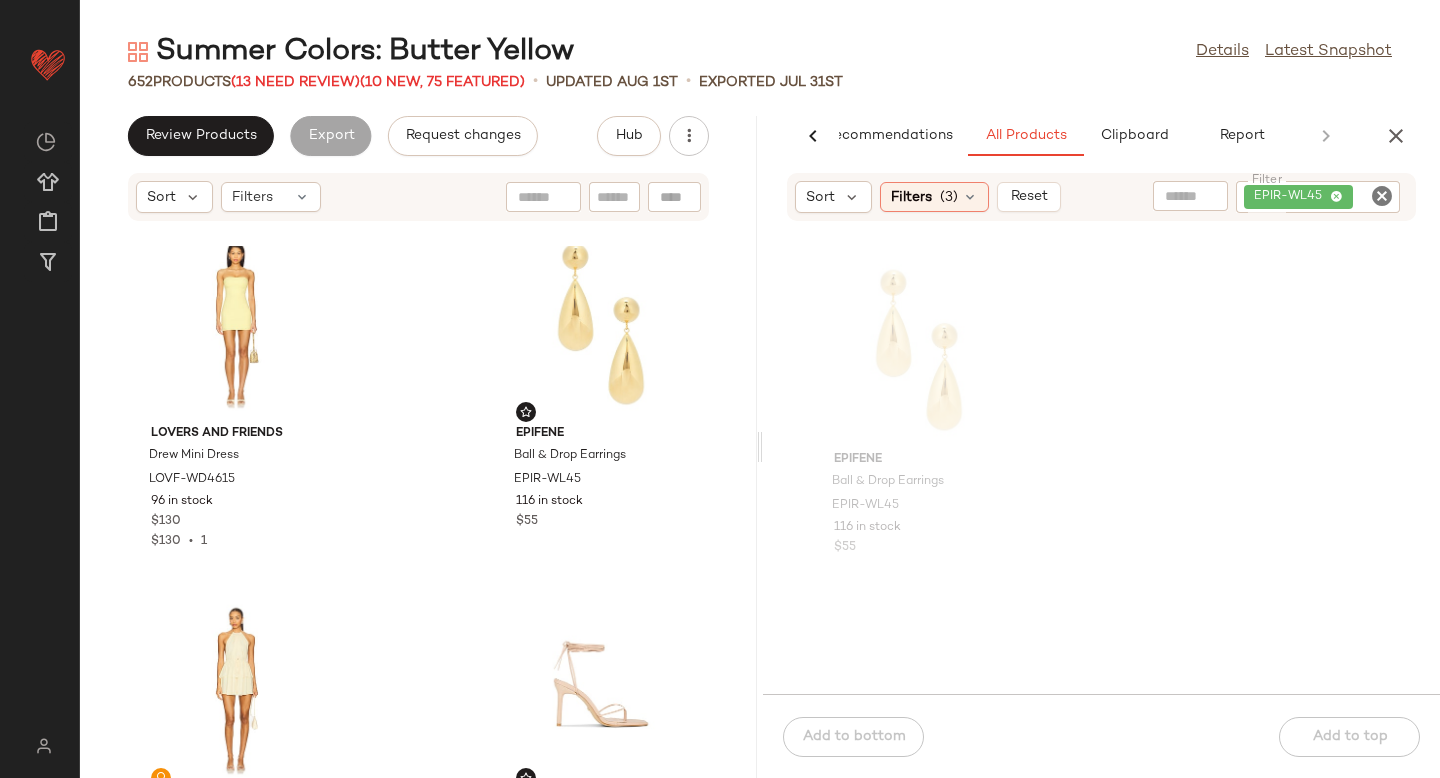 click 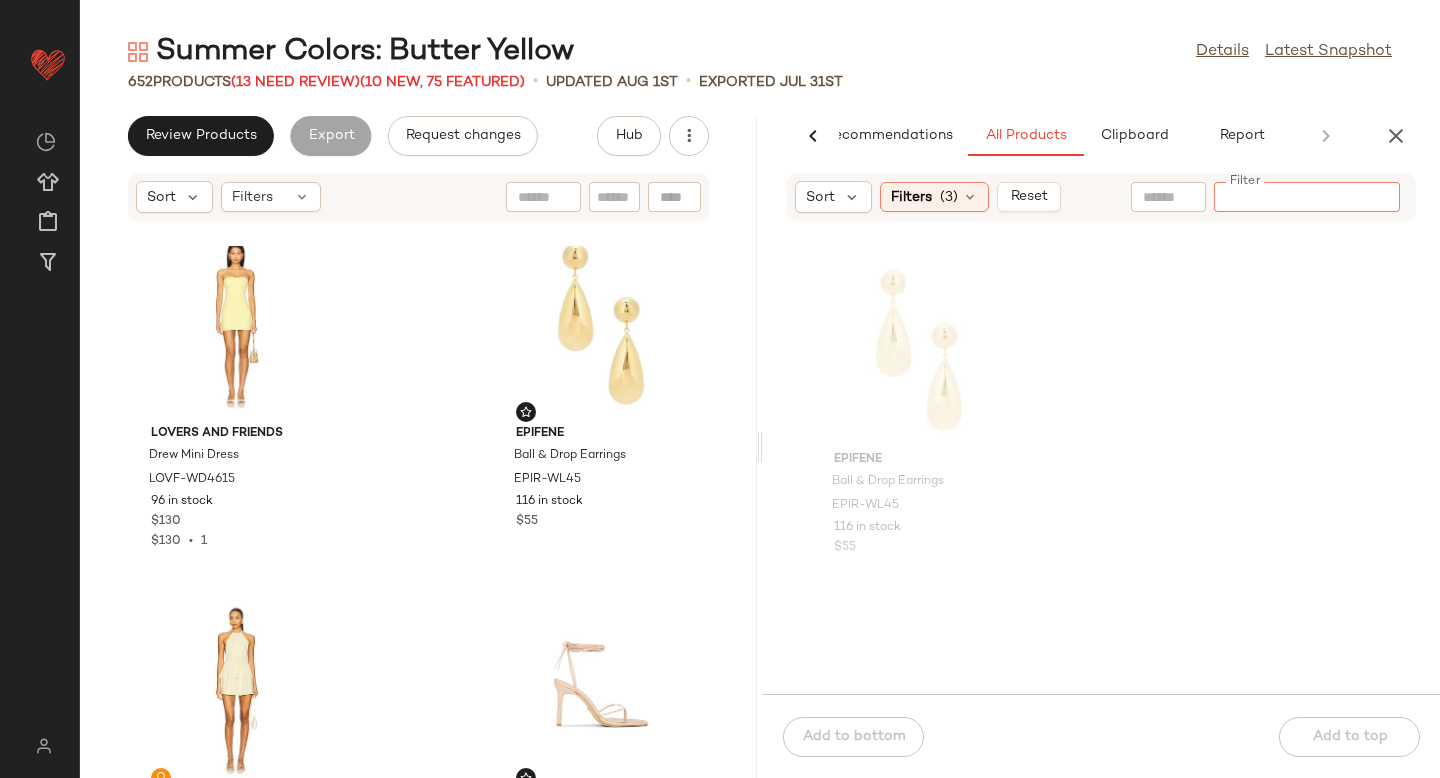 paste on "**********" 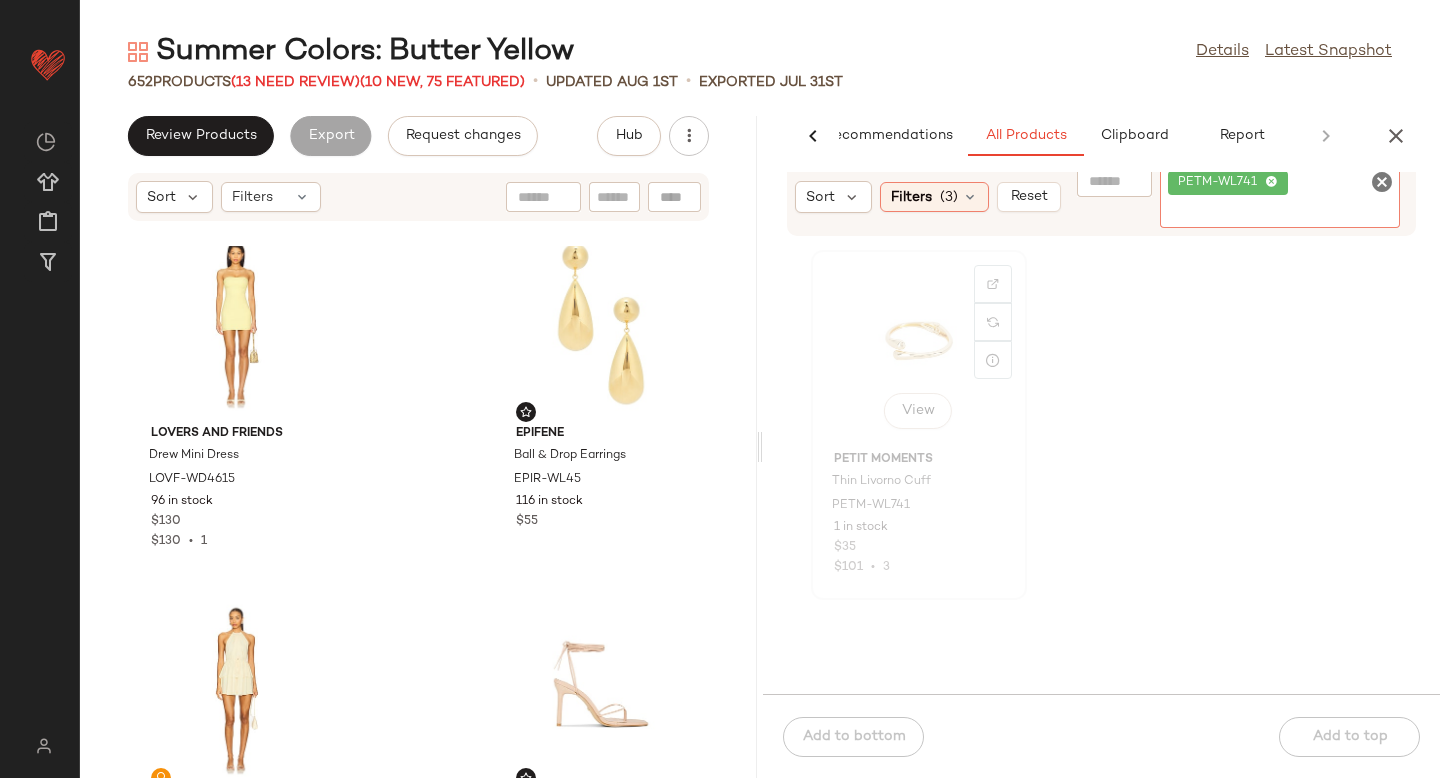 click on "View" 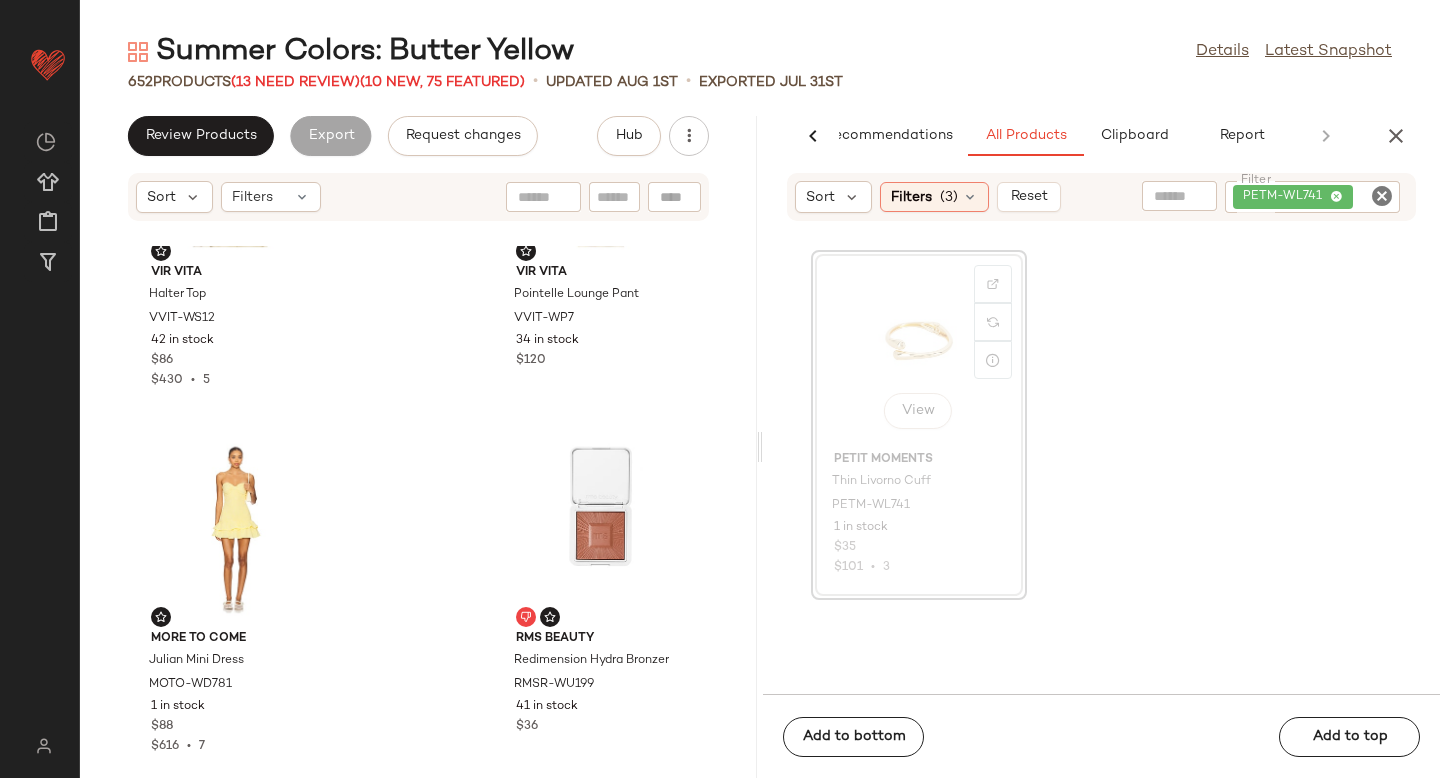 scroll, scrollTop: 6782, scrollLeft: 0, axis: vertical 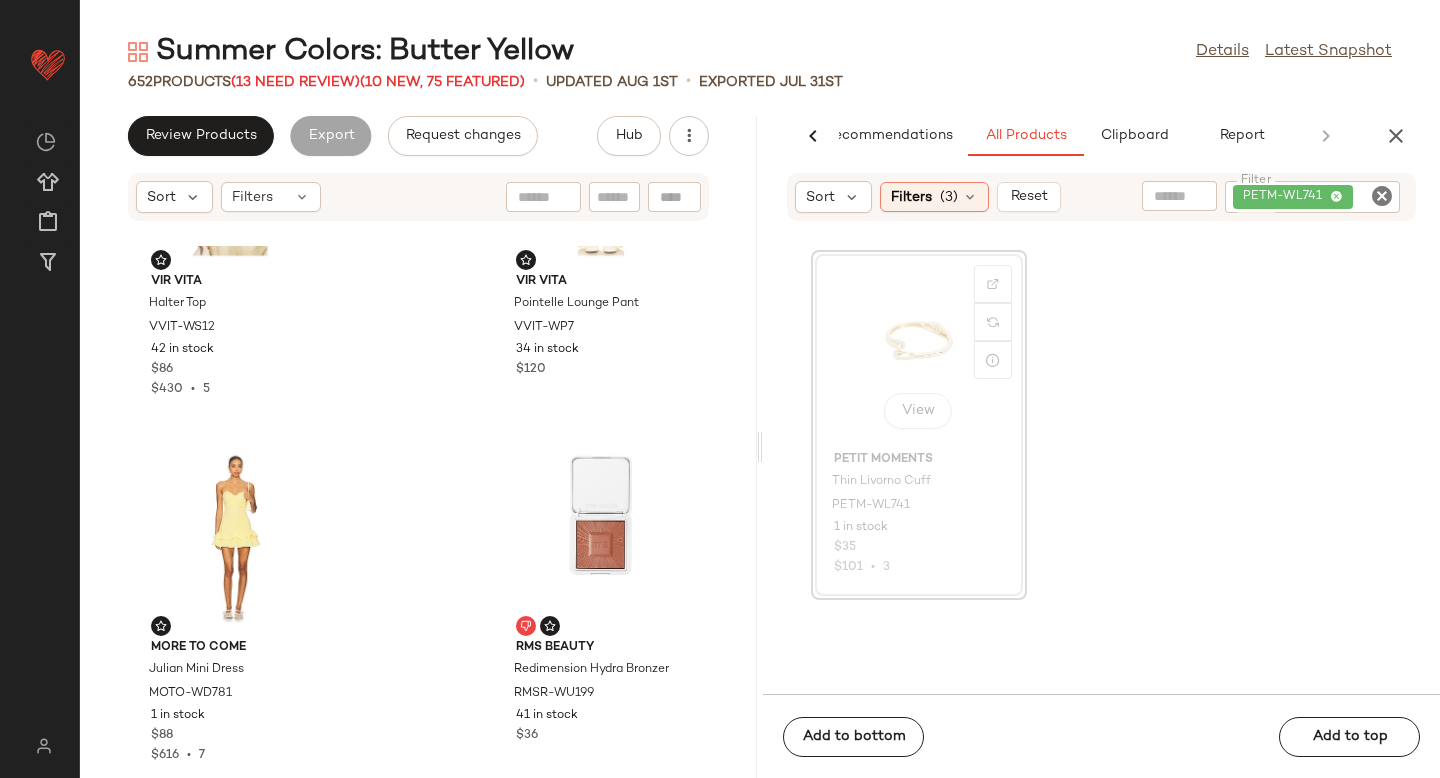 click on "View" 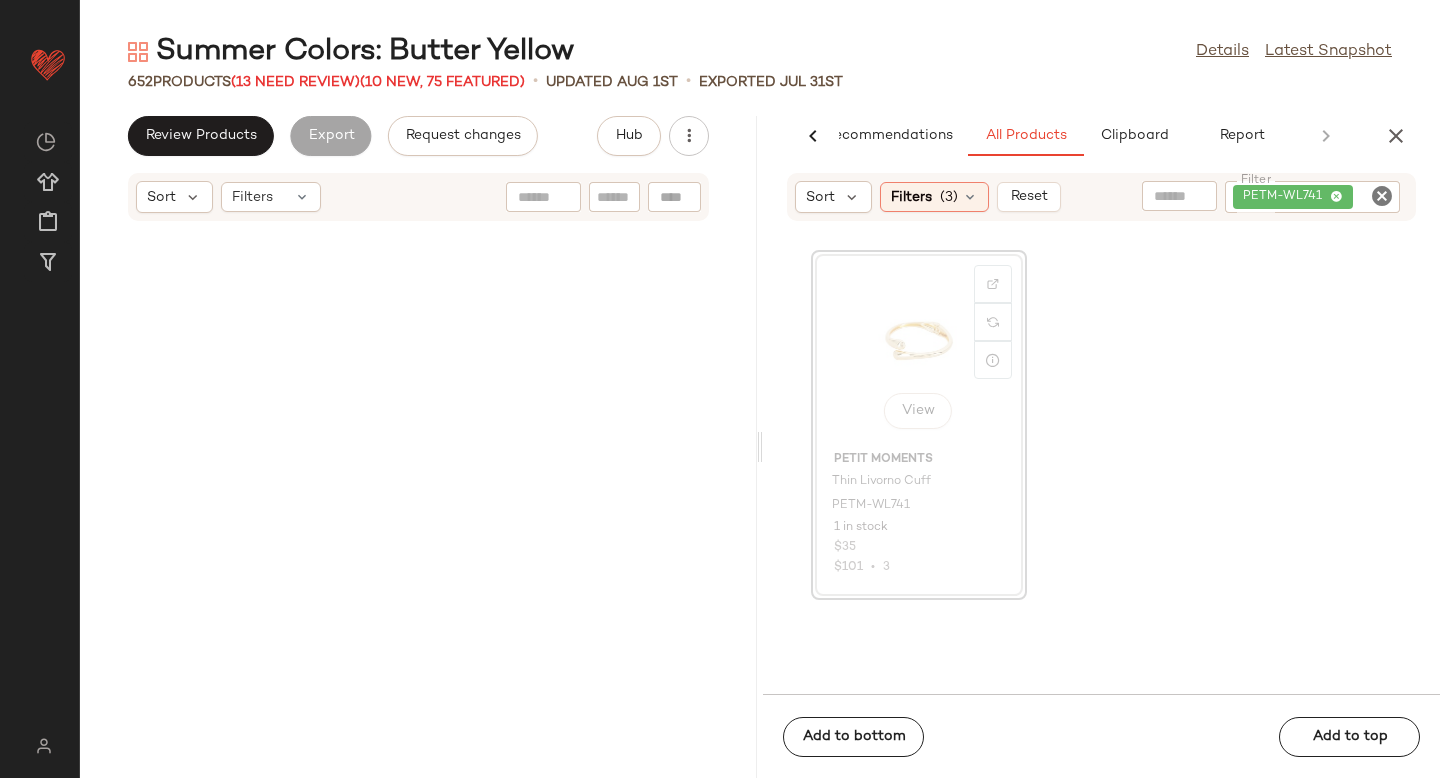 scroll, scrollTop: 11712, scrollLeft: 0, axis: vertical 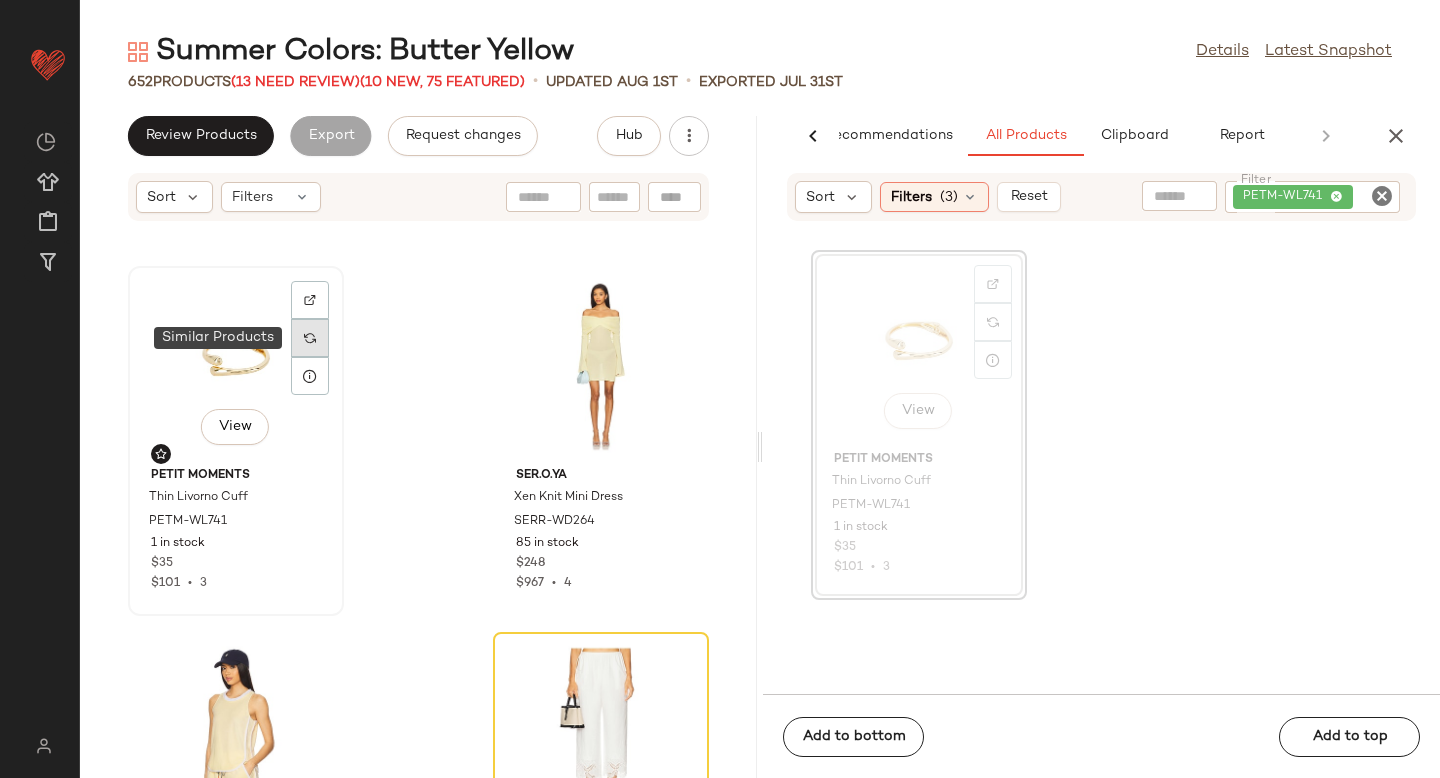 click 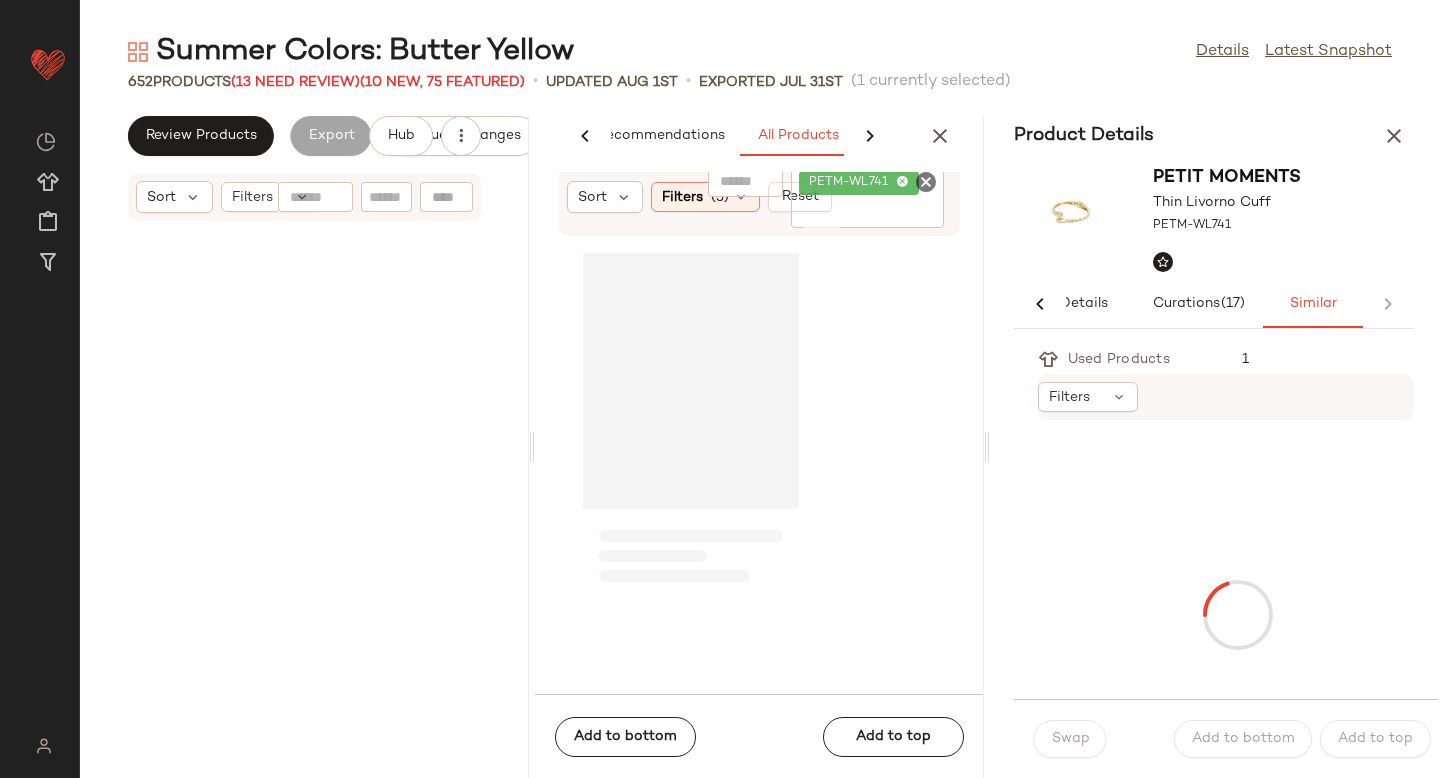 scroll, scrollTop: 0, scrollLeft: 33, axis: horizontal 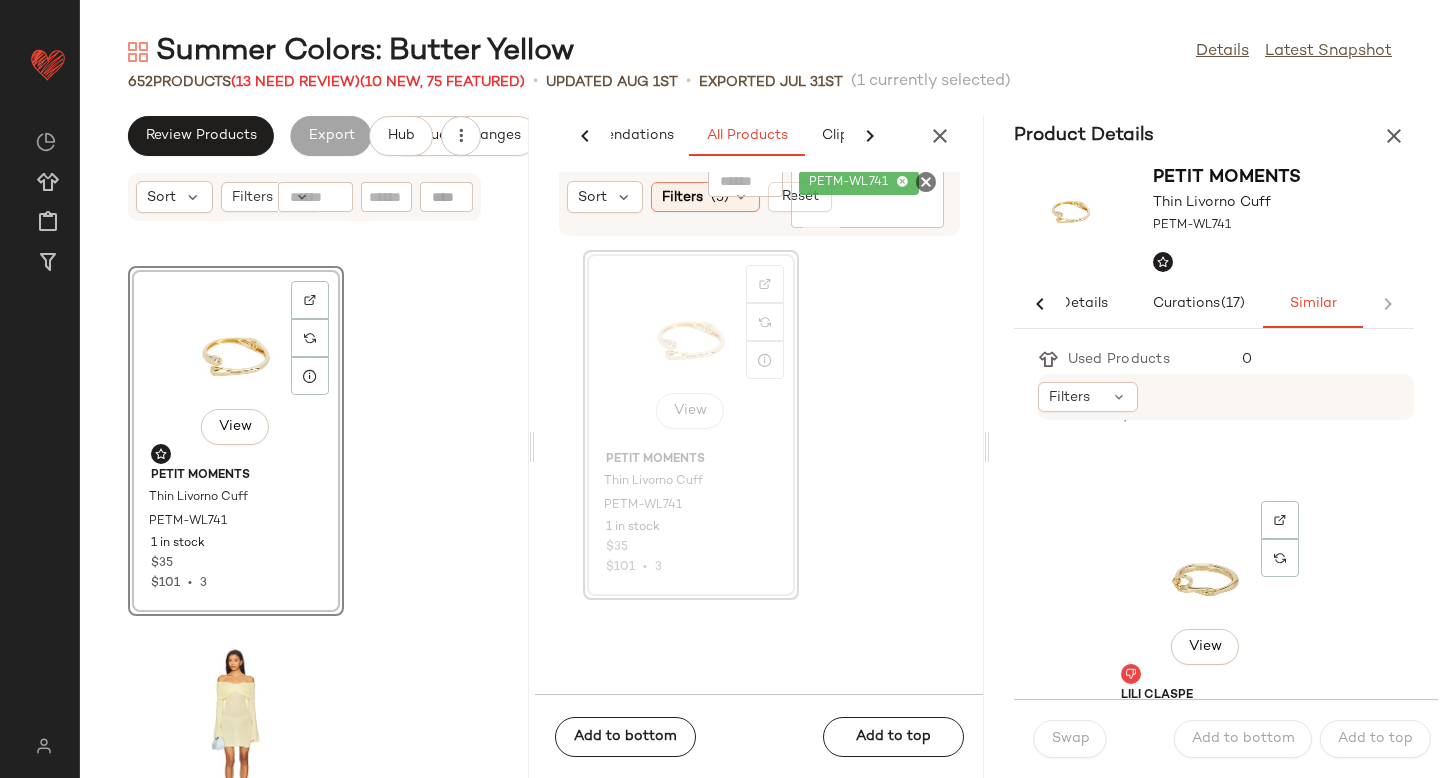 click on "View" 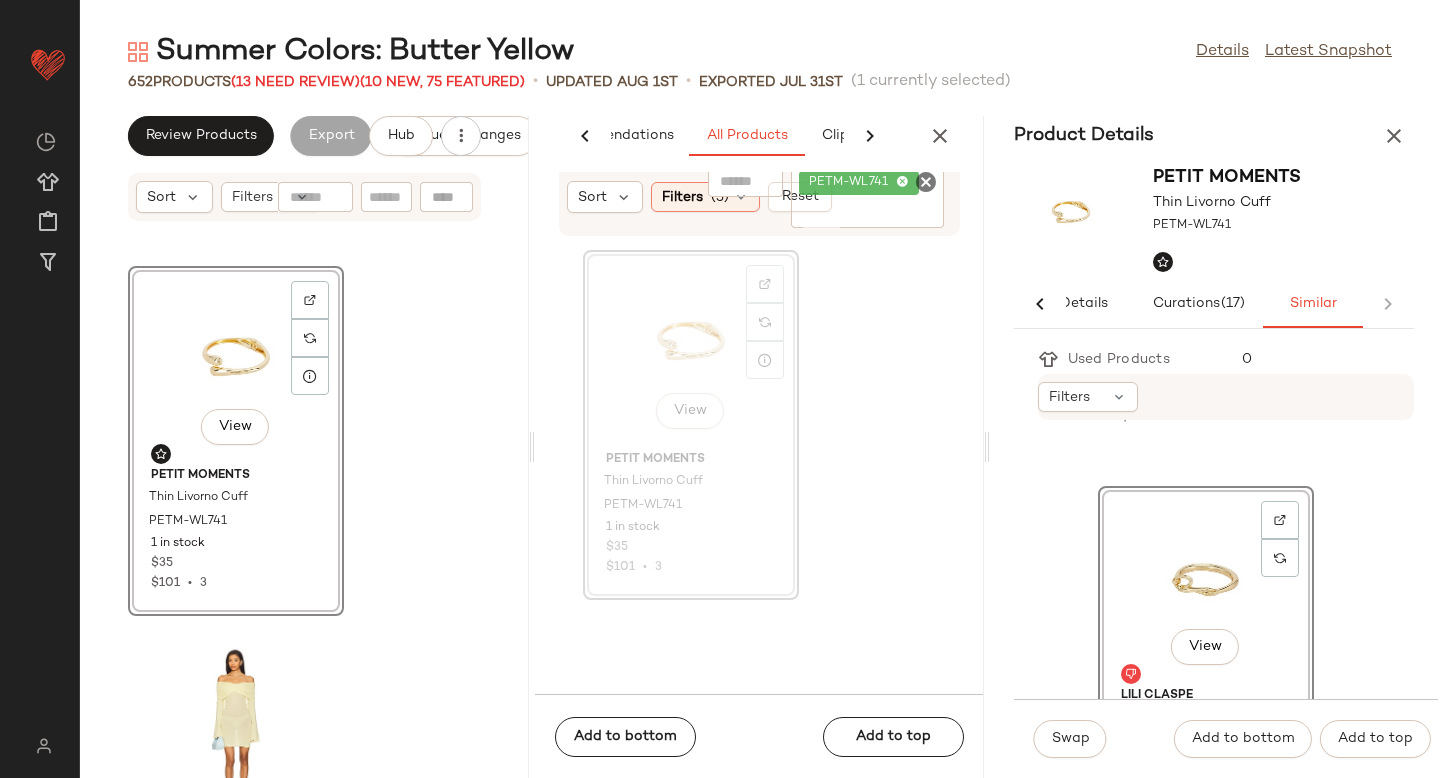 click on "Swap   Add to bottom   Add to top" at bounding box center [1226, 738] 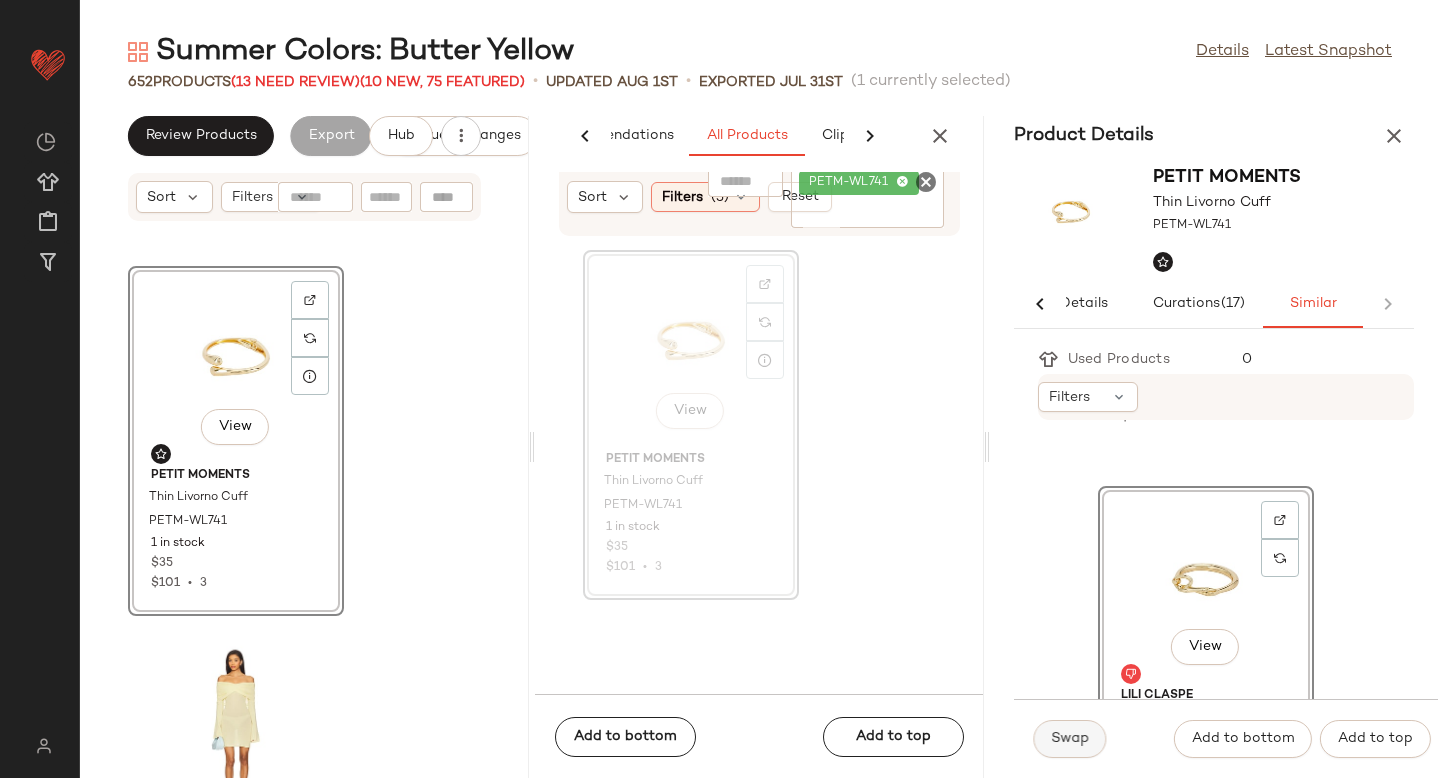 click on "Swap" 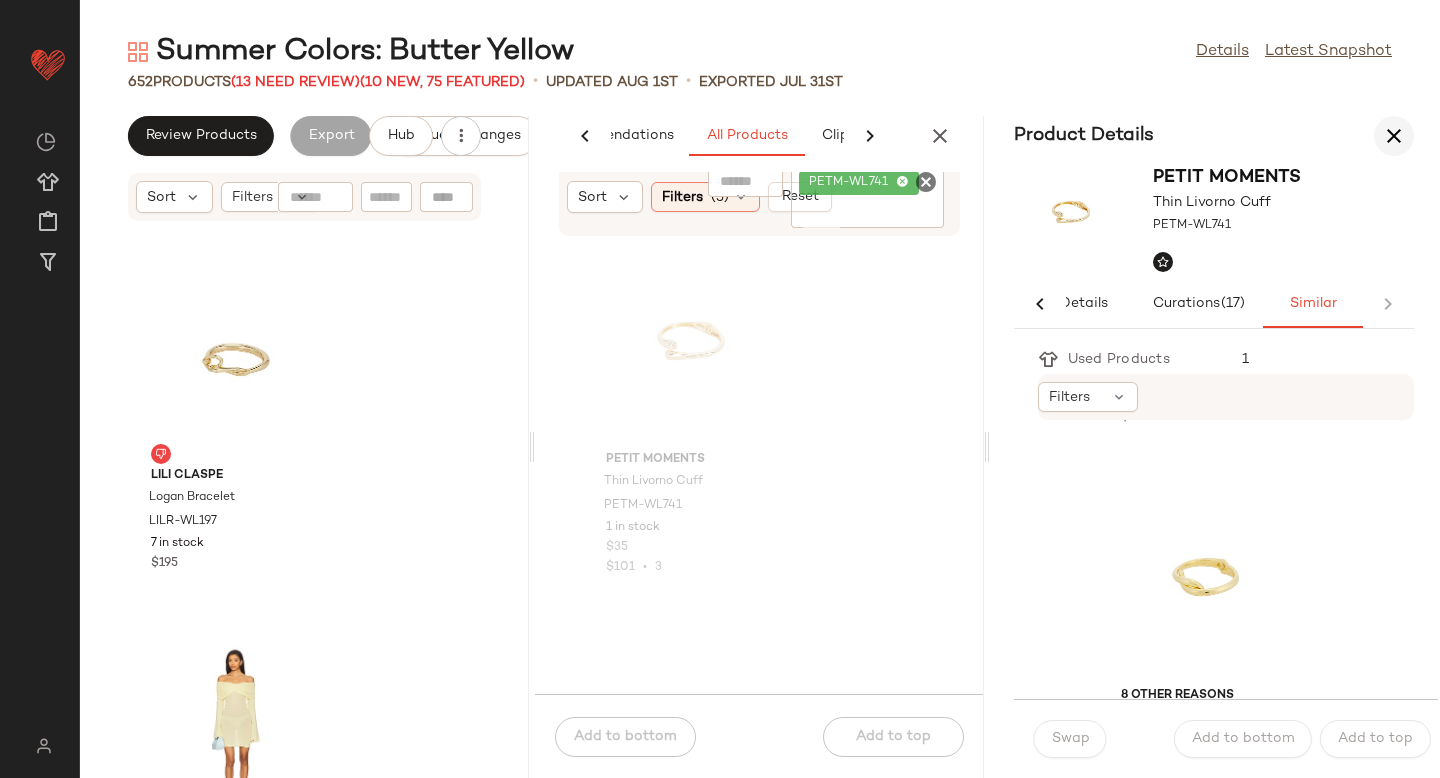 click at bounding box center (1394, 136) 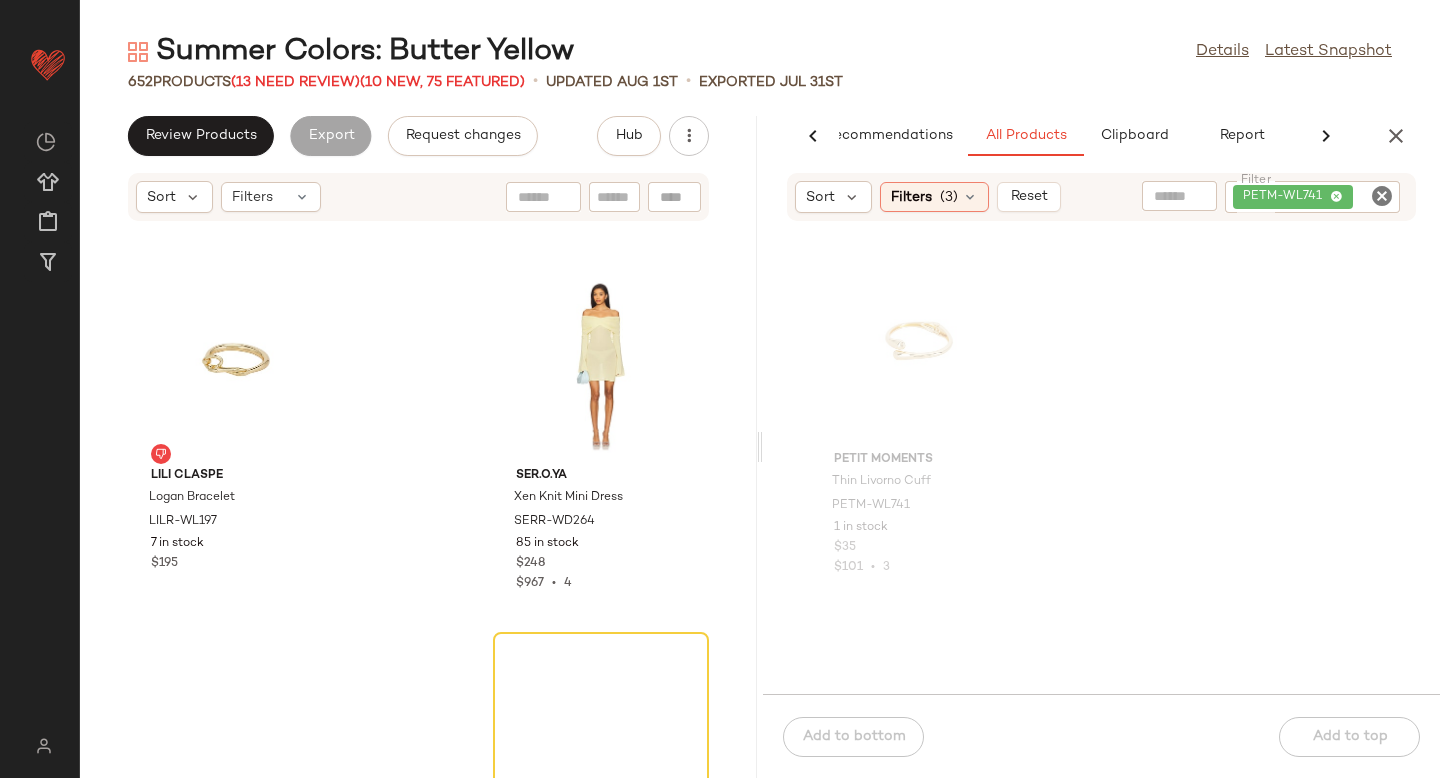 scroll, scrollTop: 0, scrollLeft: 47, axis: horizontal 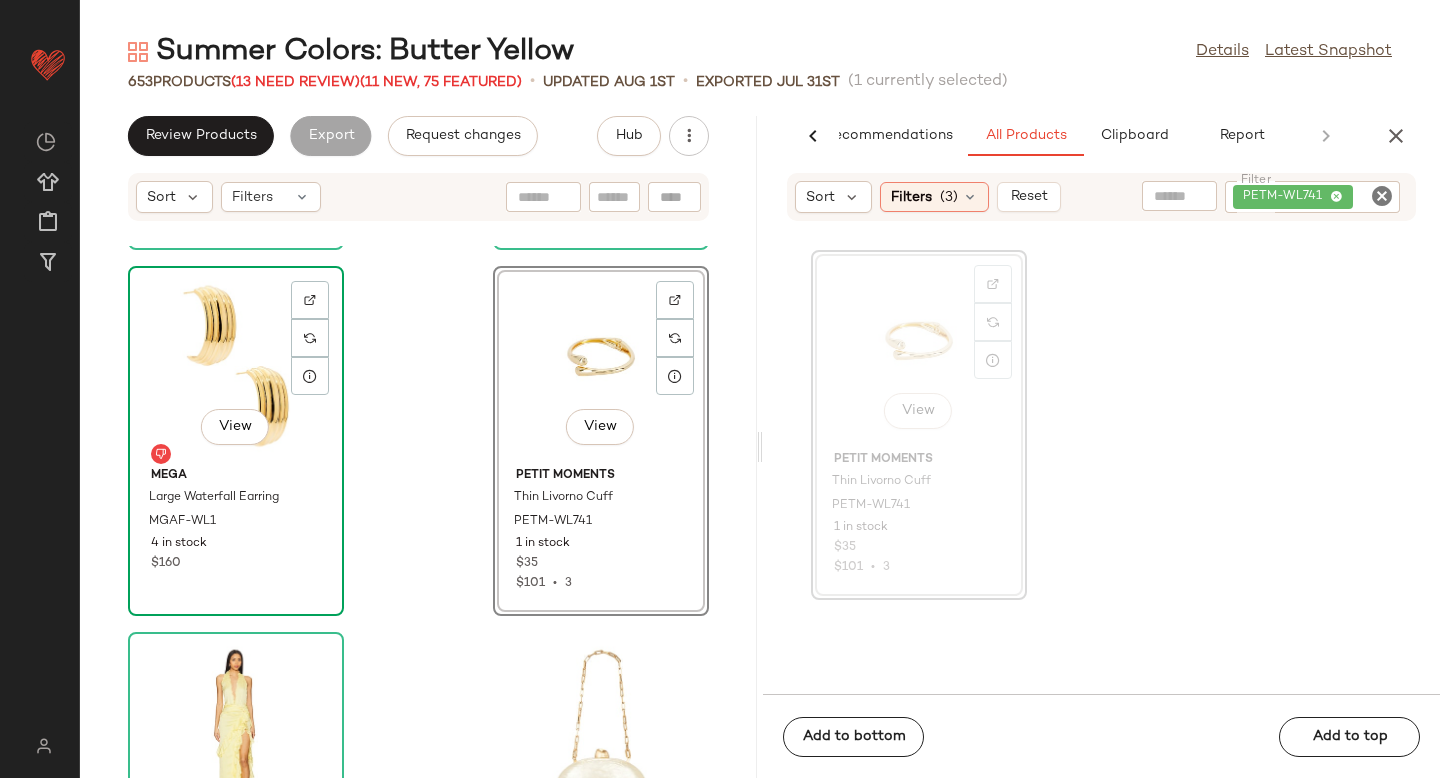 click on "View" 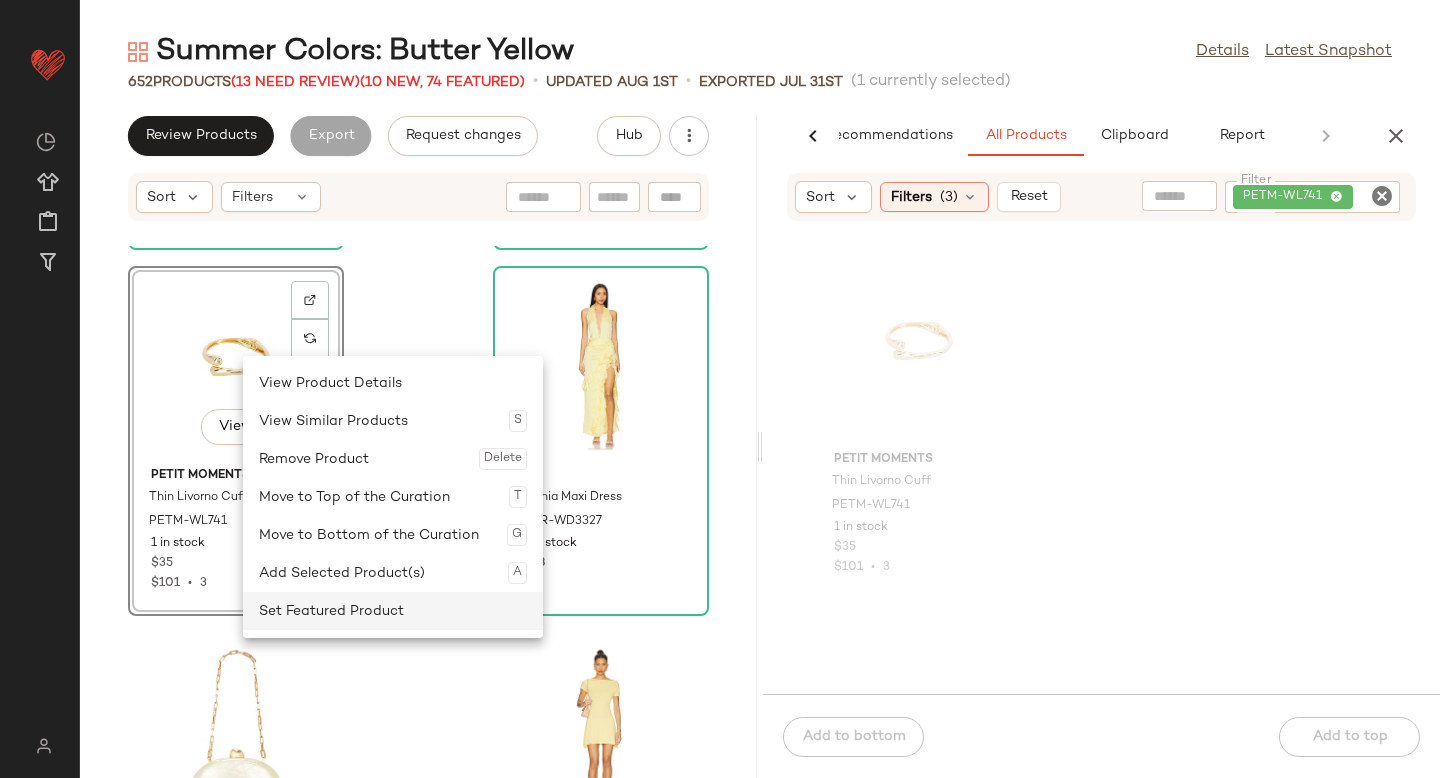 click on "Set Featured Product" 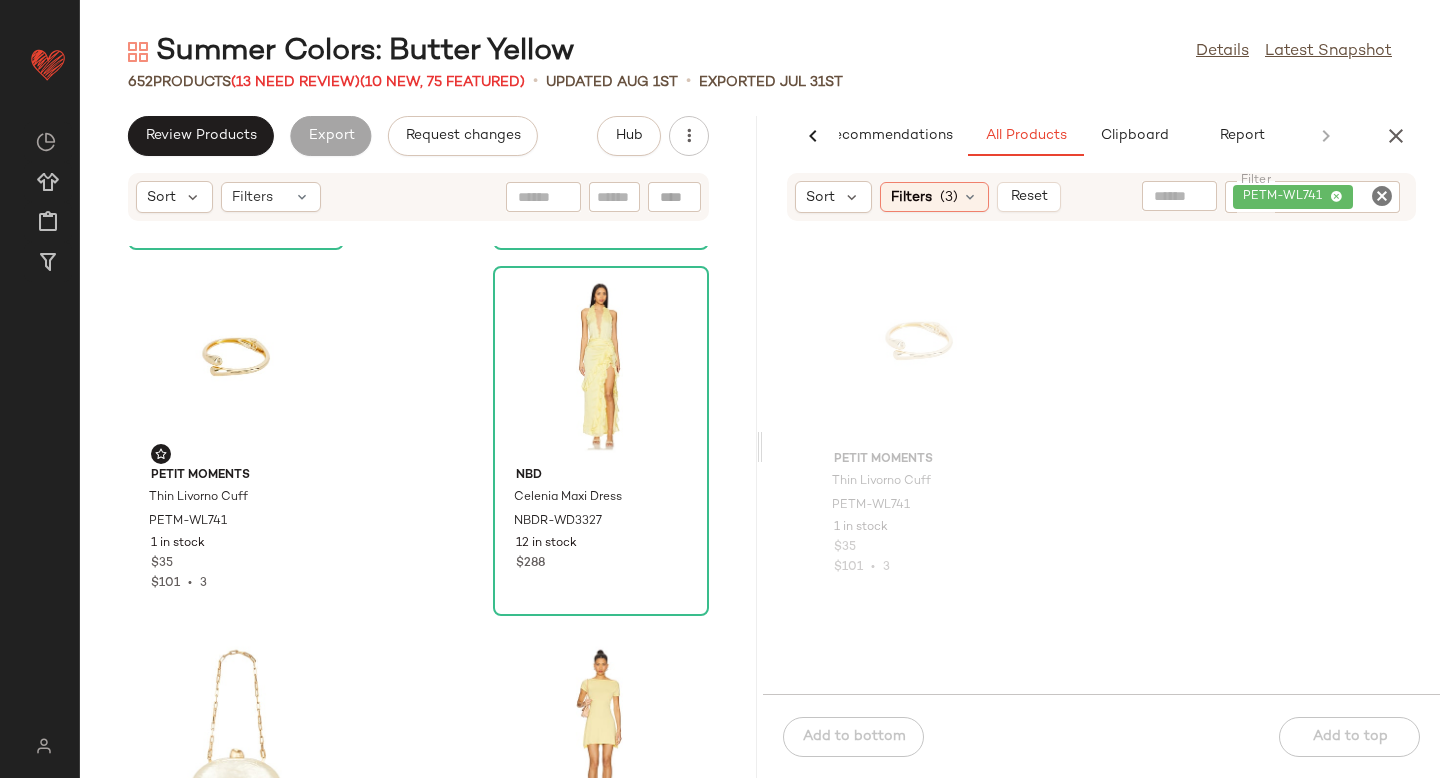 click 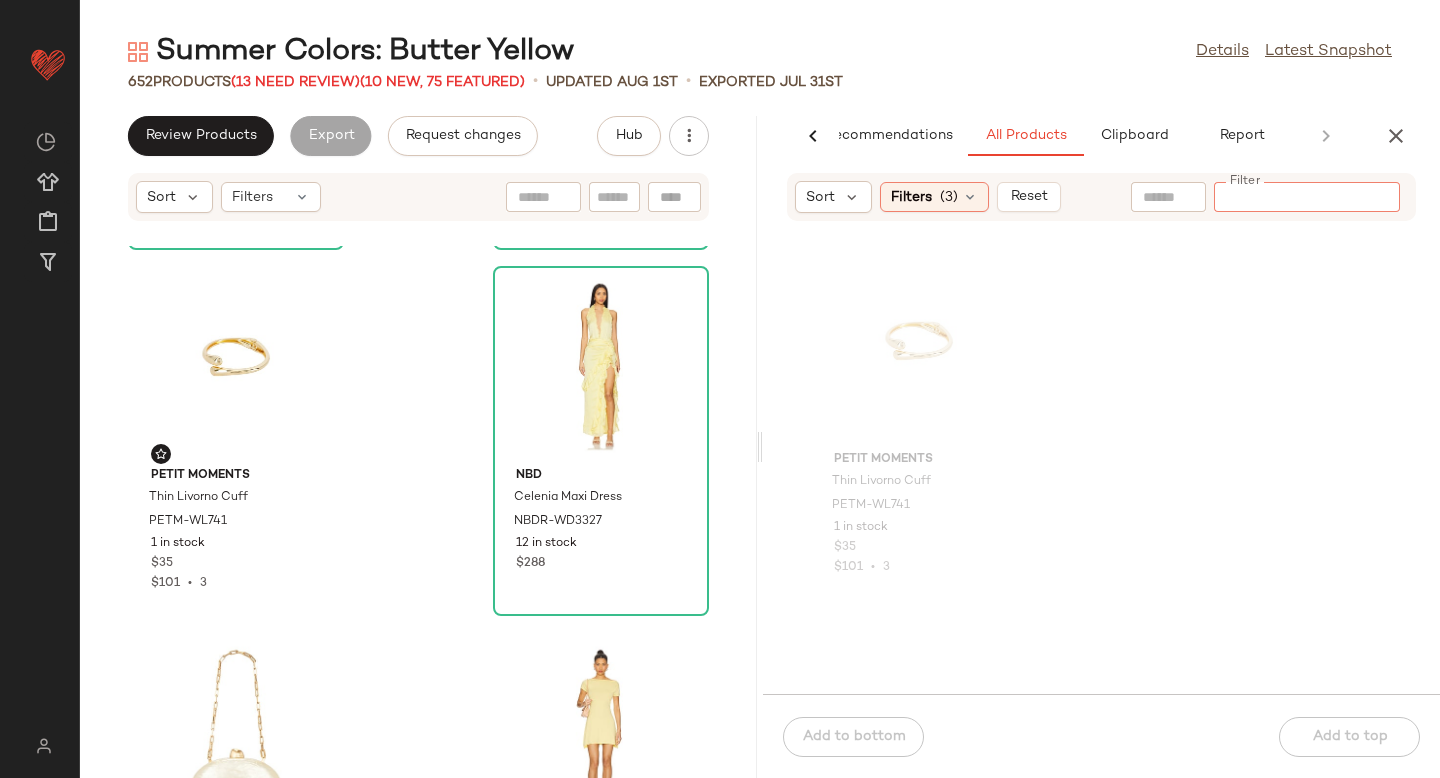 paste on "**********" 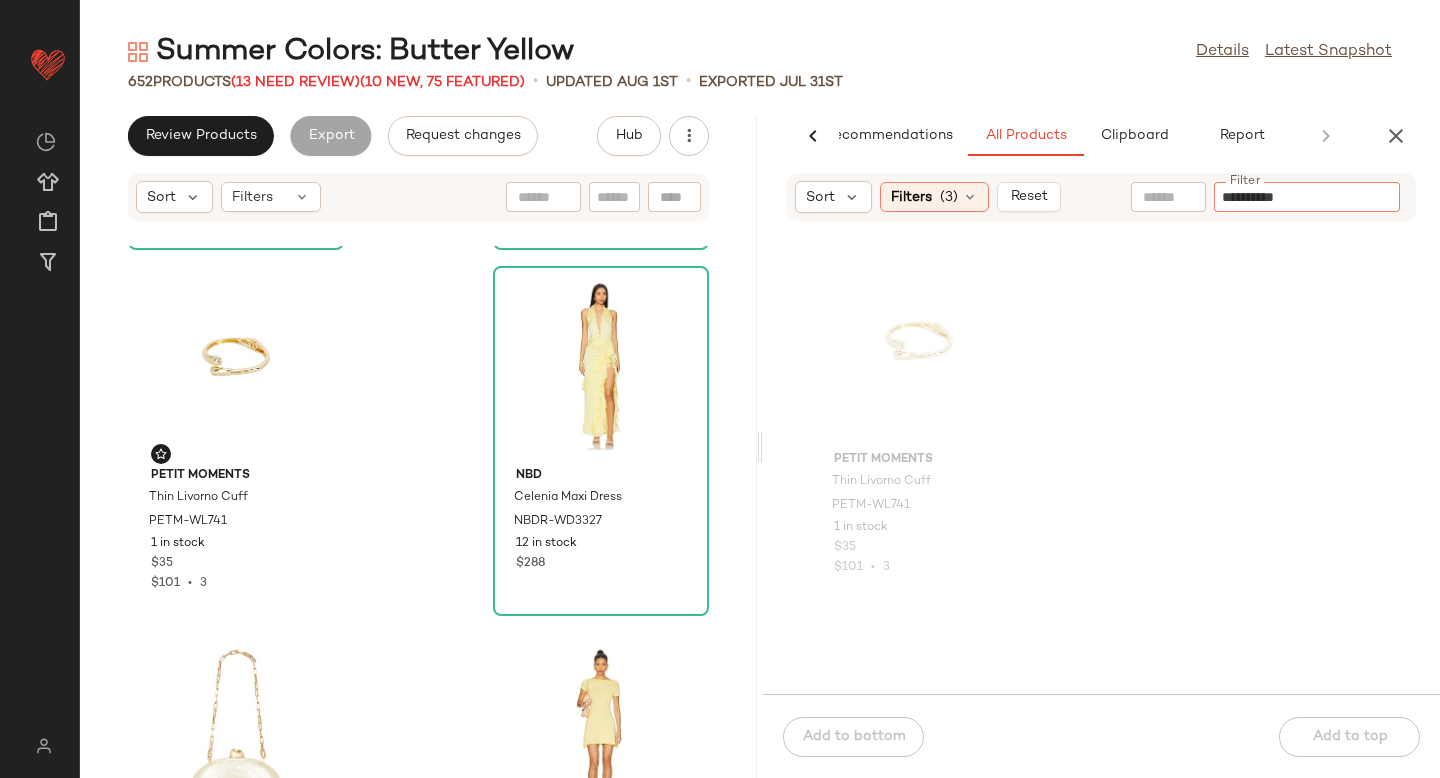 type 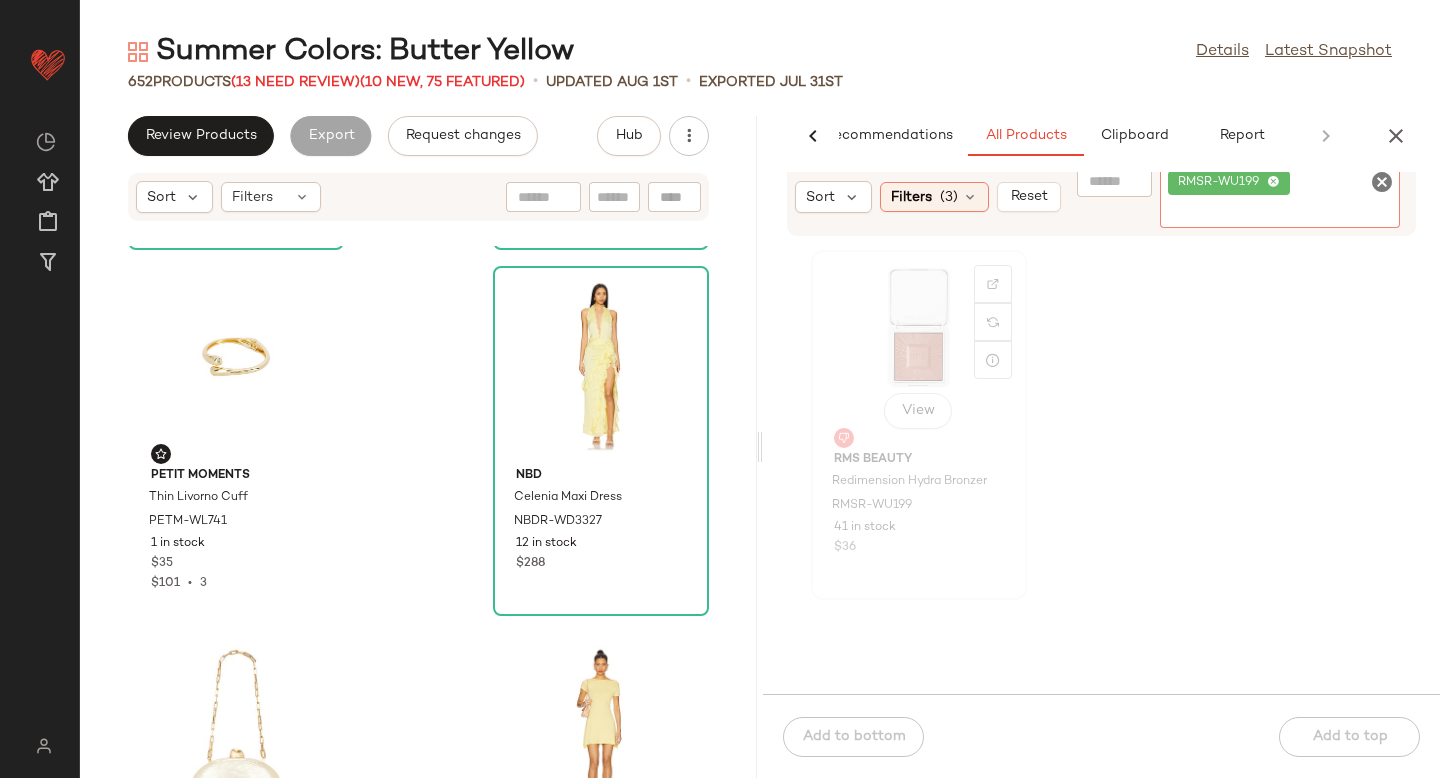 click on "View" 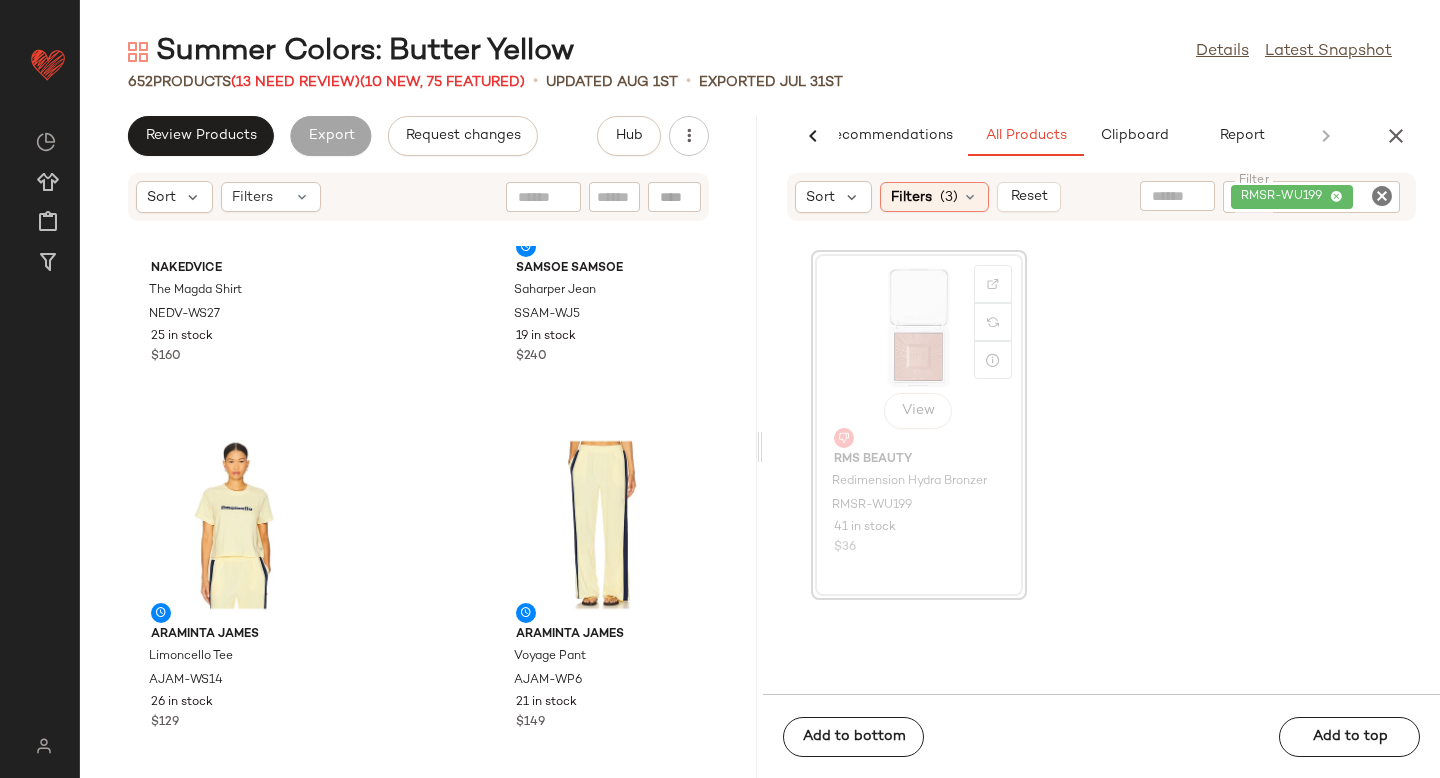 scroll, scrollTop: 0, scrollLeft: 0, axis: both 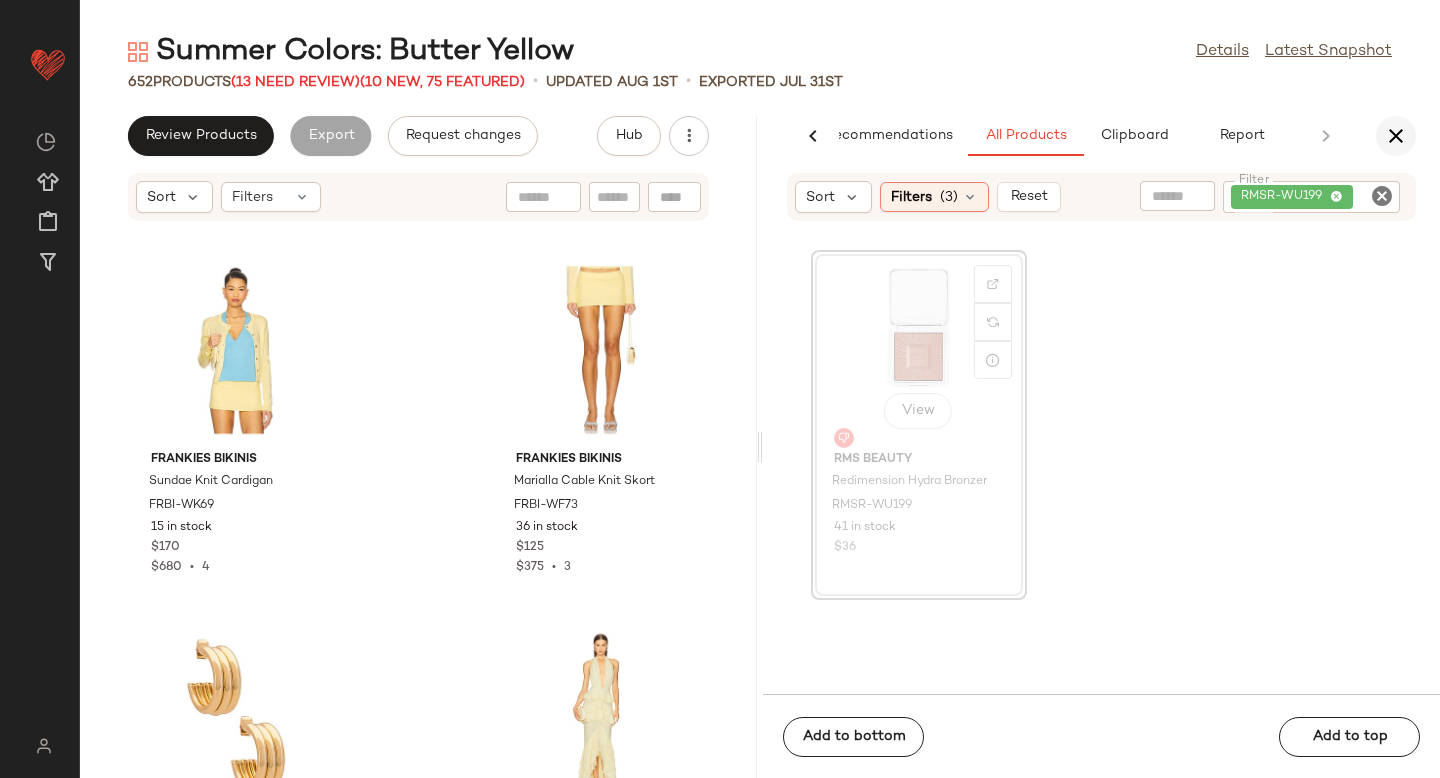 click at bounding box center (1396, 136) 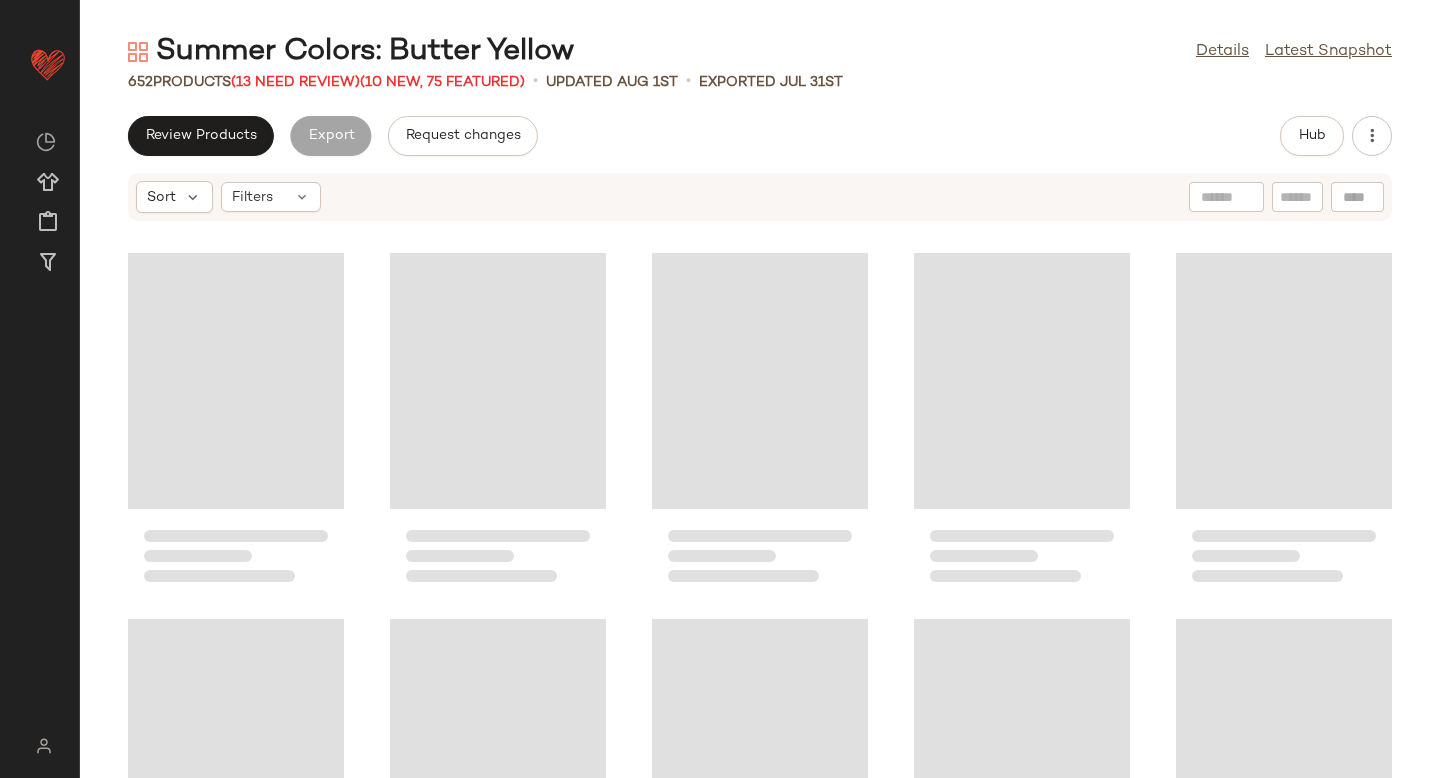 scroll, scrollTop: 2196, scrollLeft: 0, axis: vertical 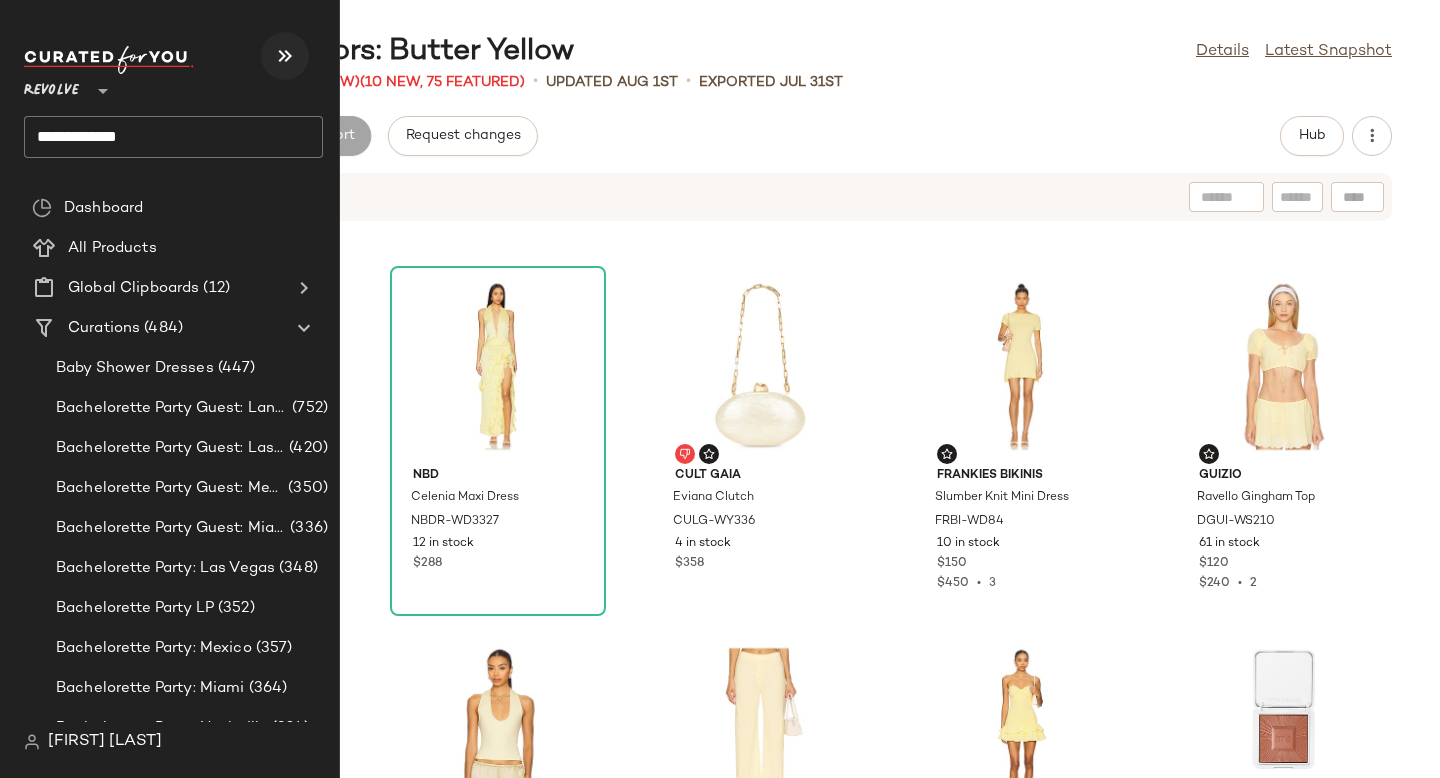click at bounding box center (285, 56) 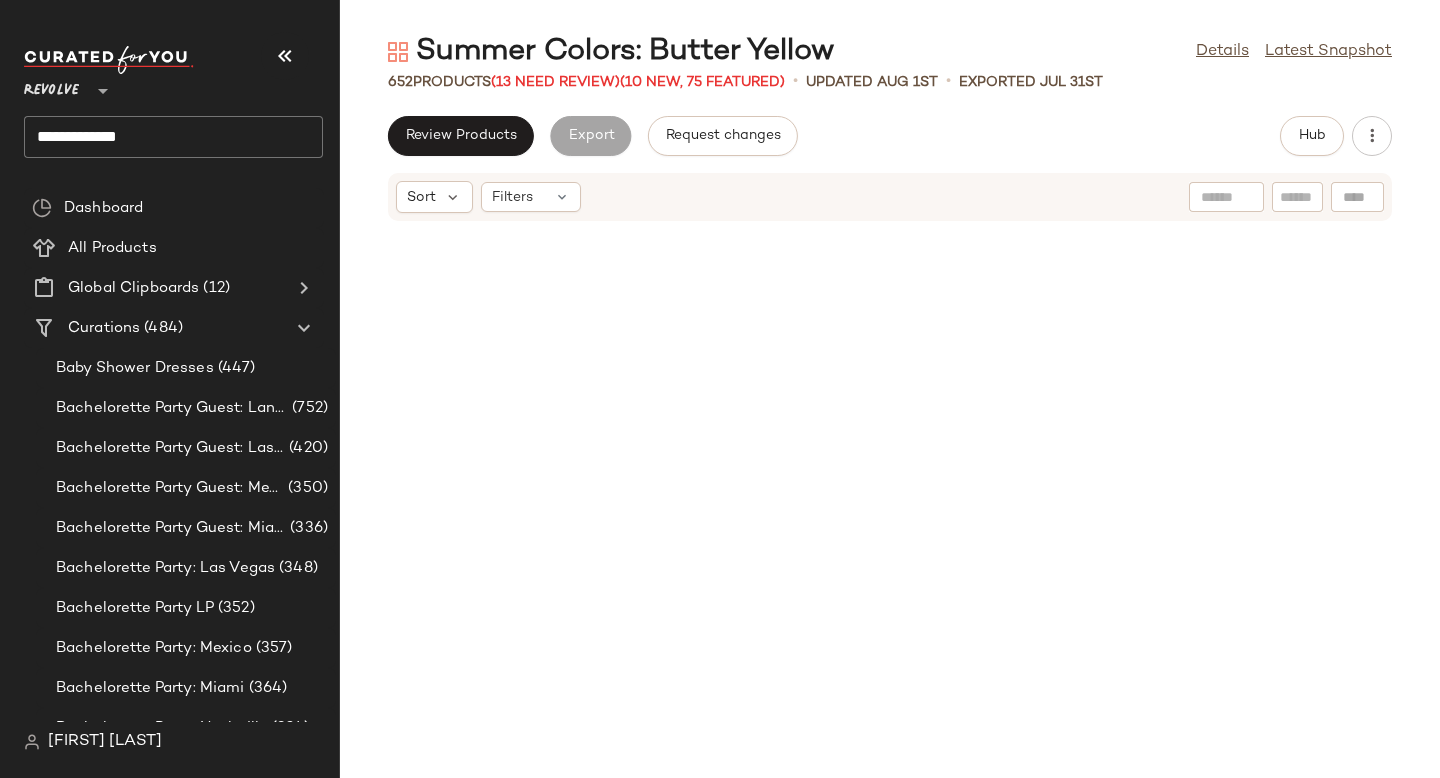 scroll, scrollTop: 2562, scrollLeft: 0, axis: vertical 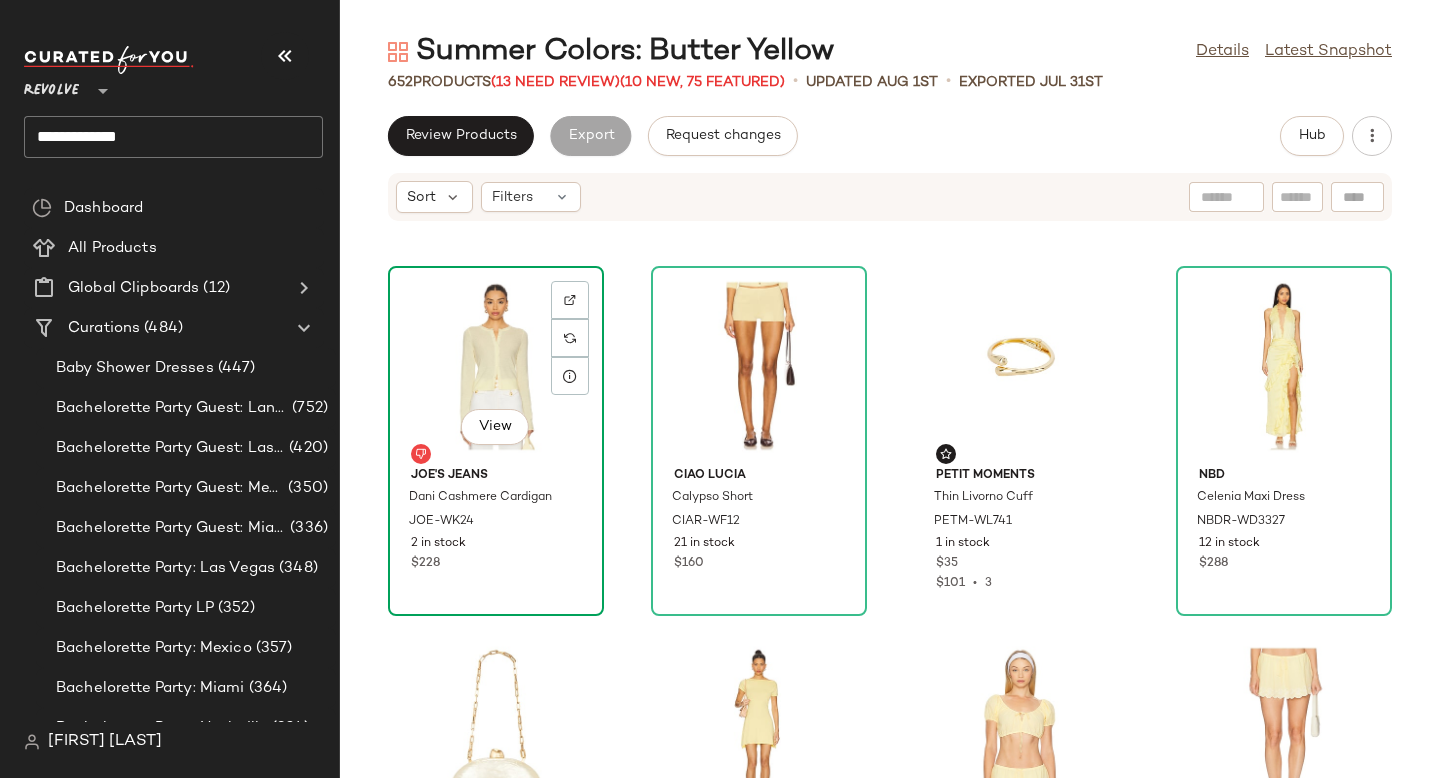 click on "View" 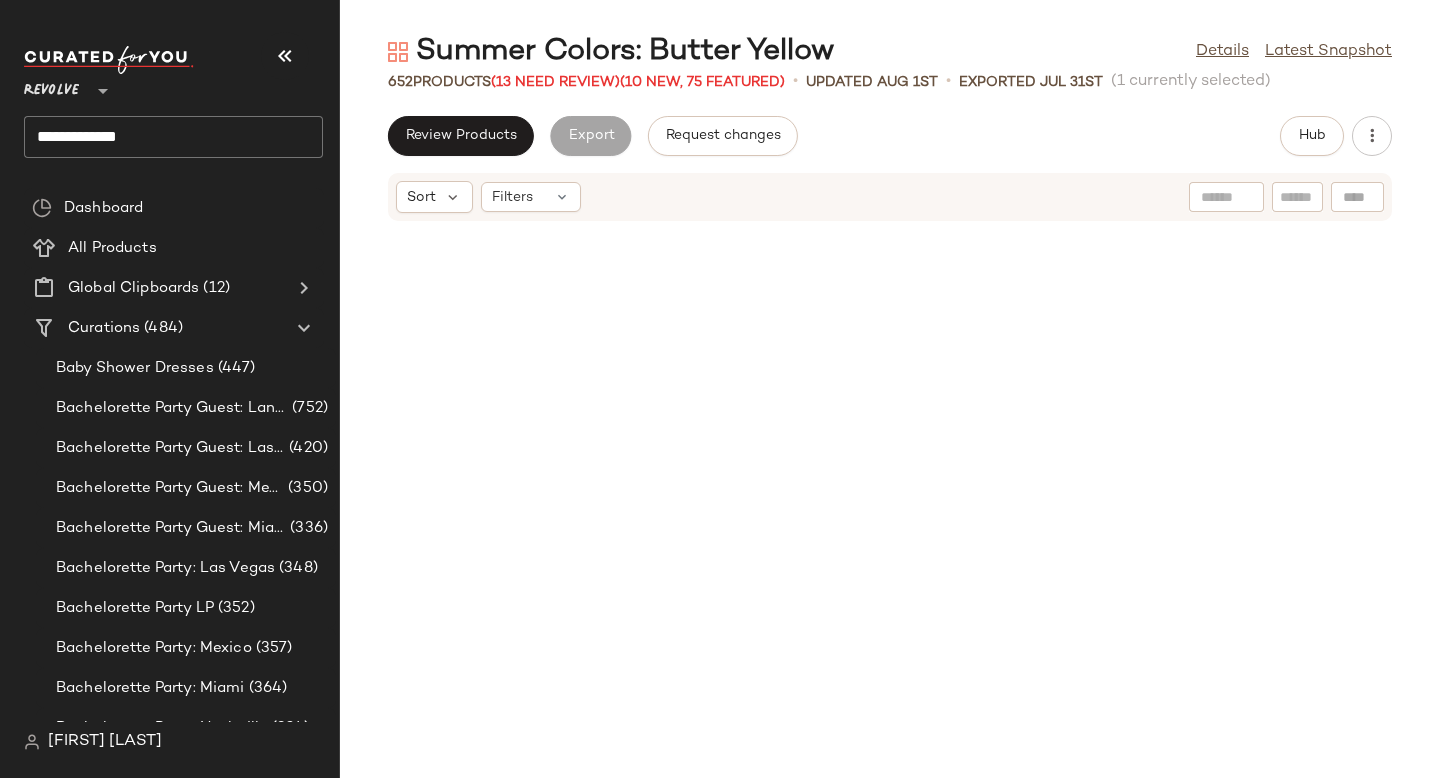 scroll, scrollTop: 0, scrollLeft: 0, axis: both 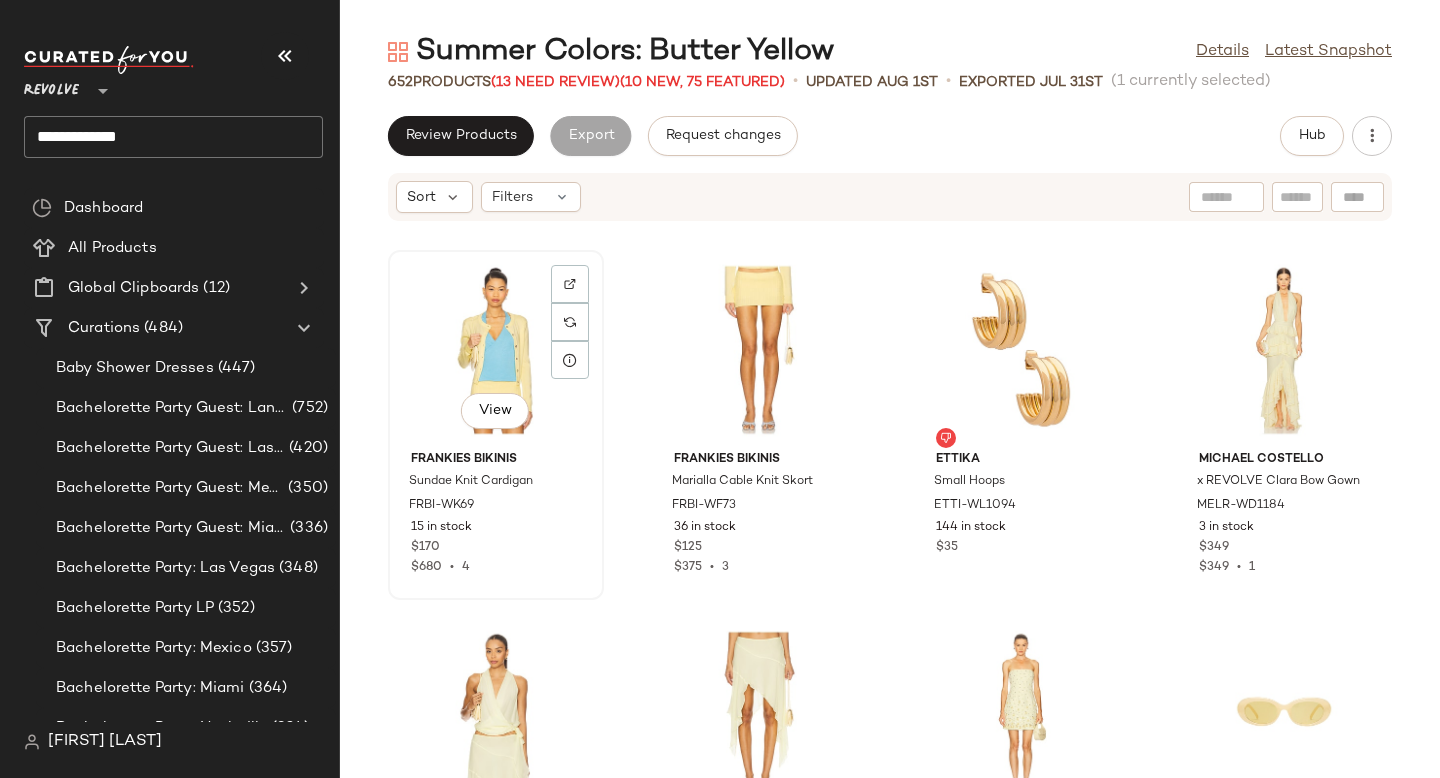 click on "View" 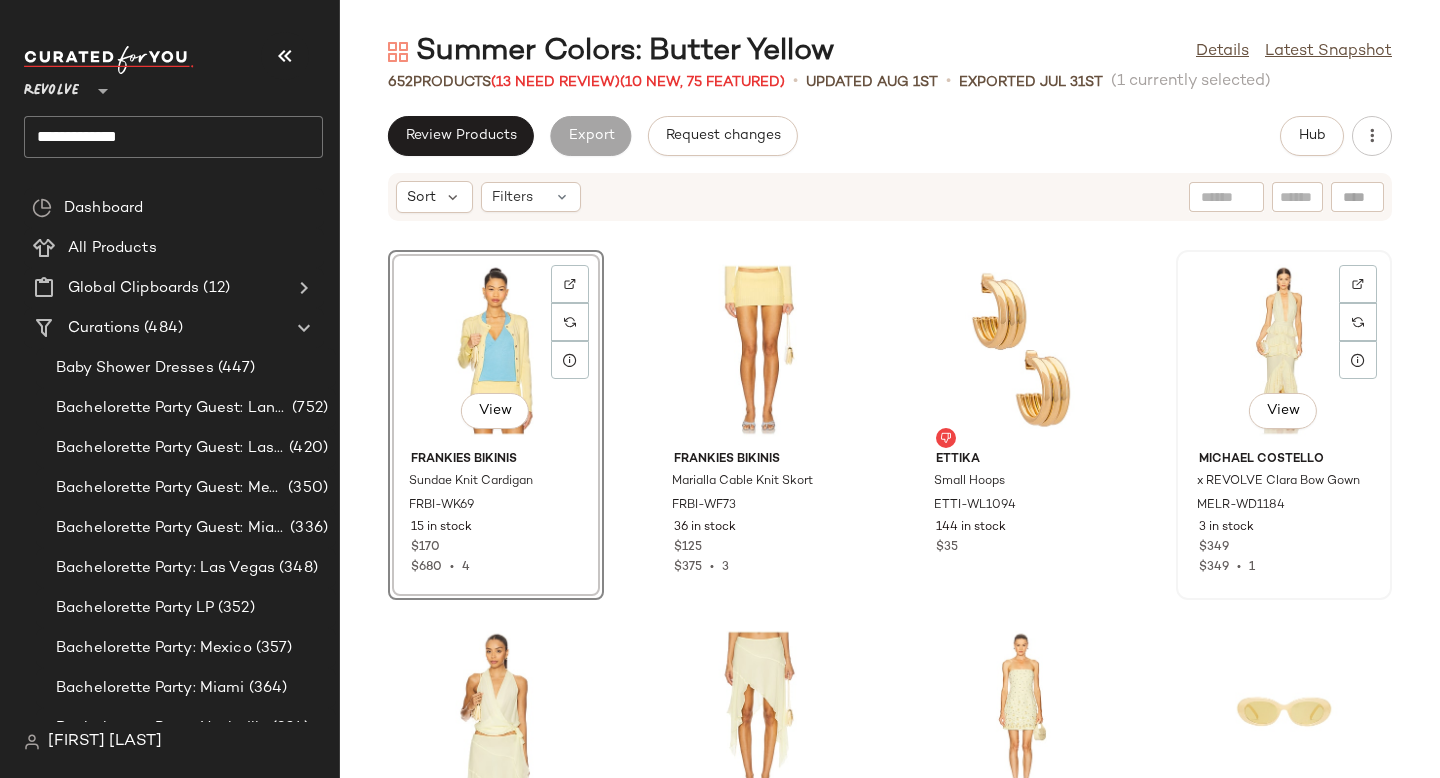 click on "View" 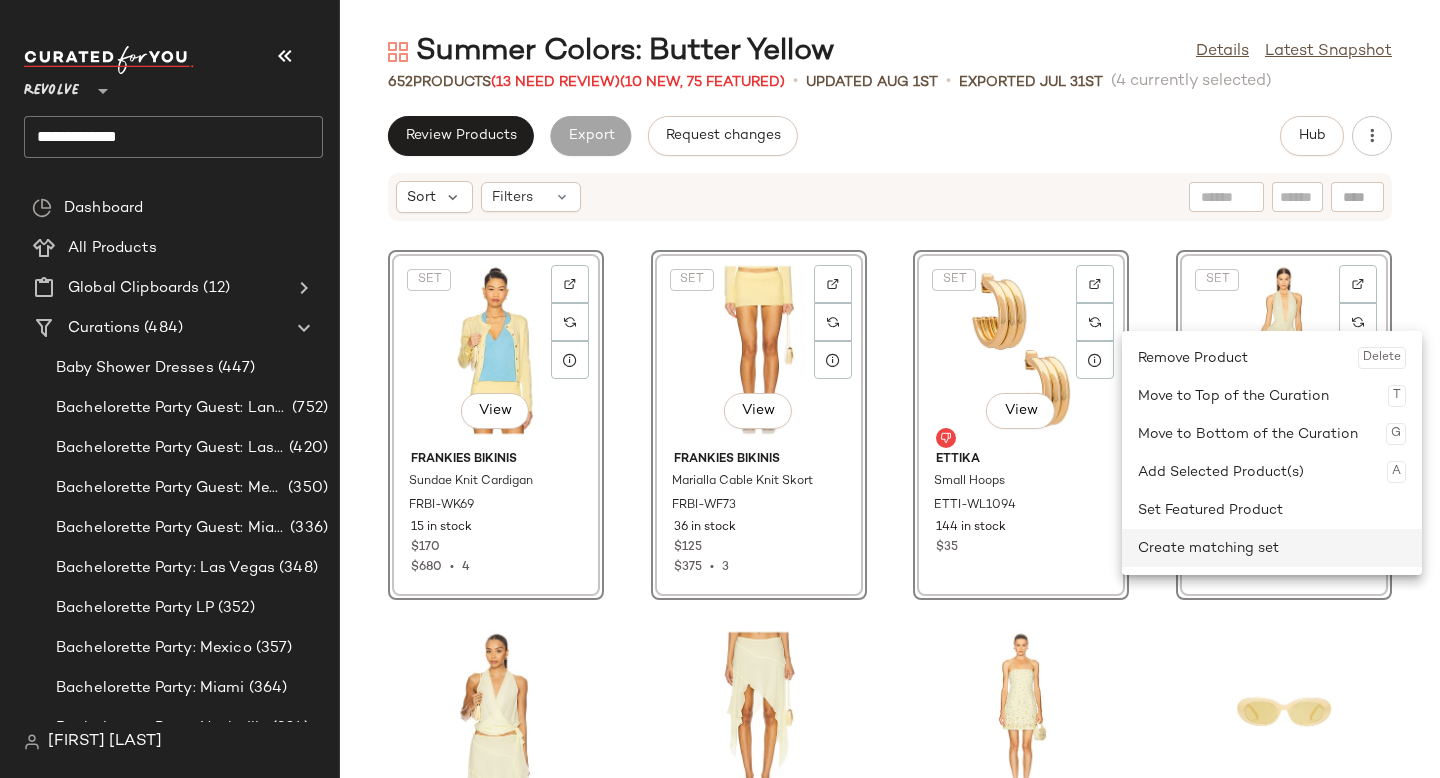 click on "Create matching set" 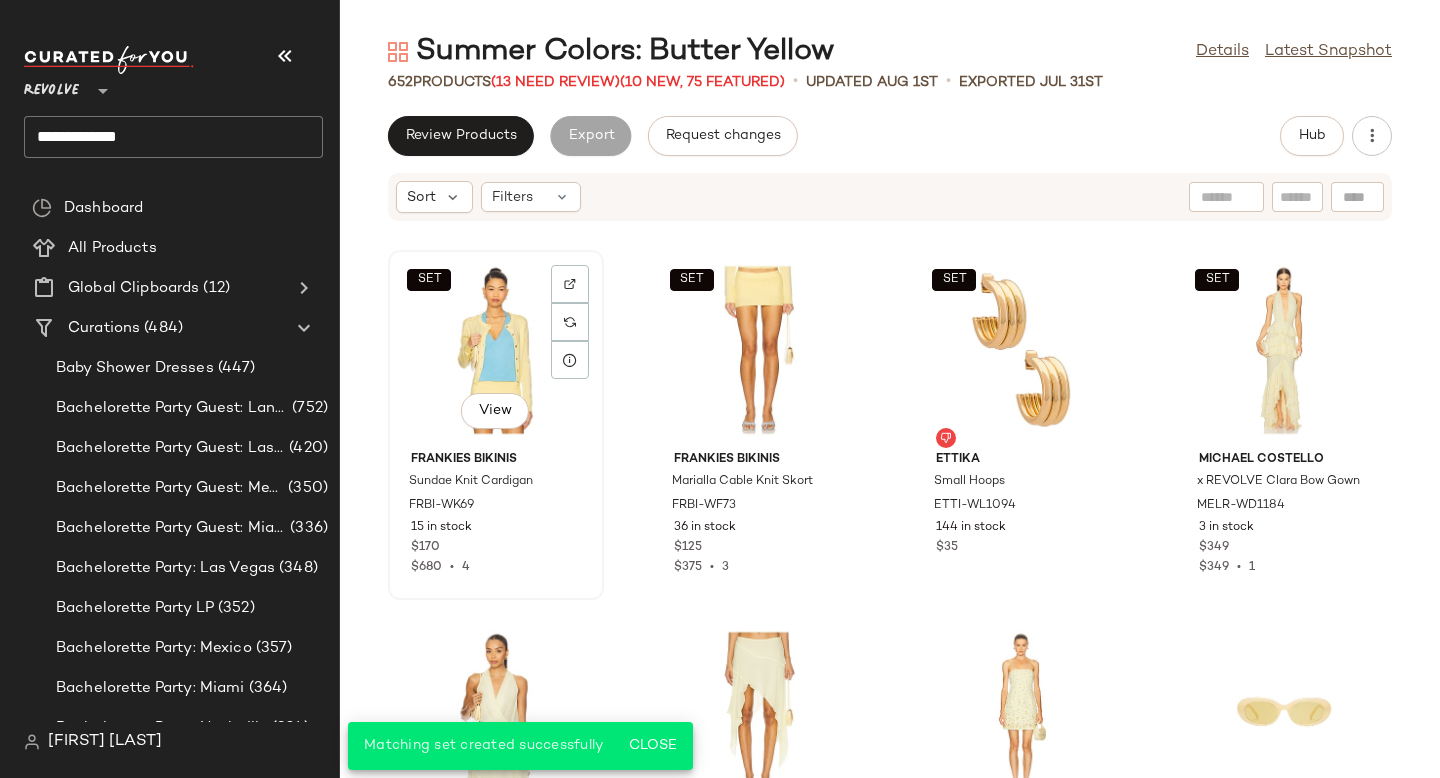 click on "SET   View" 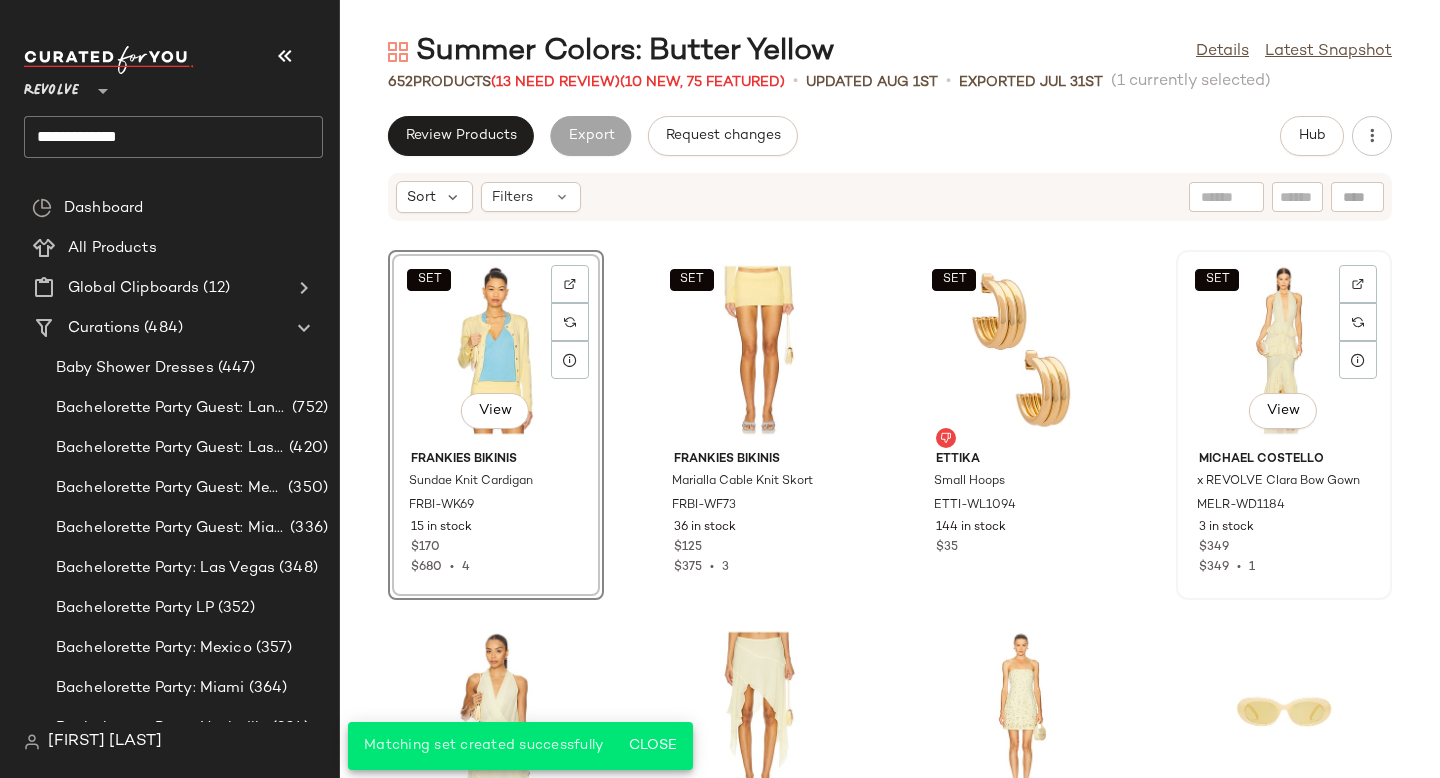click on "SET   View" 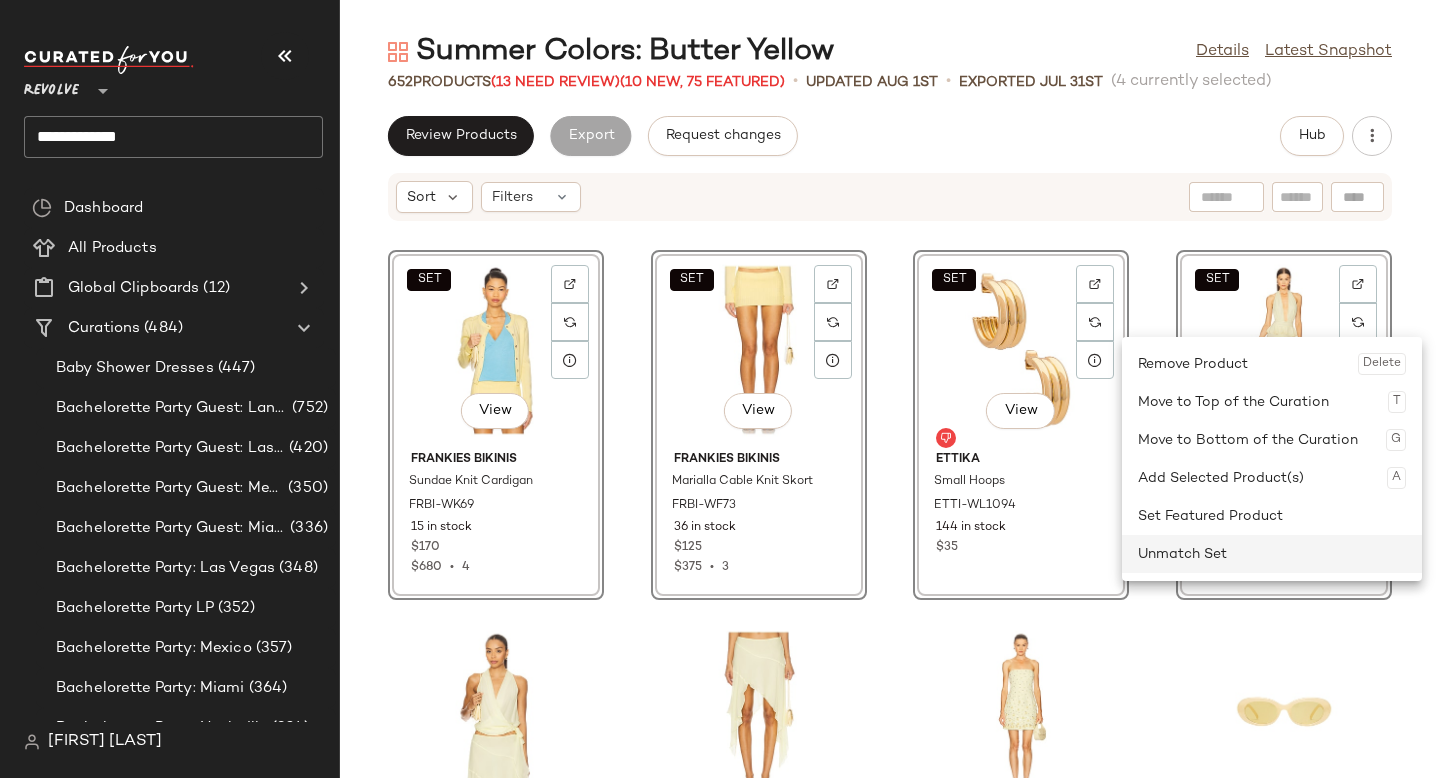 click on "Unmatch Set" 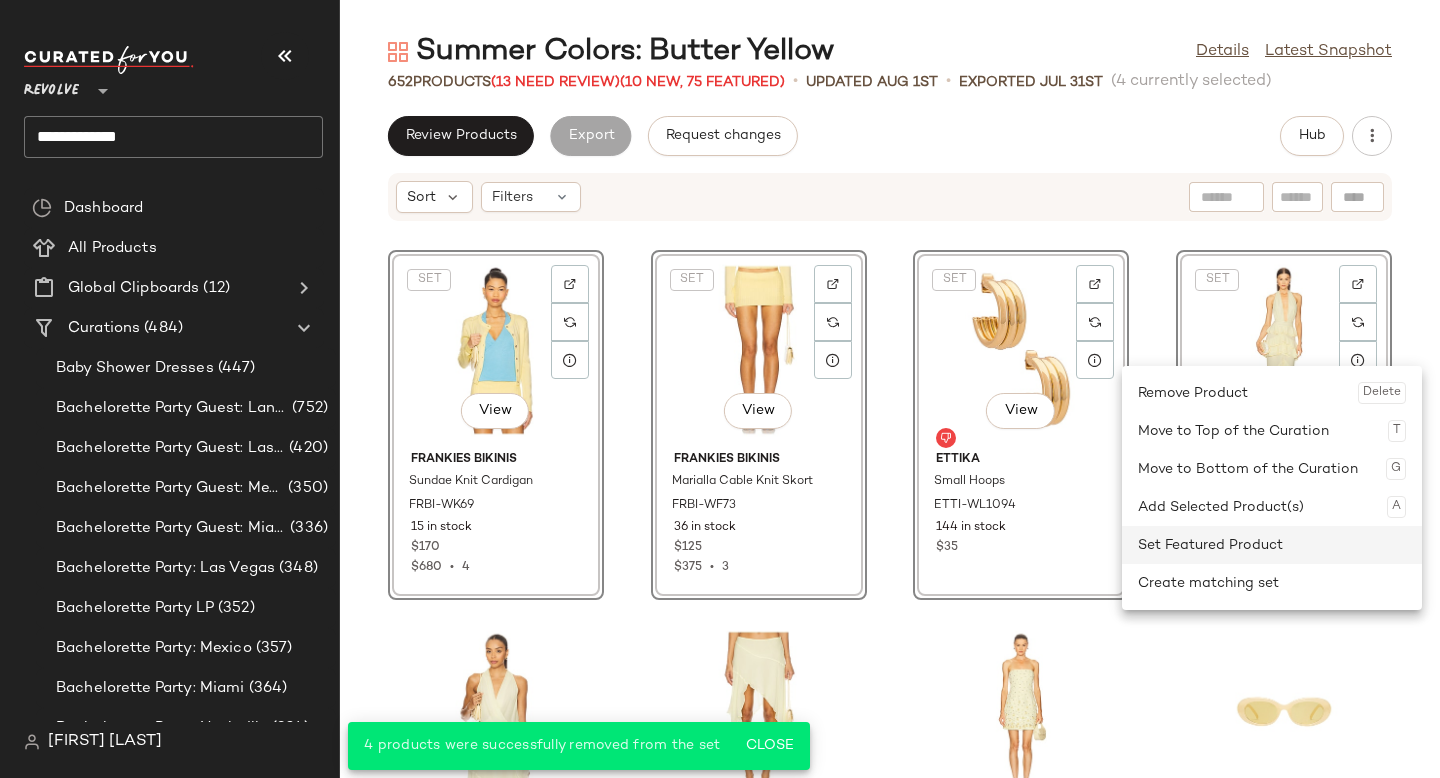 click on "Set Featured Product" 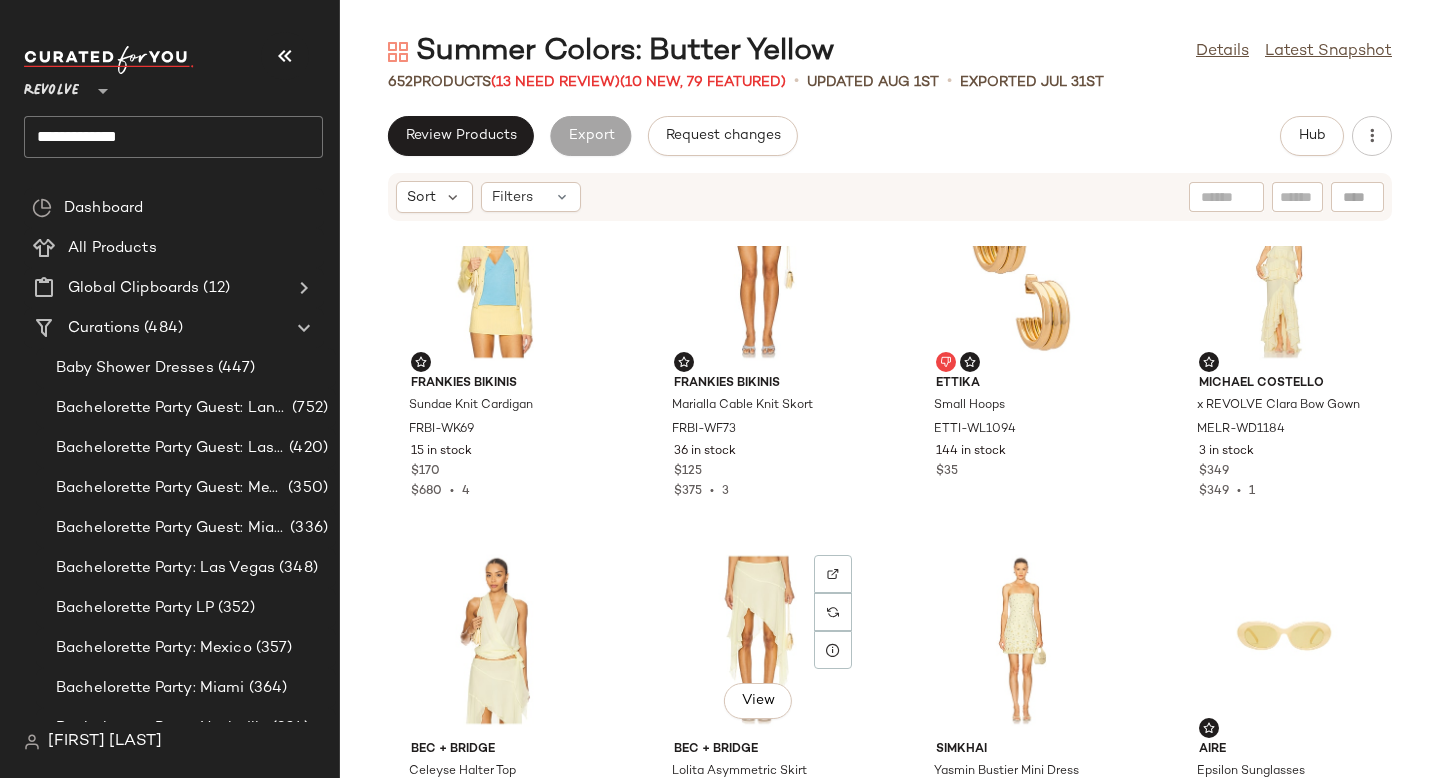 scroll, scrollTop: 0, scrollLeft: 0, axis: both 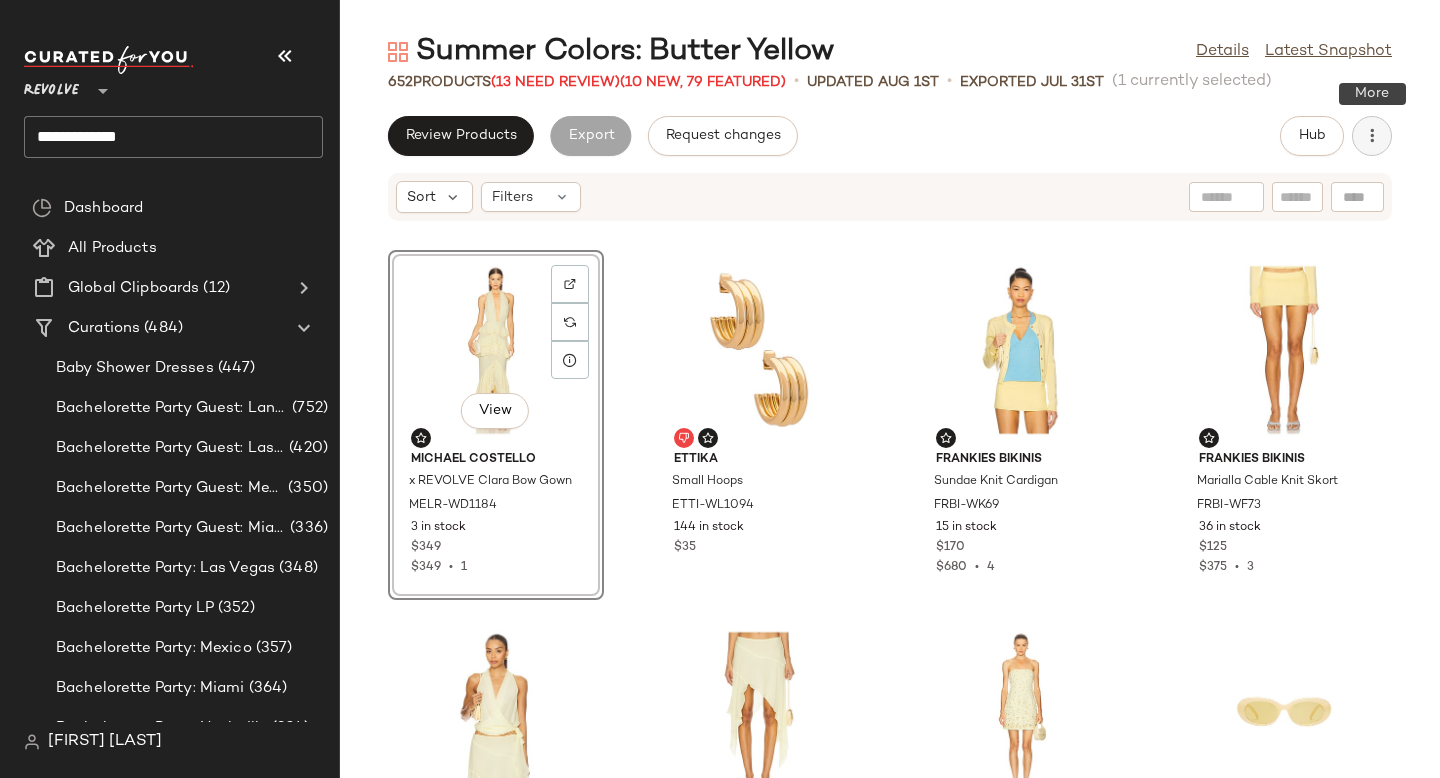 click 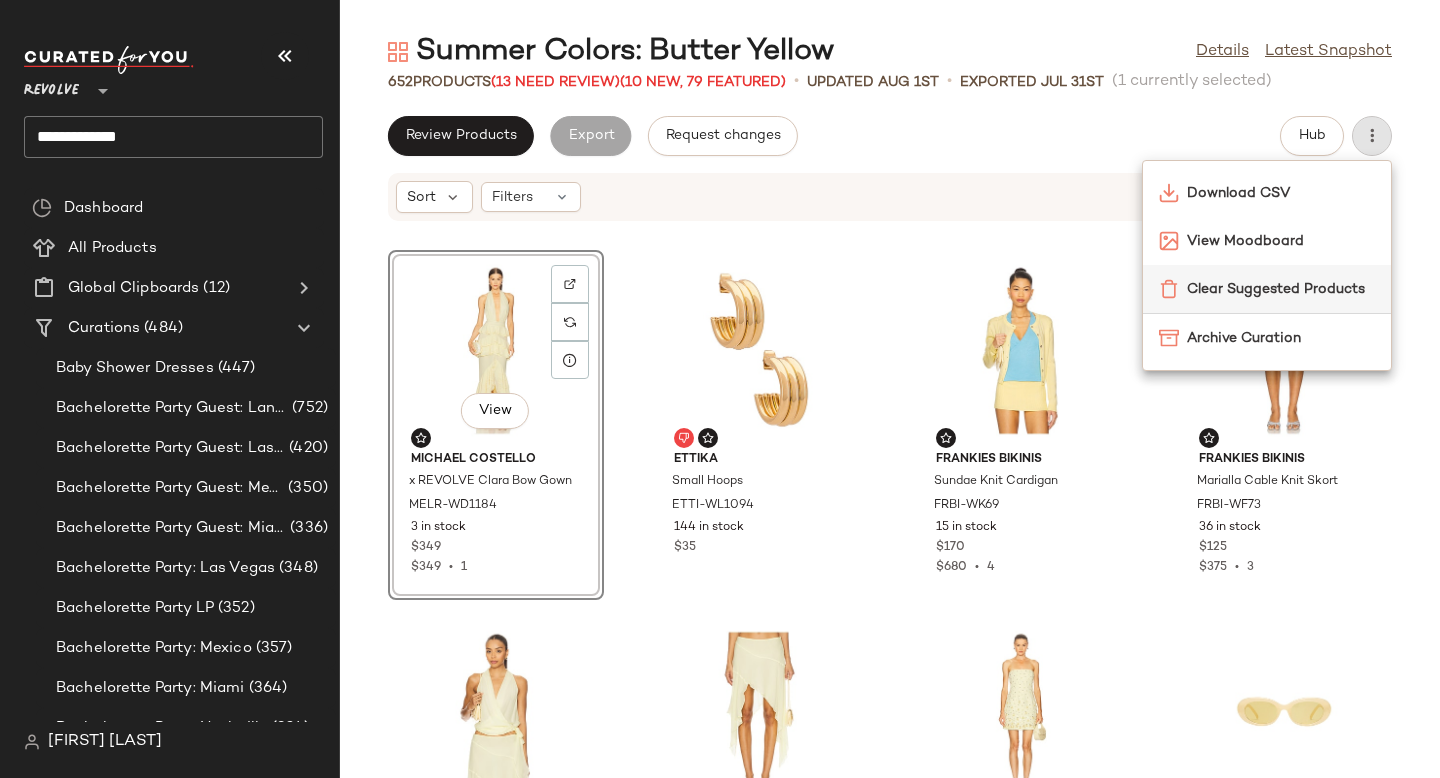 click on "Clear Suggested Products" at bounding box center [1281, 289] 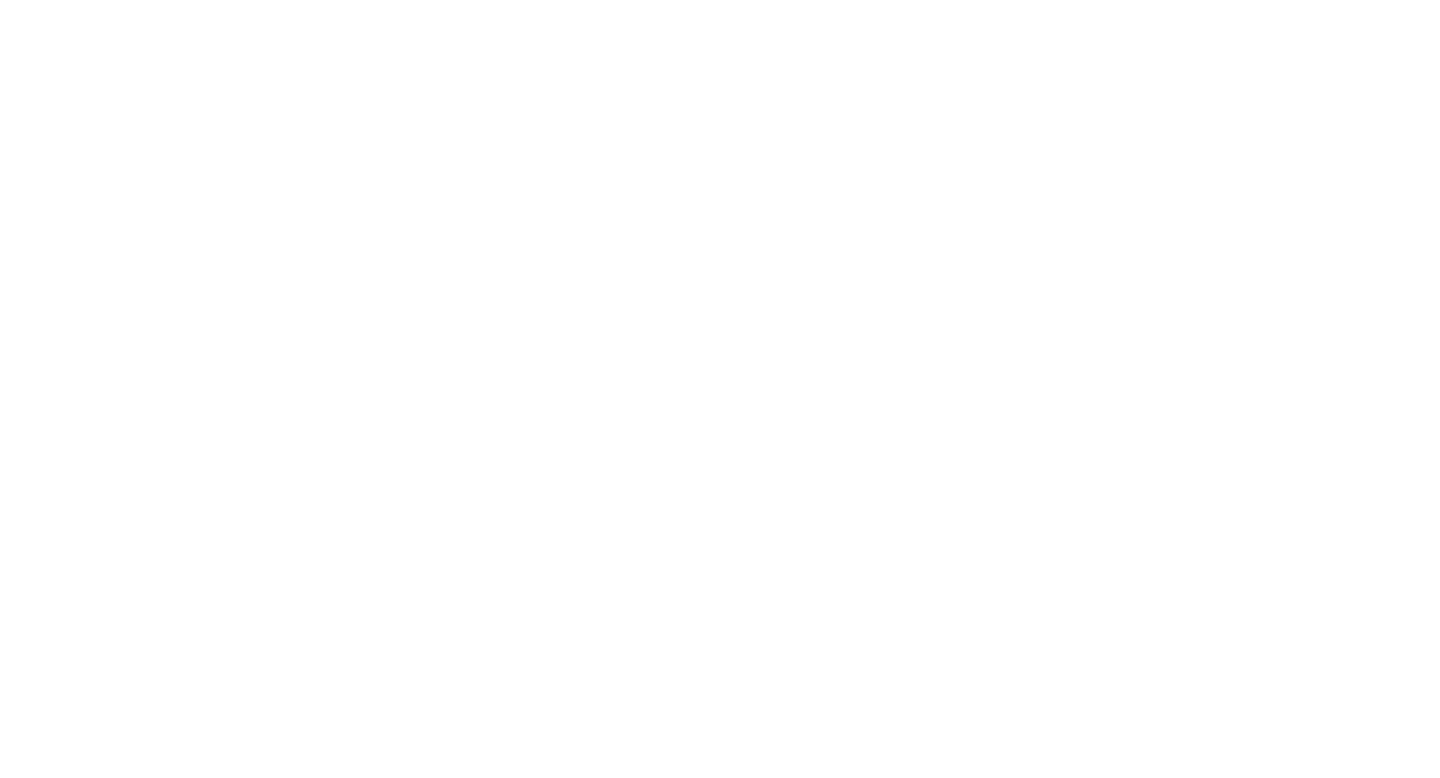 scroll, scrollTop: 0, scrollLeft: 0, axis: both 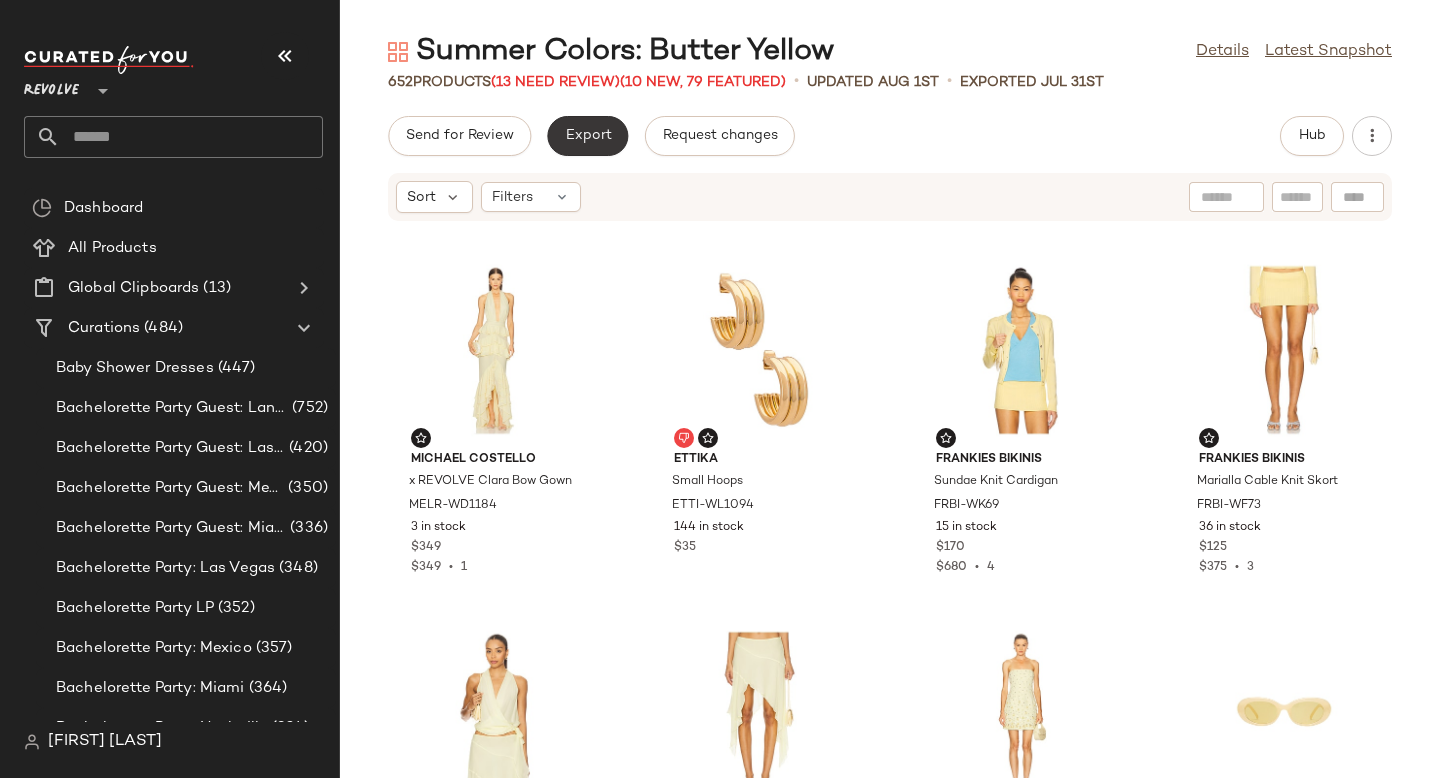 click on "Export" at bounding box center (587, 136) 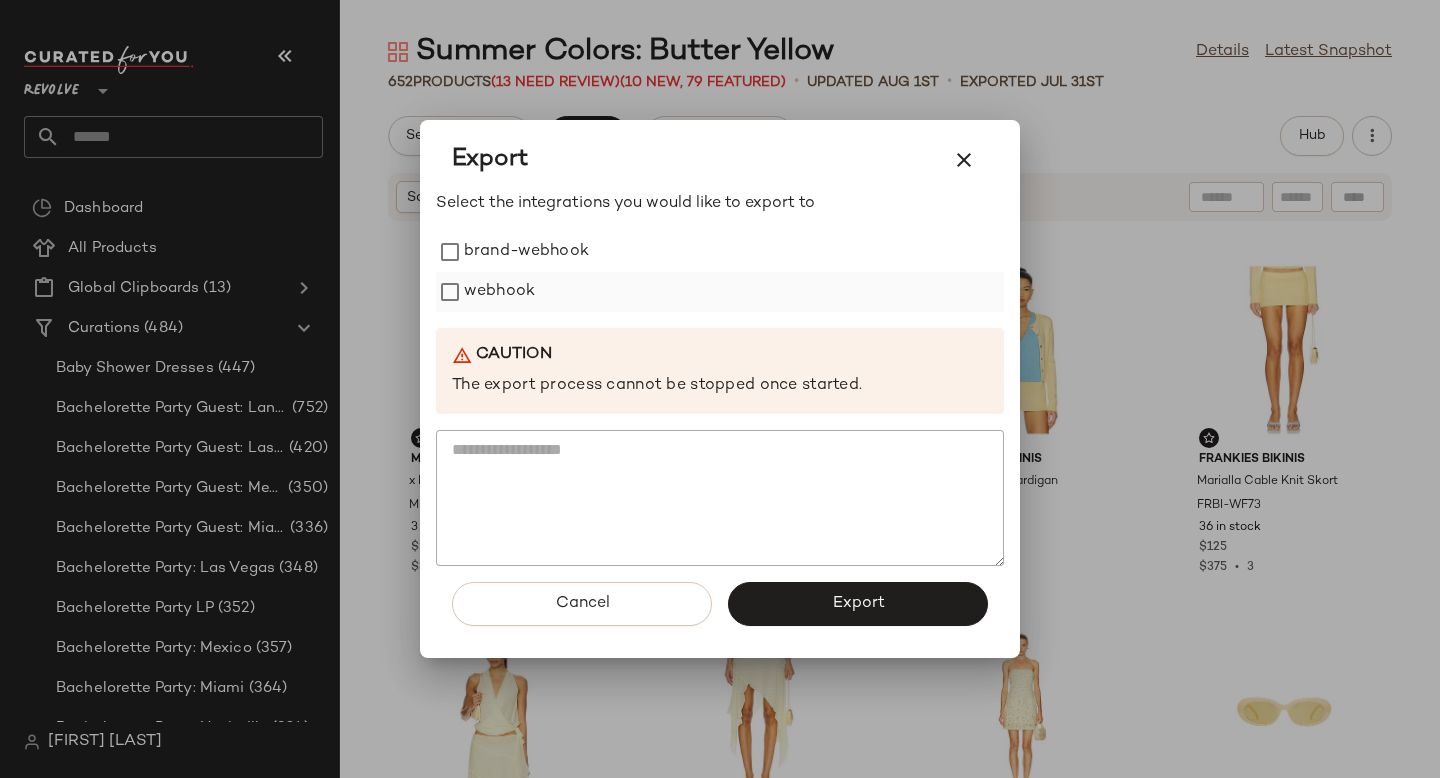 click on "webhook" at bounding box center (499, 292) 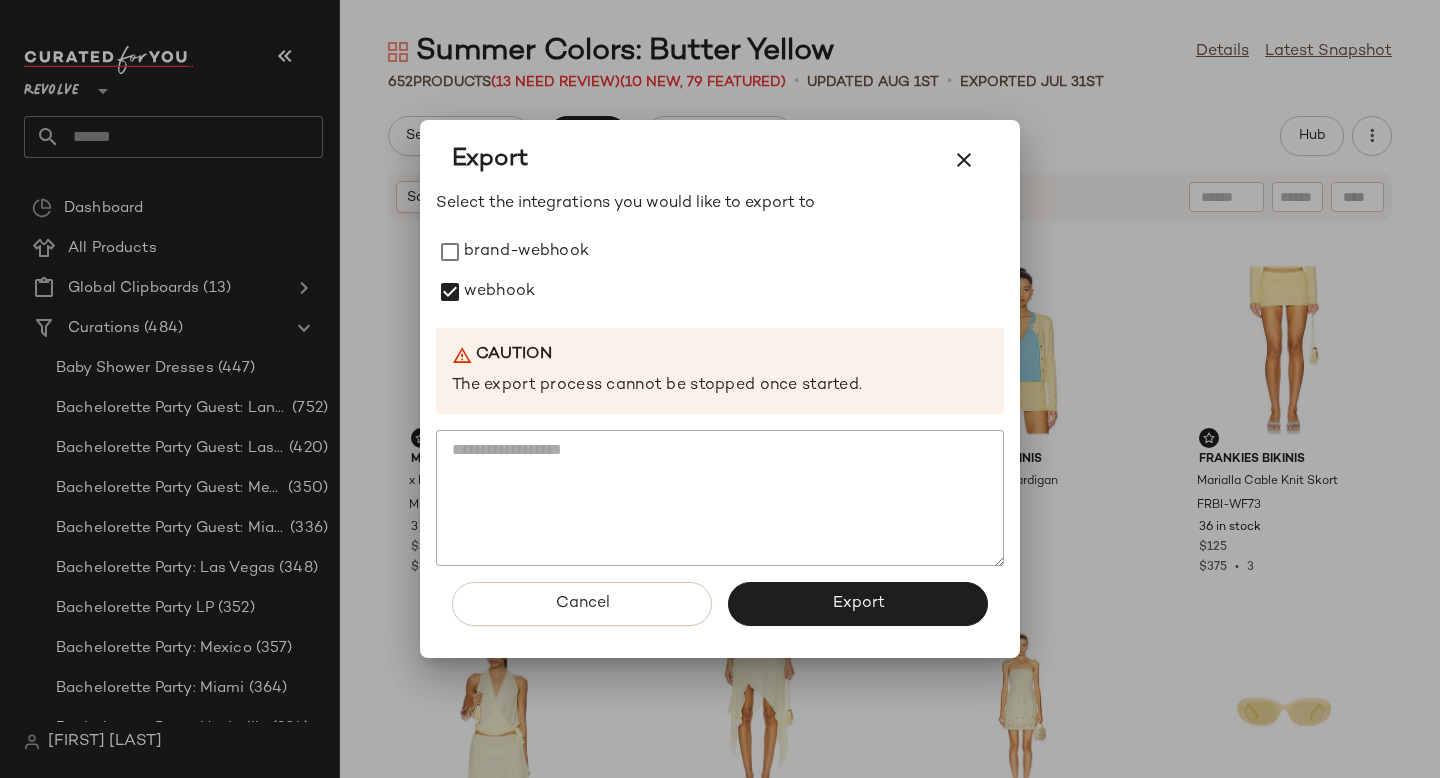 click on "Cancel   Export" at bounding box center (720, 612) 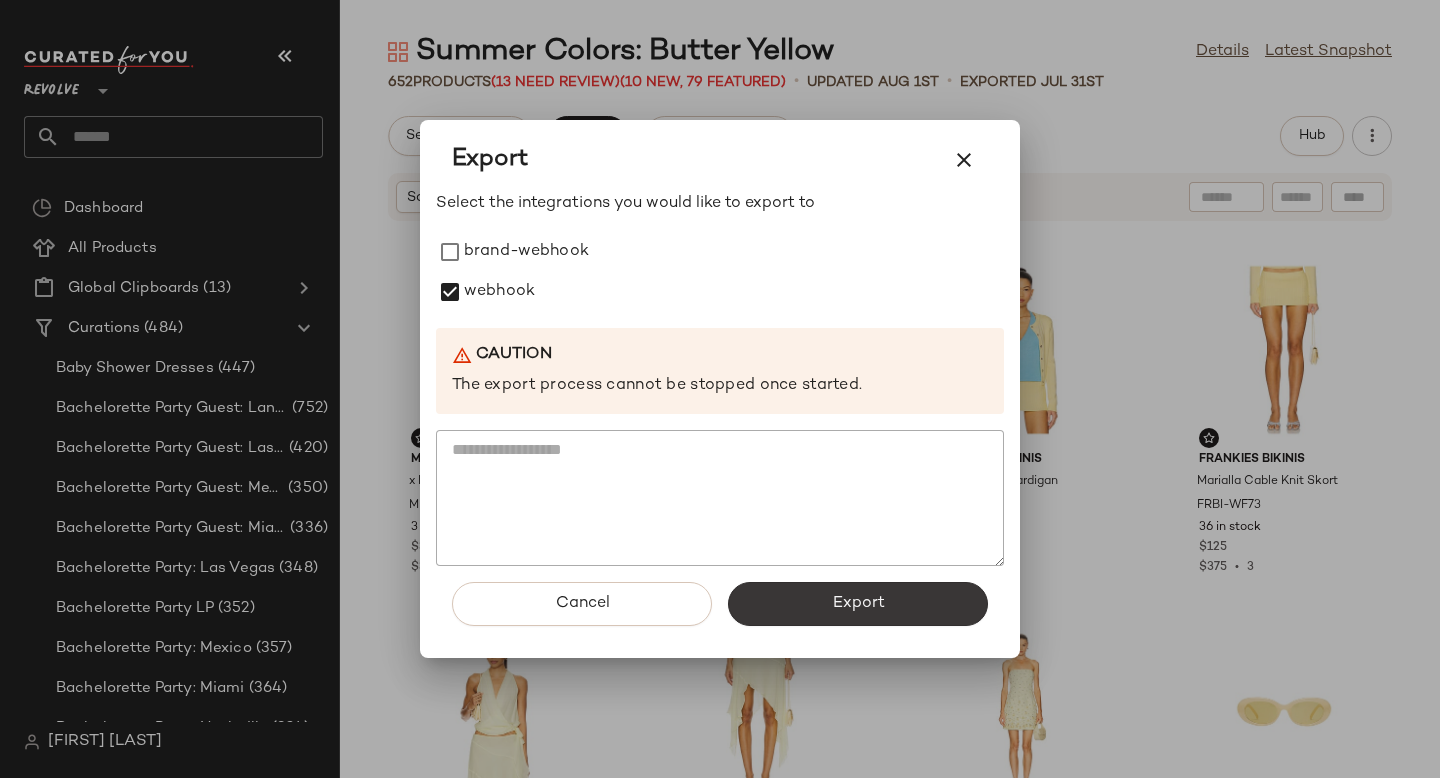 click on "Export" 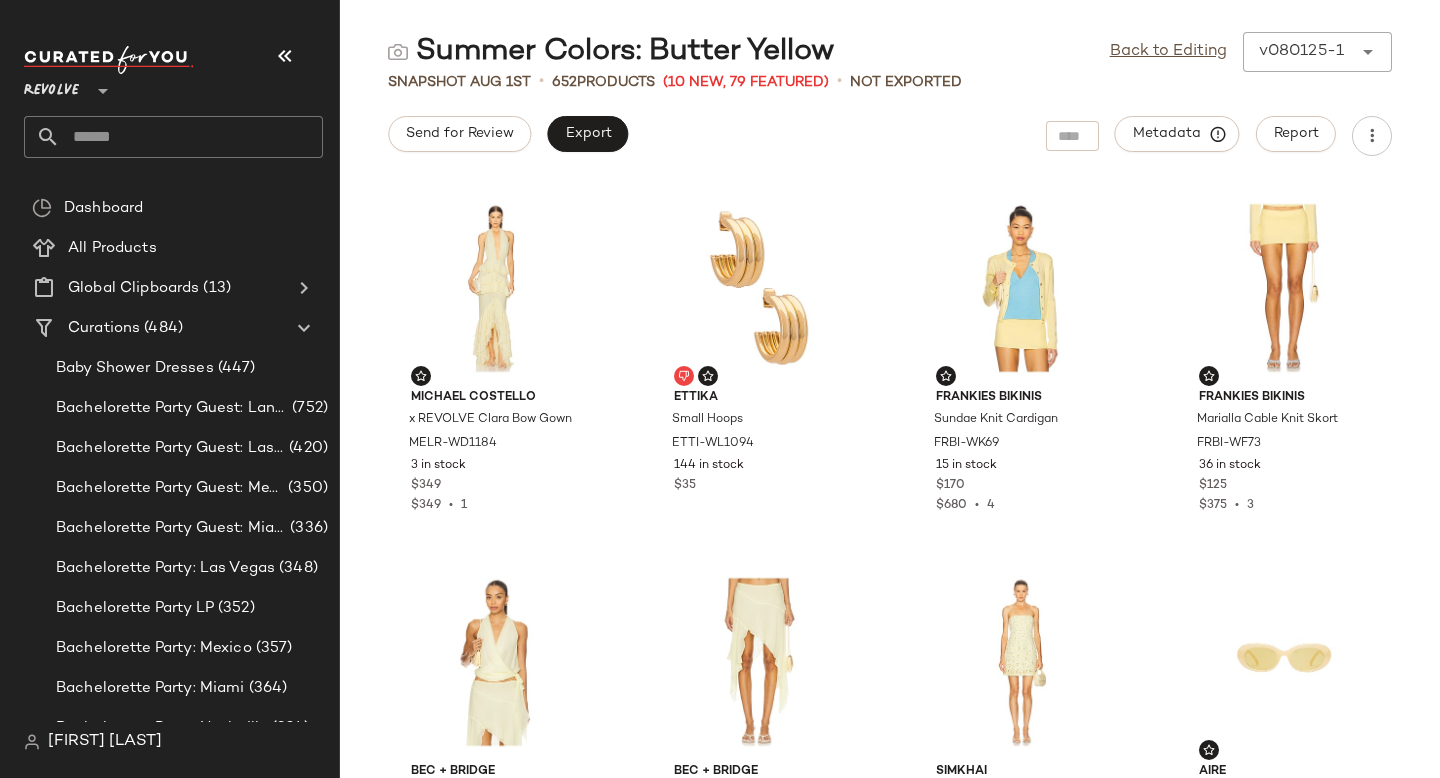 click 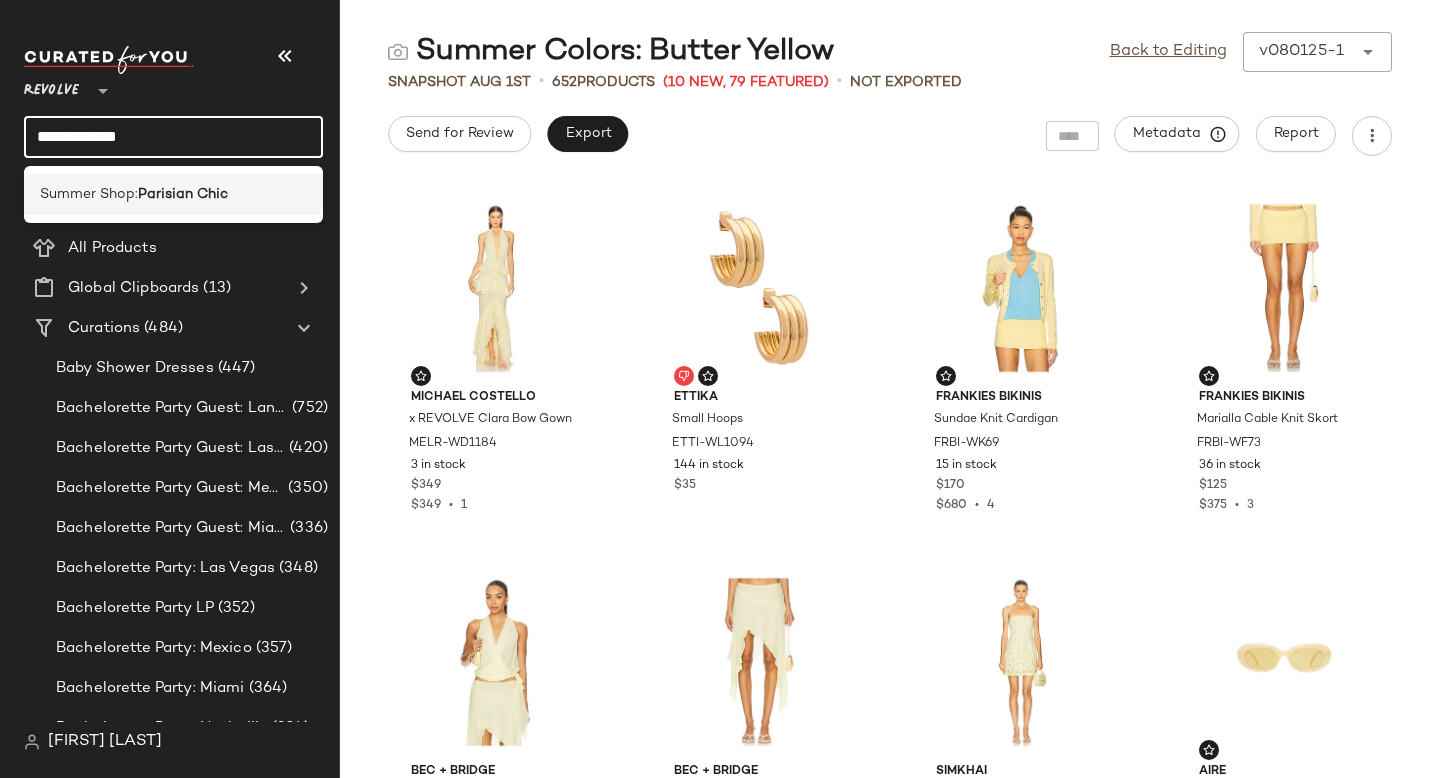 type on "**********" 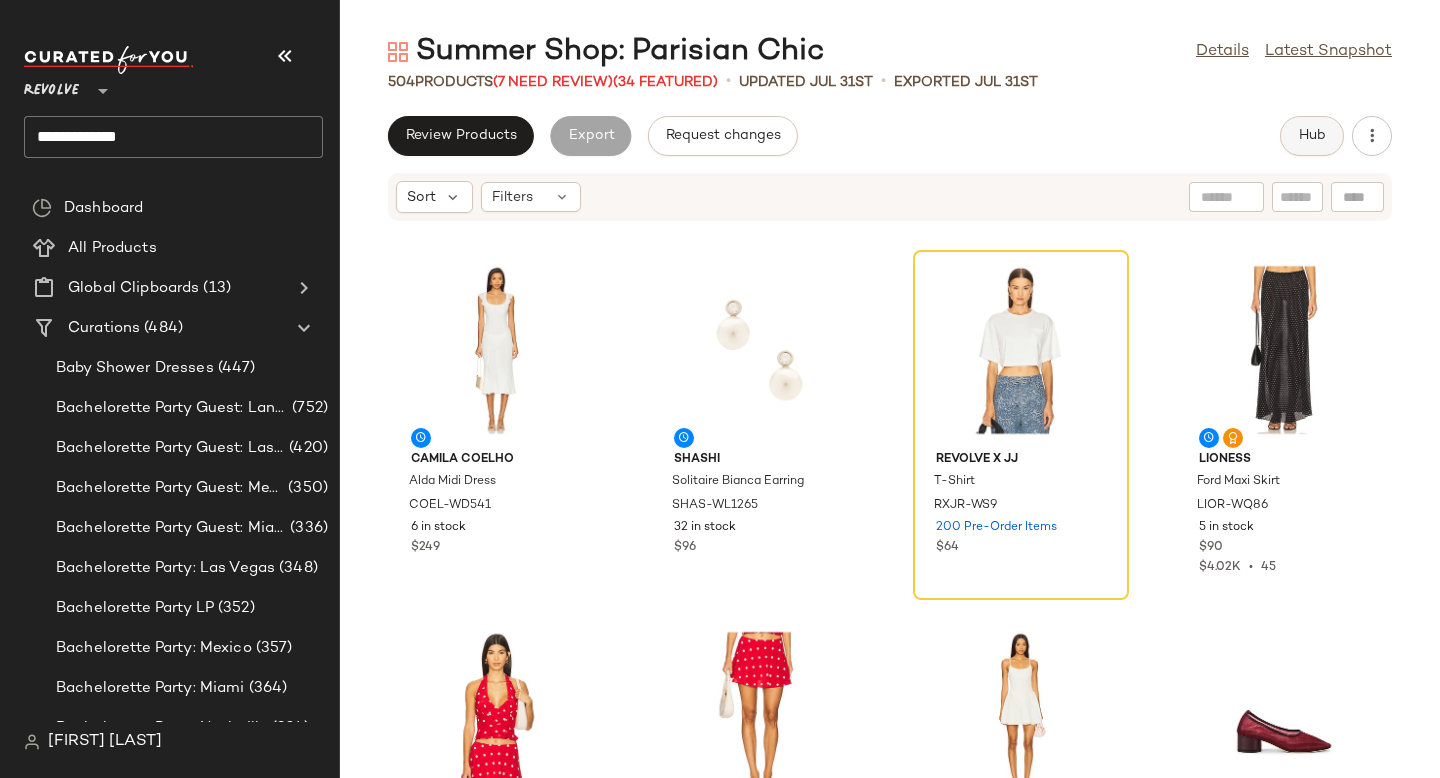 click on "Hub" at bounding box center (1312, 136) 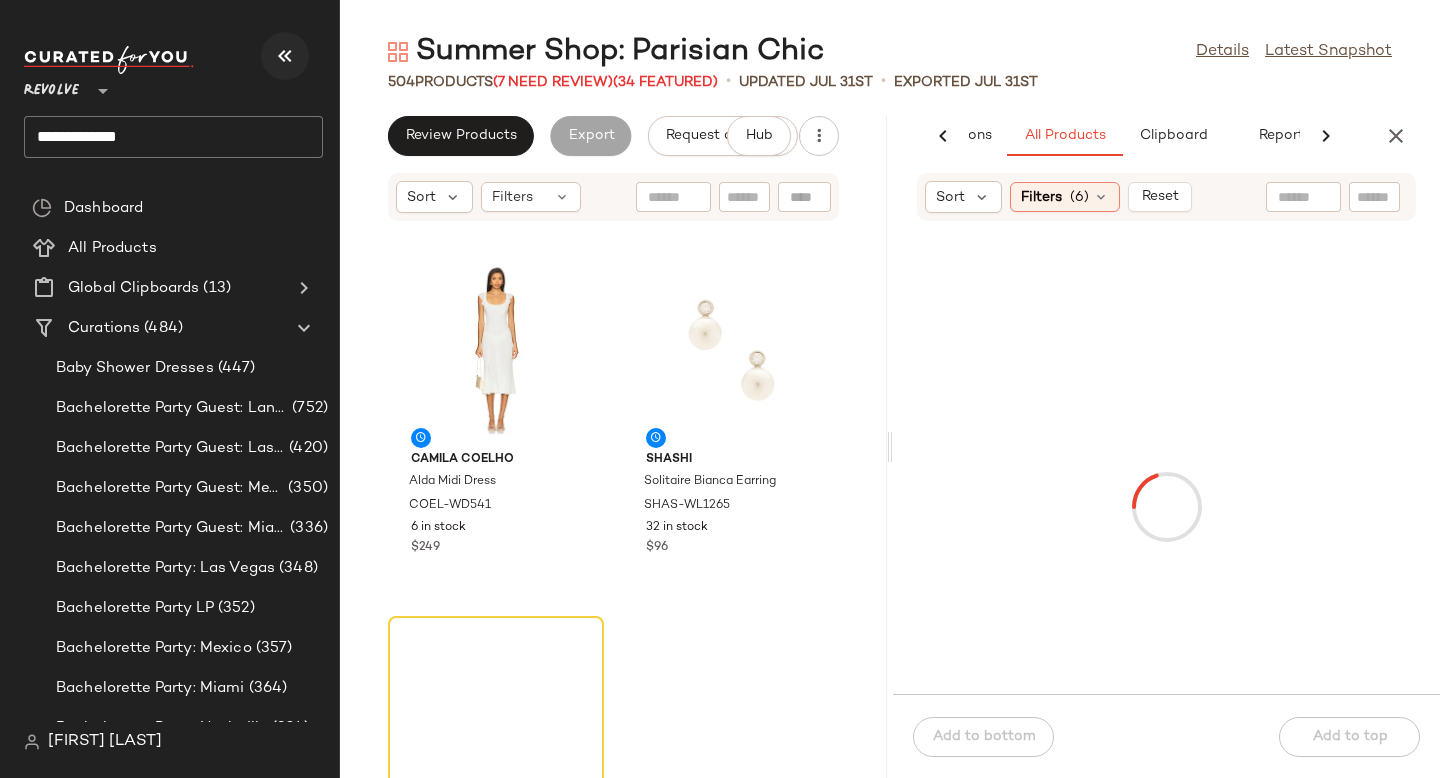click at bounding box center [285, 56] 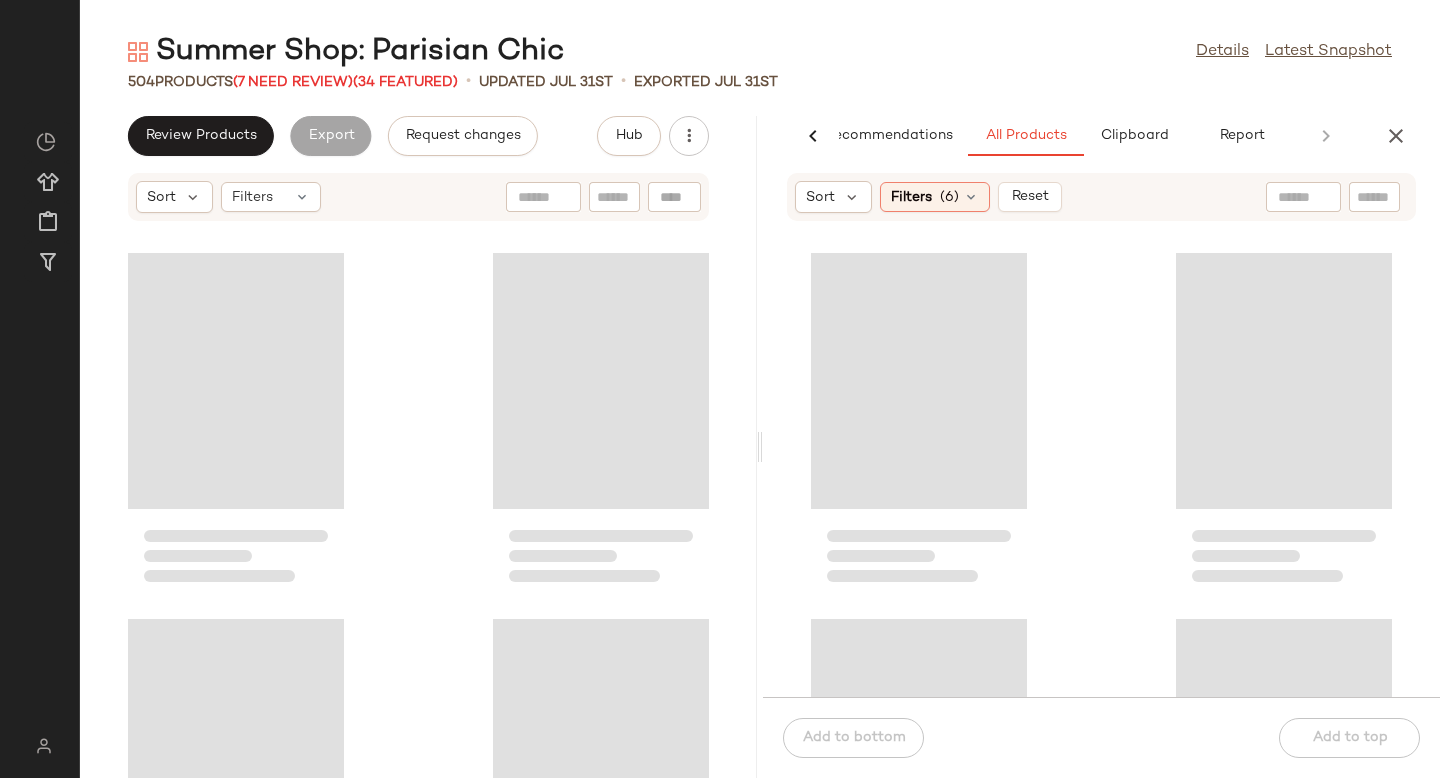 scroll, scrollTop: 0, scrollLeft: 47, axis: horizontal 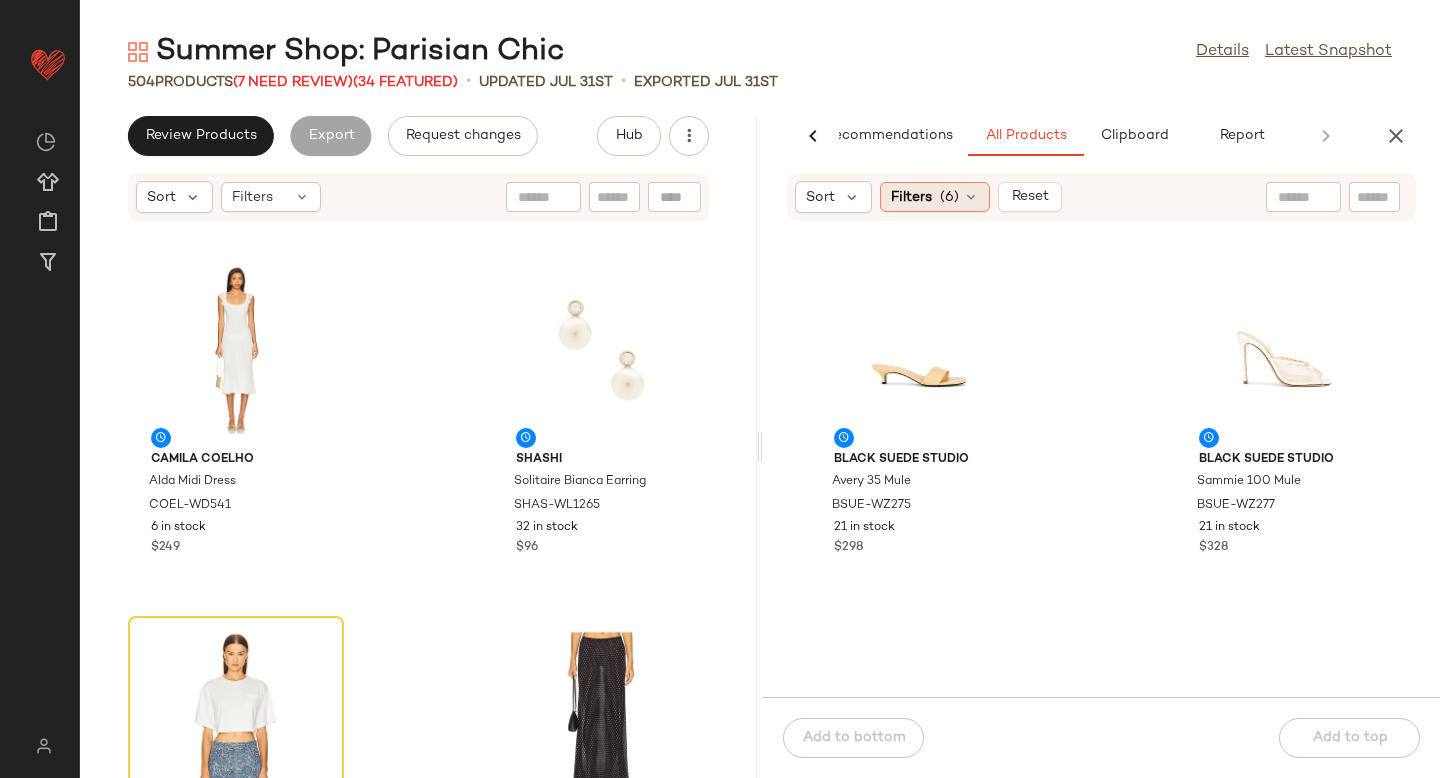 click on "Filters  (6)" 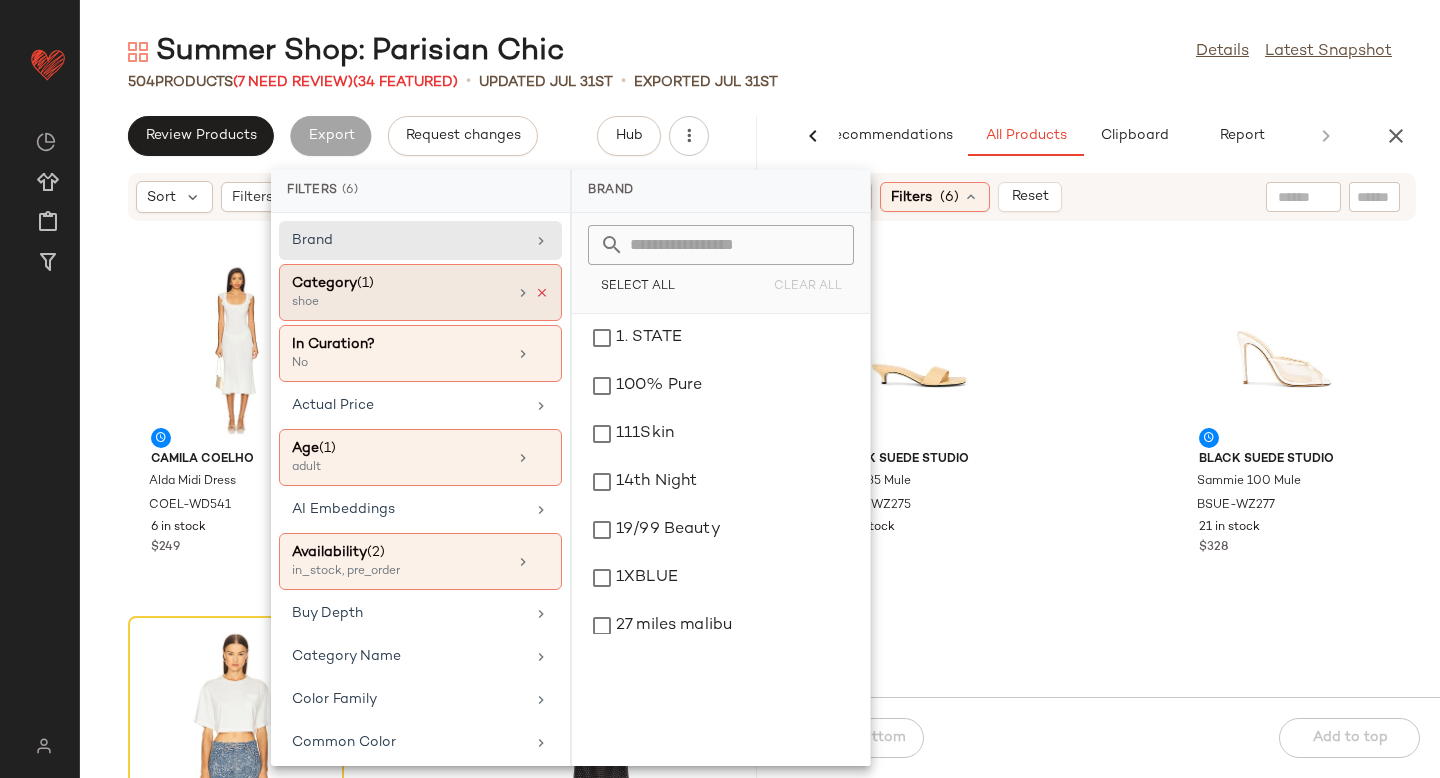 click at bounding box center (542, 293) 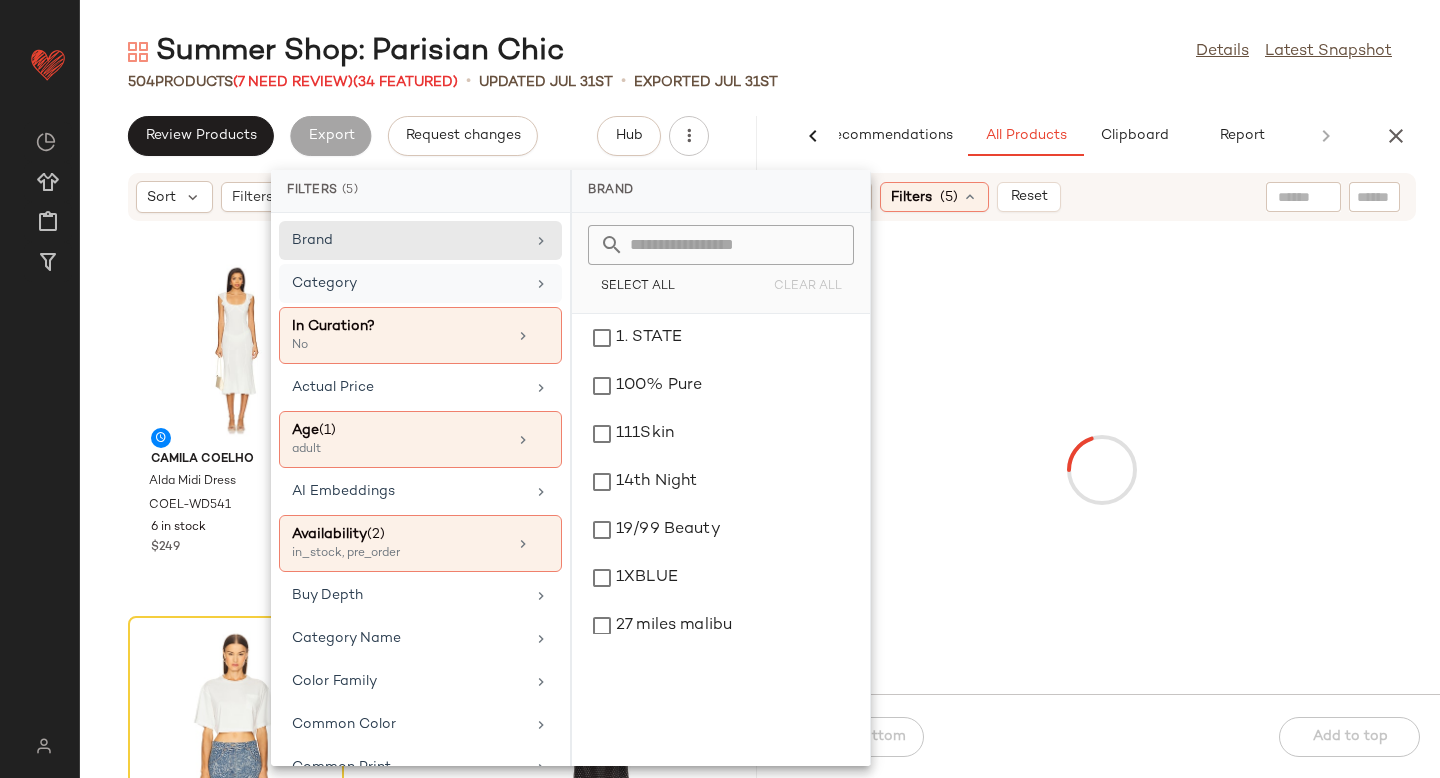 click at bounding box center (1101, 470) 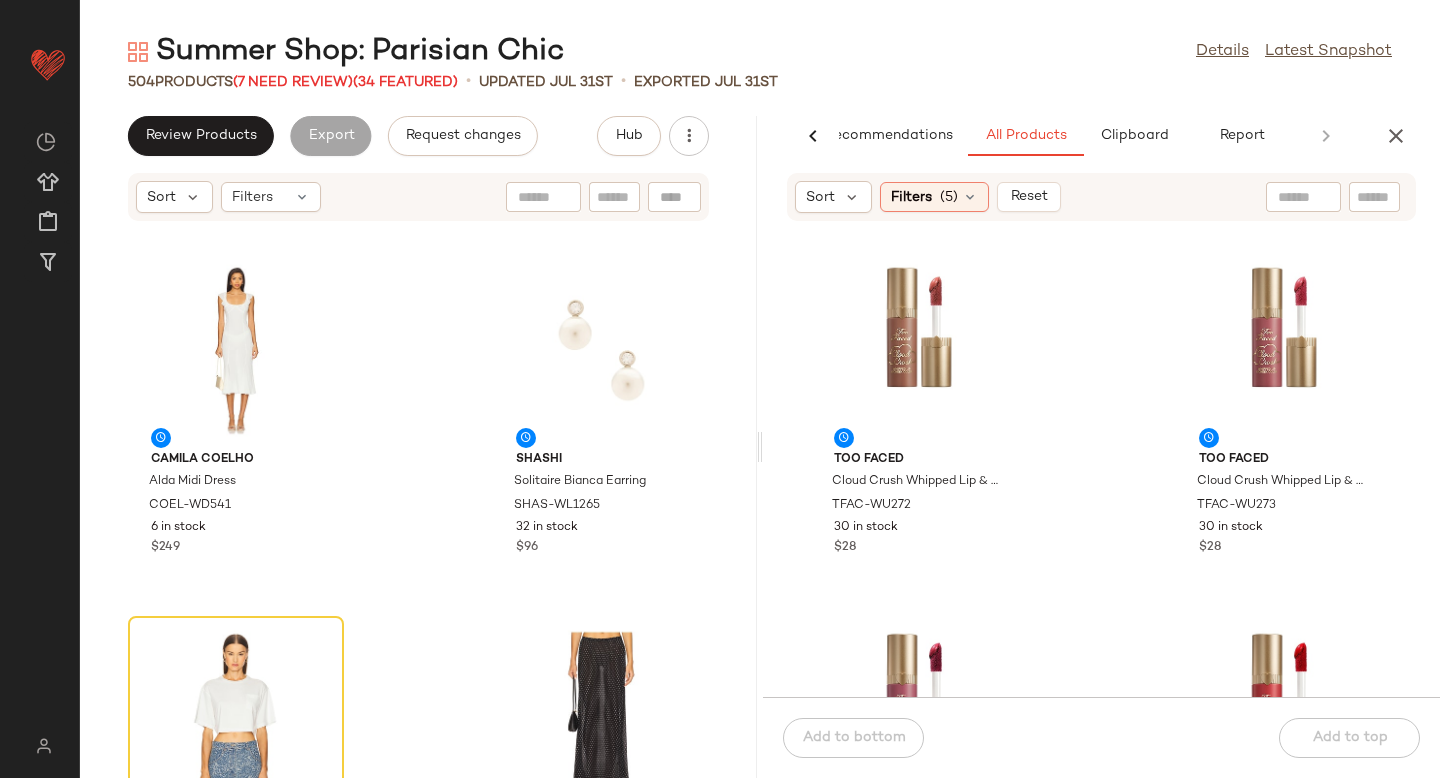 click 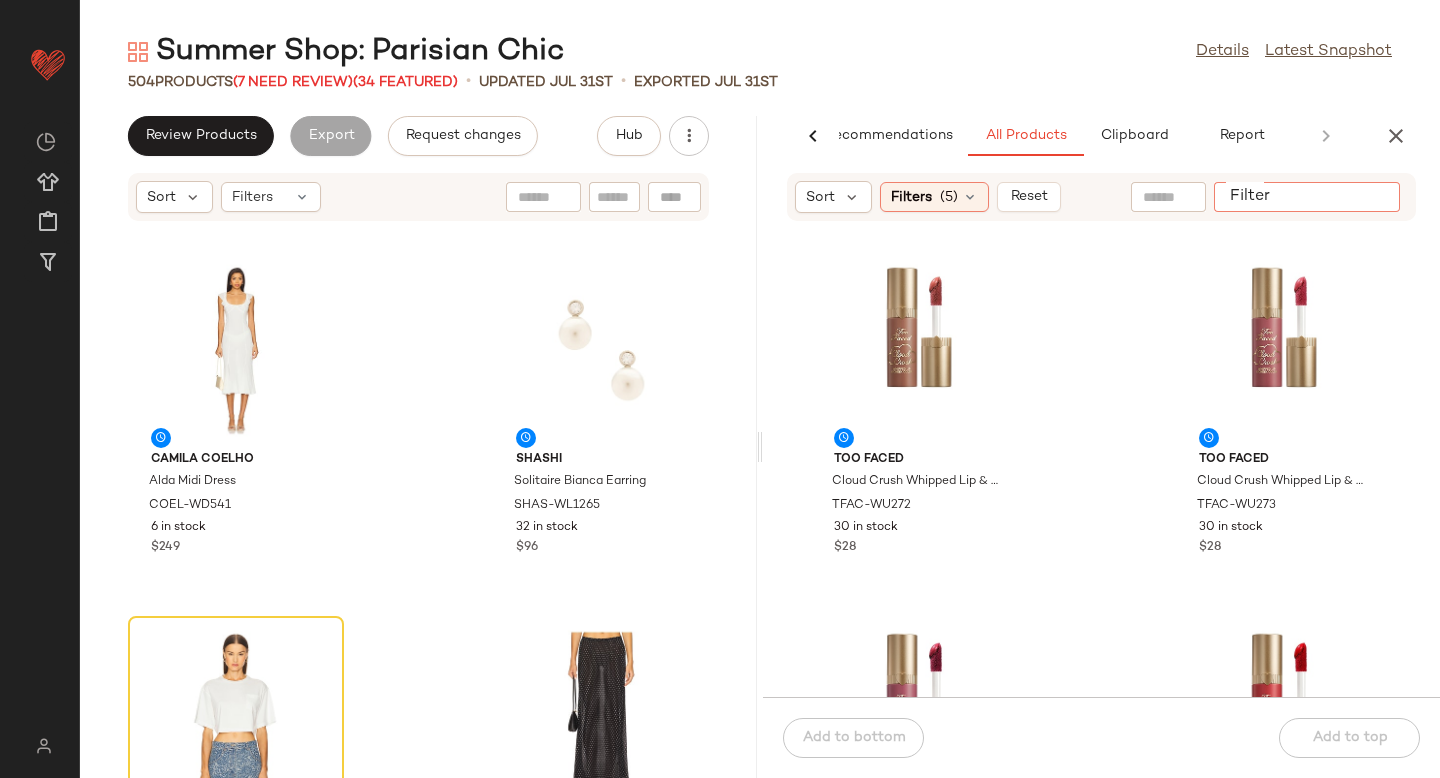 paste on "*********" 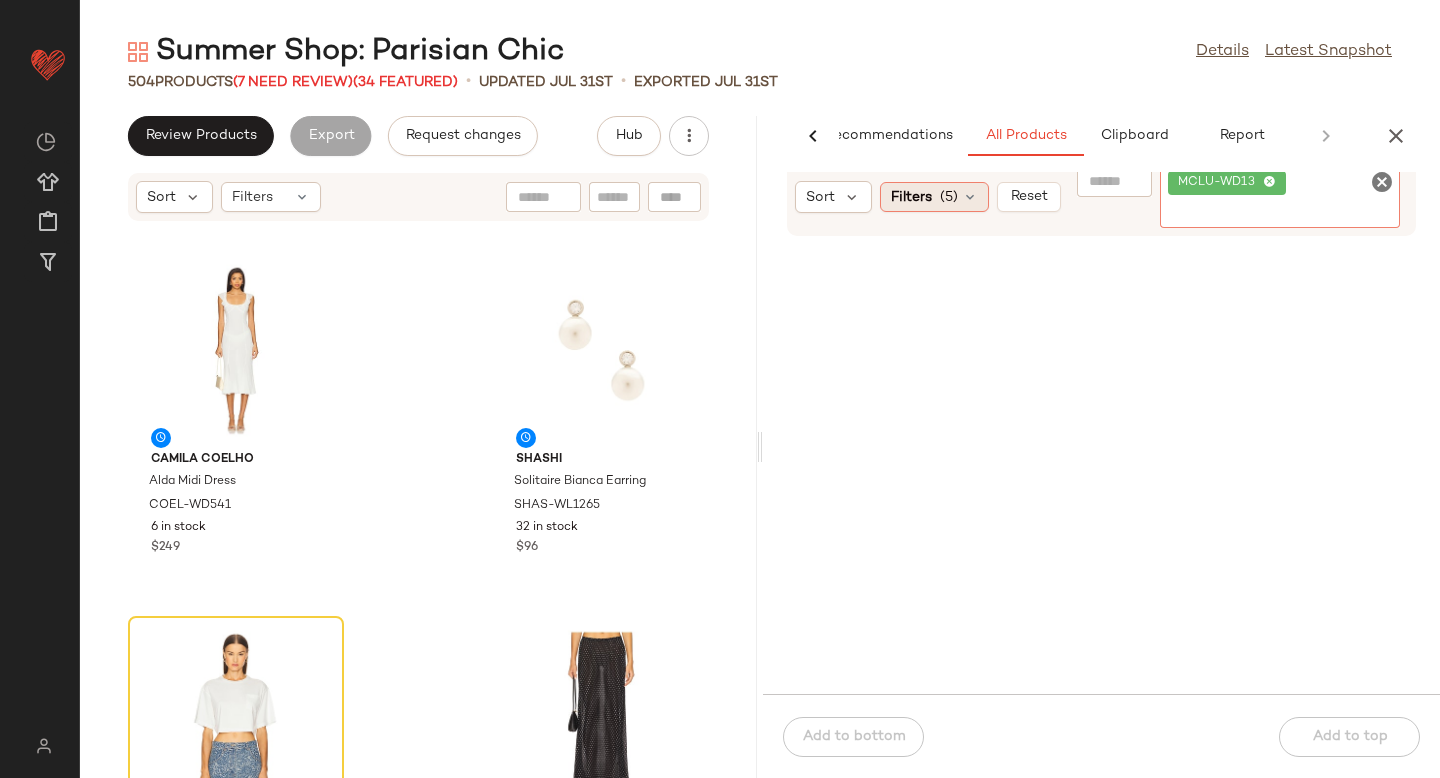 click on "Filters  (5)" 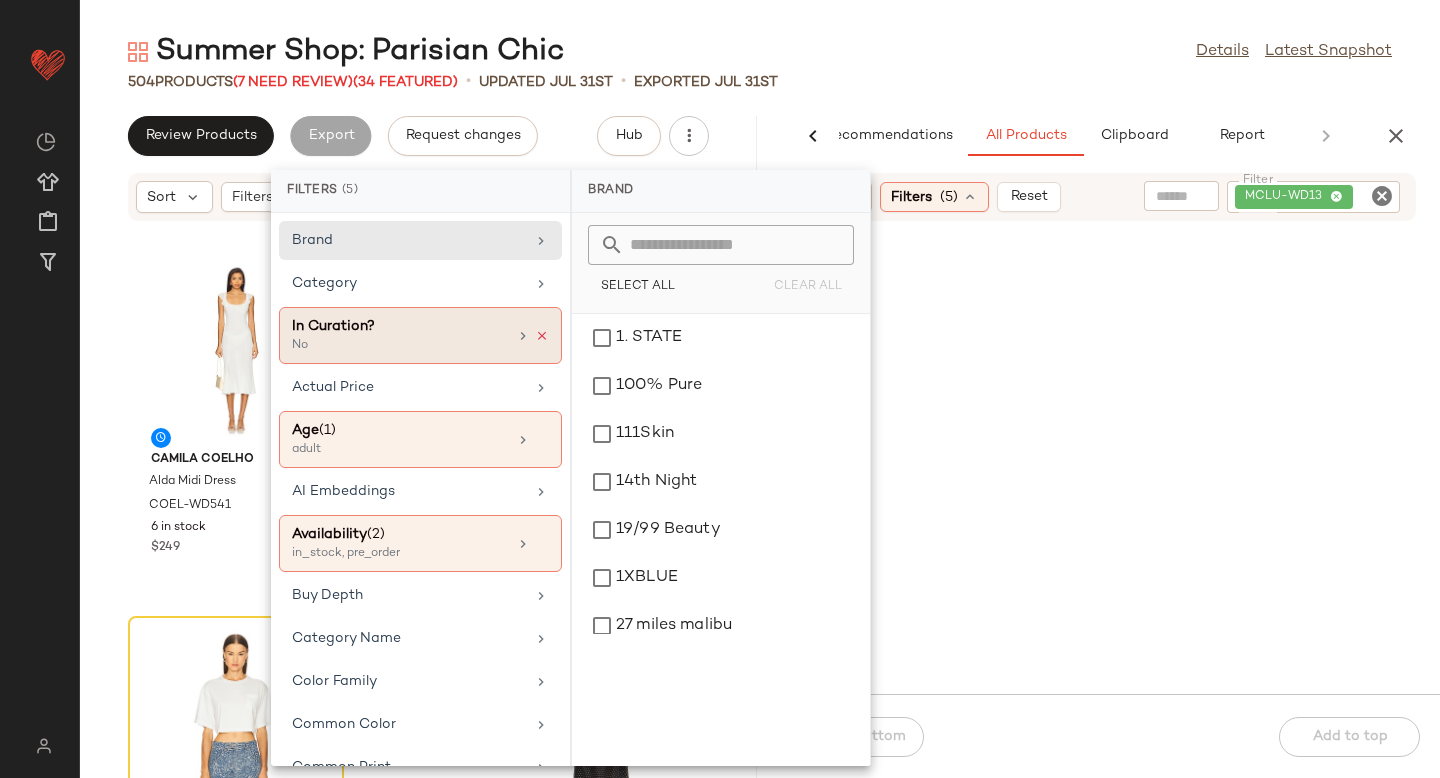 click at bounding box center (542, 336) 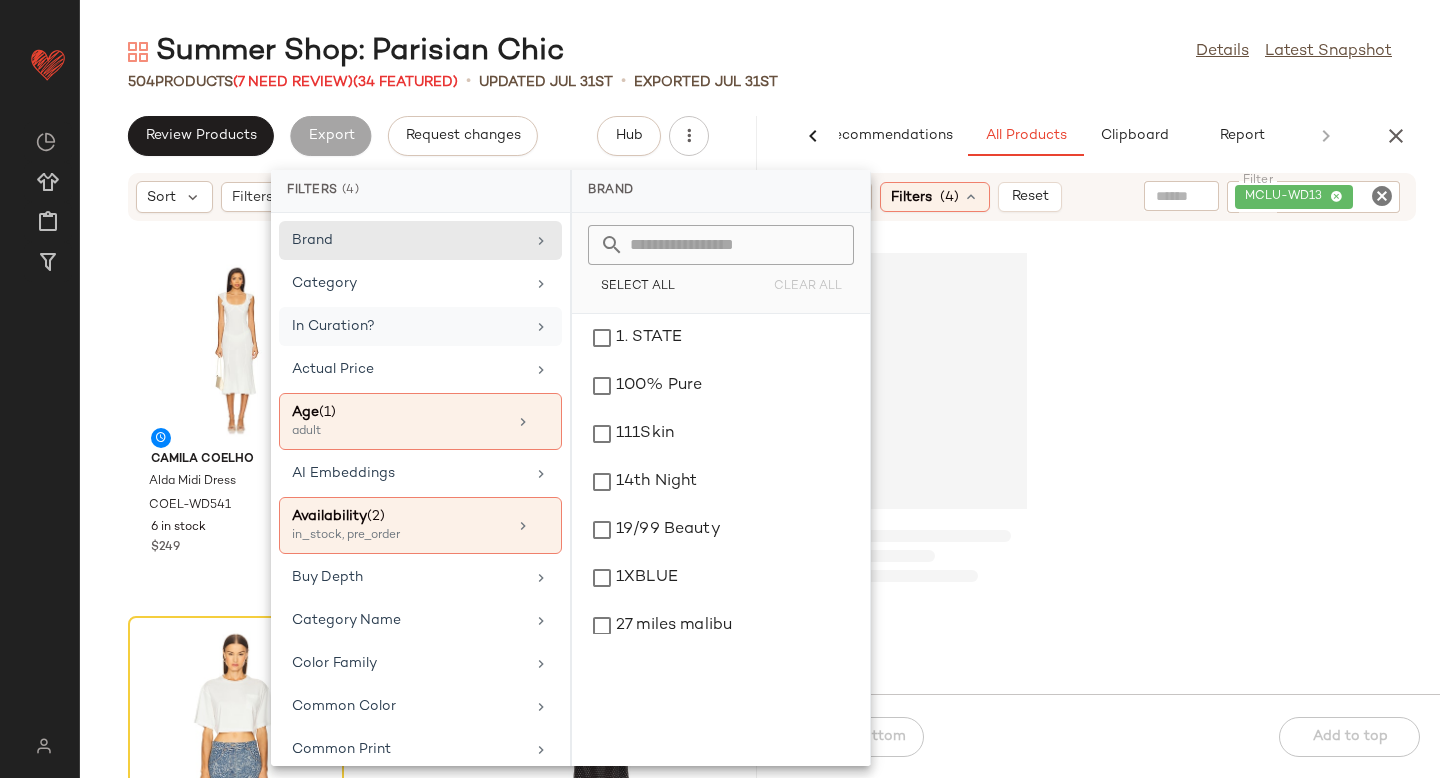 click 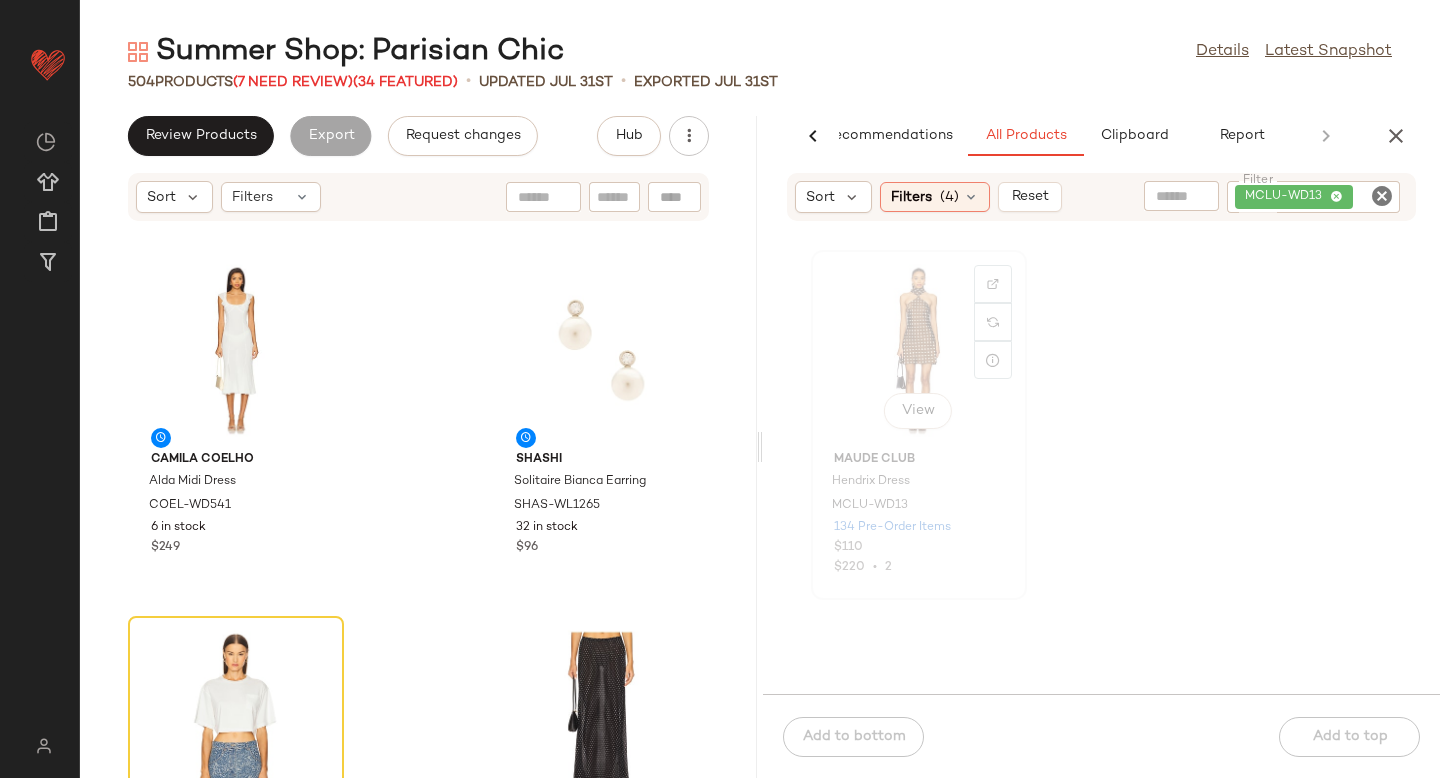 click on "View" 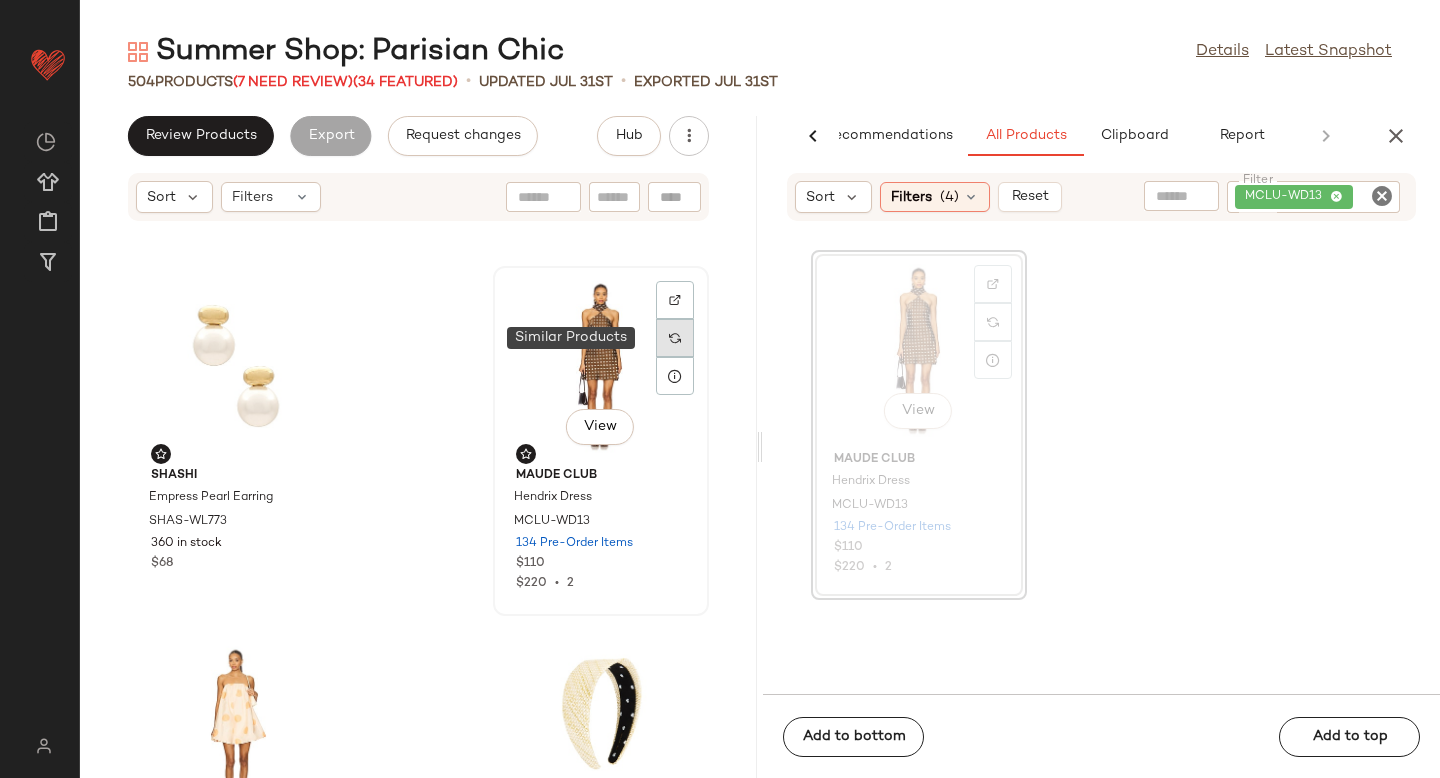 click 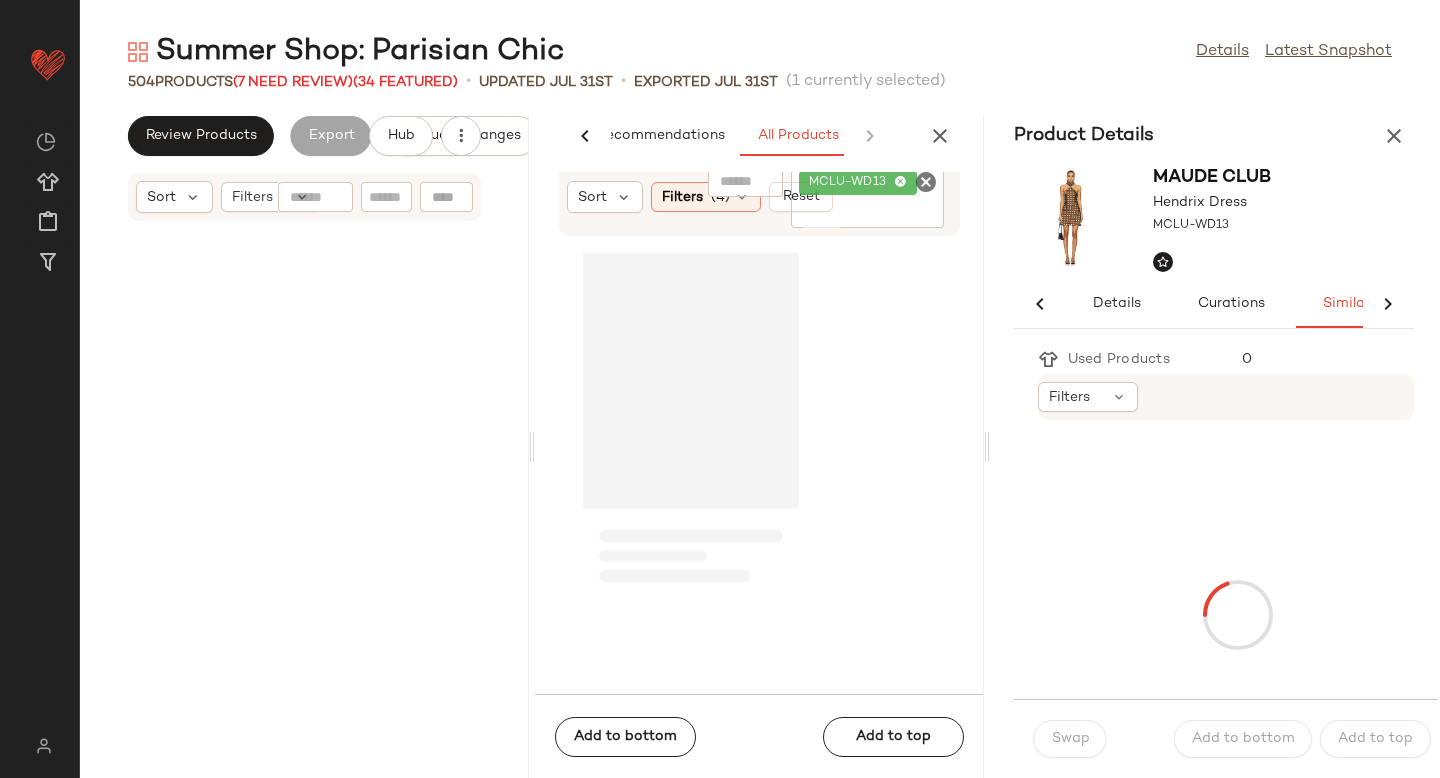 scroll, scrollTop: 0, scrollLeft: 33, axis: horizontal 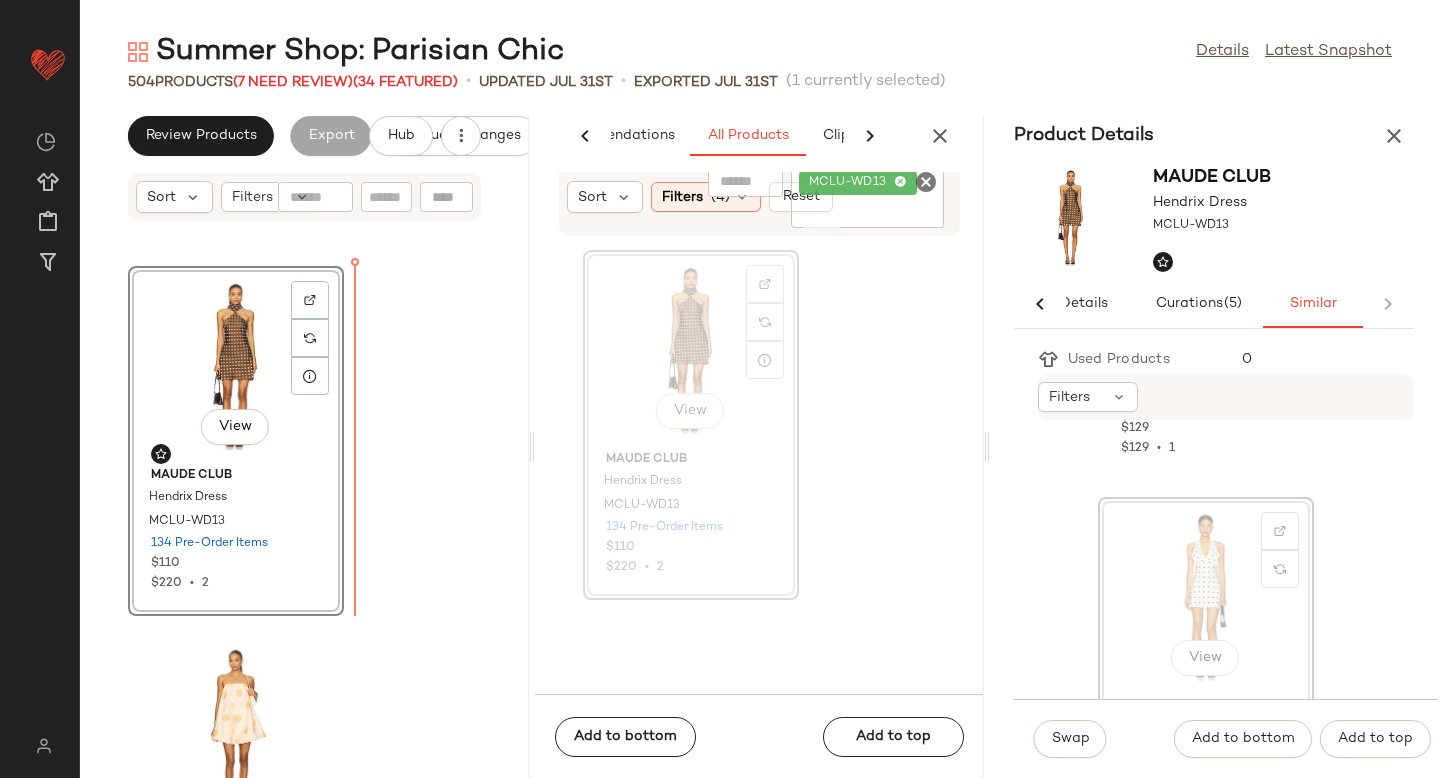 drag, startPoint x: 1192, startPoint y: 554, endPoint x: 327, endPoint y: 565, distance: 865.06995 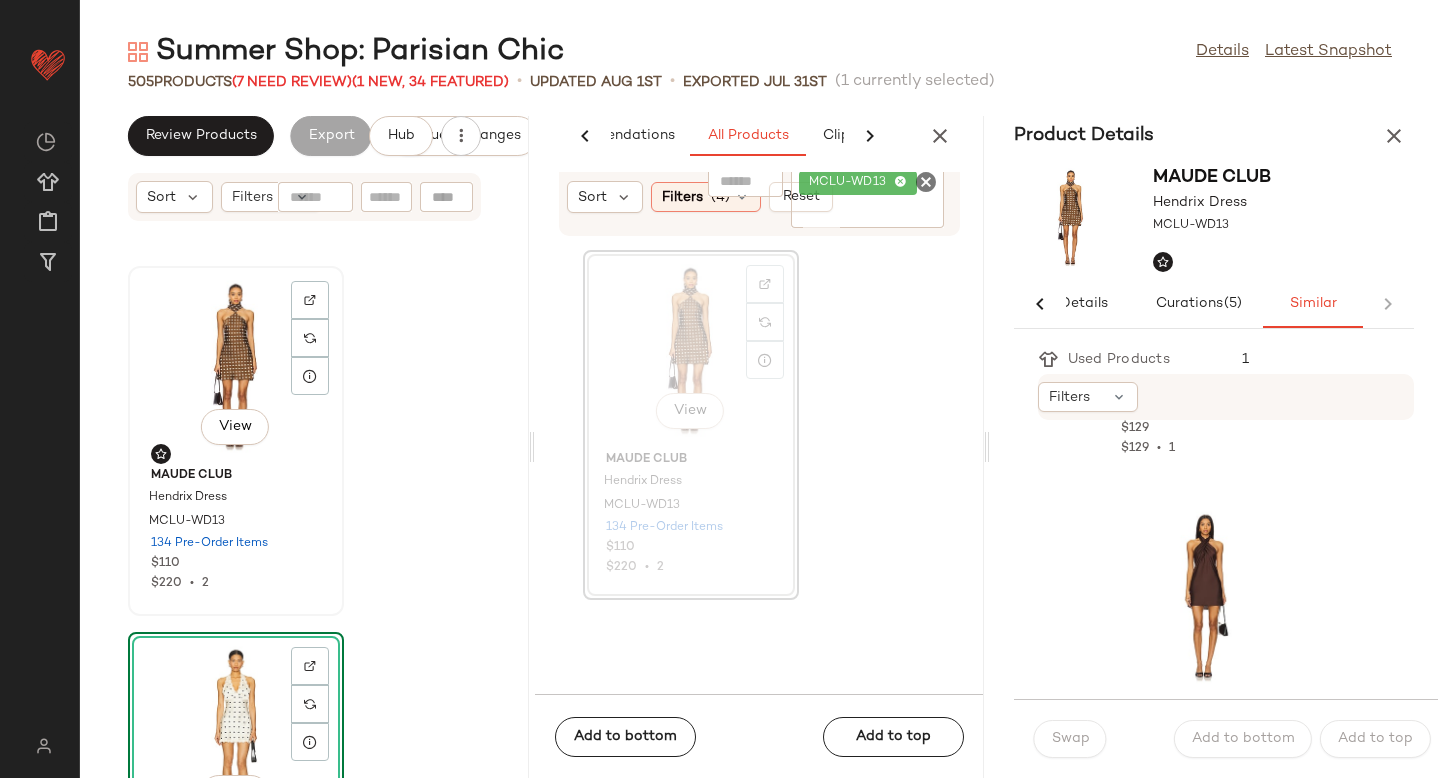 click on "View" 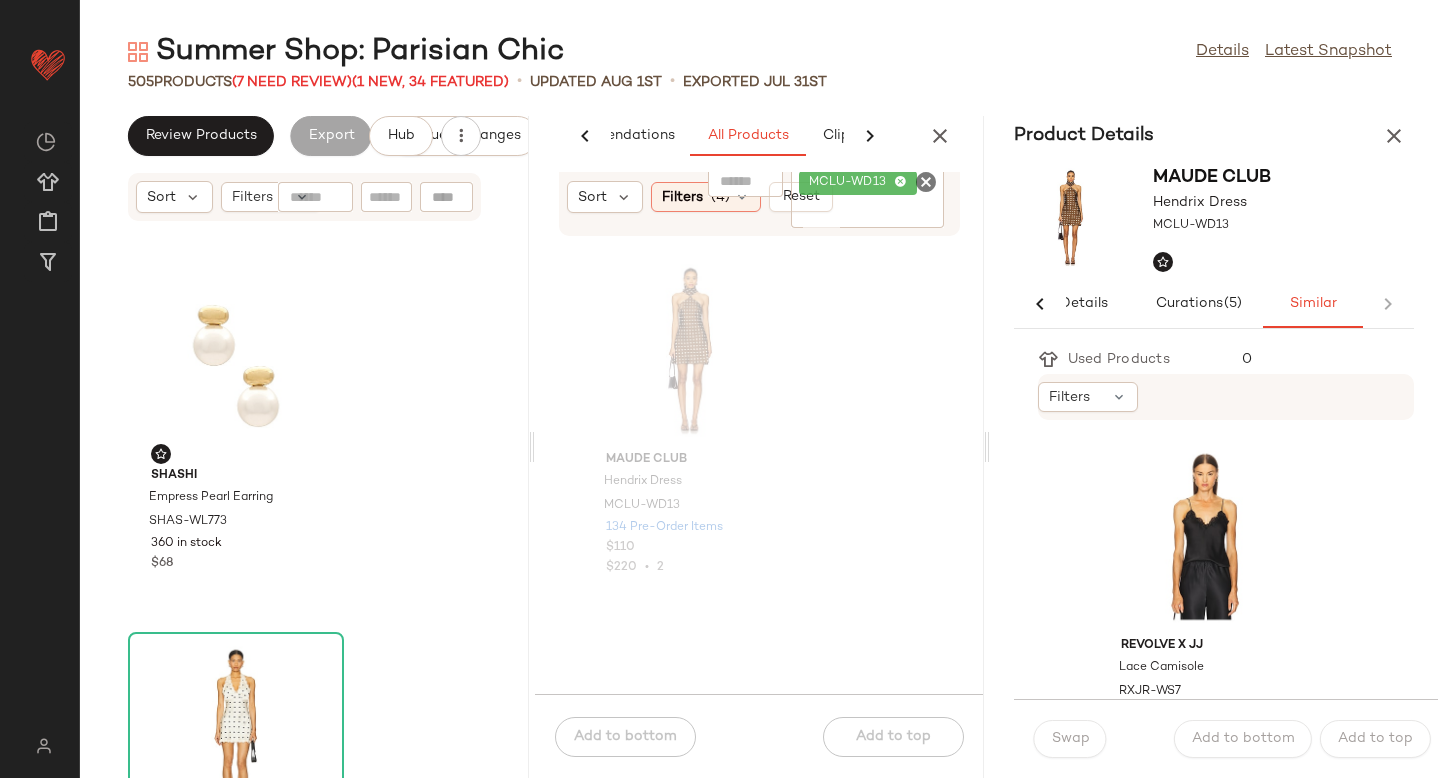 click 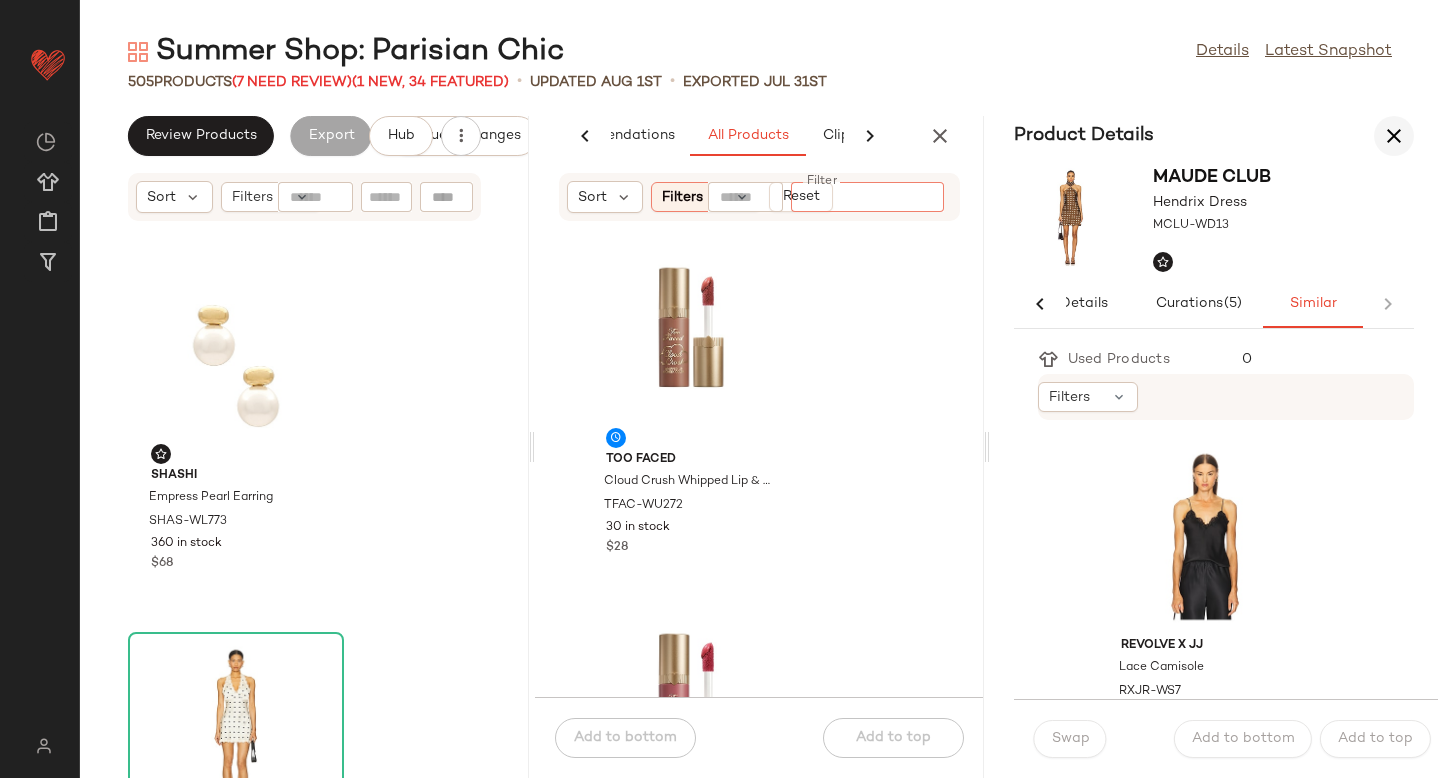 click at bounding box center (1394, 136) 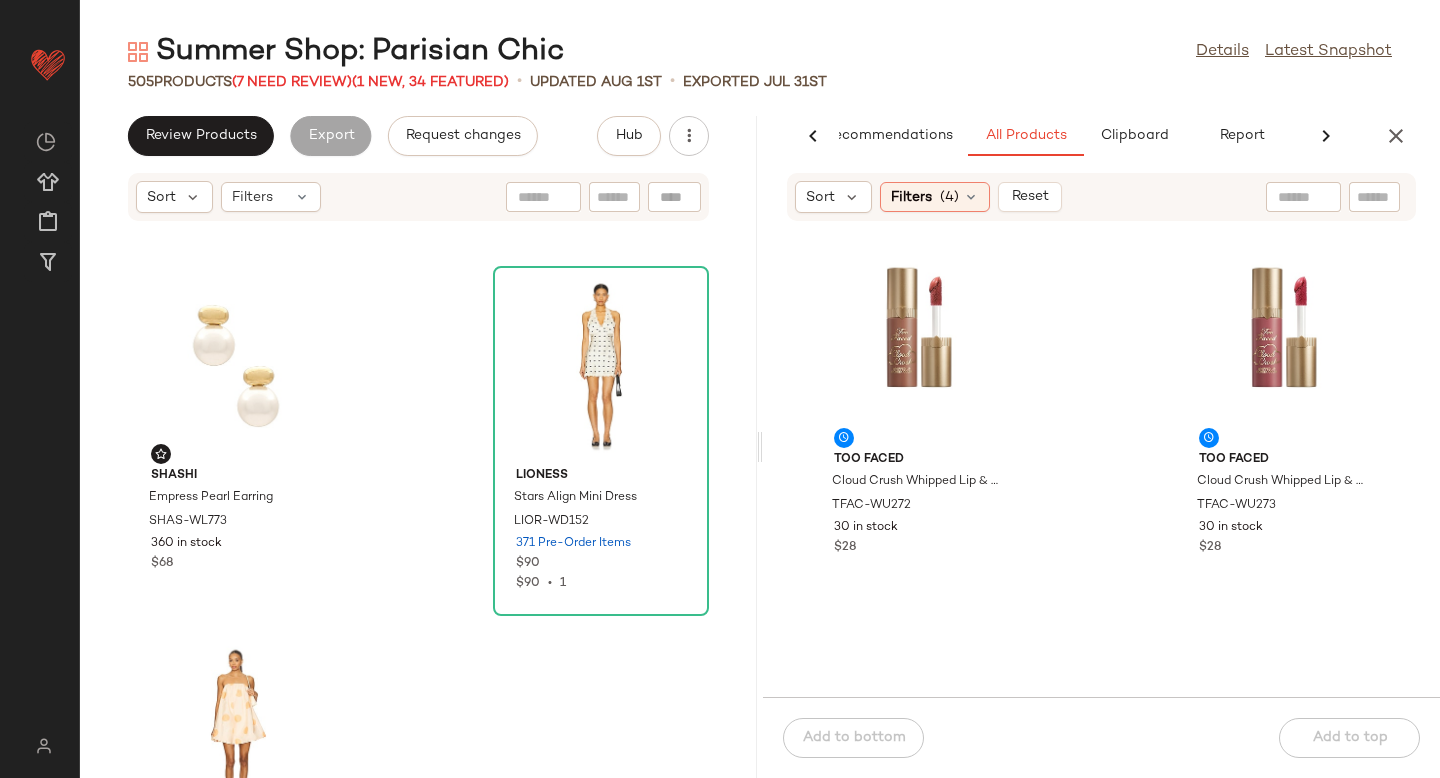 scroll, scrollTop: 0, scrollLeft: 47, axis: horizontal 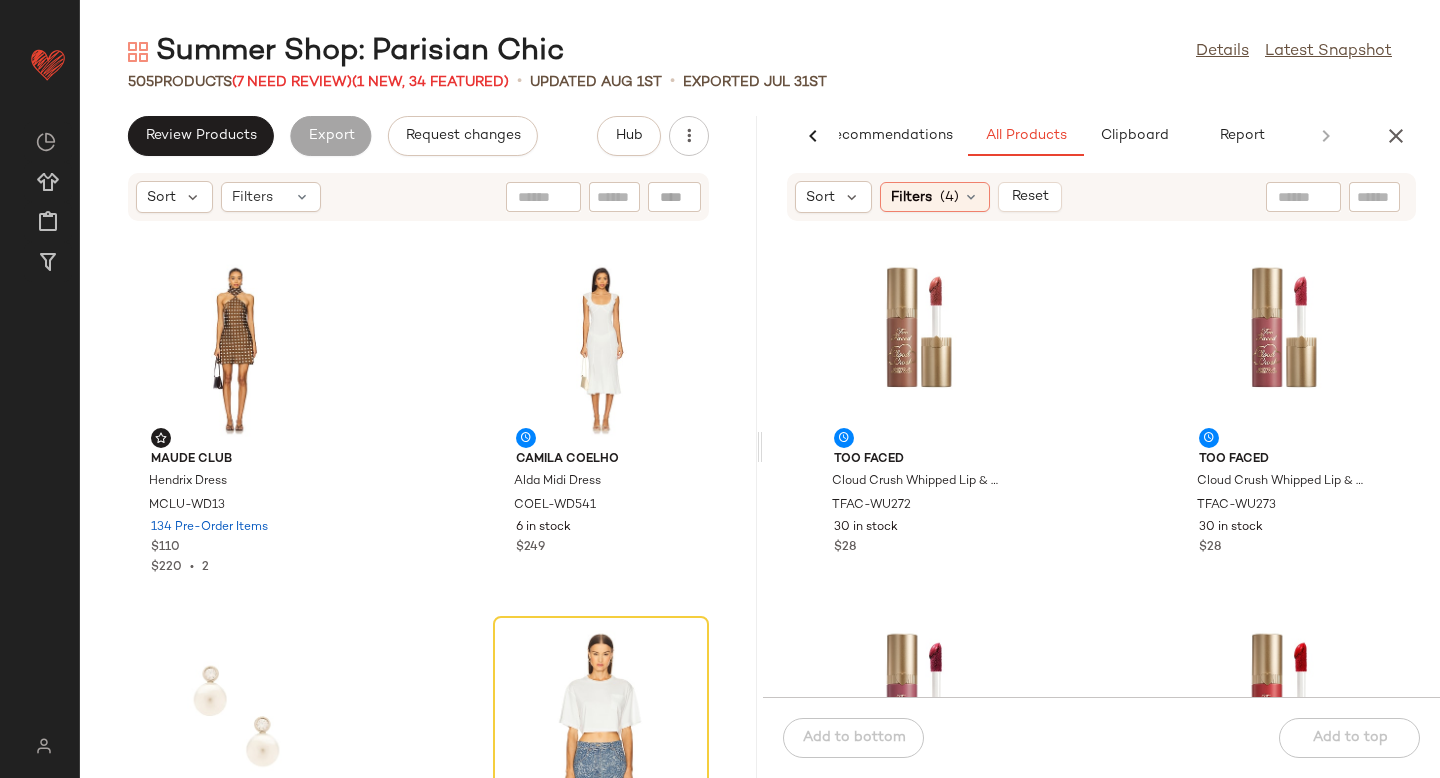 click 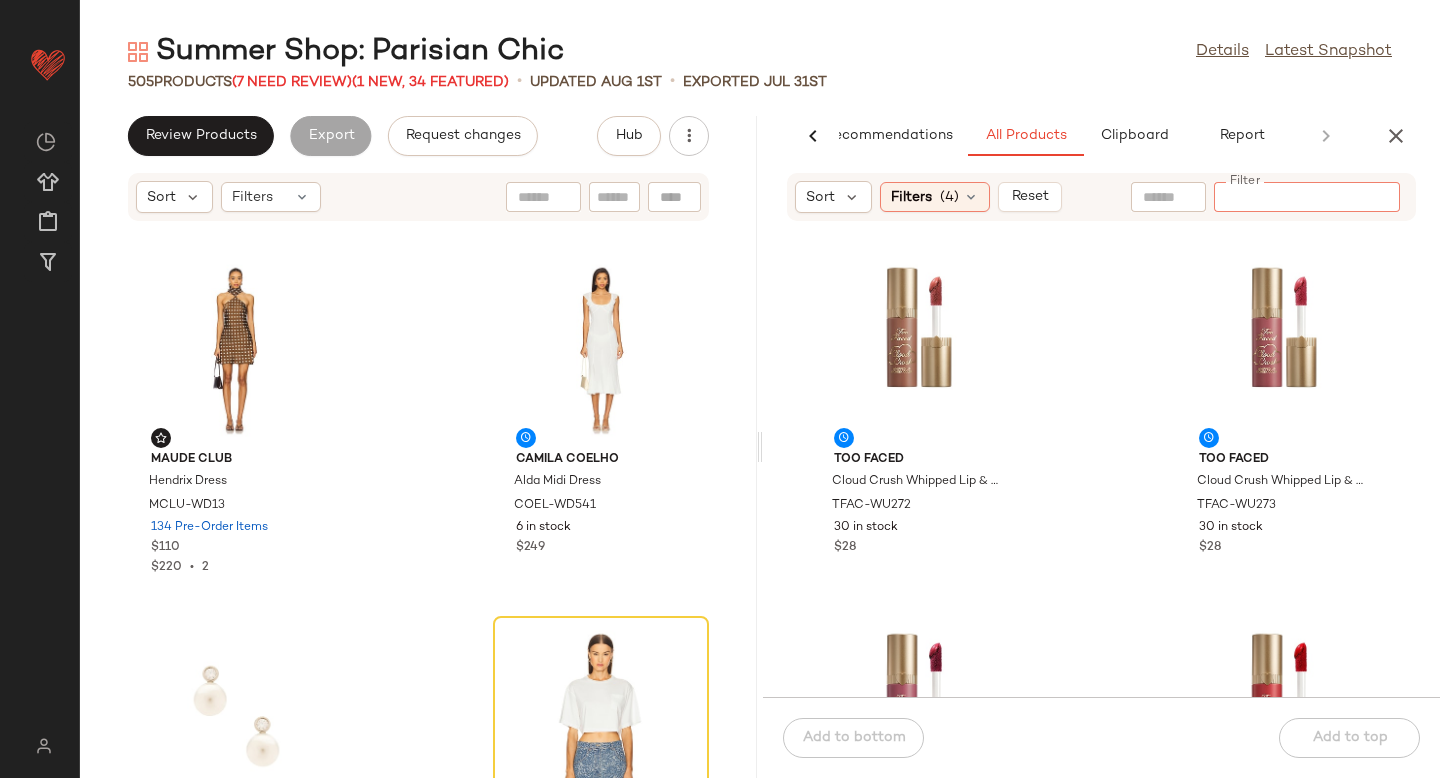 paste on "*********" 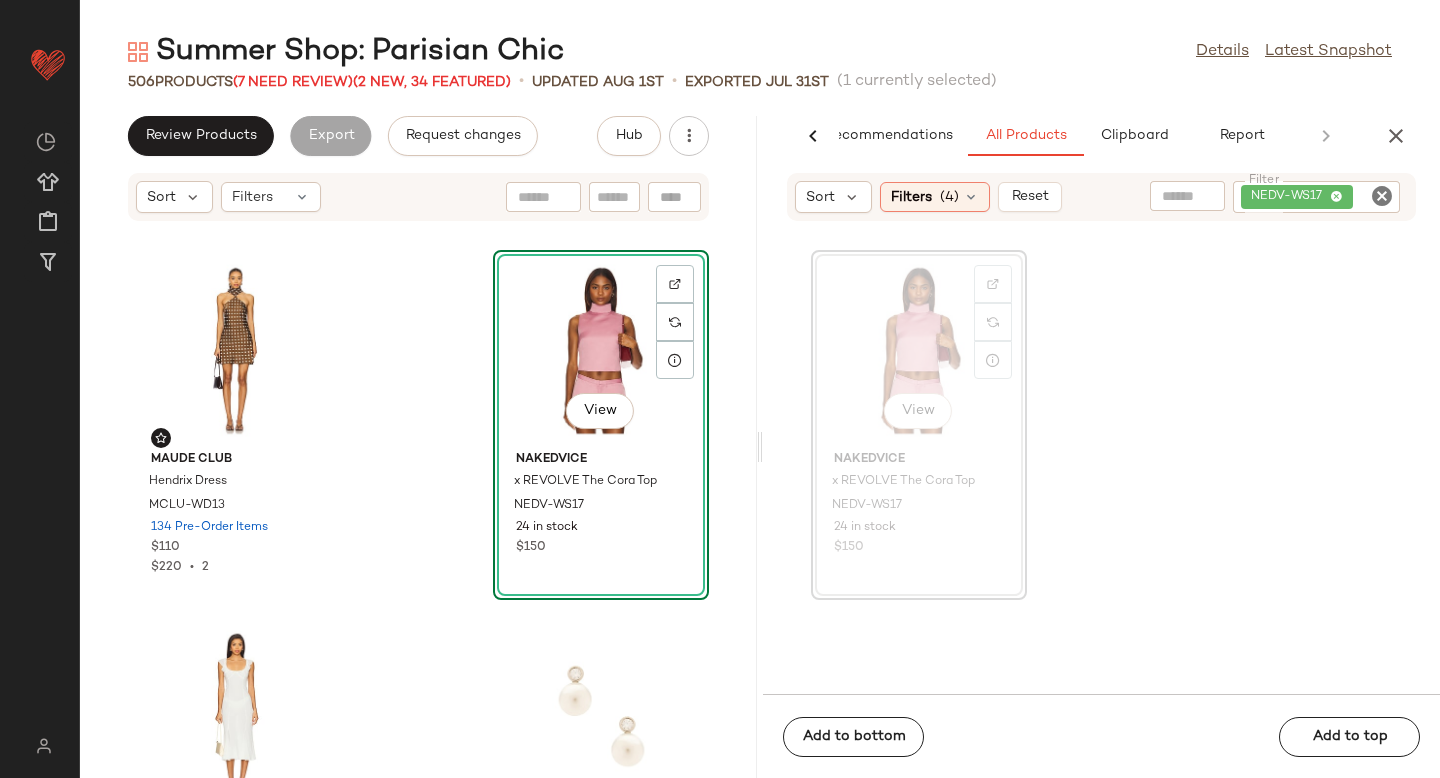 click 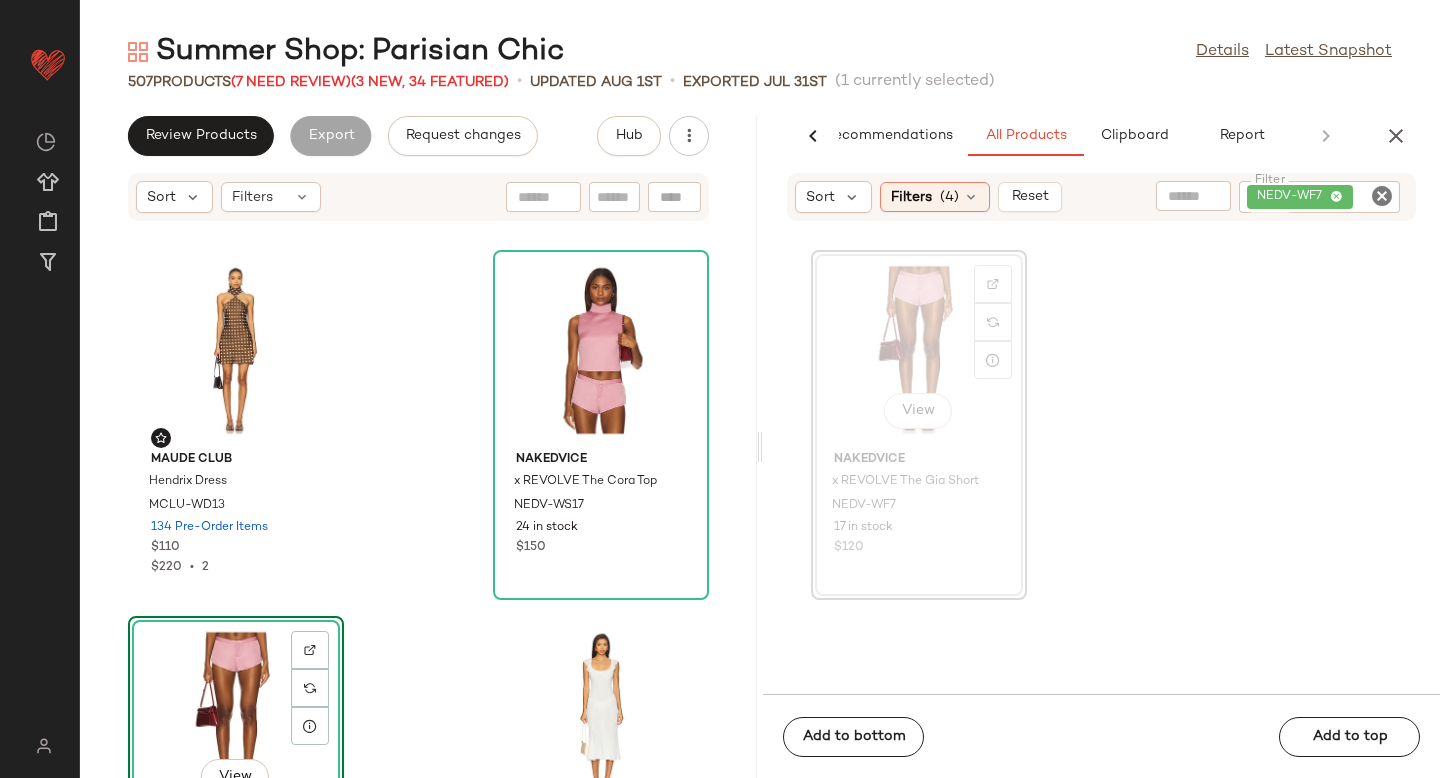drag, startPoint x: 919, startPoint y: 321, endPoint x: 117, endPoint y: 5, distance: 862.0093 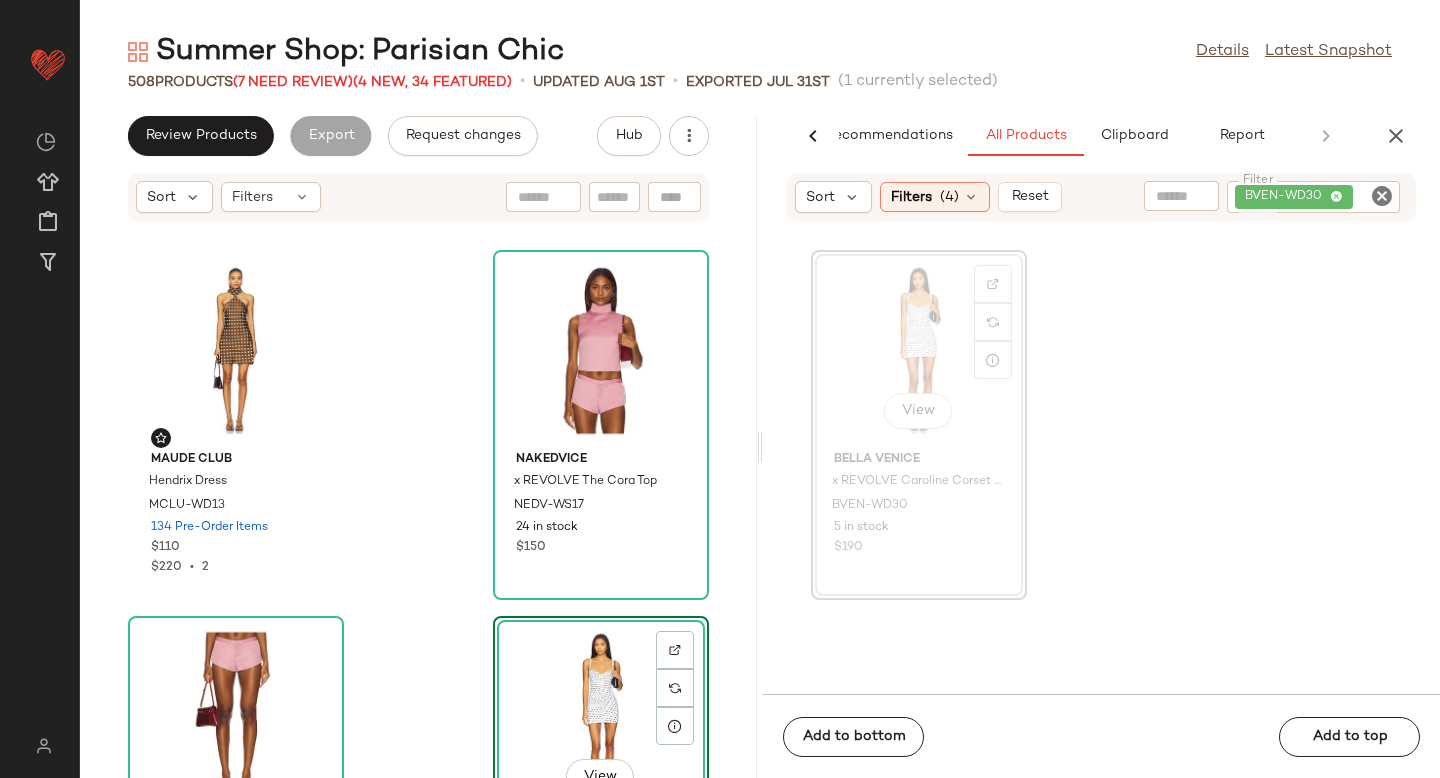 click on "BVEN-WD30" 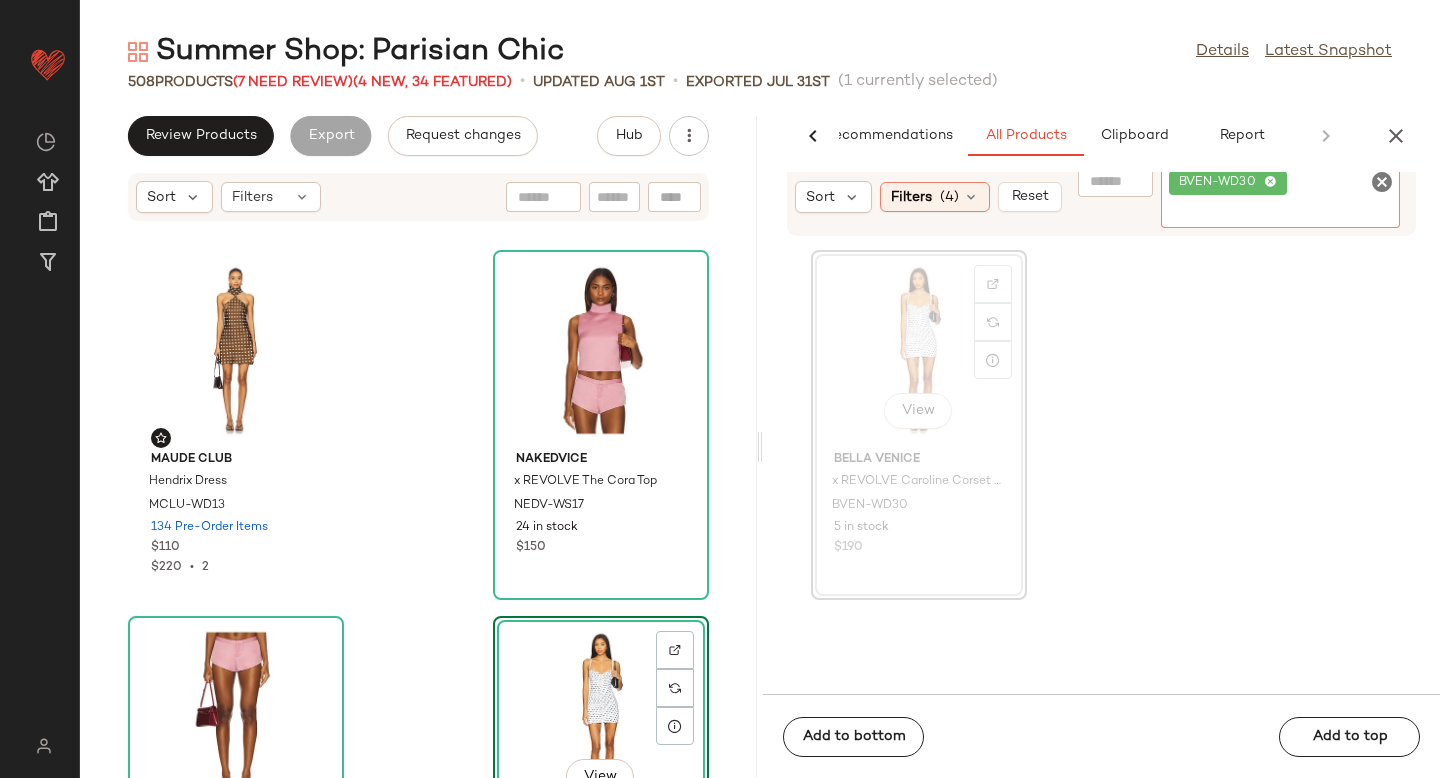 click 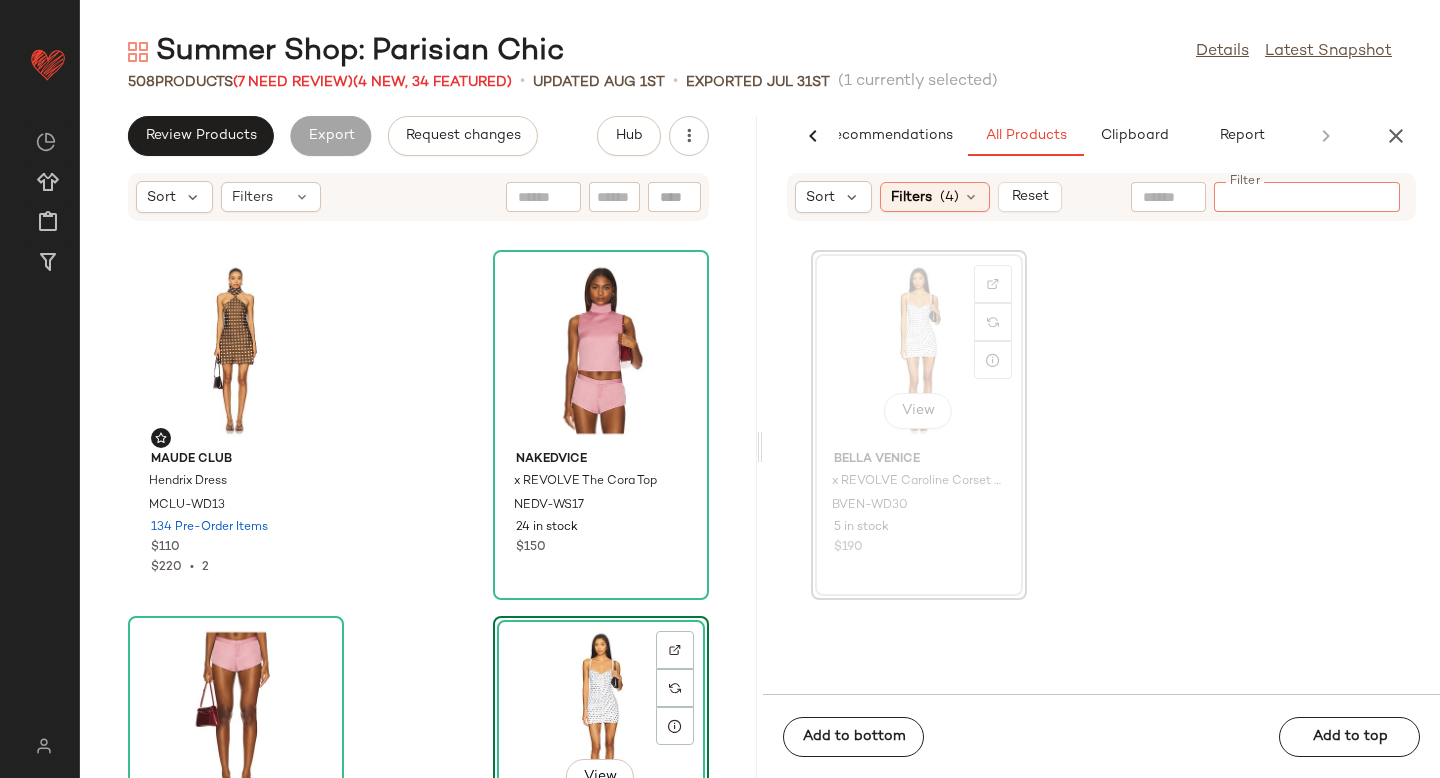 paste on "*********" 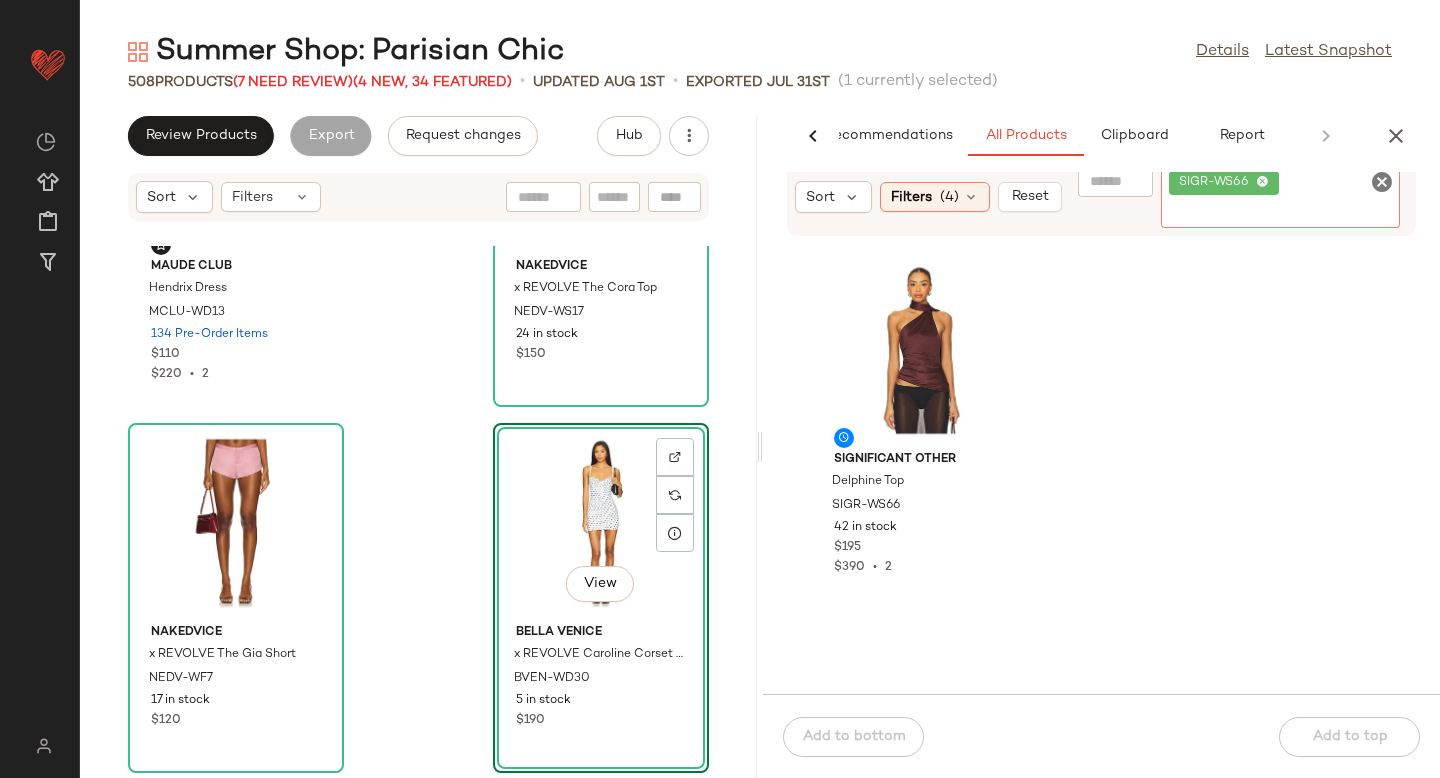 scroll, scrollTop: 229, scrollLeft: 0, axis: vertical 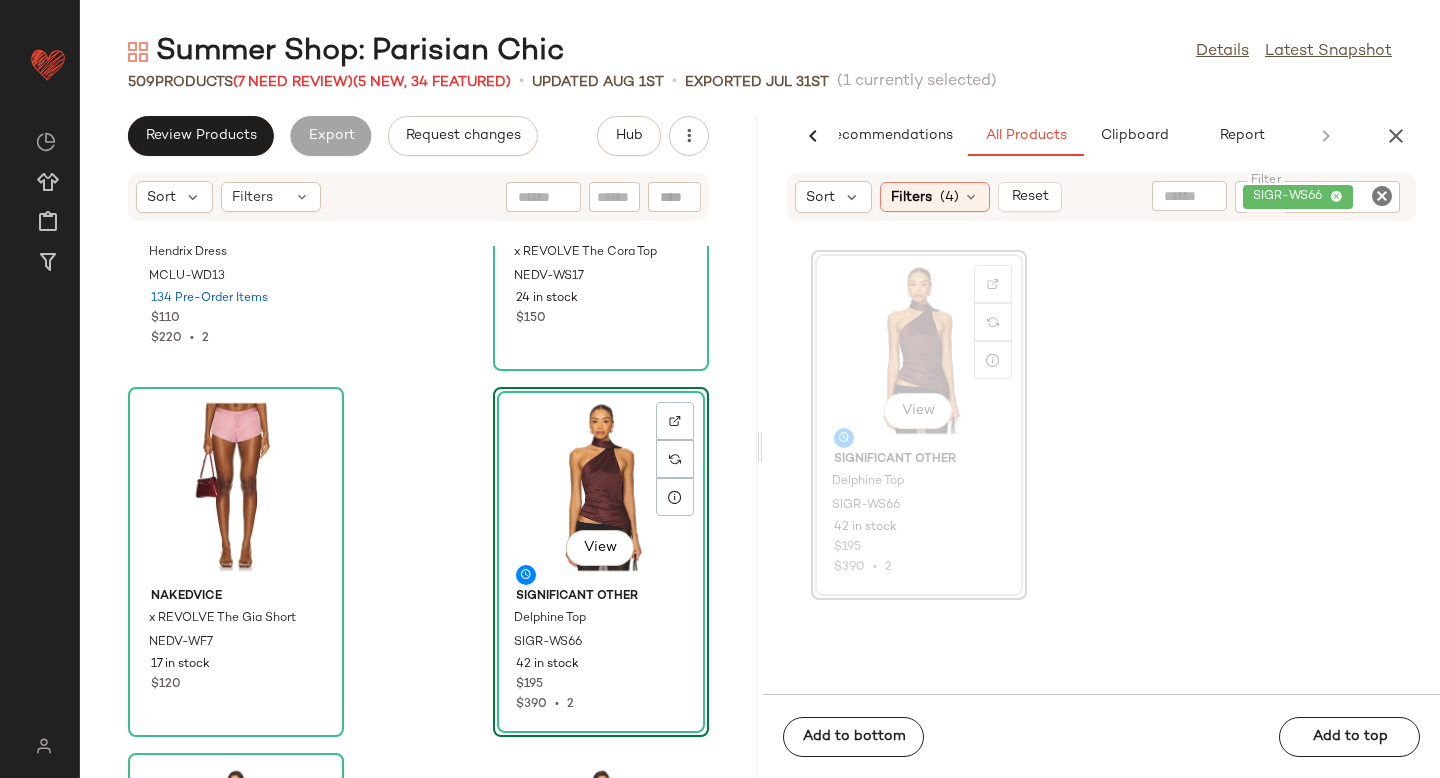 click 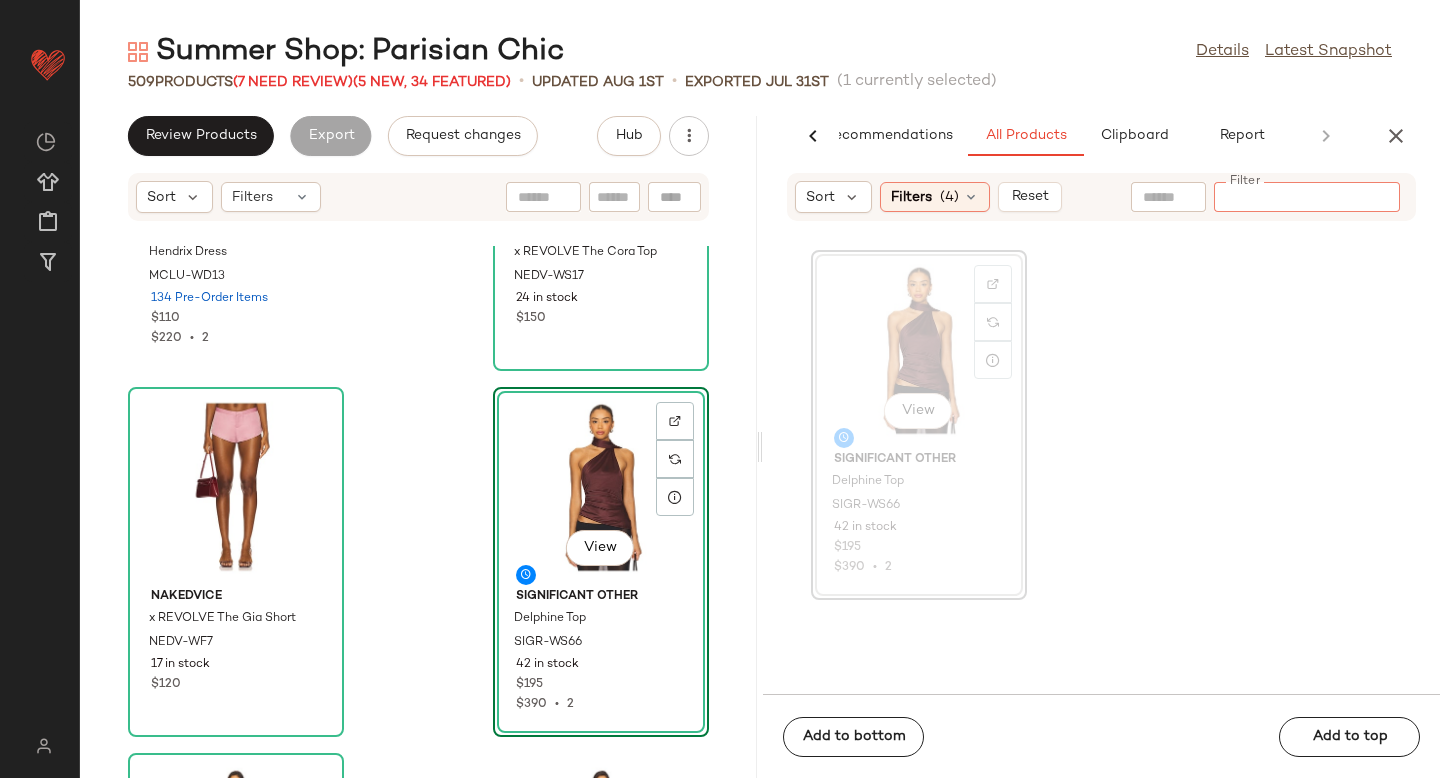 paste on "**********" 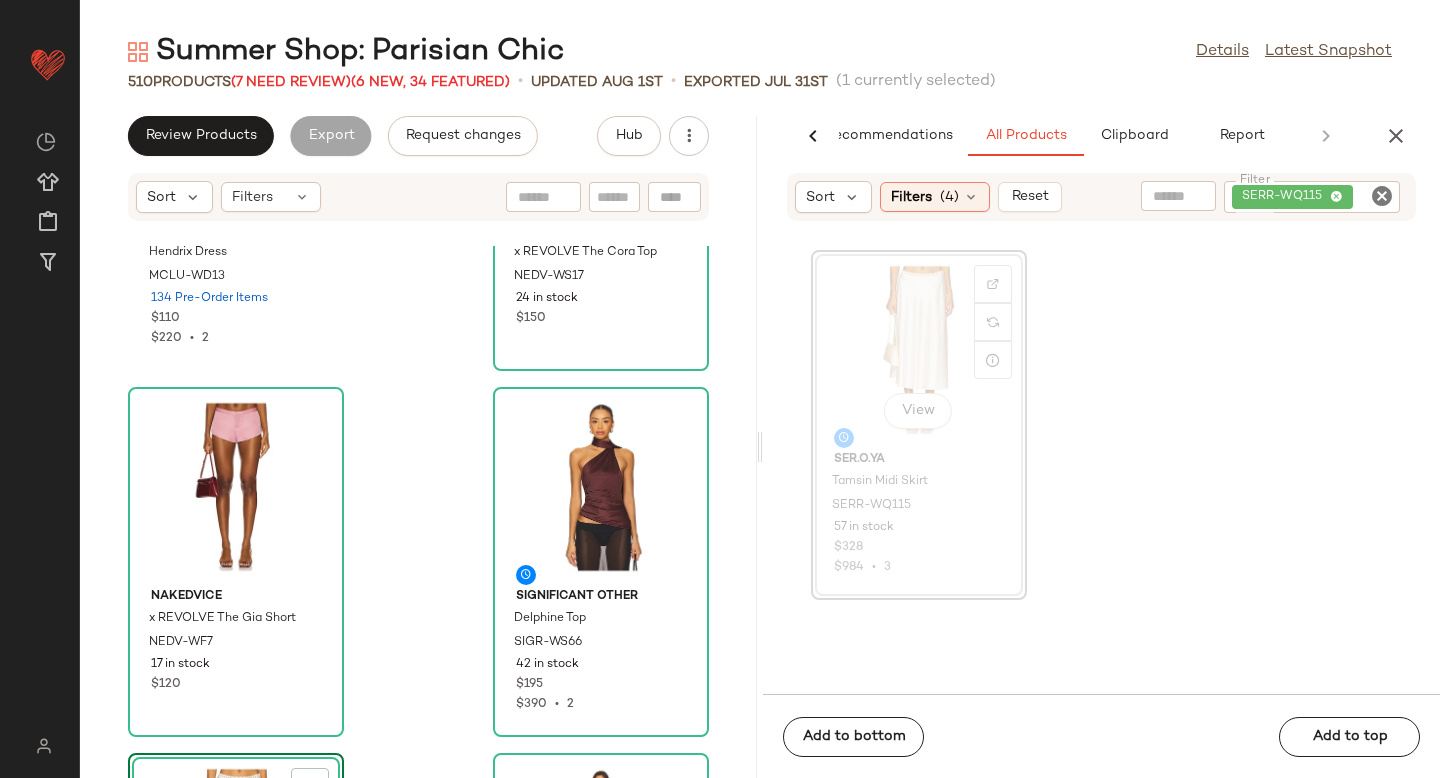 click 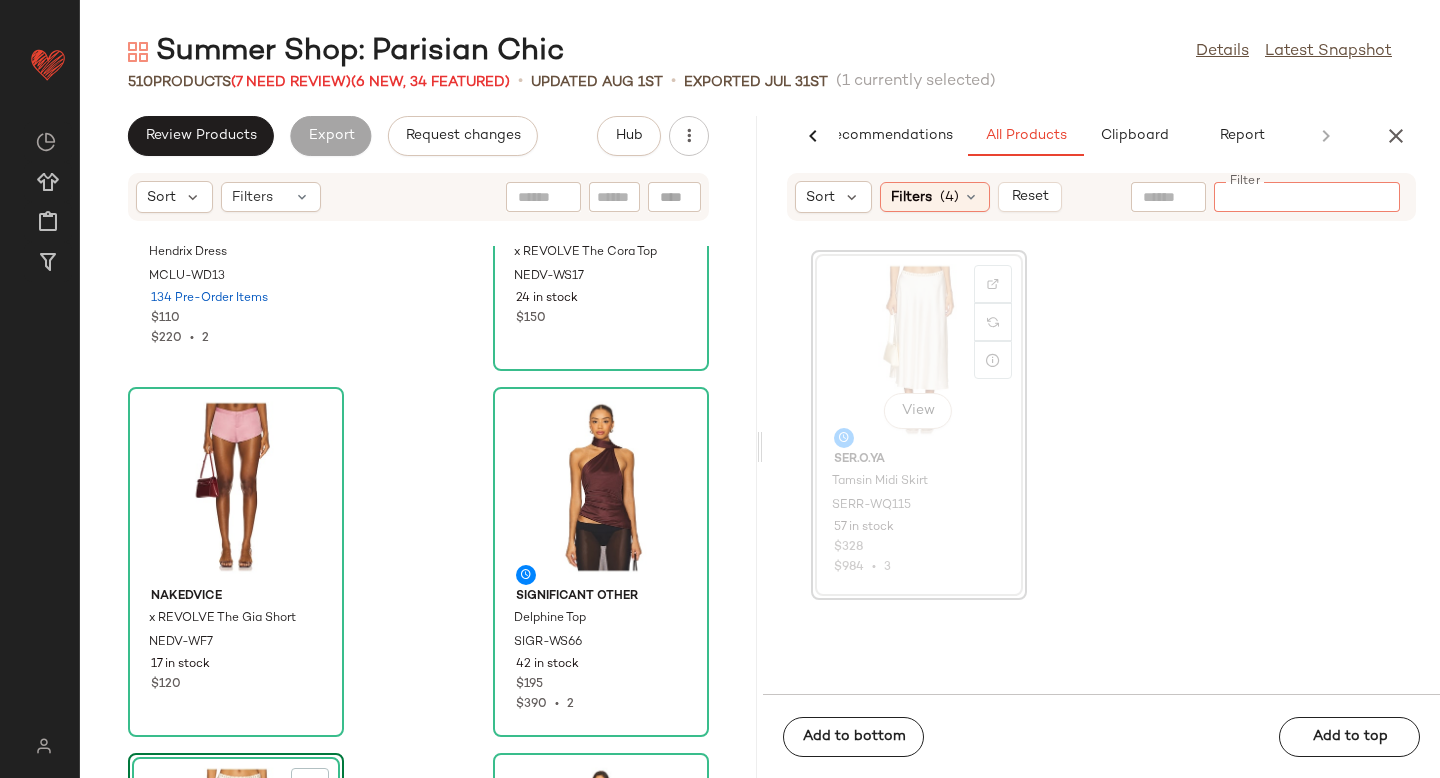 paste on "*********" 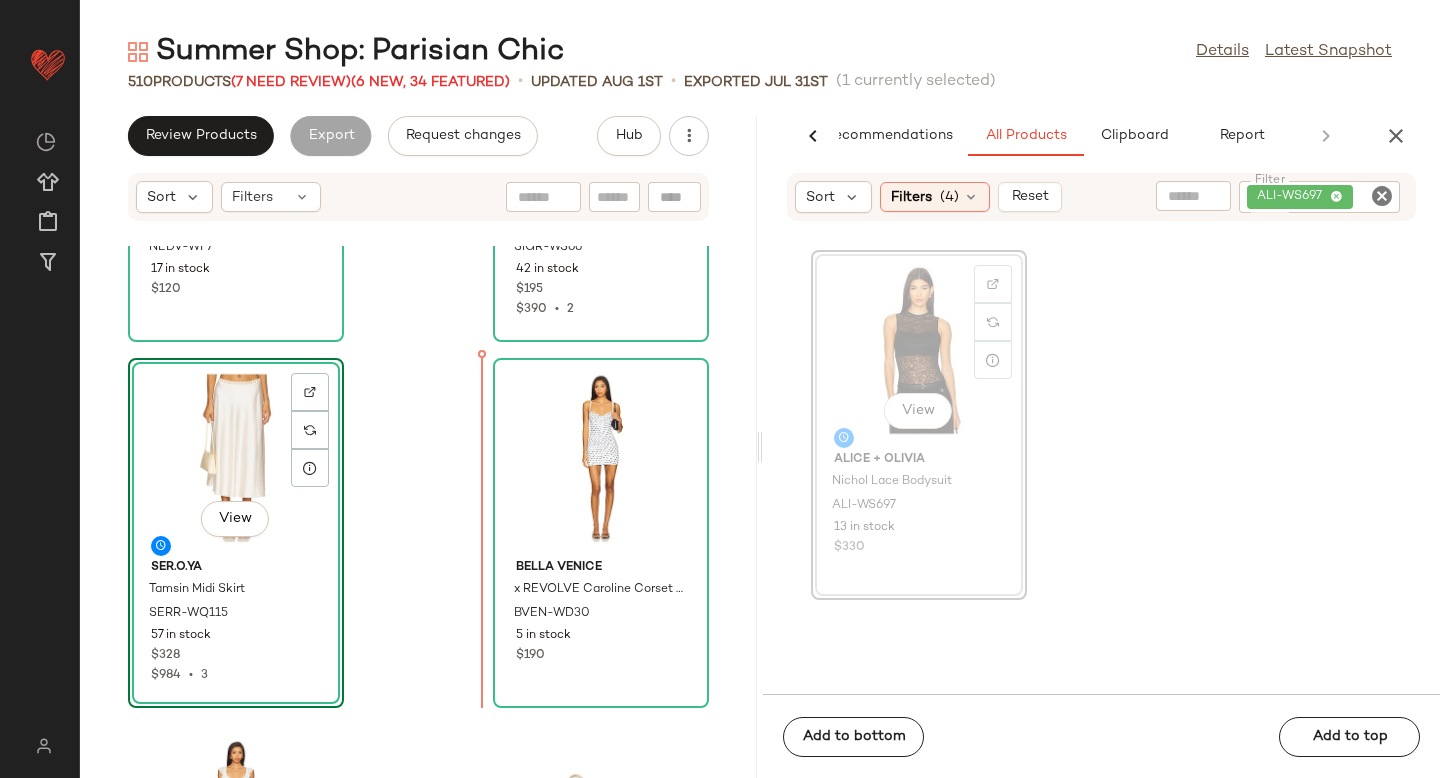 scroll, scrollTop: 690, scrollLeft: 0, axis: vertical 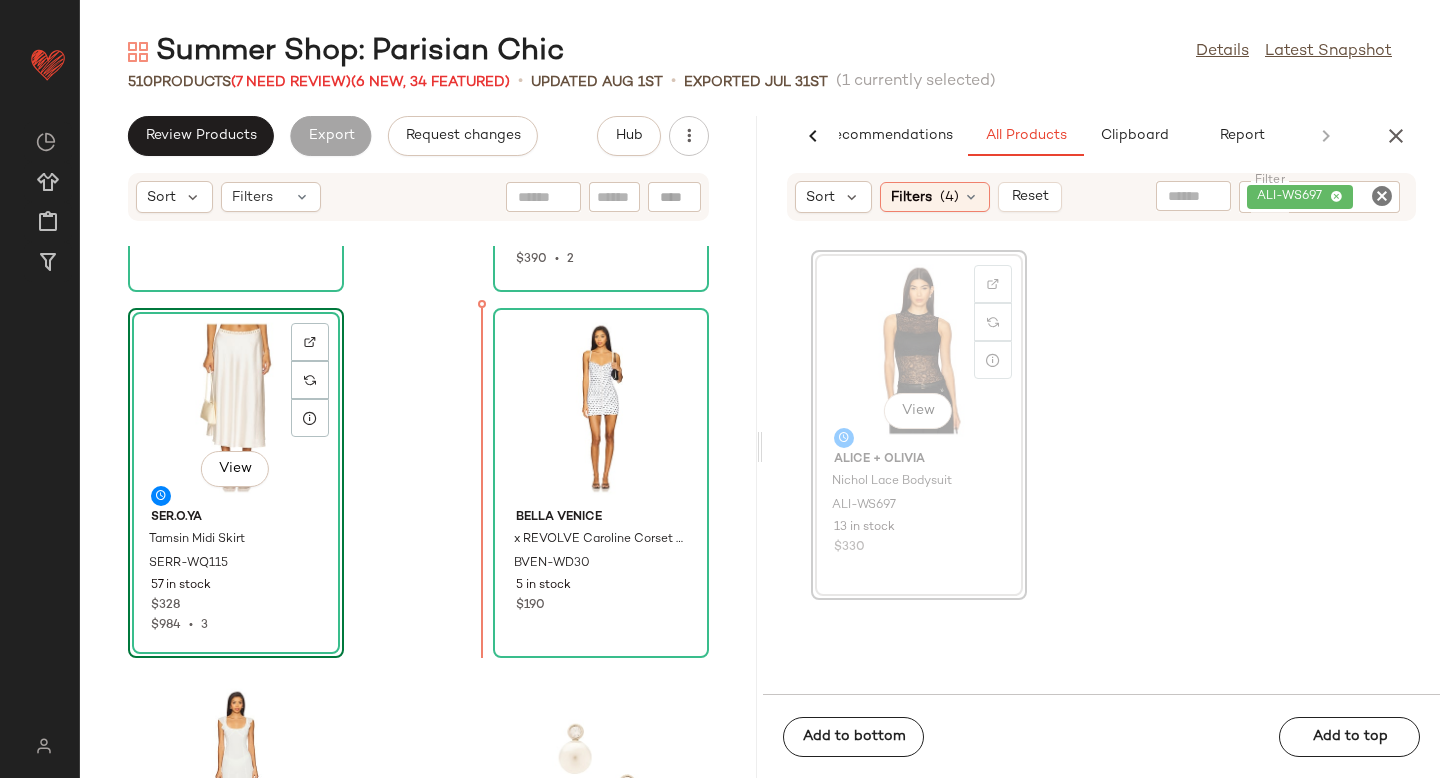 drag, startPoint x: 910, startPoint y: 325, endPoint x: 884, endPoint y: 342, distance: 31.06445 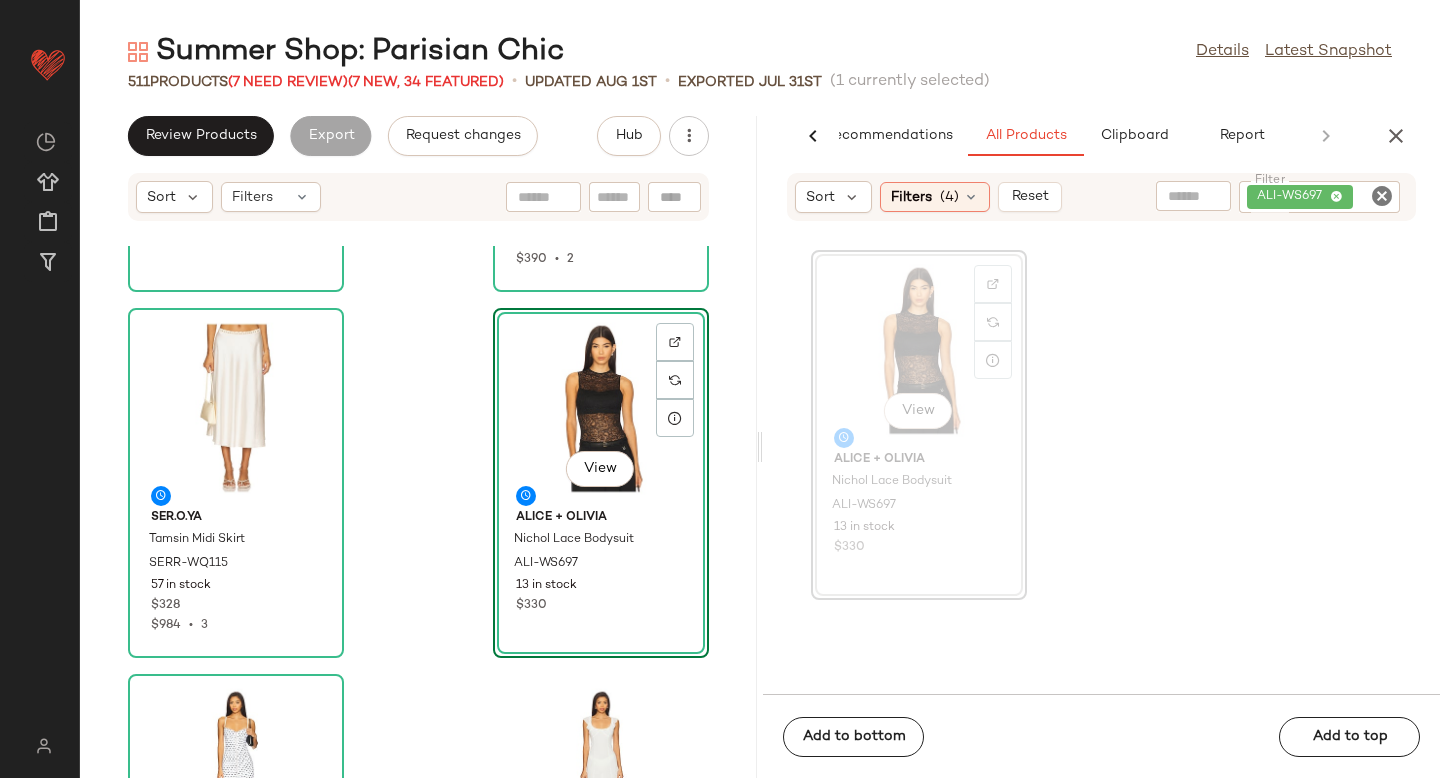 click 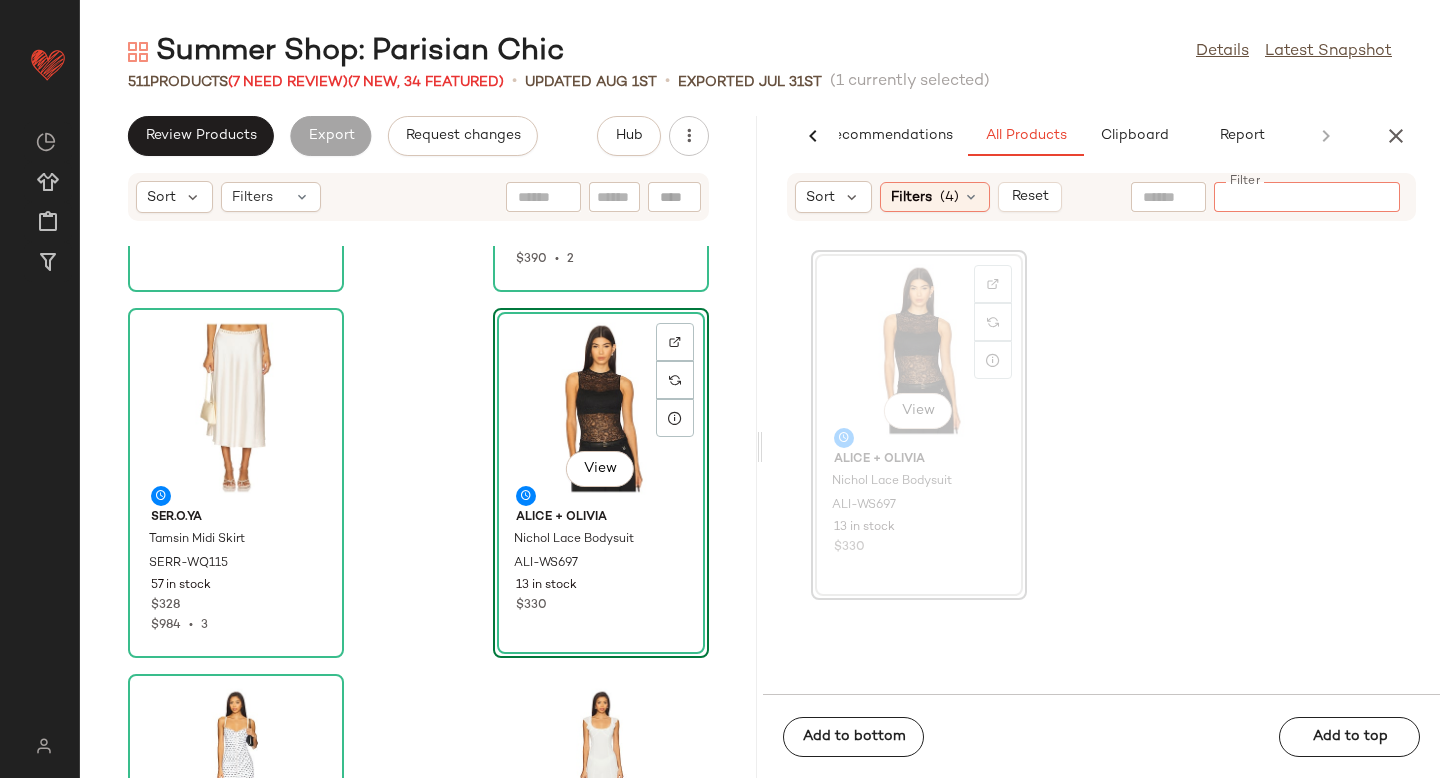 paste on "**********" 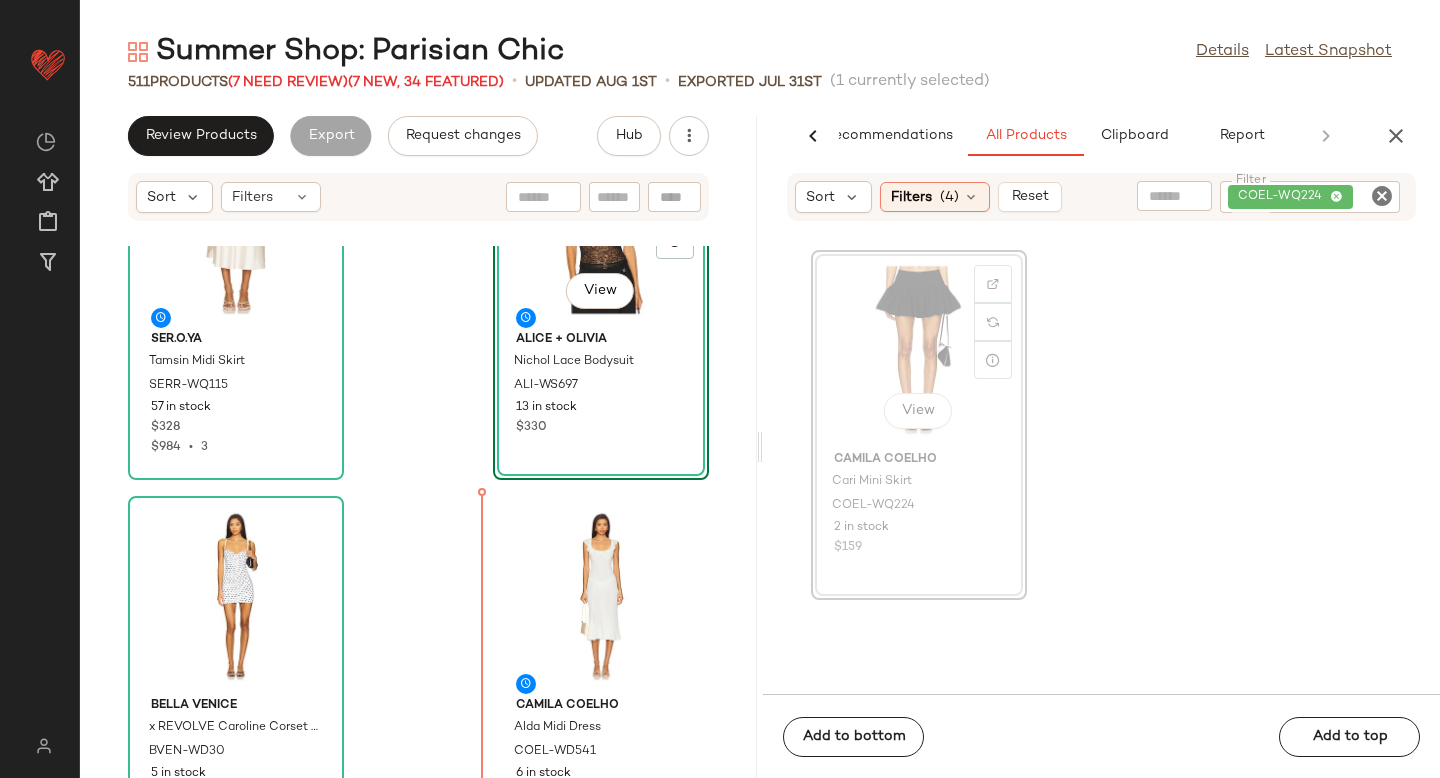 scroll, scrollTop: 1021, scrollLeft: 0, axis: vertical 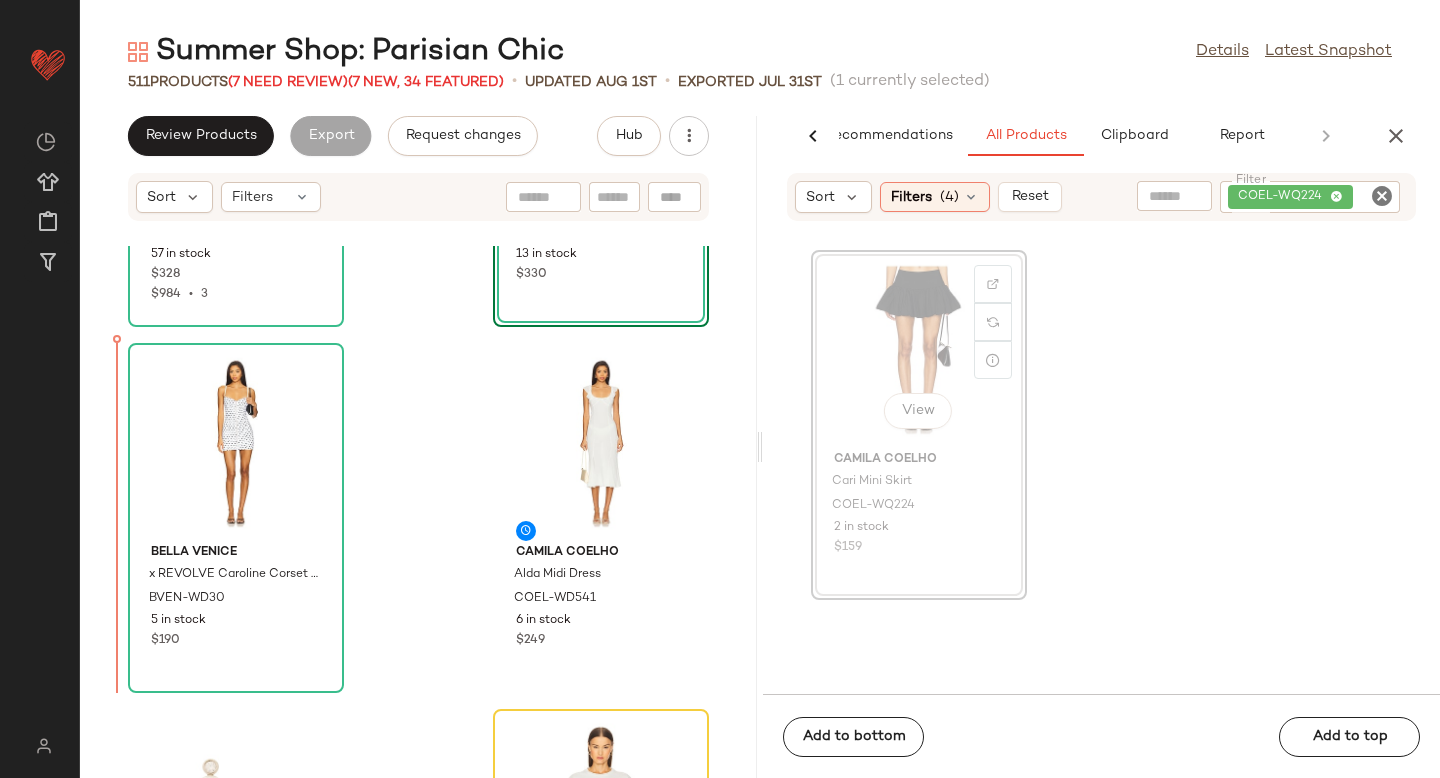 drag, startPoint x: 913, startPoint y: 335, endPoint x: 878, endPoint y: 370, distance: 49.497475 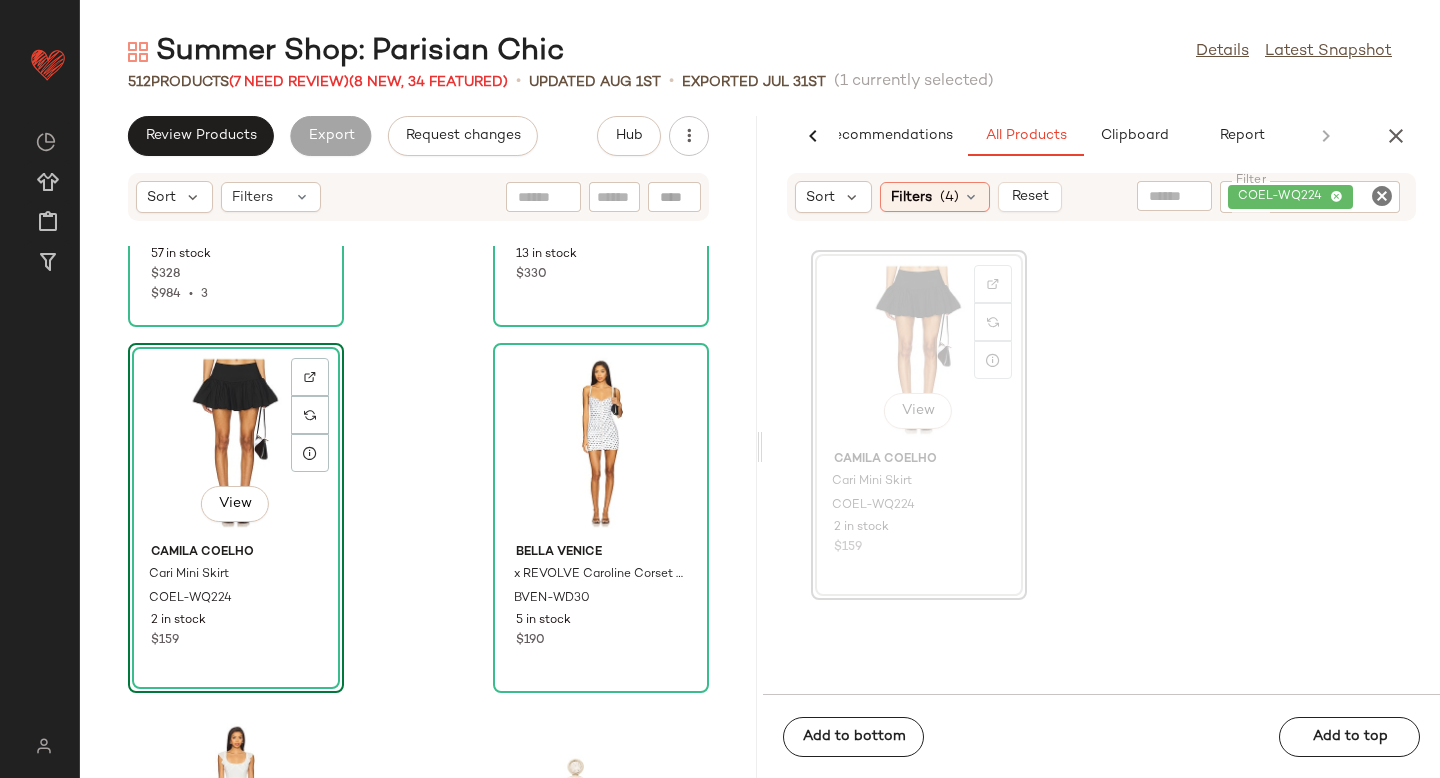 click 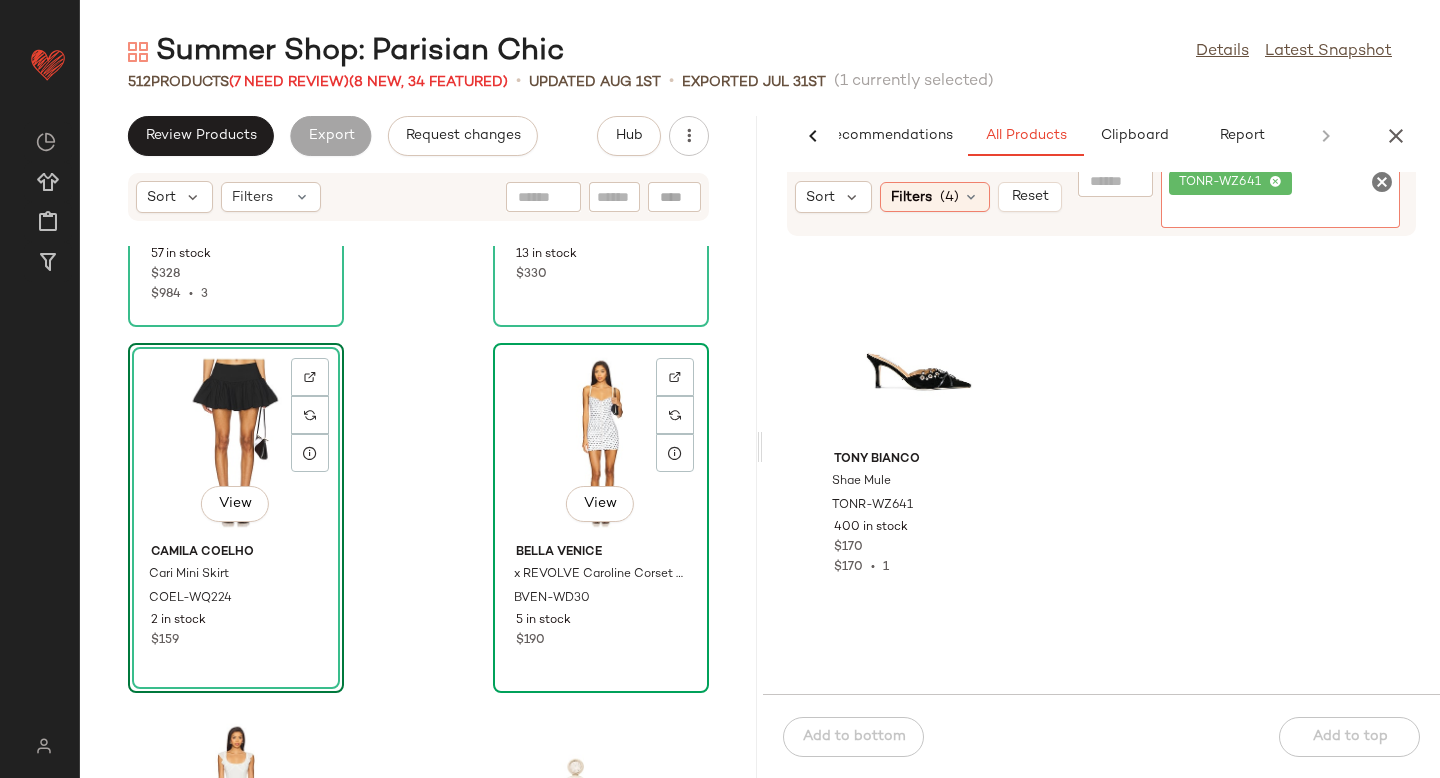 scroll, scrollTop: 0, scrollLeft: 0, axis: both 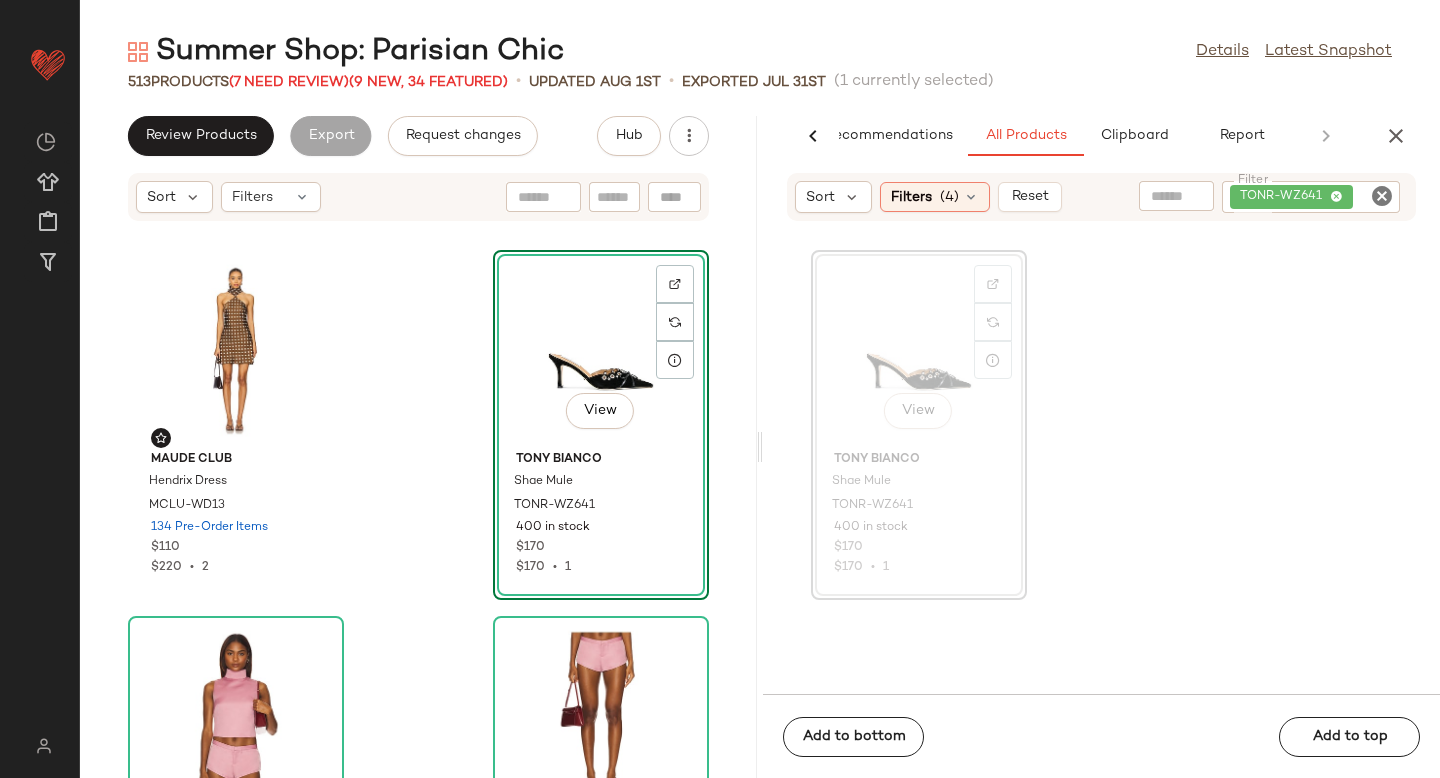 drag, startPoint x: 851, startPoint y: 353, endPoint x: 383, endPoint y: 0, distance: 586.2022 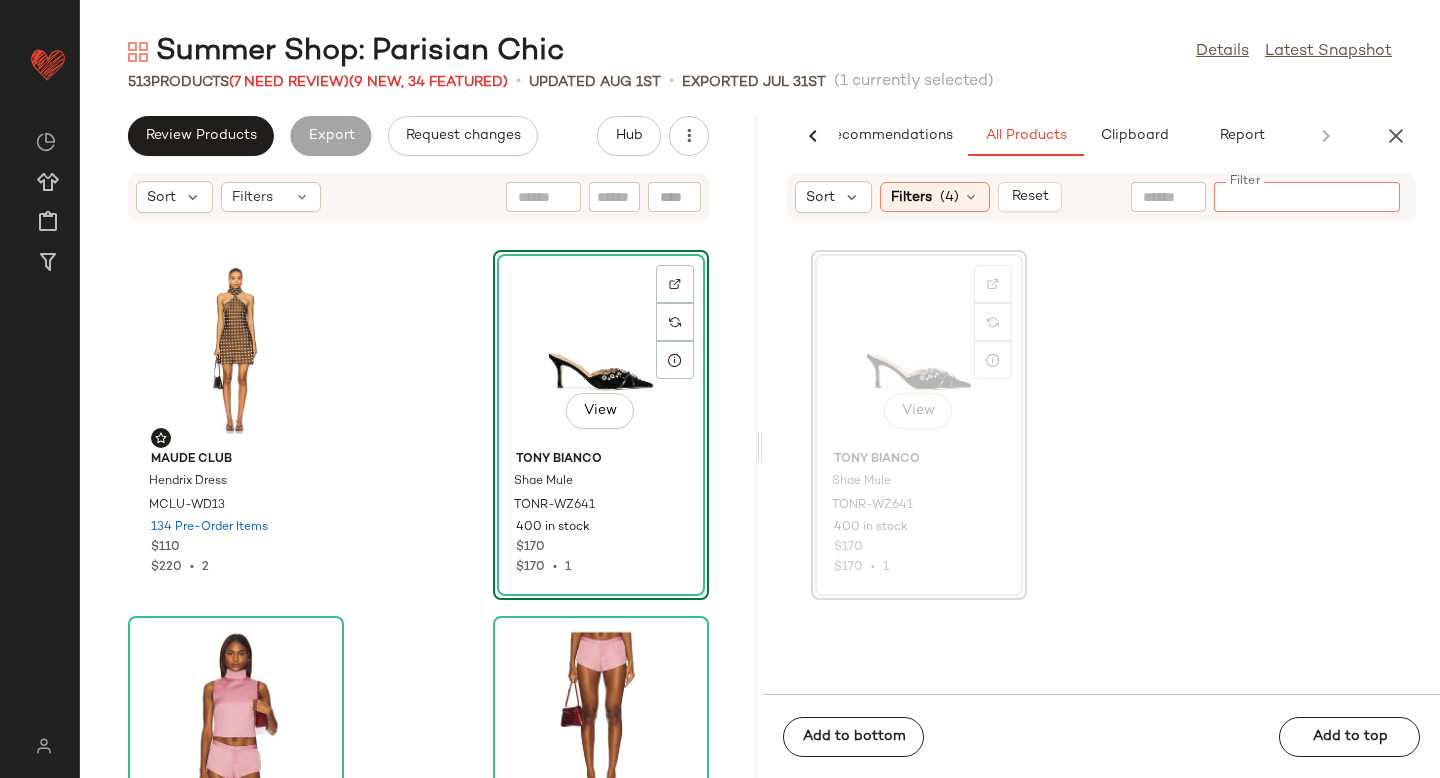 paste on "**********" 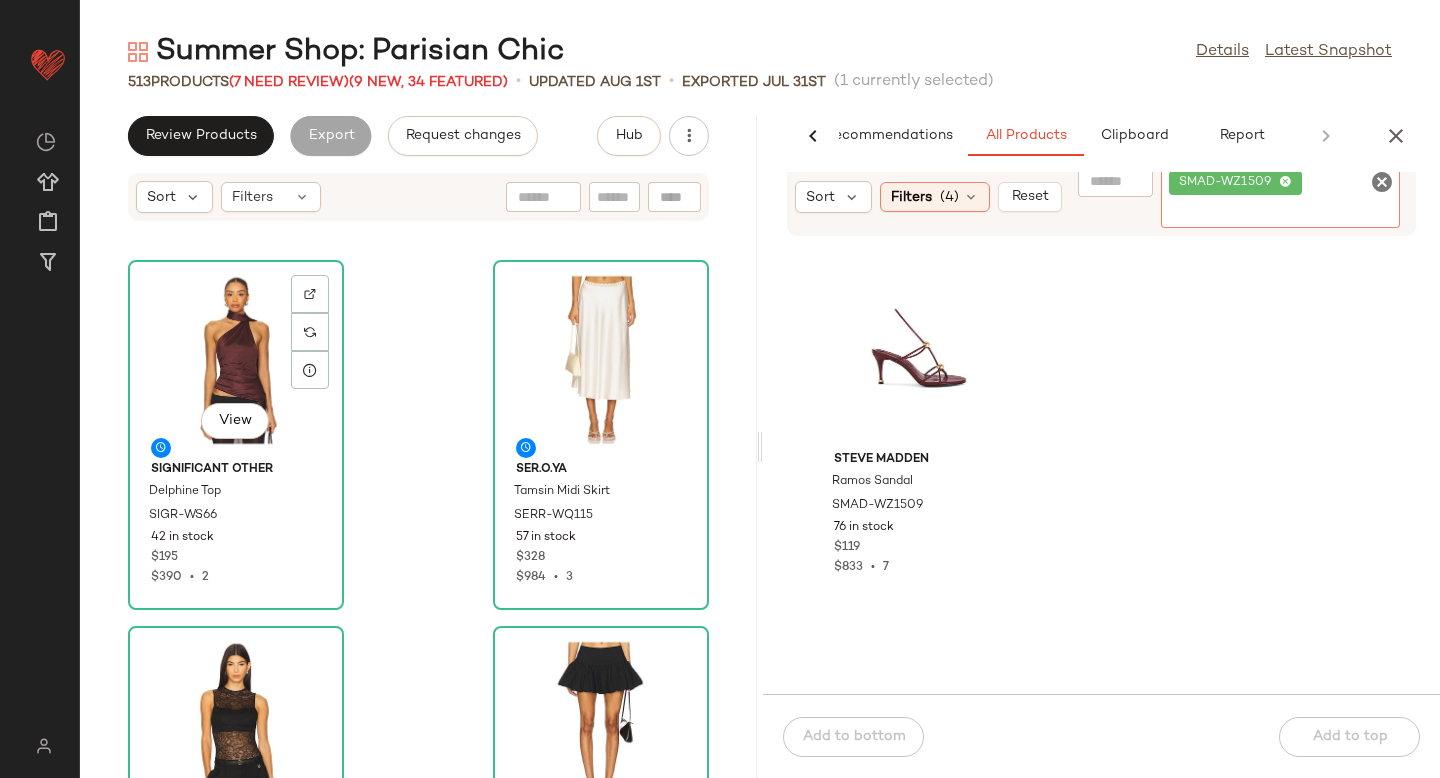 scroll, scrollTop: 727, scrollLeft: 0, axis: vertical 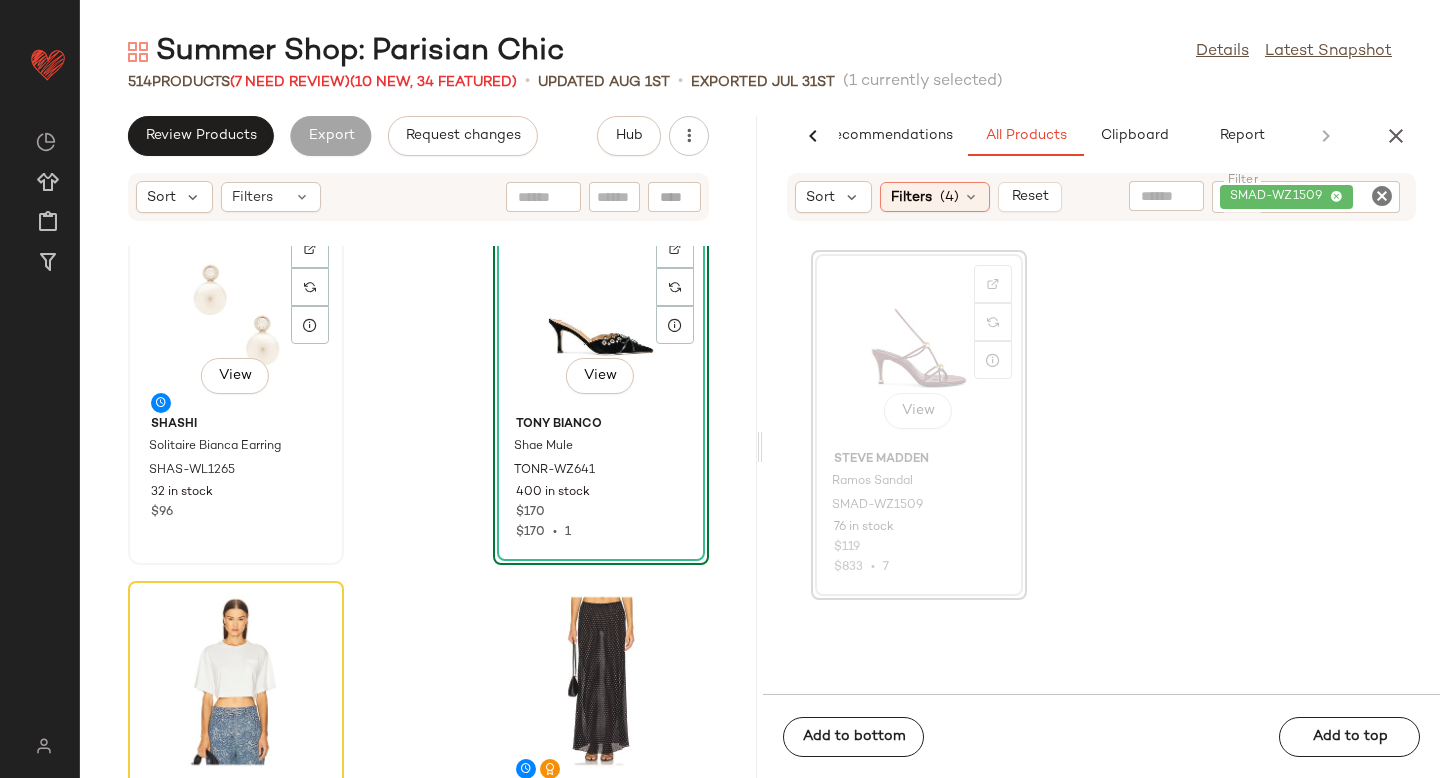 click on "View" 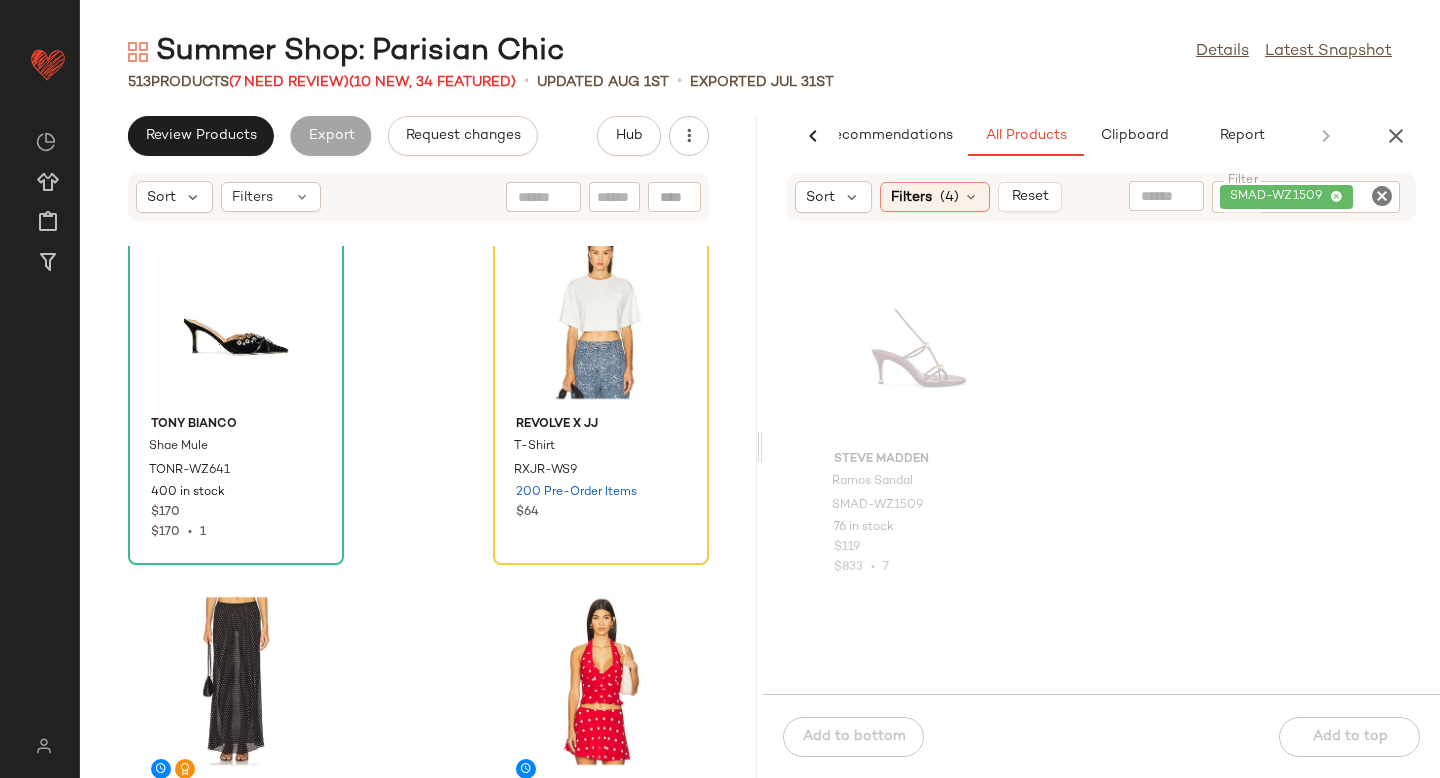 click 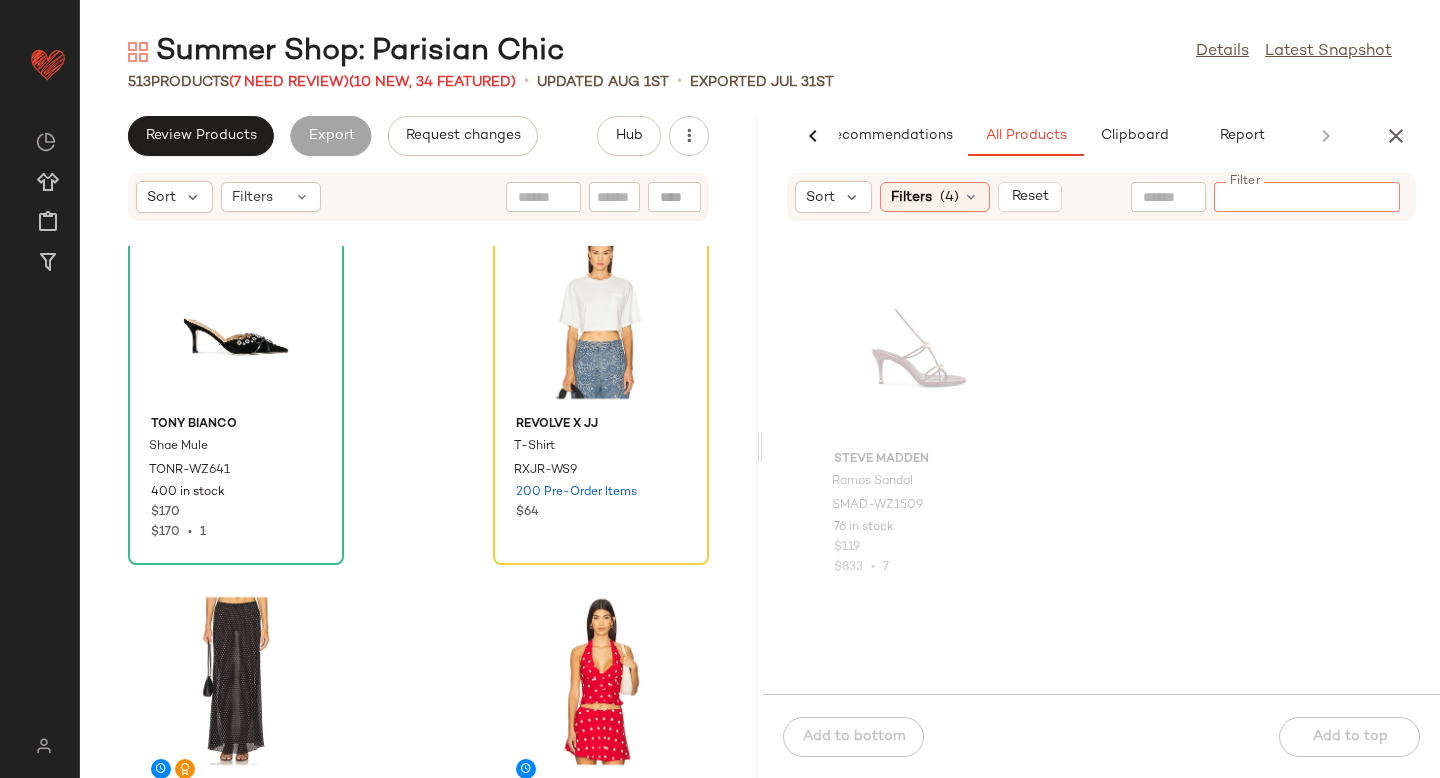 paste on "*********" 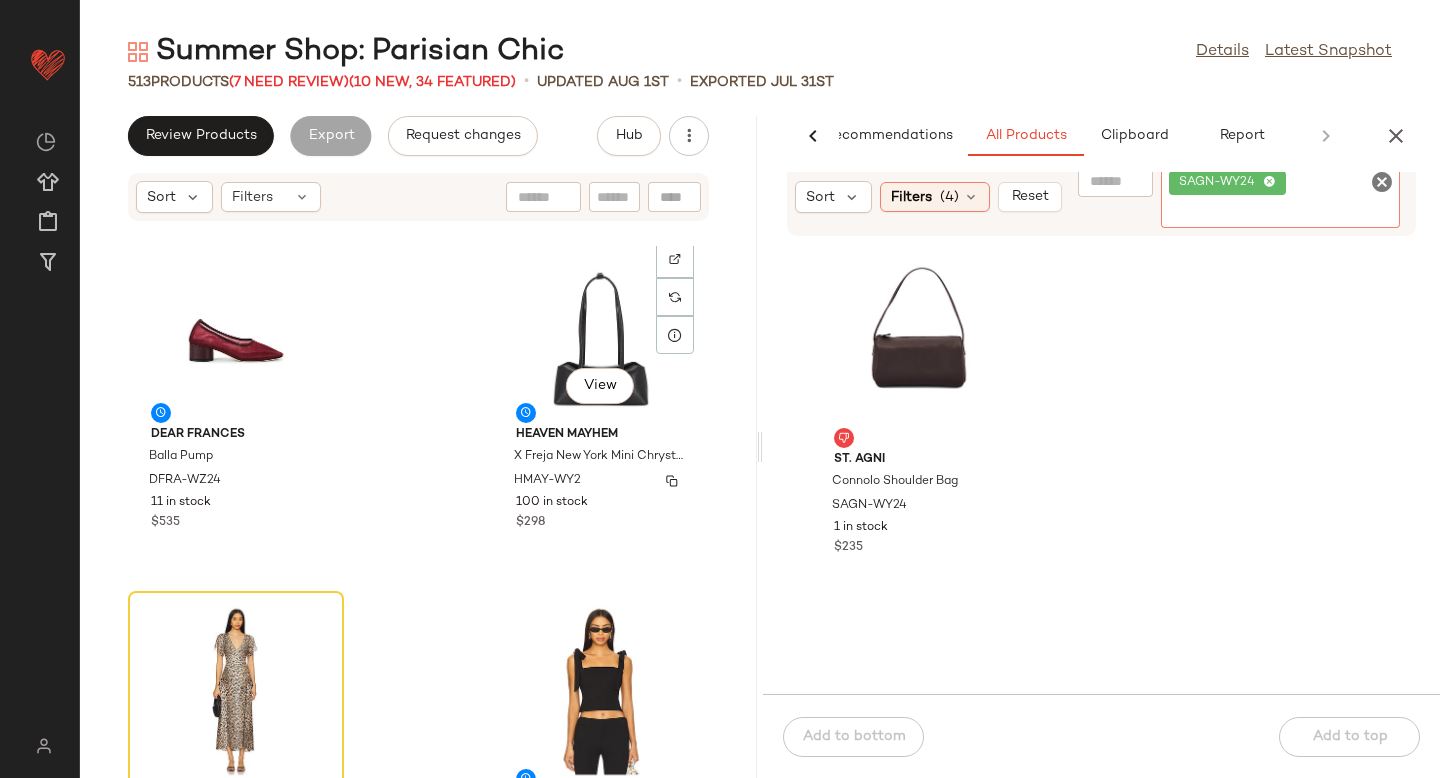 scroll, scrollTop: 2981, scrollLeft: 0, axis: vertical 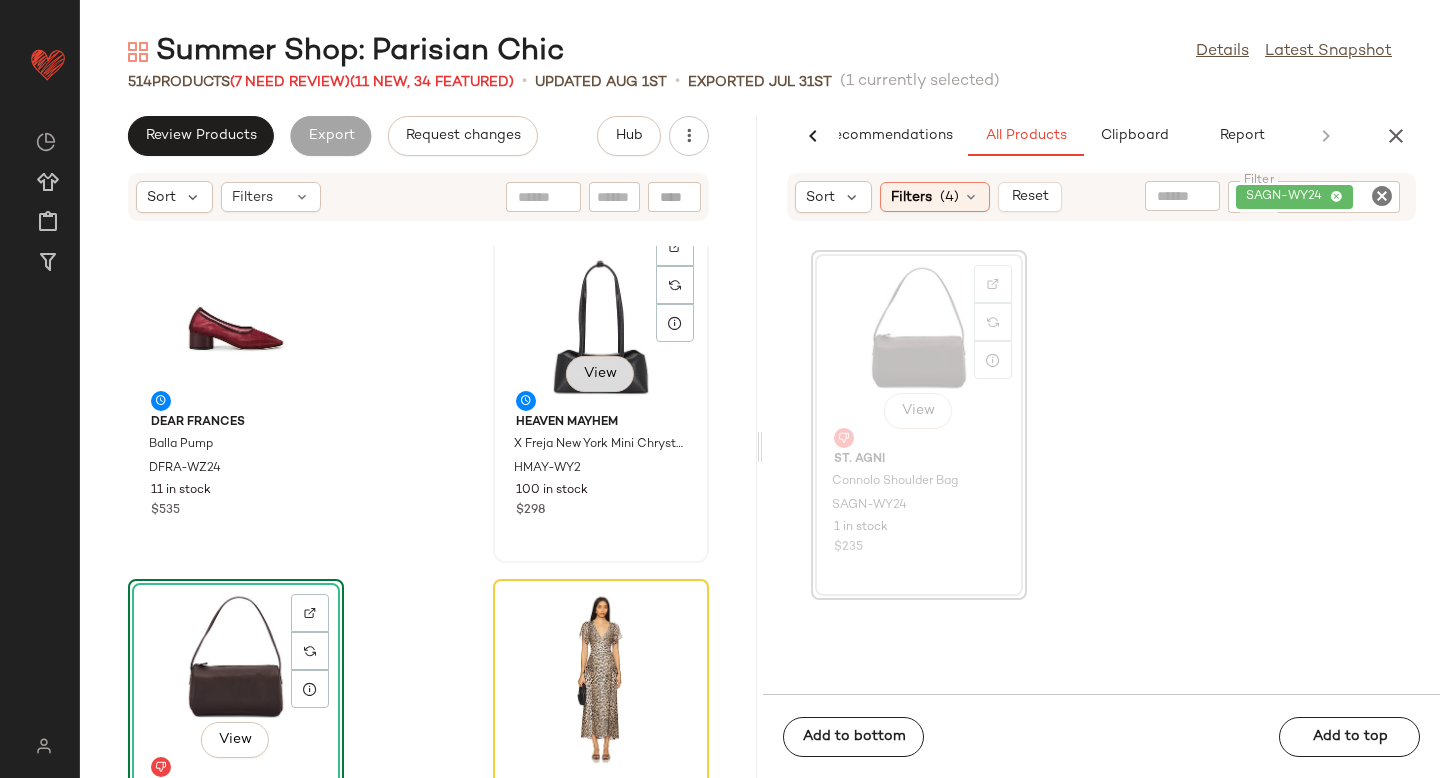 click on "View" at bounding box center (600, 374) 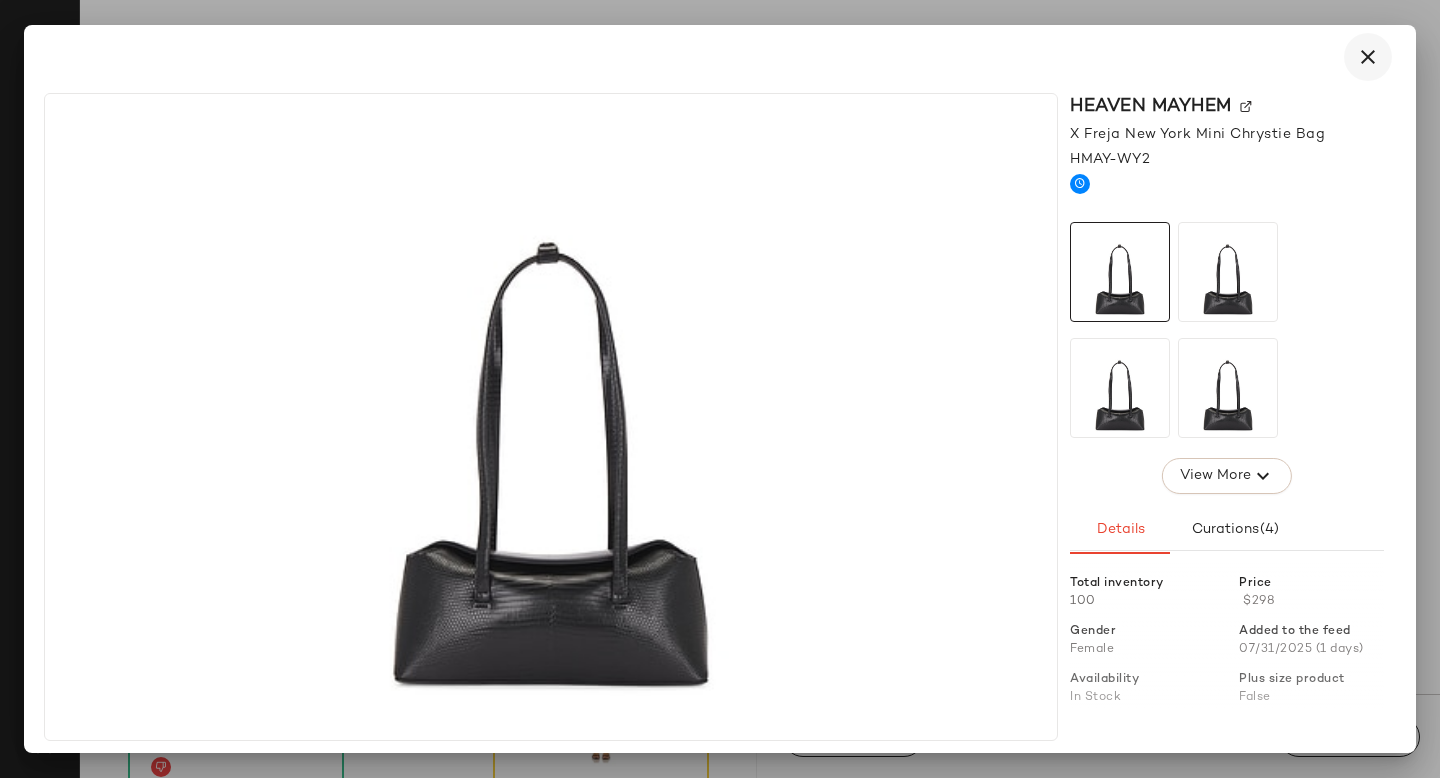 click at bounding box center (1368, 57) 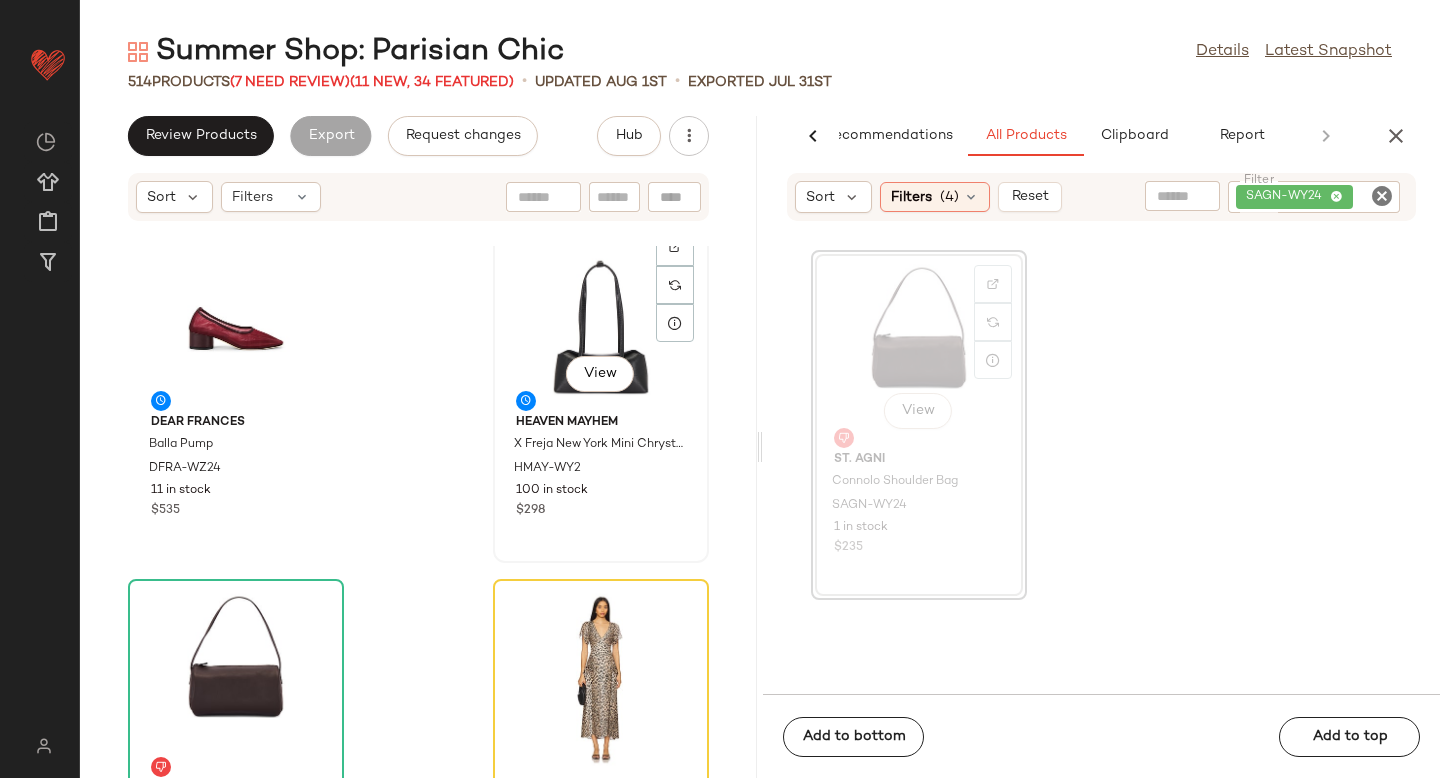 click on "View" 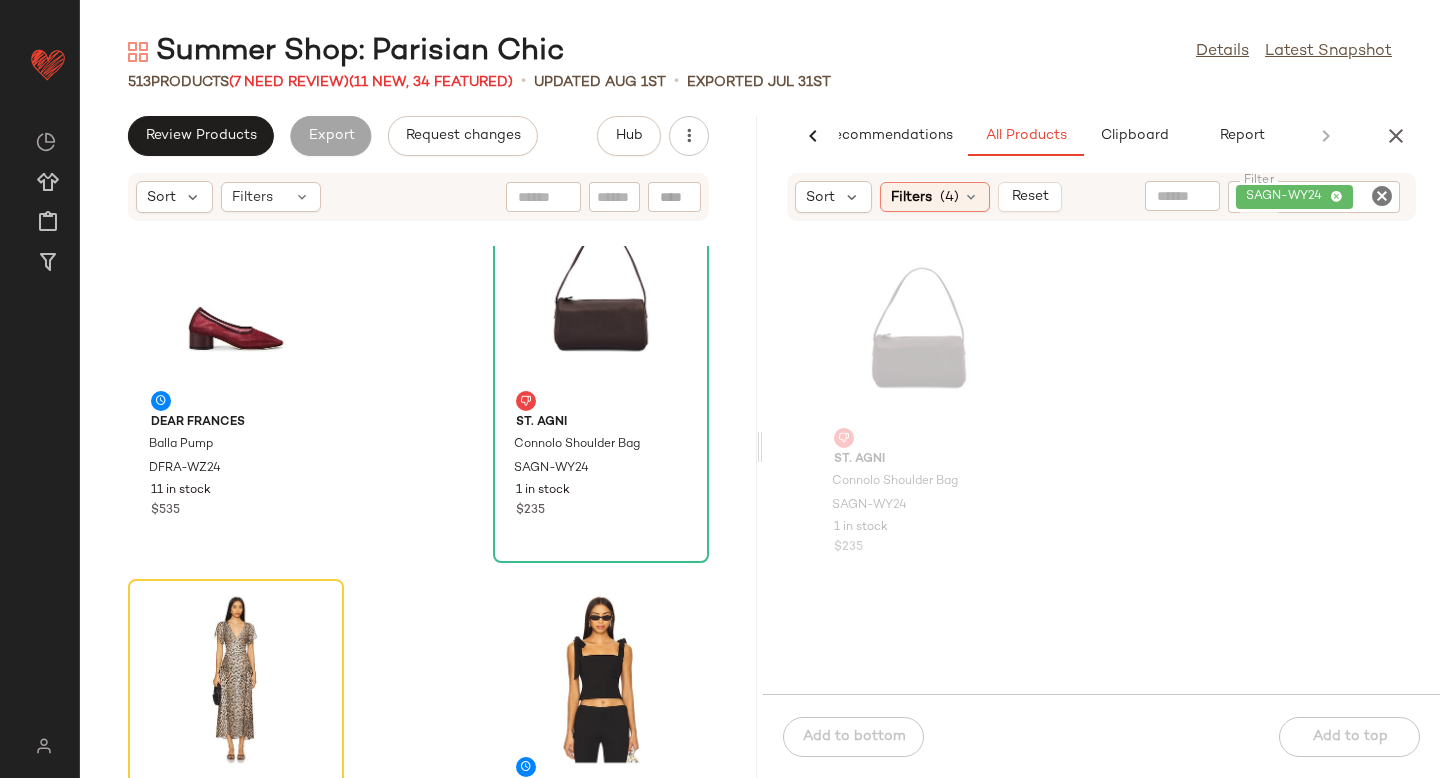 click 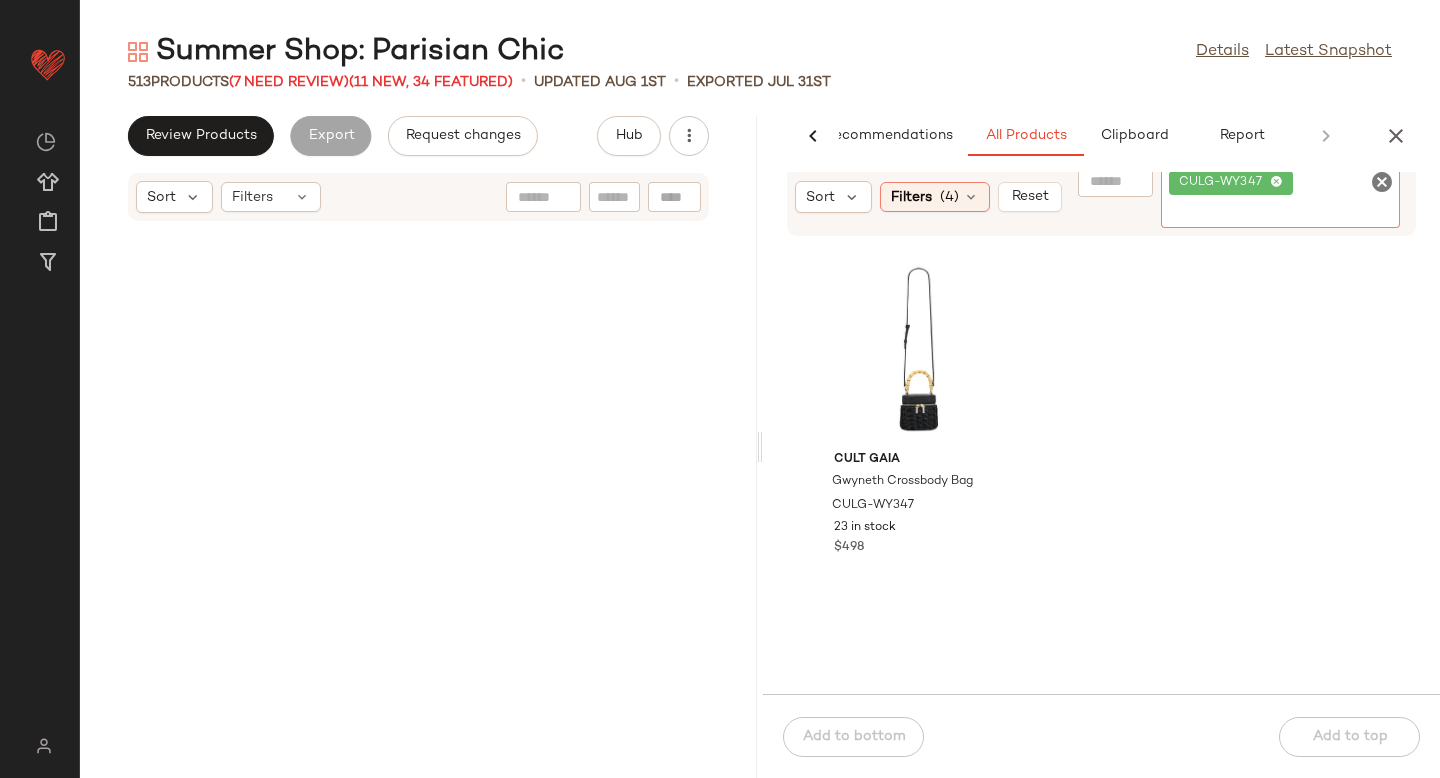 scroll, scrollTop: 0, scrollLeft: 0, axis: both 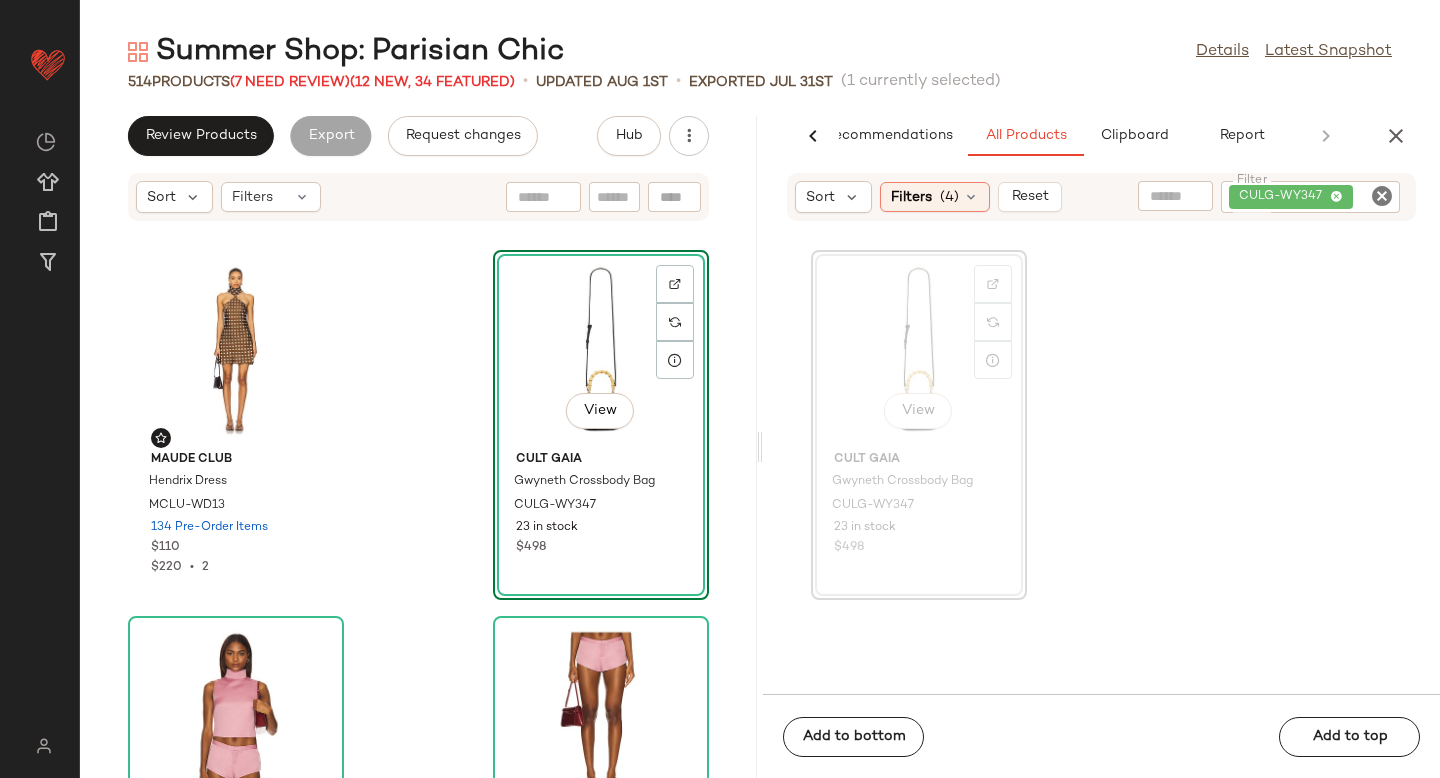 drag, startPoint x: 877, startPoint y: 330, endPoint x: 200, endPoint y: 0, distance: 753.14606 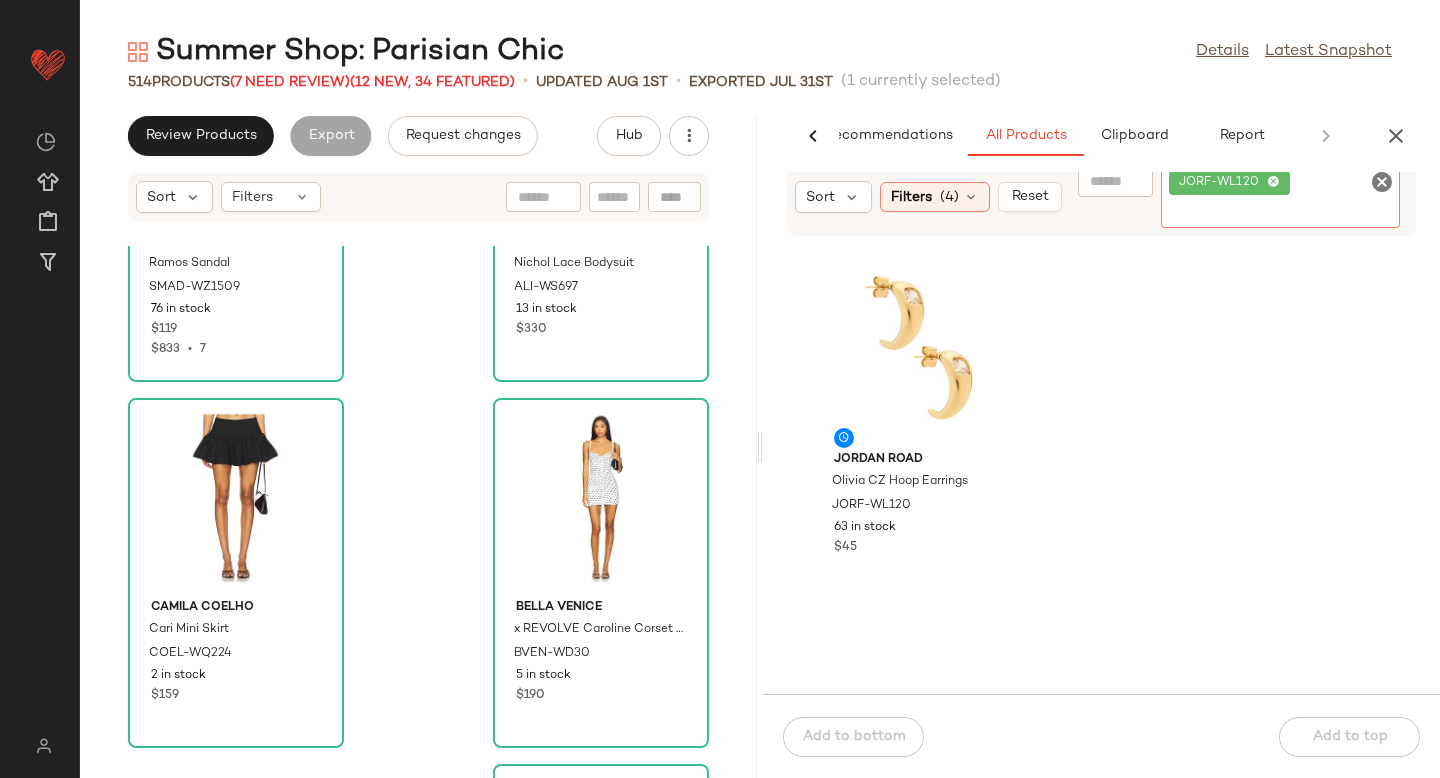 scroll, scrollTop: 1398, scrollLeft: 0, axis: vertical 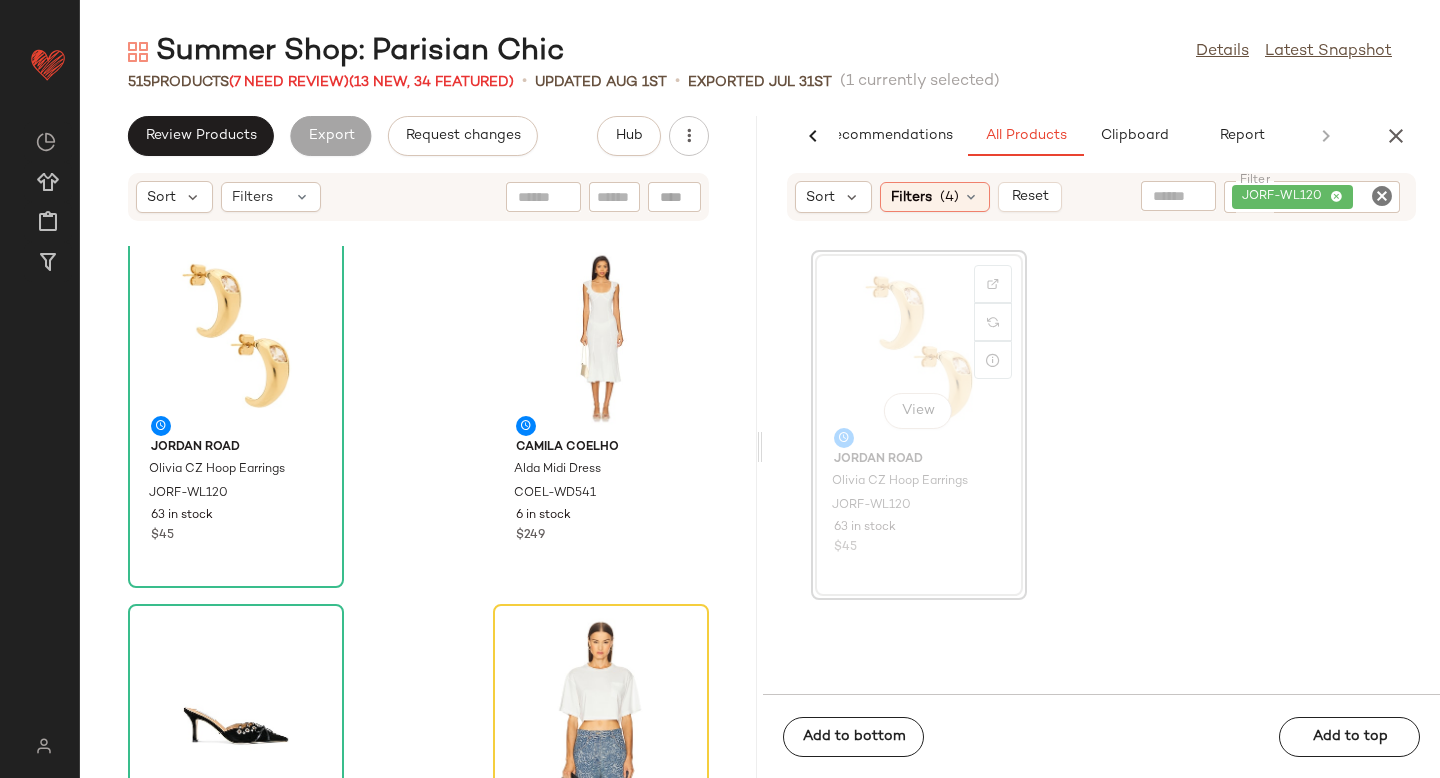 click 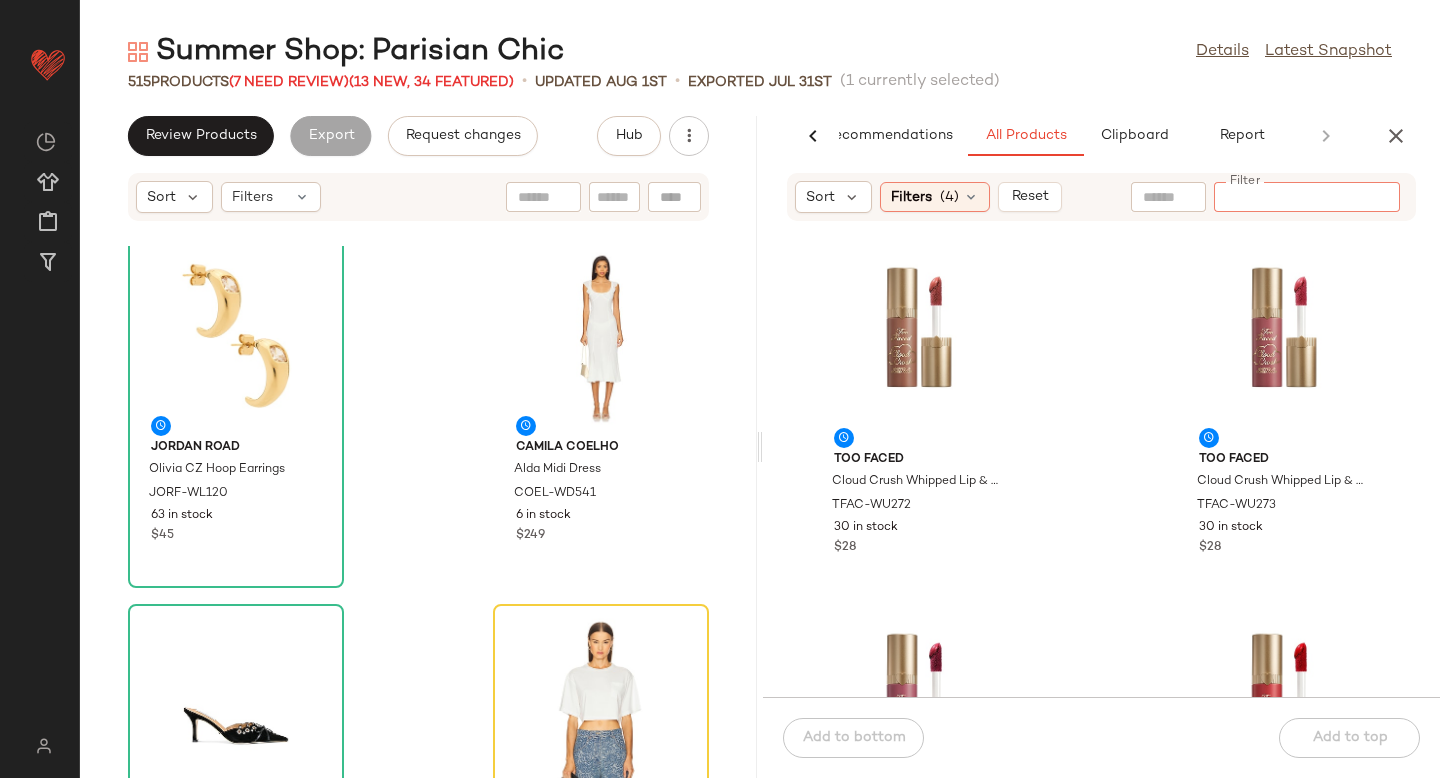 paste on "*********" 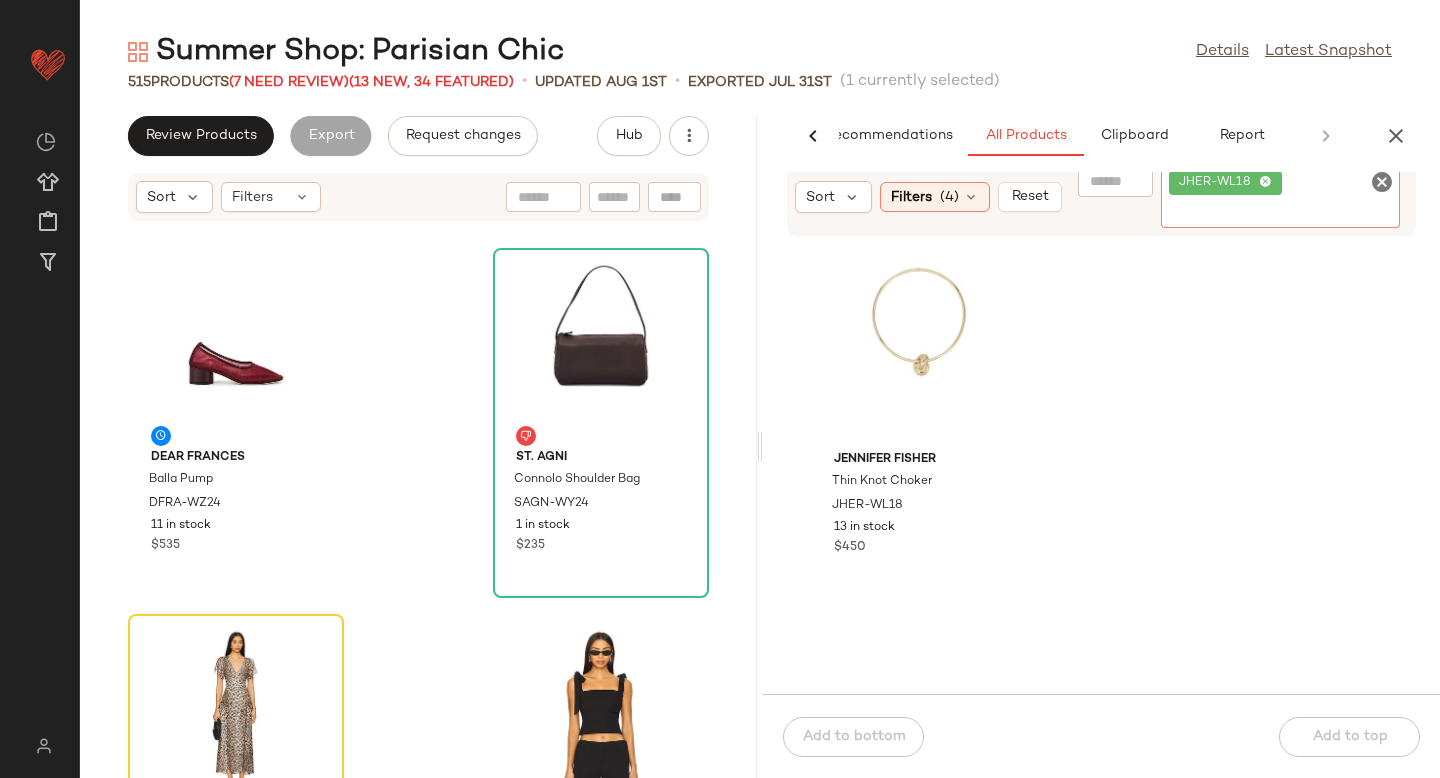 scroll, scrollTop: 3246, scrollLeft: 0, axis: vertical 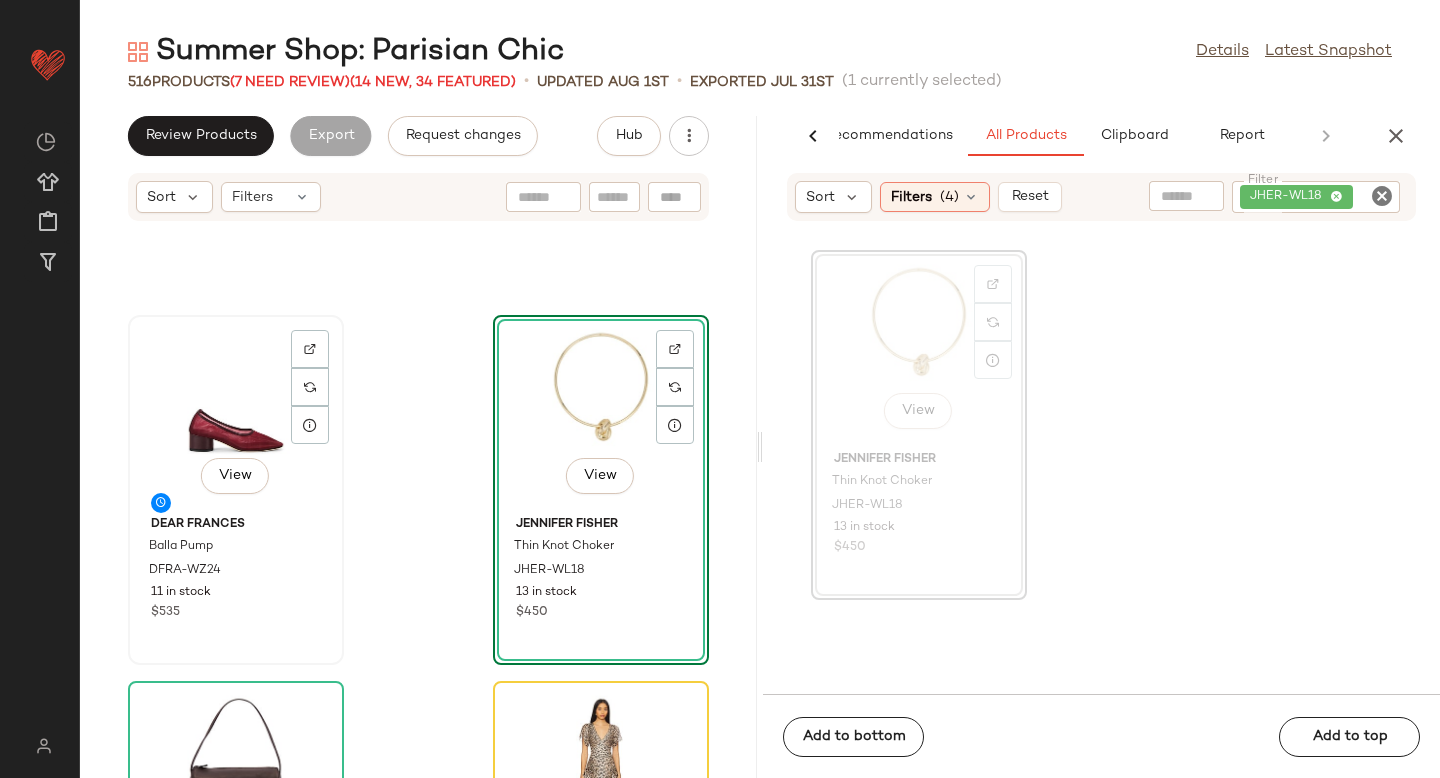 click on "View" 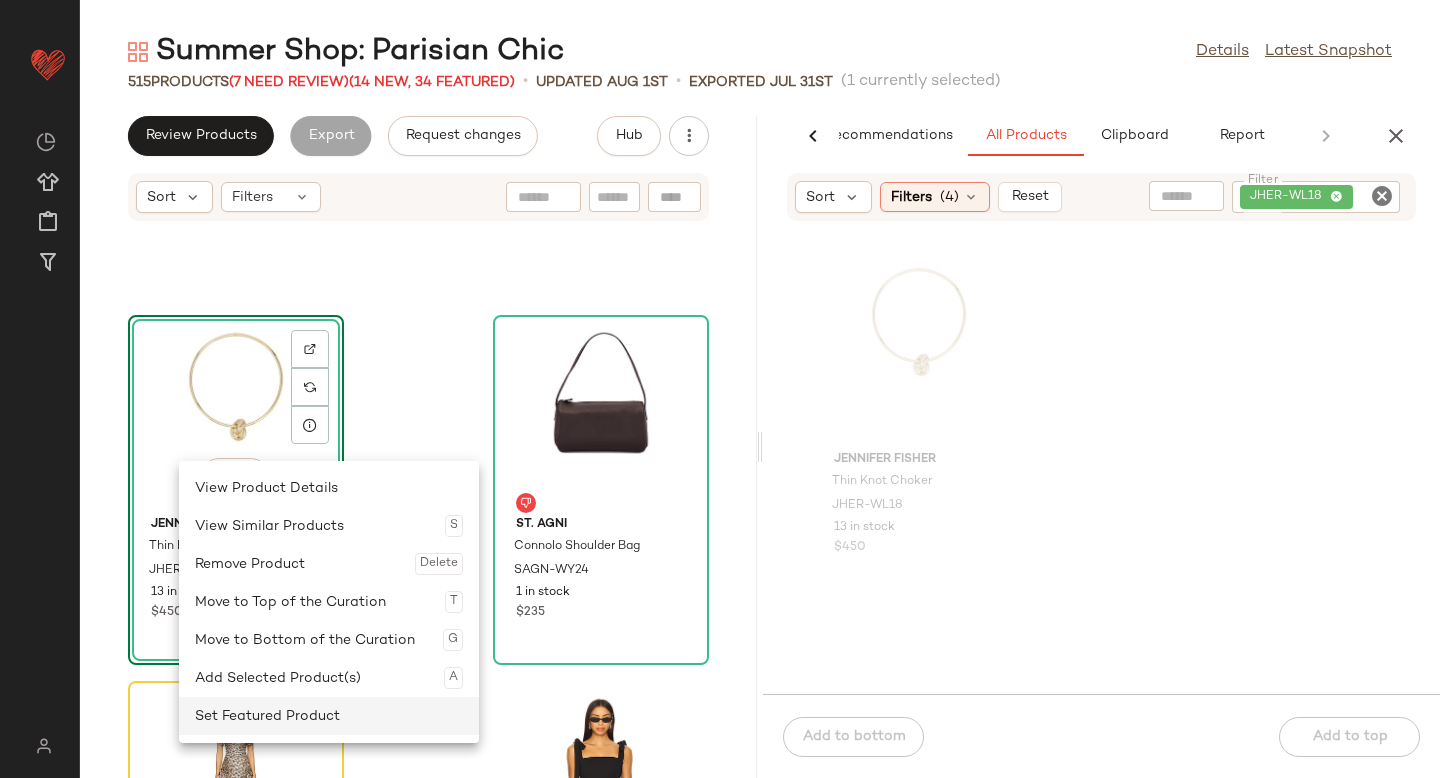 click on "Set Featured Product" 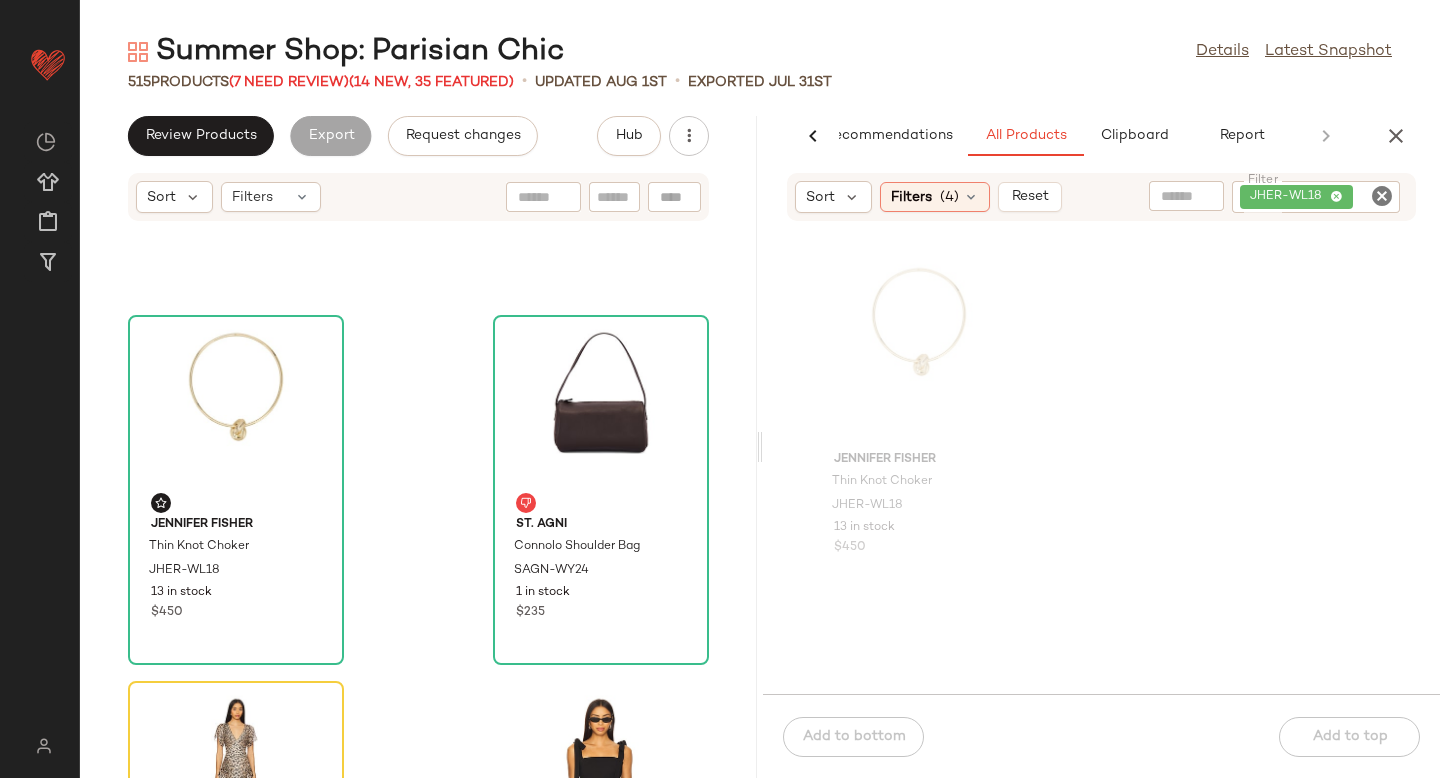 click 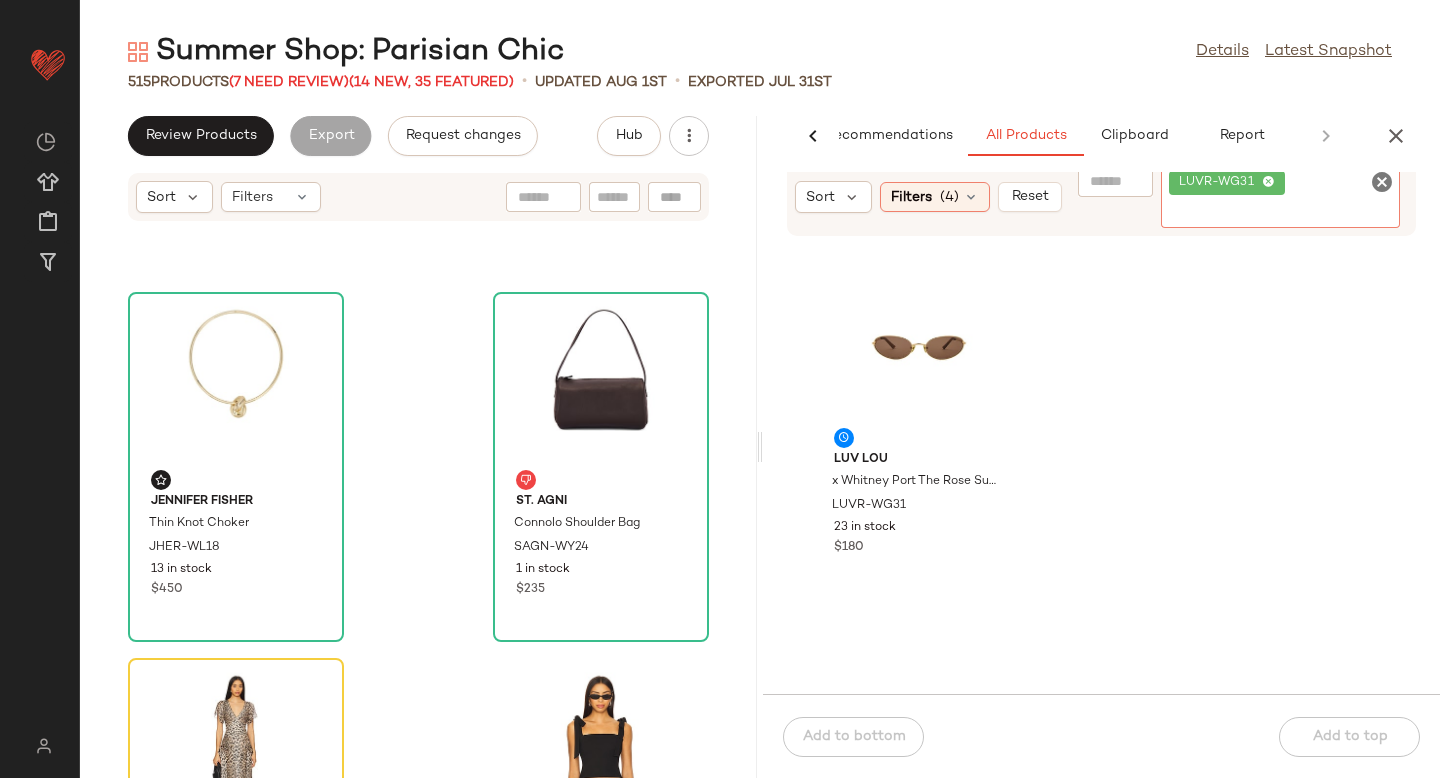 scroll, scrollTop: 3263, scrollLeft: 0, axis: vertical 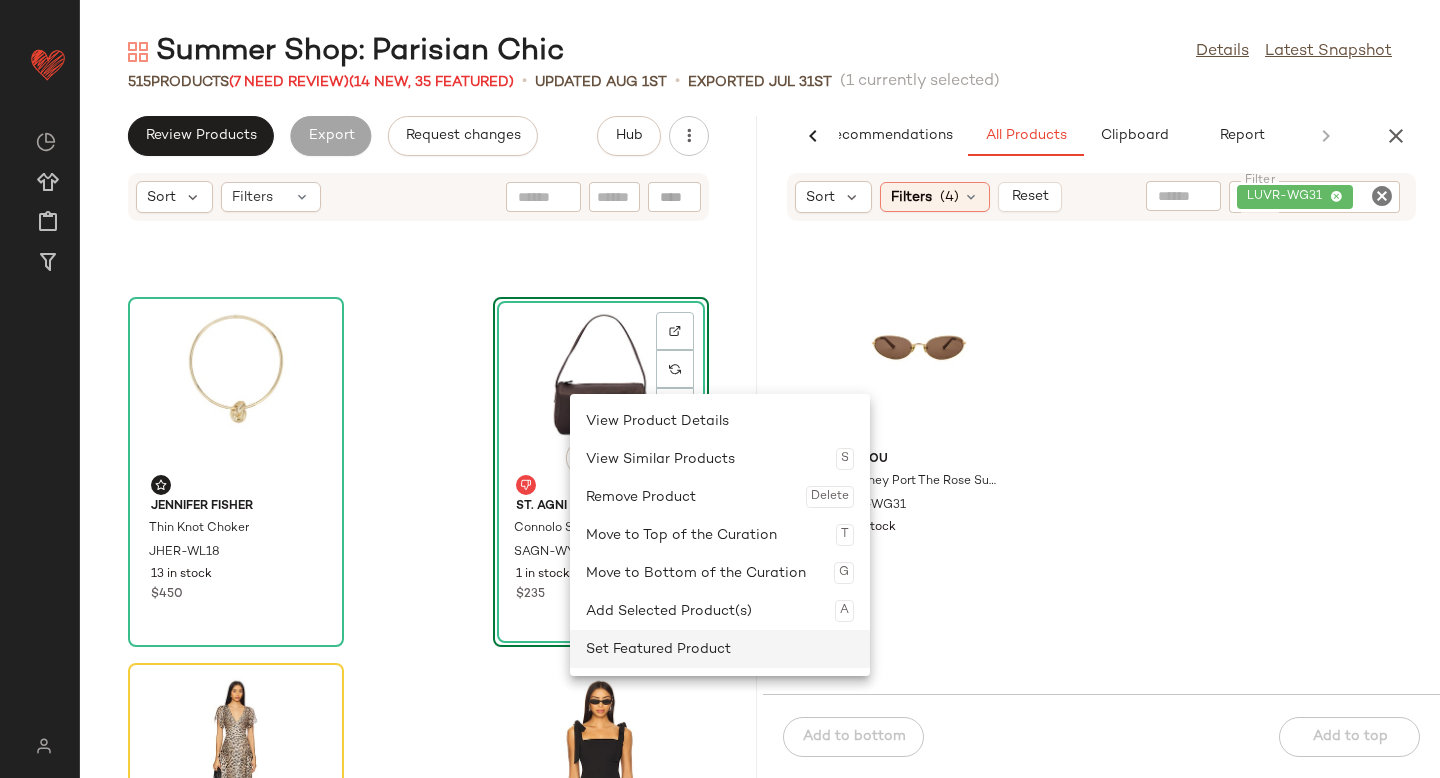 click on "Set Featured Product" 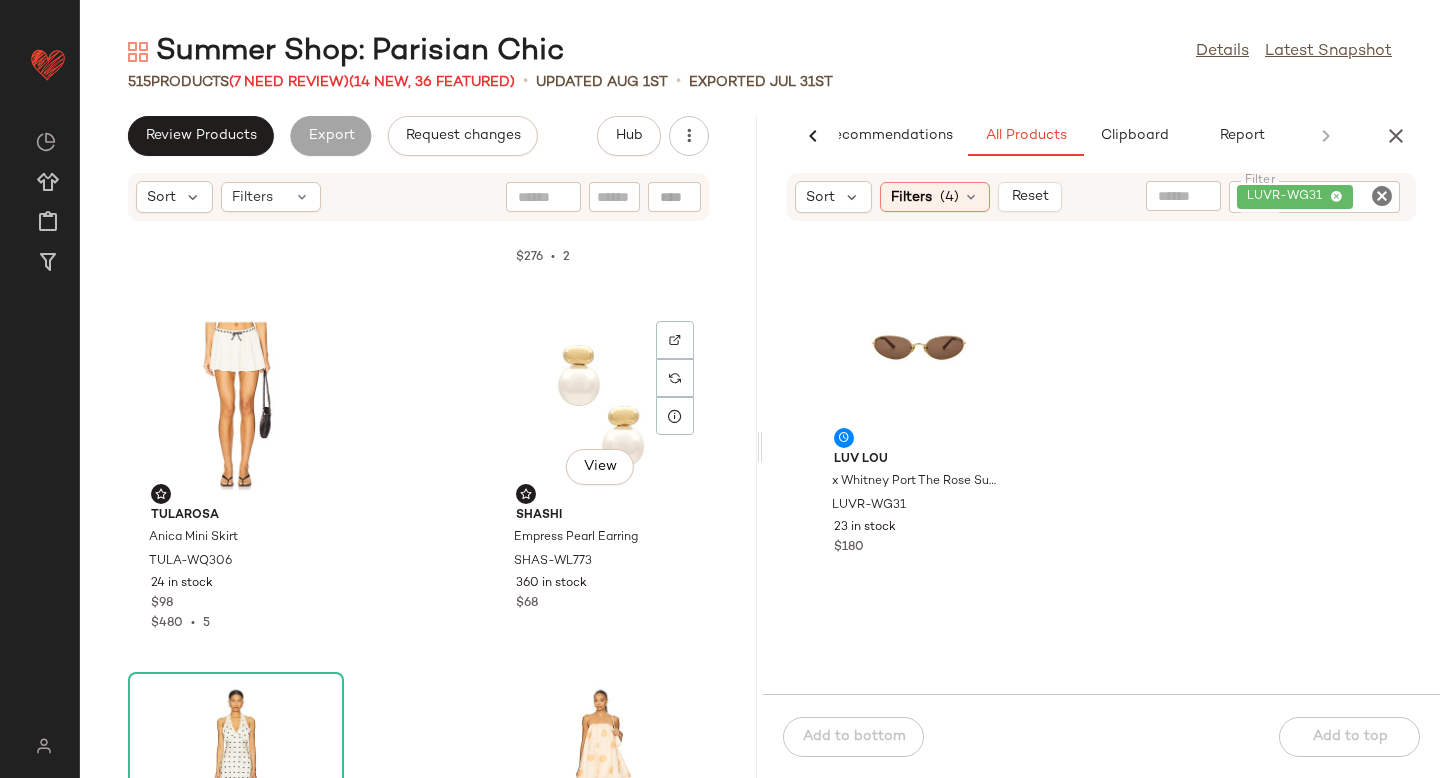 scroll, scrollTop: 4376, scrollLeft: 0, axis: vertical 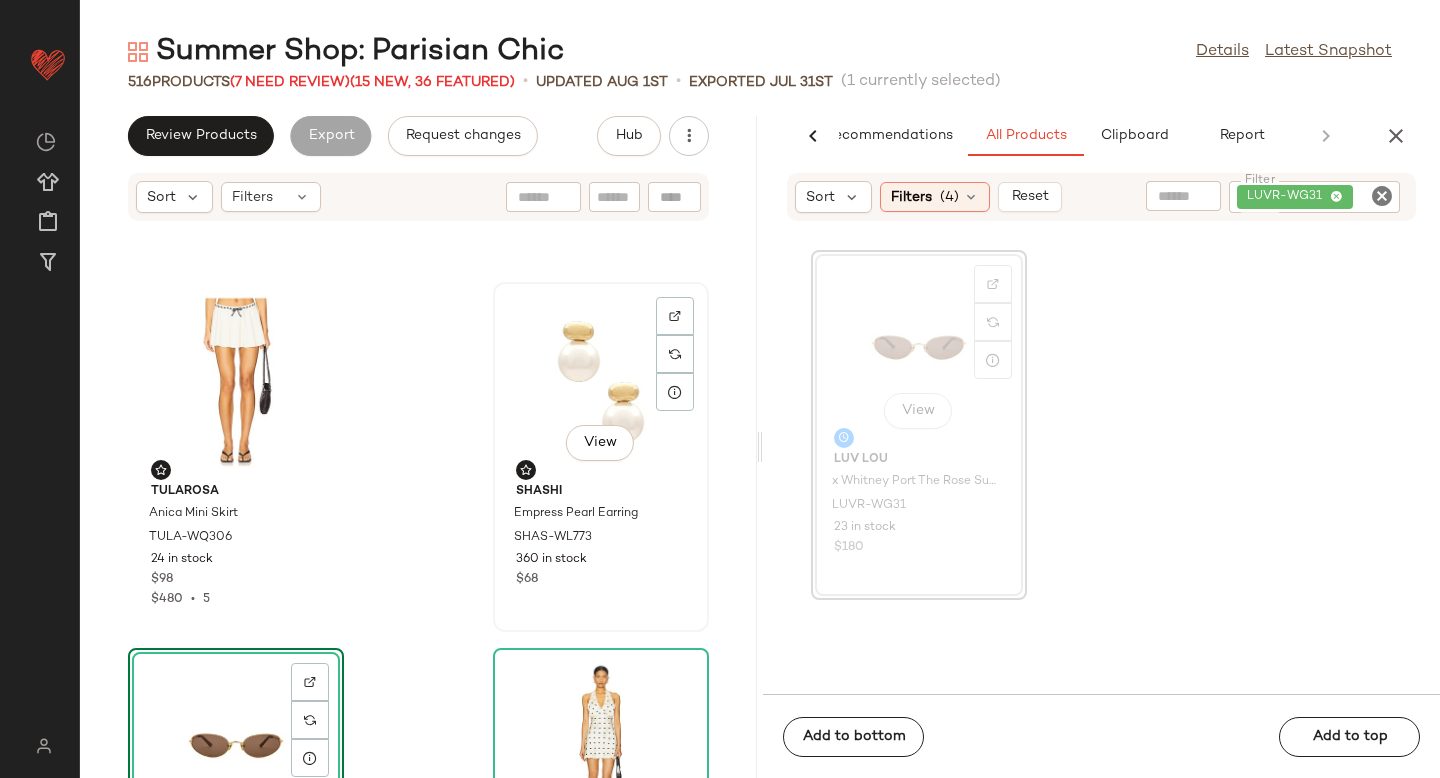 click on "View" 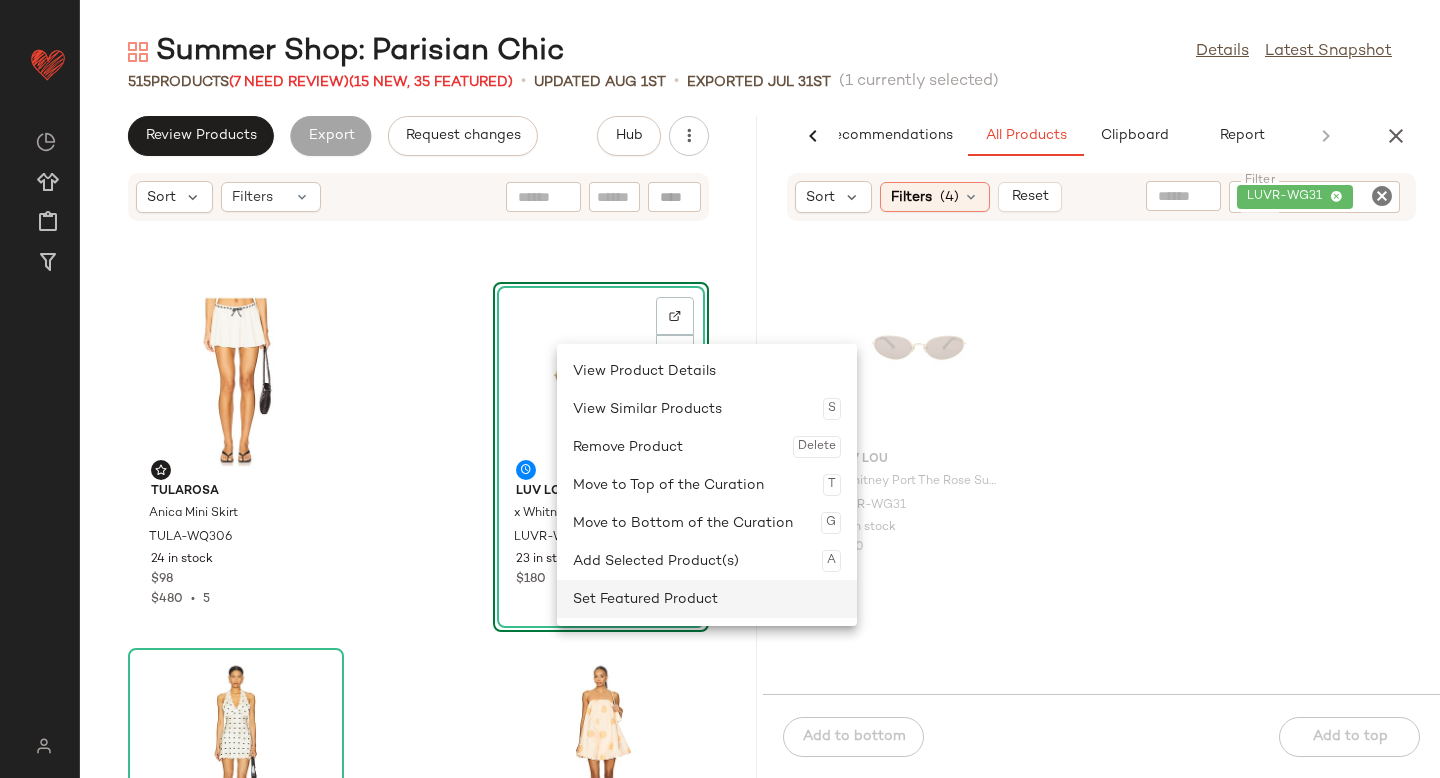 click on "Set Featured Product" 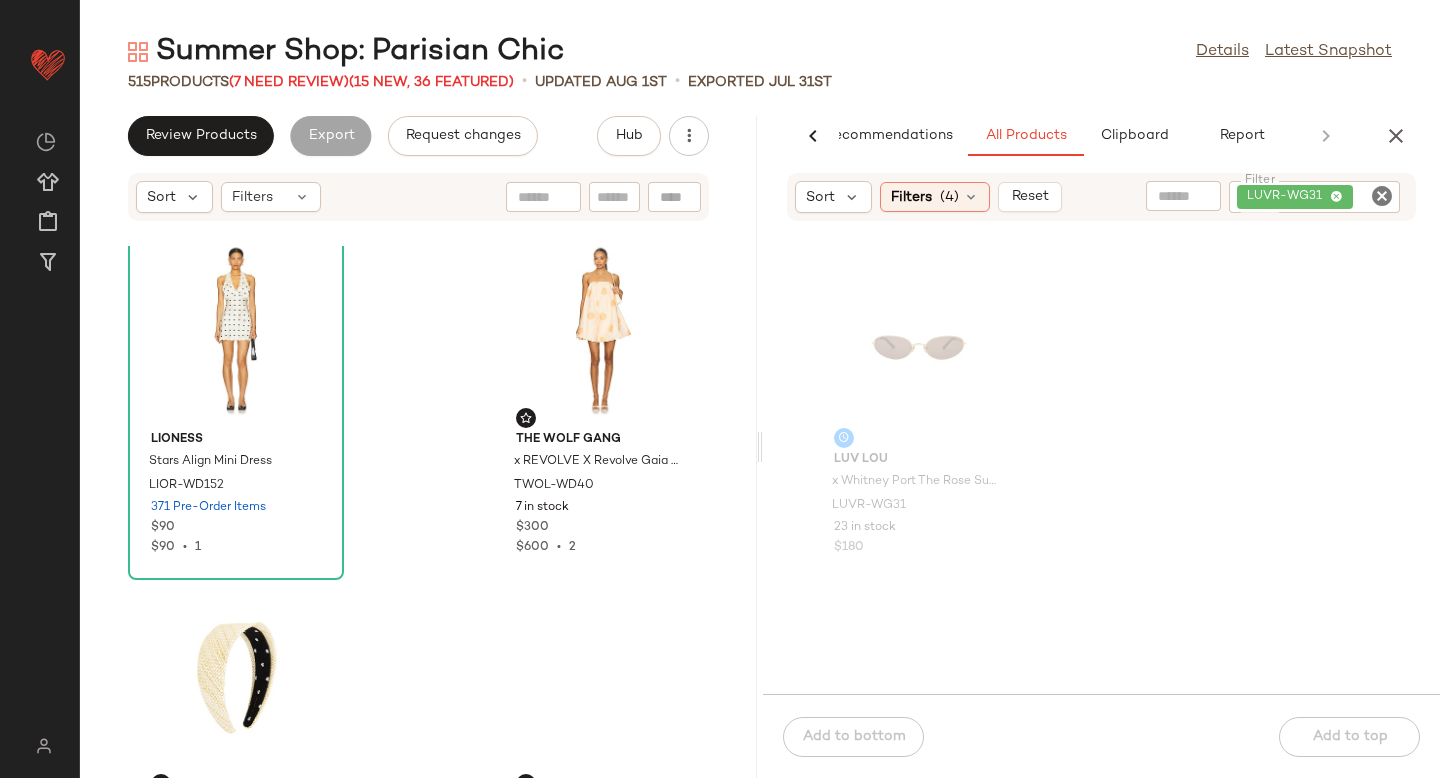 scroll, scrollTop: 4793, scrollLeft: 0, axis: vertical 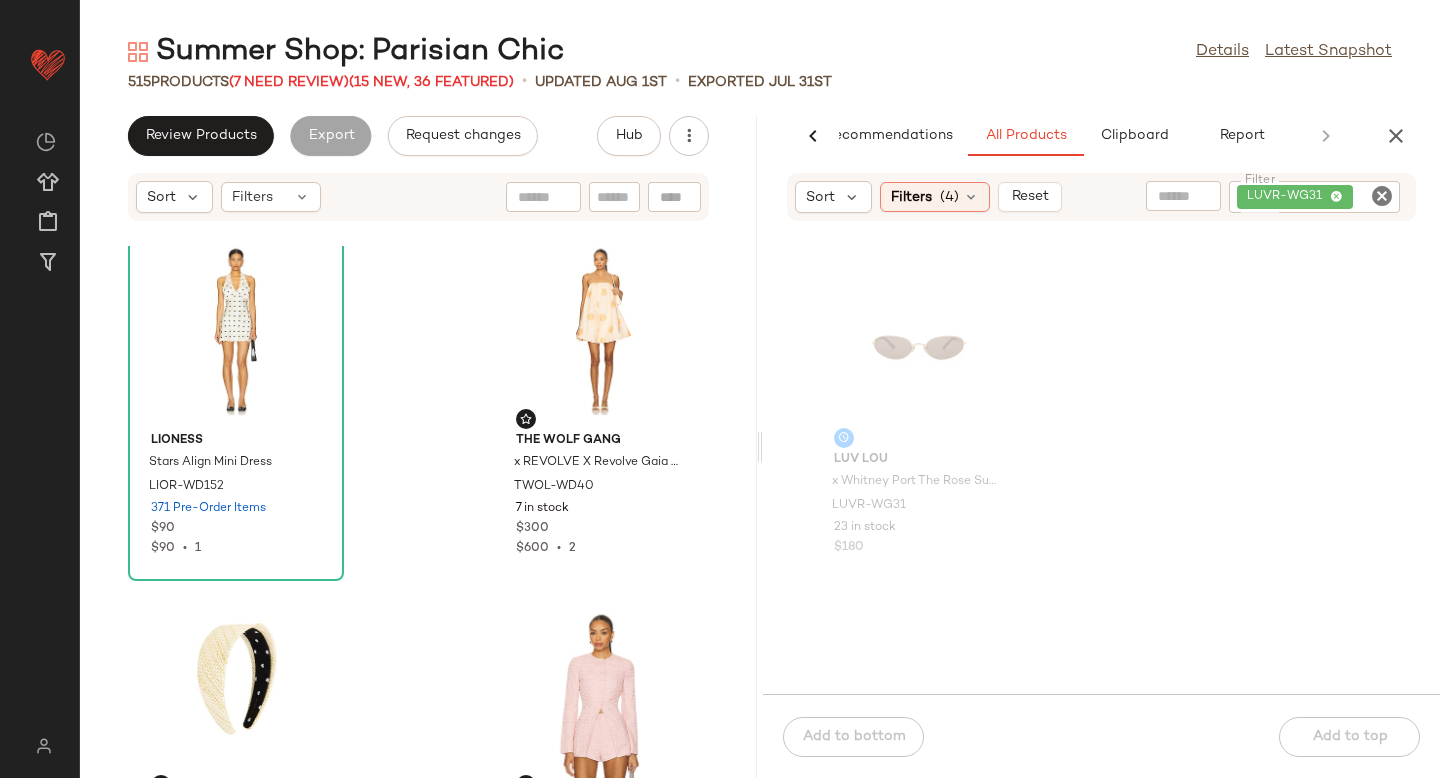 click 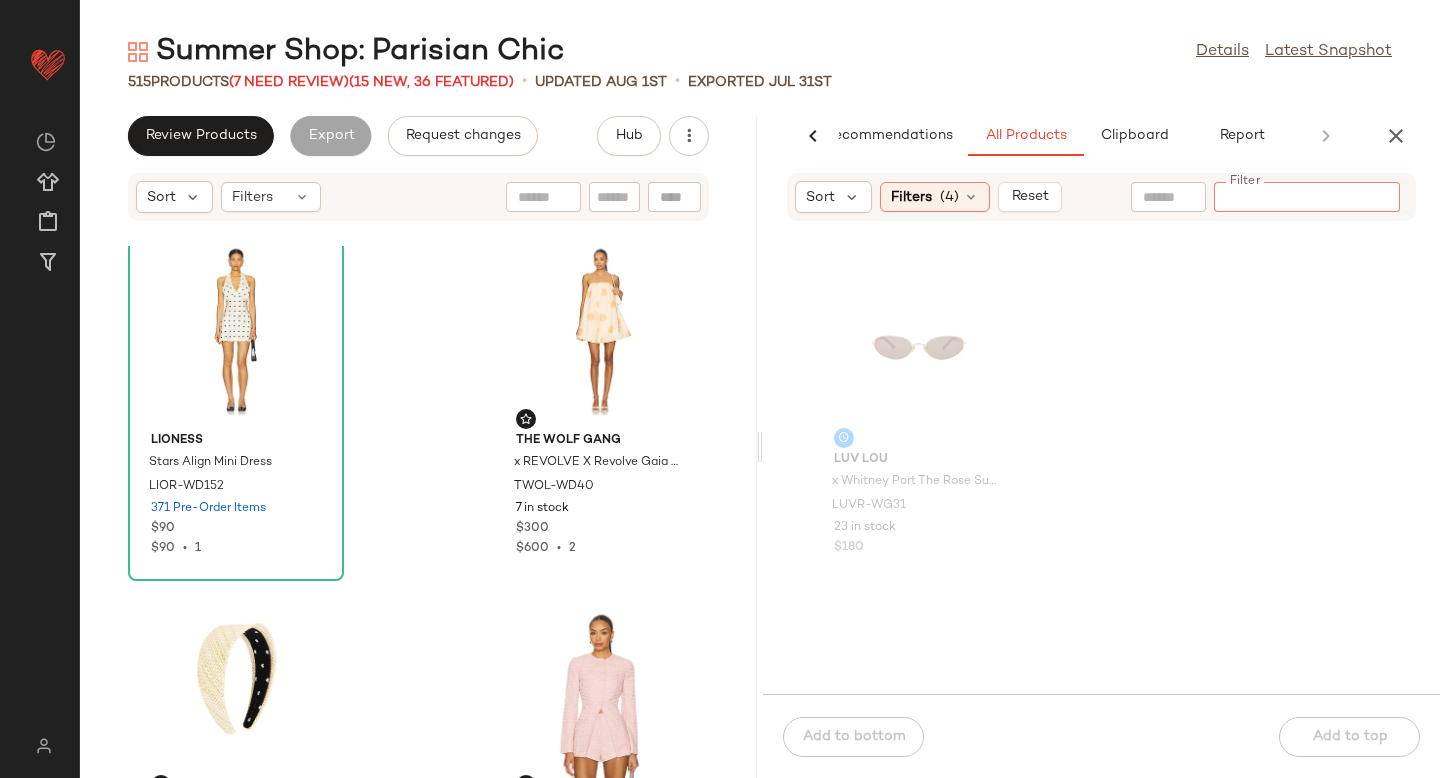paste on "********" 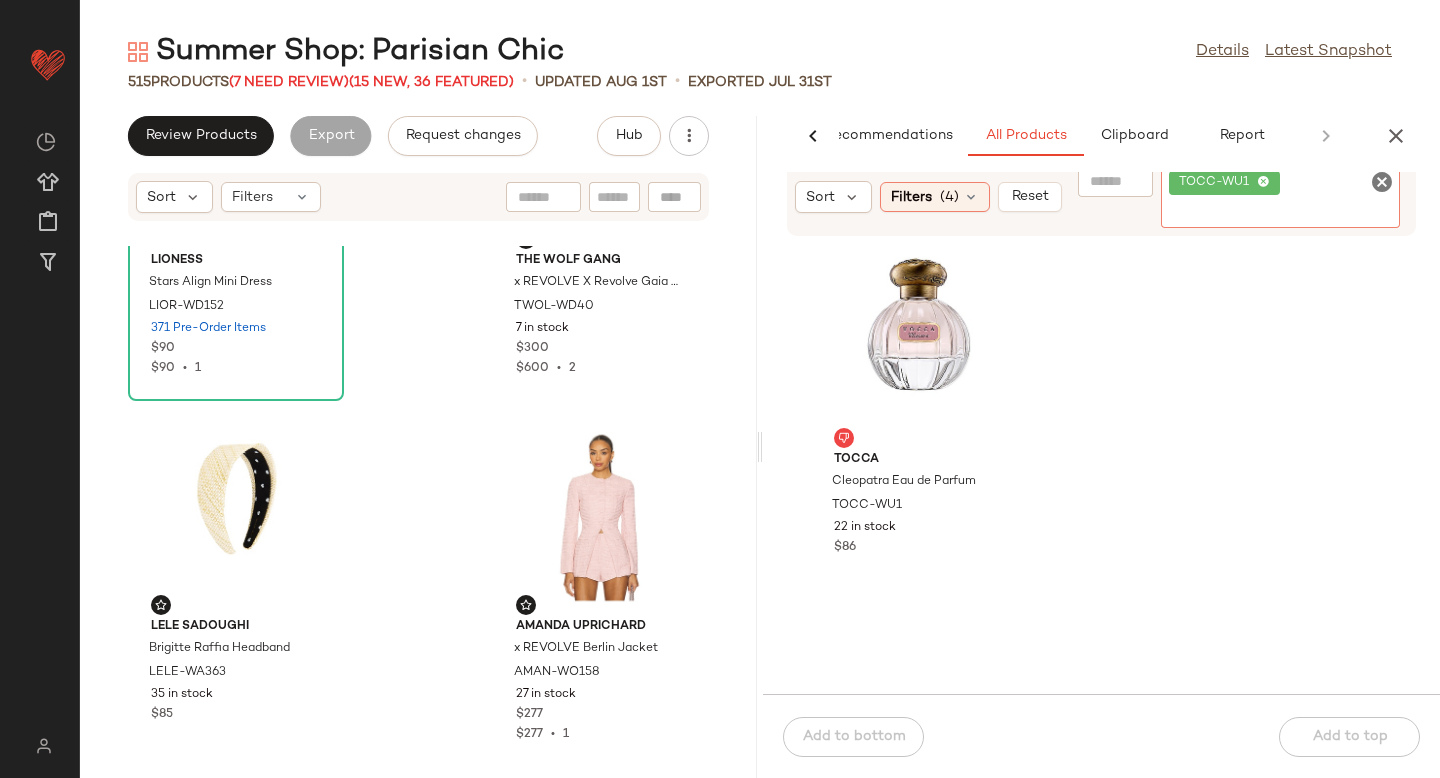 scroll, scrollTop: 5054, scrollLeft: 0, axis: vertical 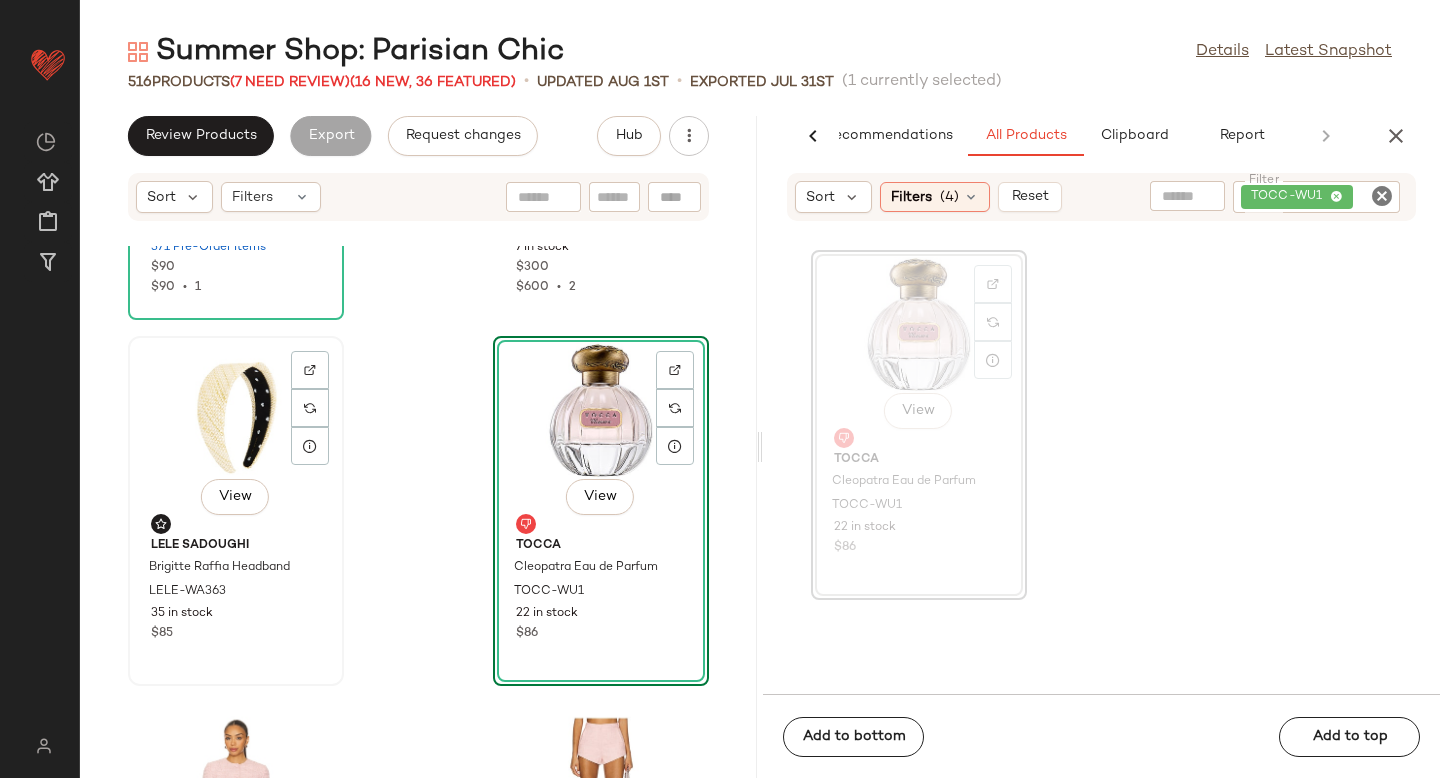 click on "View" 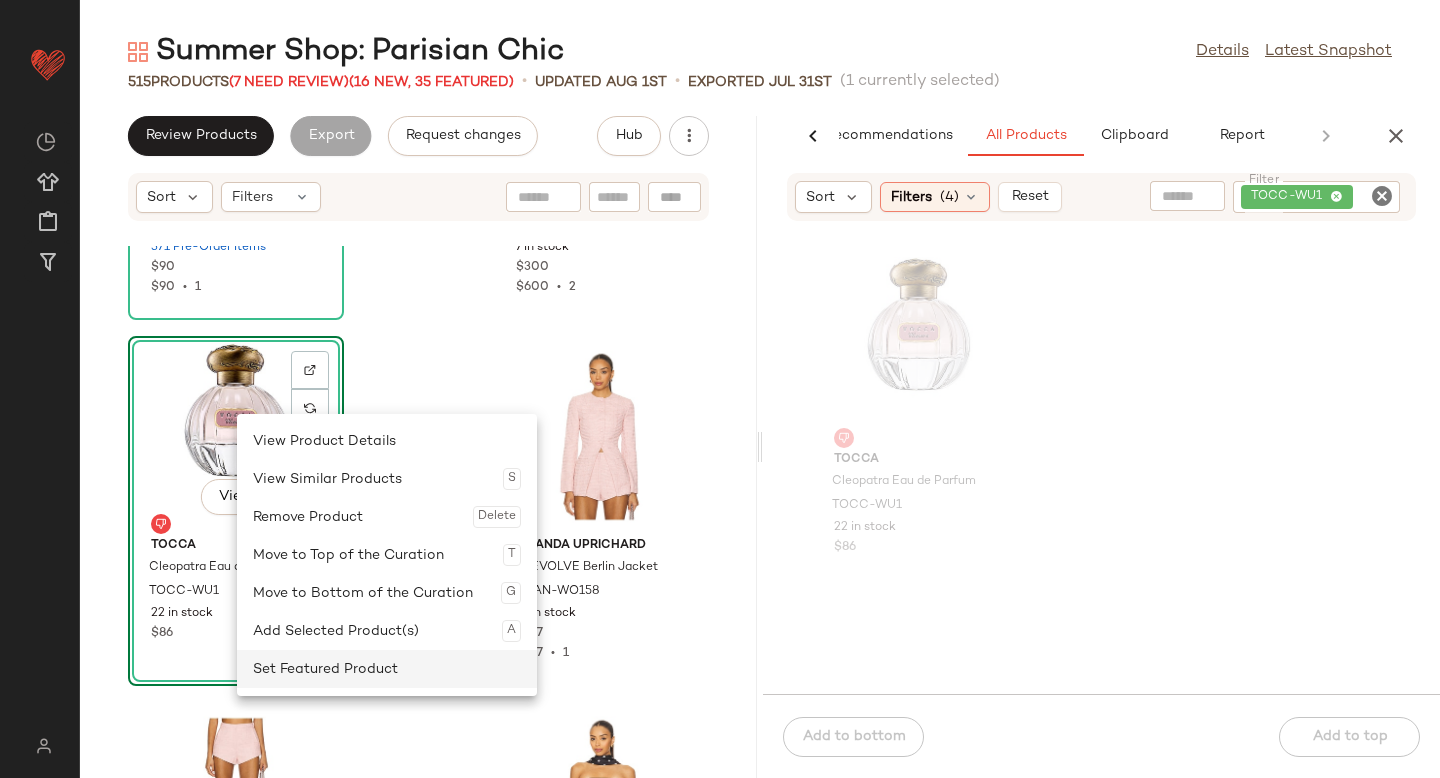 click on "Set Featured Product" 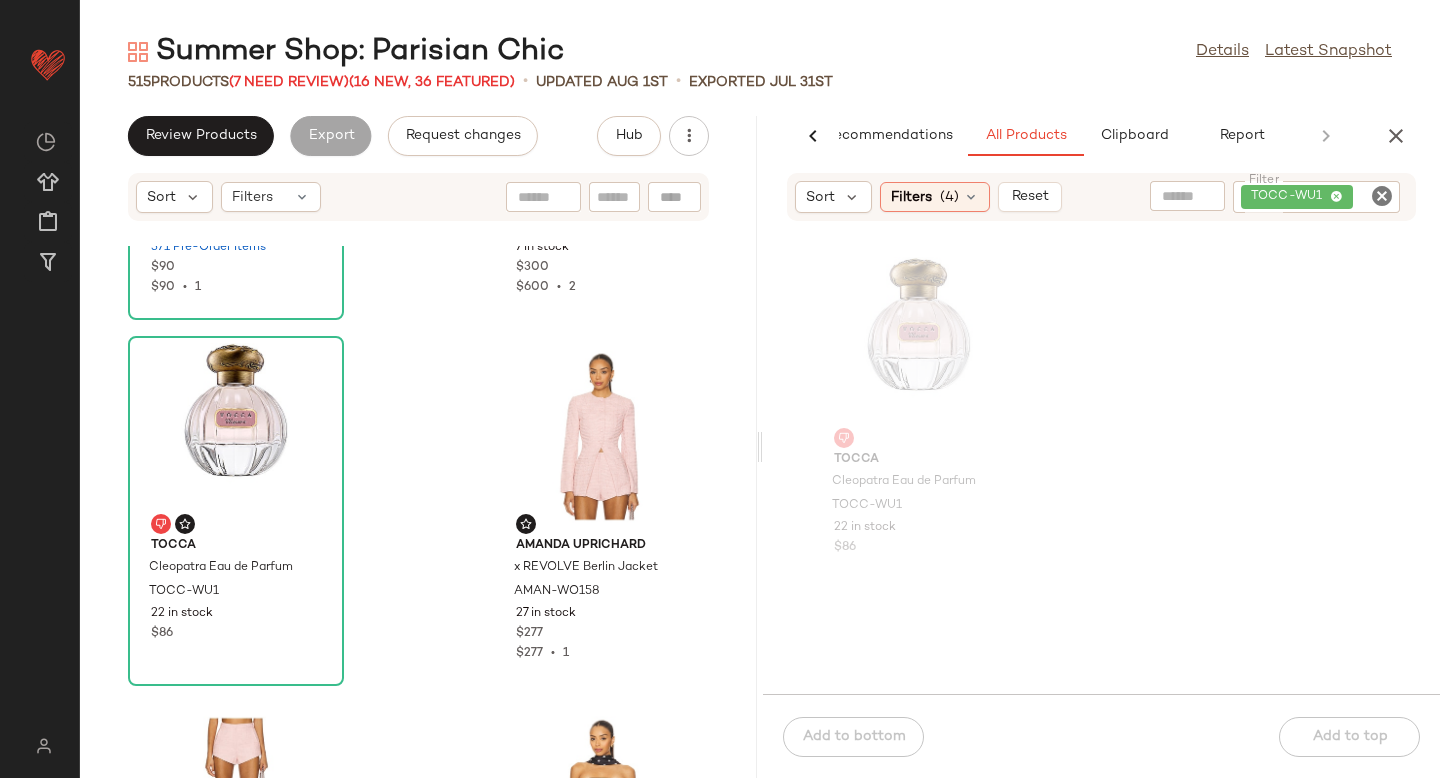 click 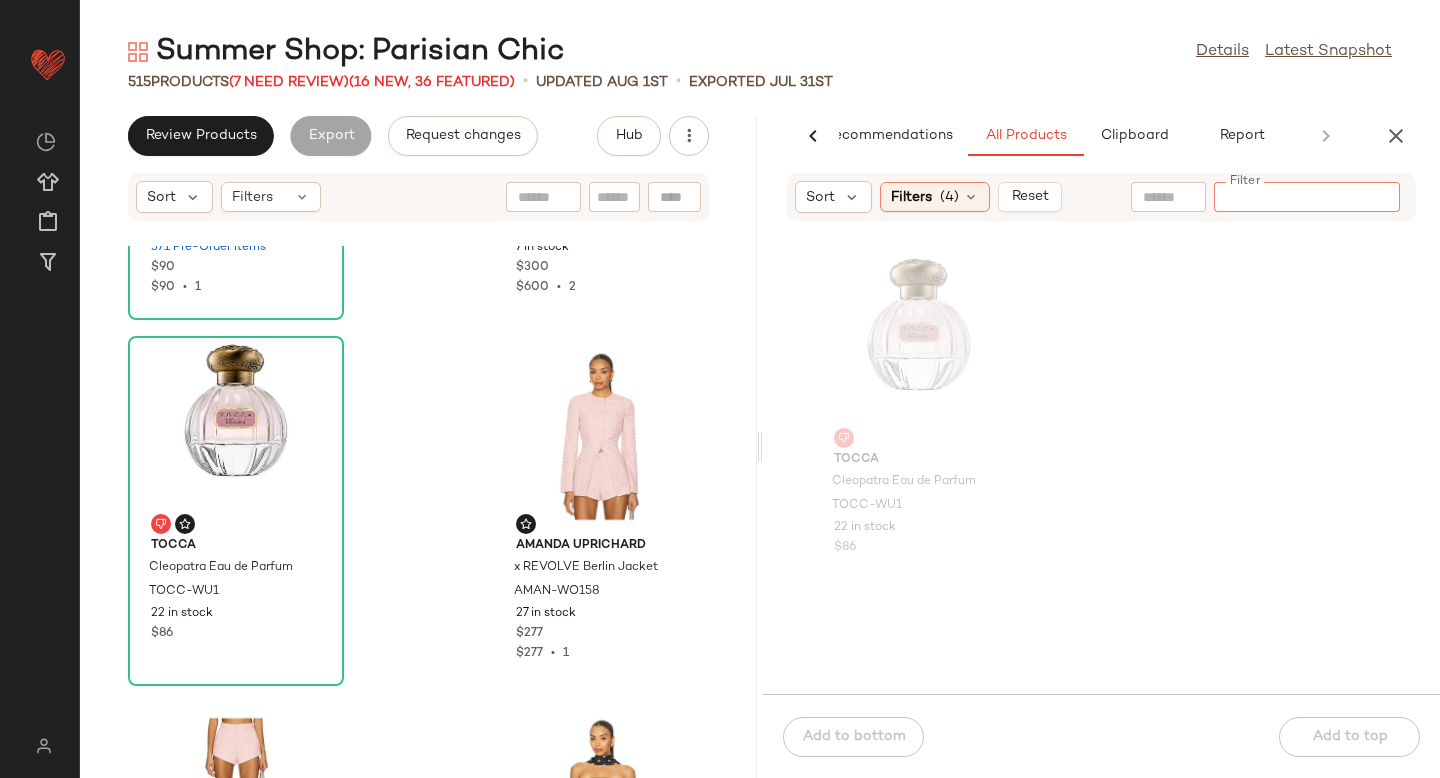 paste on "*********" 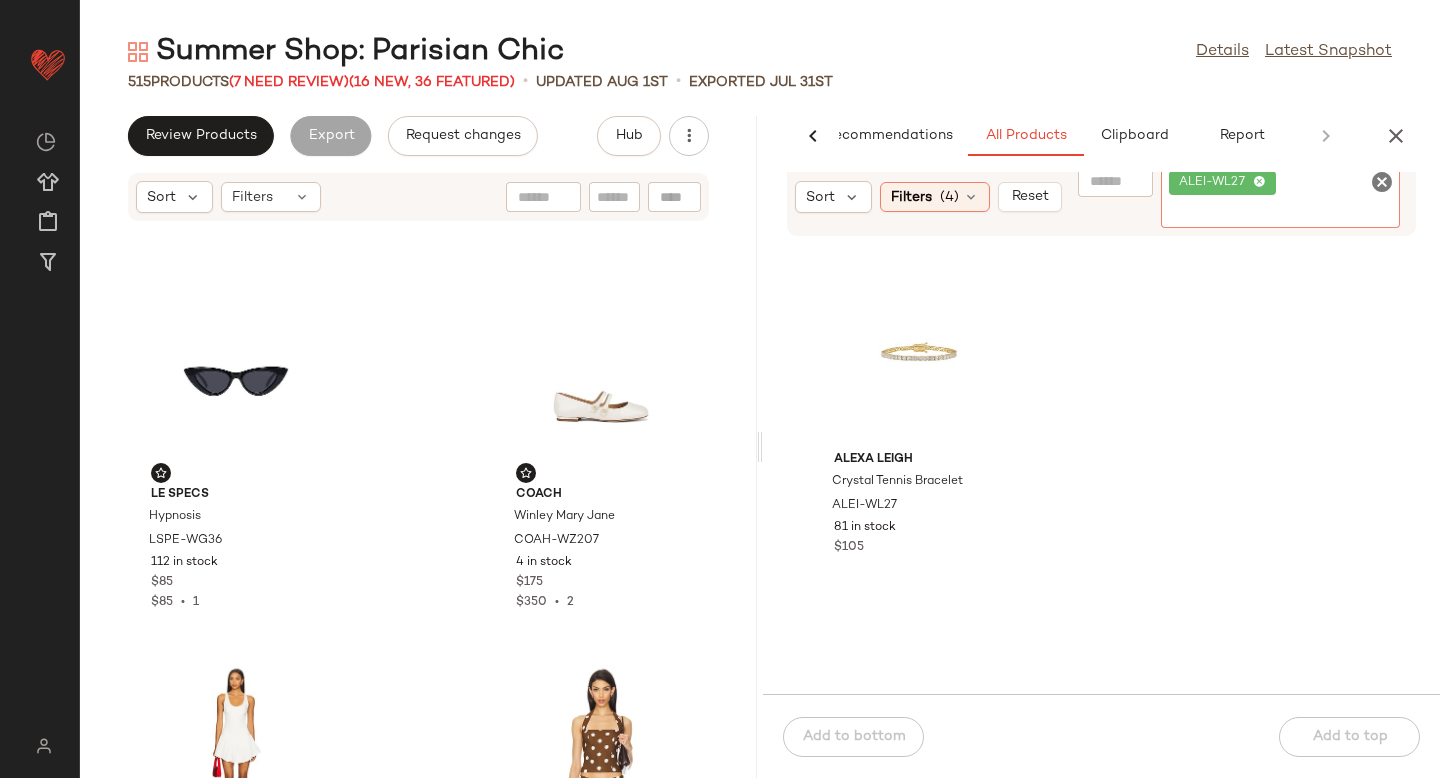 scroll, scrollTop: 6211, scrollLeft: 0, axis: vertical 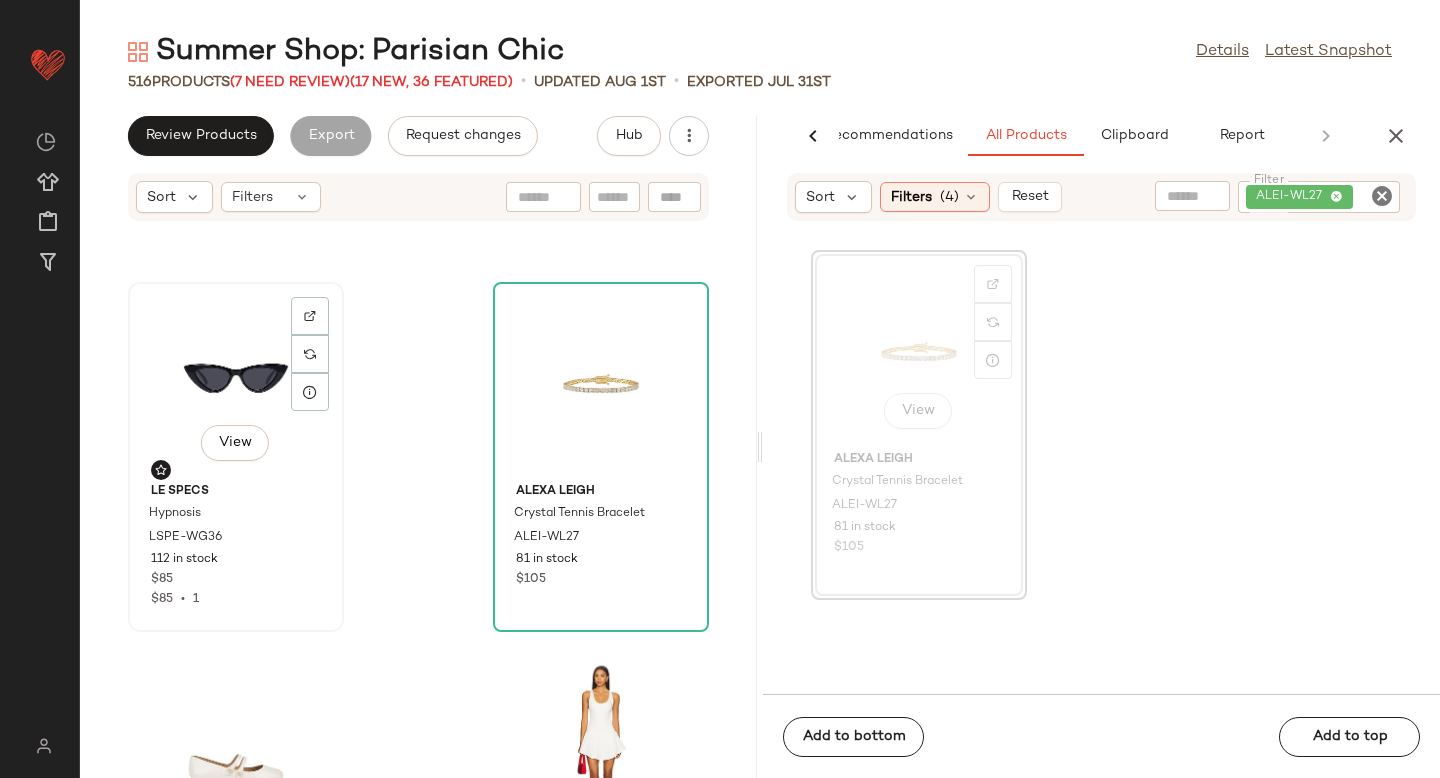 click on "View" 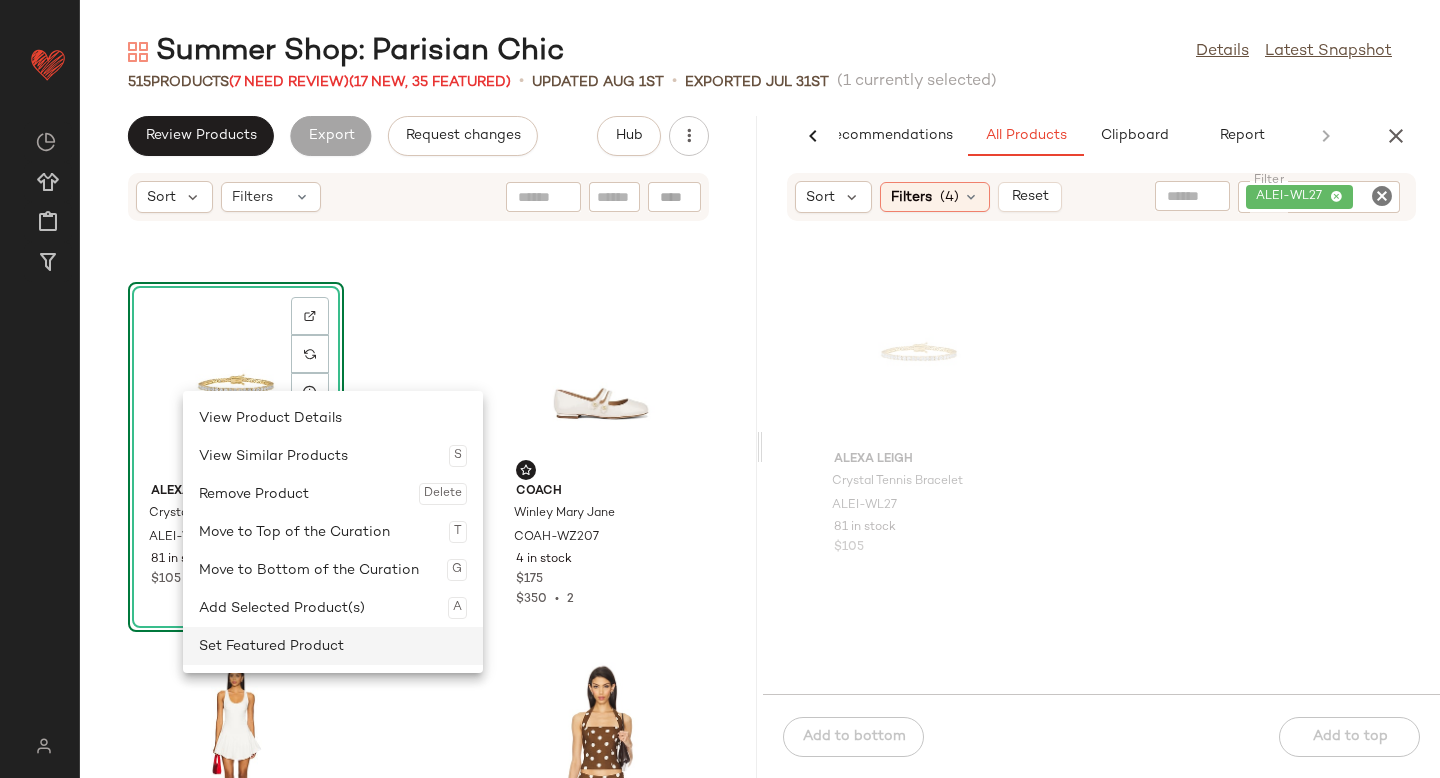 click on "Set Featured Product" 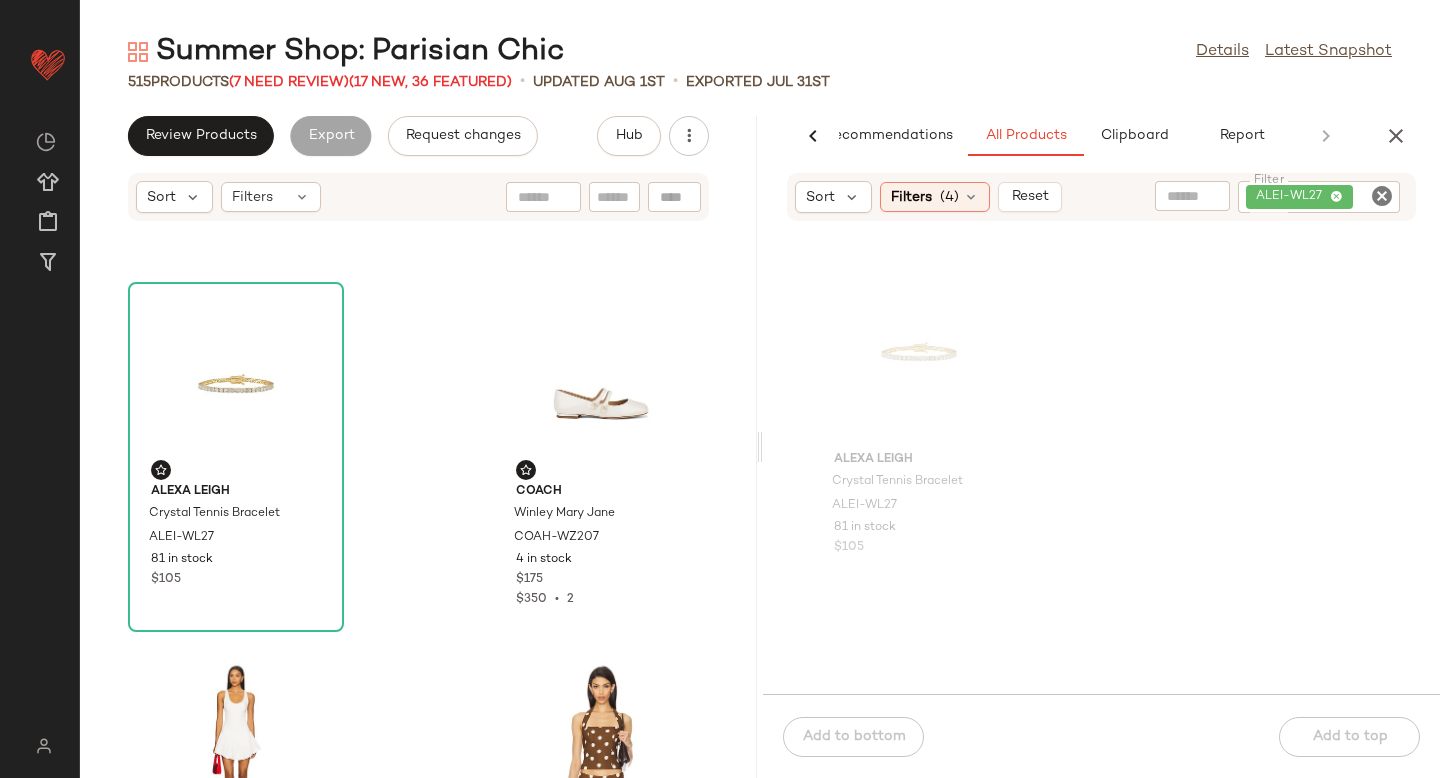 click 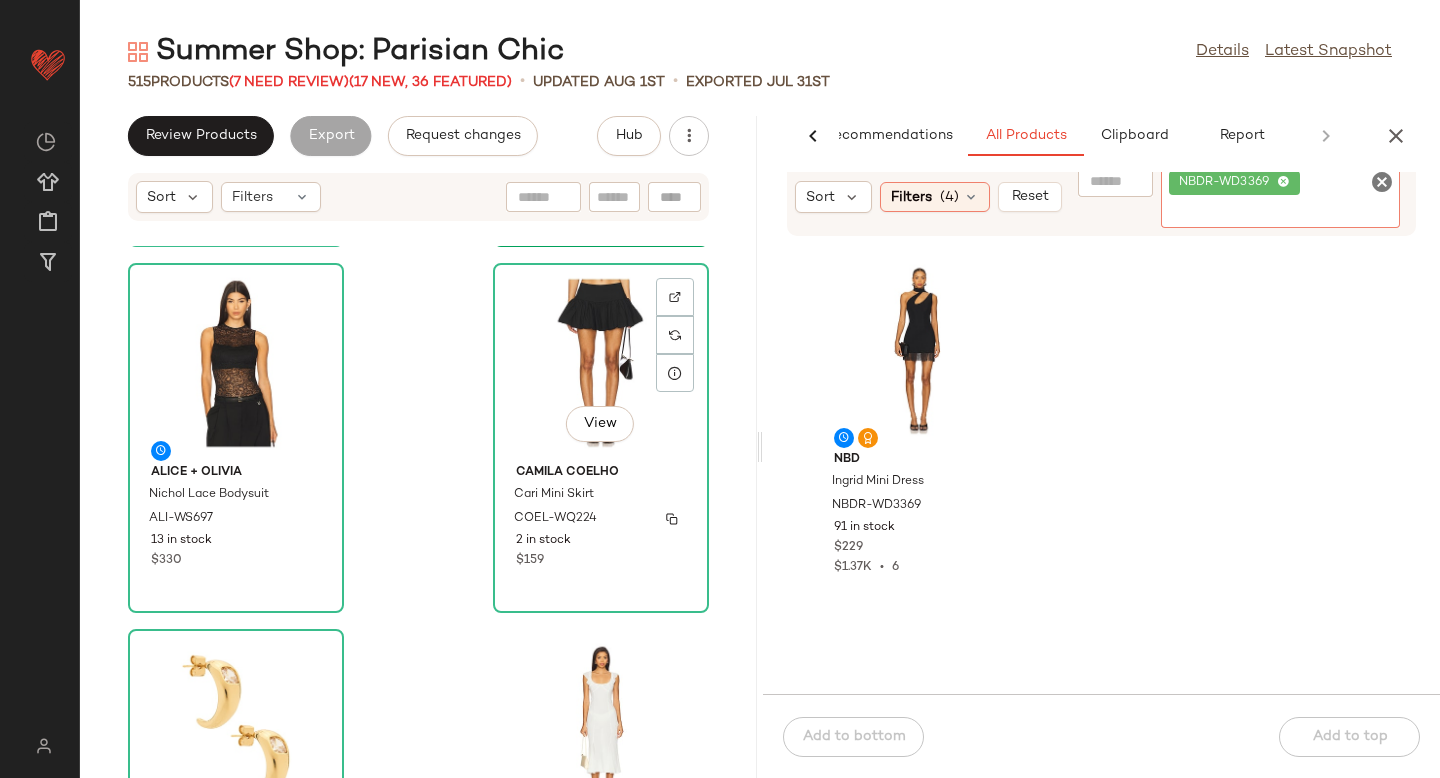 scroll, scrollTop: 1491, scrollLeft: 0, axis: vertical 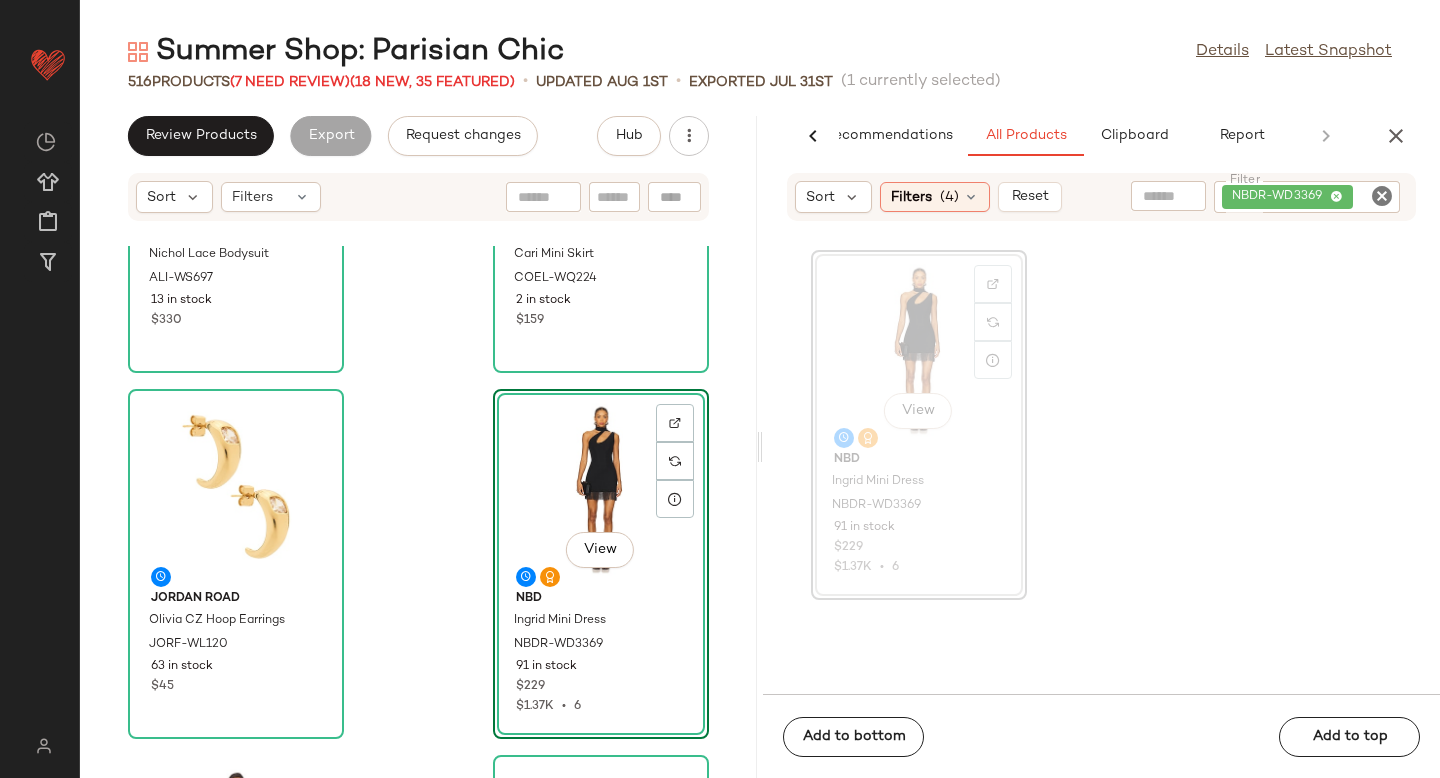 click 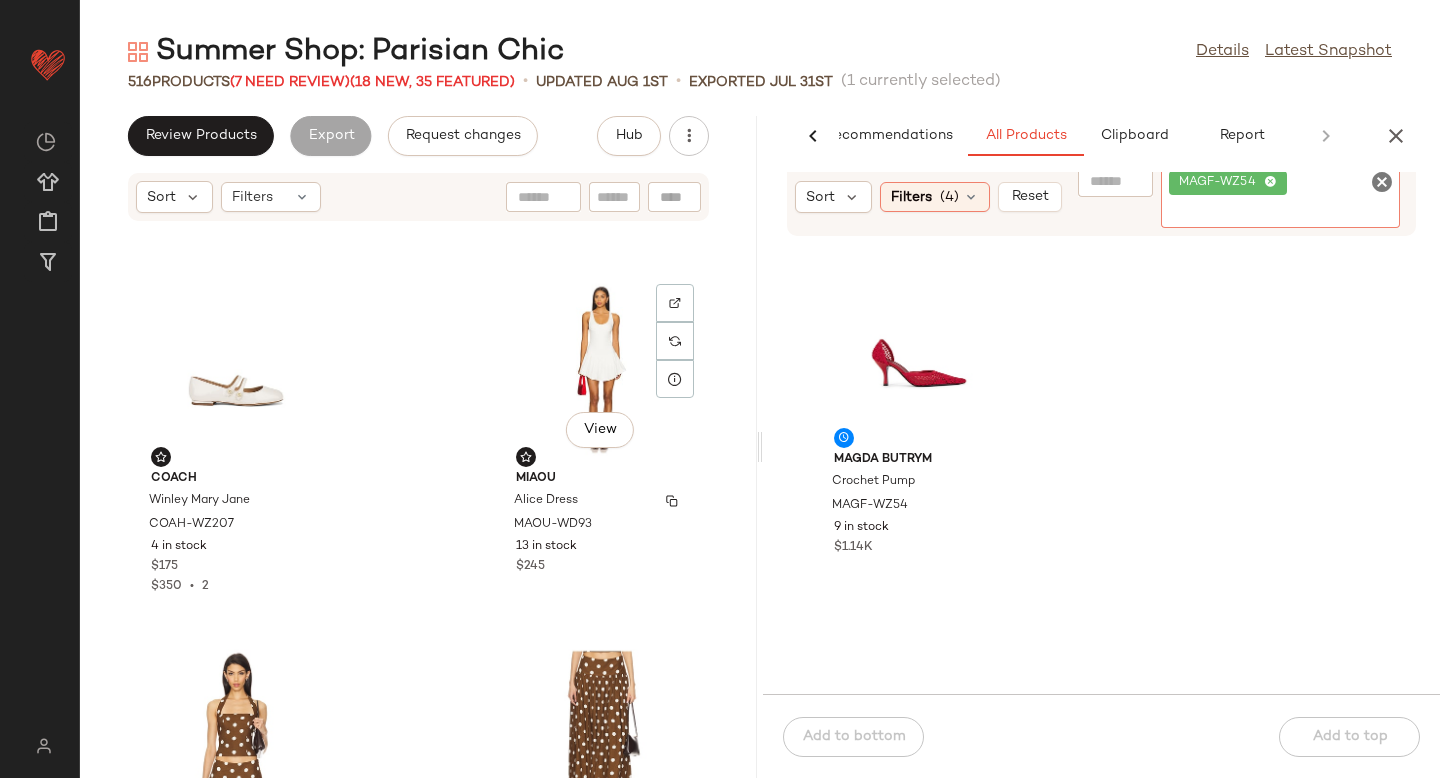 scroll, scrollTop: 6596, scrollLeft: 0, axis: vertical 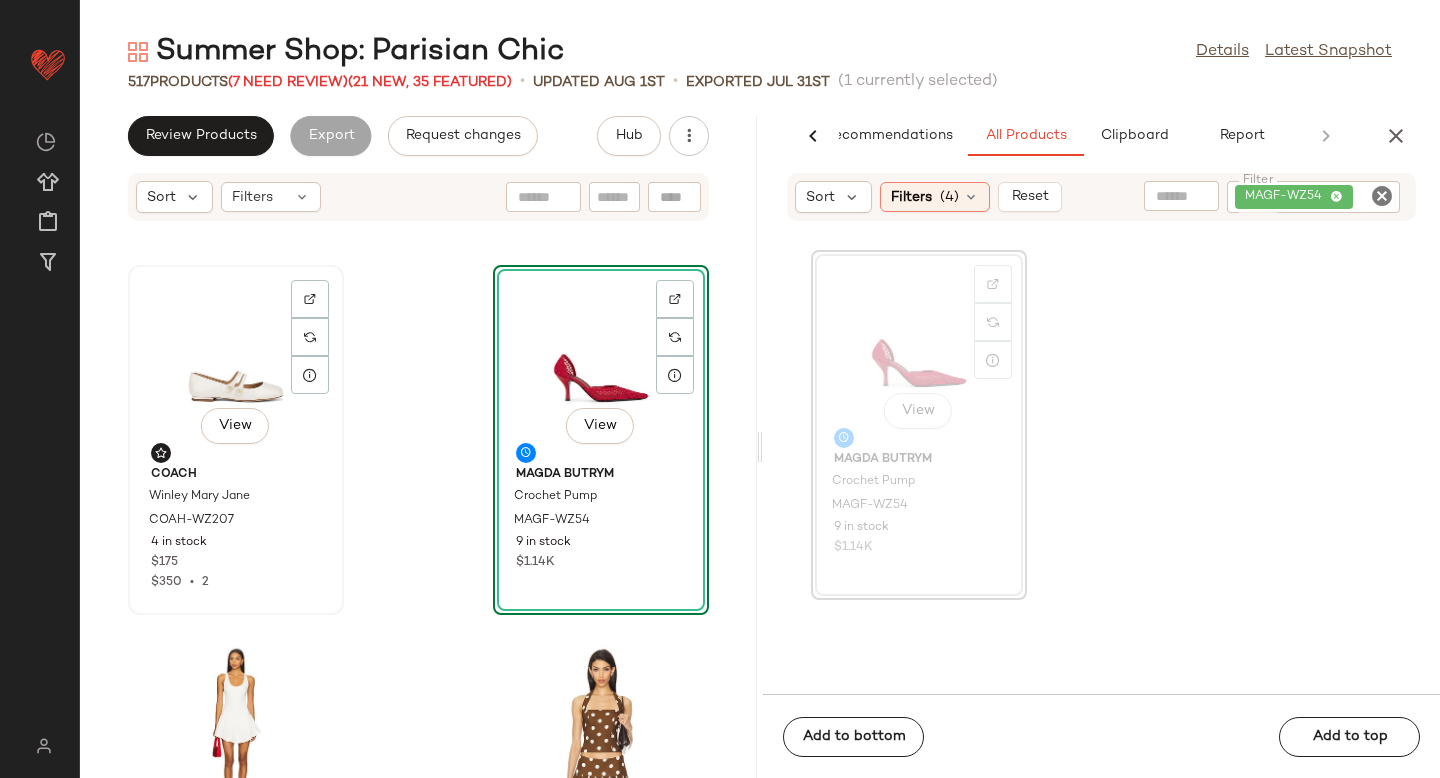 click on "View" 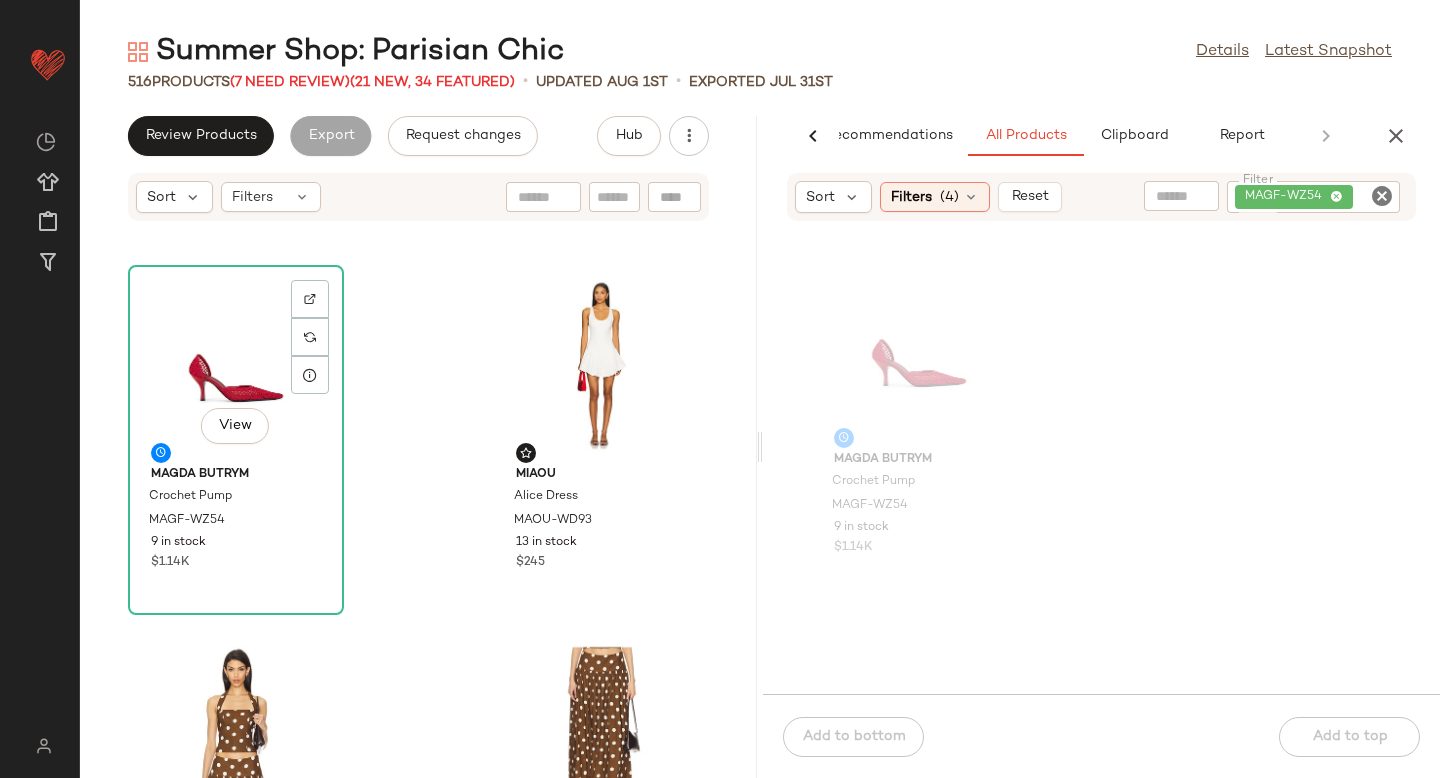 click on "View" 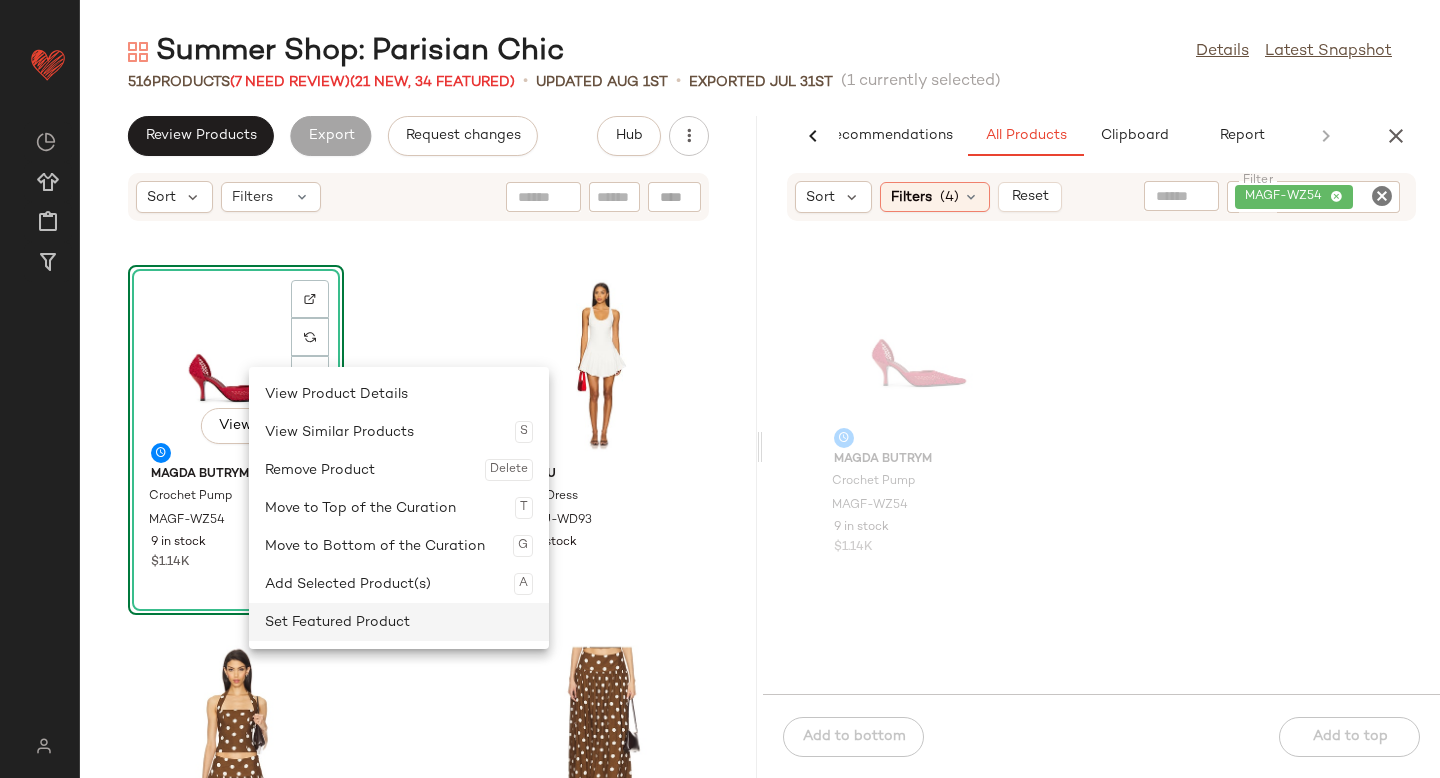 click on "Set Featured Product" 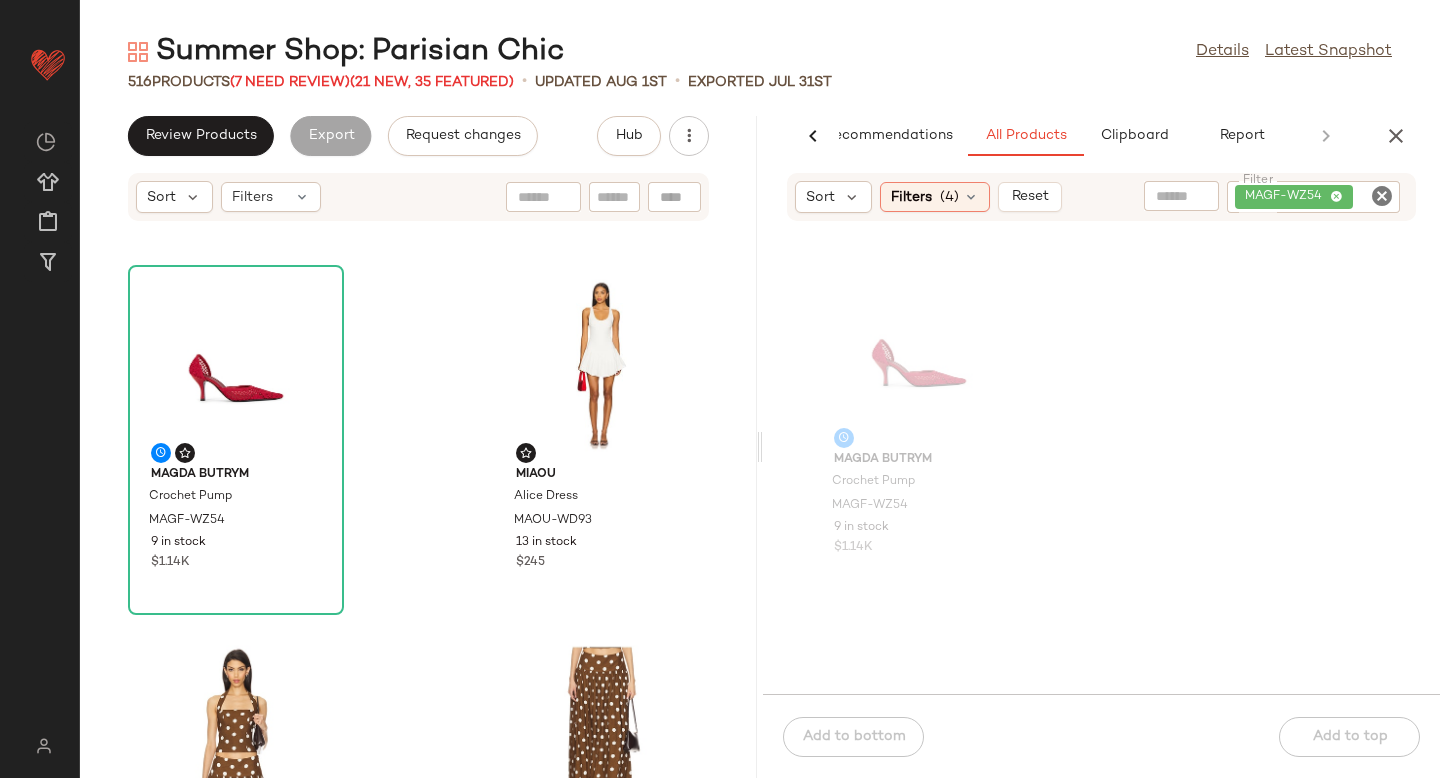 click 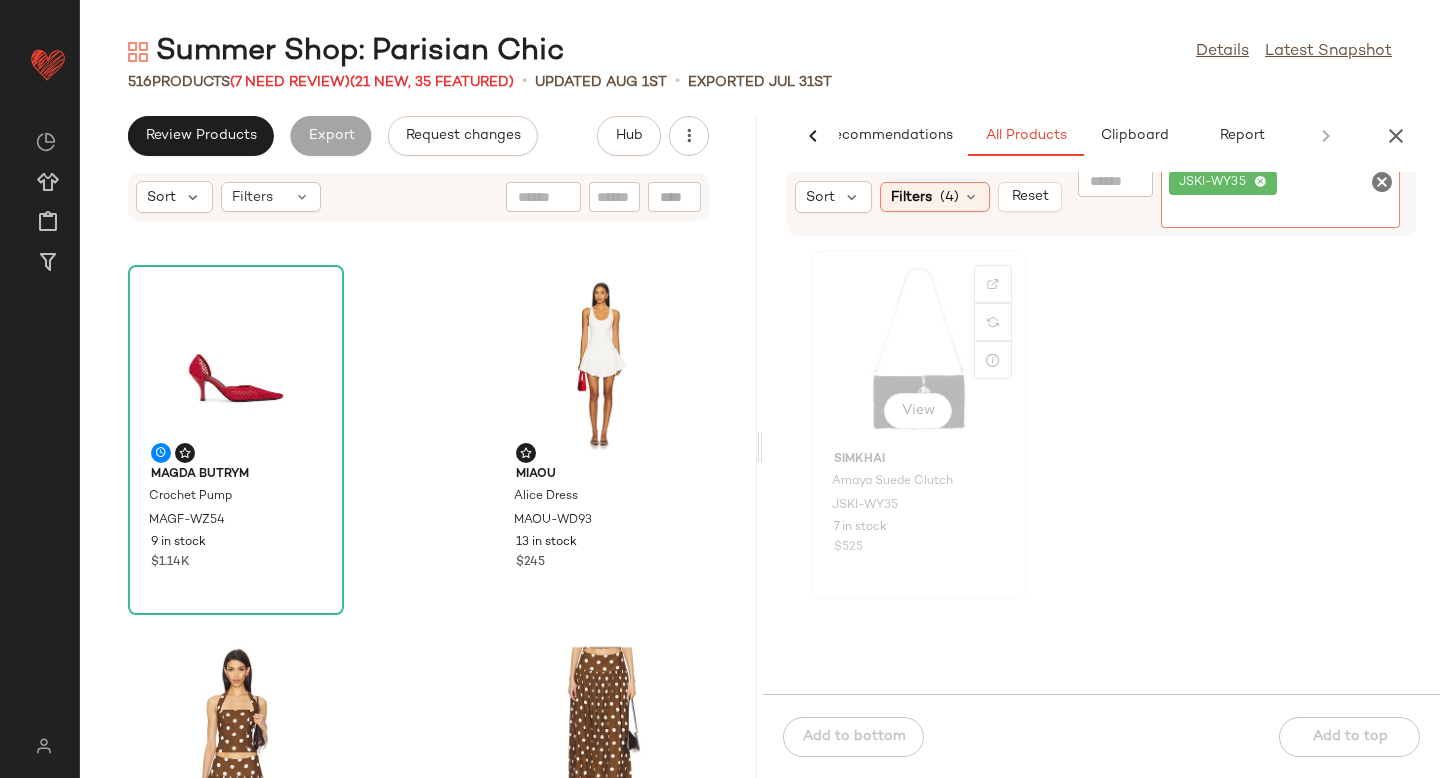 click on "View" 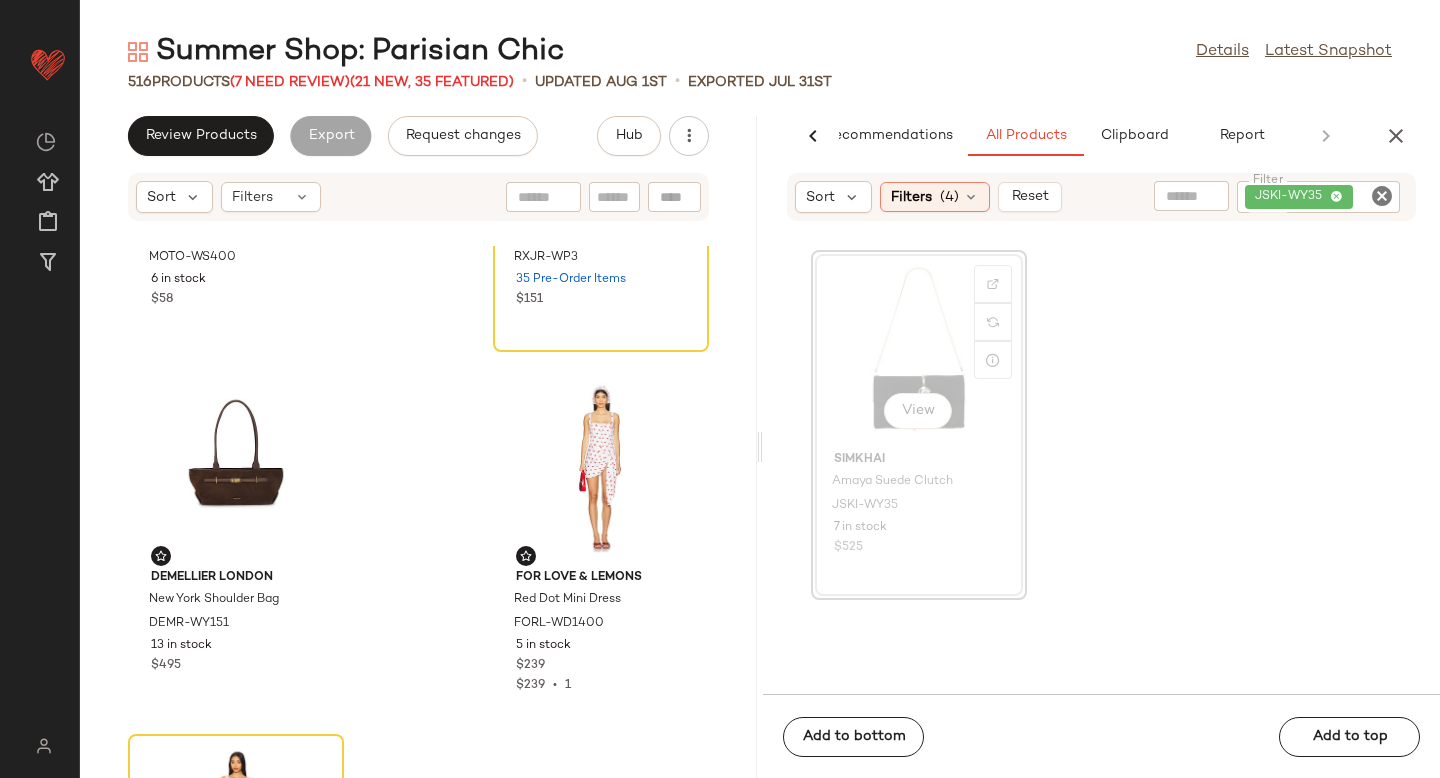 scroll, scrollTop: 7595, scrollLeft: 0, axis: vertical 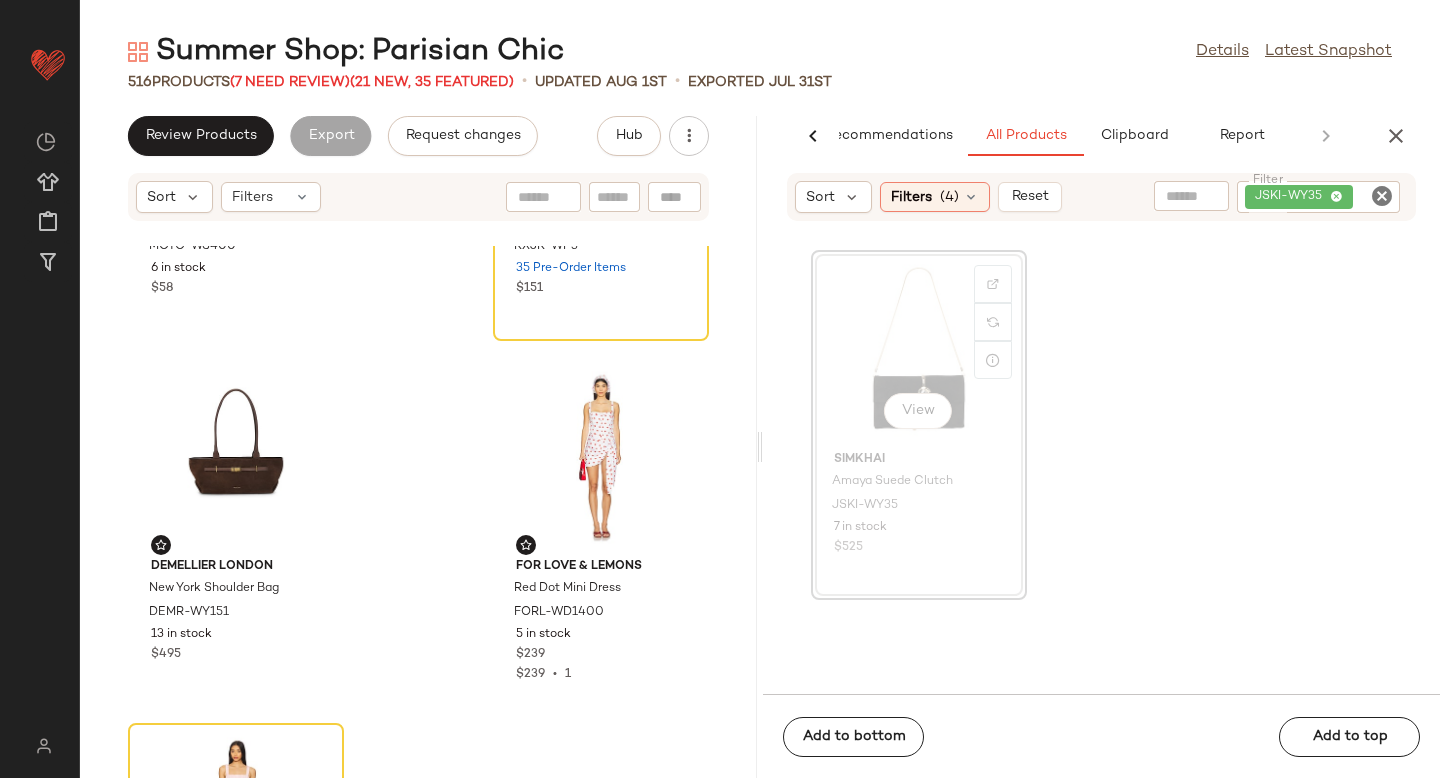 click 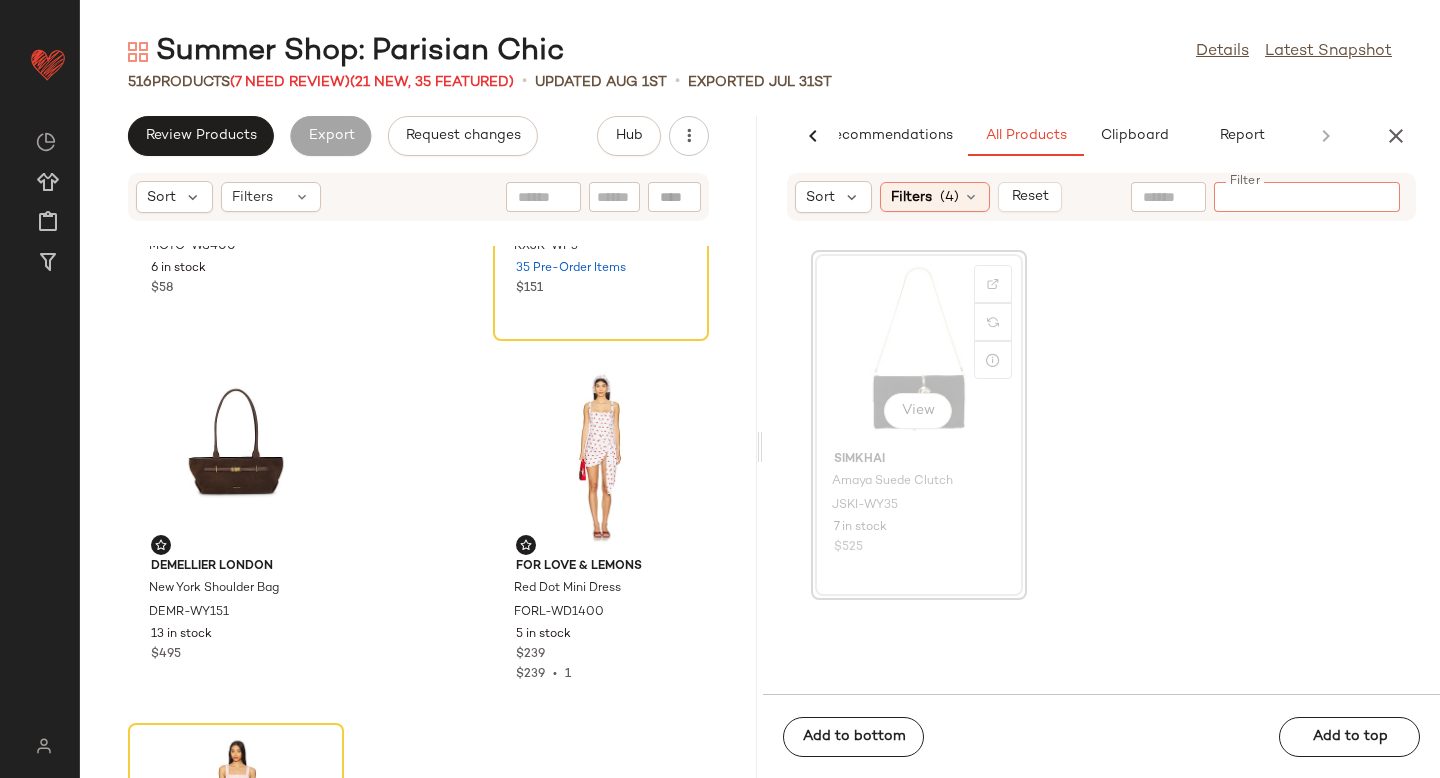 paste on "**********" 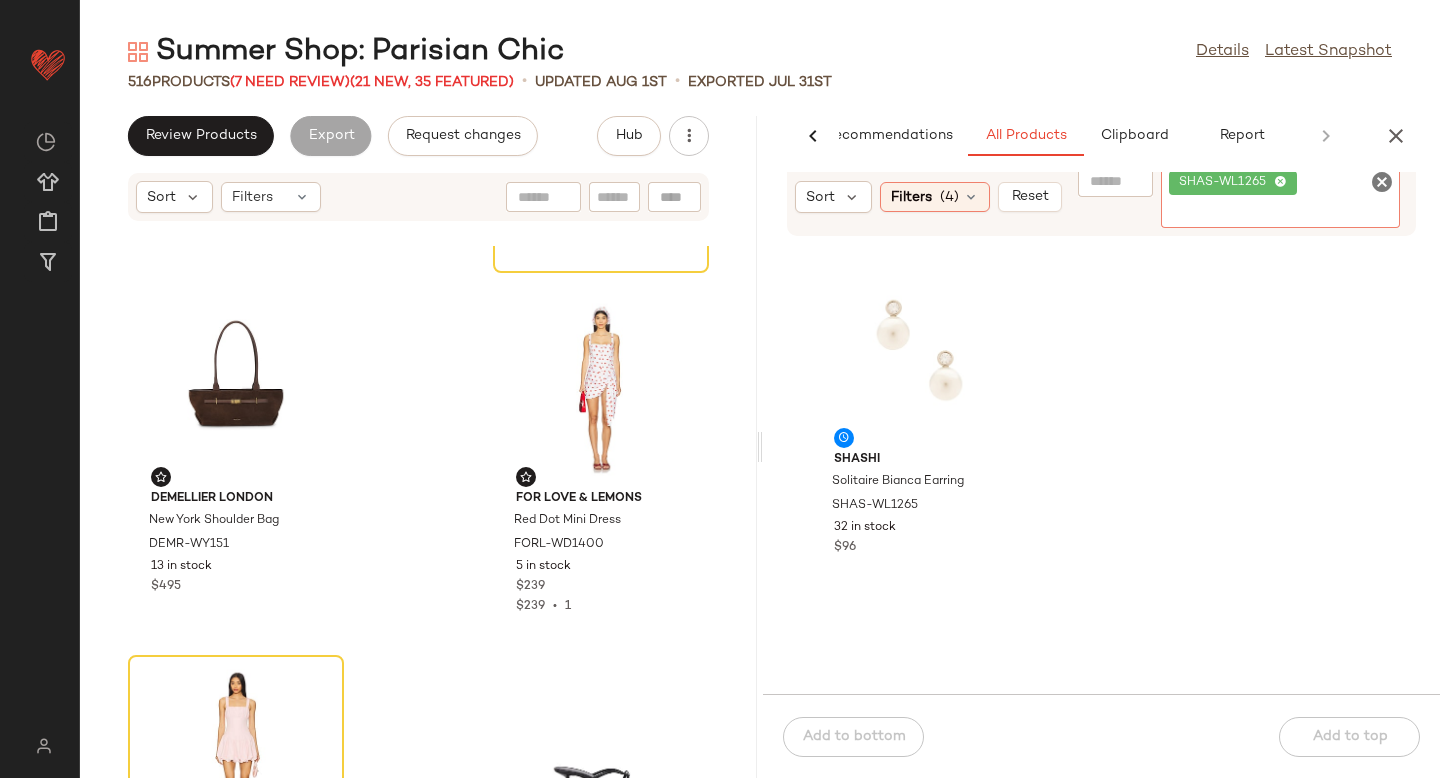 scroll, scrollTop: 7672, scrollLeft: 0, axis: vertical 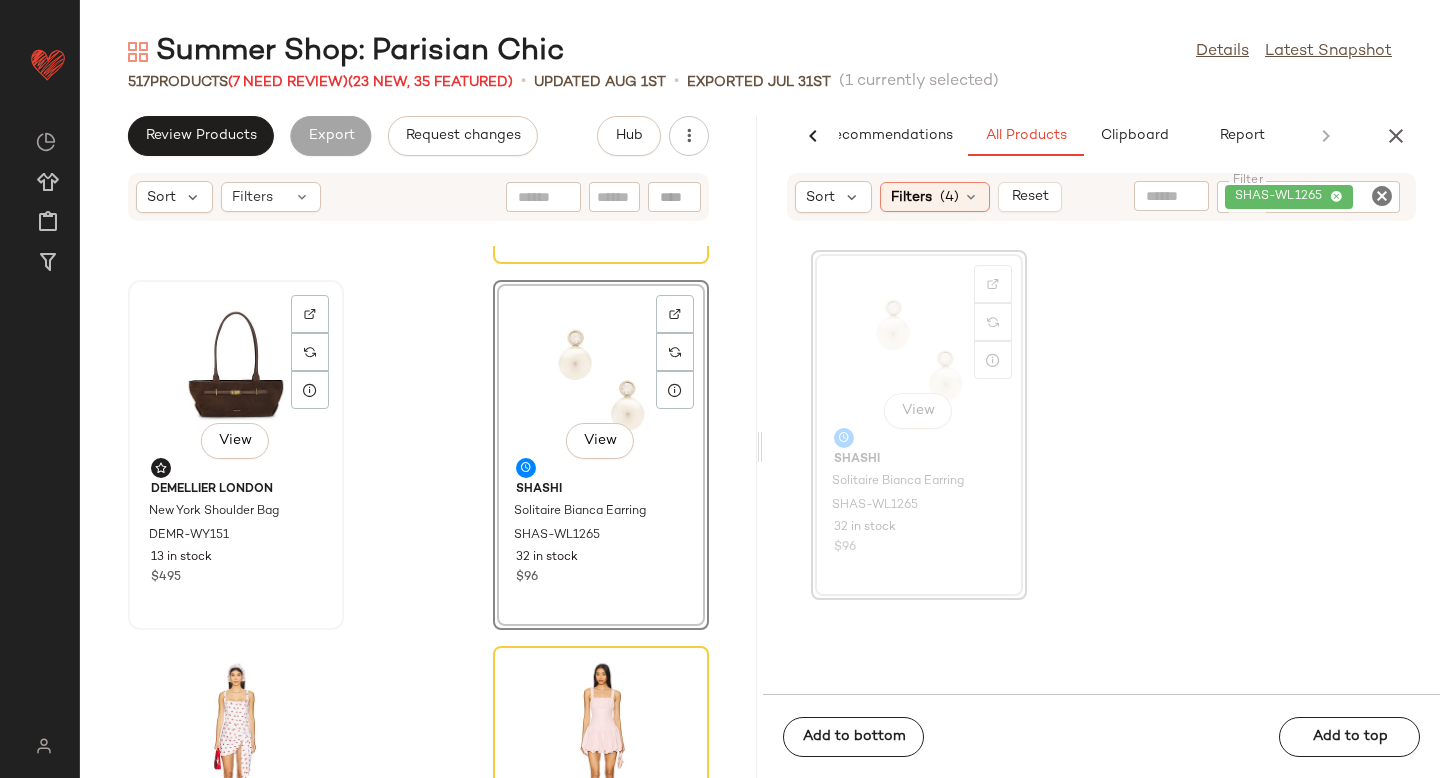 click on "View" 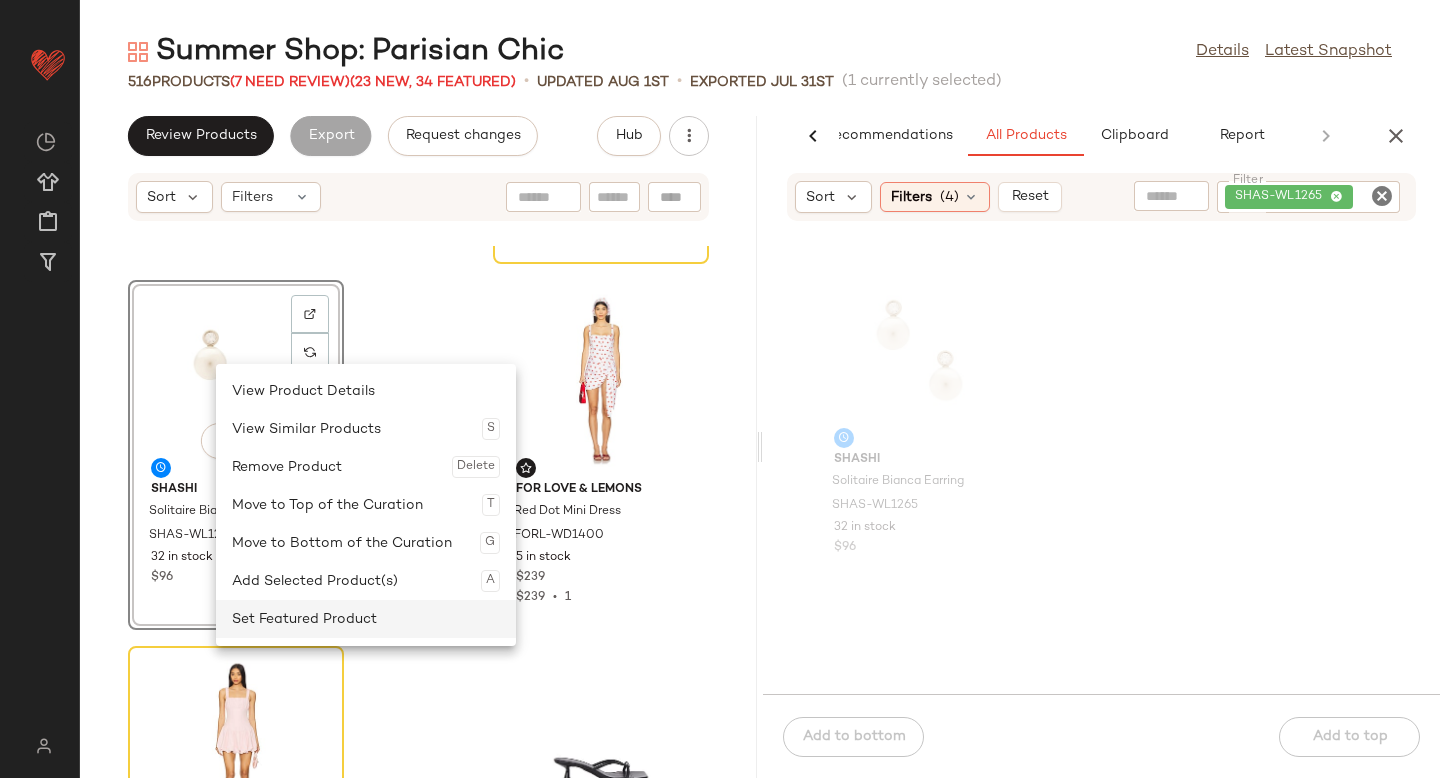 click on "Set Featured Product" 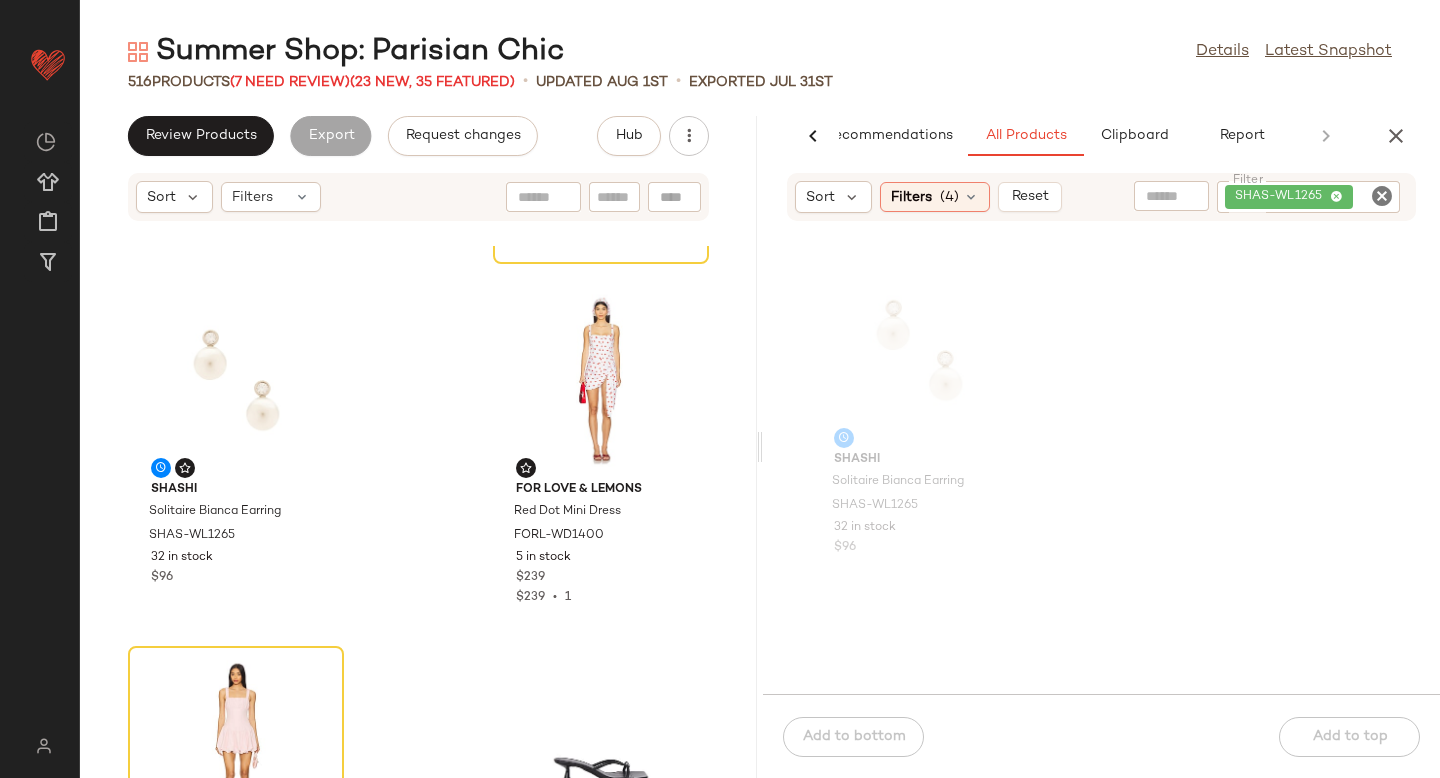 click 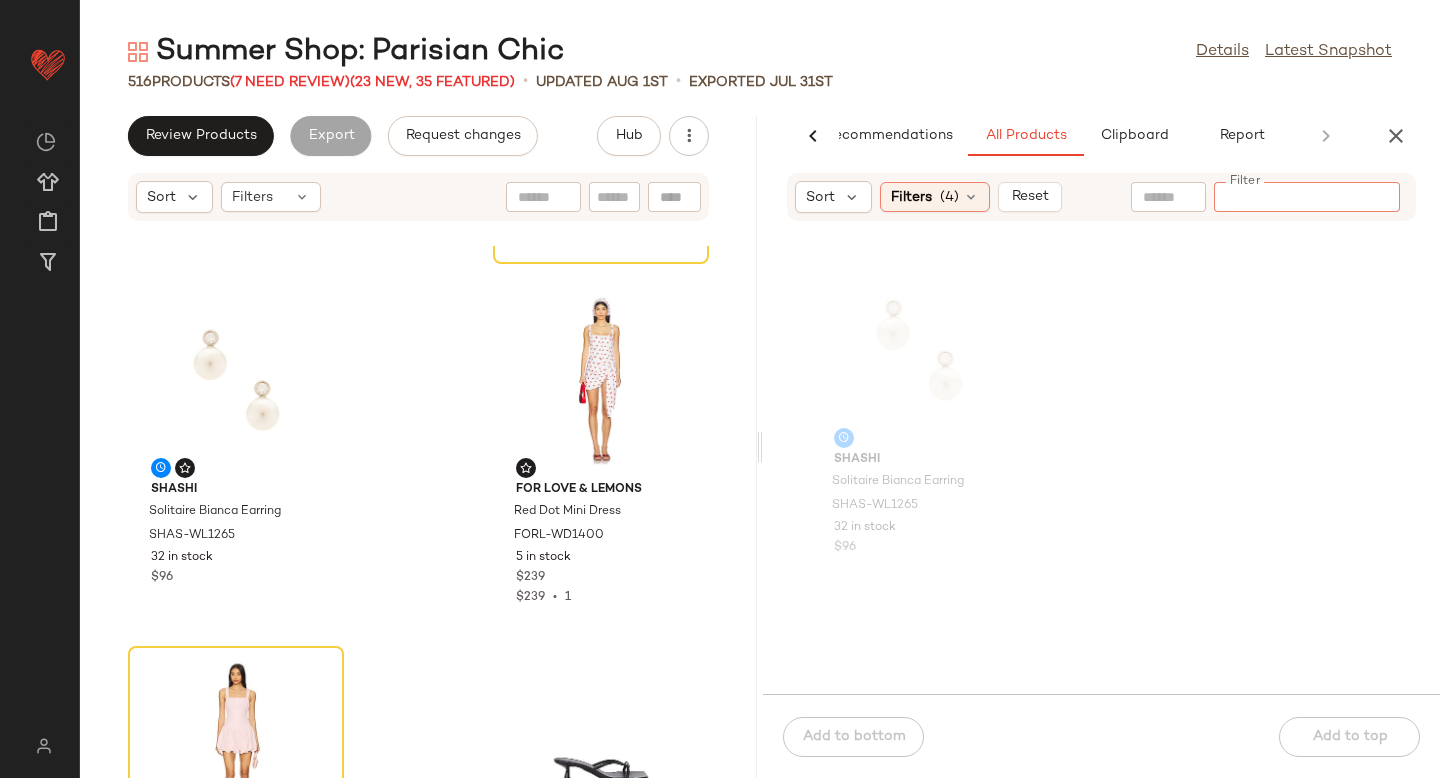 paste on "**********" 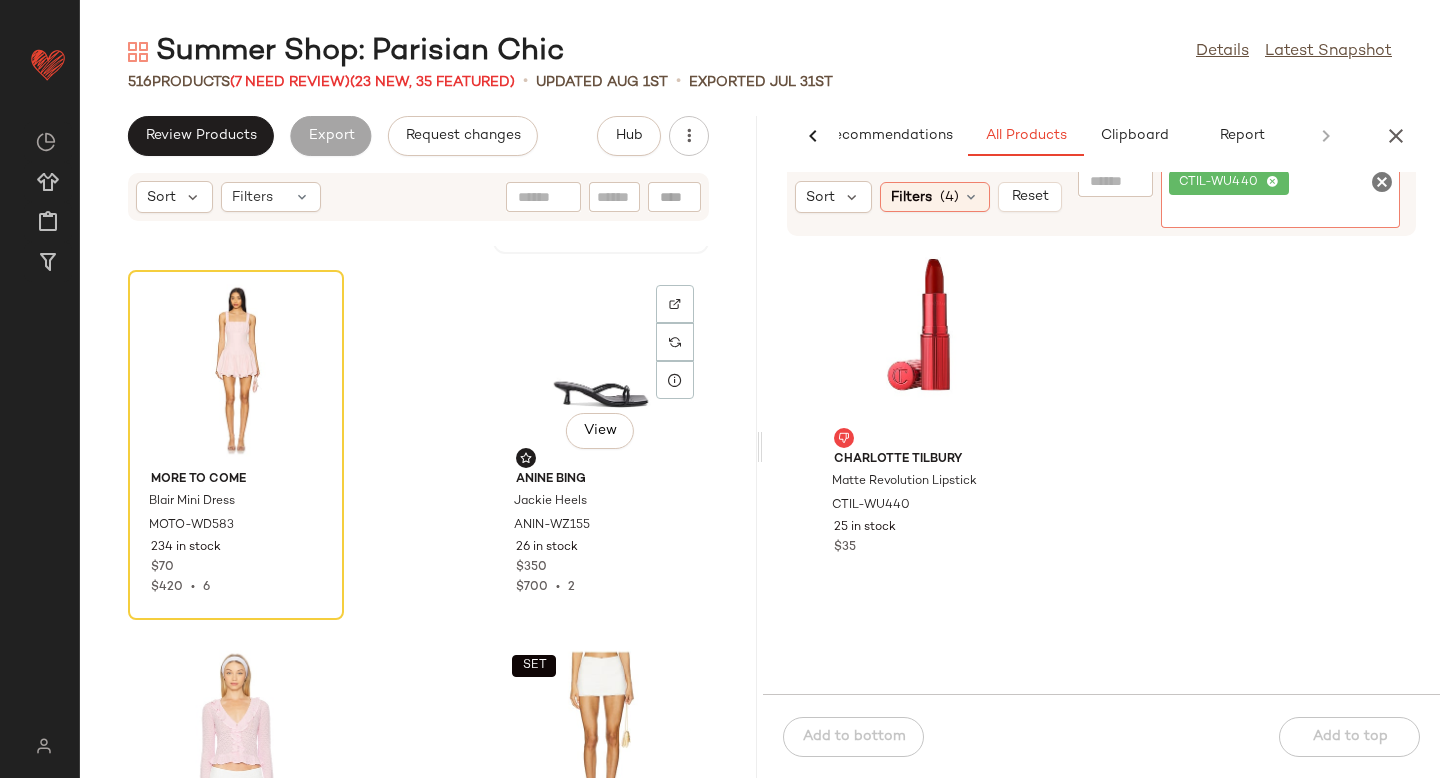 scroll, scrollTop: 8072, scrollLeft: 0, axis: vertical 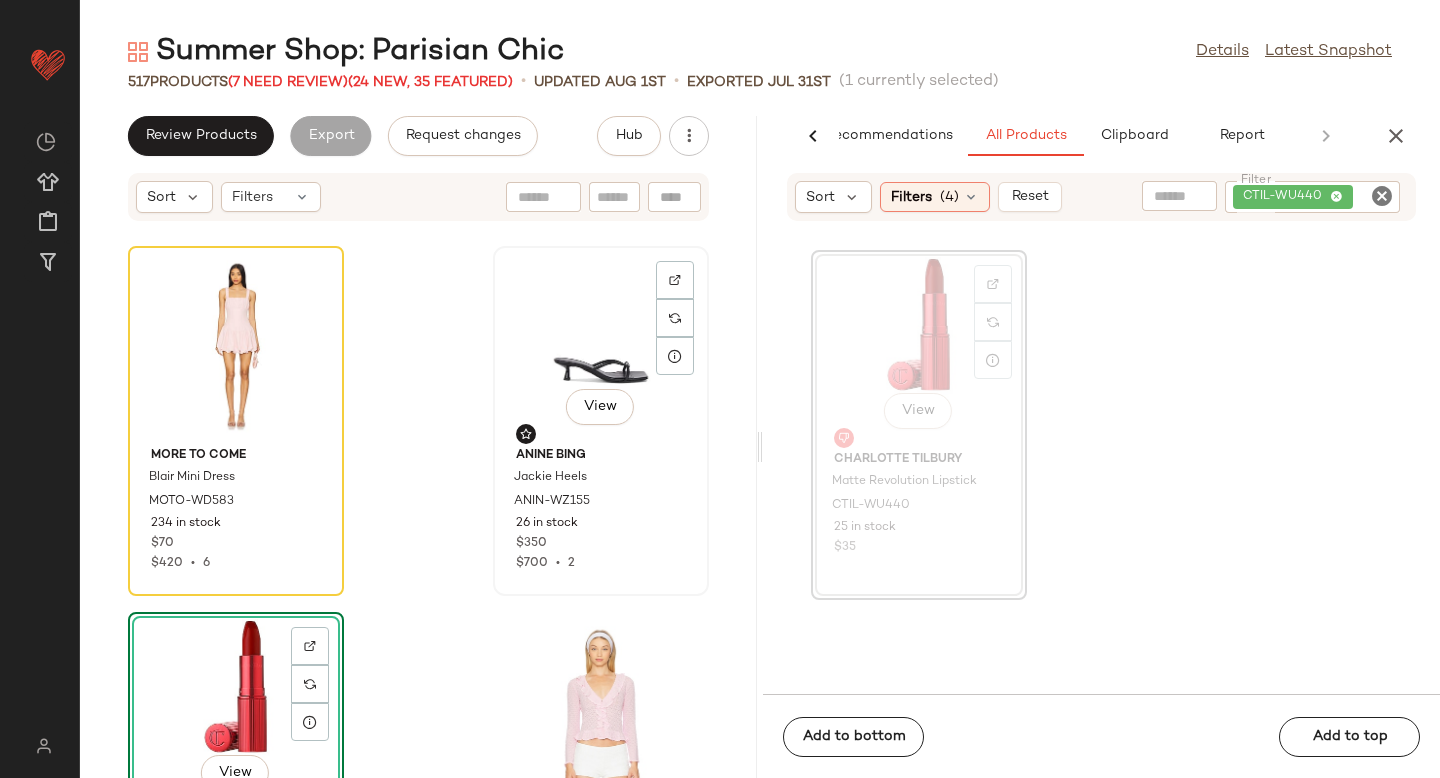 click on "View" 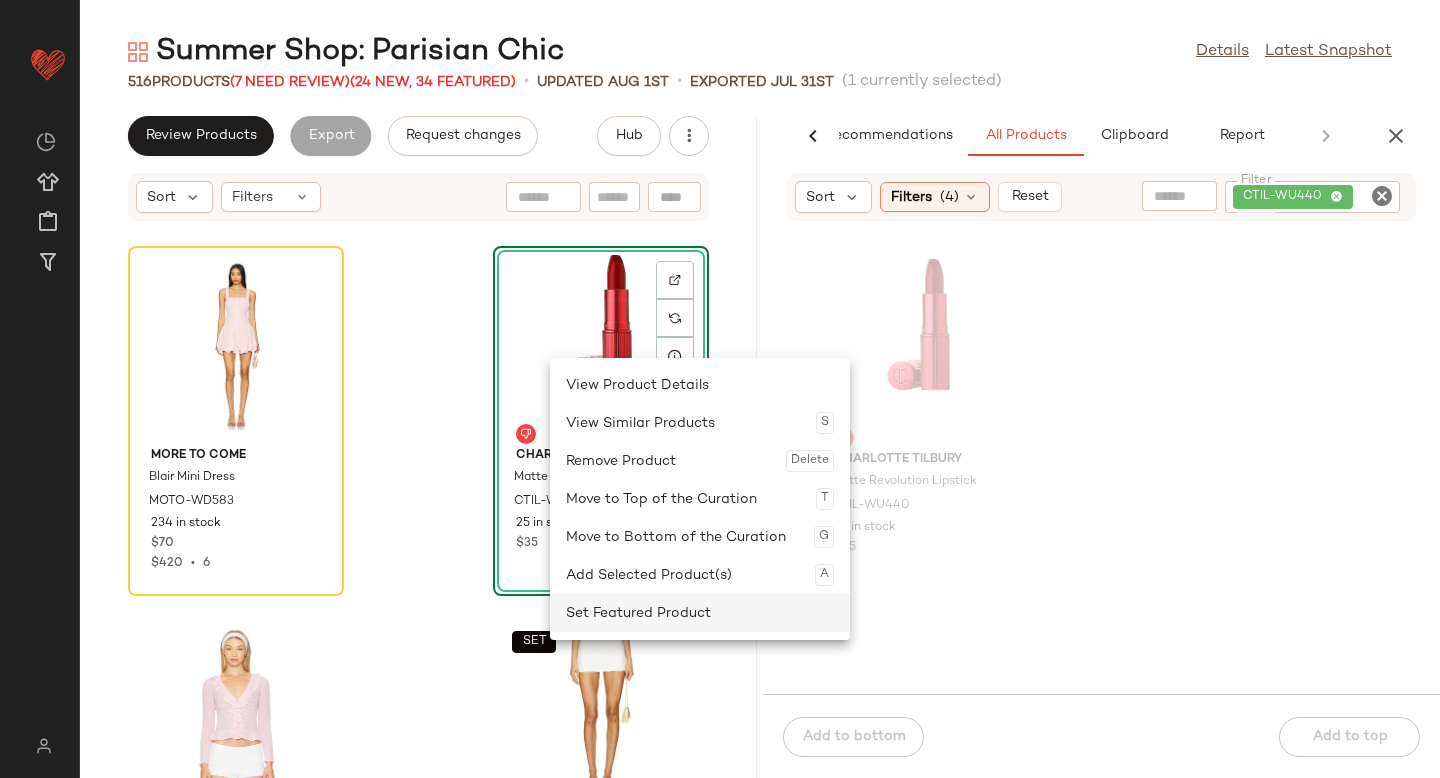 click on "Set Featured Product" 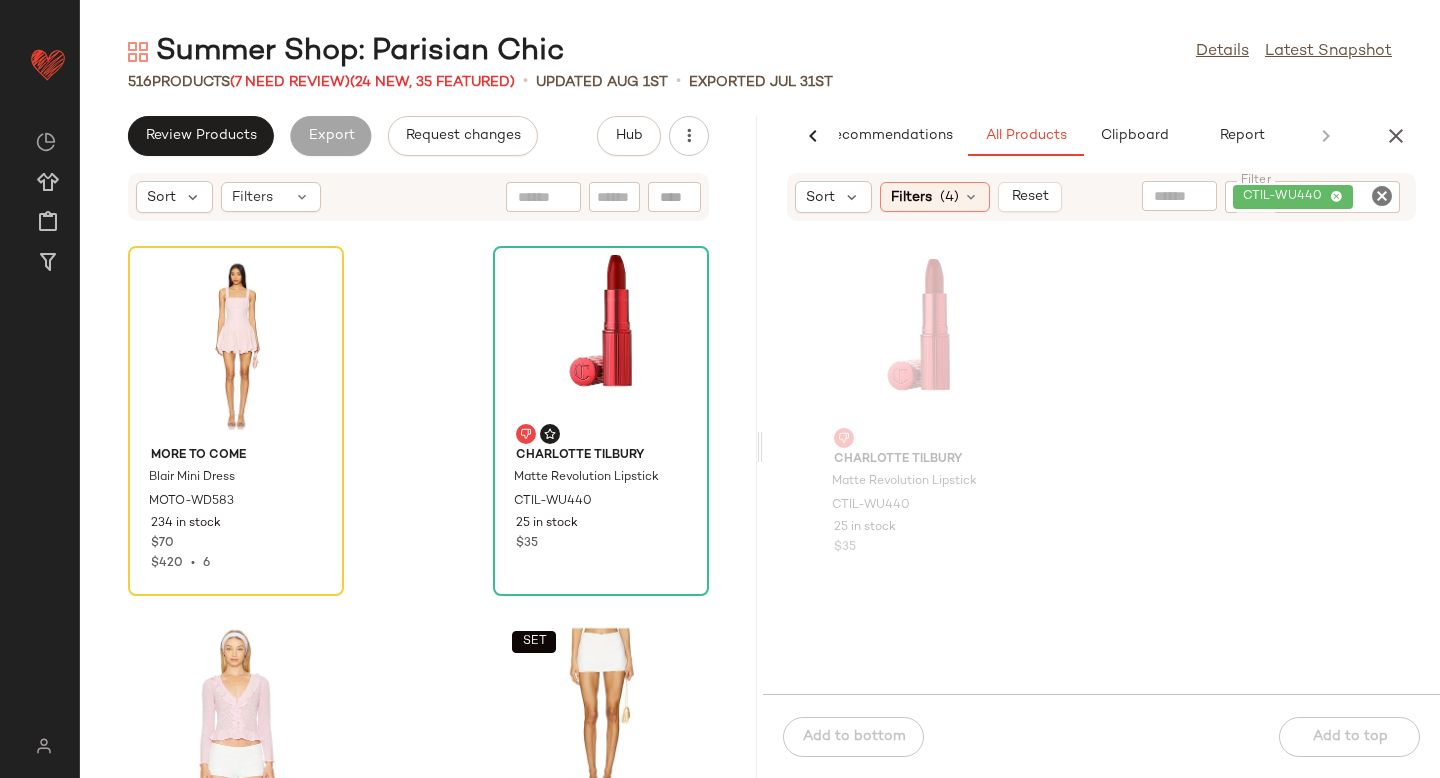 click on "CTIL-WU440" 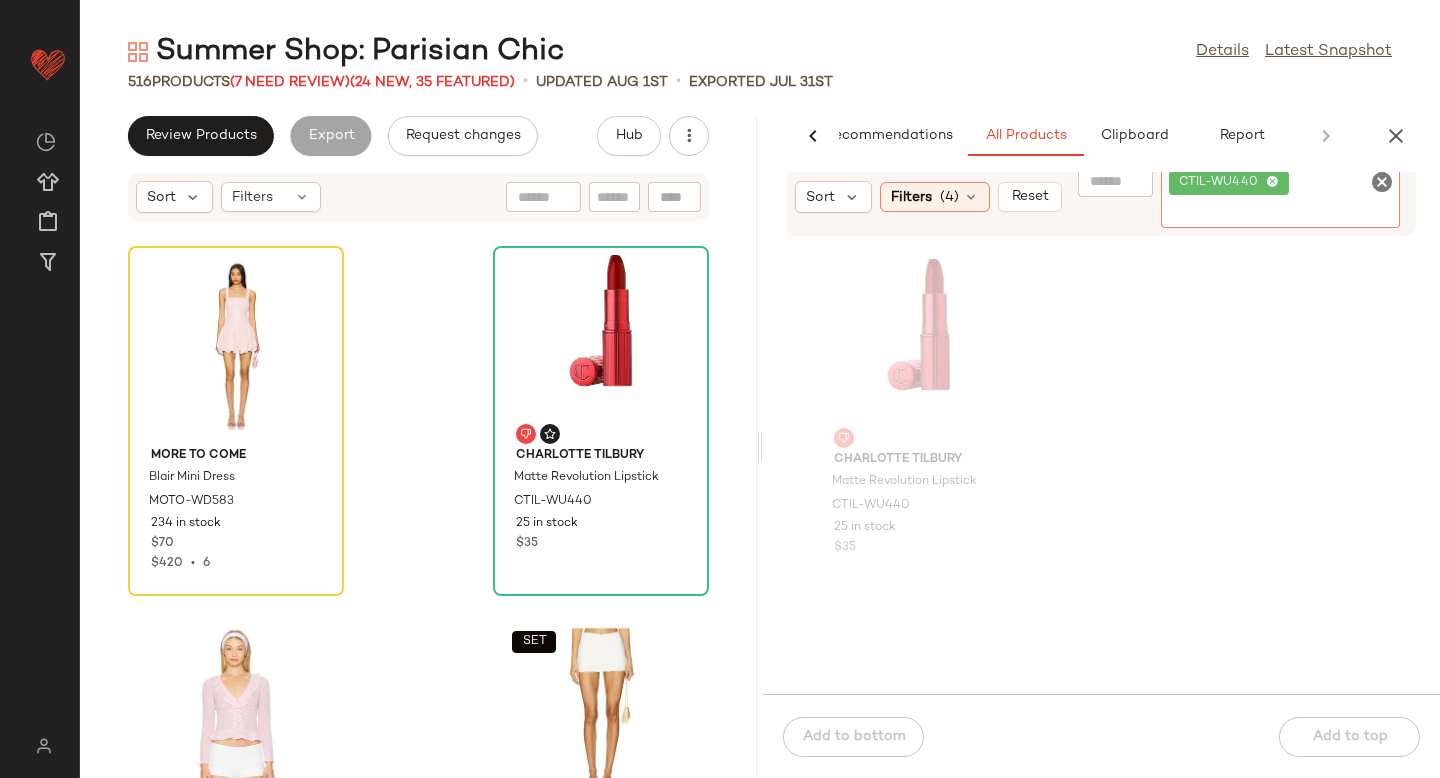 click 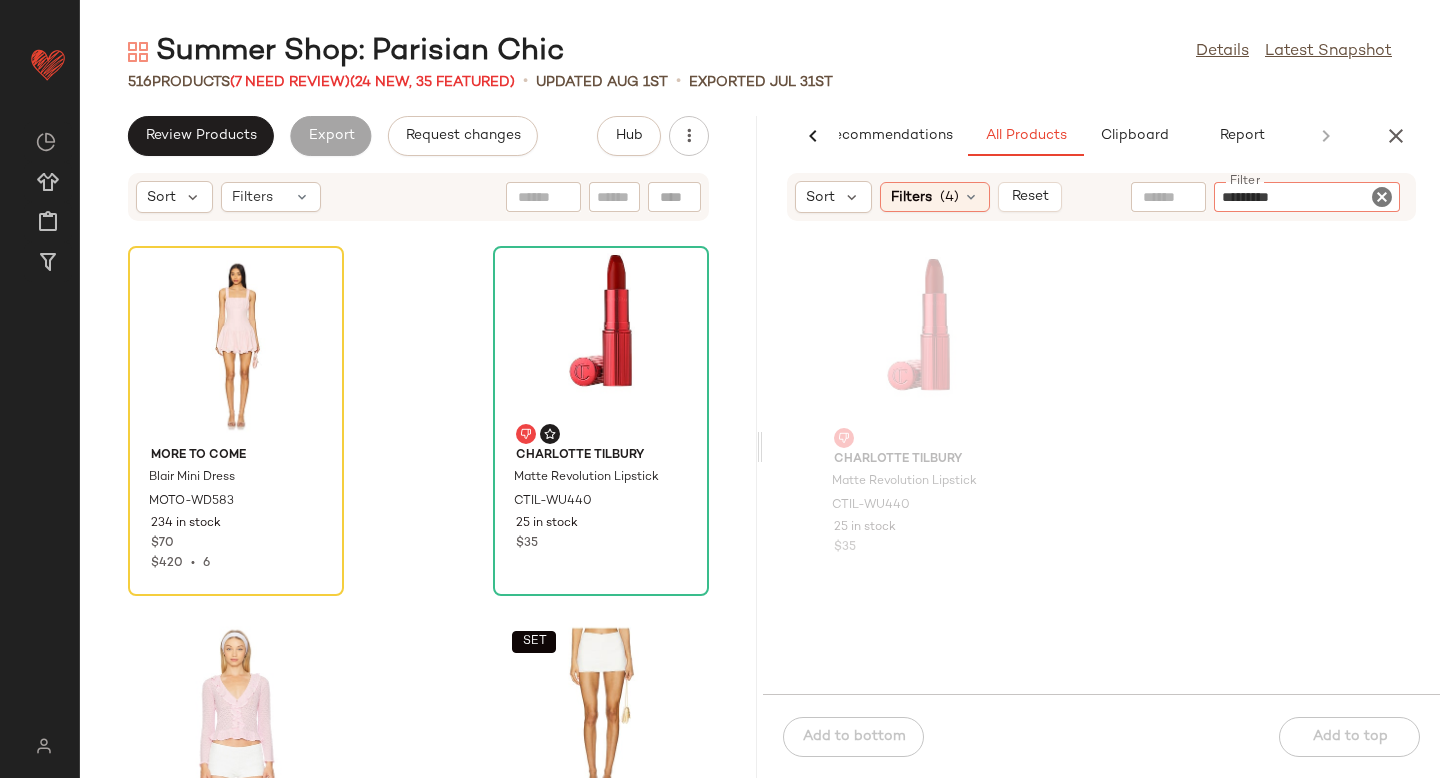 type 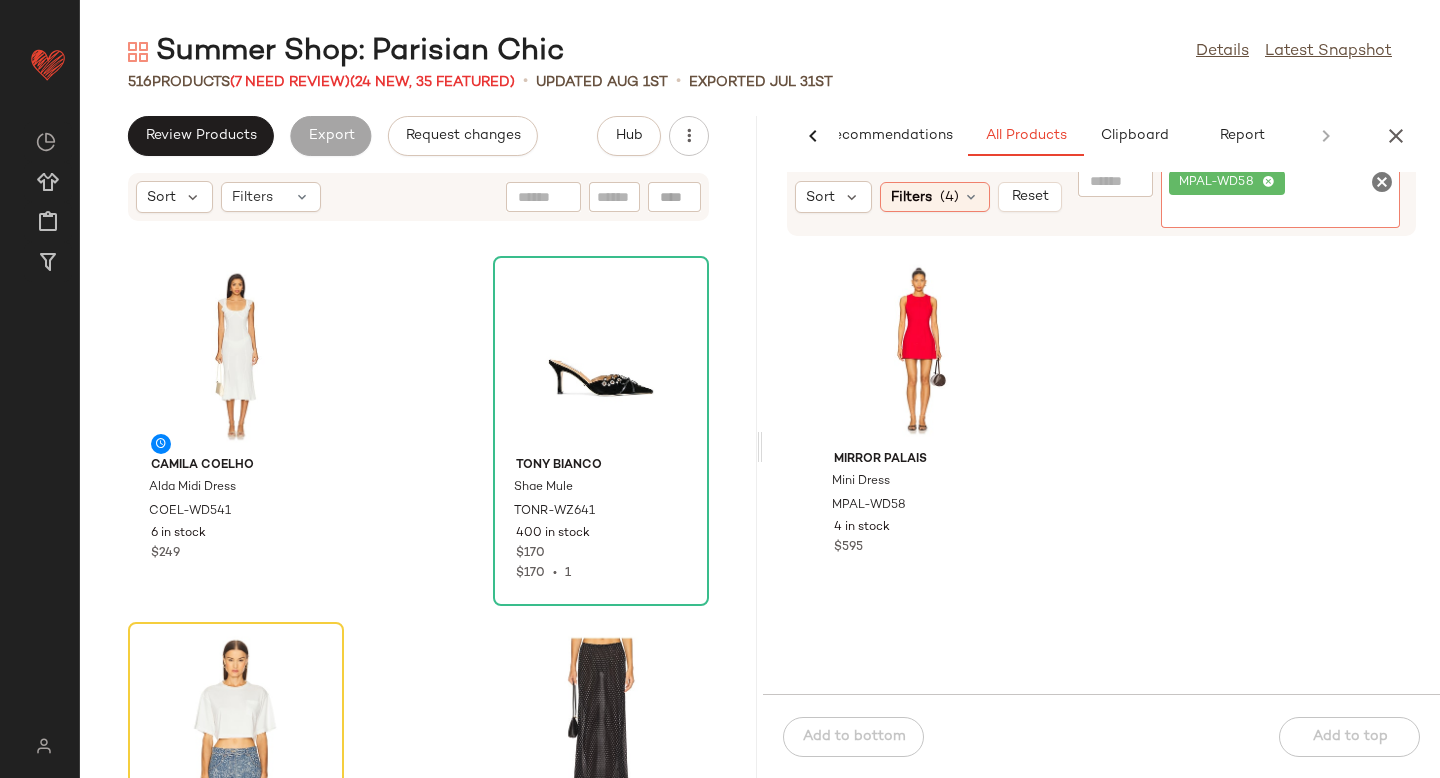 scroll, scrollTop: 2199, scrollLeft: 0, axis: vertical 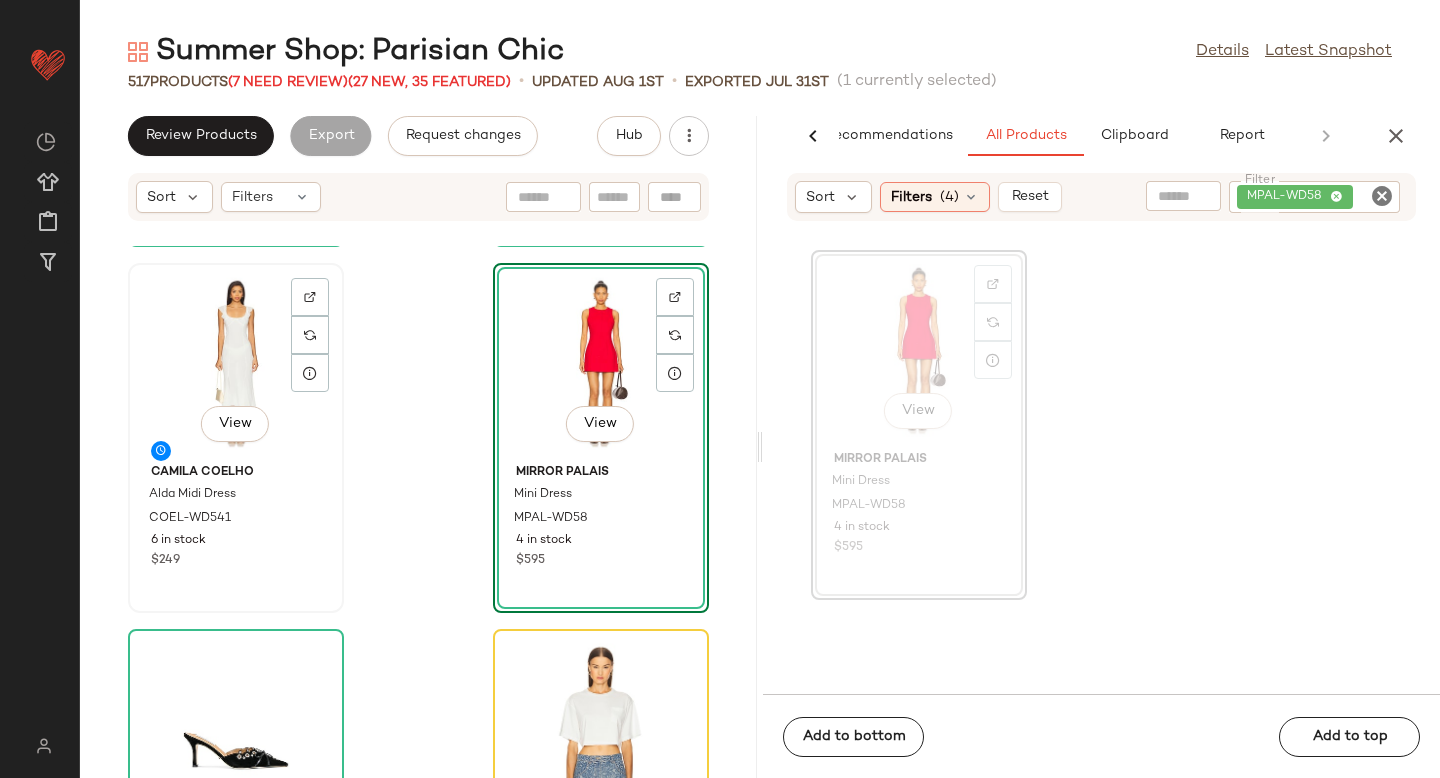 click on "View" 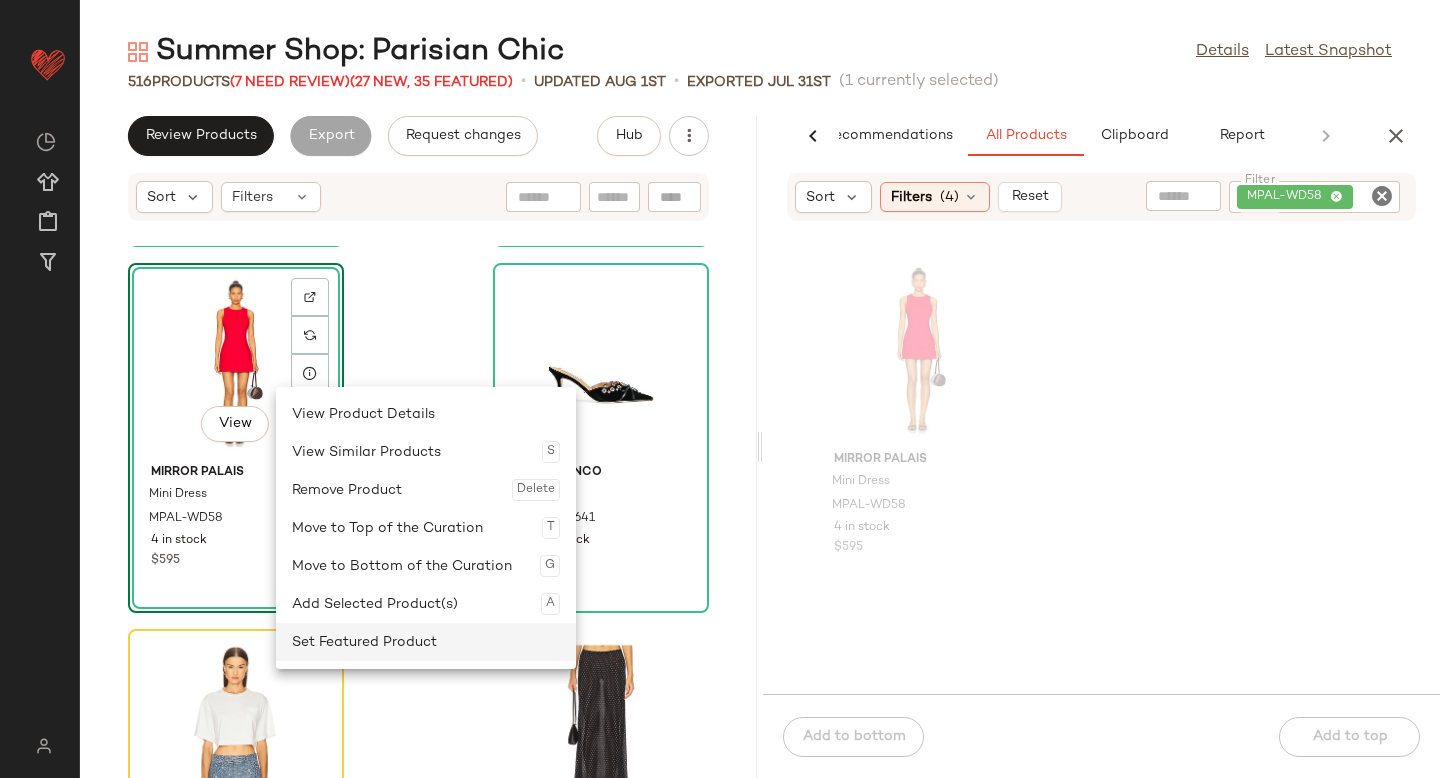 click on "Set Featured Product" 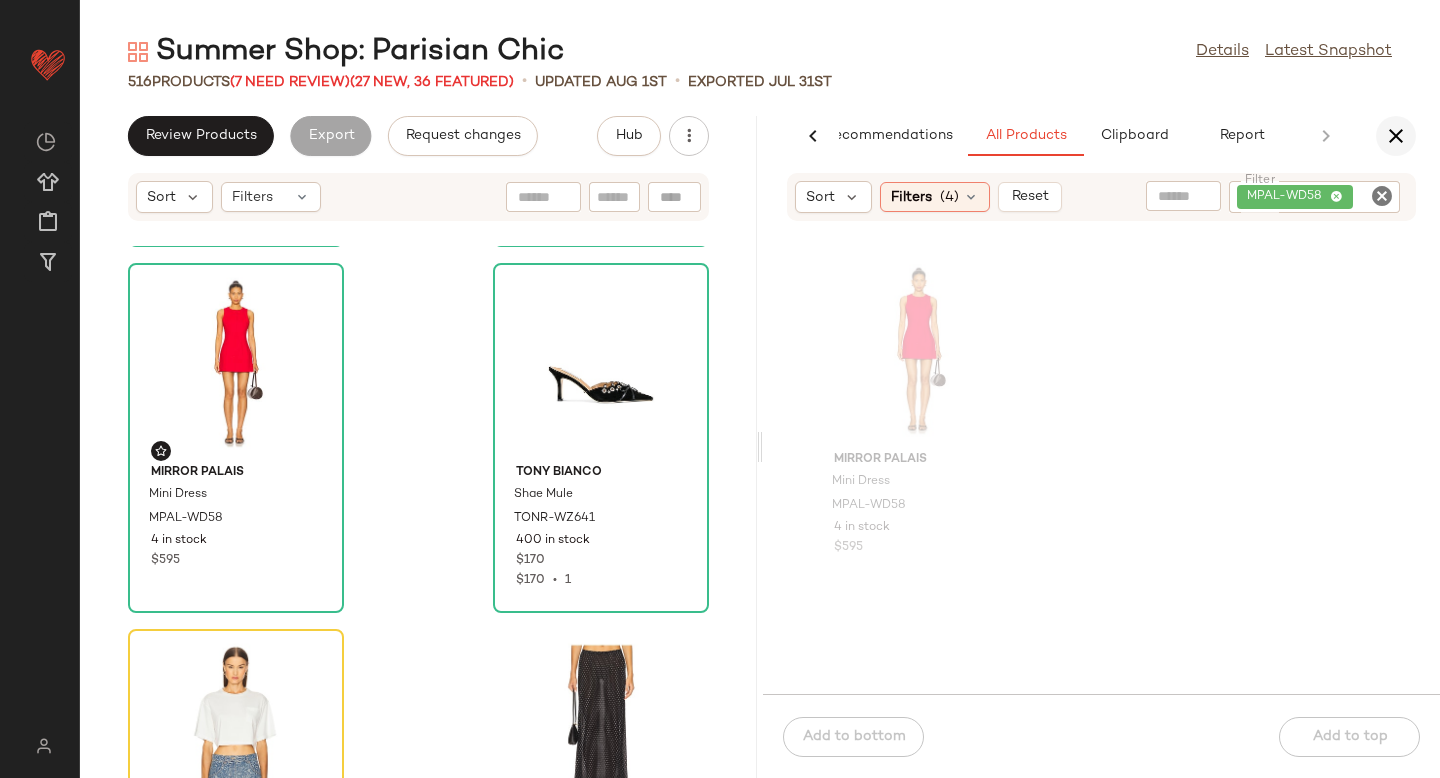 click at bounding box center (1396, 136) 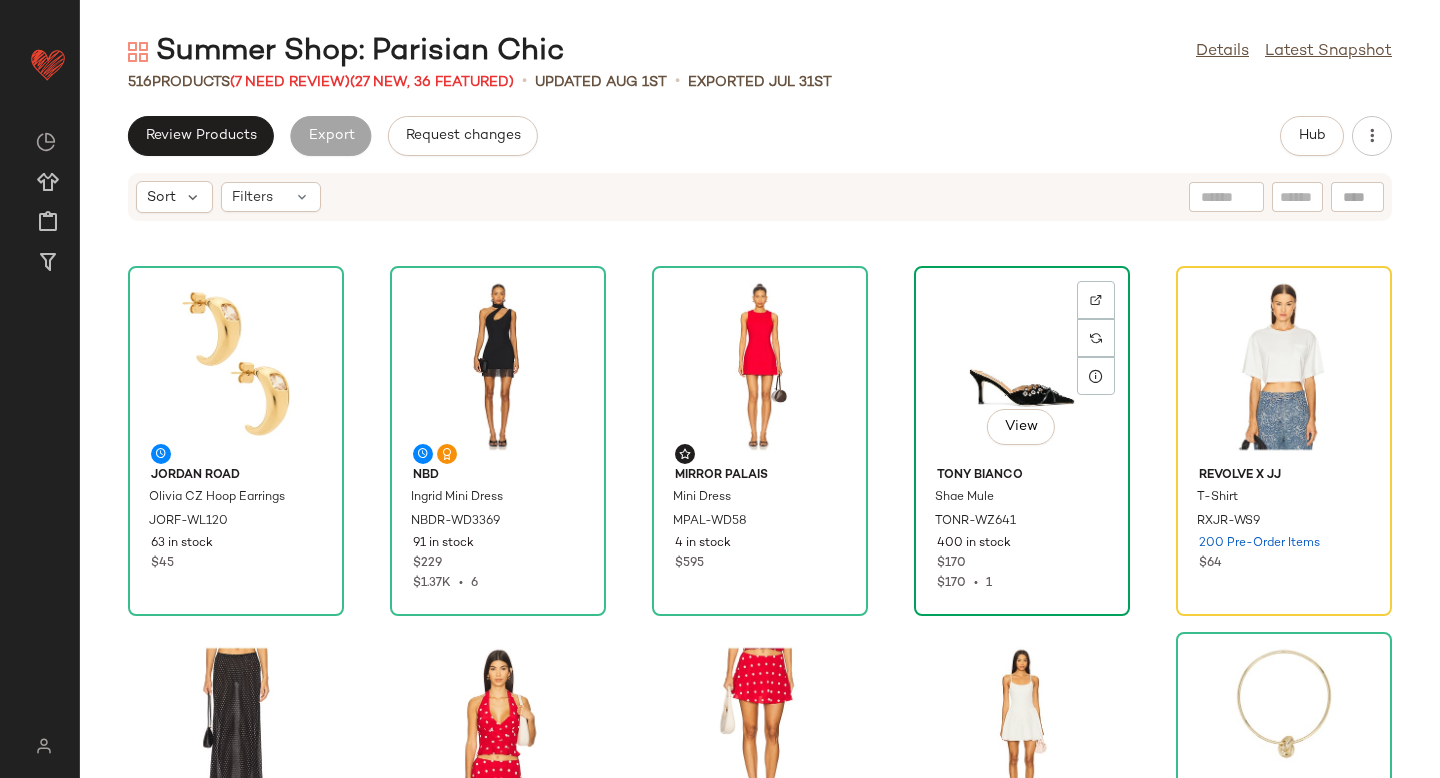 scroll, scrollTop: 0, scrollLeft: 0, axis: both 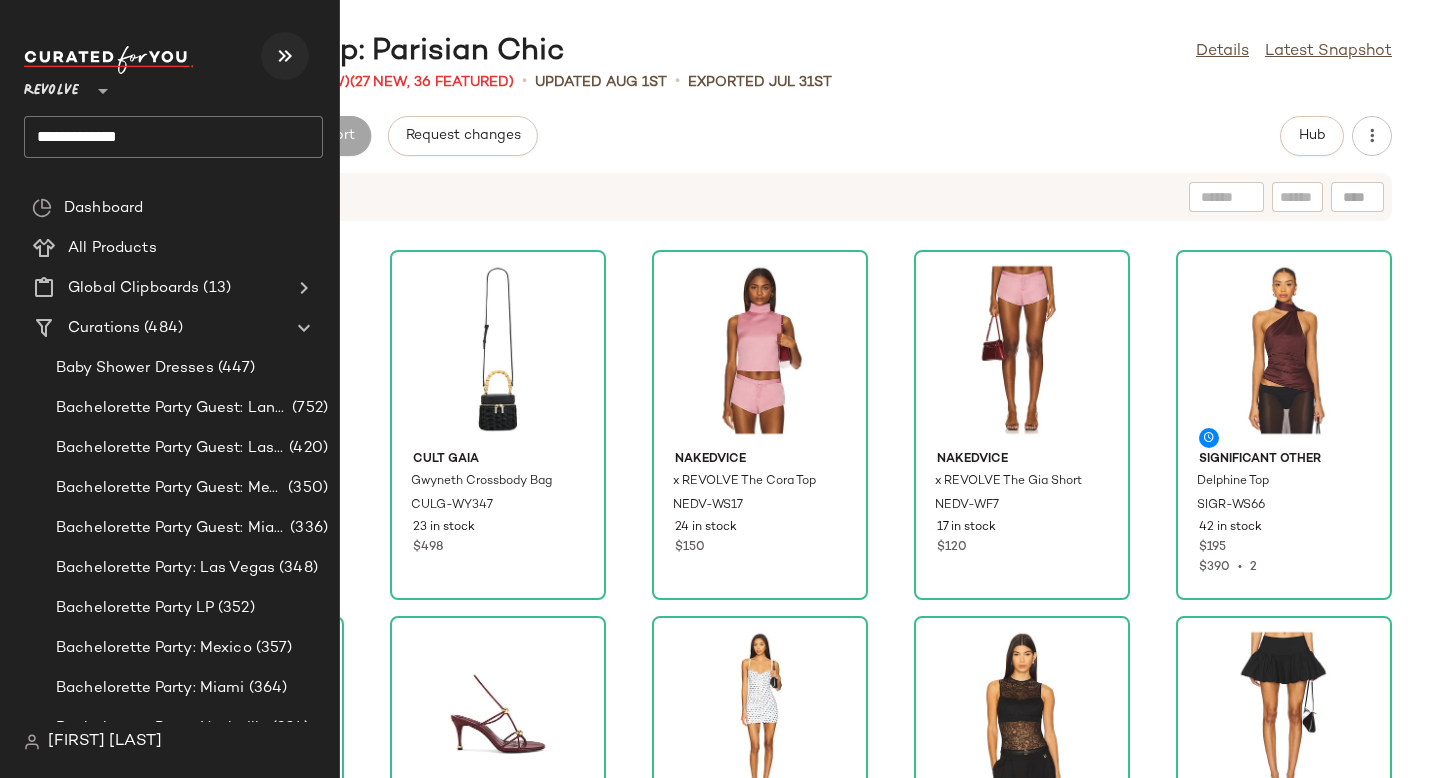 click at bounding box center (285, 56) 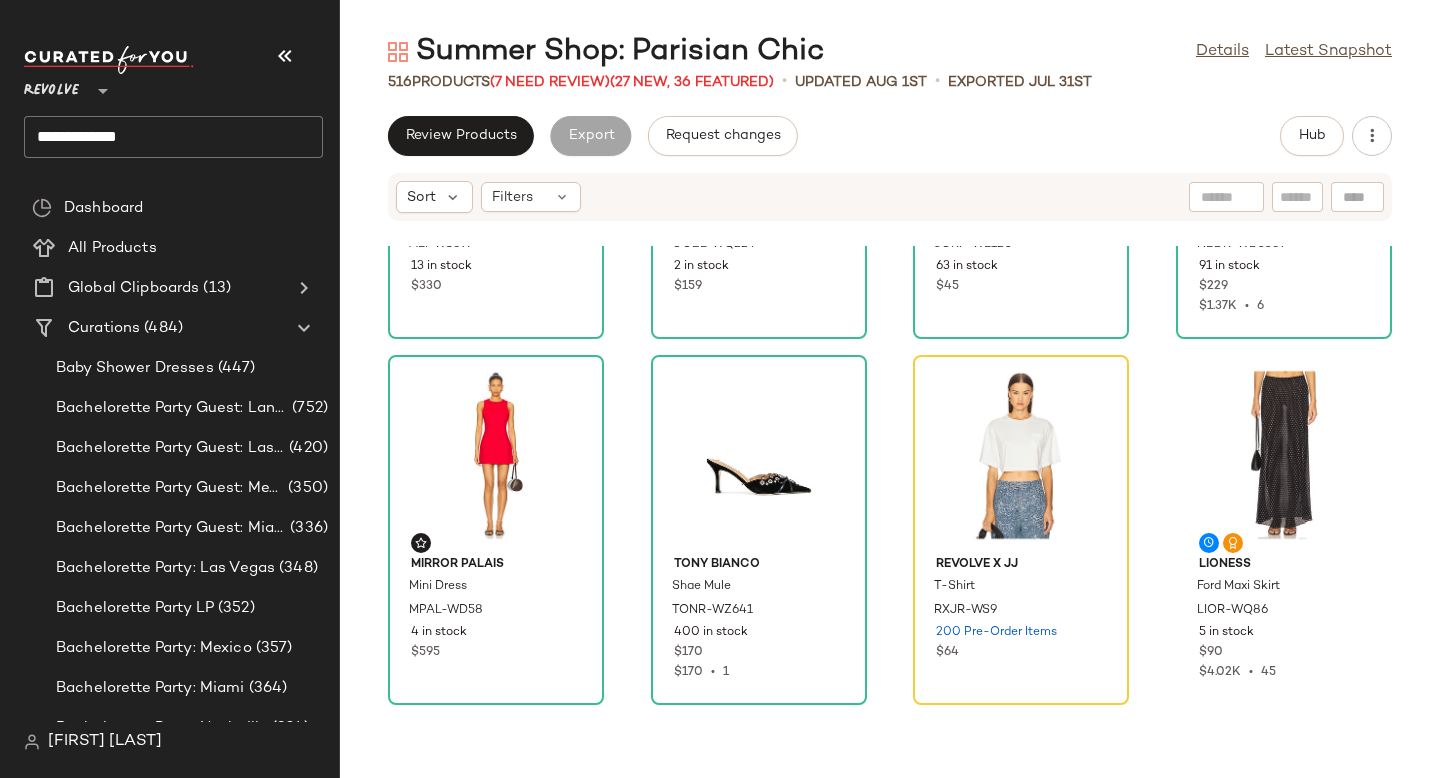 scroll, scrollTop: 0, scrollLeft: 0, axis: both 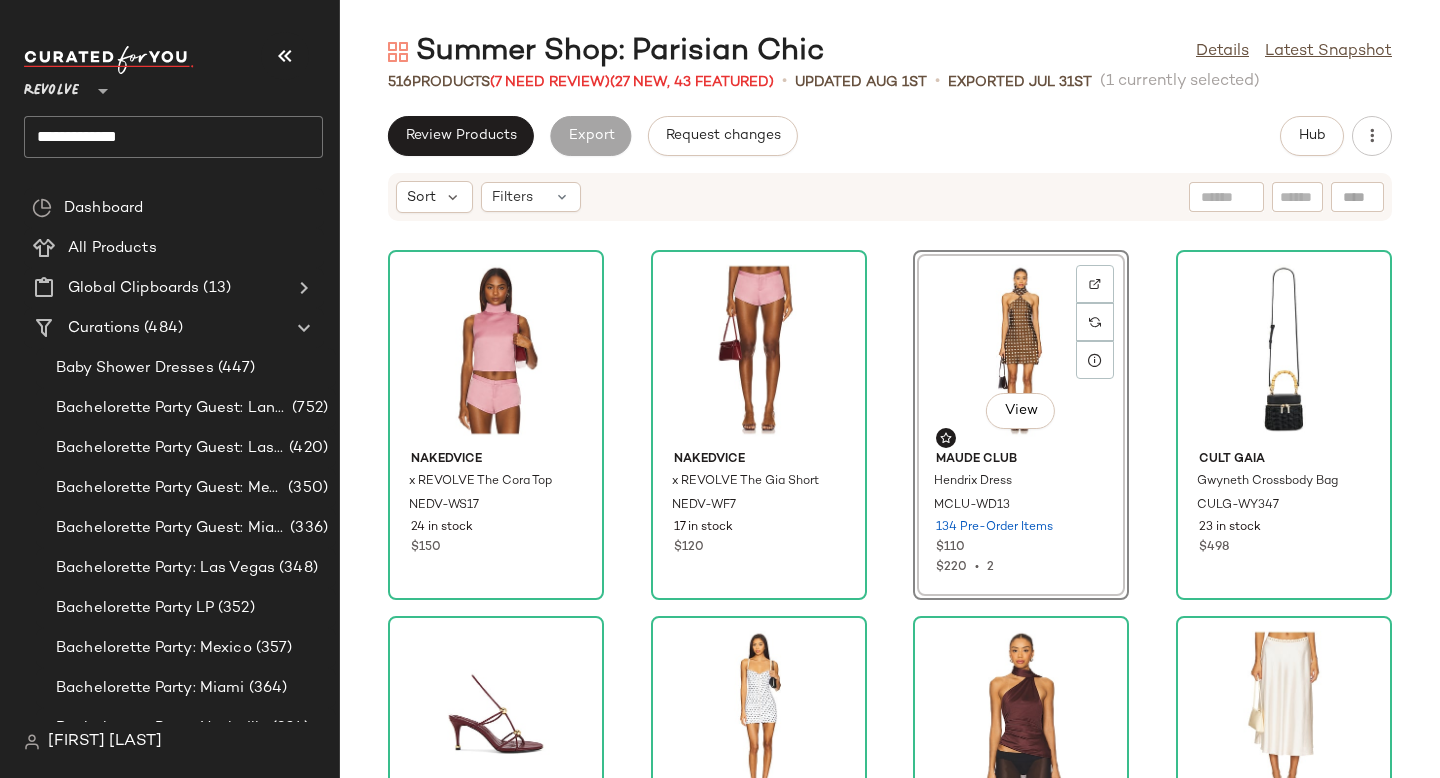 click on "Nakedvice x REVOLVE The Cora Top NEDV-WS17 24 in stock $150 Nakedvice x REVOLVE The Gia Short NEDV-WF7 17 in stock $120  View  Maude Club Hendrix Dress MCLU-WD13 134 Pre-Order Items $110 $220  •  2 Cult Gaia Gwyneth Crossbody Bag CULG-WY347 23 in stock $498 Steve Madden Ramos Sandal SMAD-WZ1509 76 in stock $119 $833  •  7 Bella Venice x REVOLVE Caroline Corset Dress BVEN-WD30 5 in stock $190 Significant Other Delphine Top SIGR-WS66 42 in stock $195 $390  •  2 SER.O.YA Tamsin Midi Skirt SERR-WQ115 57 in stock $328 $984  •  3 Alice + Olivia Nichol Lace Bodysuit ALI-WS697 13 in stock $330 Camila Coelho Cari Mini Skirt COEL-WQ224 2 in stock $159 Jordan Road Olivia CZ Hoop Earrings JORF-WL120 63 in stock $45 NBD Ingrid Mini Dress NBDR-WD3369 91 in stock $229 $1.37K  •  6 Mirror Palais Mini Dress MPAL-WD58 4 in stock $595 Tony Bianco Shae Mule TONR-WZ641 400 in stock $170 $170  •  1 REVOLVE x JJ T-Shirt RXJR-WS9 200 Pre-Order Items $64 LIONESS Ford Maxi Skirt LIOR-WQ86 5 in stock $90 $4.02K  •  45" 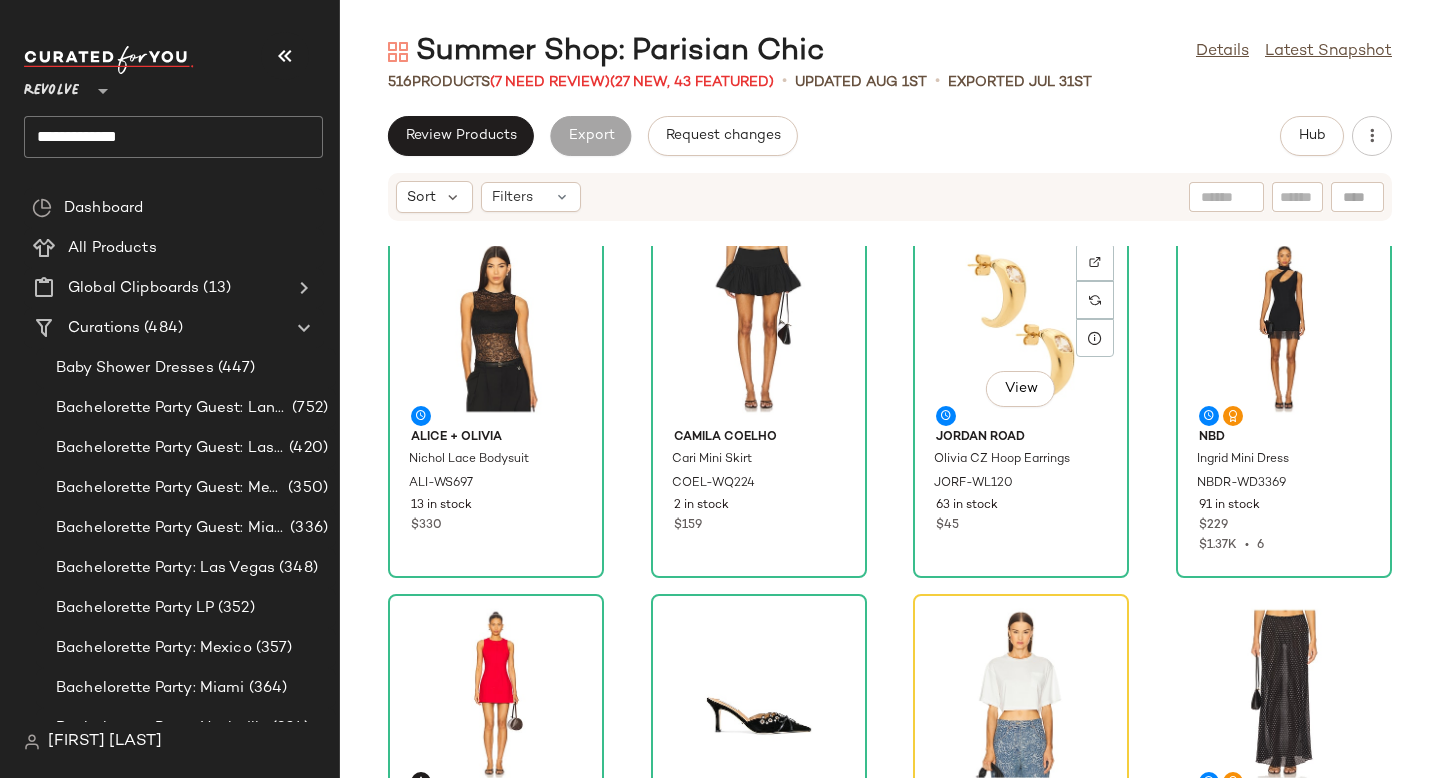 scroll, scrollTop: 27, scrollLeft: 0, axis: vertical 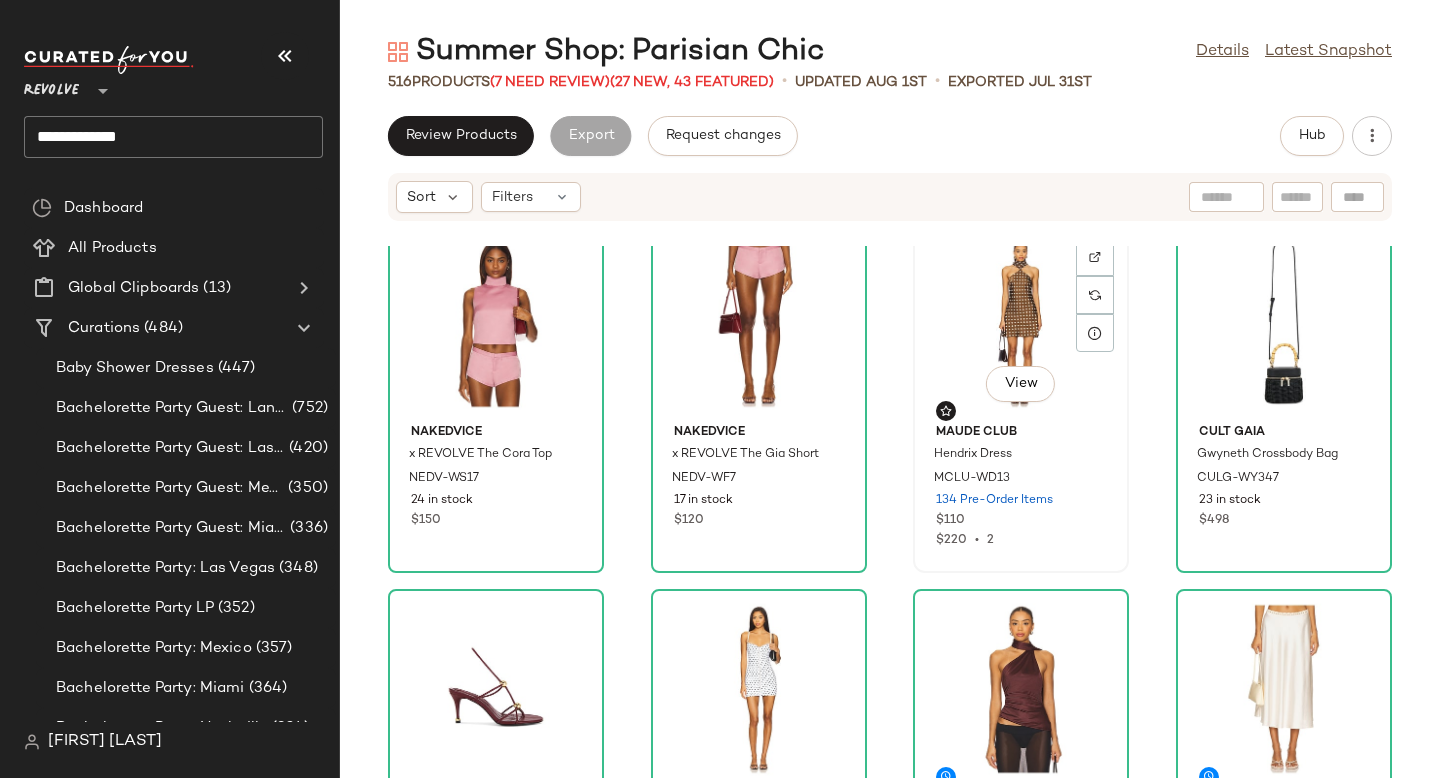 click on "View" 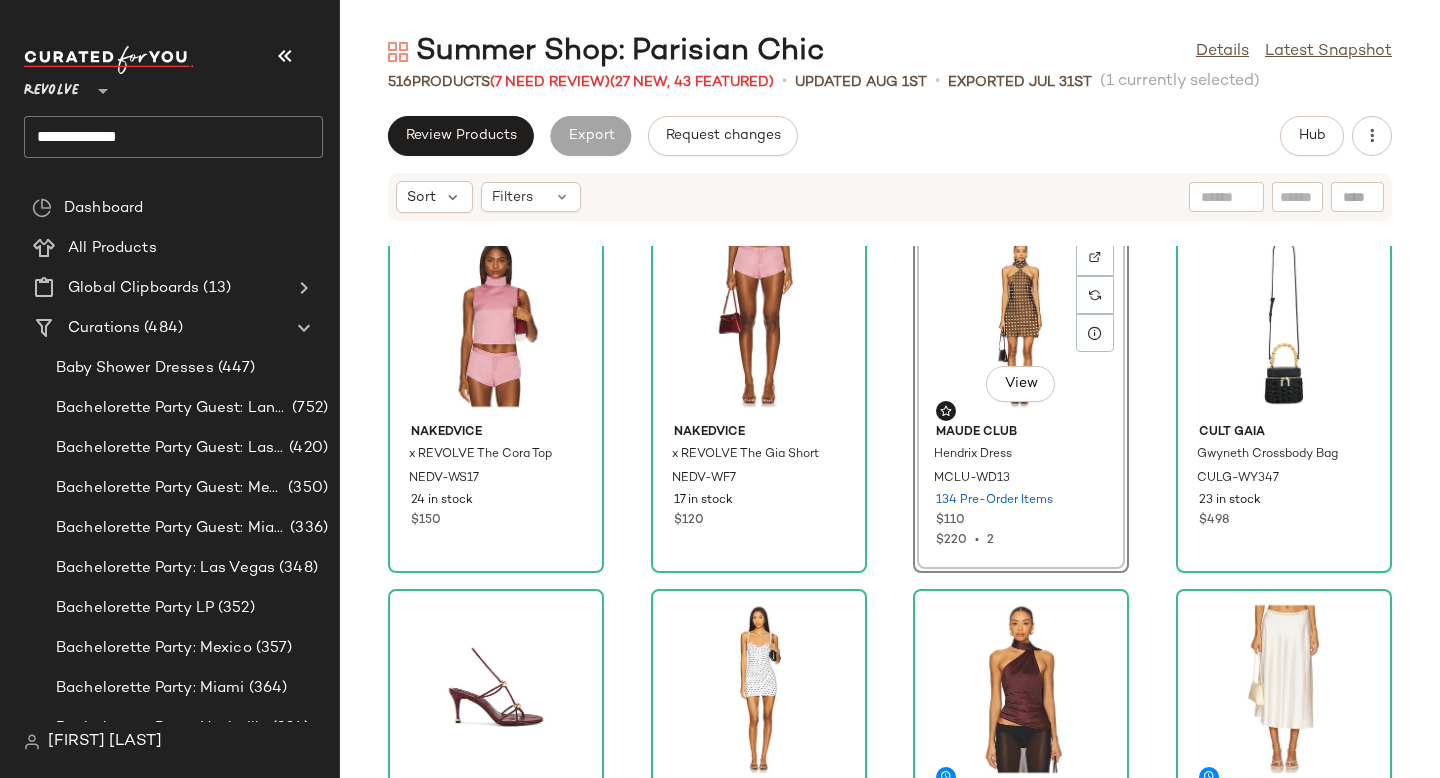 click on "Nakedvice x REVOLVE The Cora Top NEDV-WS17 24 in stock $150 Nakedvice x REVOLVE The Gia Short NEDV-WF7 17 in stock $120  View  Maude Club Hendrix Dress MCLU-WD13 134 Pre-Order Items $110 $220  •  2 Cult Gaia Gwyneth Crossbody Bag CULG-WY347 23 in stock $498 Steve Madden Ramos Sandal SMAD-WZ1509 76 in stock $119 $833  •  7 Bella Venice x REVOLVE Caroline Corset Dress BVEN-WD30 5 in stock $190 Significant Other Delphine Top SIGR-WS66 42 in stock $195 $390  •  2 SER.O.YA Tamsin Midi Skirt SERR-WQ115 57 in stock $328 $984  •  3 Alice + Olivia Nichol Lace Bodysuit ALI-WS697 13 in stock $330 Camila Coelho Cari Mini Skirt COEL-WQ224 2 in stock $159 Jordan Road Olivia CZ Hoop Earrings JORF-WL120 63 in stock $45 NBD Ingrid Mini Dress NBDR-WD3369 91 in stock $229 $1.37K  •  6 Mirror Palais Mini Dress MPAL-WD58 4 in stock $595 Tony Bianco Shae Mule TONR-WZ641 400 in stock $170 $170  •  1 REVOLVE x JJ T-Shirt RXJR-WS9 200 Pre-Order Items $64 LIONESS Ford Maxi Skirt LIOR-WQ86 5 in stock $90 $4.02K  •  45" 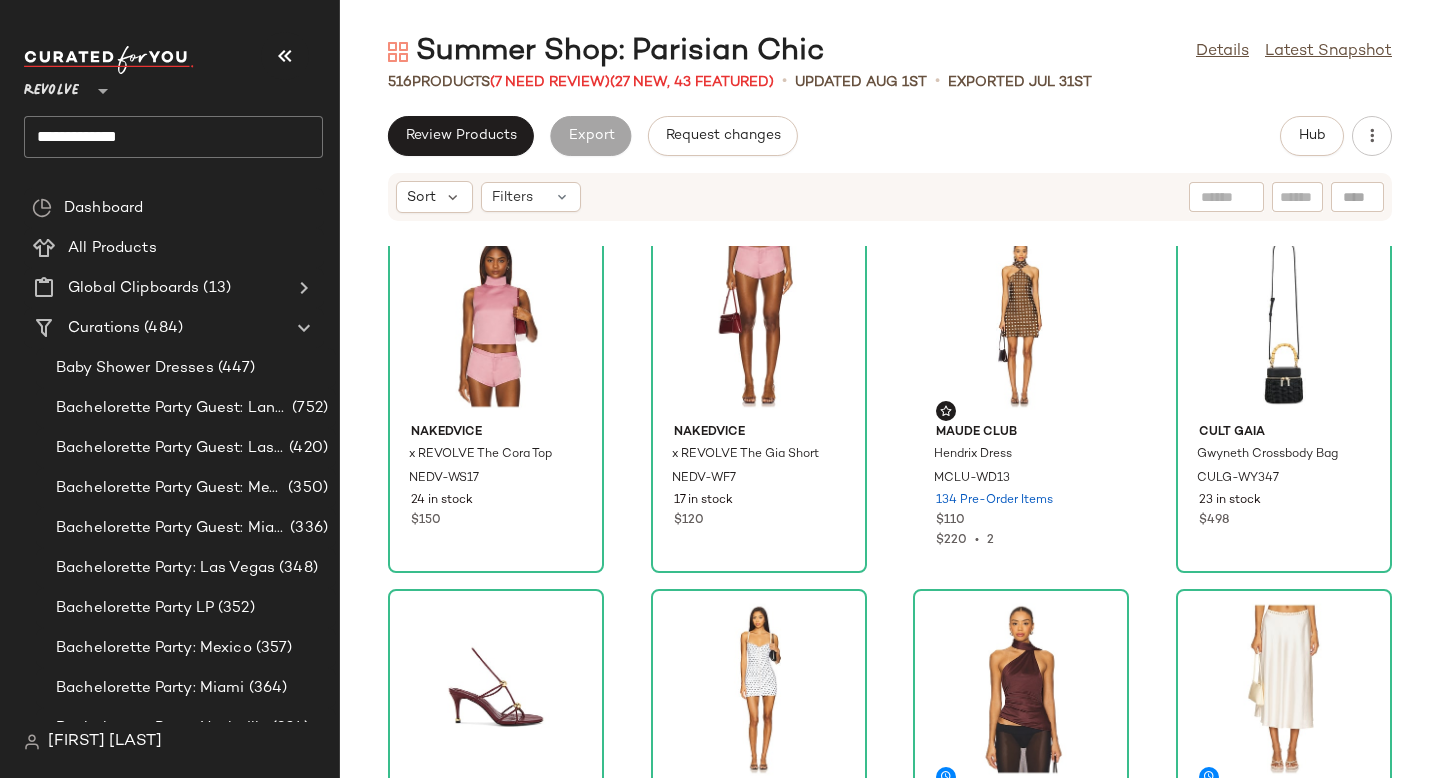 scroll, scrollTop: 0, scrollLeft: 0, axis: both 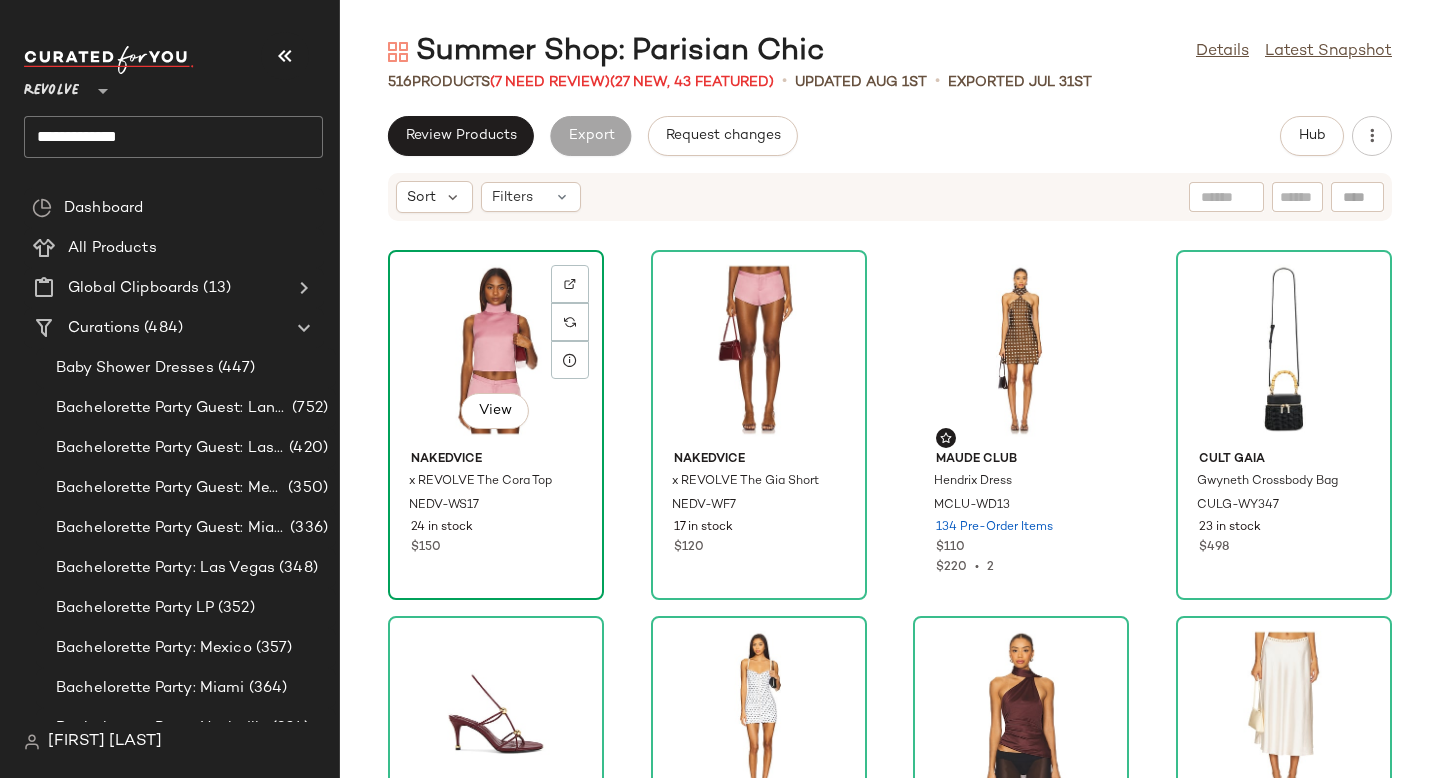 click on "View" 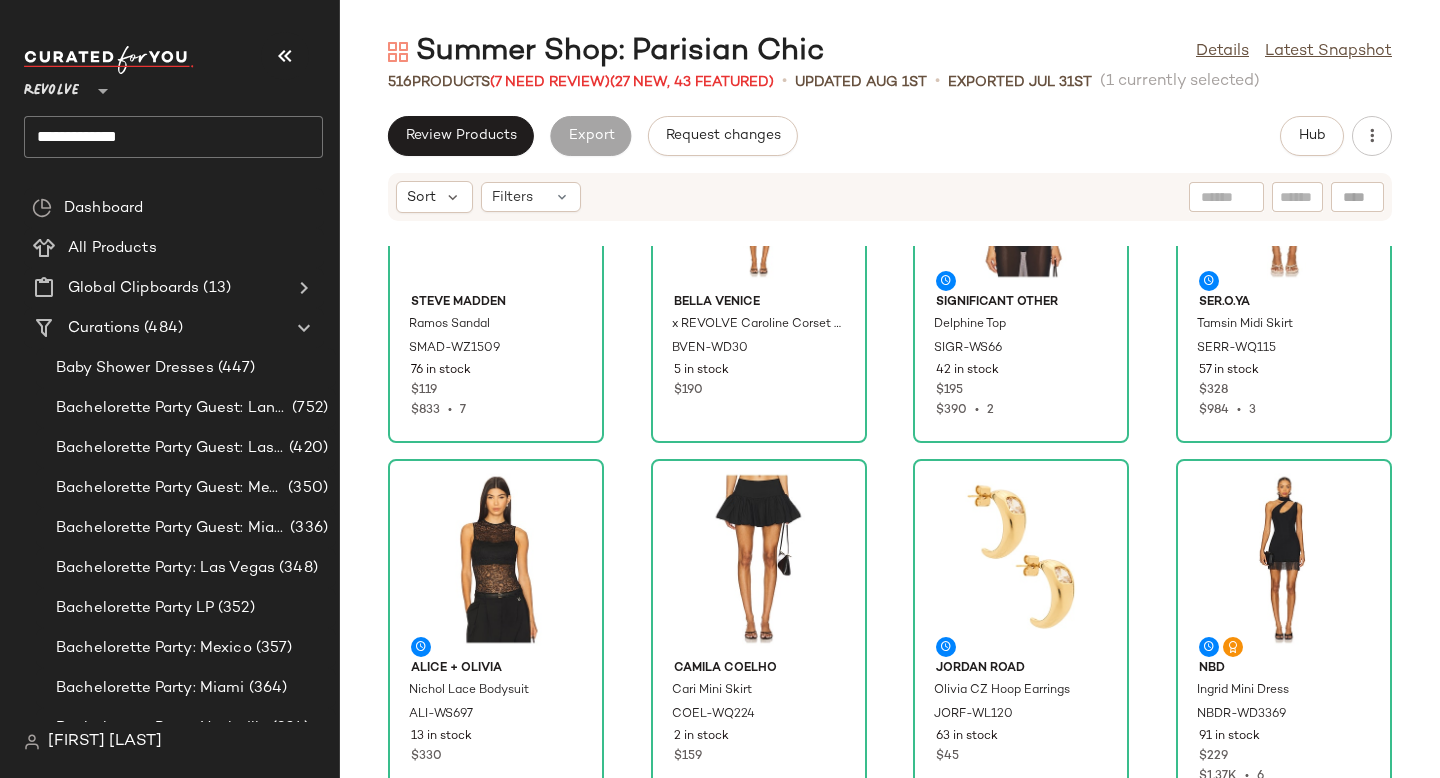scroll, scrollTop: 543, scrollLeft: 0, axis: vertical 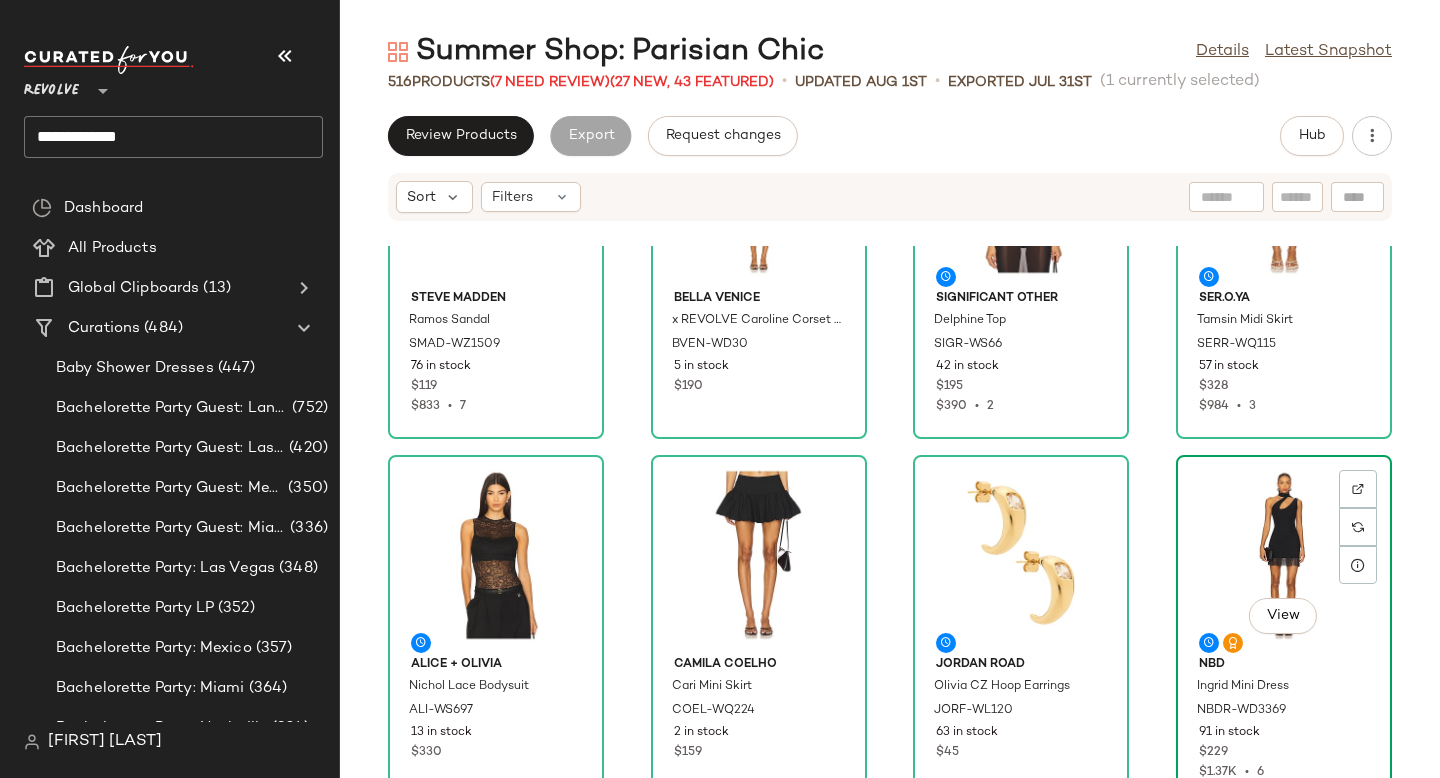 click on "View" 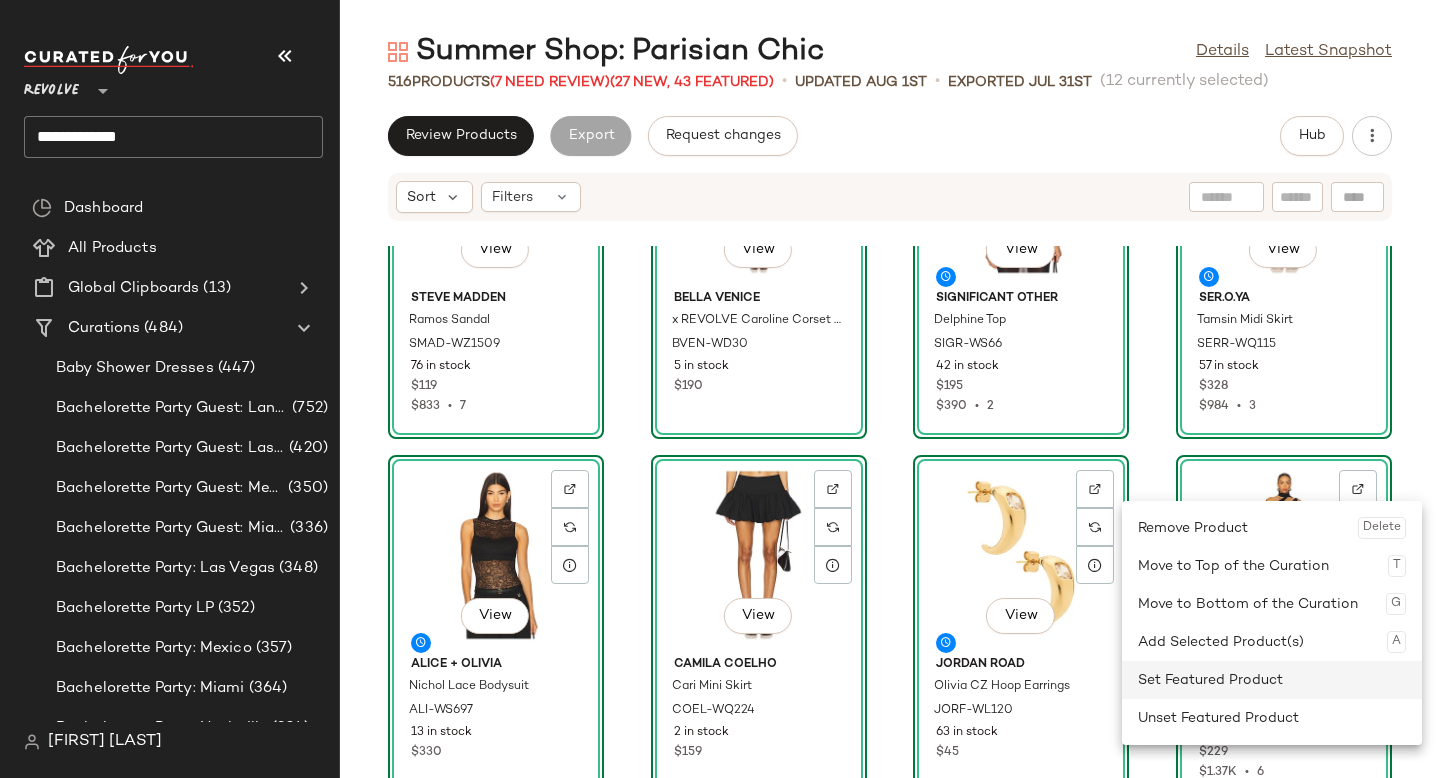 click on "Set Featured Product" 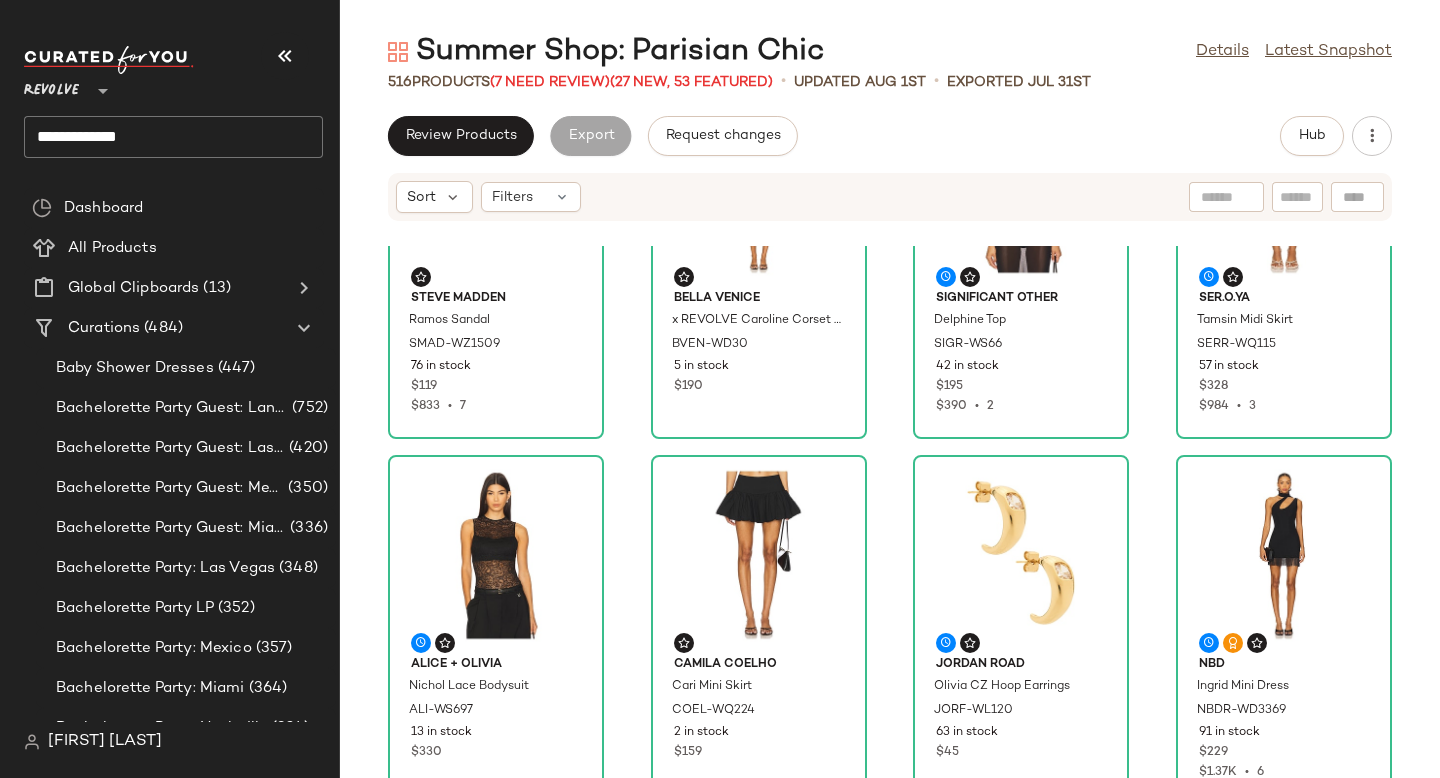 click on "Steve Madden Ramos Sandal SMAD-WZ1509 76 in stock $119 $833  •  7 Bella Venice x REVOLVE Caroline Corset Dress BVEN-WD30 5 in stock $190 Significant Other Delphine Top SIGR-WS66 42 in stock $195 $390  •  2 SER.O.YA Tamsin Midi Skirt SERR-WQ115 57 in stock $328 $984  •  3 Alice + Olivia Nichol Lace Bodysuit ALI-WS697 13 in stock $330 Camila Coelho Cari Mini Skirt COEL-WQ224 2 in stock $159 Jordan Road Olivia CZ Hoop Earrings JORF-WL120 63 in stock $45 NBD Ingrid Mini Dress NBDR-WD3369 91 in stock $229 $1.37K  •  6 Mirror Palais Mini Dress MPAL-WD58 4 in stock $595 Tony Bianco Shae Mule TONR-WZ641 400 in stock $170 $170  •  1 REVOLVE x JJ T-Shirt RXJR-WS9 200 Pre-Order Items $64 LIONESS Ford Maxi Skirt LIOR-WQ86 5 in stock $90 $4.02K  •  45 MAJORELLE Deanna Halter Top MALR-WS998 80 in stock $158 $316  •  2 MAJORELLE Deanna Mini Skirt MALR-WQ335 84 in stock $138 $276  •  2 MORE TO COME Calia Mini Dress MOTO-WD803 241 in stock $88 Jennifer Fisher Thin Knot Choker JHER-WL18 13 in stock $450" 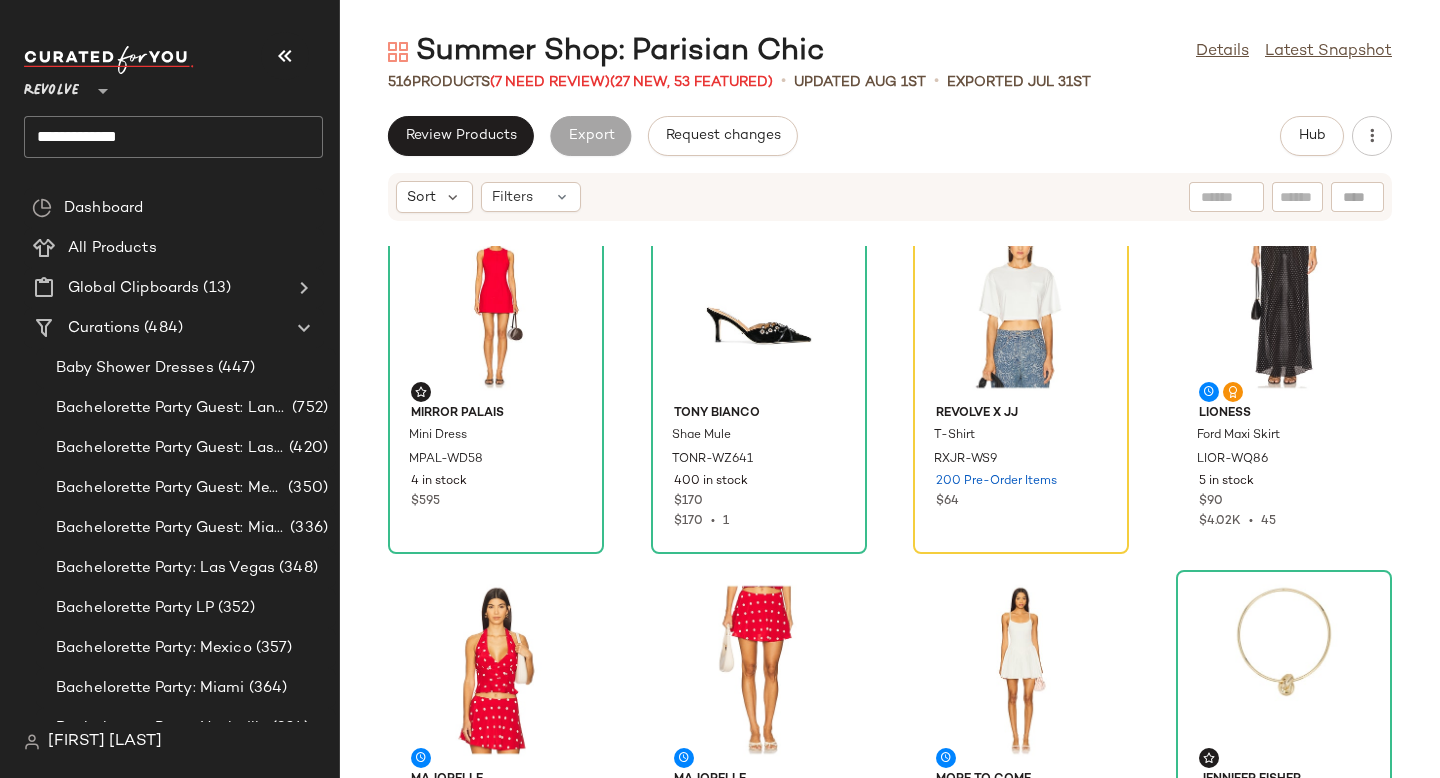 scroll, scrollTop: 1162, scrollLeft: 0, axis: vertical 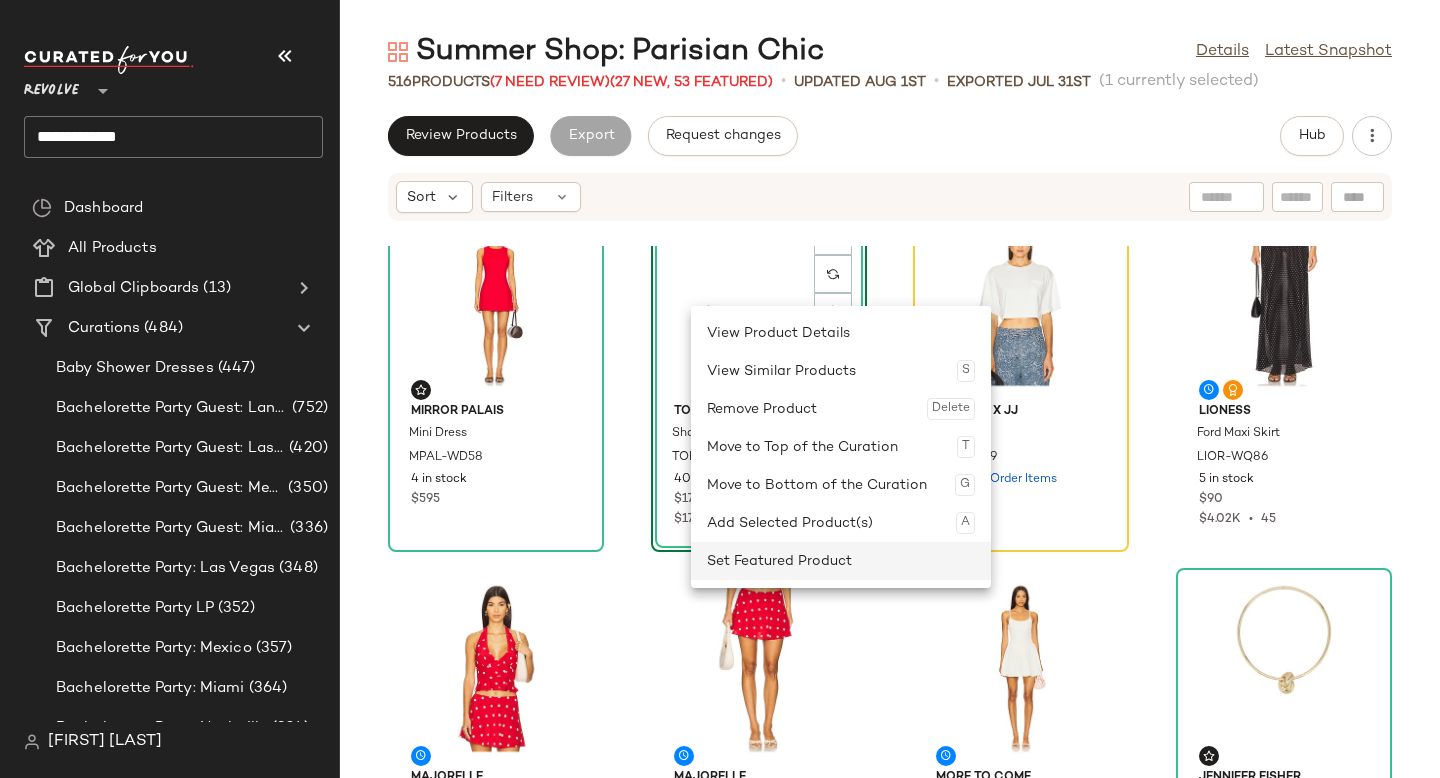 click on "Set Featured Product" 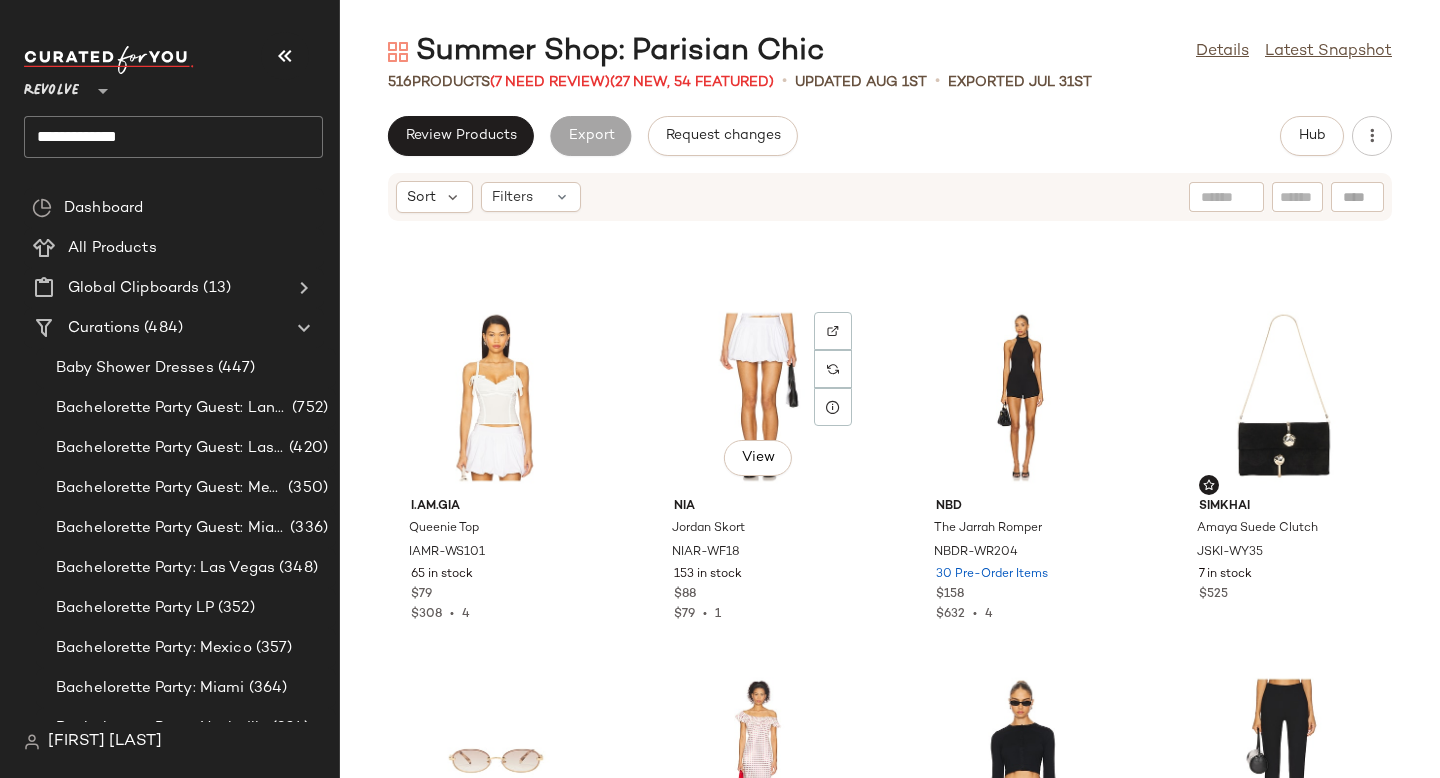 scroll, scrollTop: 4308, scrollLeft: 0, axis: vertical 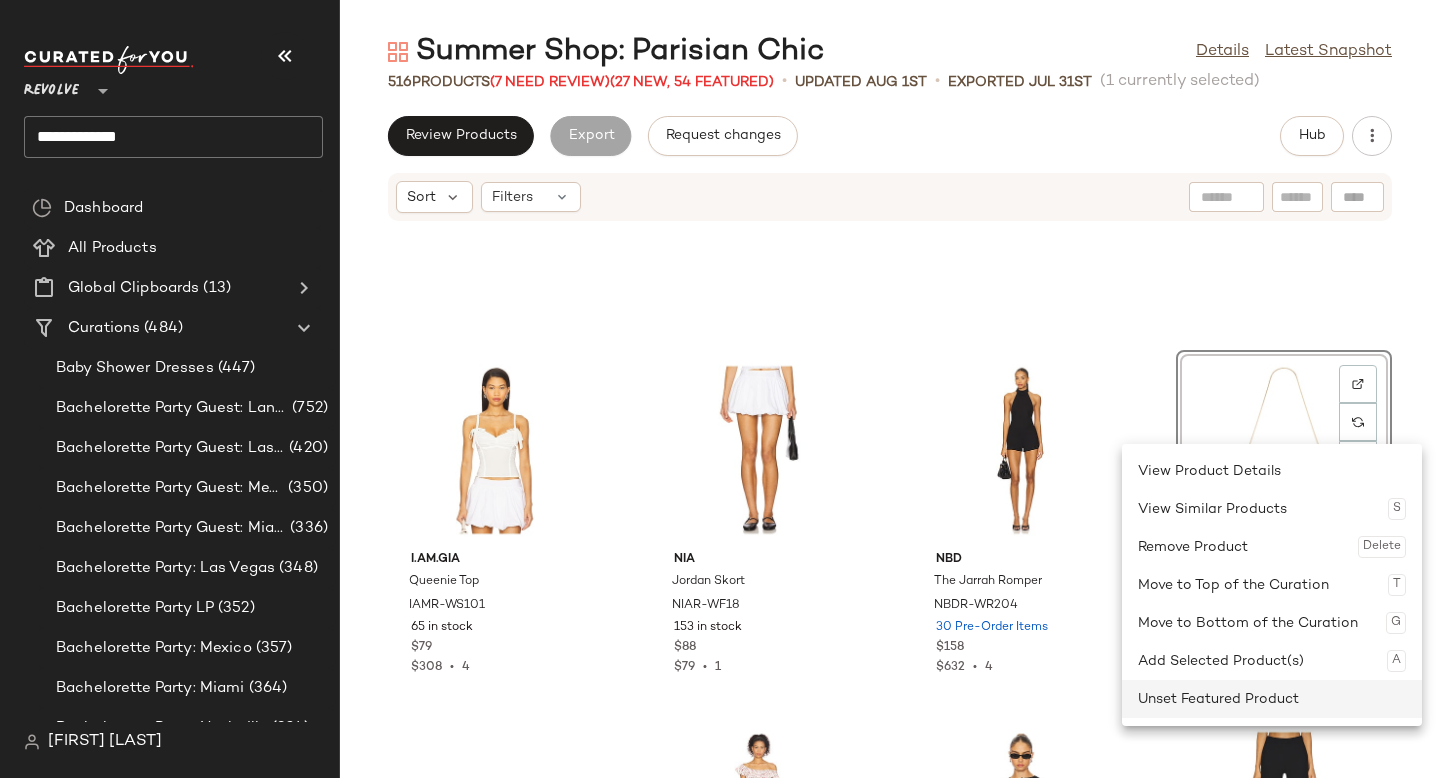 click on "Unset Featured Product" 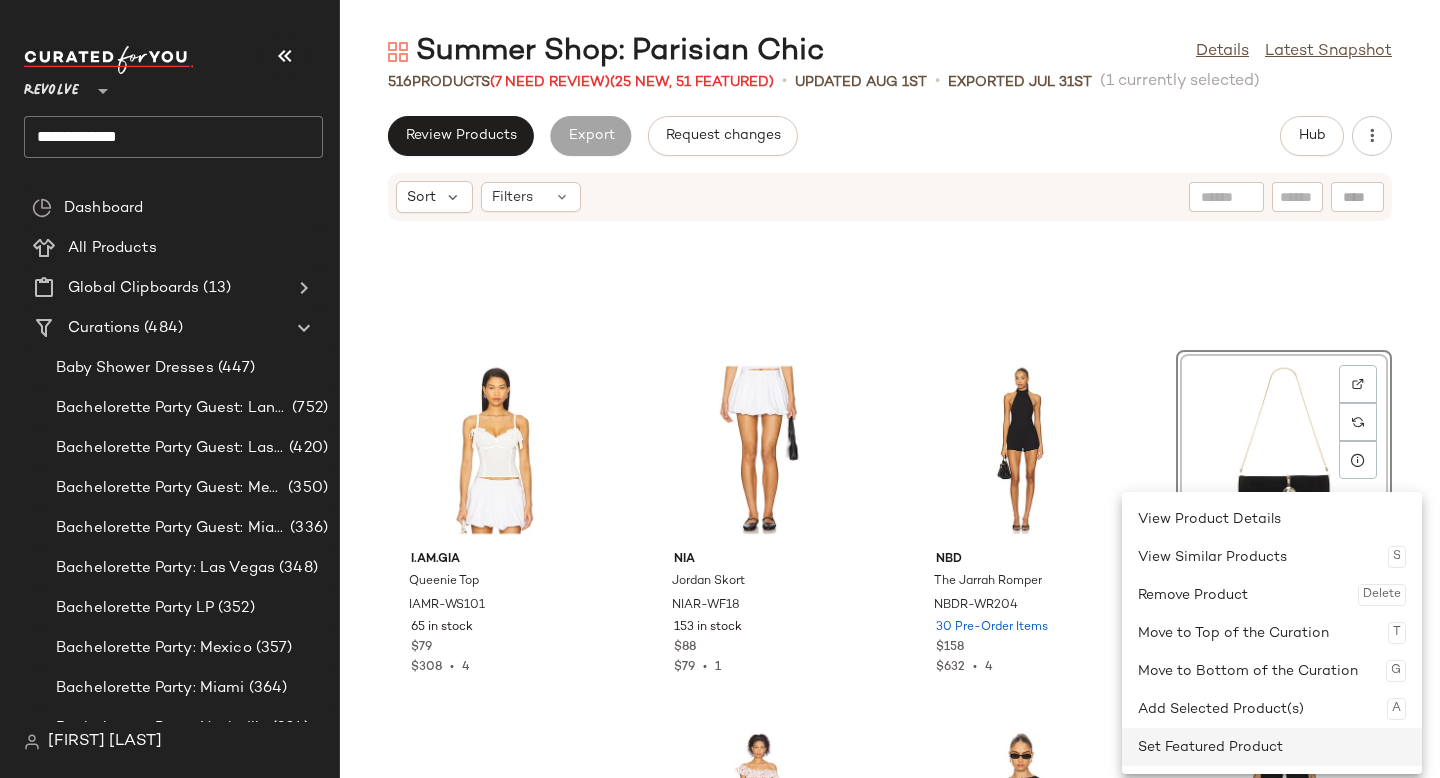 click on "Set Featured Product" 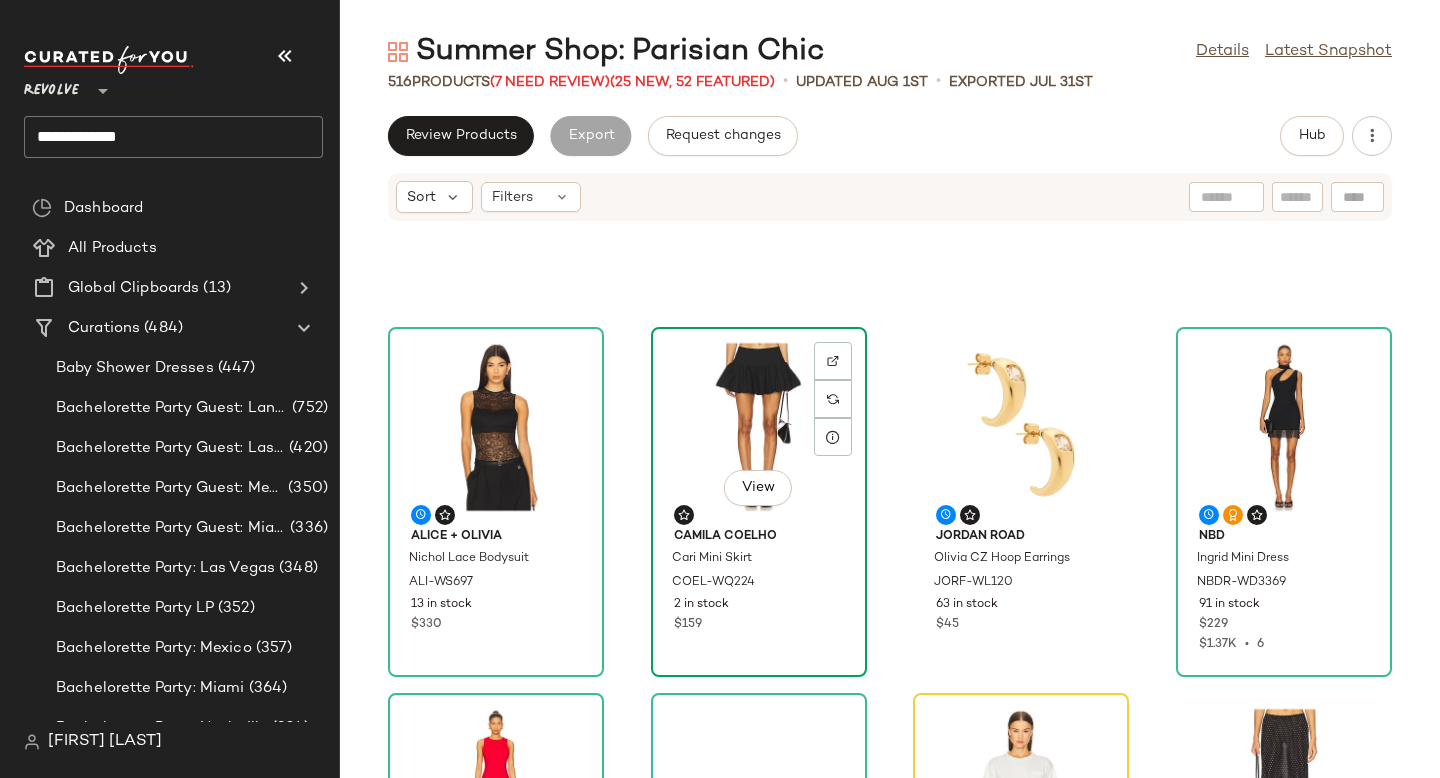 scroll, scrollTop: 0, scrollLeft: 0, axis: both 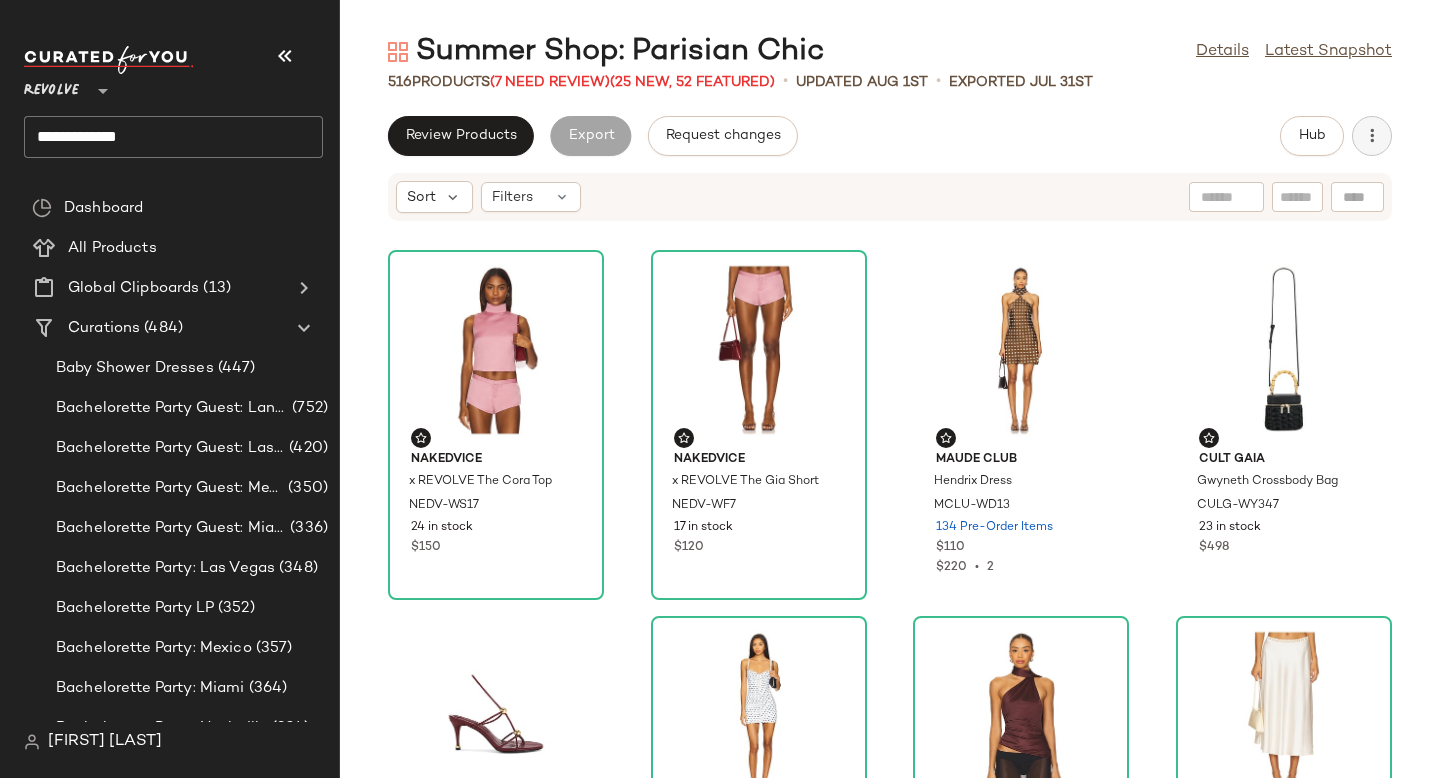 click 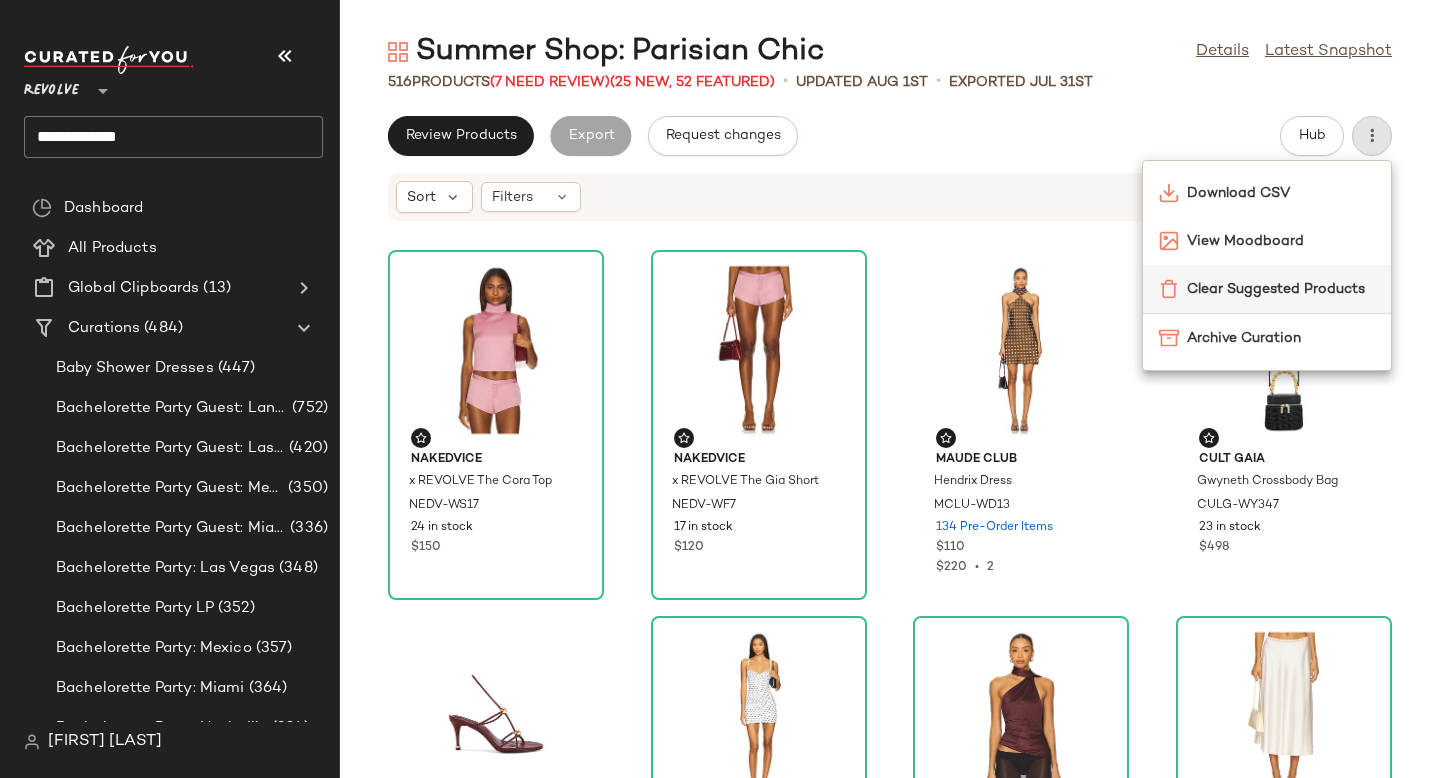 click on "Clear Suggested Products" at bounding box center (1281, 289) 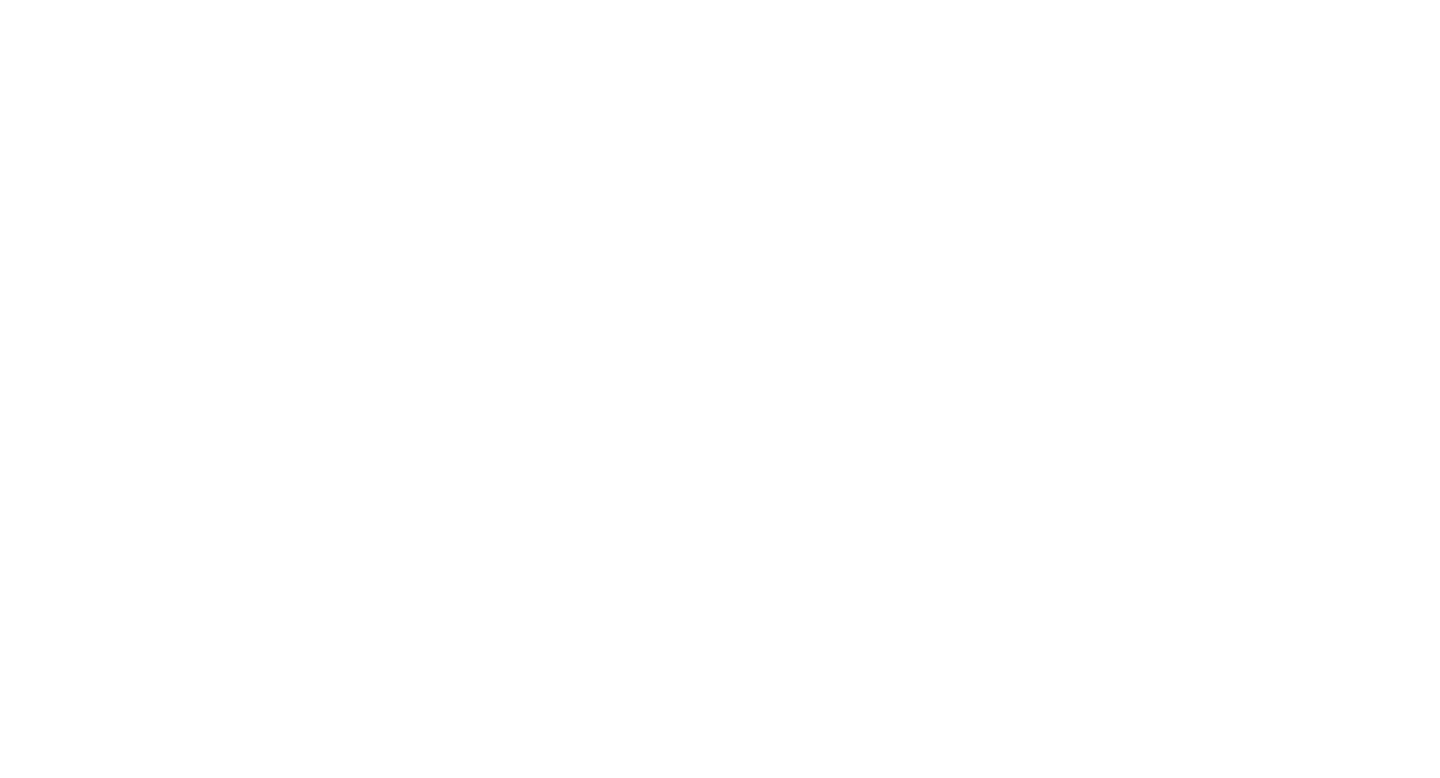 scroll, scrollTop: 0, scrollLeft: 0, axis: both 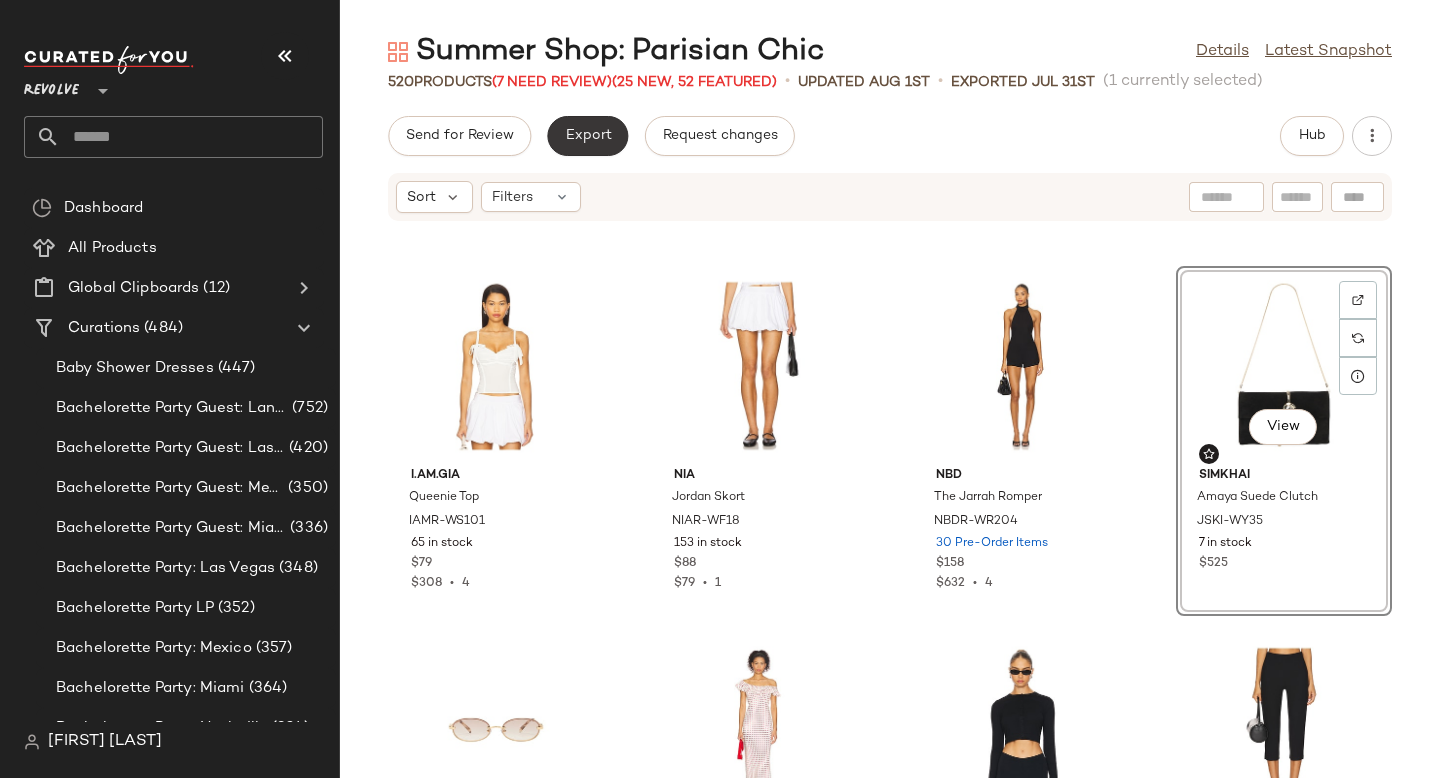 click on "Export" at bounding box center (587, 136) 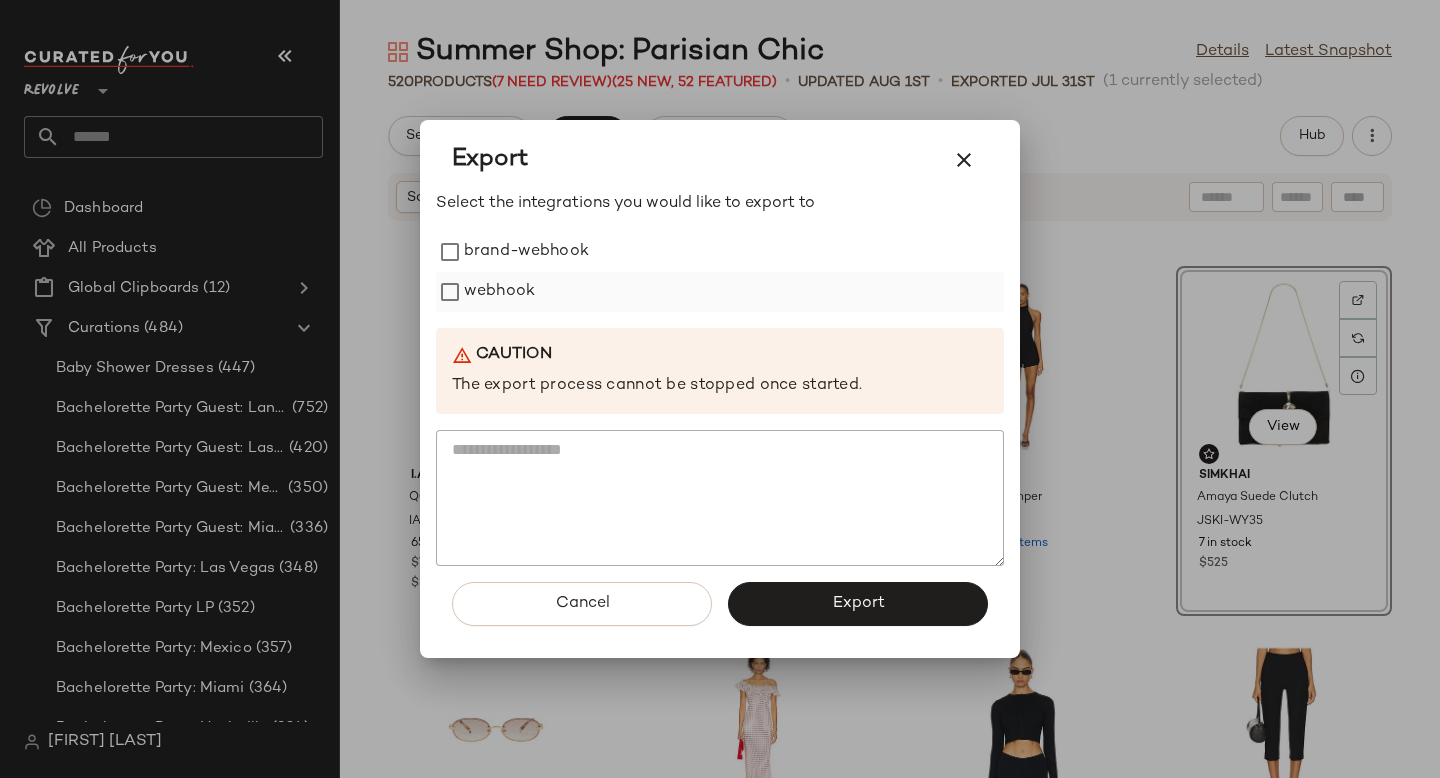 click on "webhook" at bounding box center (499, 292) 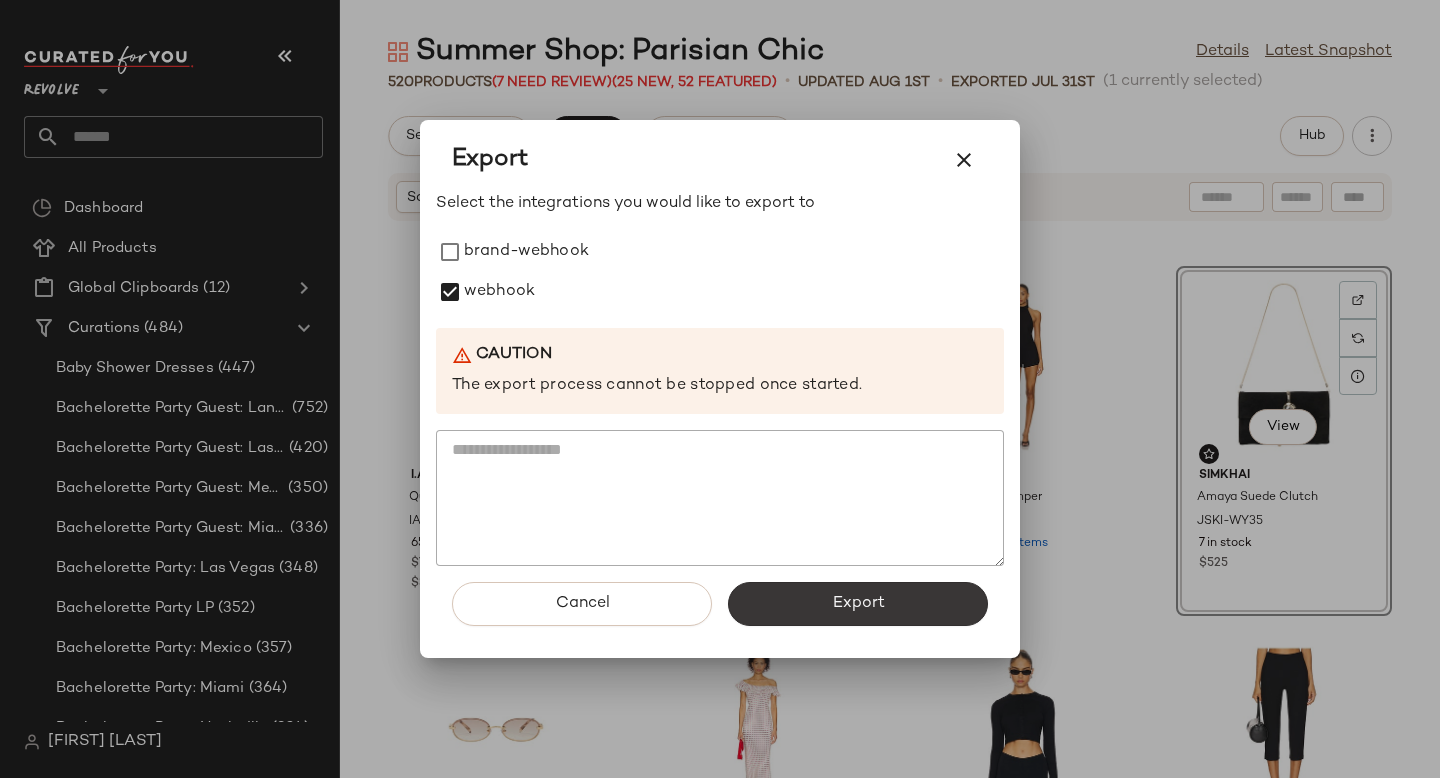 click on "Export" at bounding box center [858, 604] 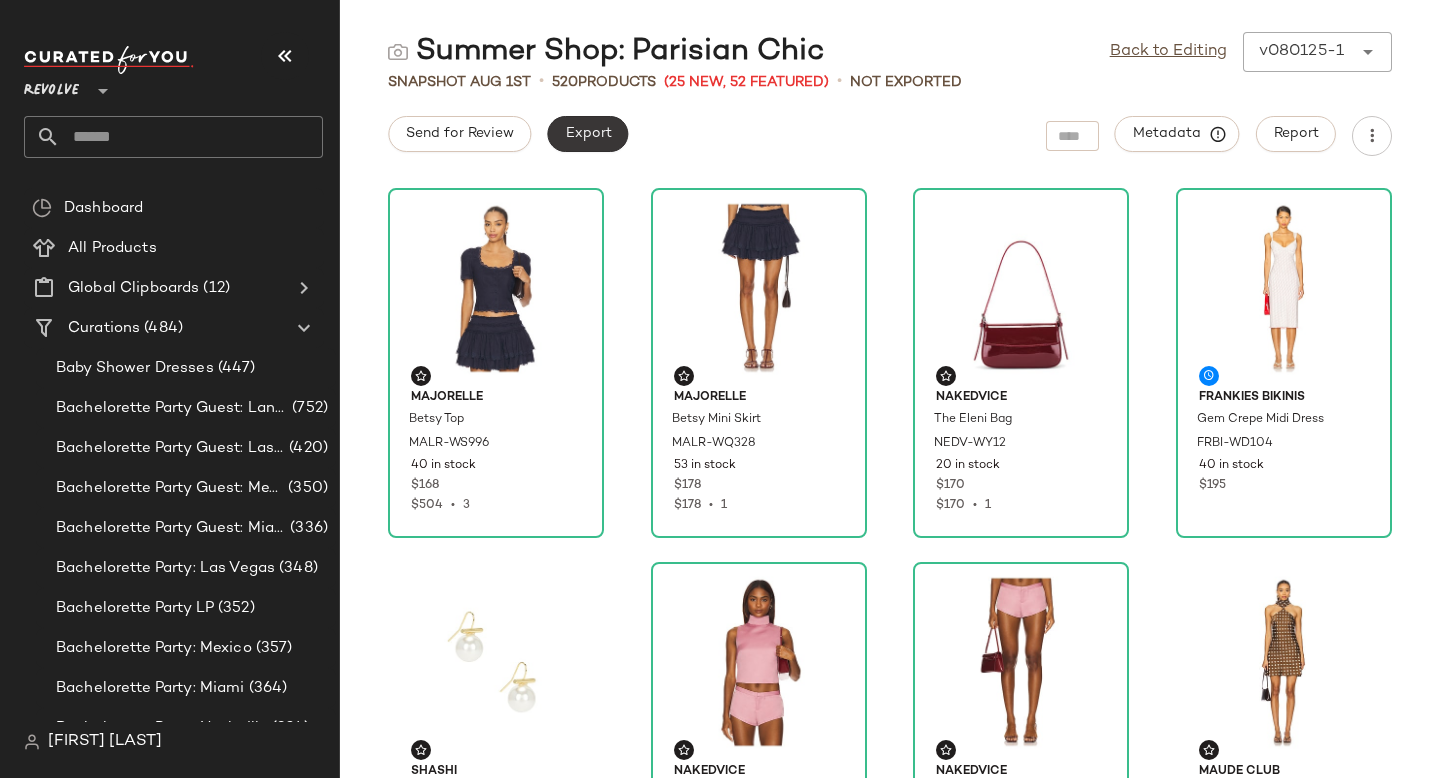 click on "Export" 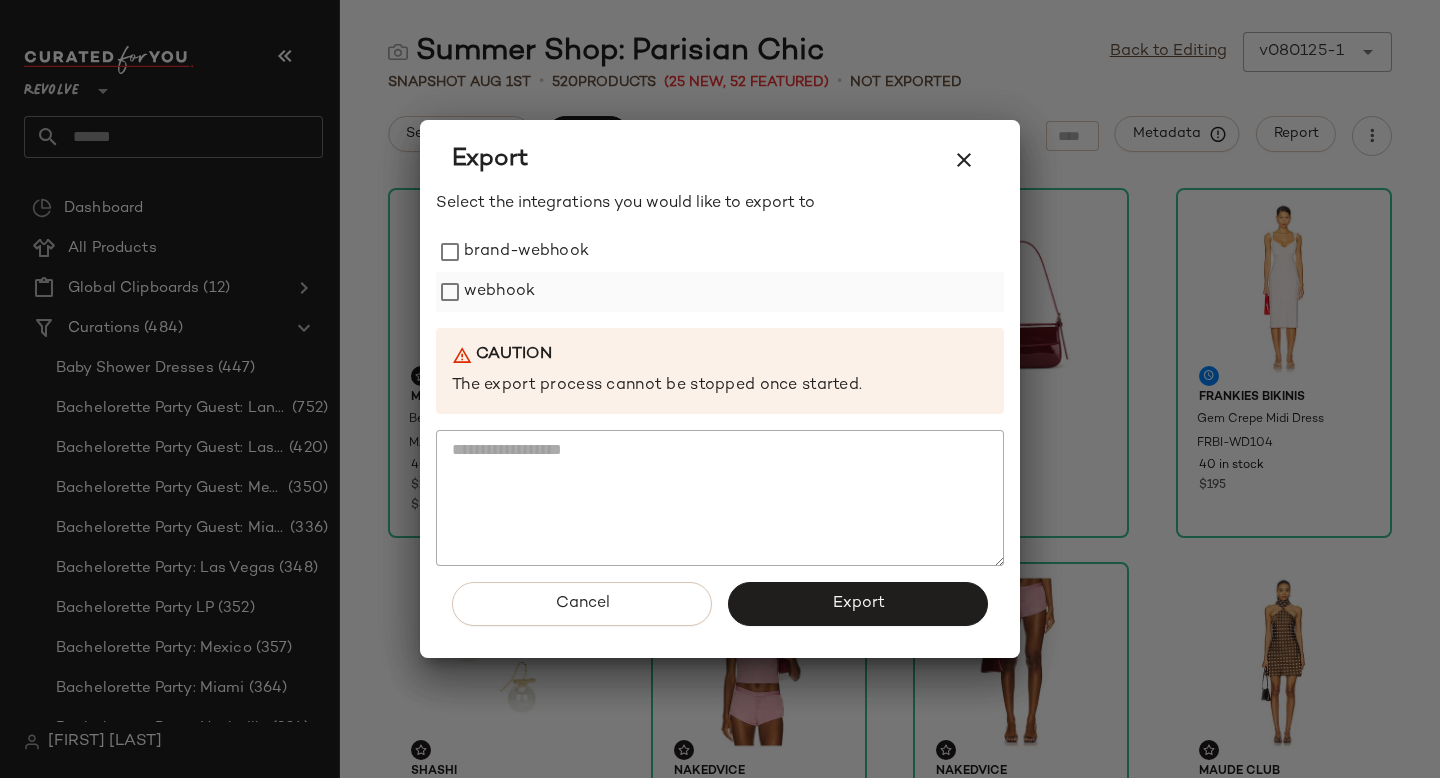 click on "webhook" at bounding box center [499, 292] 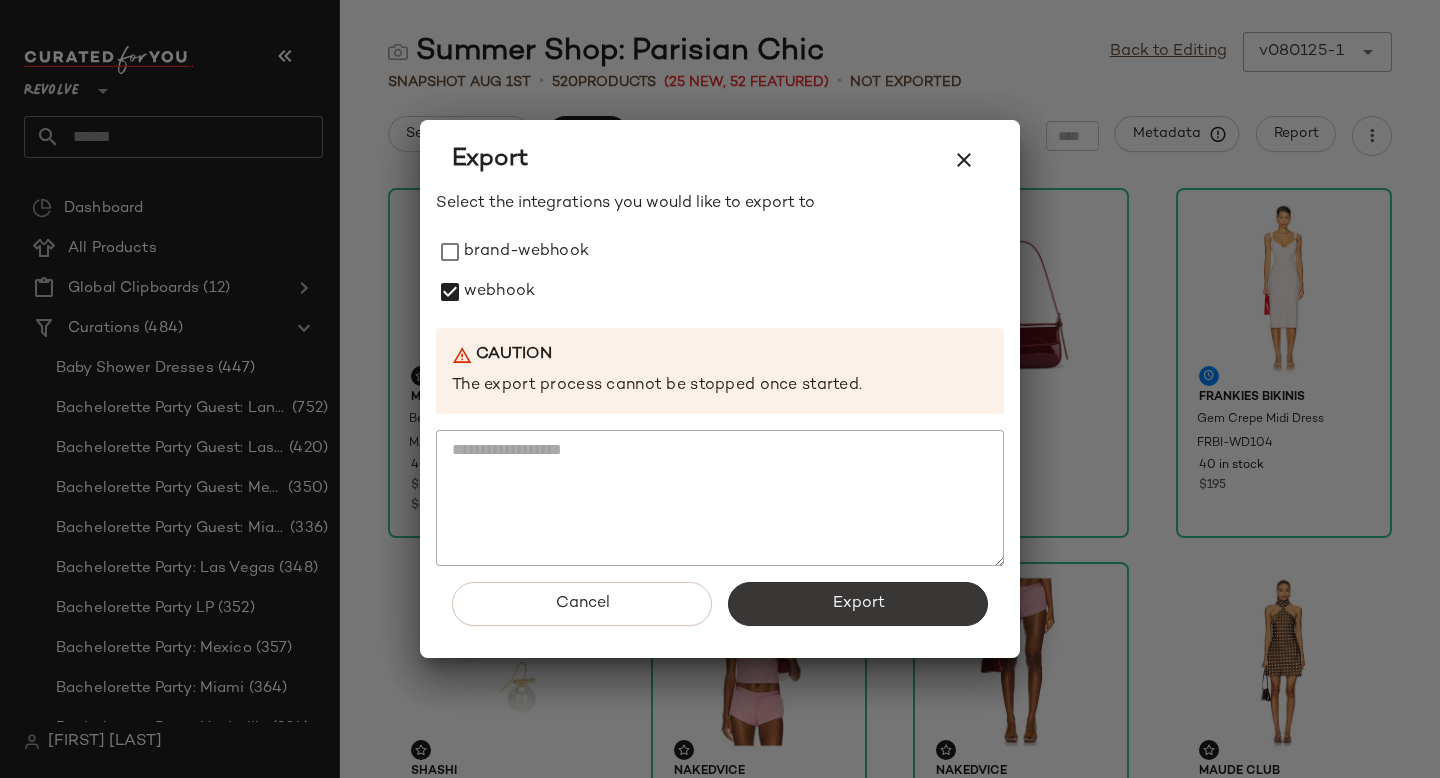 click on "Export" 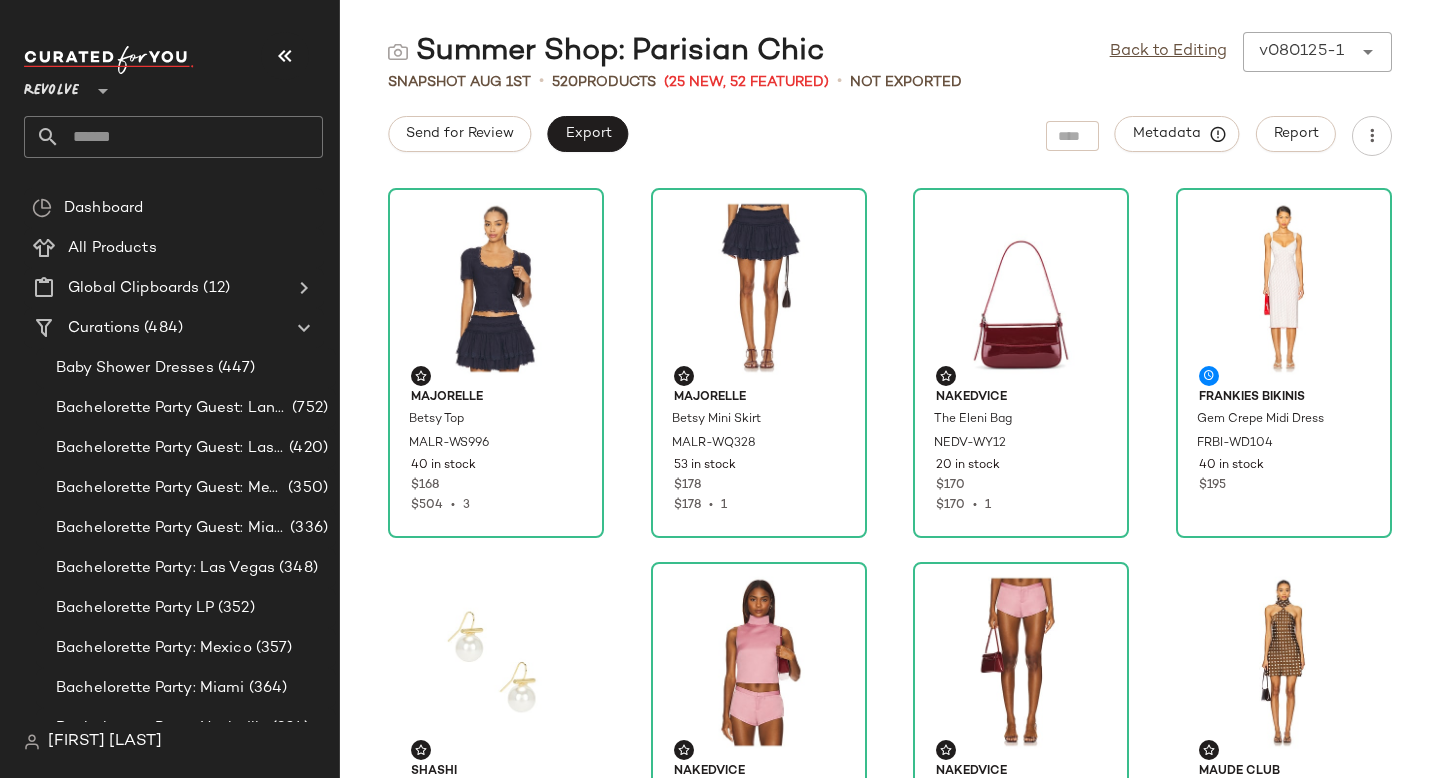 click 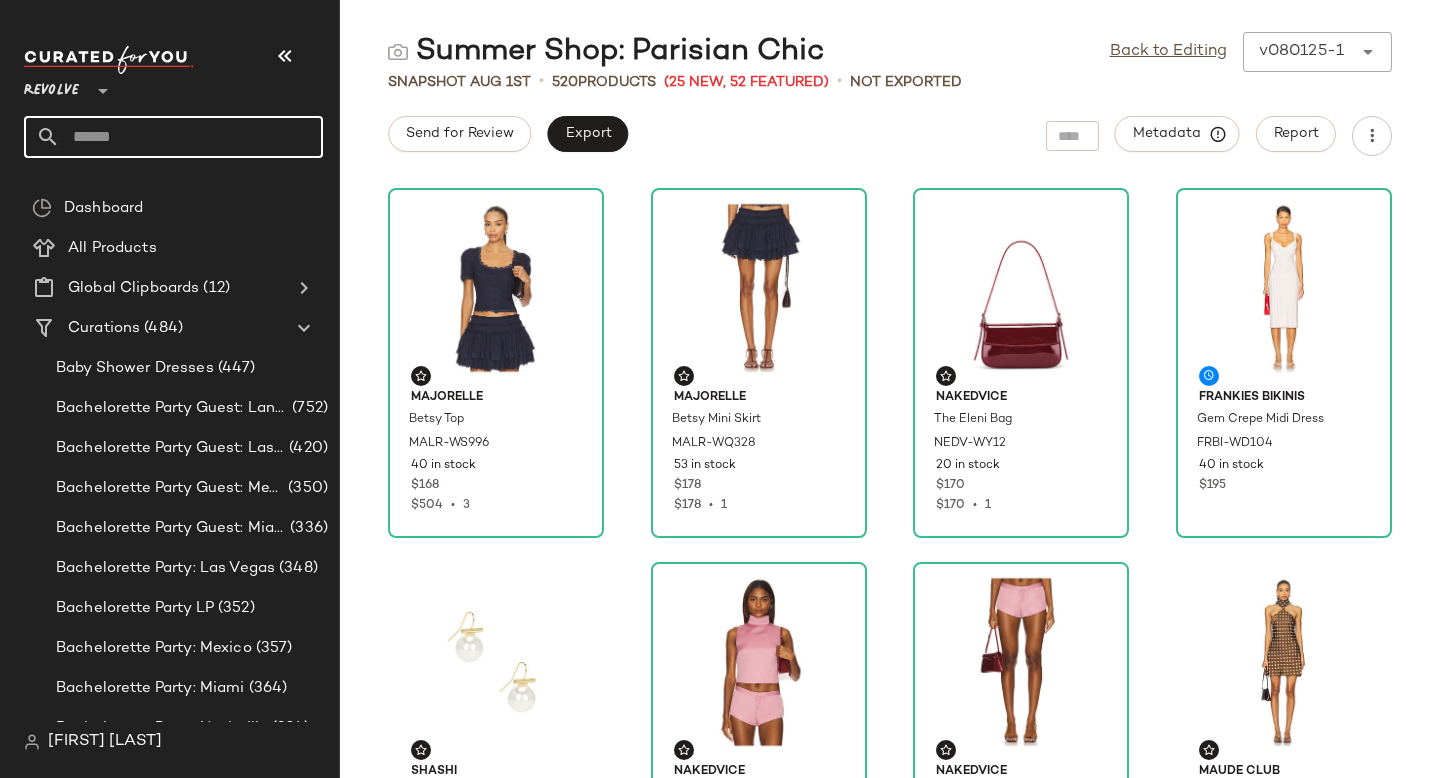 type on "*" 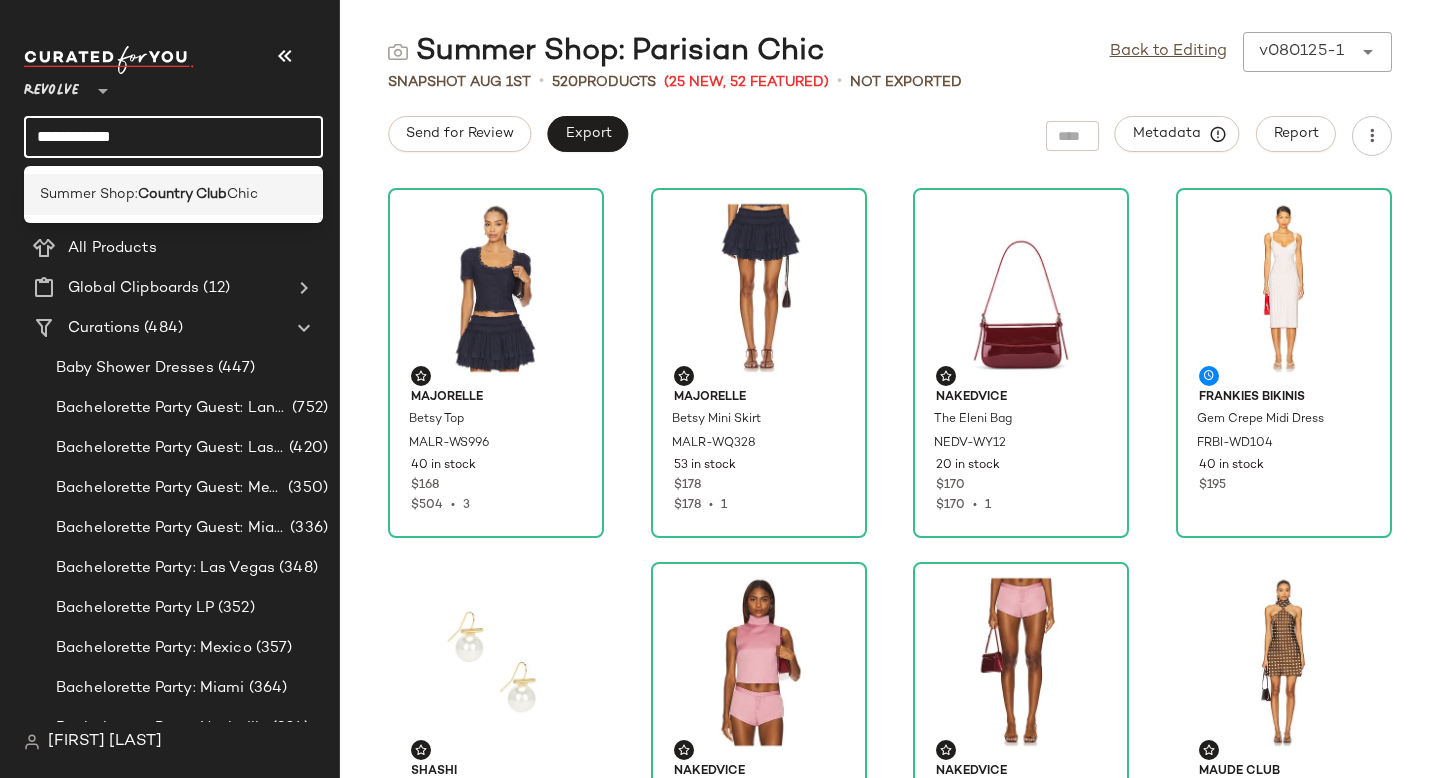 type on "**********" 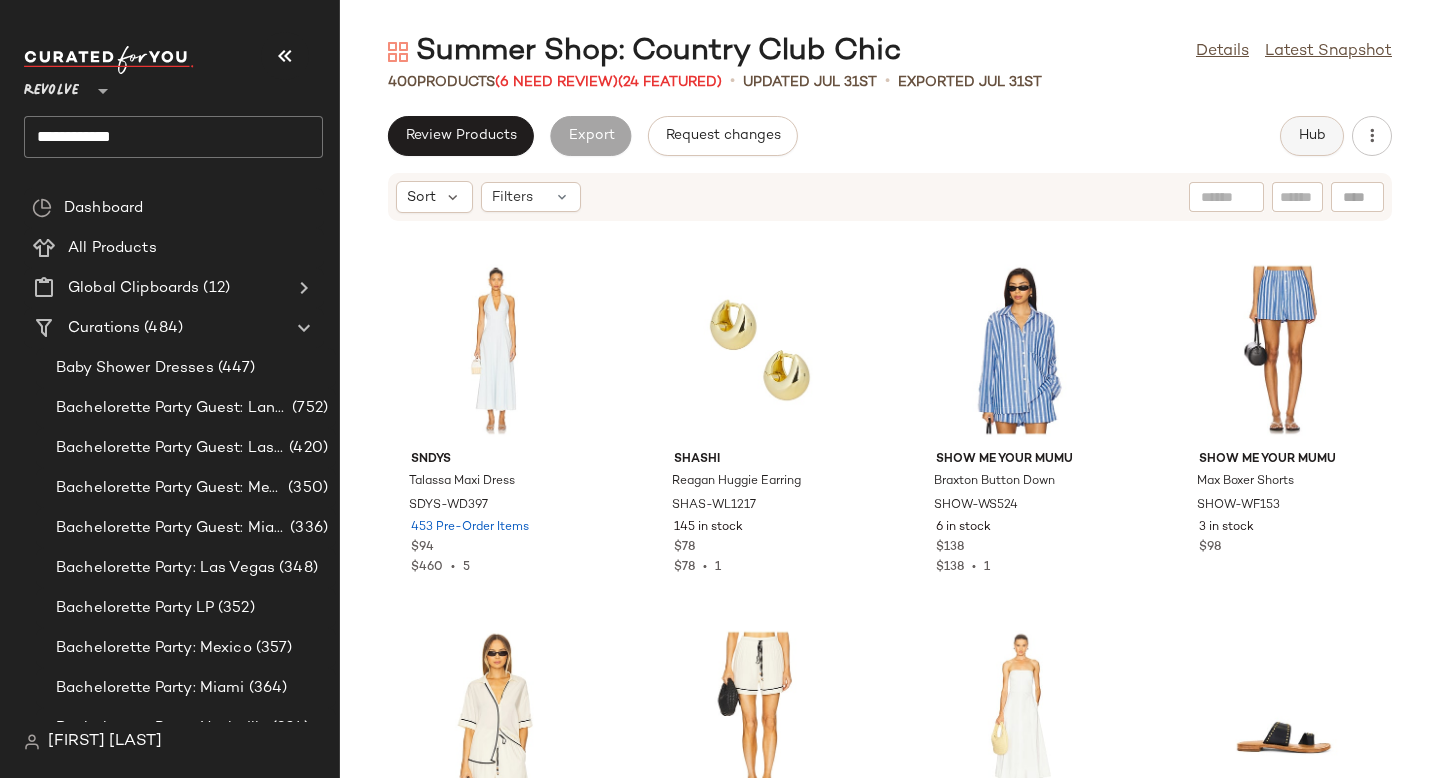 click on "Hub" at bounding box center (1312, 136) 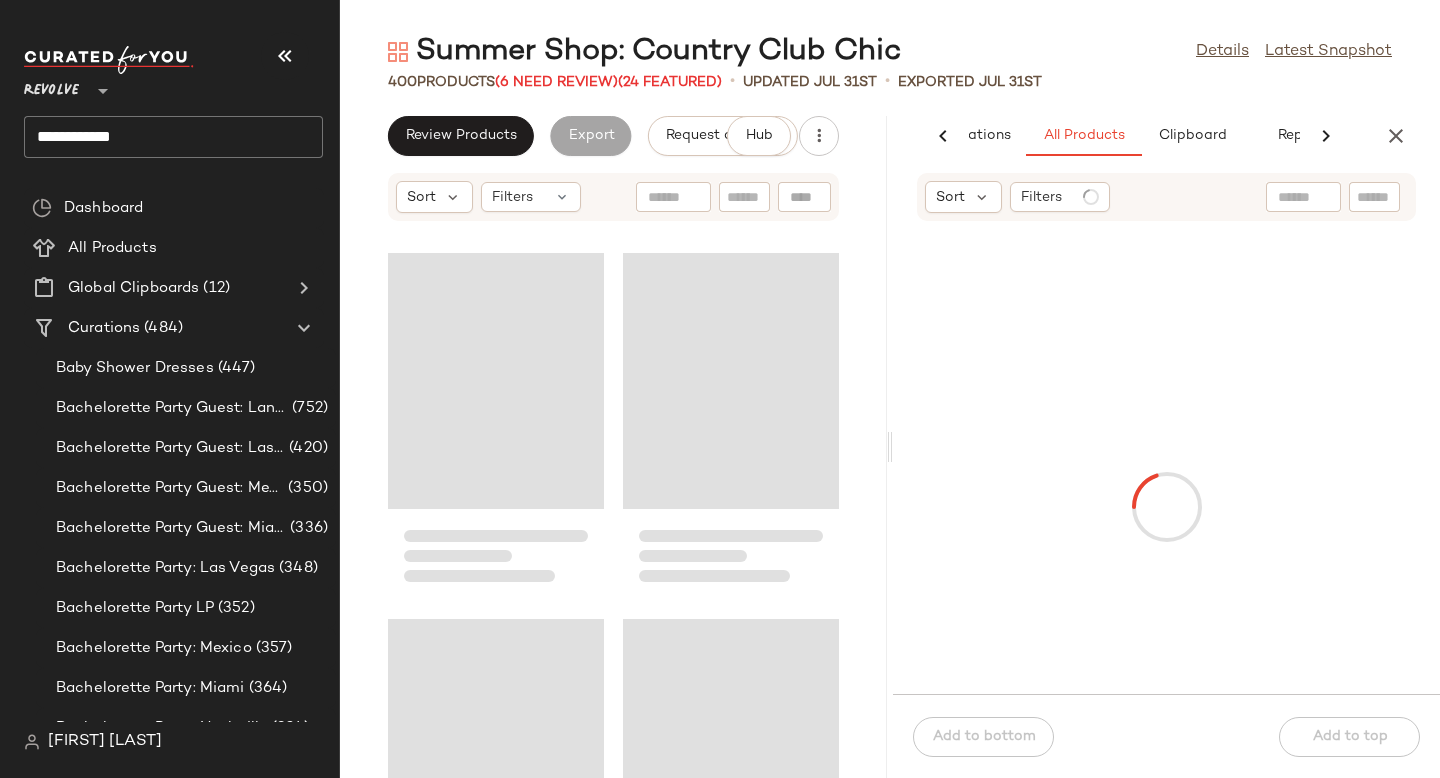 scroll, scrollTop: 0, scrollLeft: 119, axis: horizontal 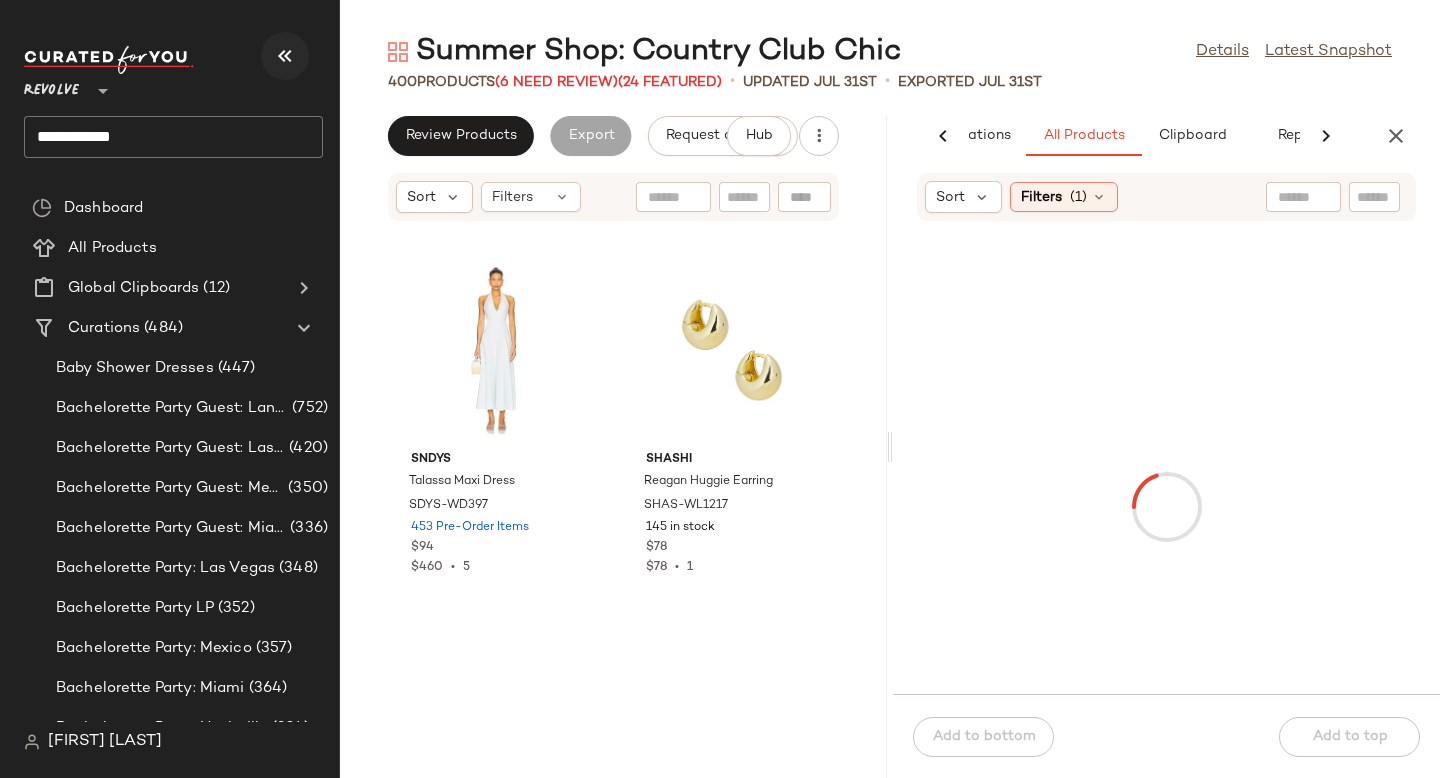 click at bounding box center (285, 56) 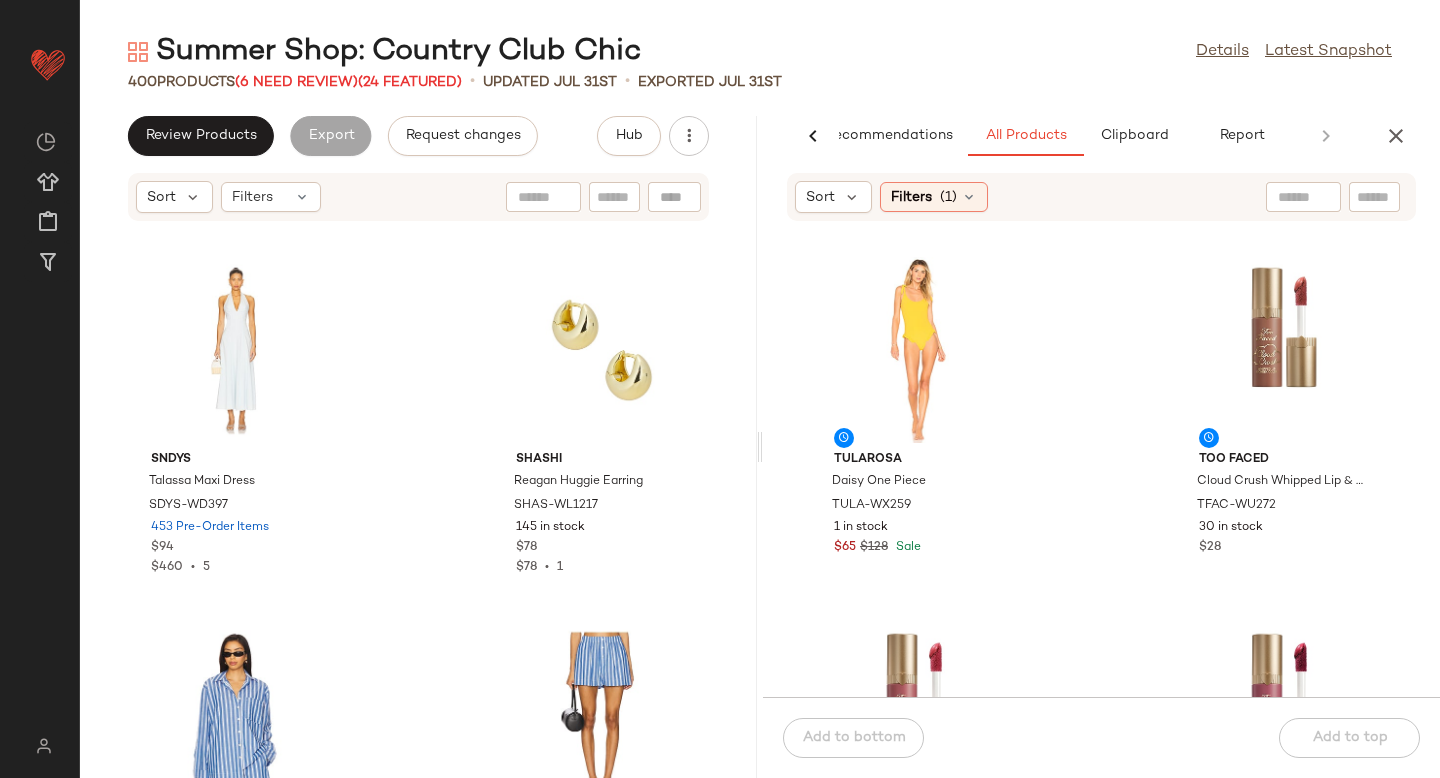click 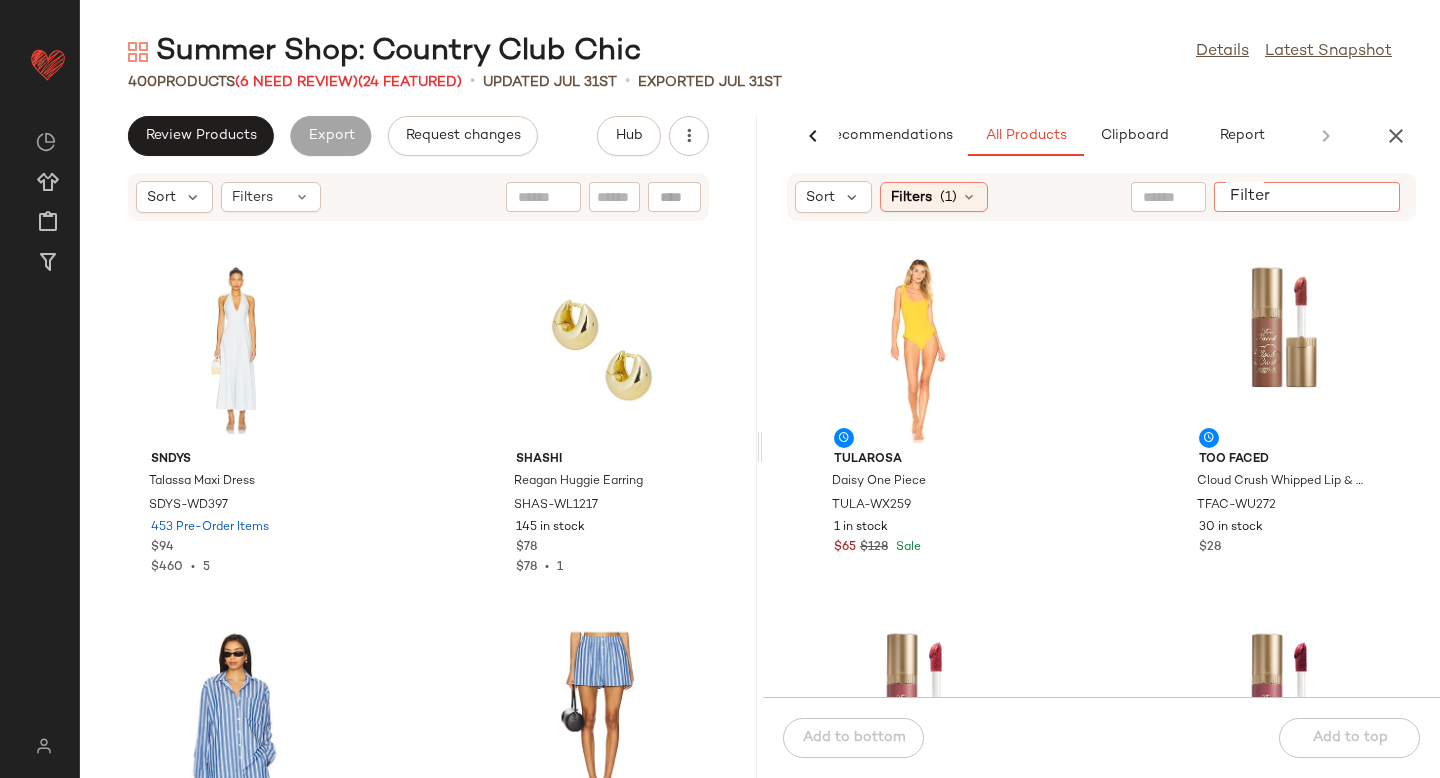 paste on "*********" 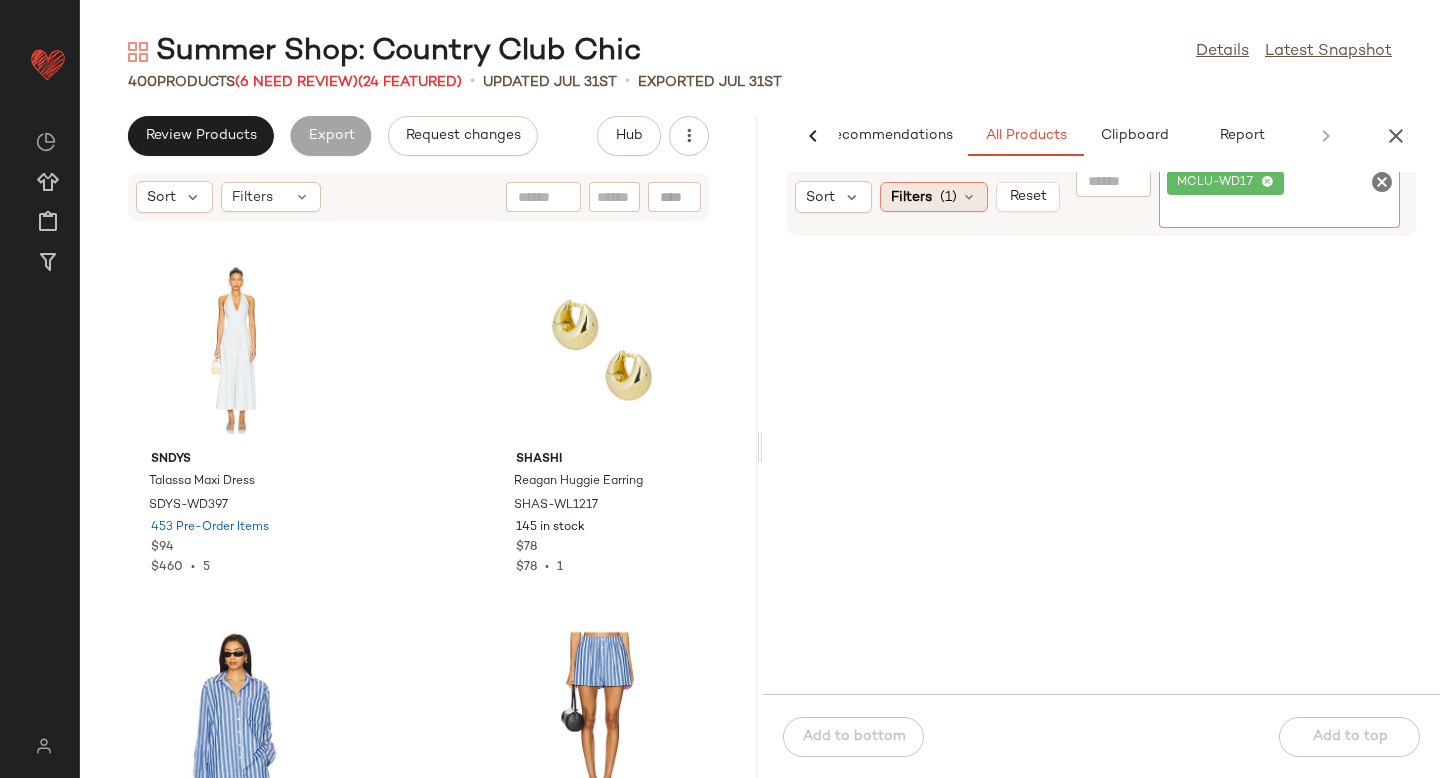 click at bounding box center (969, 197) 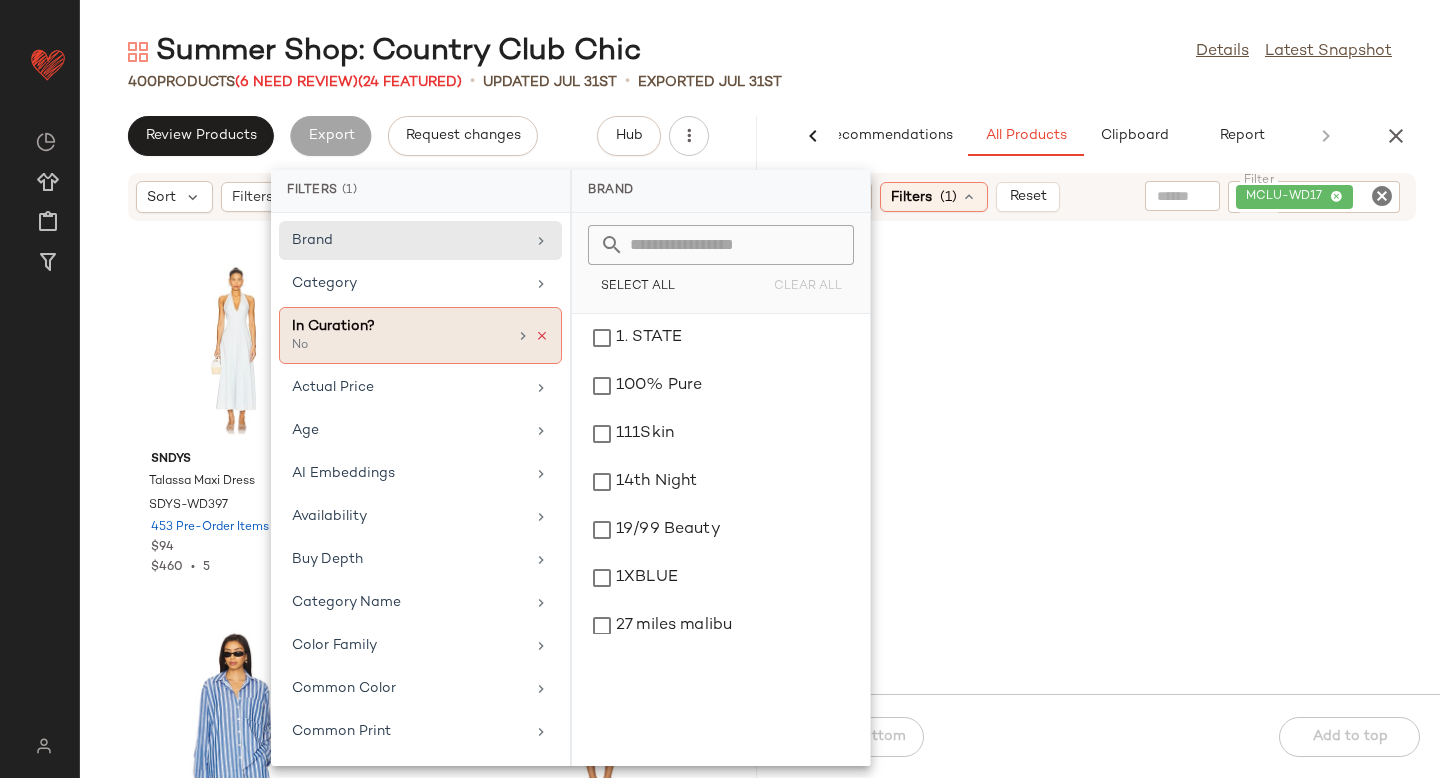 click at bounding box center [542, 336] 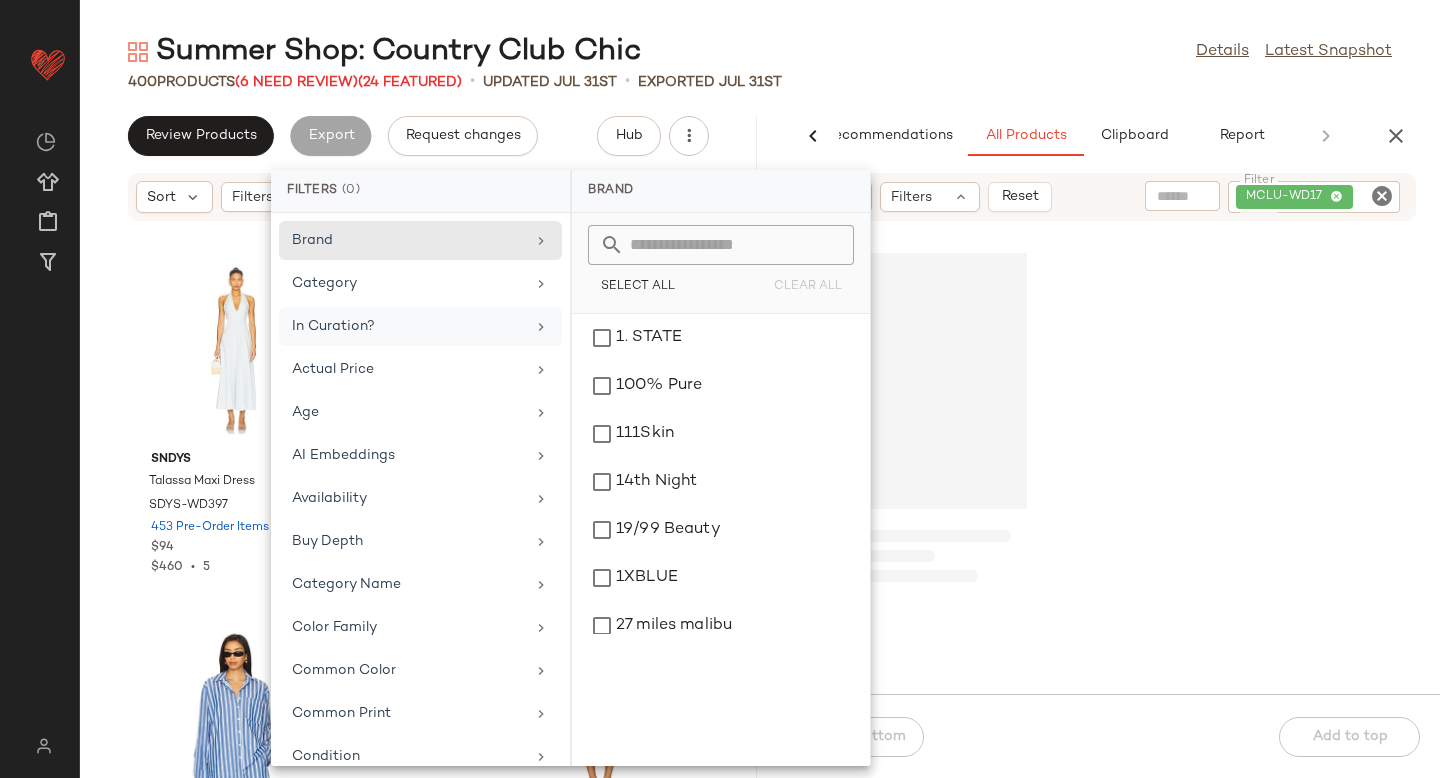 click 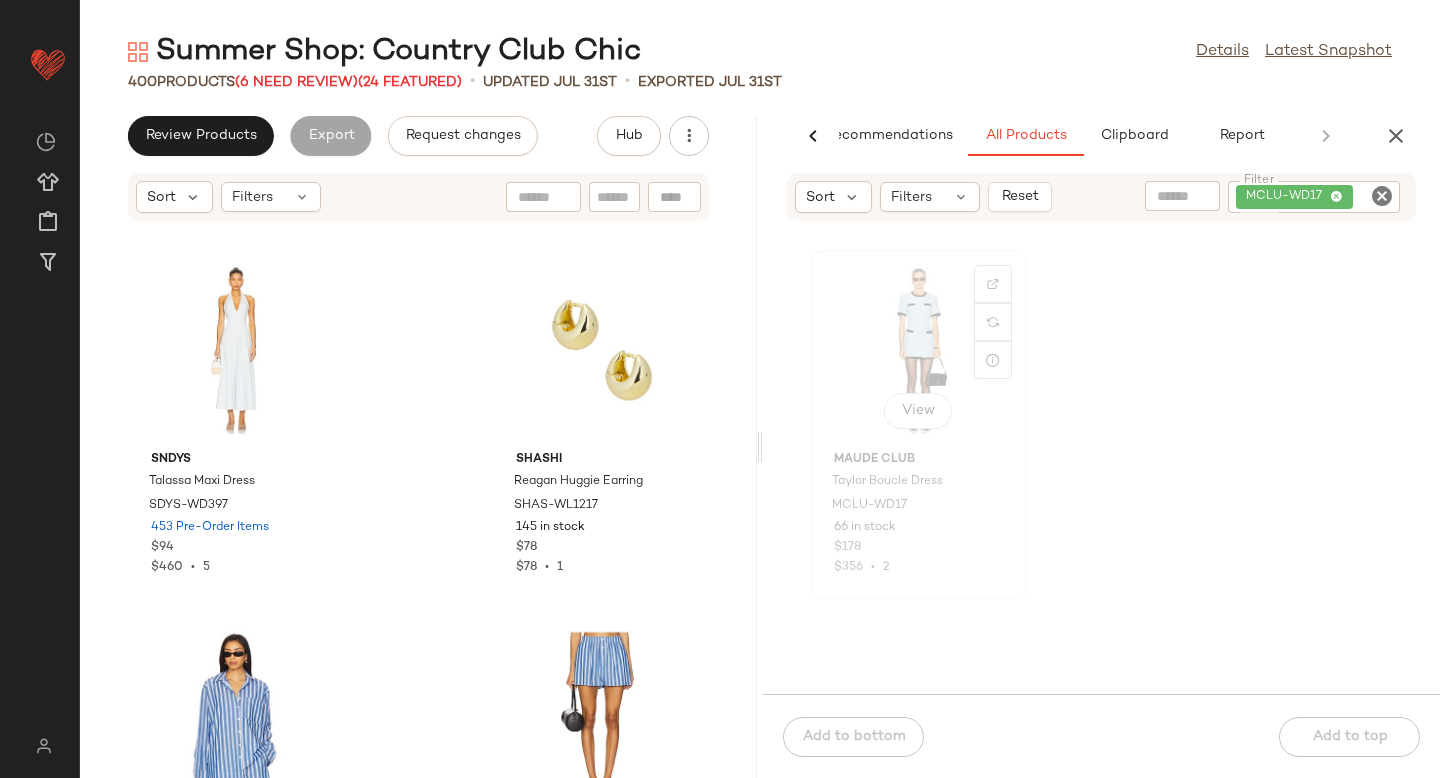 click on "View" 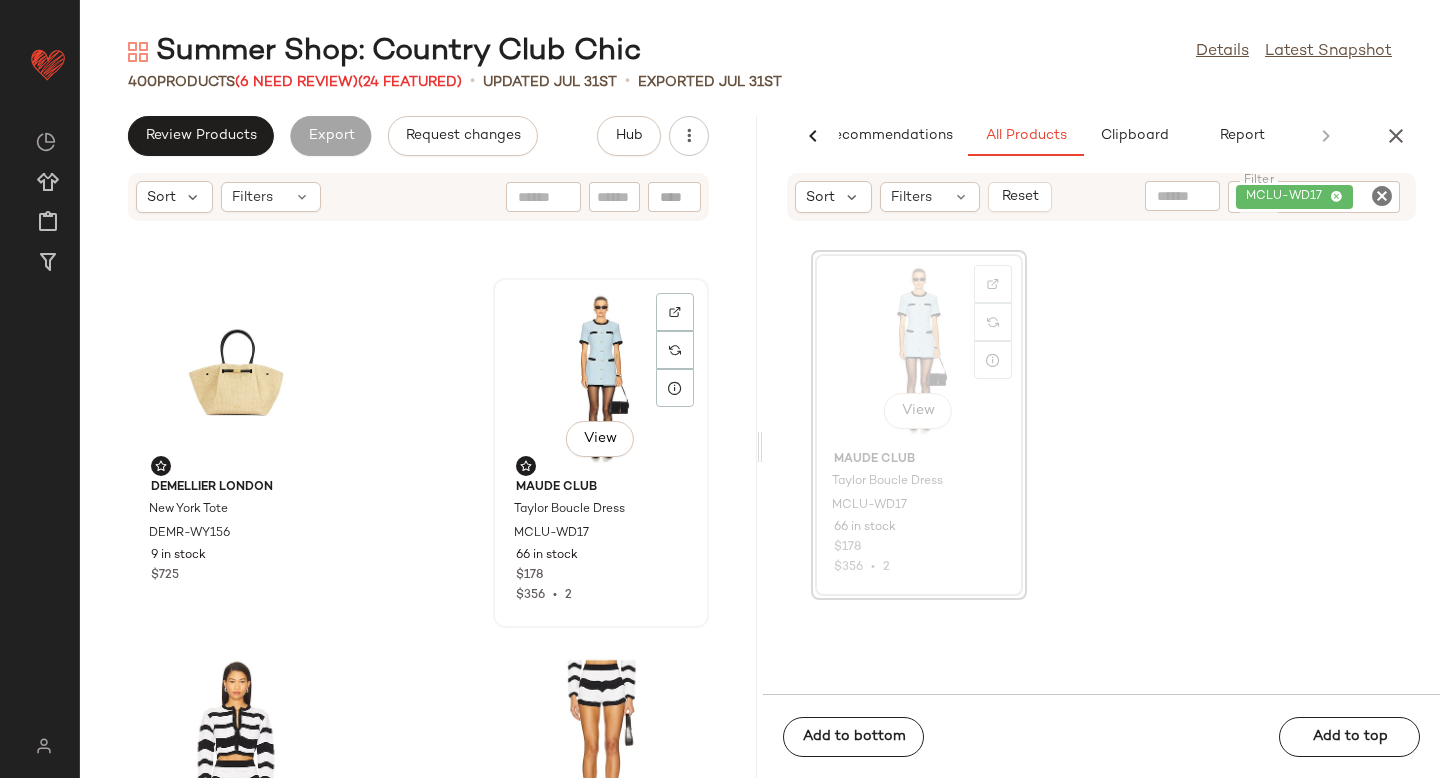 scroll, scrollTop: 1448, scrollLeft: 0, axis: vertical 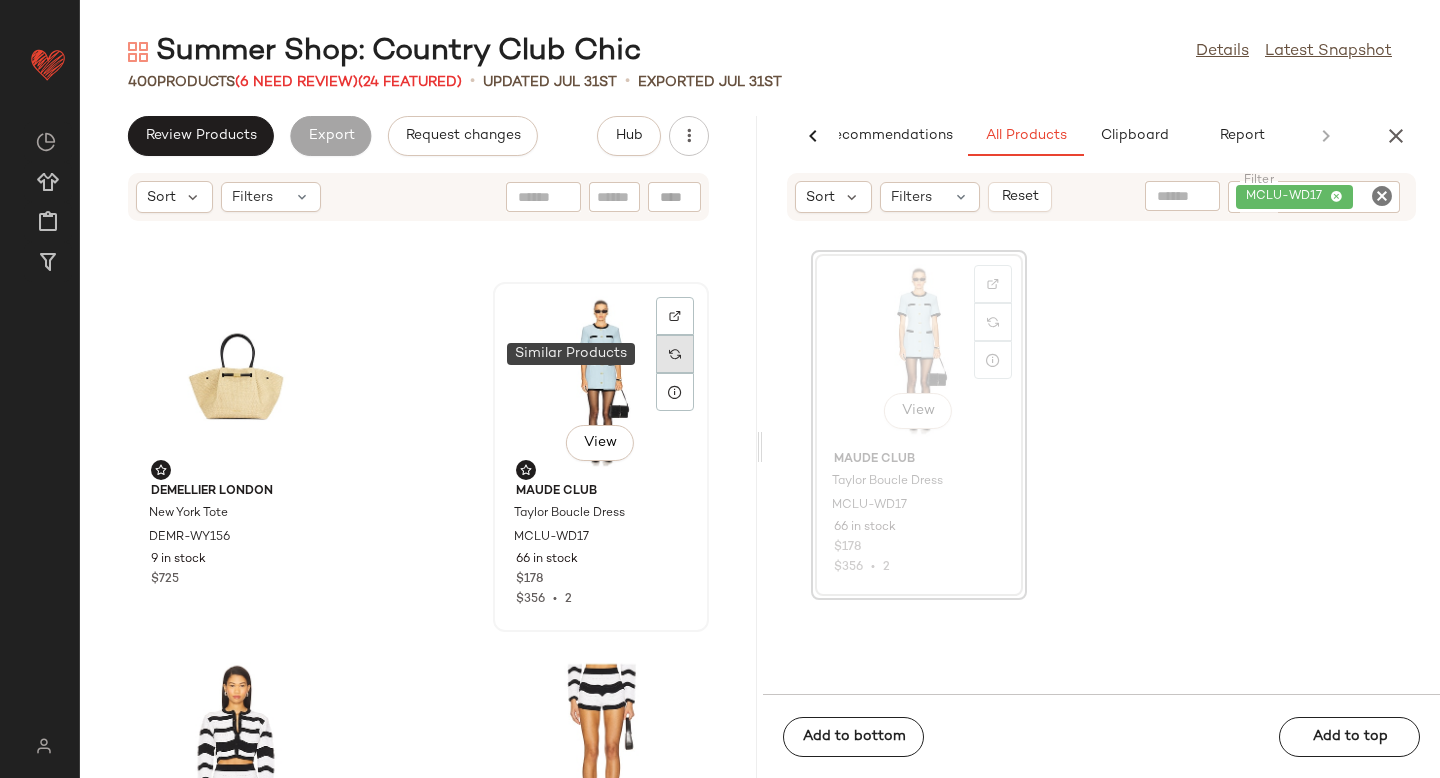click 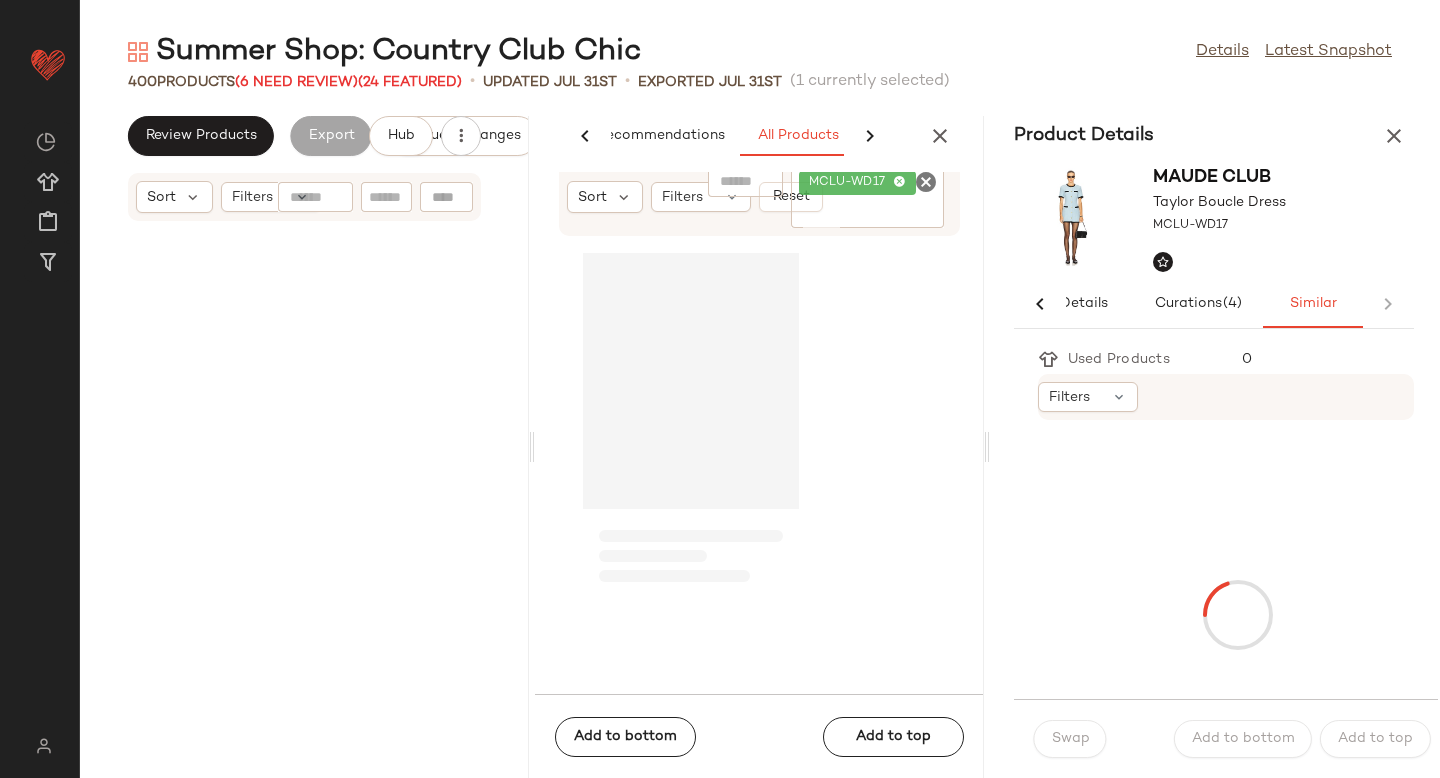 scroll, scrollTop: 0, scrollLeft: 33, axis: horizontal 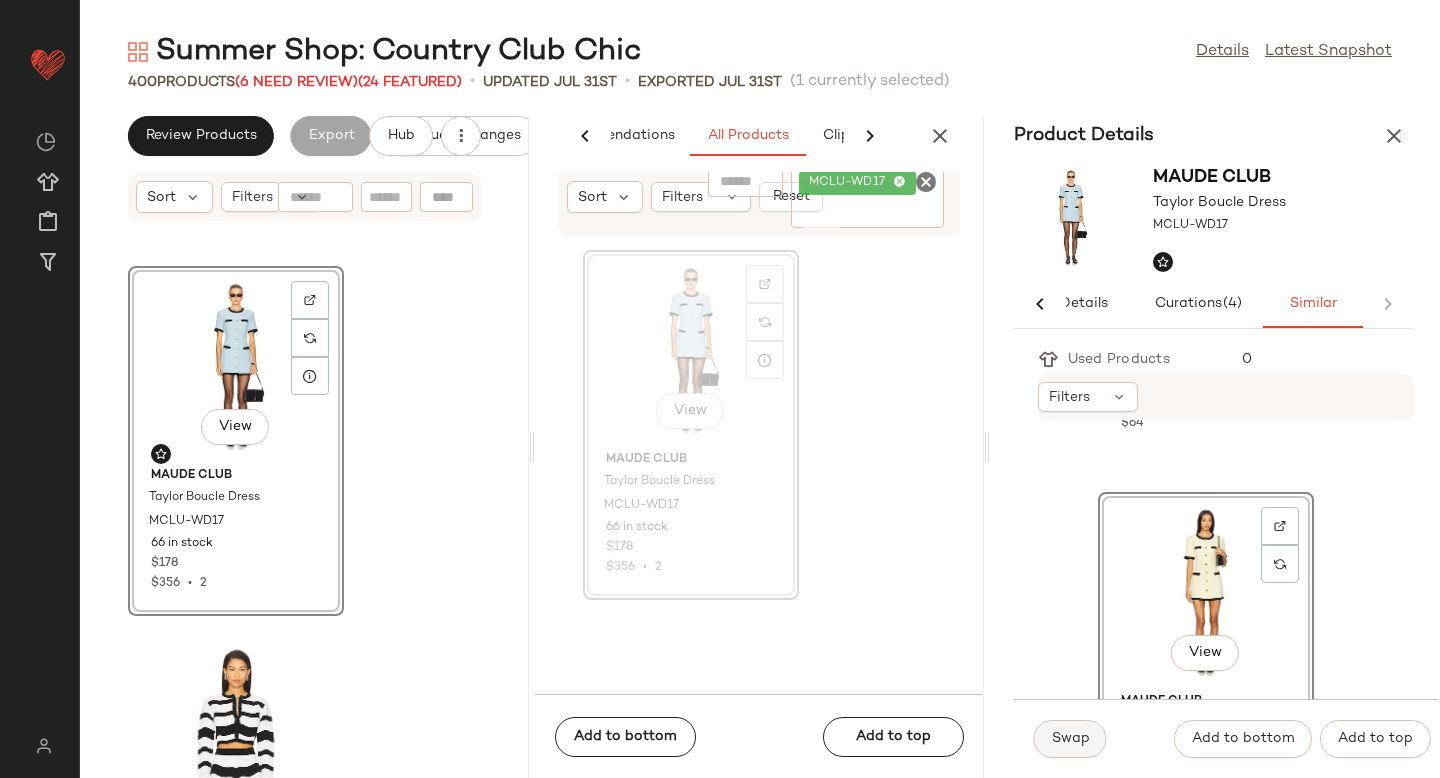 click on "Swap" 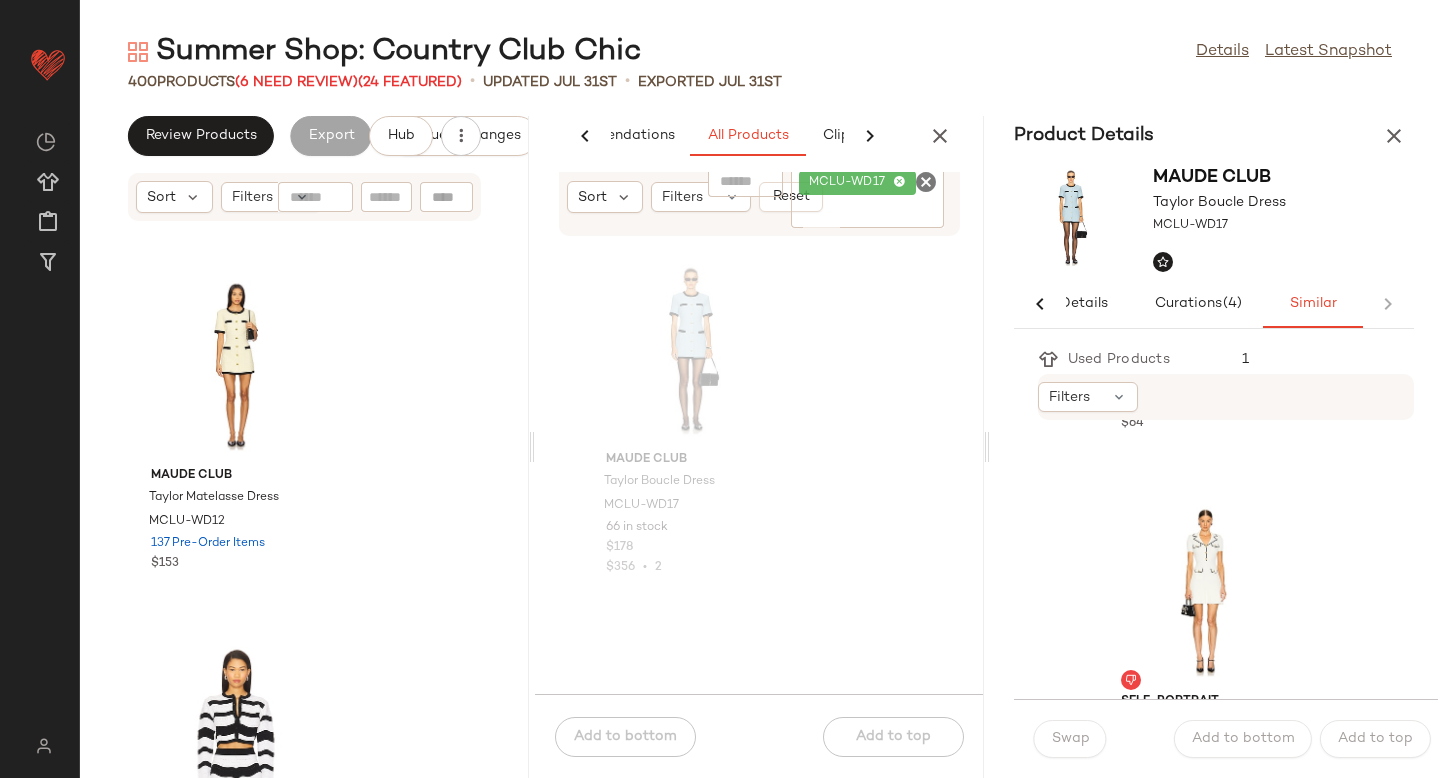 scroll, scrollTop: 0, scrollLeft: 0, axis: both 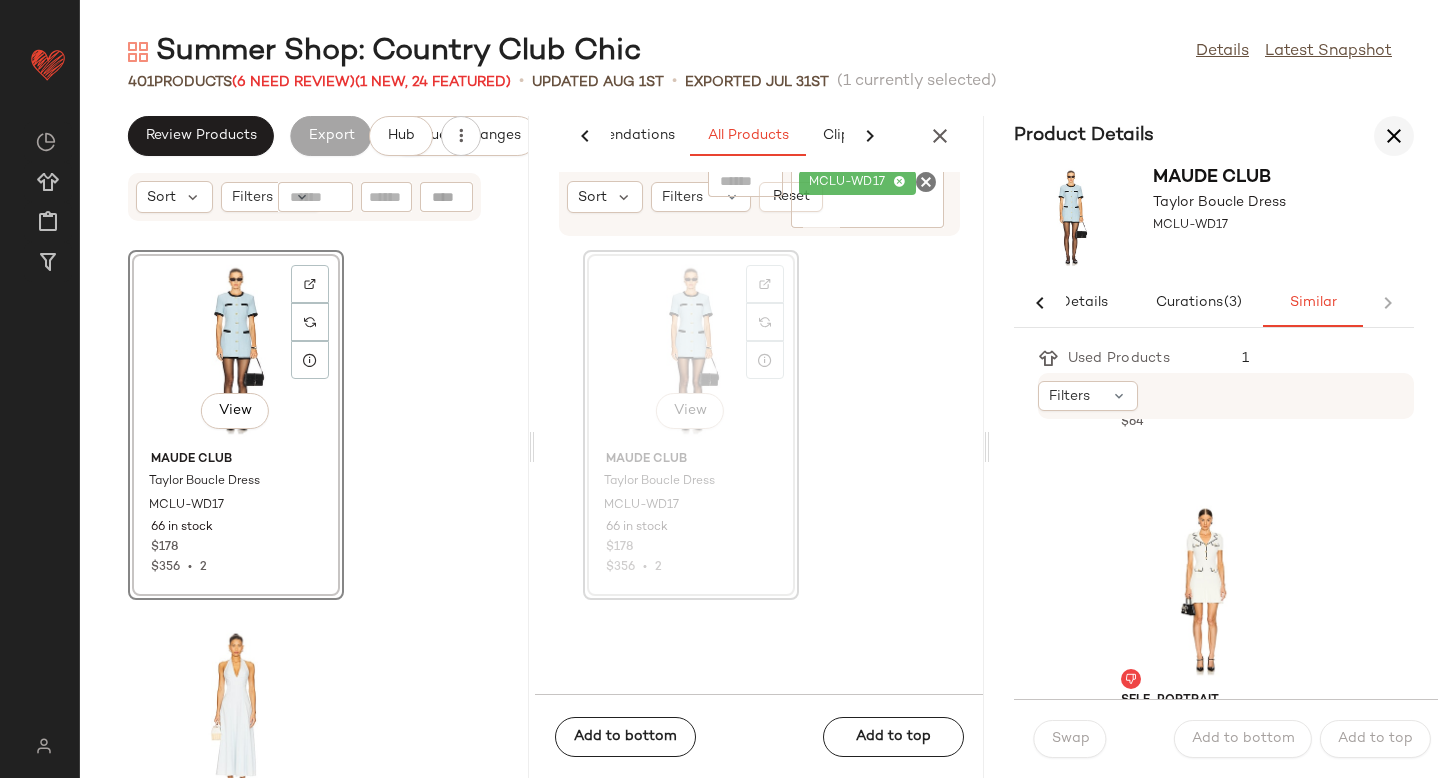 click at bounding box center (1394, 136) 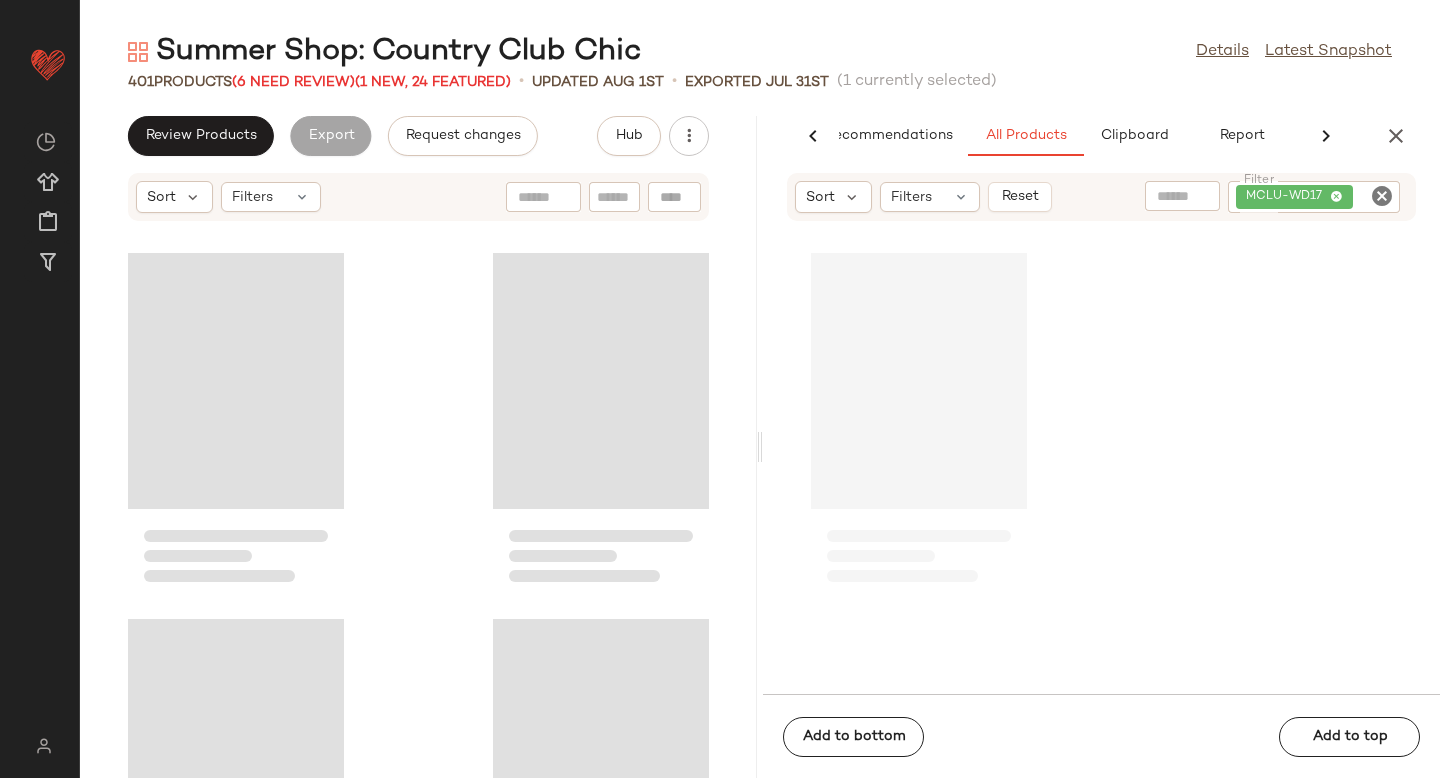 scroll, scrollTop: 0, scrollLeft: 47, axis: horizontal 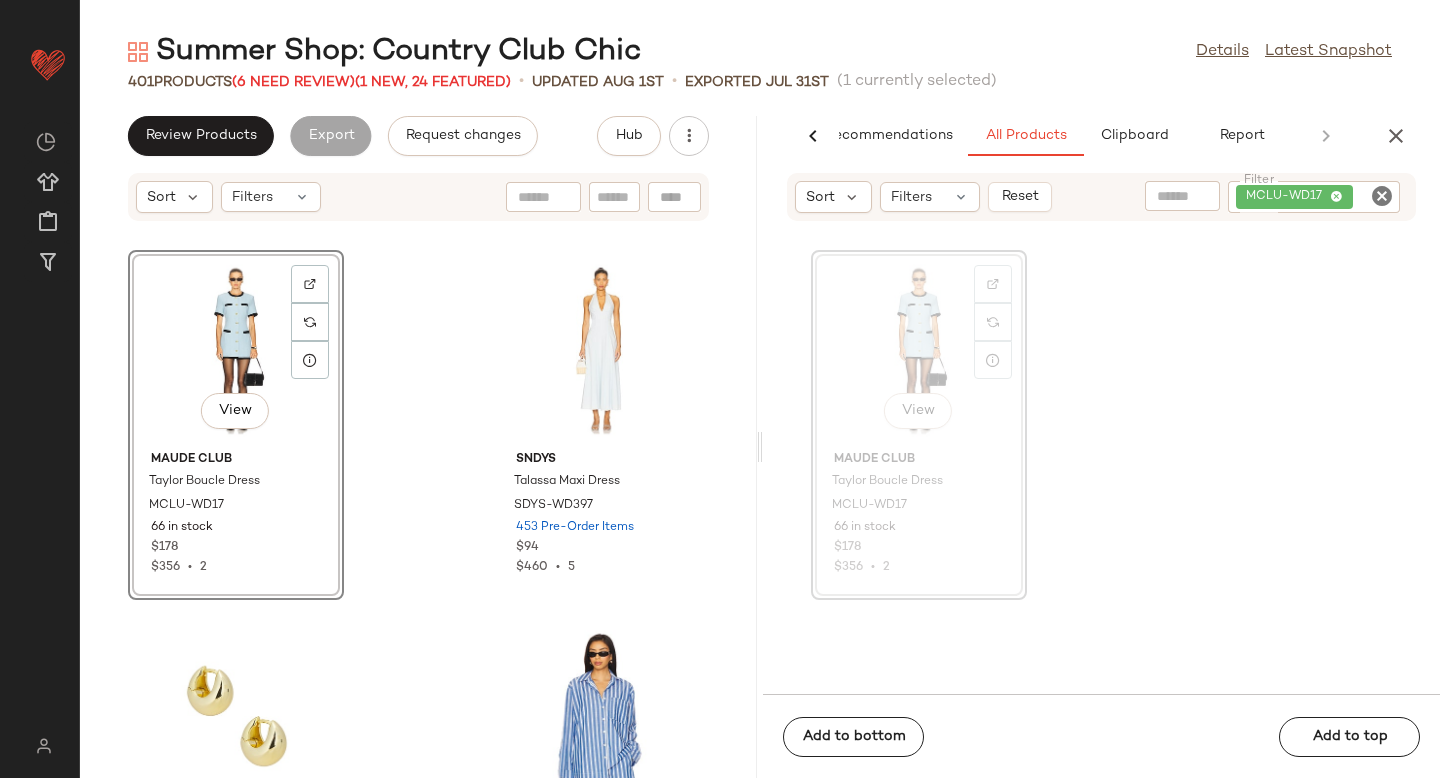 click 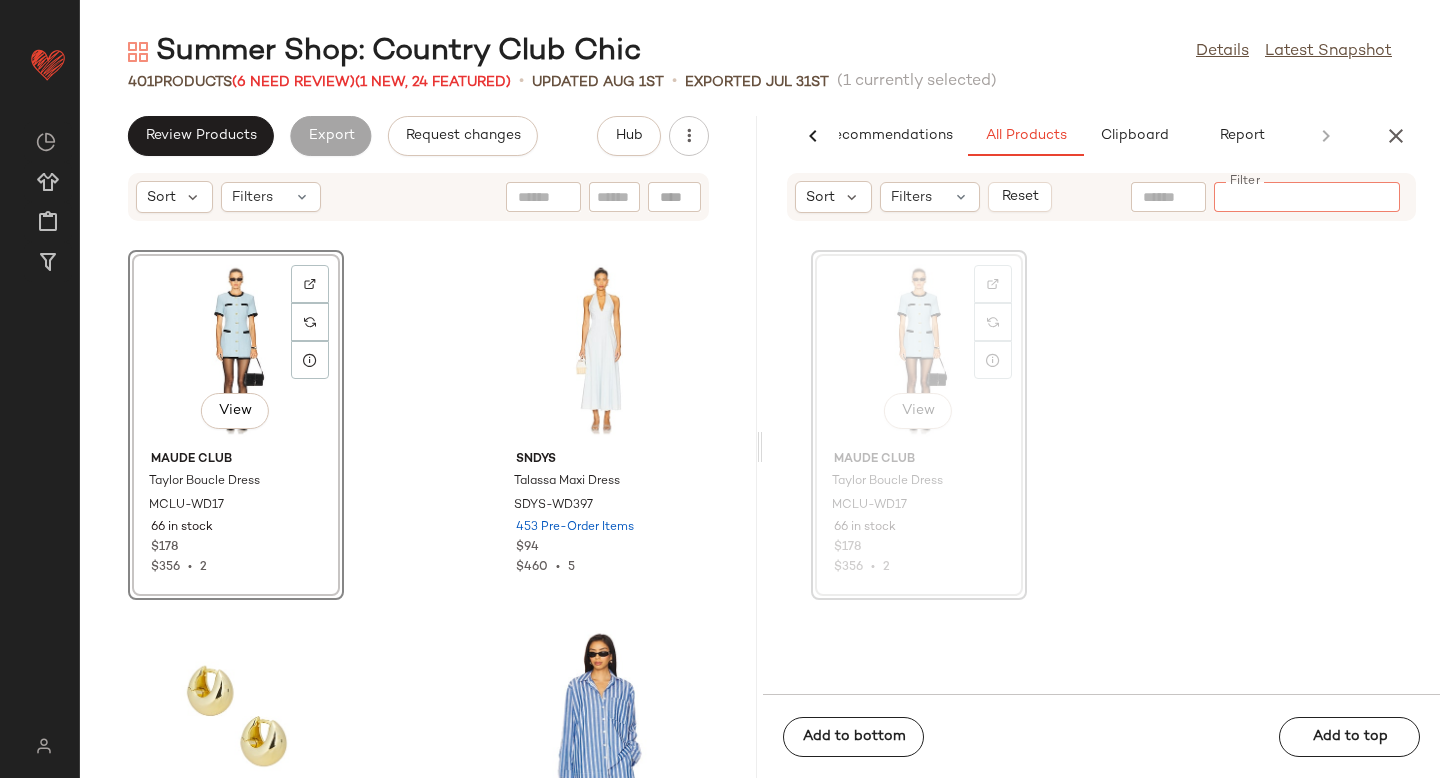 paste on "**********" 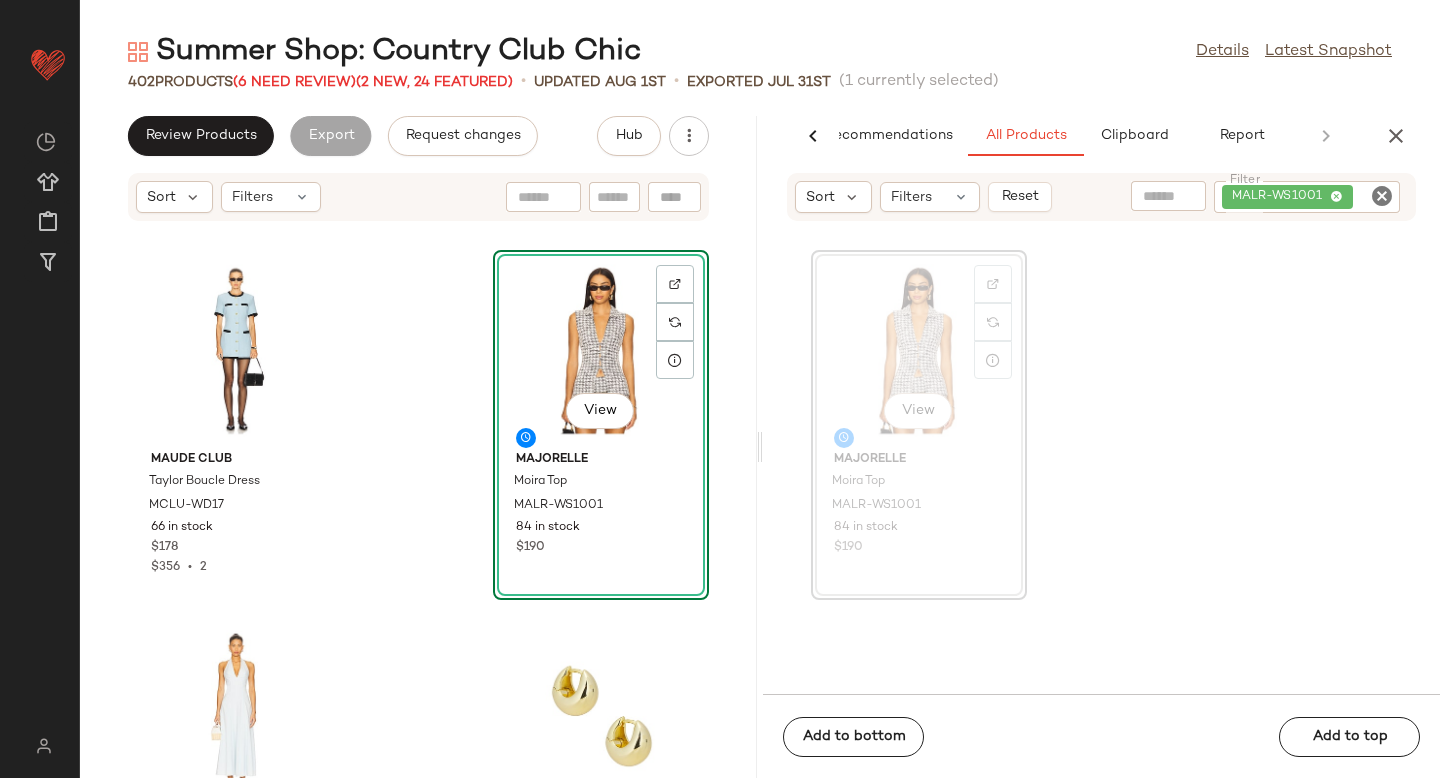 click on "MALR-WS1001" 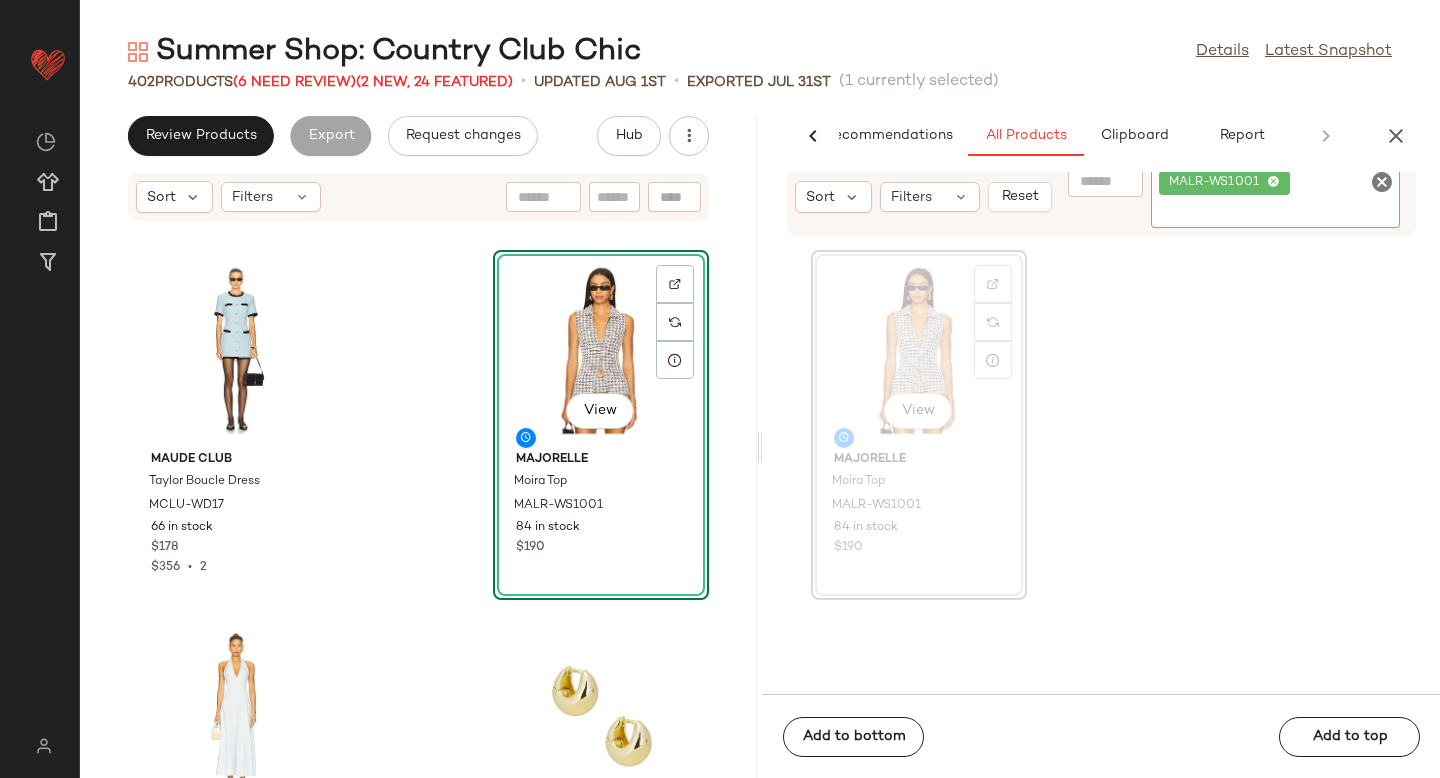 click 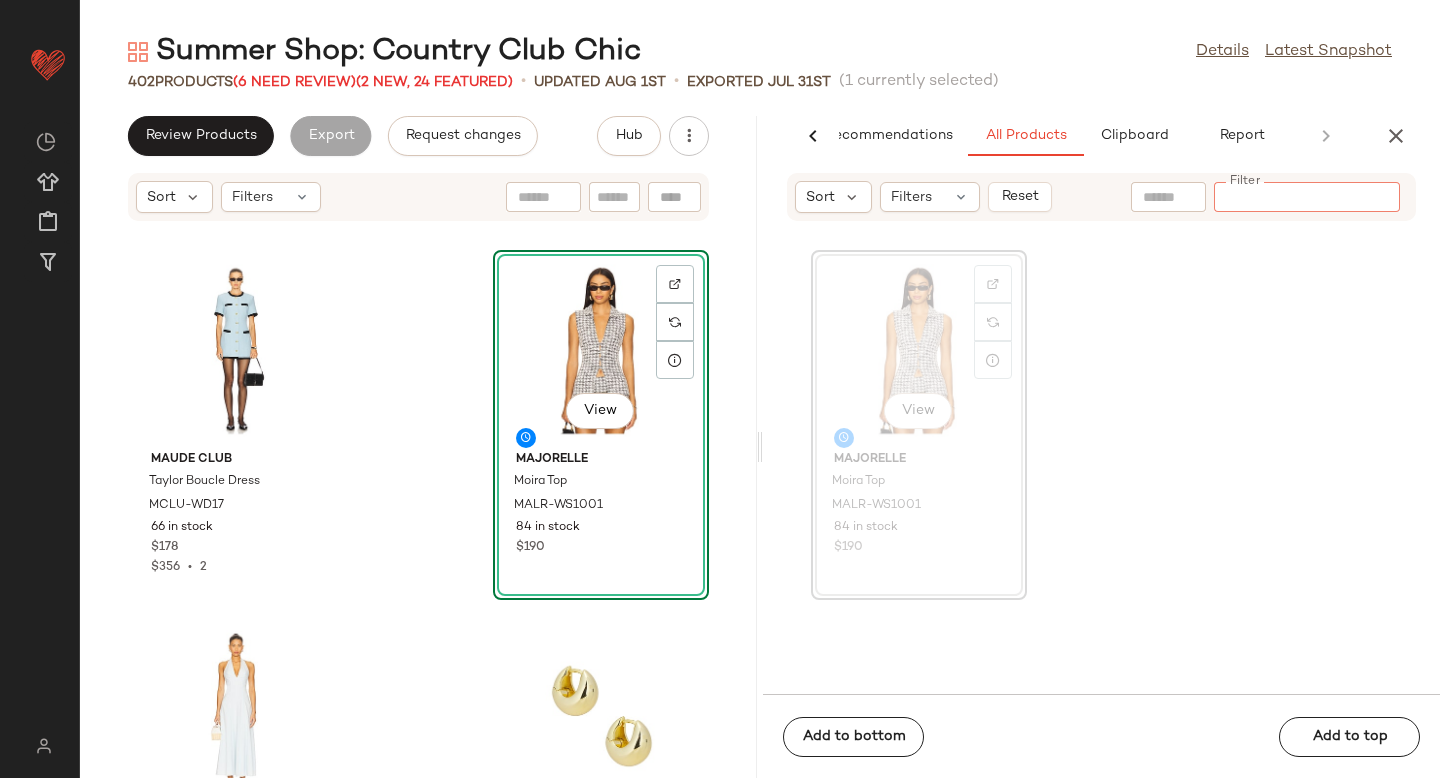 paste on "**********" 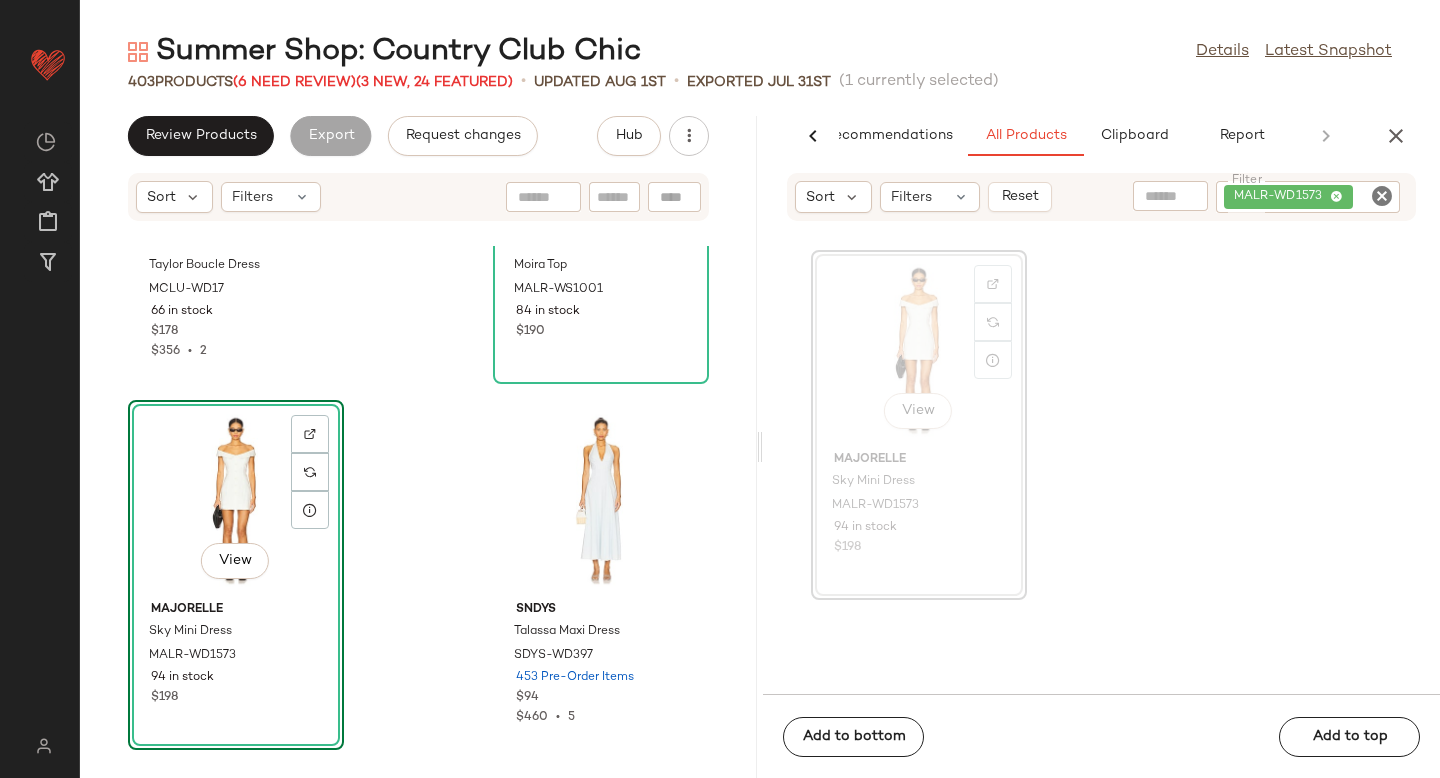 scroll, scrollTop: 323, scrollLeft: 0, axis: vertical 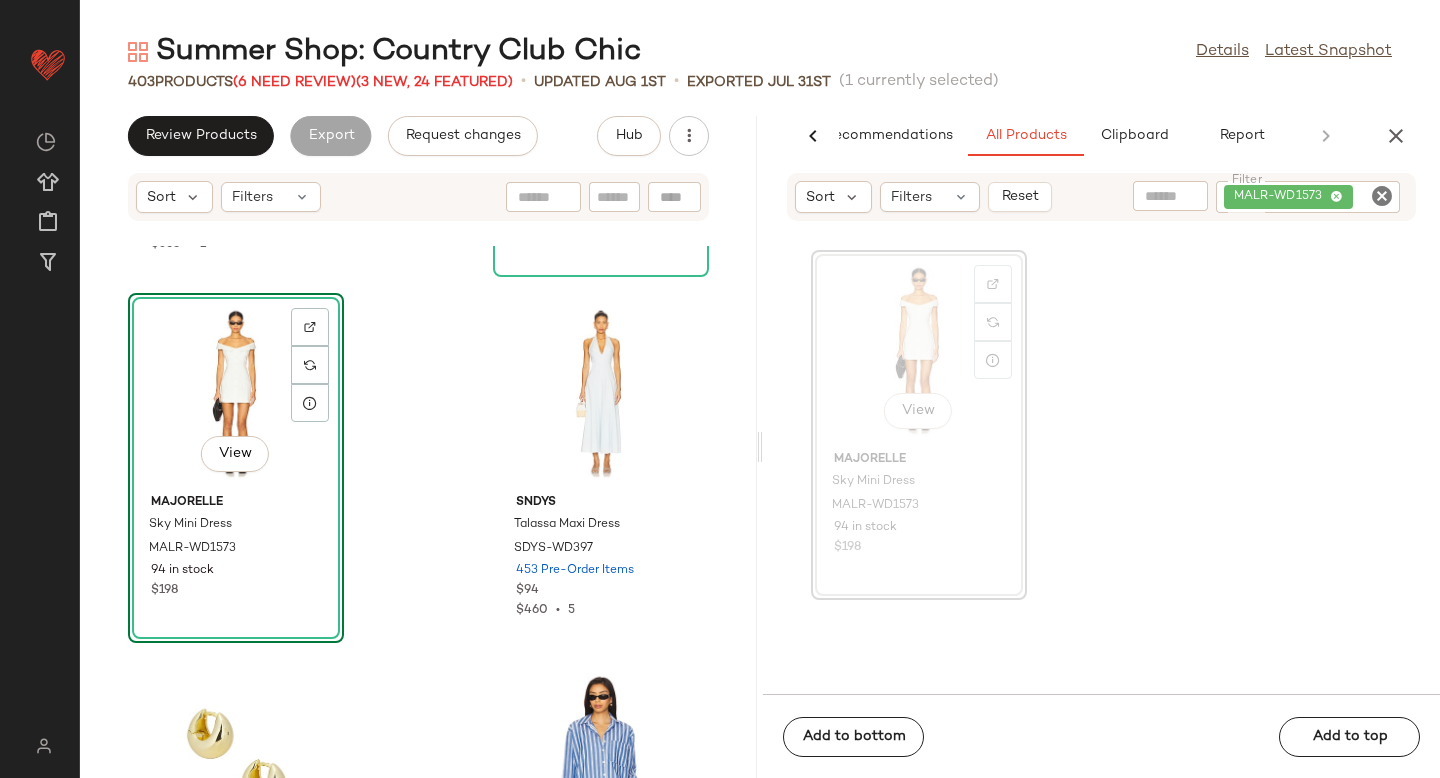 drag, startPoint x: 881, startPoint y: 334, endPoint x: 229, endPoint y: 5, distance: 730.30475 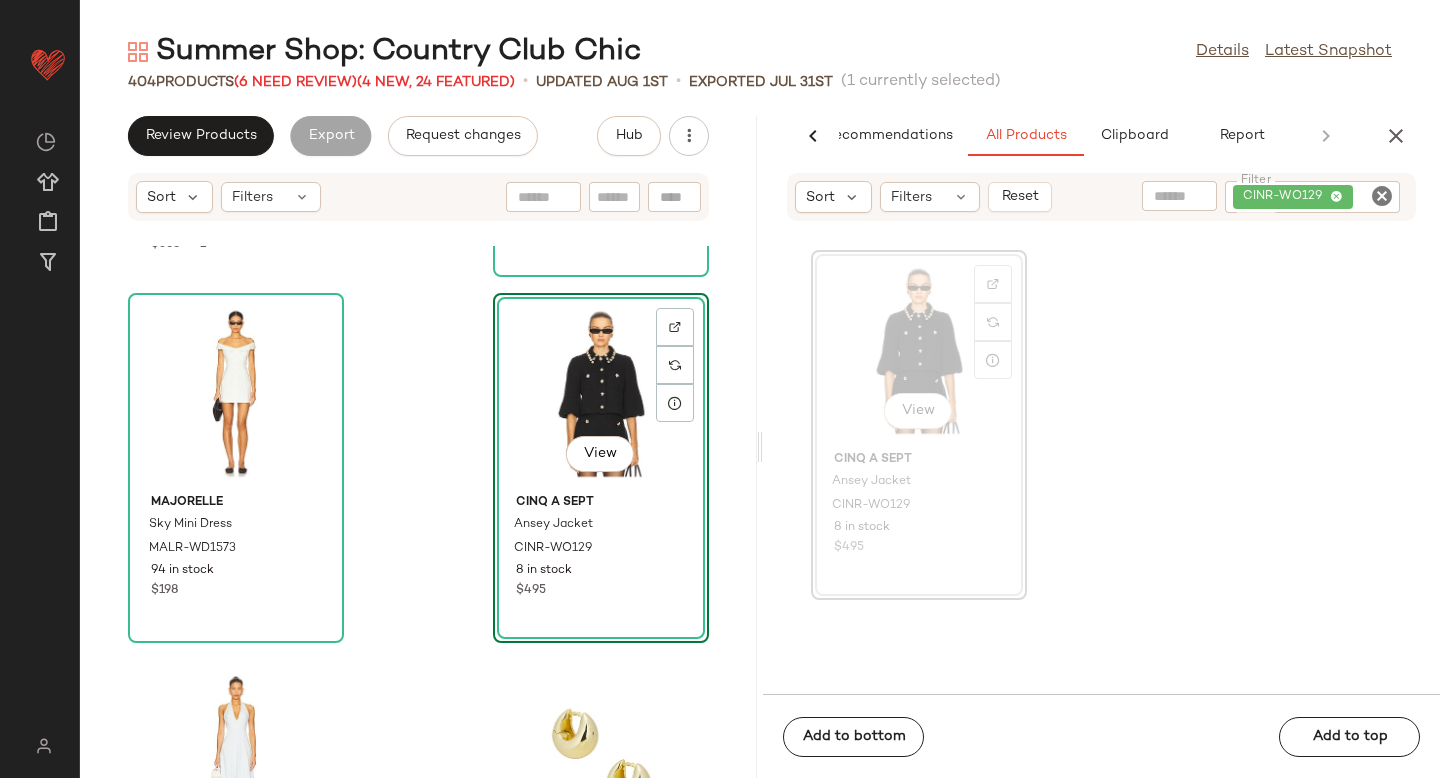 drag, startPoint x: 880, startPoint y: 369, endPoint x: 282, endPoint y: 16, distance: 694.4156 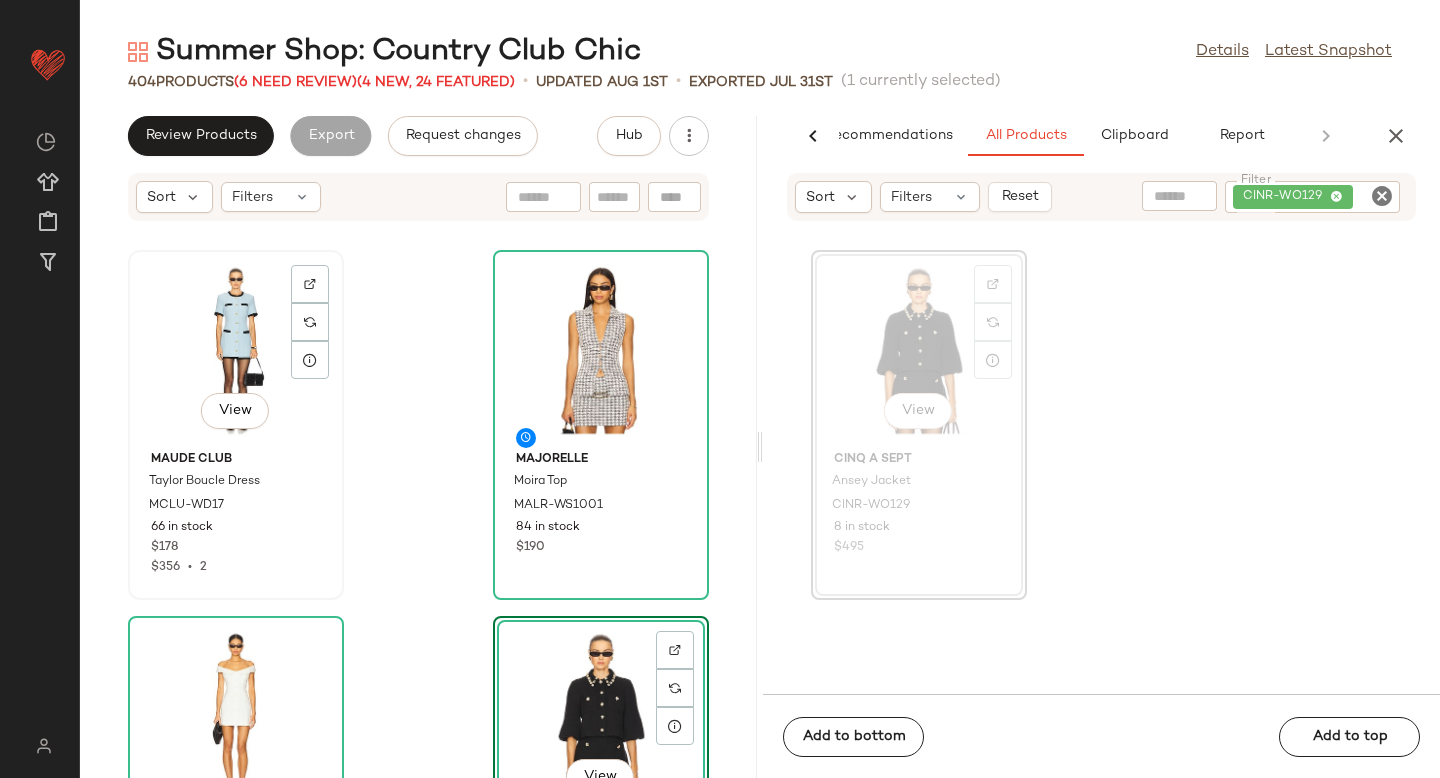 click on "View" 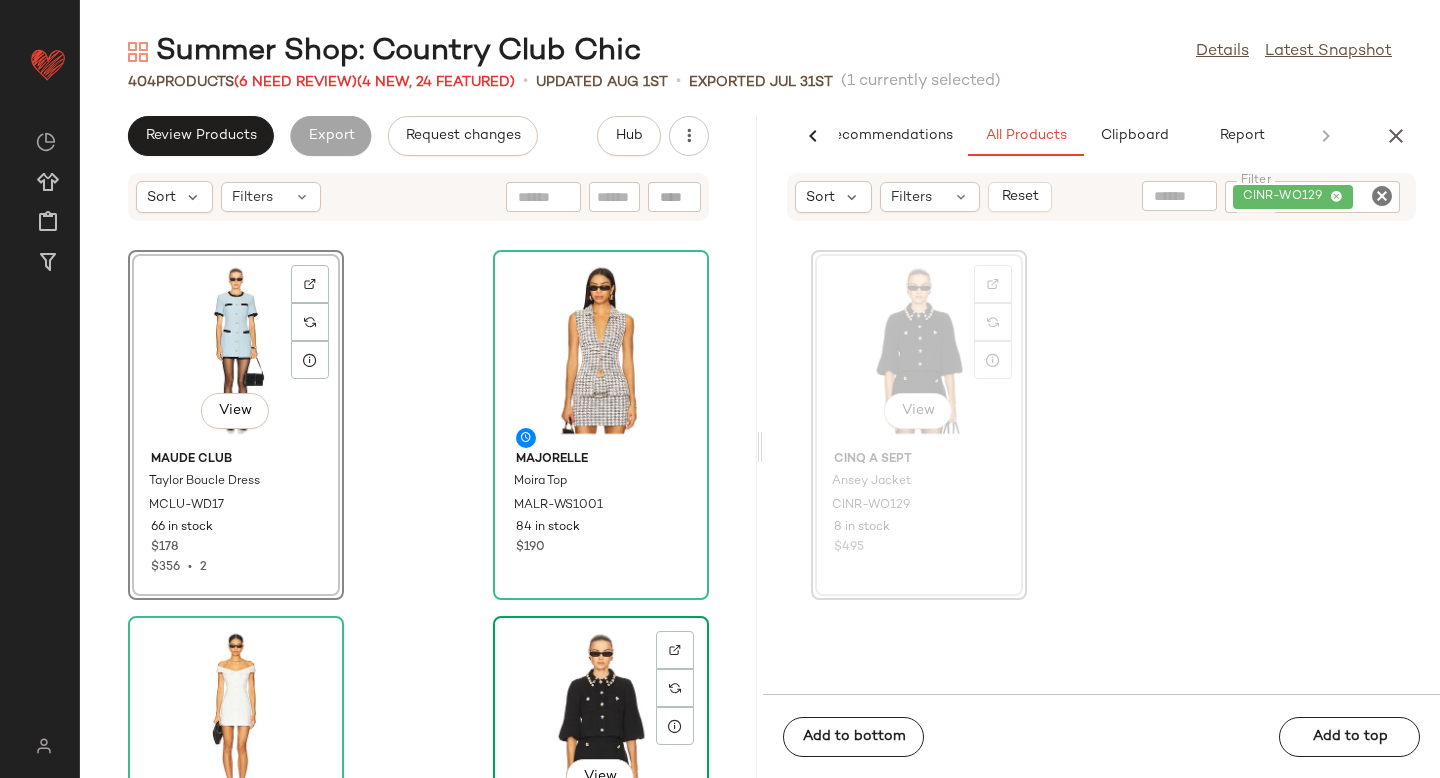 click on "View" 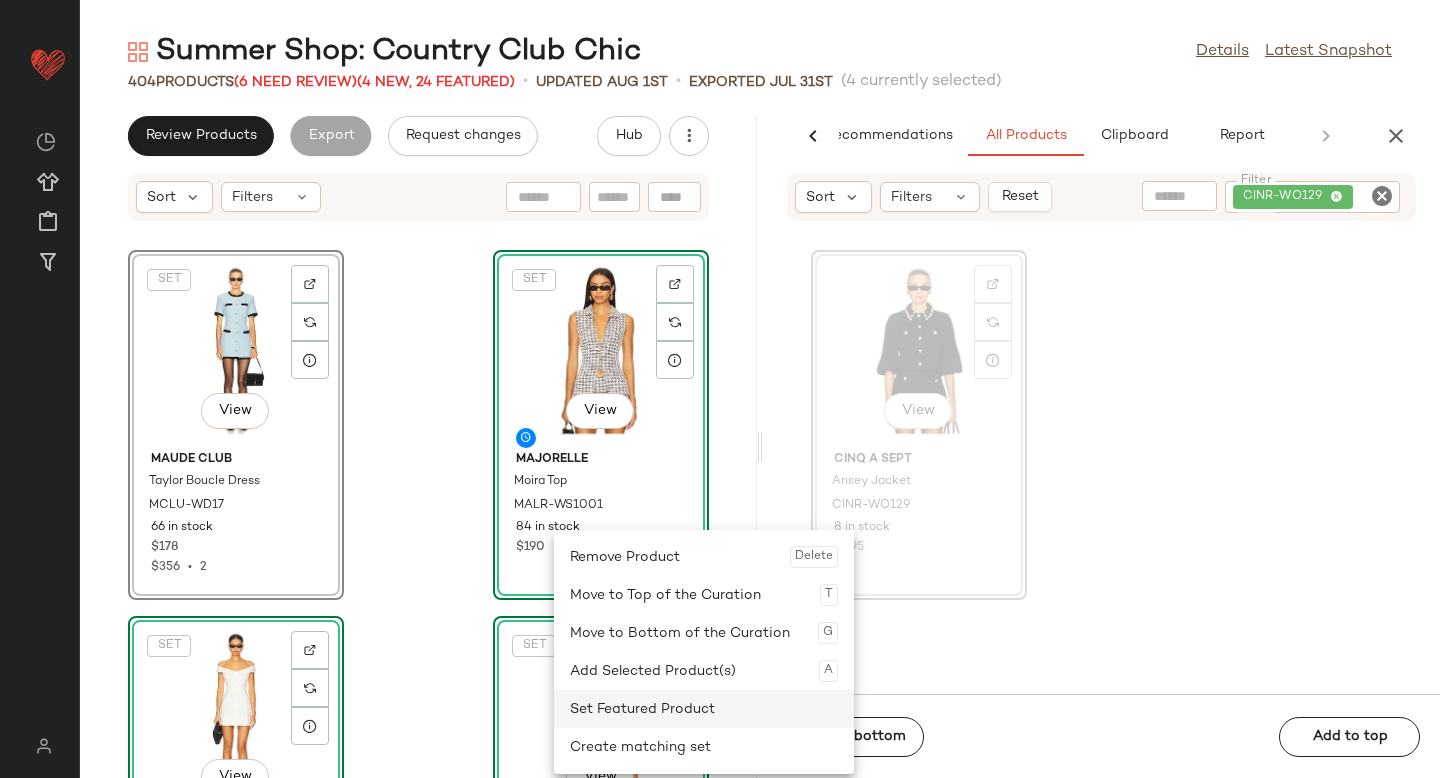click on "Set Featured Product" 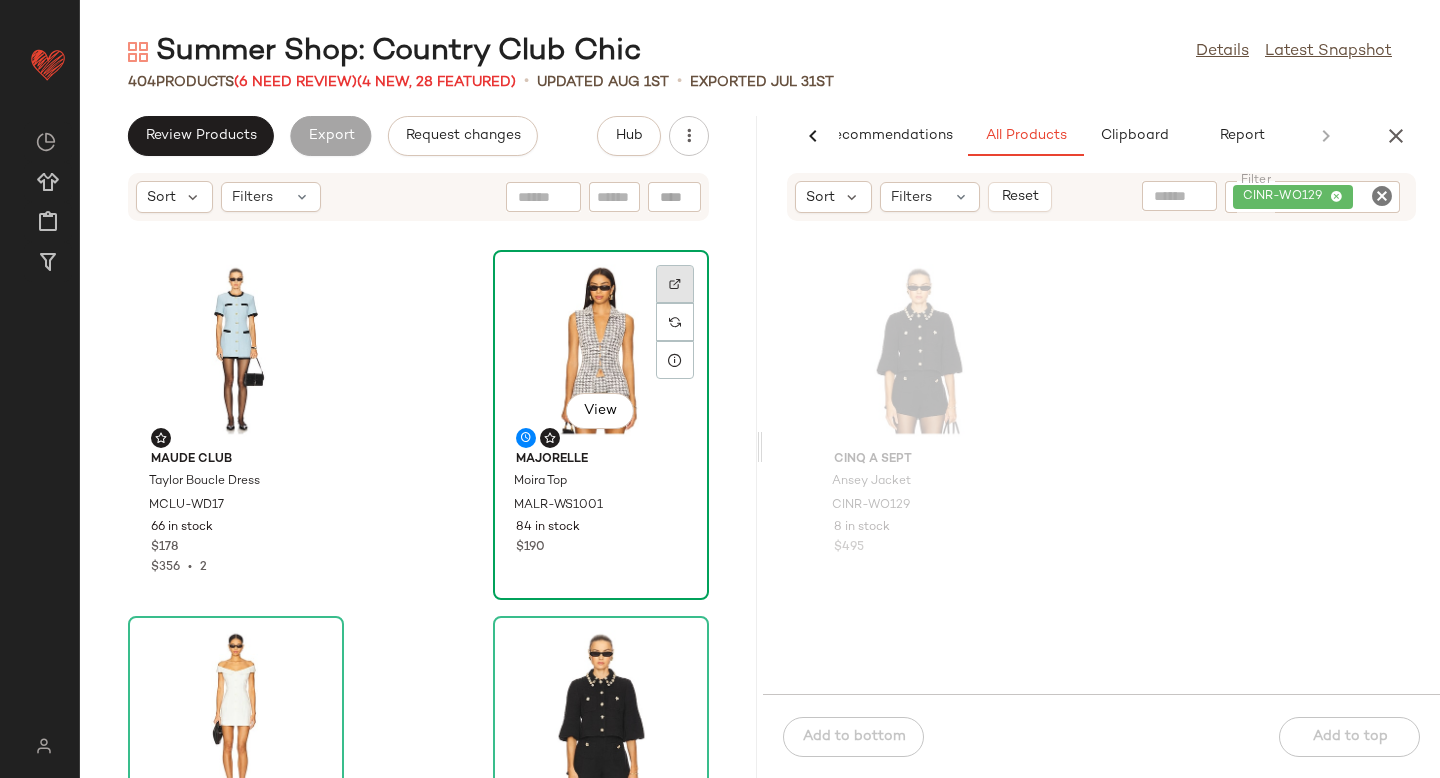 click 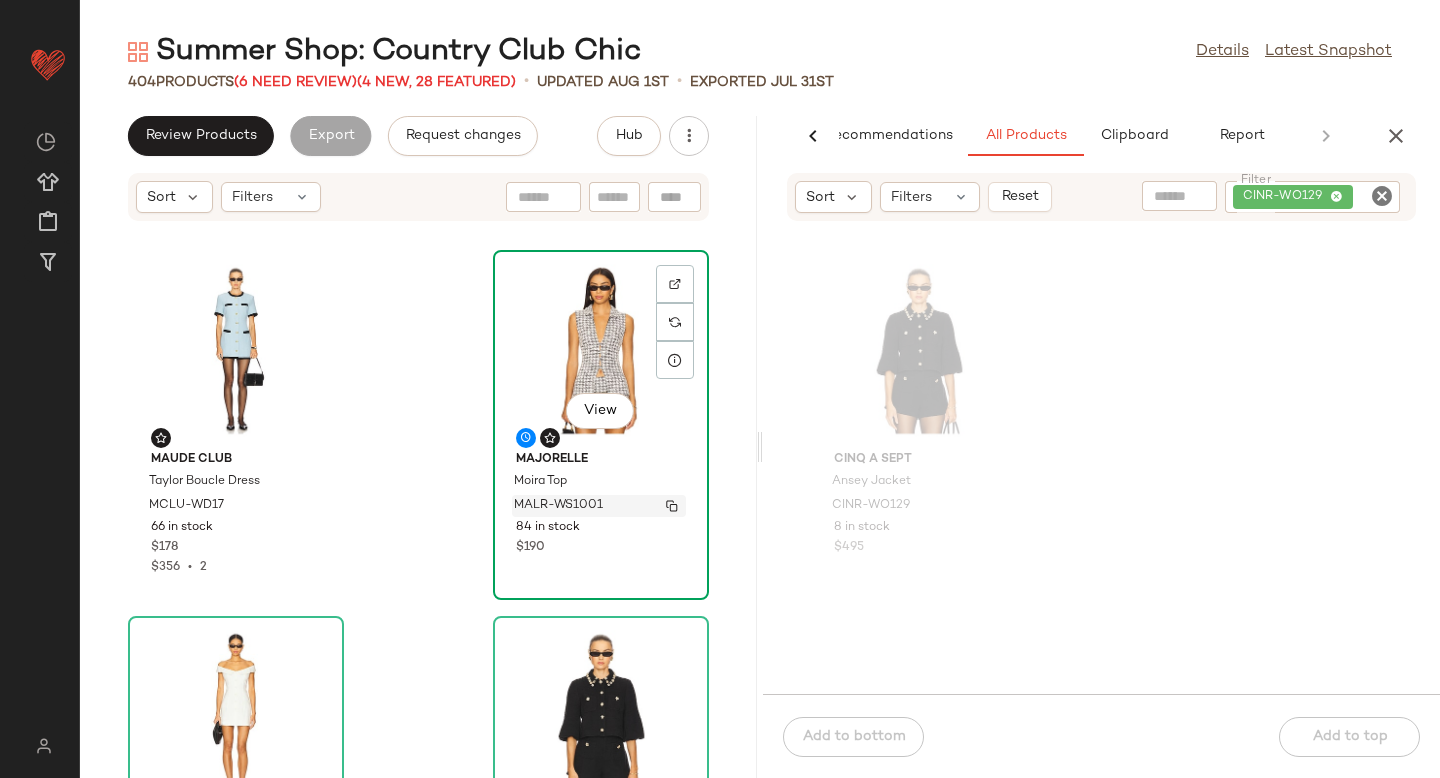 click on "MALR-WS1001" at bounding box center [558, 506] 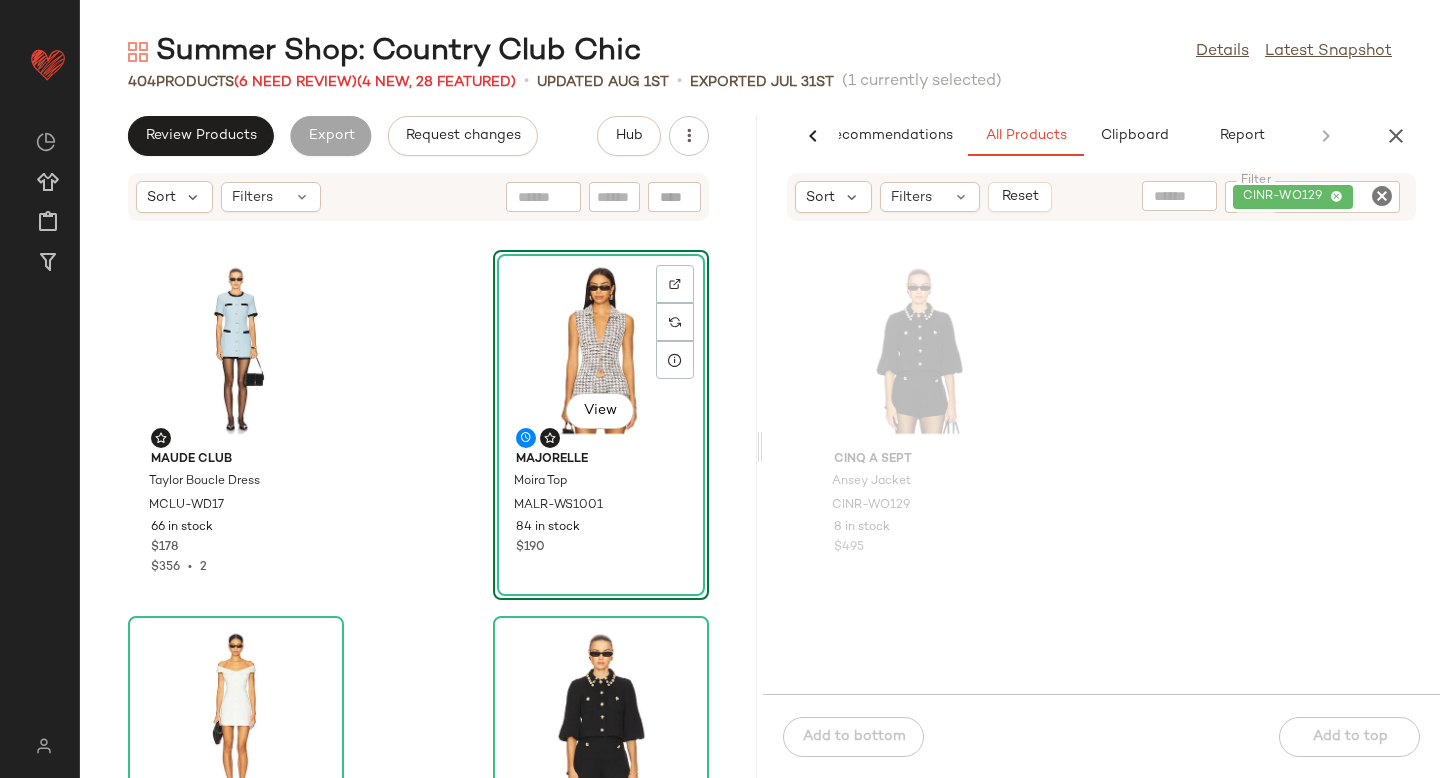 click 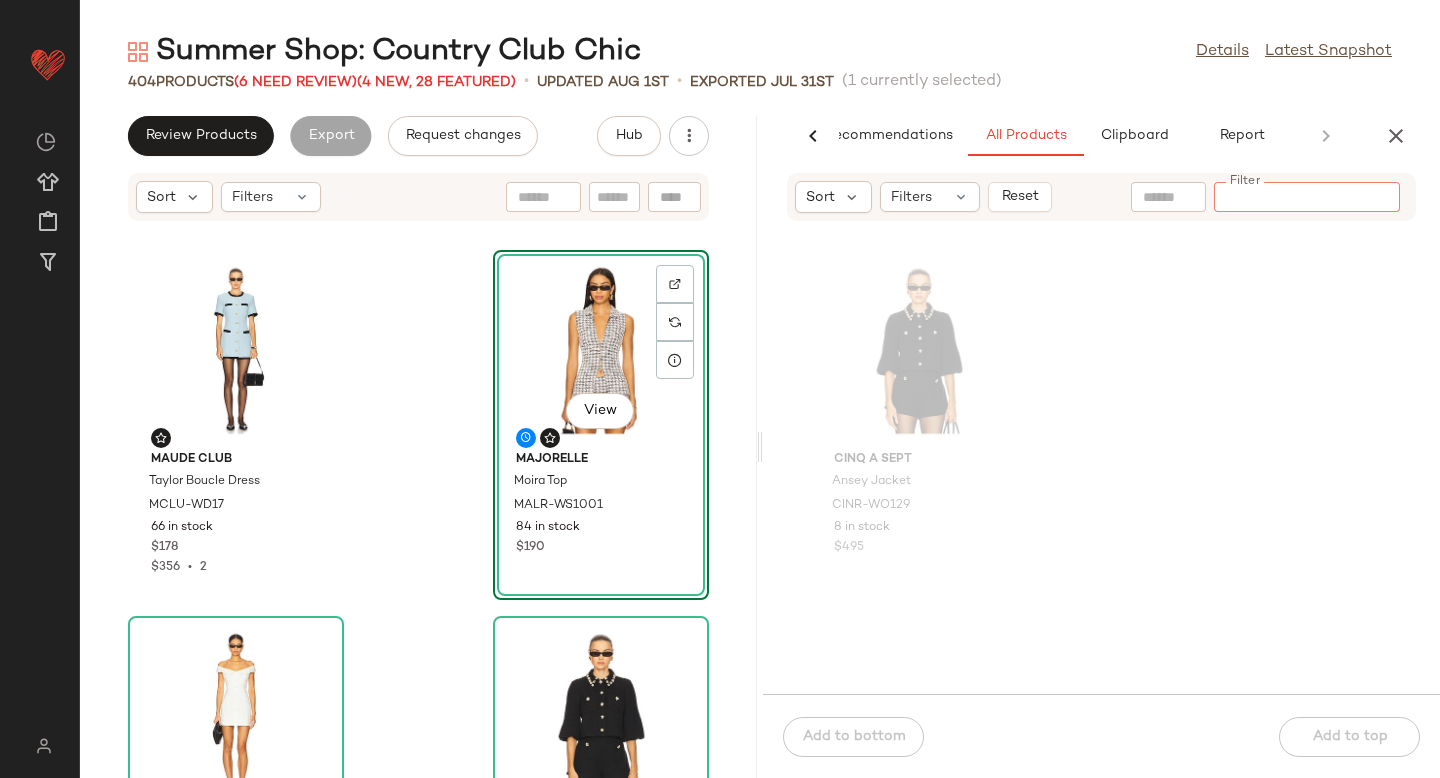 paste on "**********" 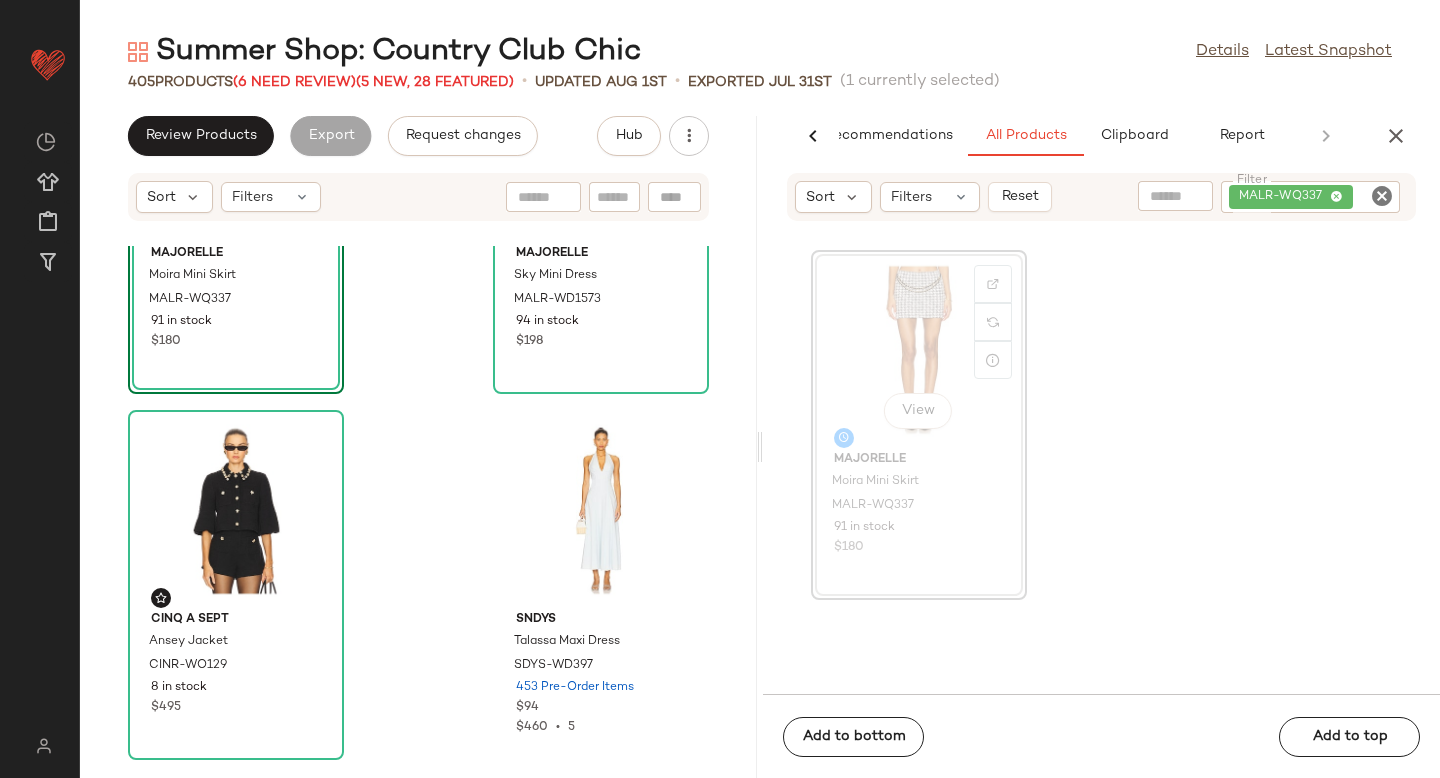 scroll, scrollTop: 637, scrollLeft: 0, axis: vertical 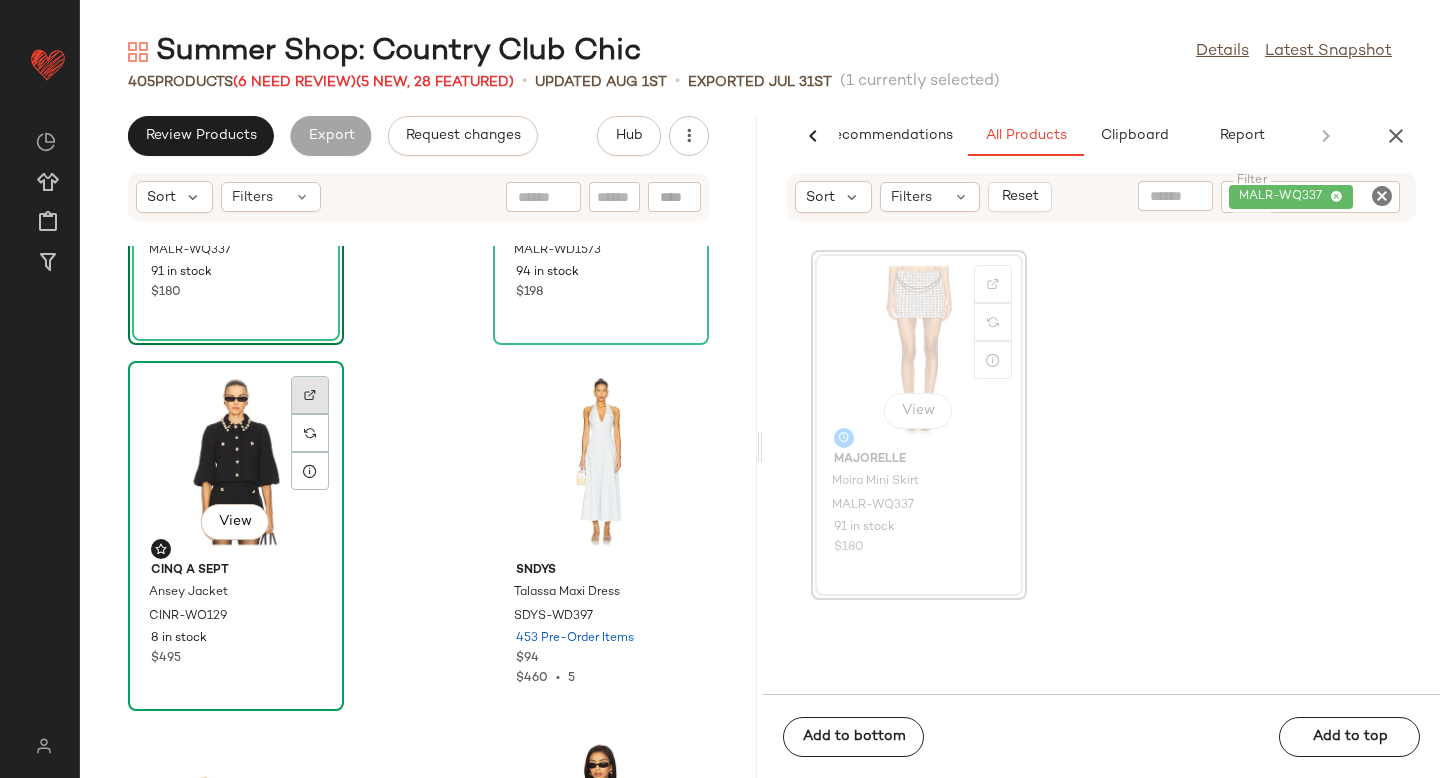 click 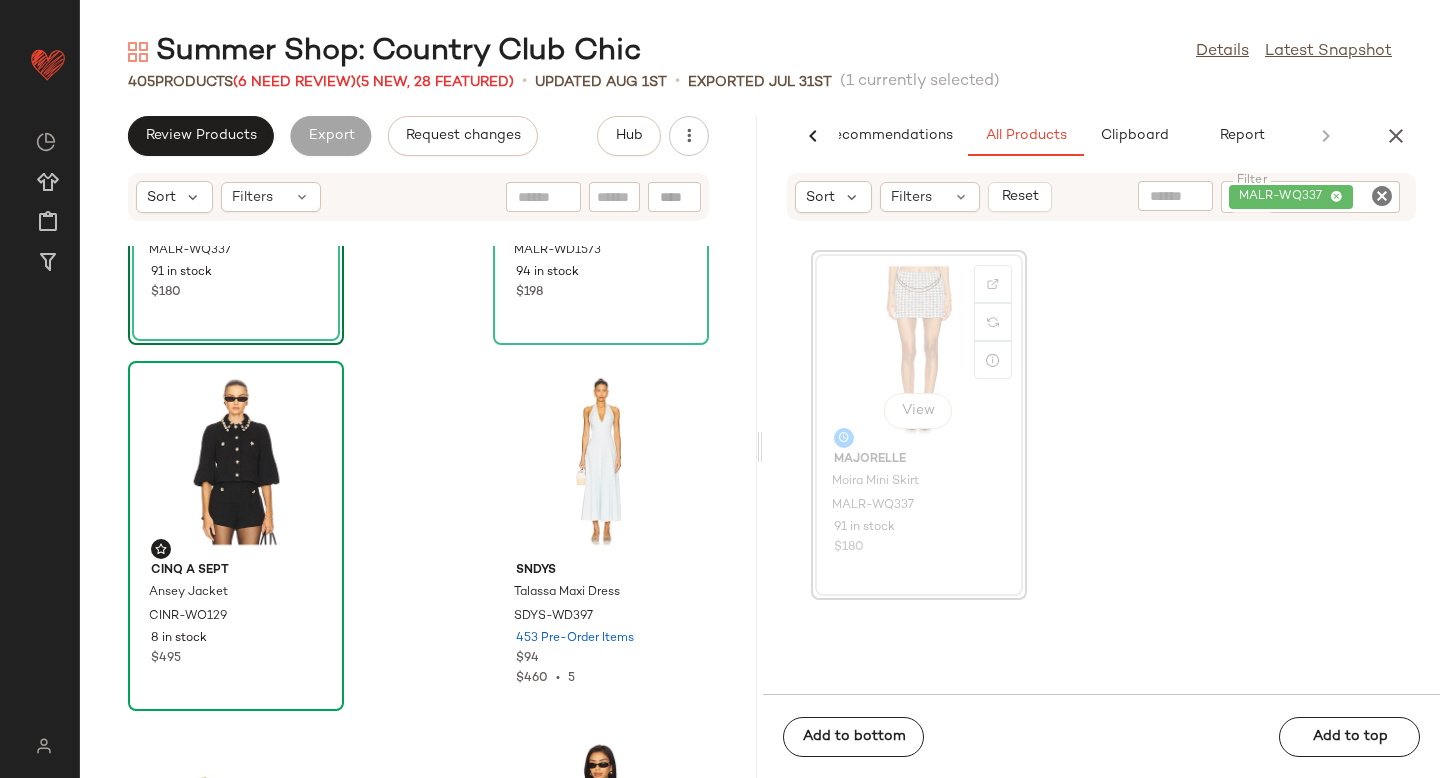 click 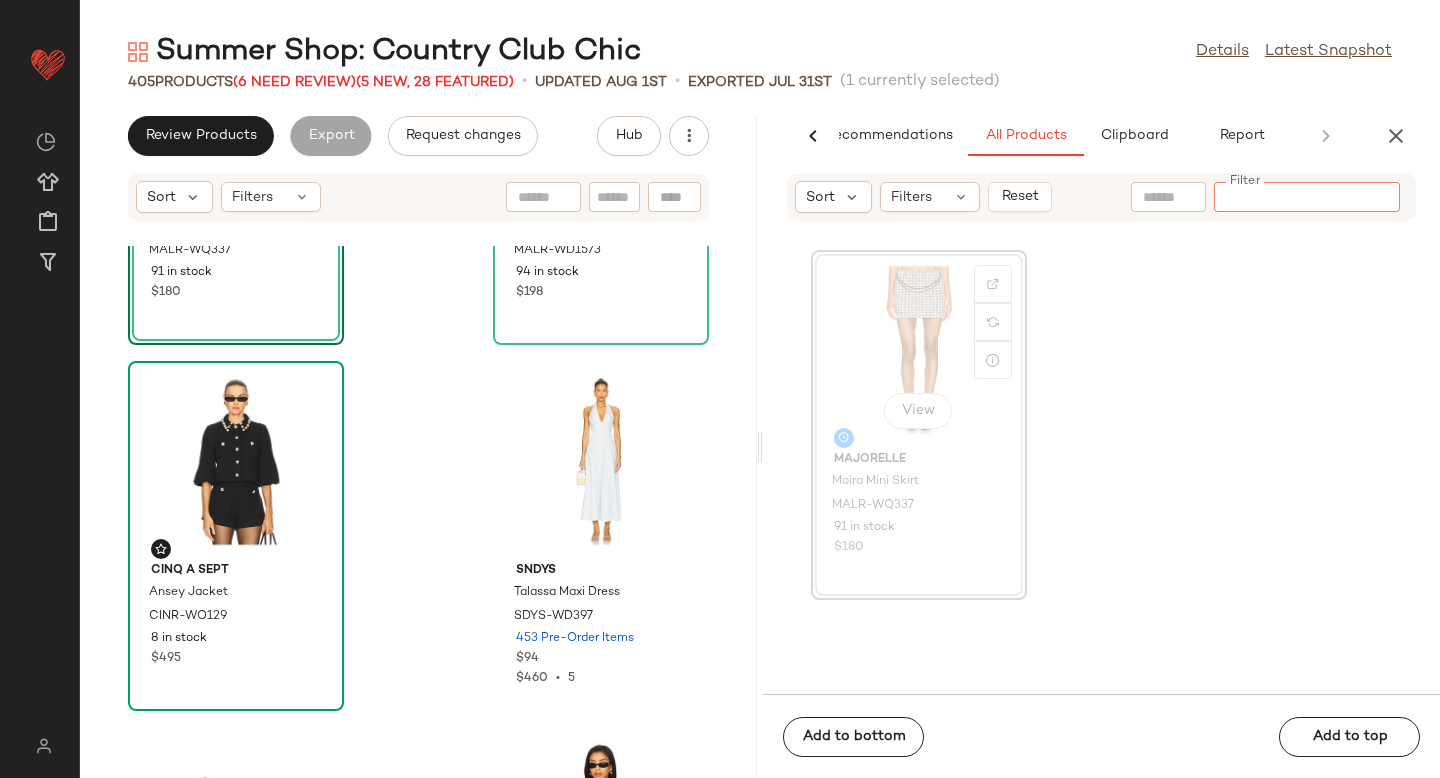 paste on "*********" 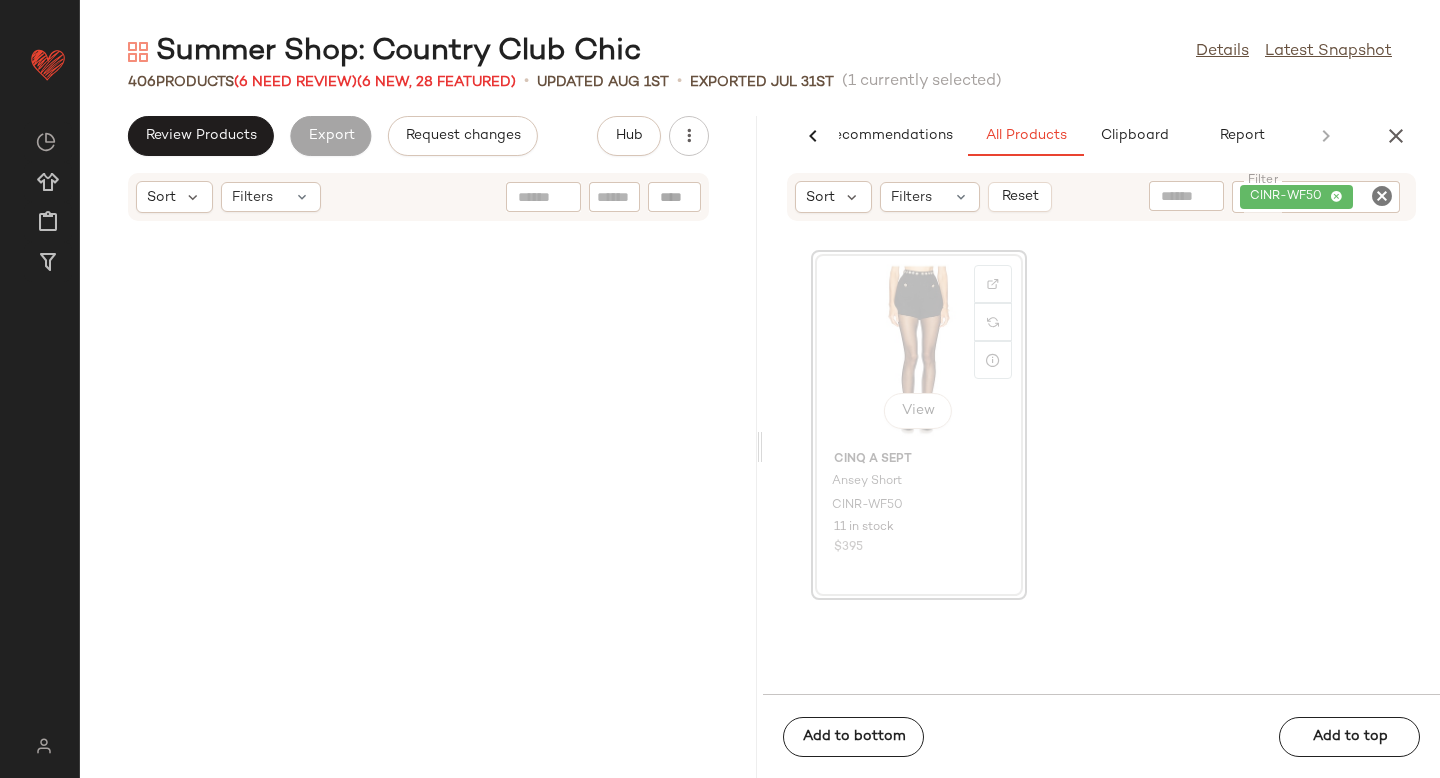 scroll, scrollTop: 0, scrollLeft: 0, axis: both 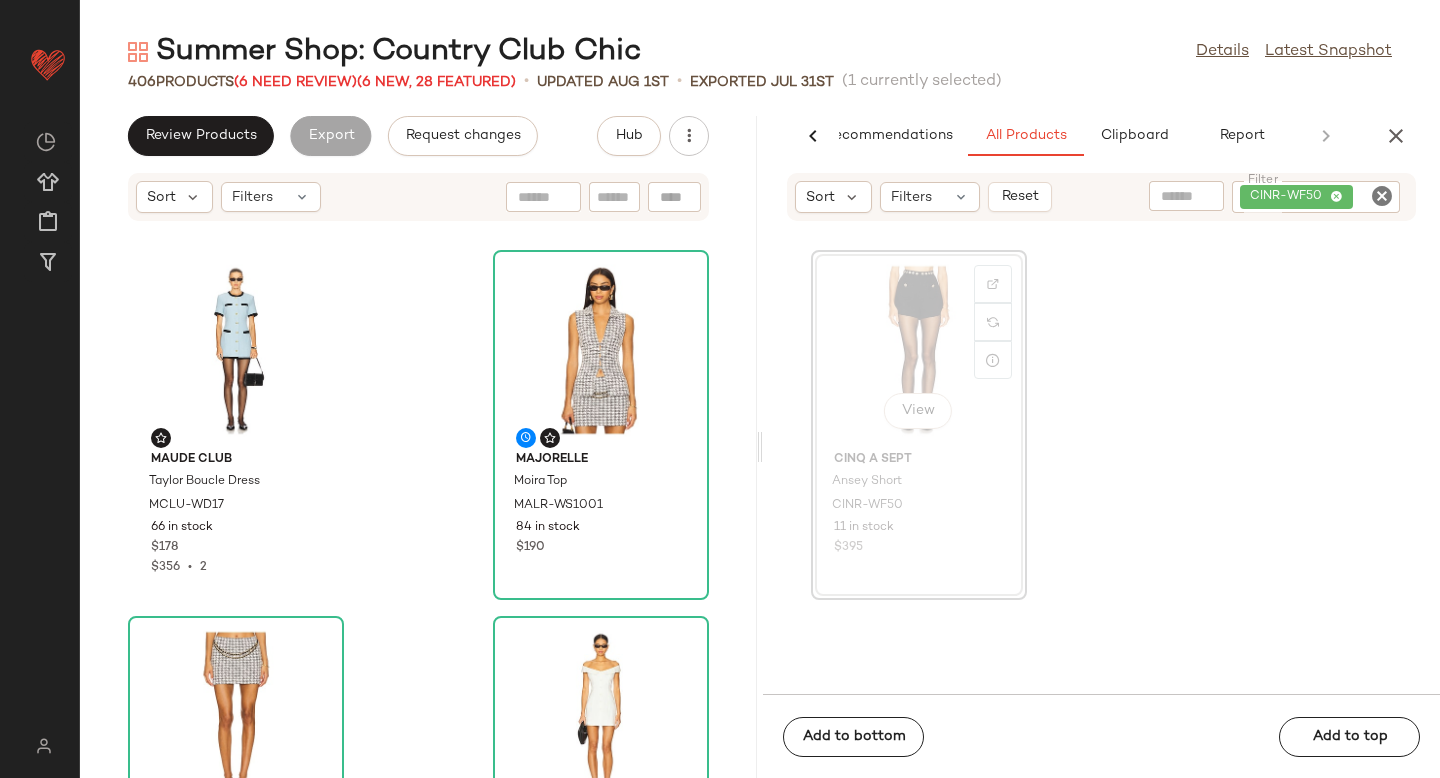 click on "CINR-WF50" 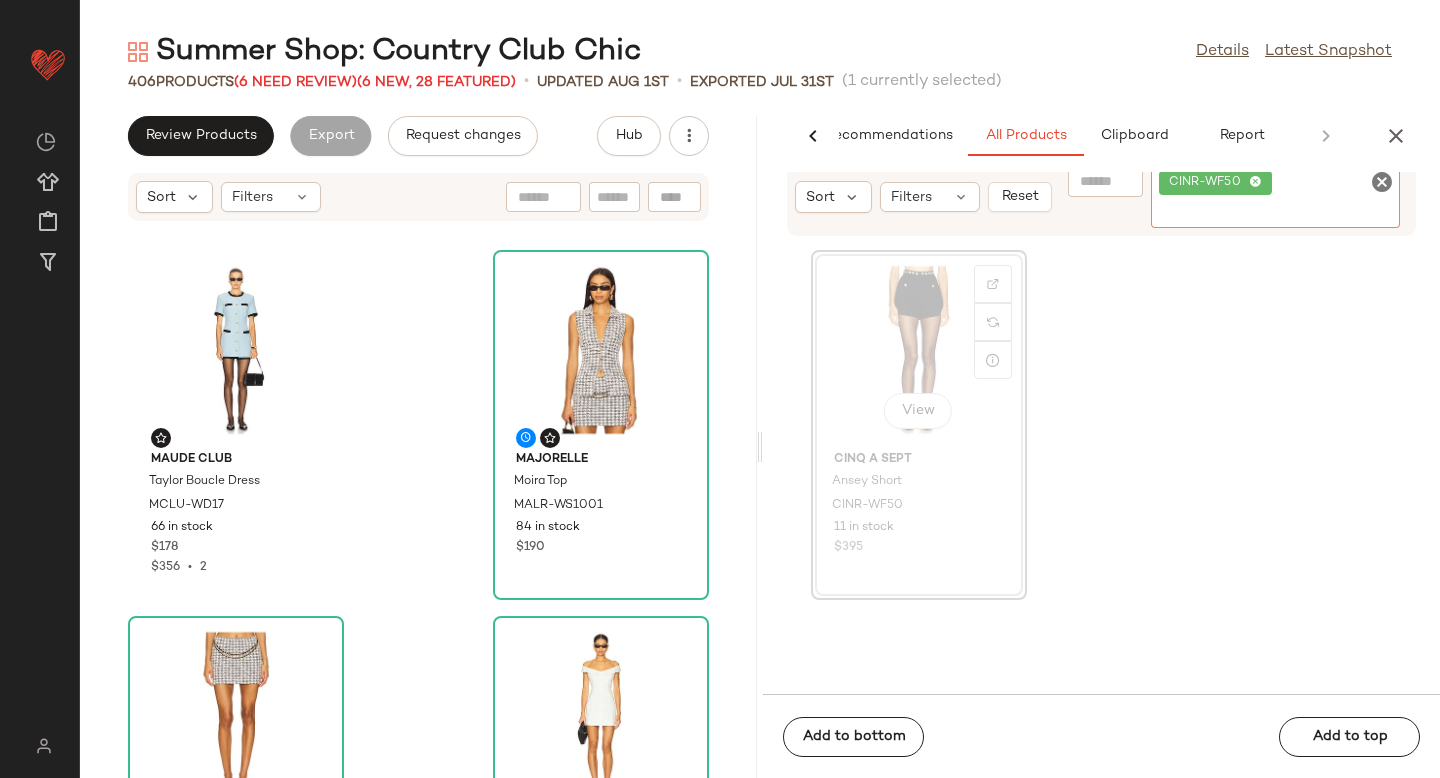 click 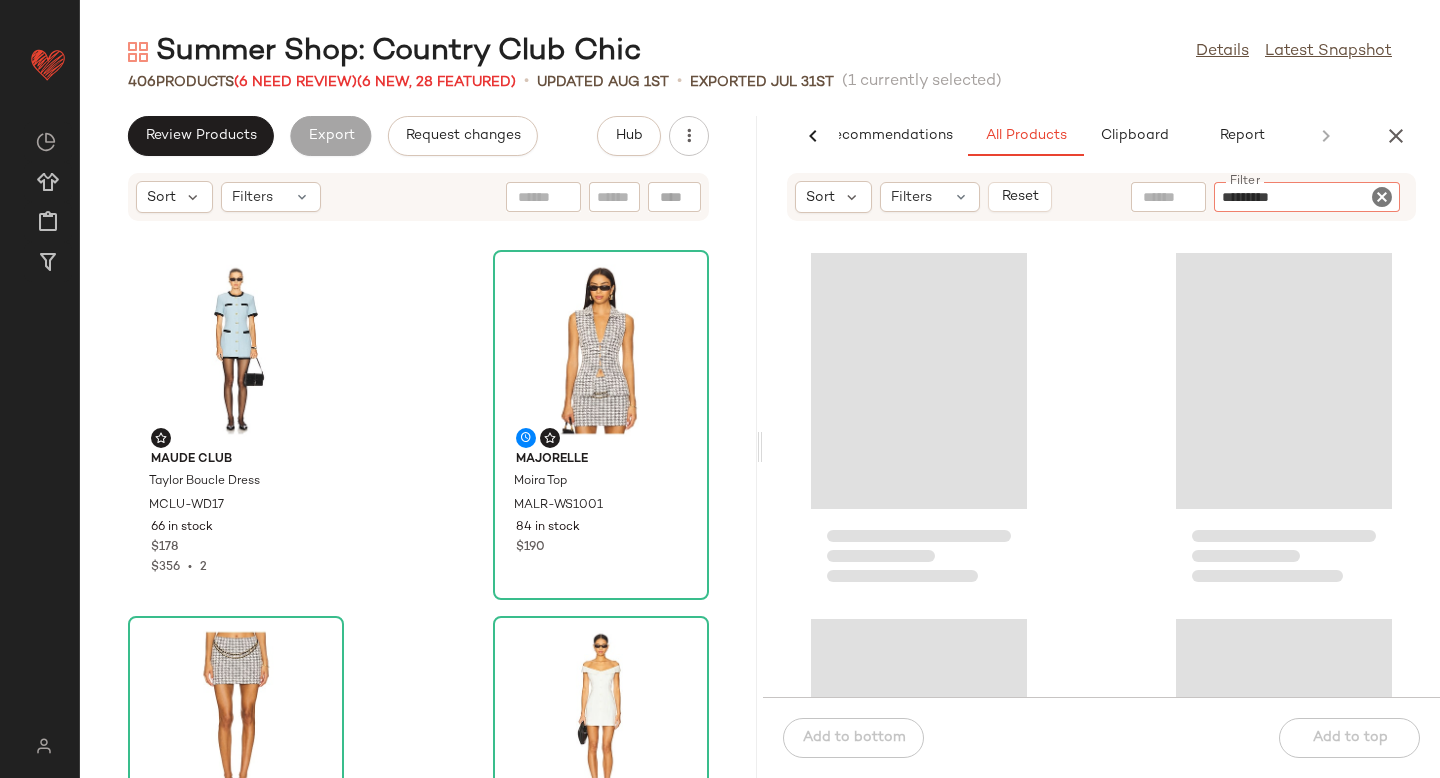 type on "**********" 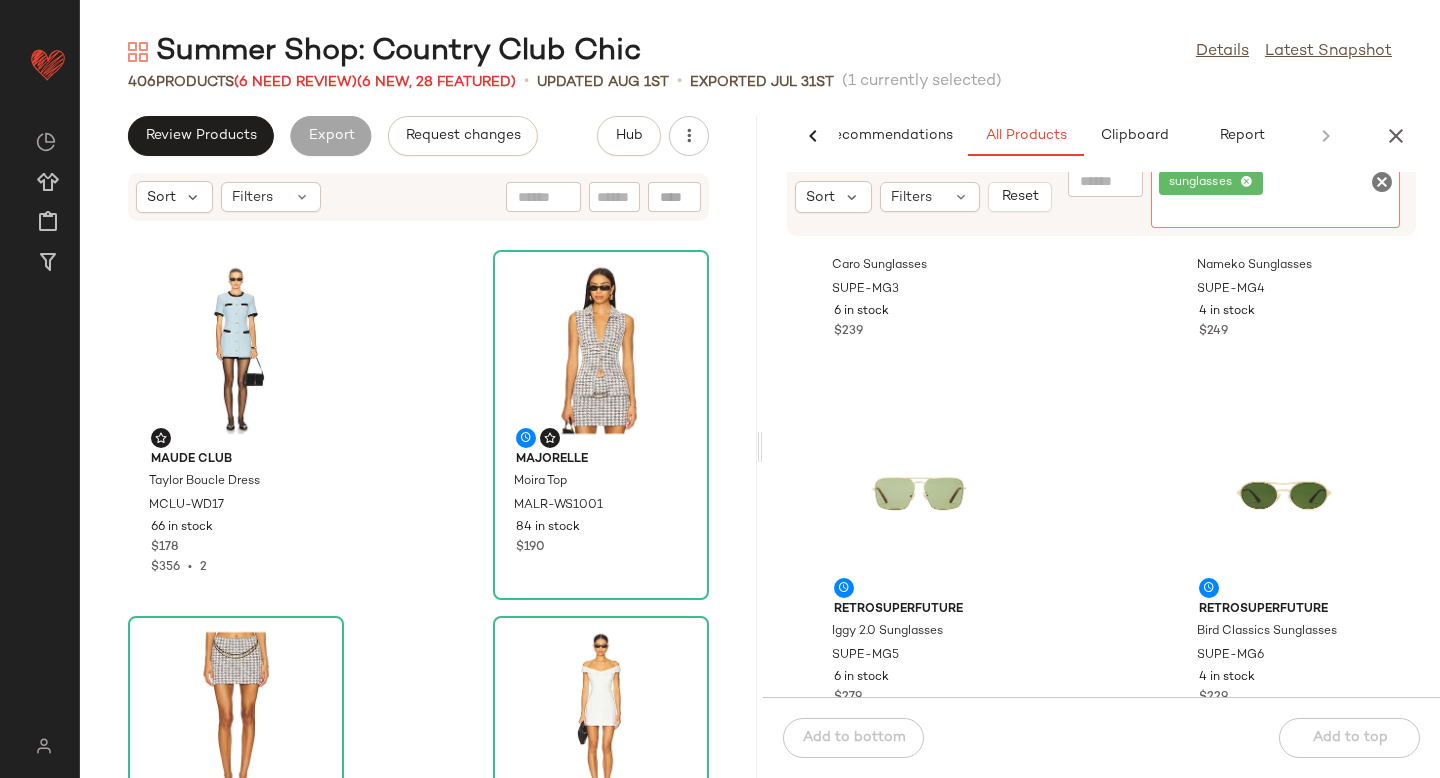 scroll, scrollTop: 742, scrollLeft: 0, axis: vertical 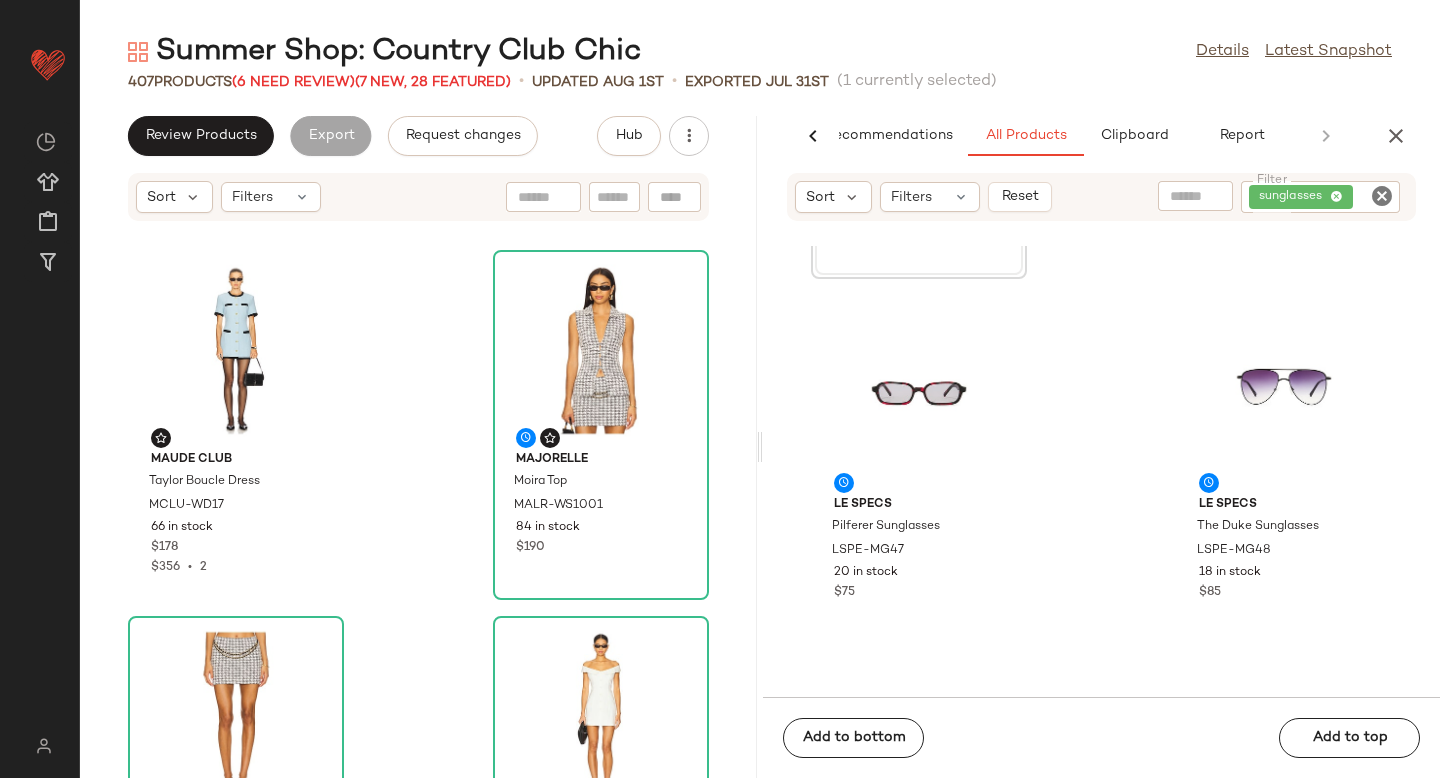 click 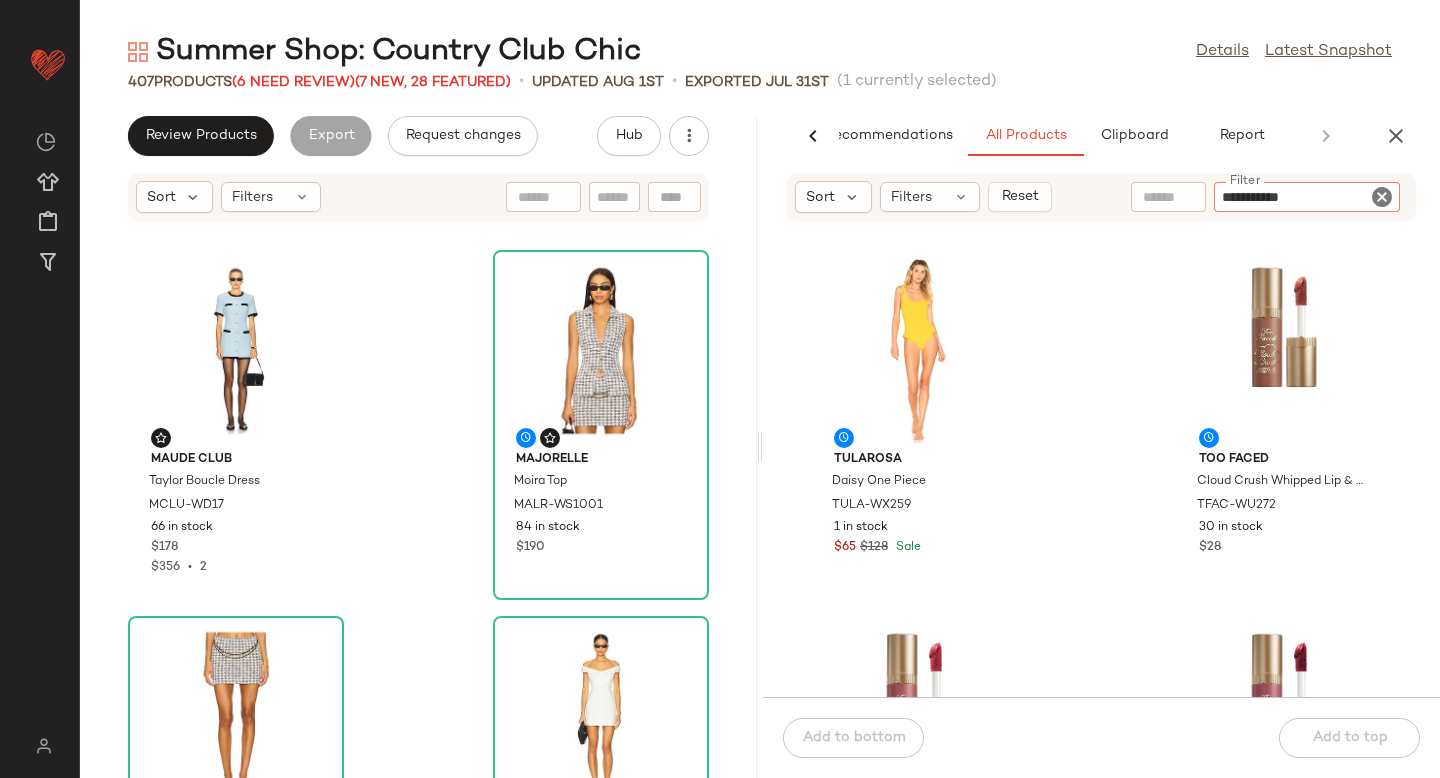 type on "**********" 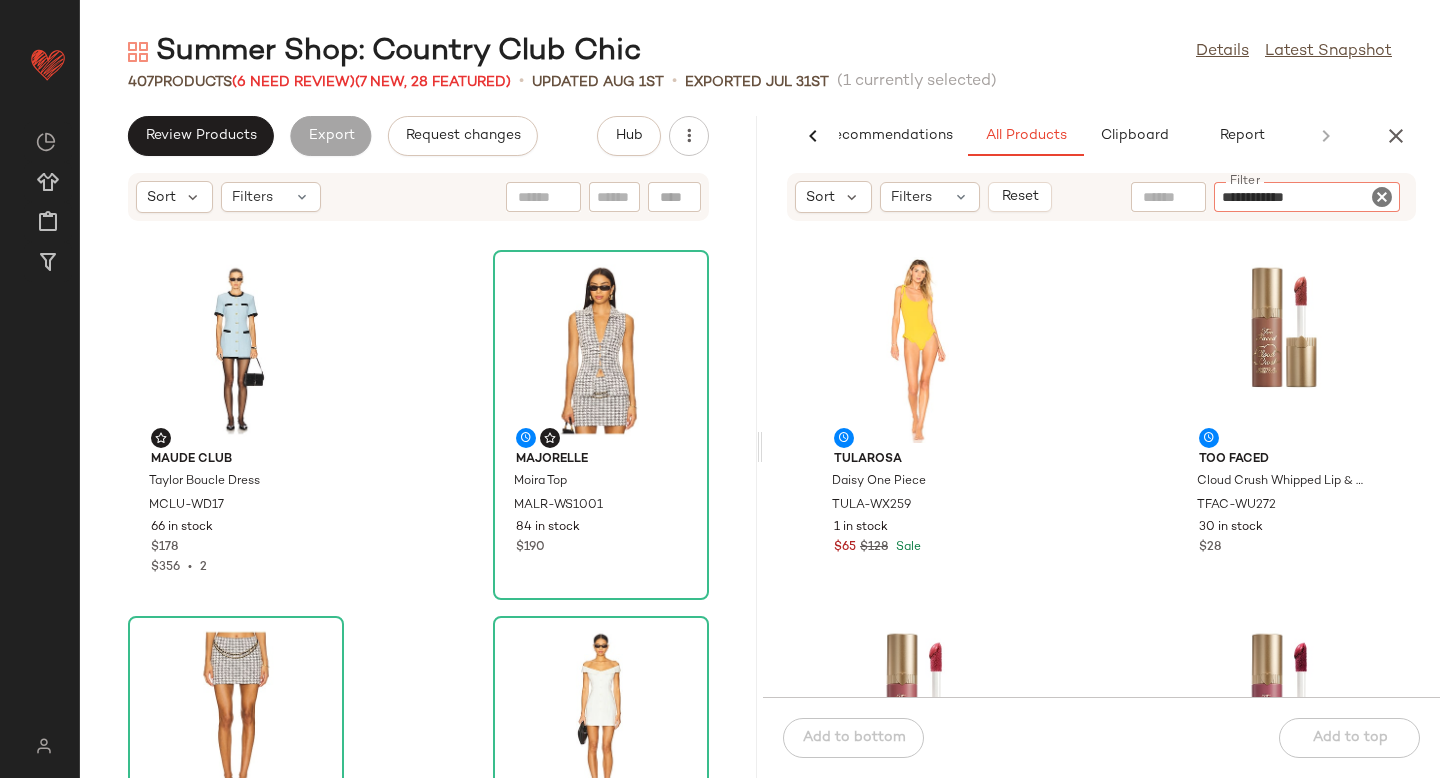 type 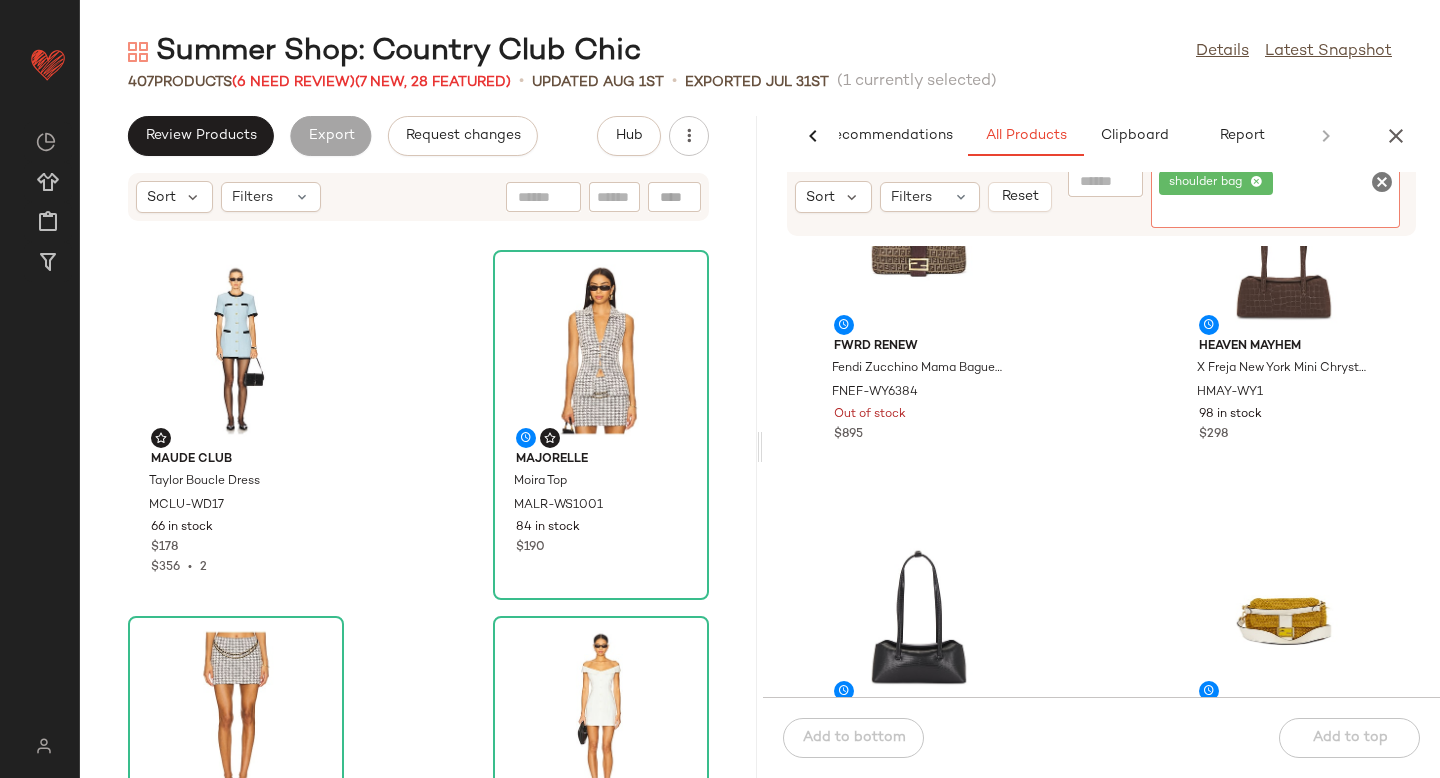 scroll, scrollTop: 2364, scrollLeft: 0, axis: vertical 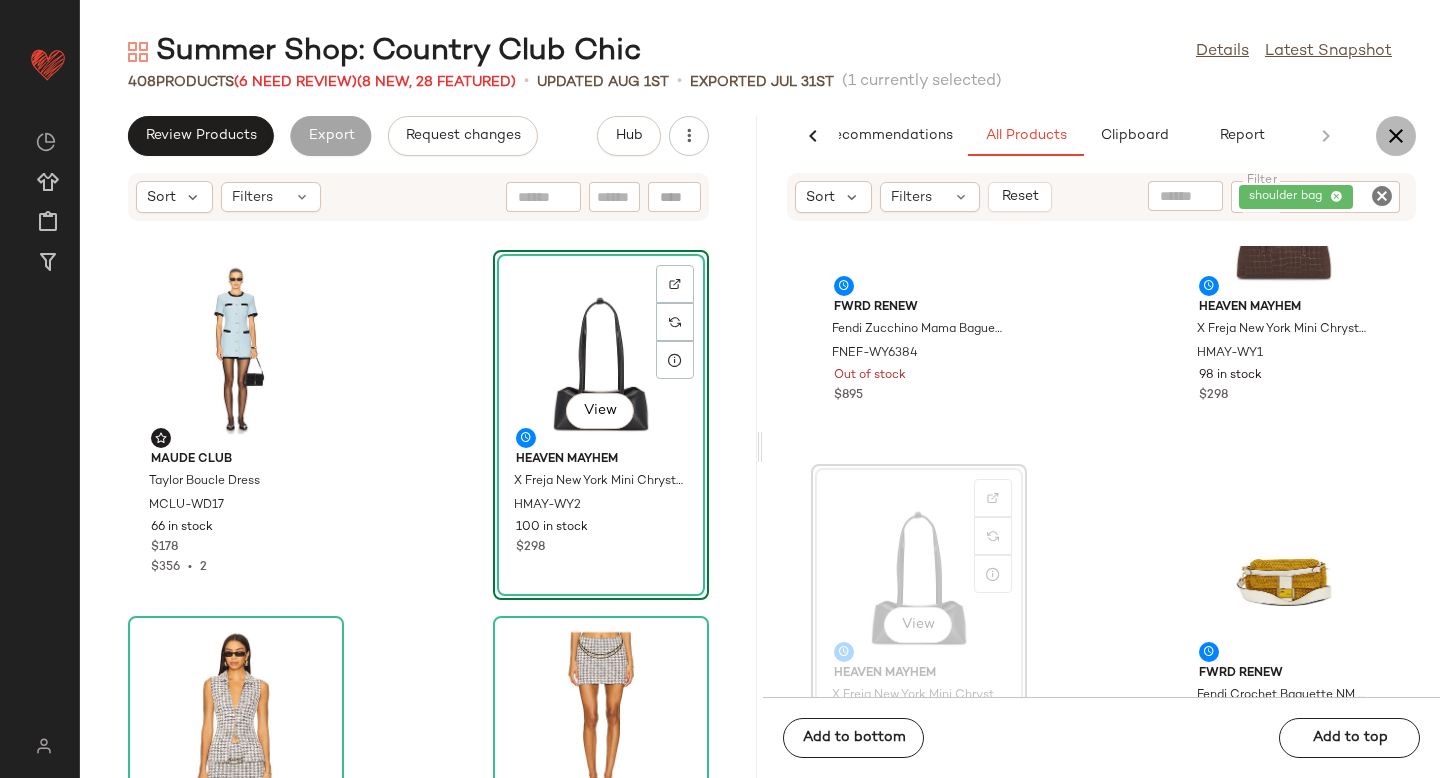 click 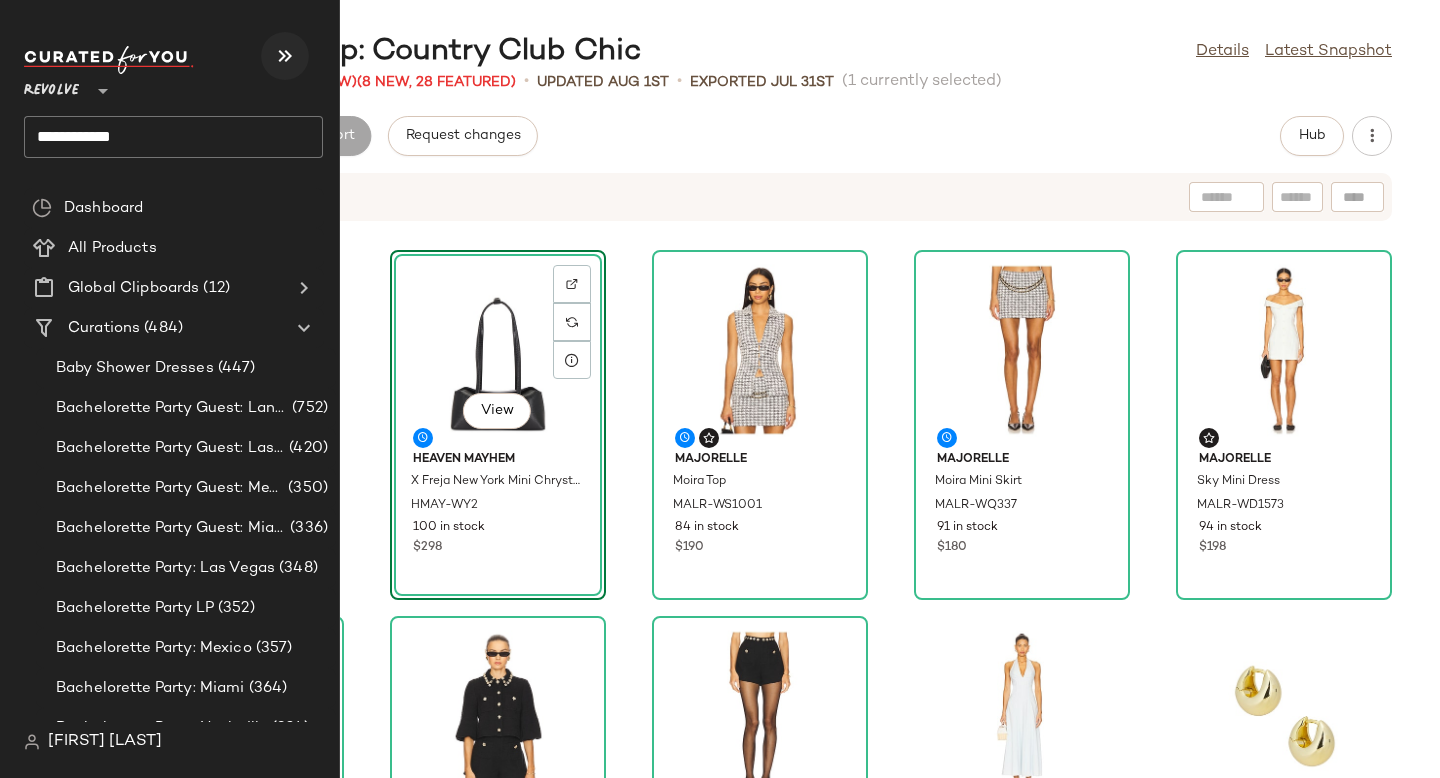 click at bounding box center (285, 56) 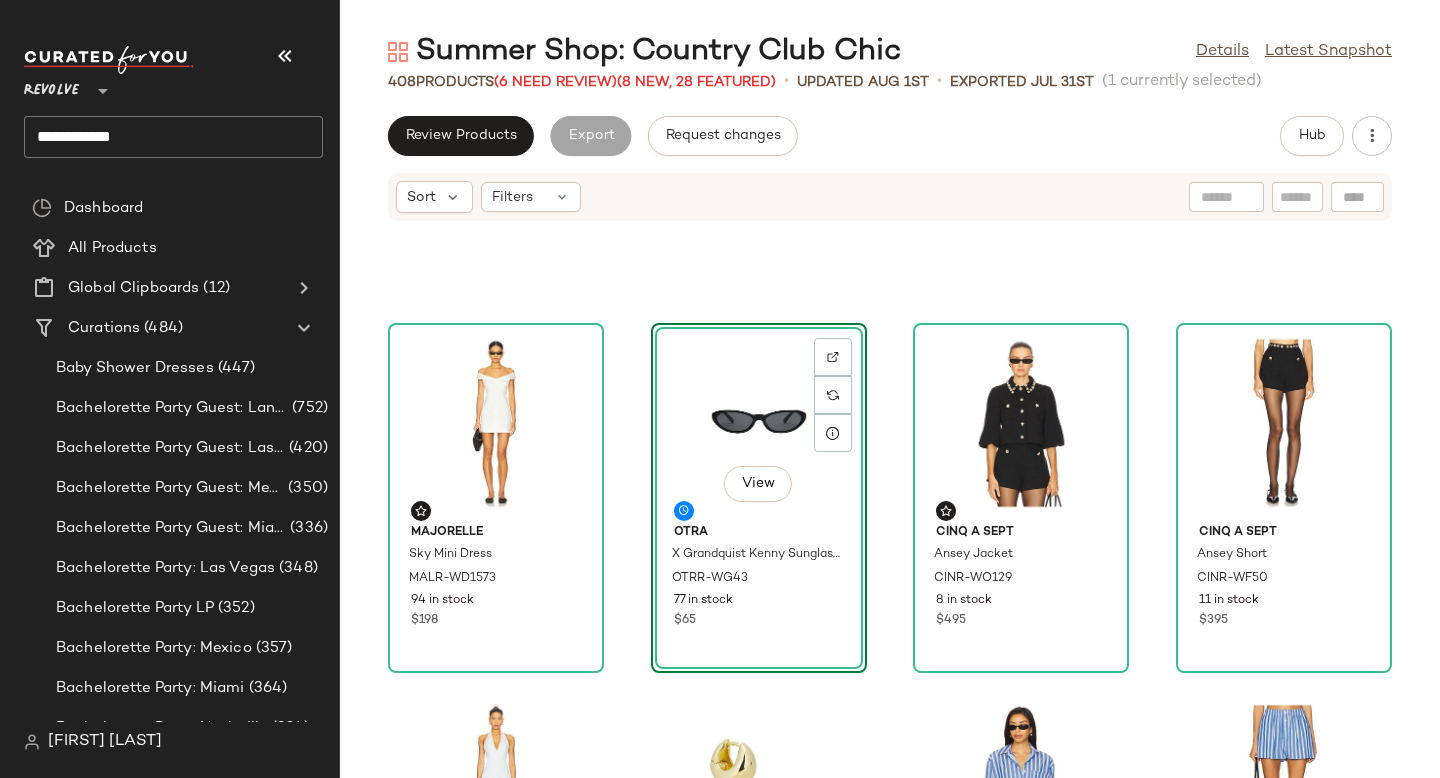 scroll, scrollTop: 309, scrollLeft: 0, axis: vertical 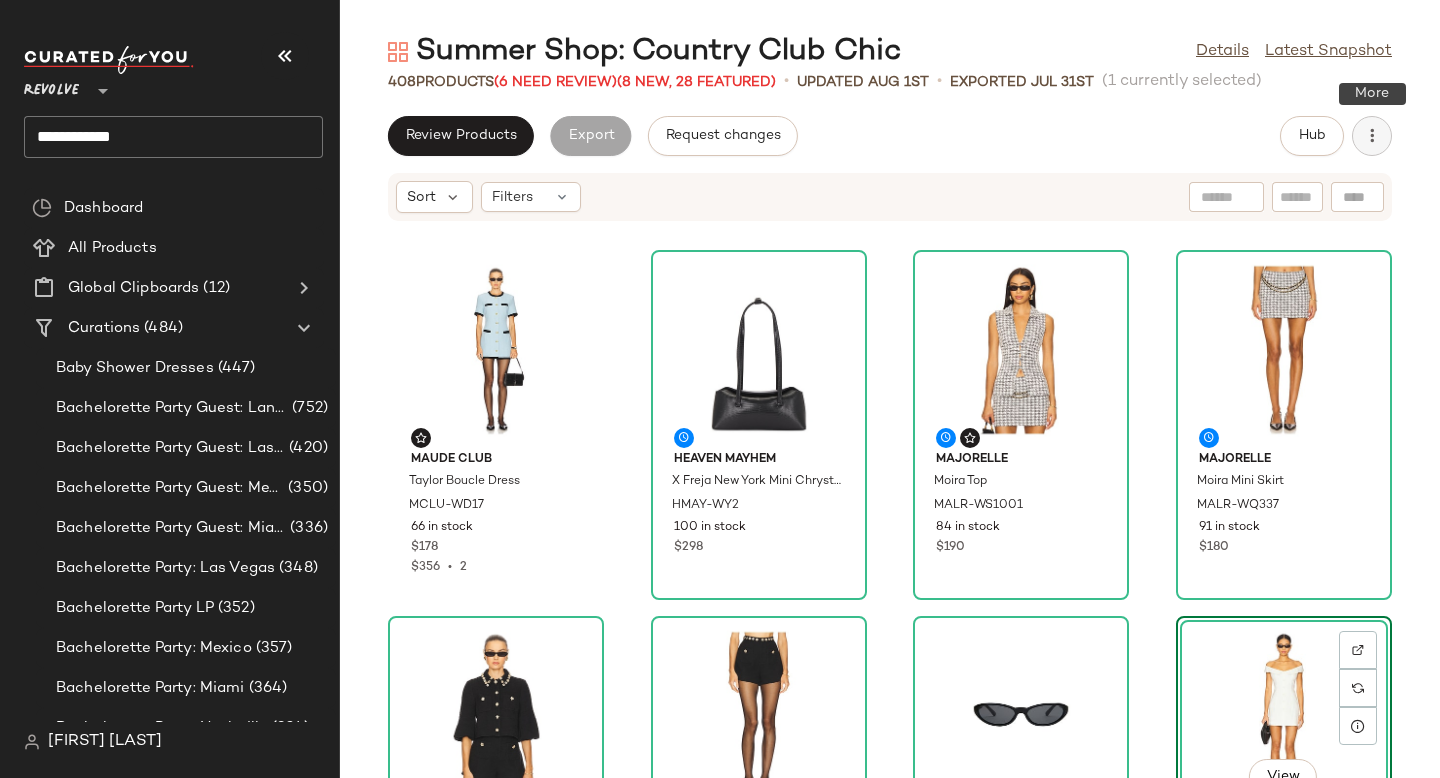 click 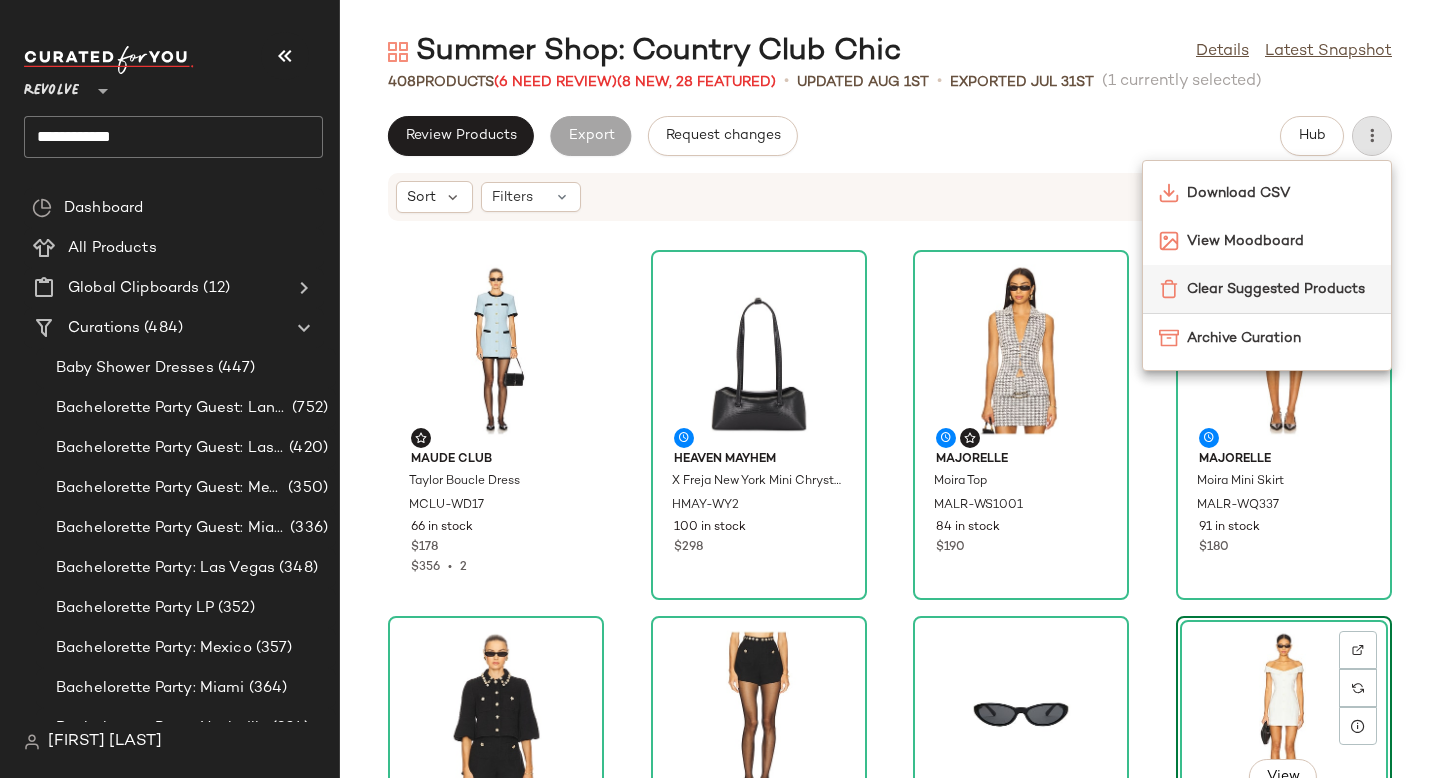 click on "Clear Suggested Products" at bounding box center [1281, 289] 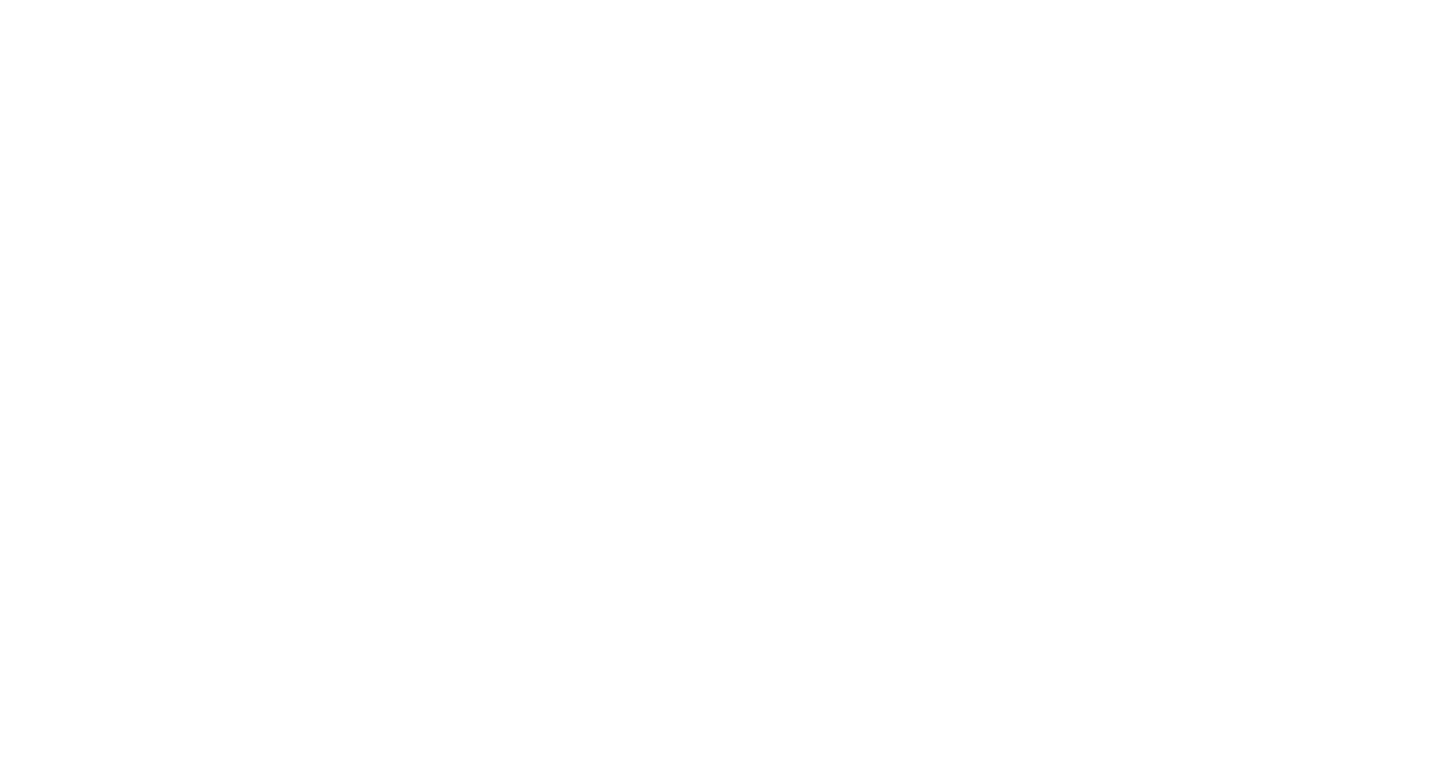 scroll, scrollTop: 0, scrollLeft: 0, axis: both 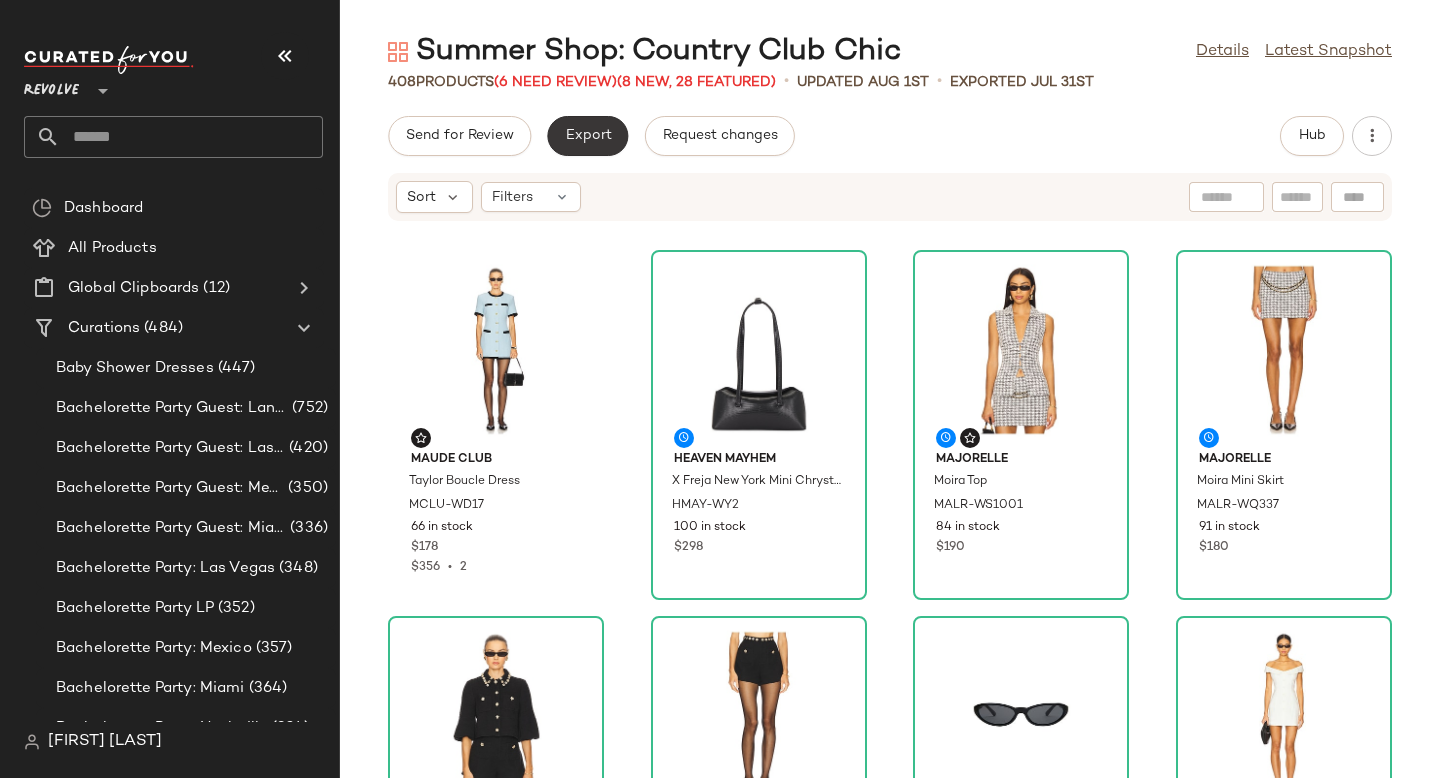 click on "Export" at bounding box center (587, 136) 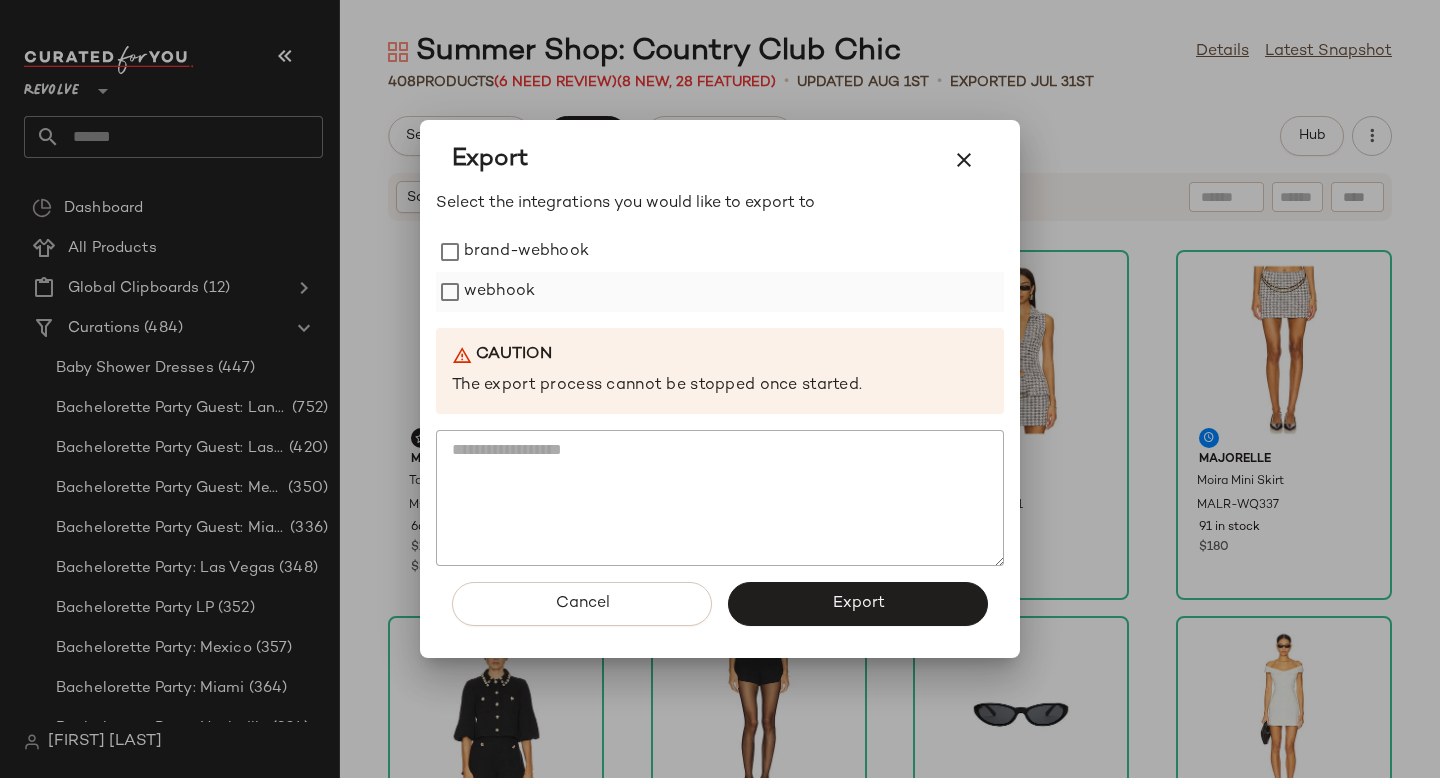 click on "webhook" at bounding box center [499, 292] 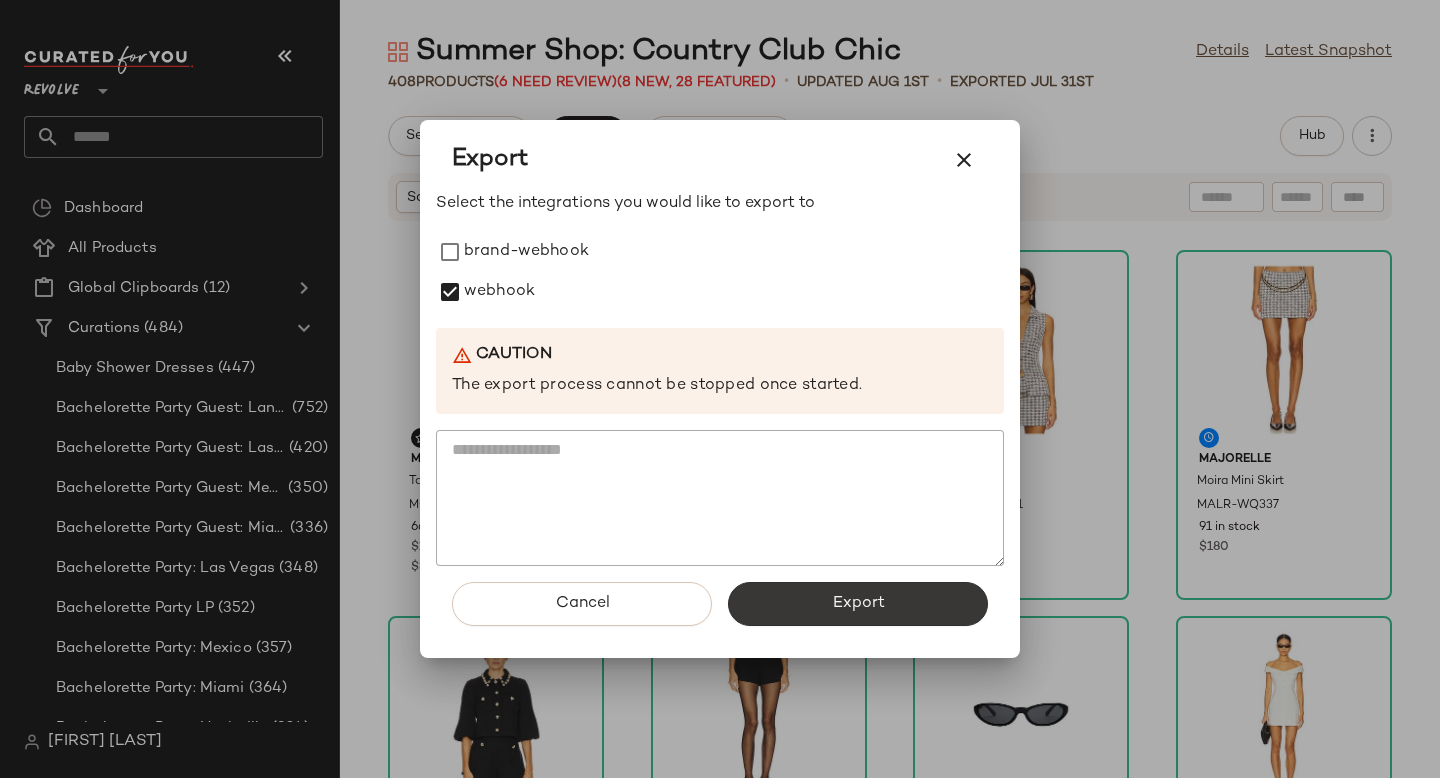 click on "Export" 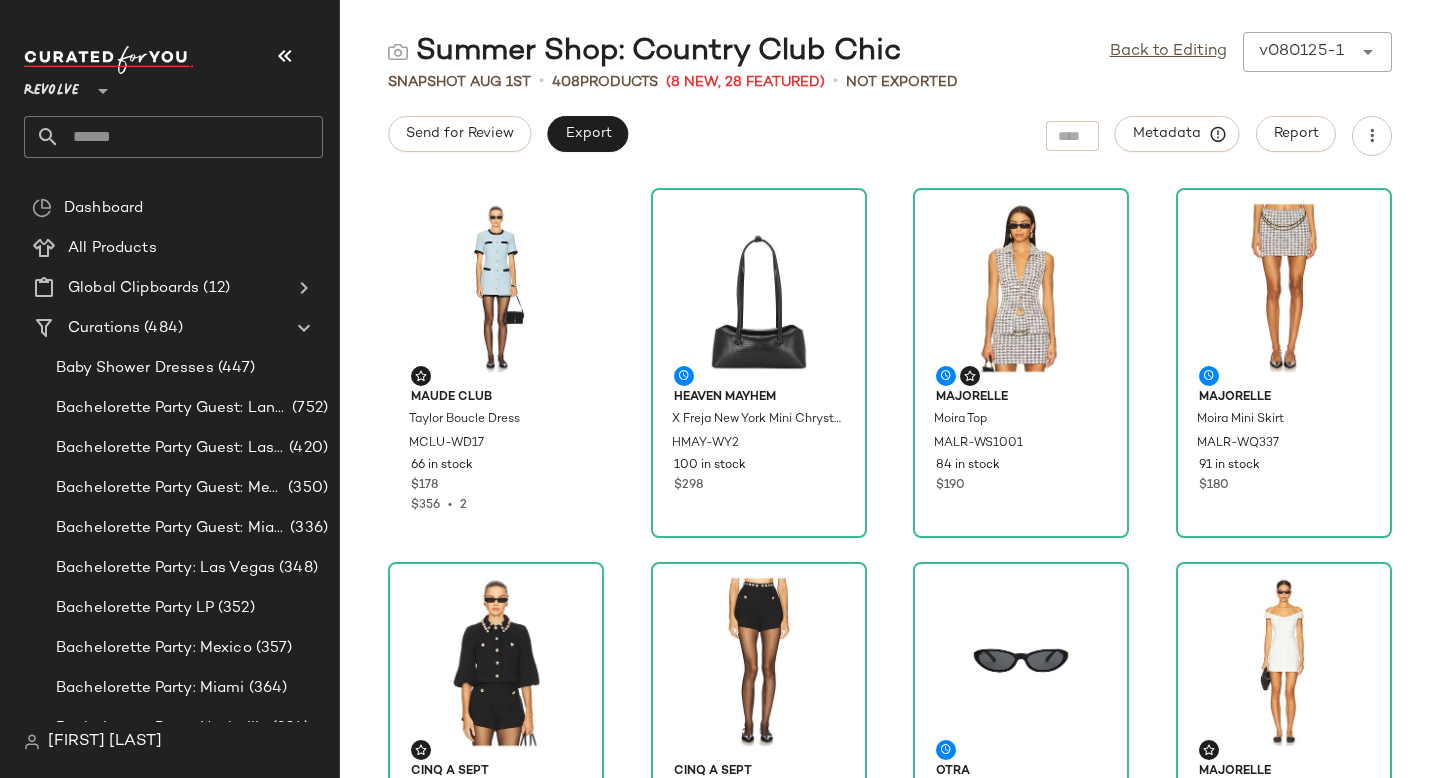 click 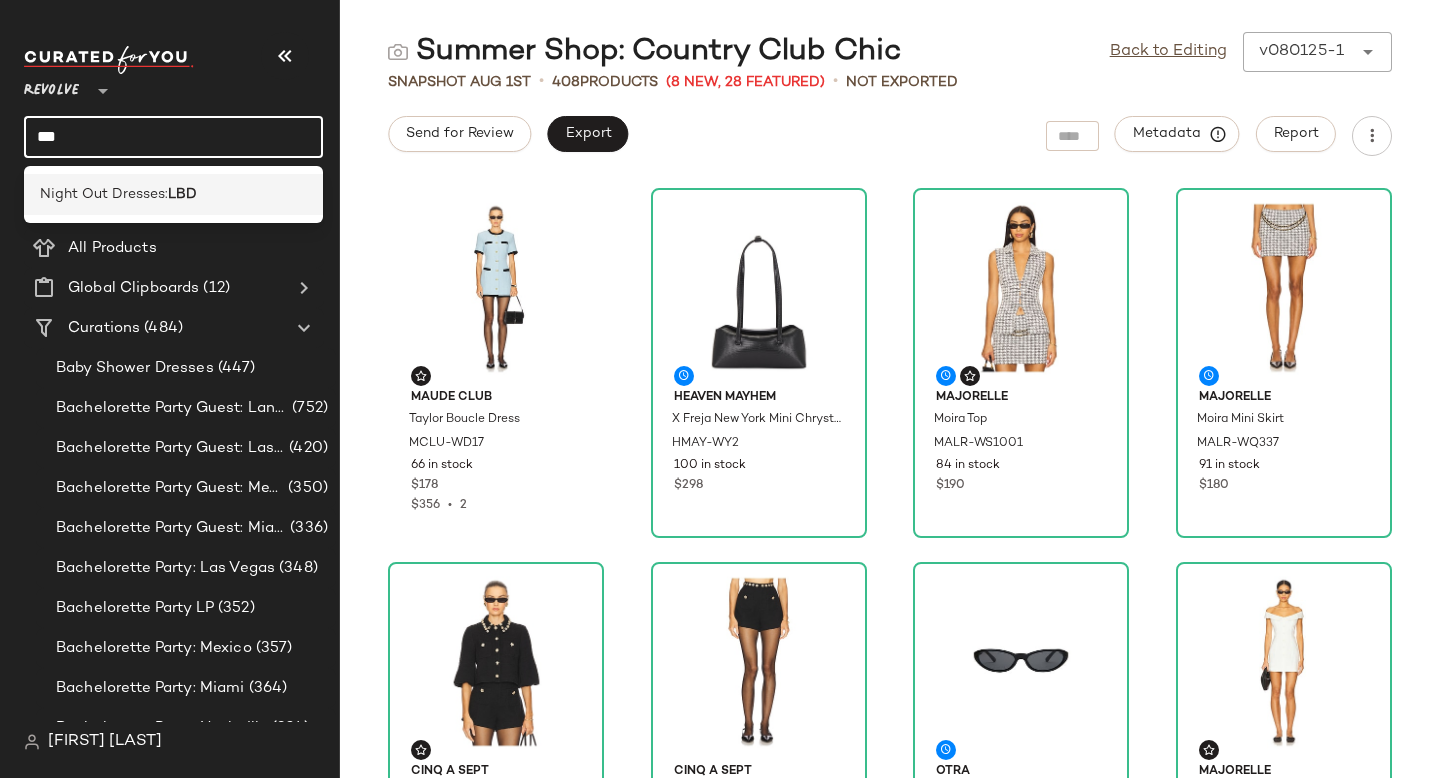 type on "***" 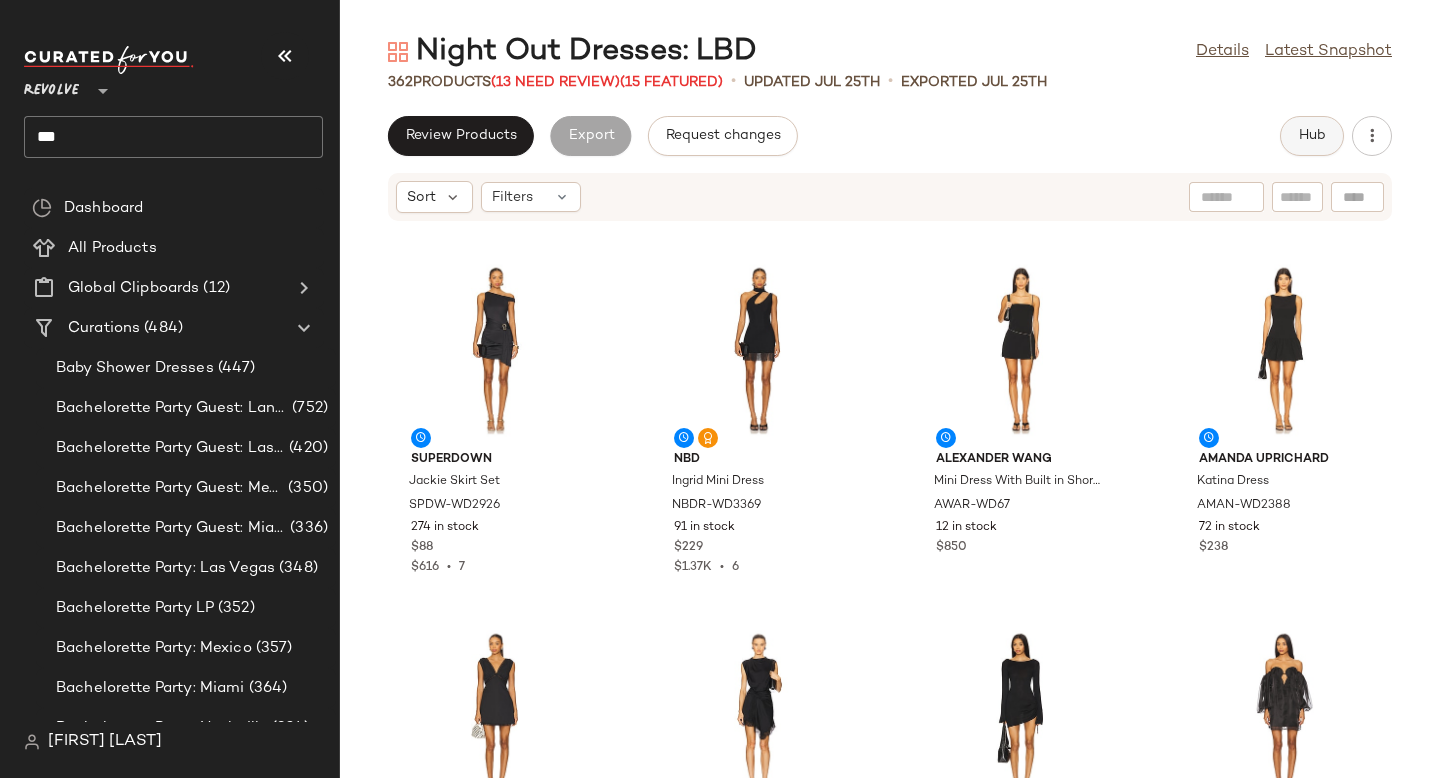 click on "Hub" at bounding box center (1312, 136) 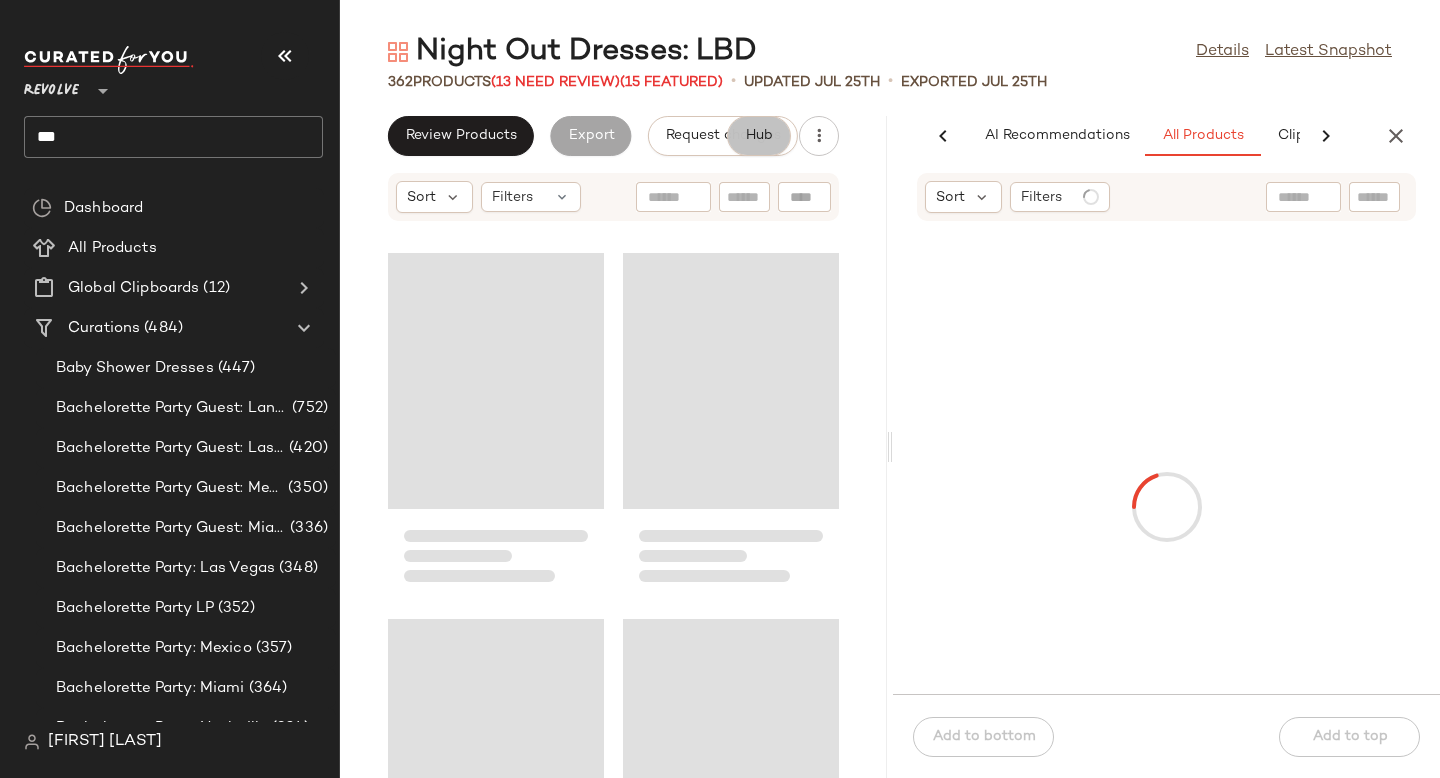 scroll, scrollTop: 0, scrollLeft: 137, axis: horizontal 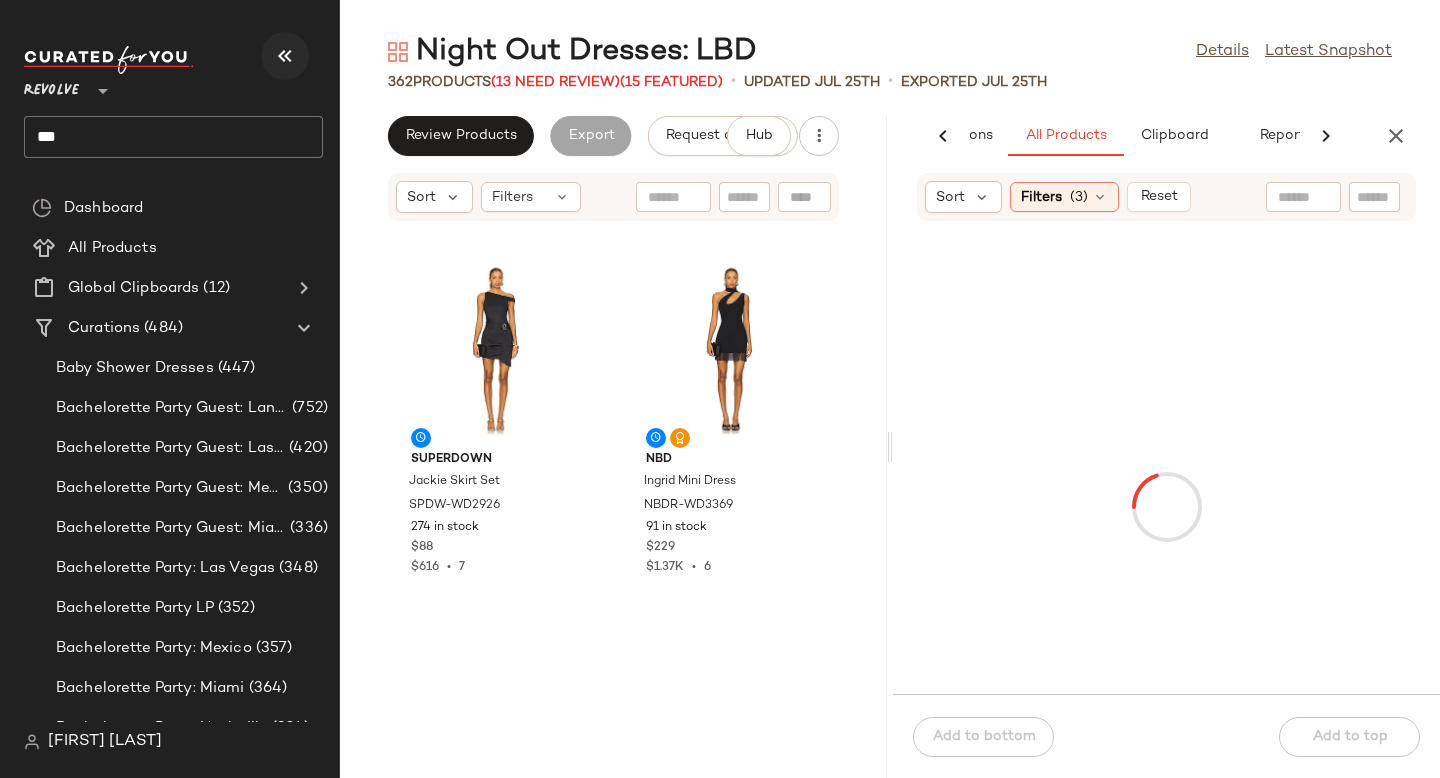 click at bounding box center (285, 56) 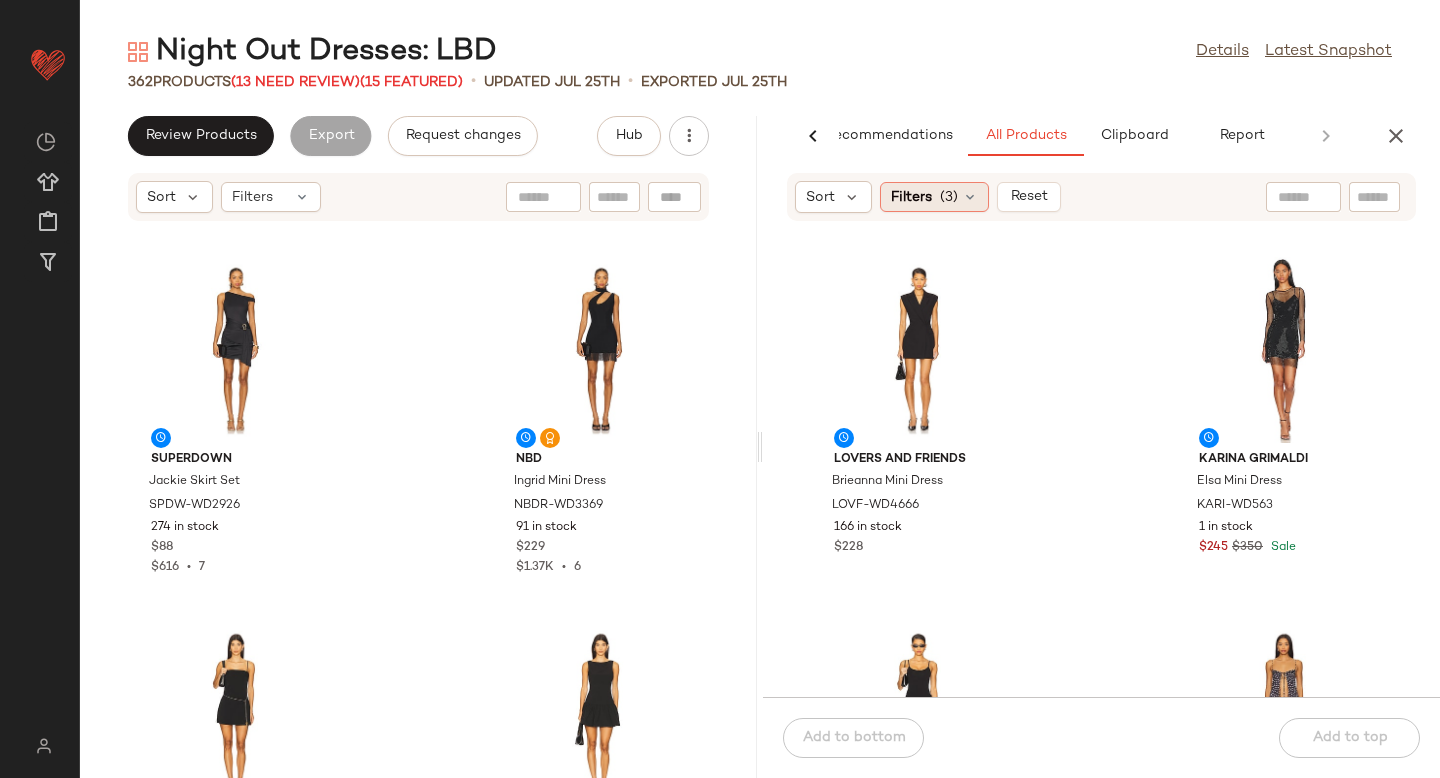 click on "Filters  (3)" 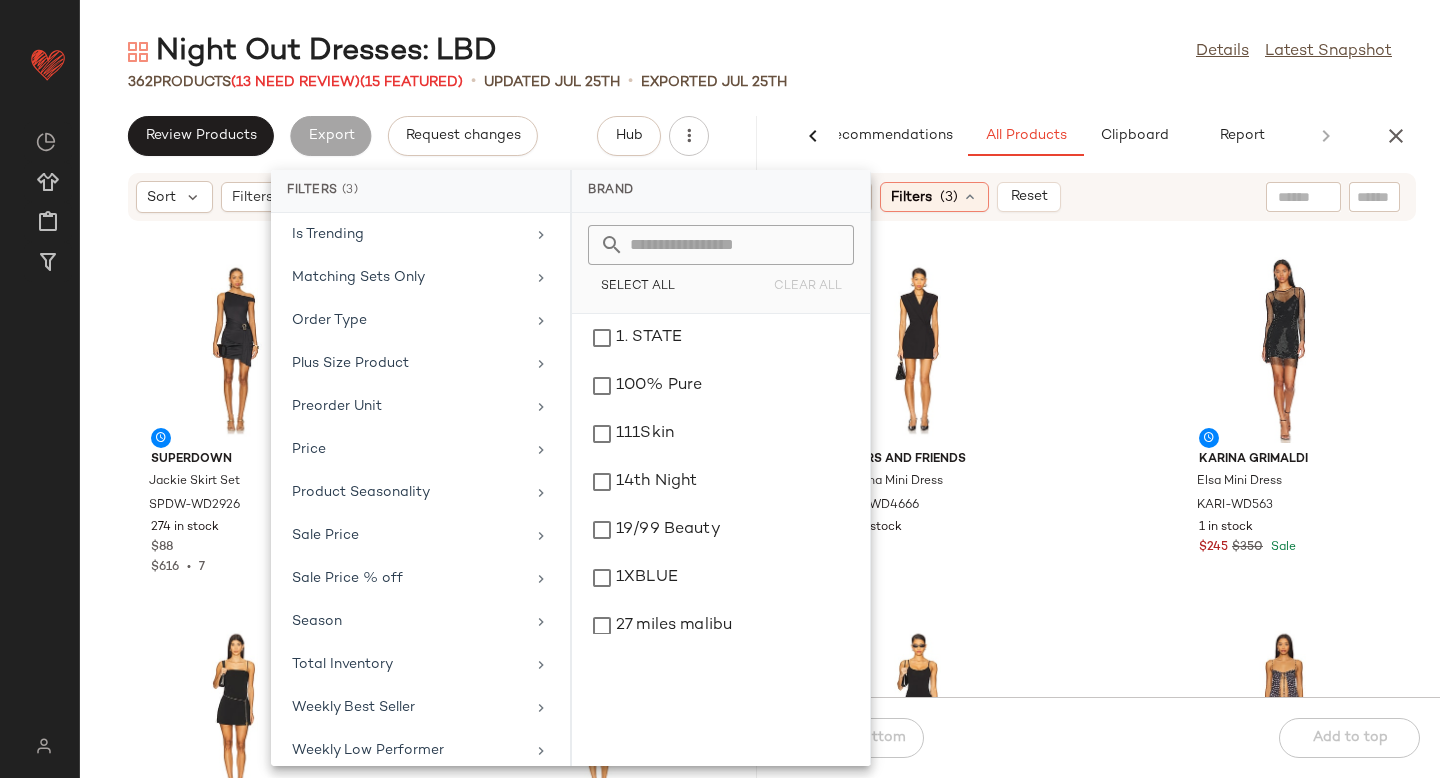 scroll, scrollTop: 979, scrollLeft: 0, axis: vertical 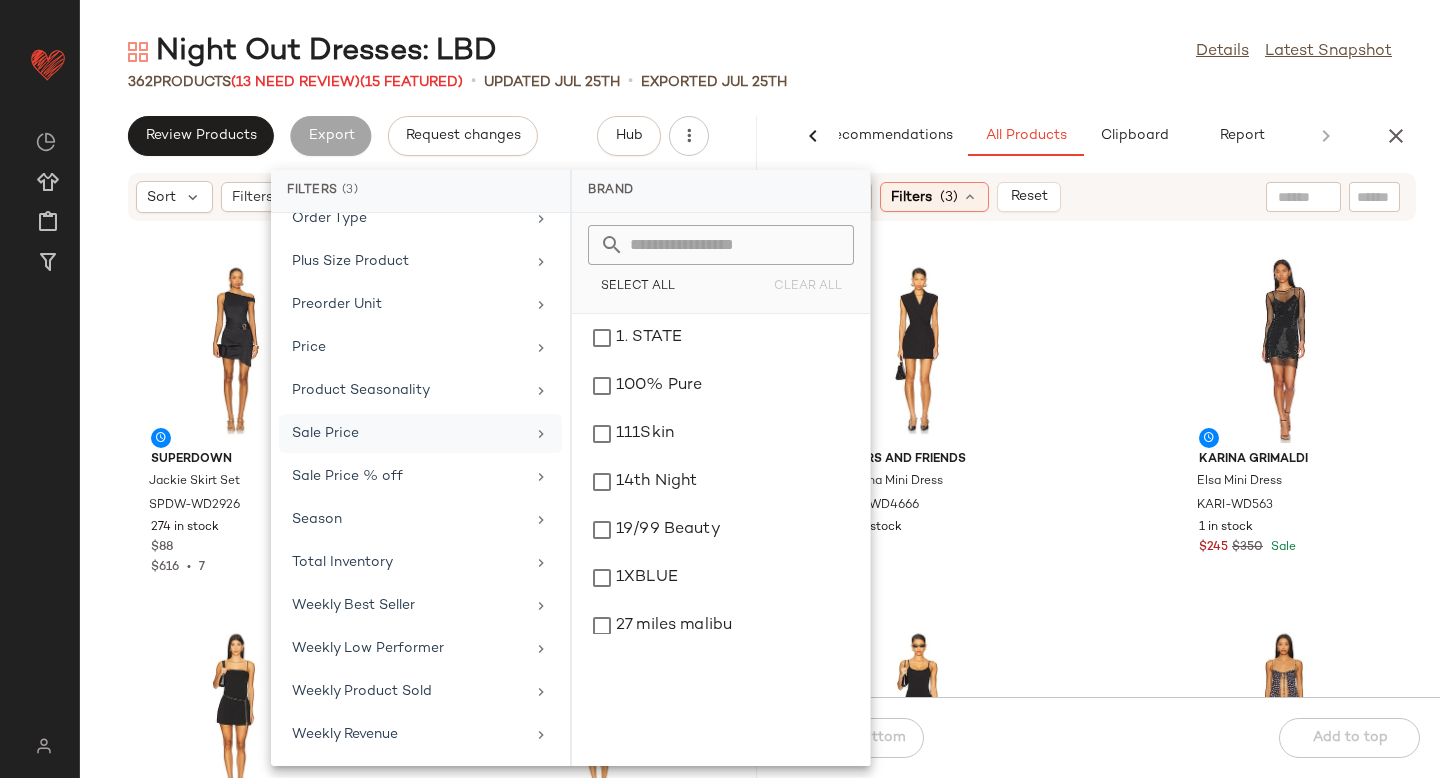 click on "Sale Price" at bounding box center (408, 433) 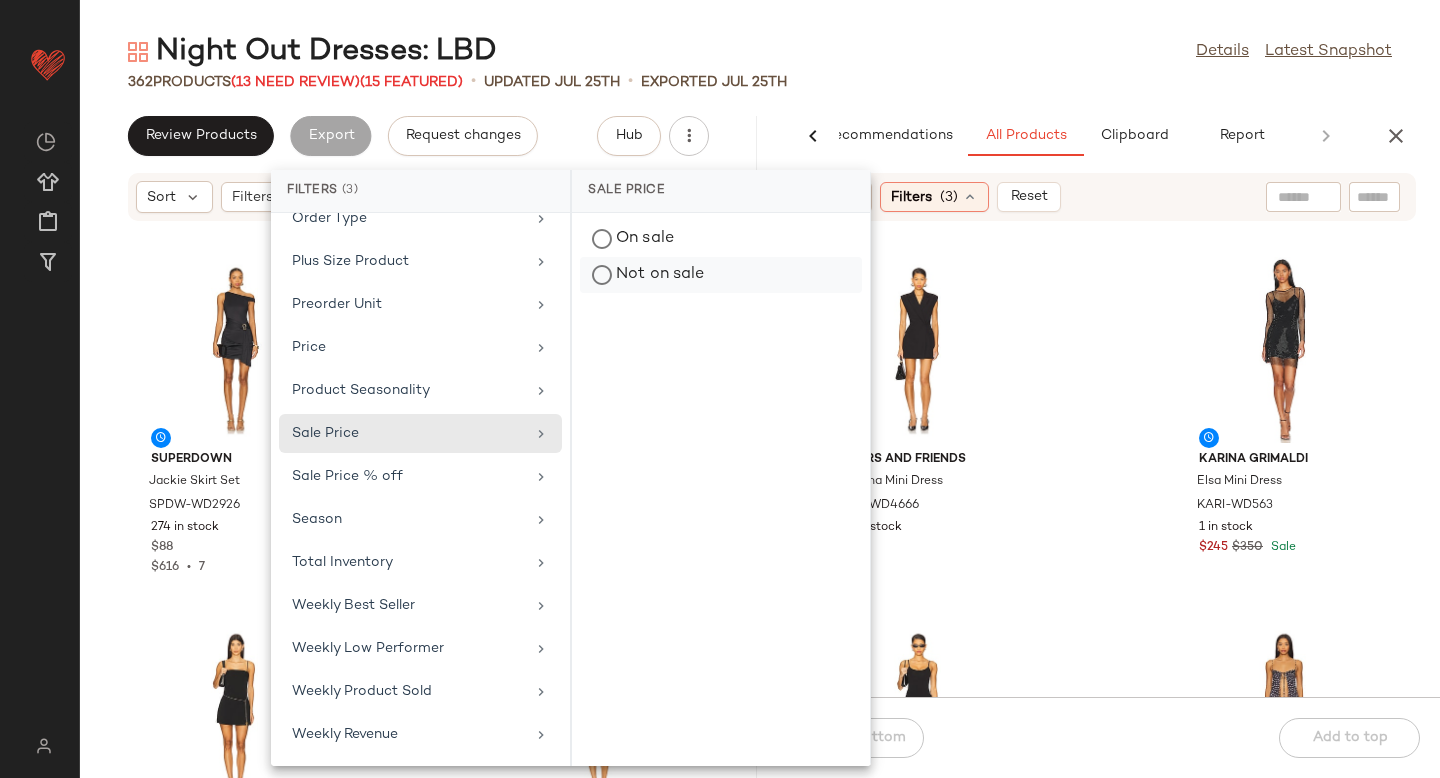 click on "Not on sale" 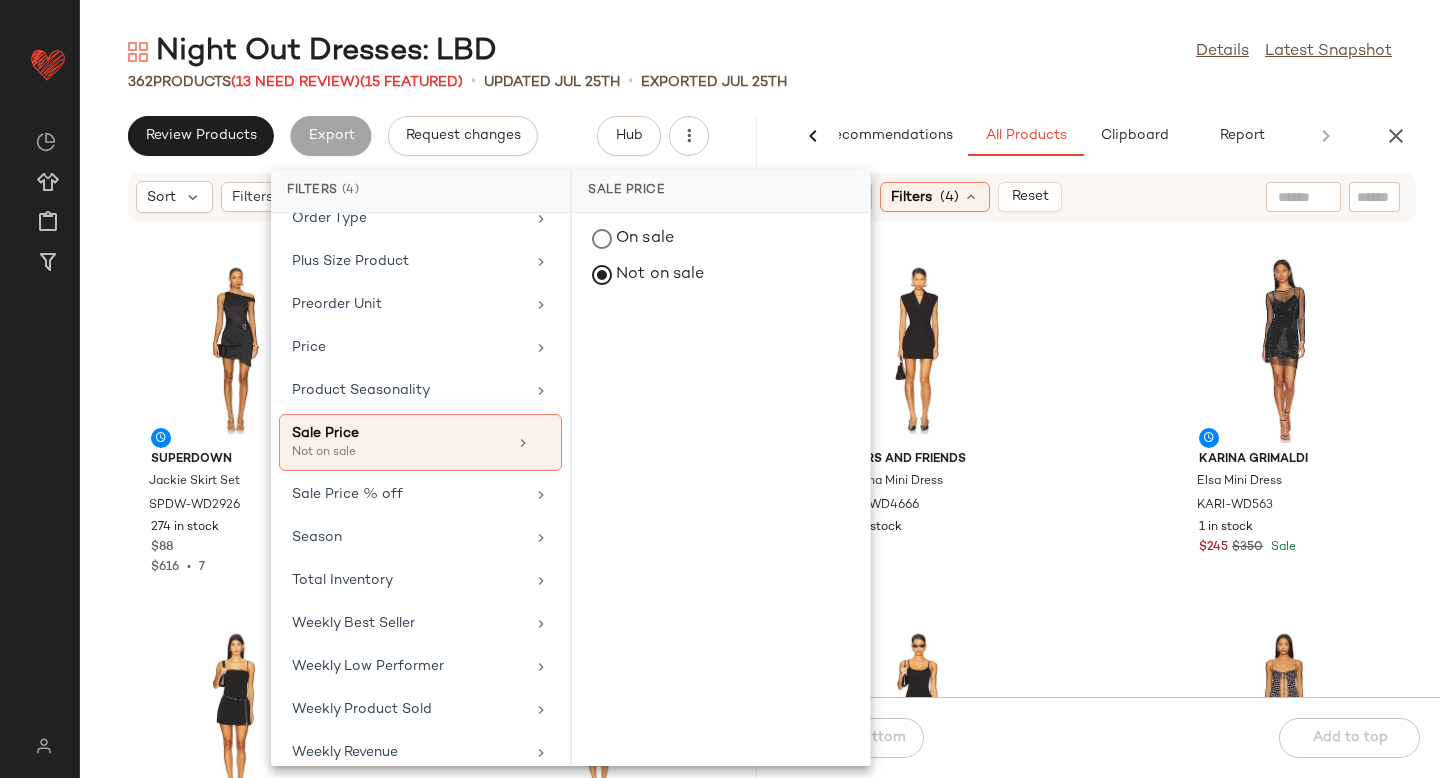 click on "Lovers and Friends Brieanna Mini Dress LOVF-WD4666 166 in stock $228 Karina Grimaldi Elsa Mini Dress KARI-WD563 1 in stock $245 $350 Sale Frankies Bikinis Alia Cotton Mini Dress FRBI-WD105 78 in stock $150 DEVON WINDSOR Maria Dress DVWS-WD67 59 in stock $350 Norma Kamali Long Sleeve Turtleneck Strapless Diana Pickleball Dress NKAM-WD785 26 in stock $375 Lovers and Friends Nicole Maxi Dress LOVF-WD4629 238 in stock $270 LIONESS About A Girl Maxi Dress LIOR-WD182 165 in stock $100 Ganni Melange Rib Knit Mini Dress GANR-WD112 14 in stock $575" 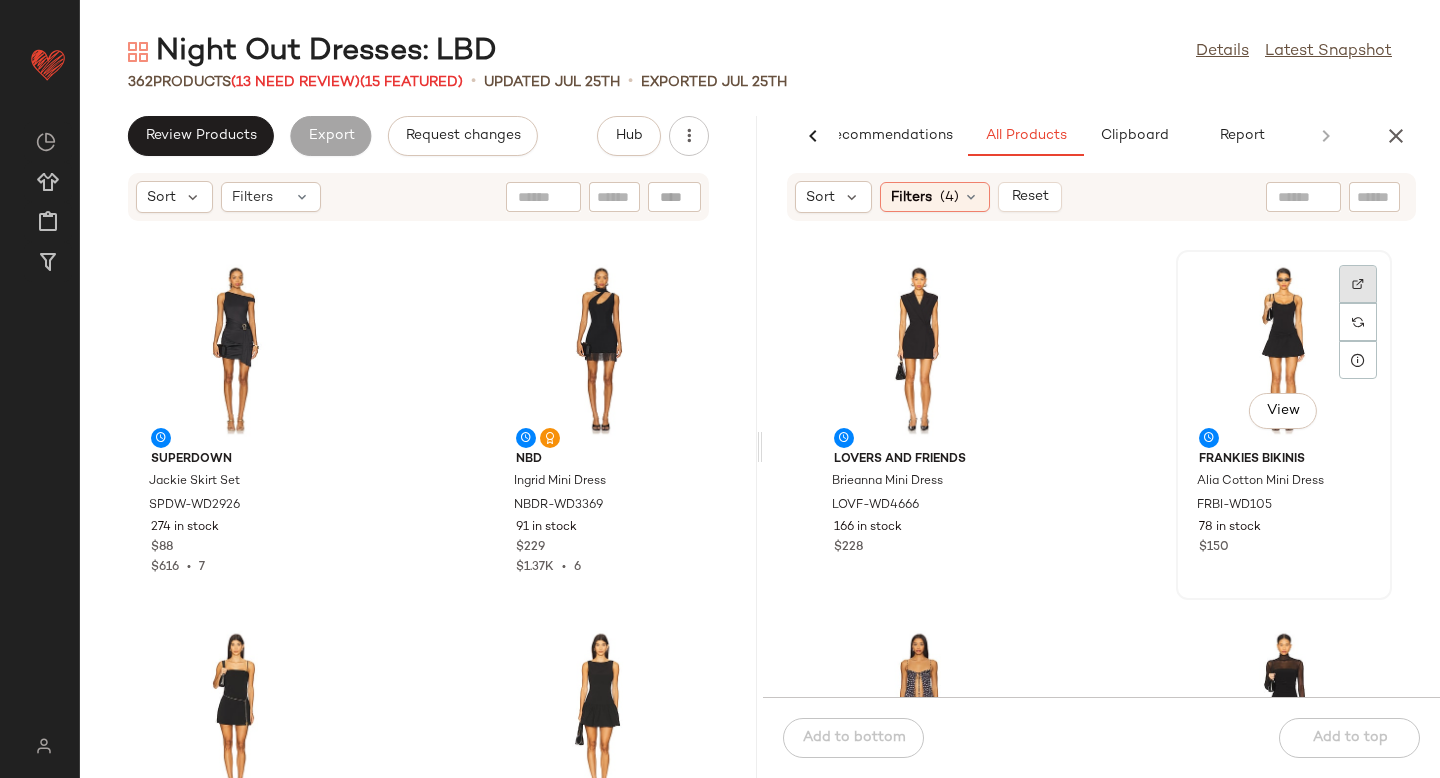 click 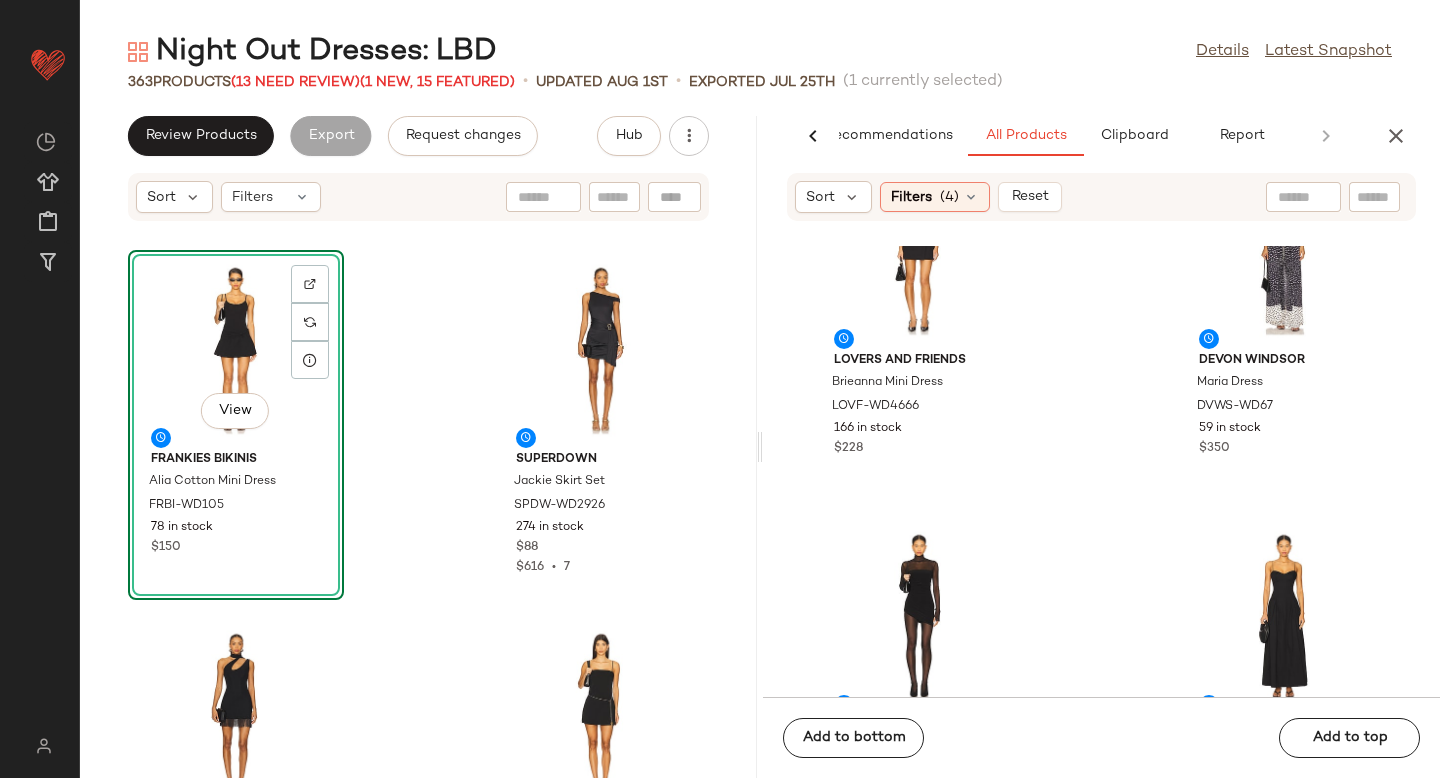 scroll, scrollTop: 274, scrollLeft: 0, axis: vertical 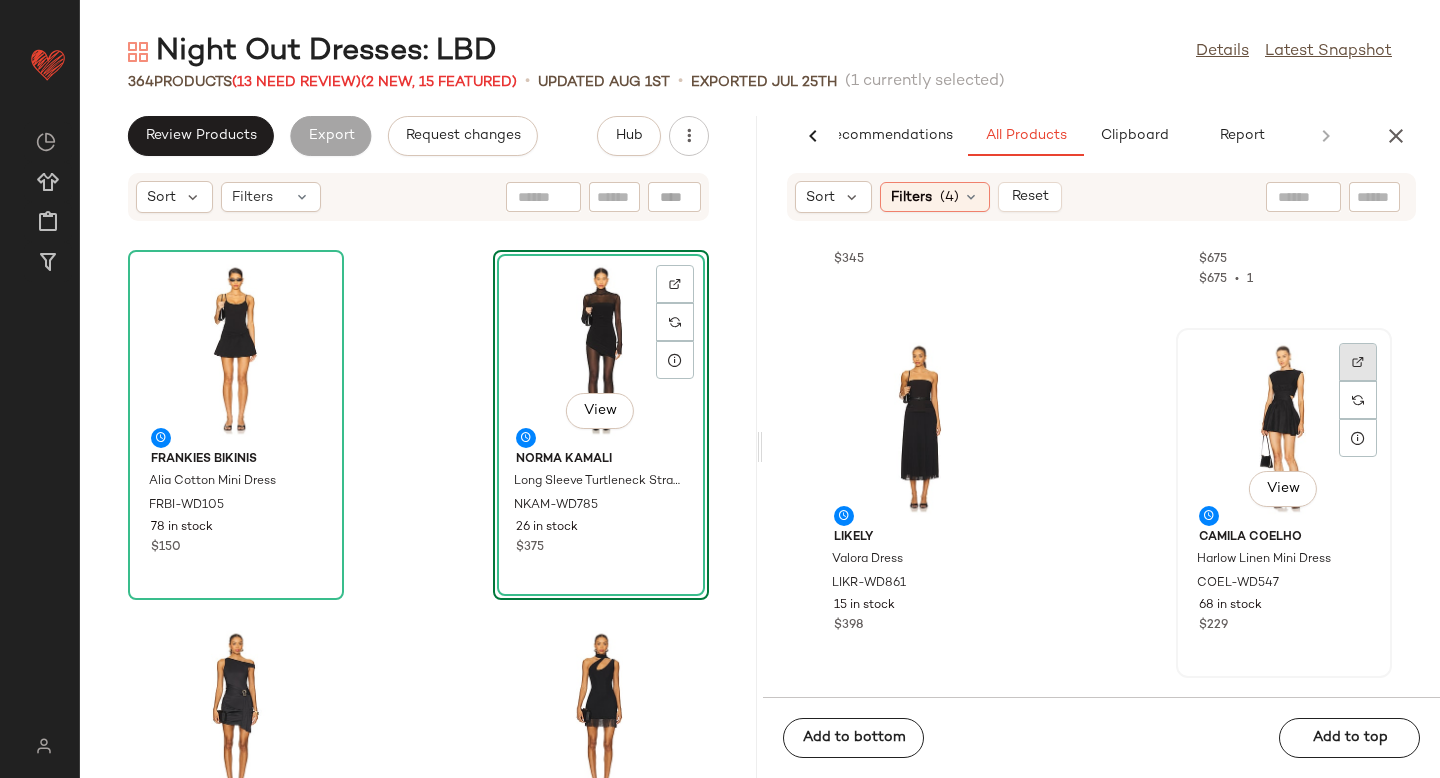 click 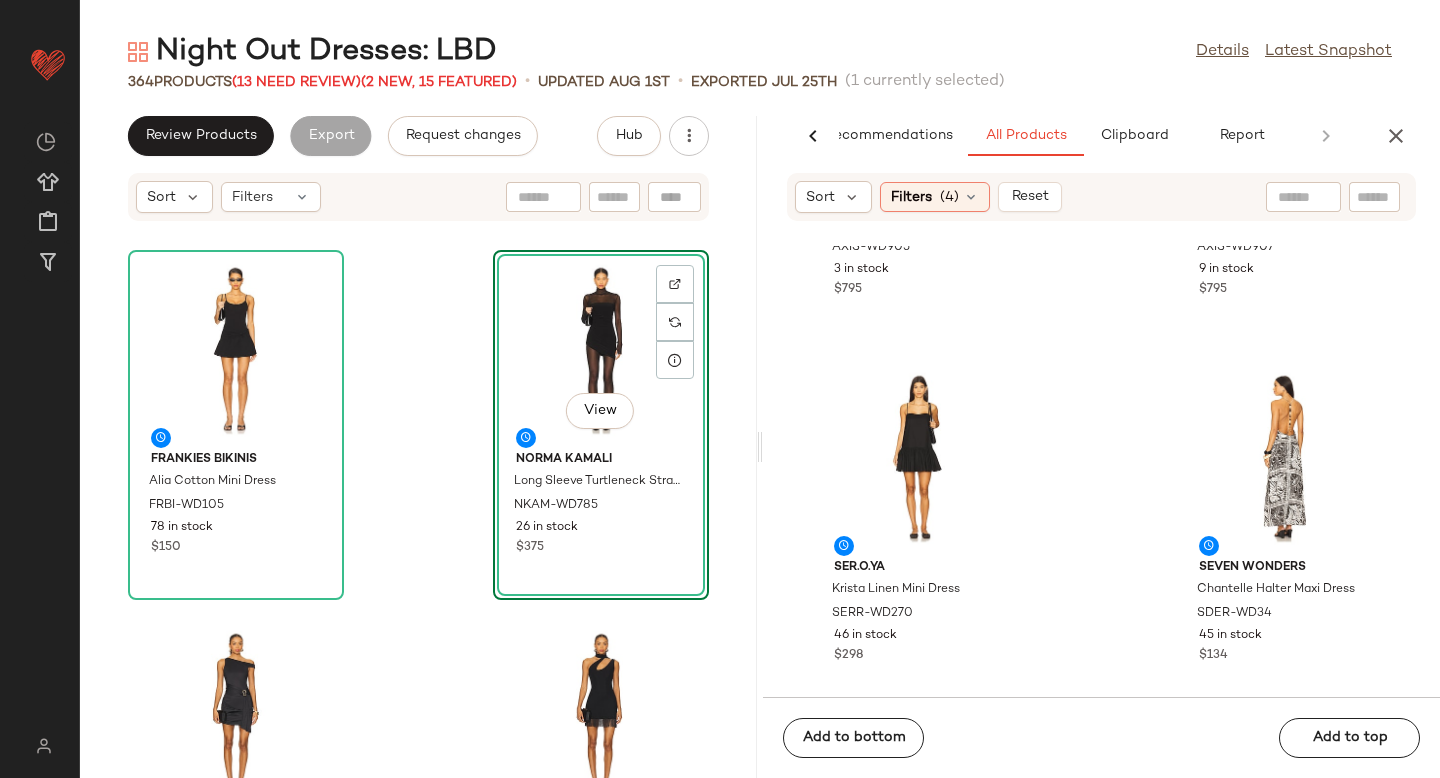 scroll, scrollTop: 3212, scrollLeft: 0, axis: vertical 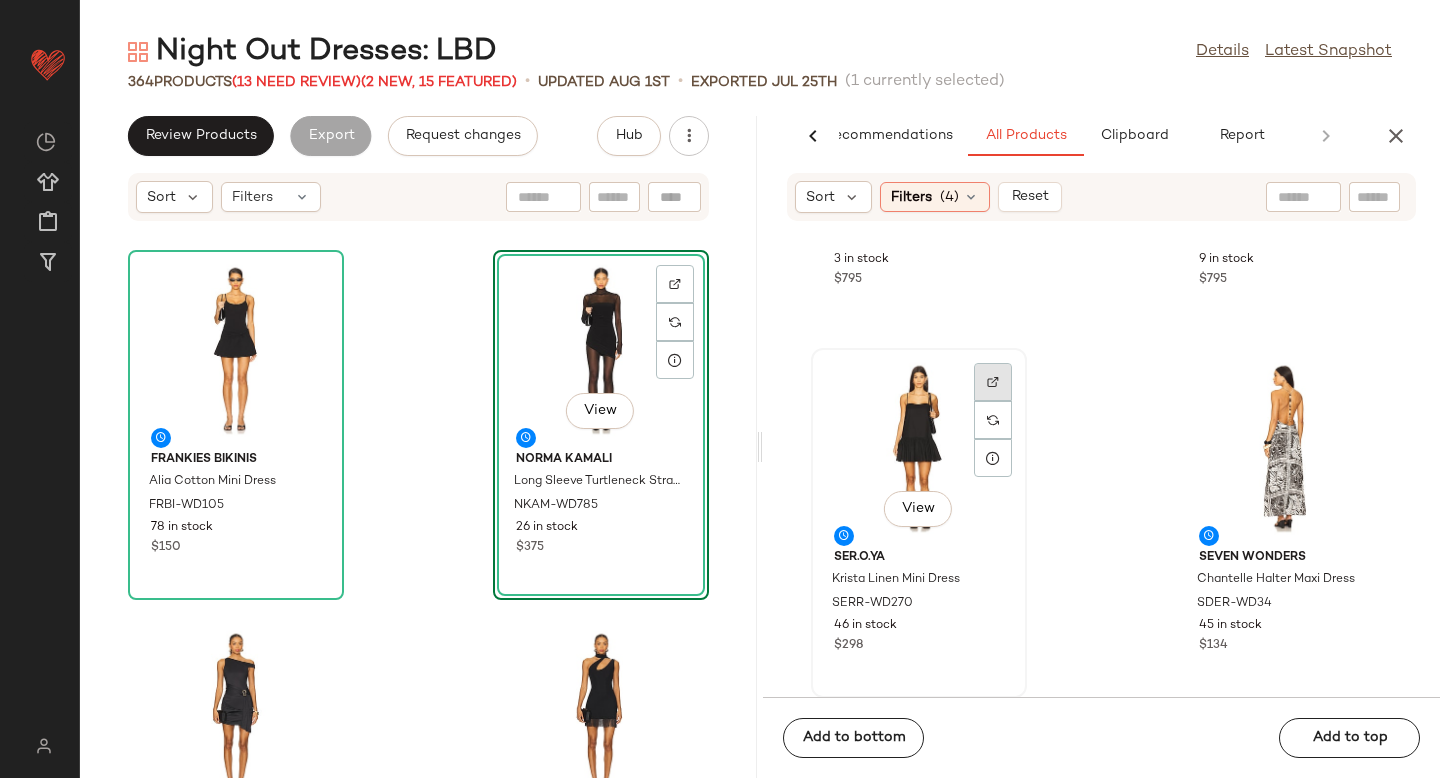 click 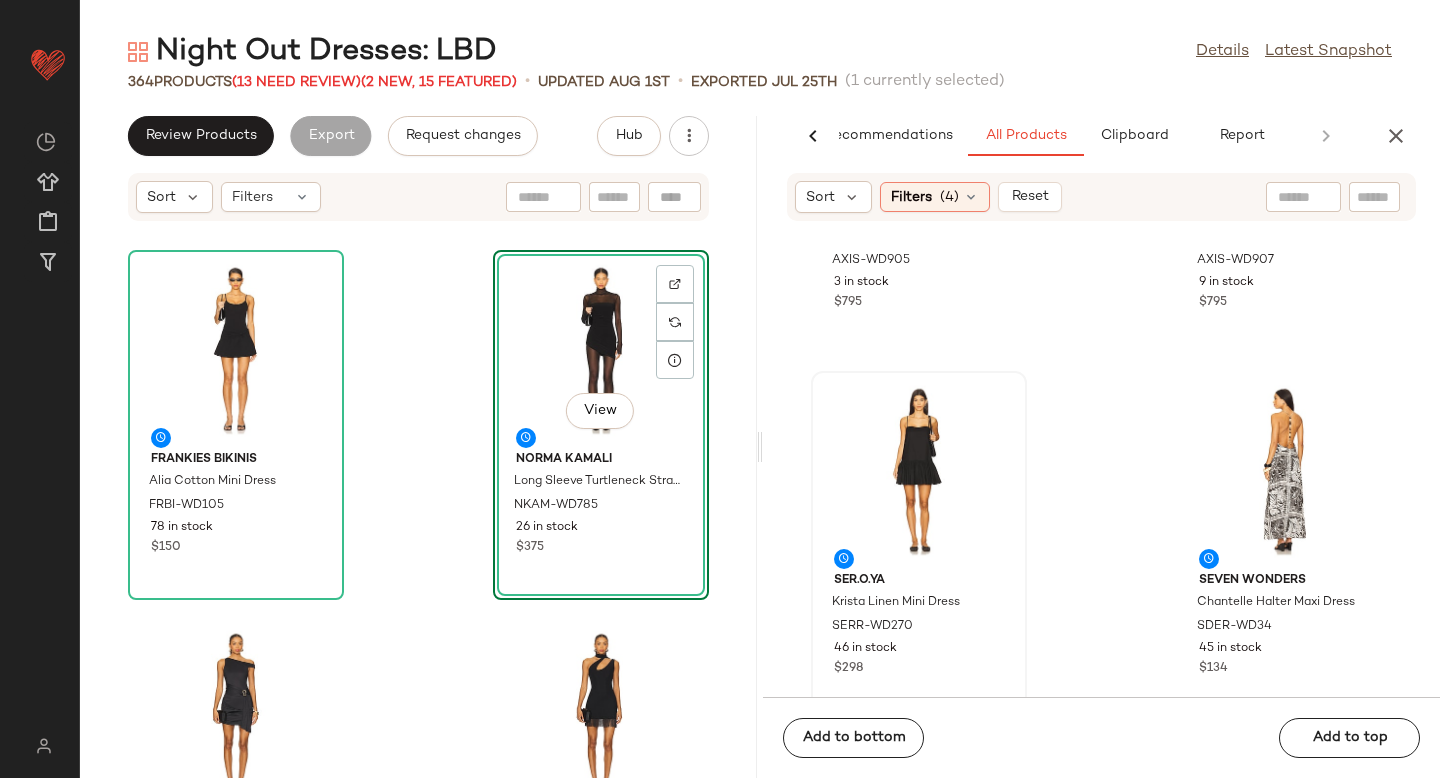 scroll, scrollTop: 3219, scrollLeft: 0, axis: vertical 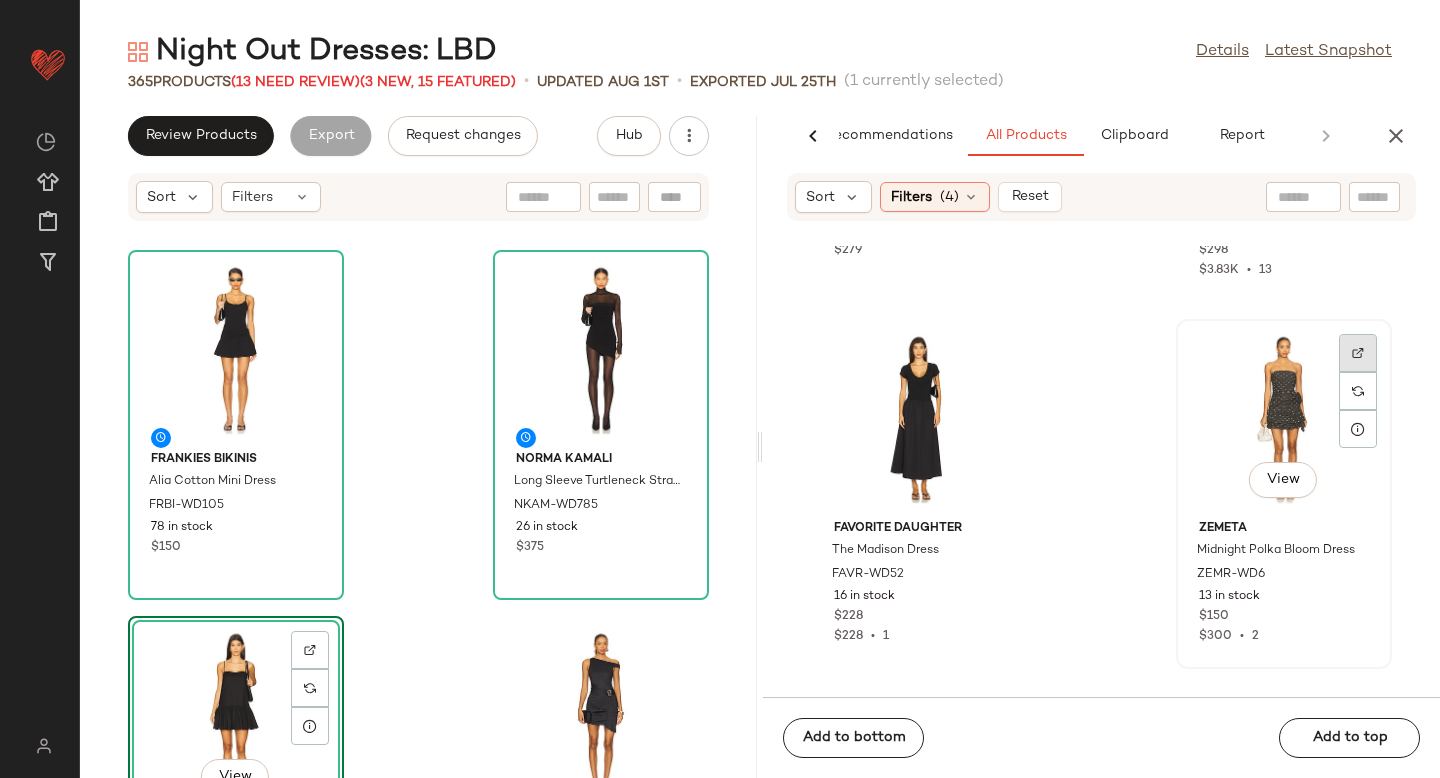 click 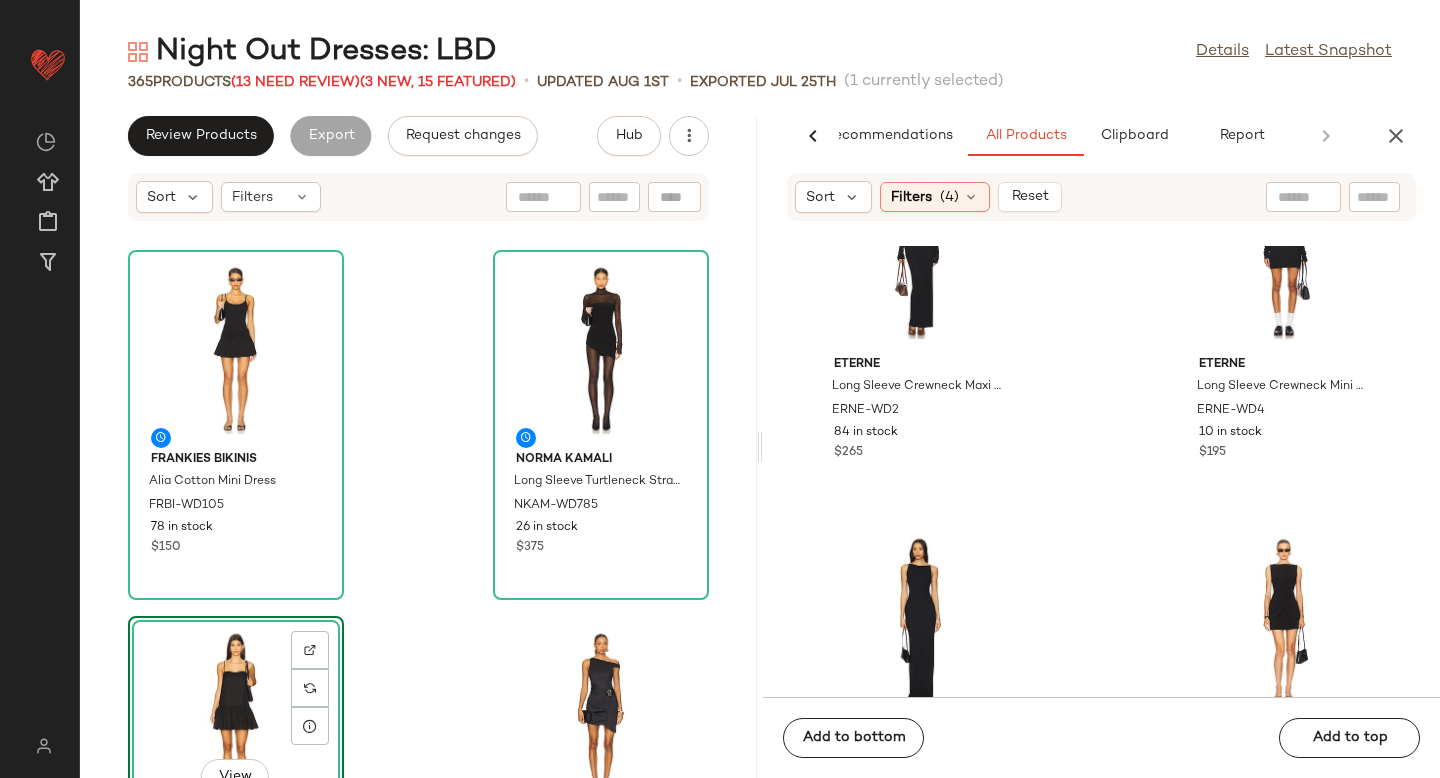 scroll, scrollTop: 10130, scrollLeft: 0, axis: vertical 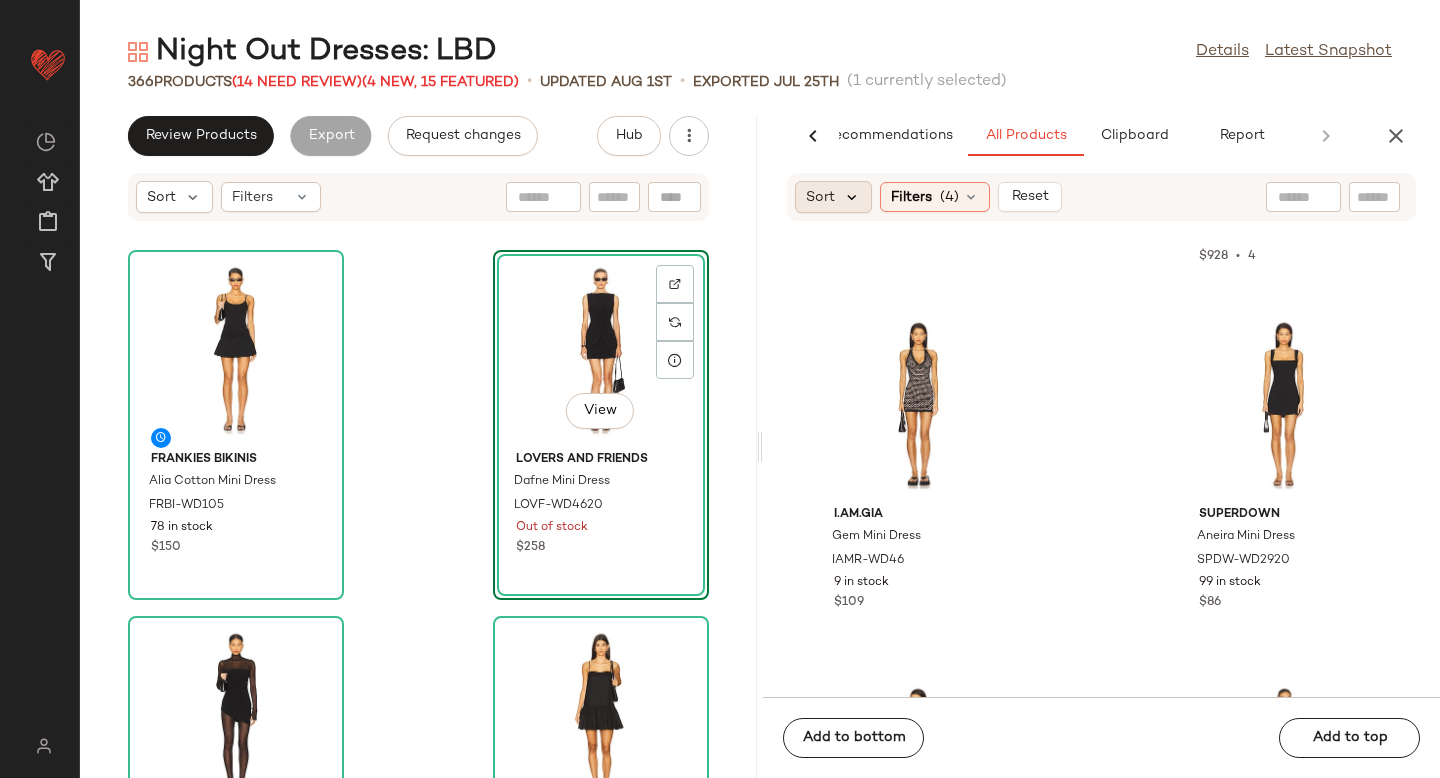 click at bounding box center [852, 197] 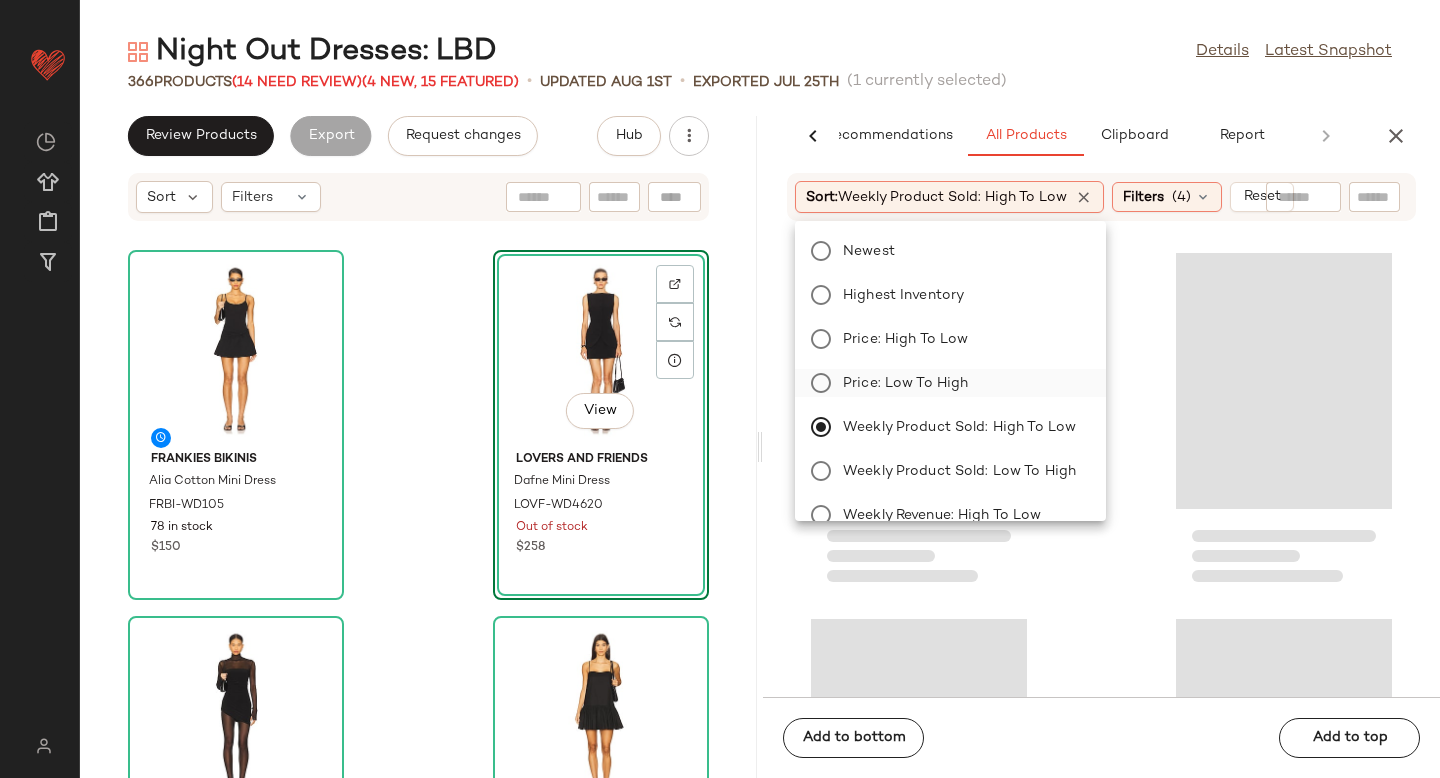 click 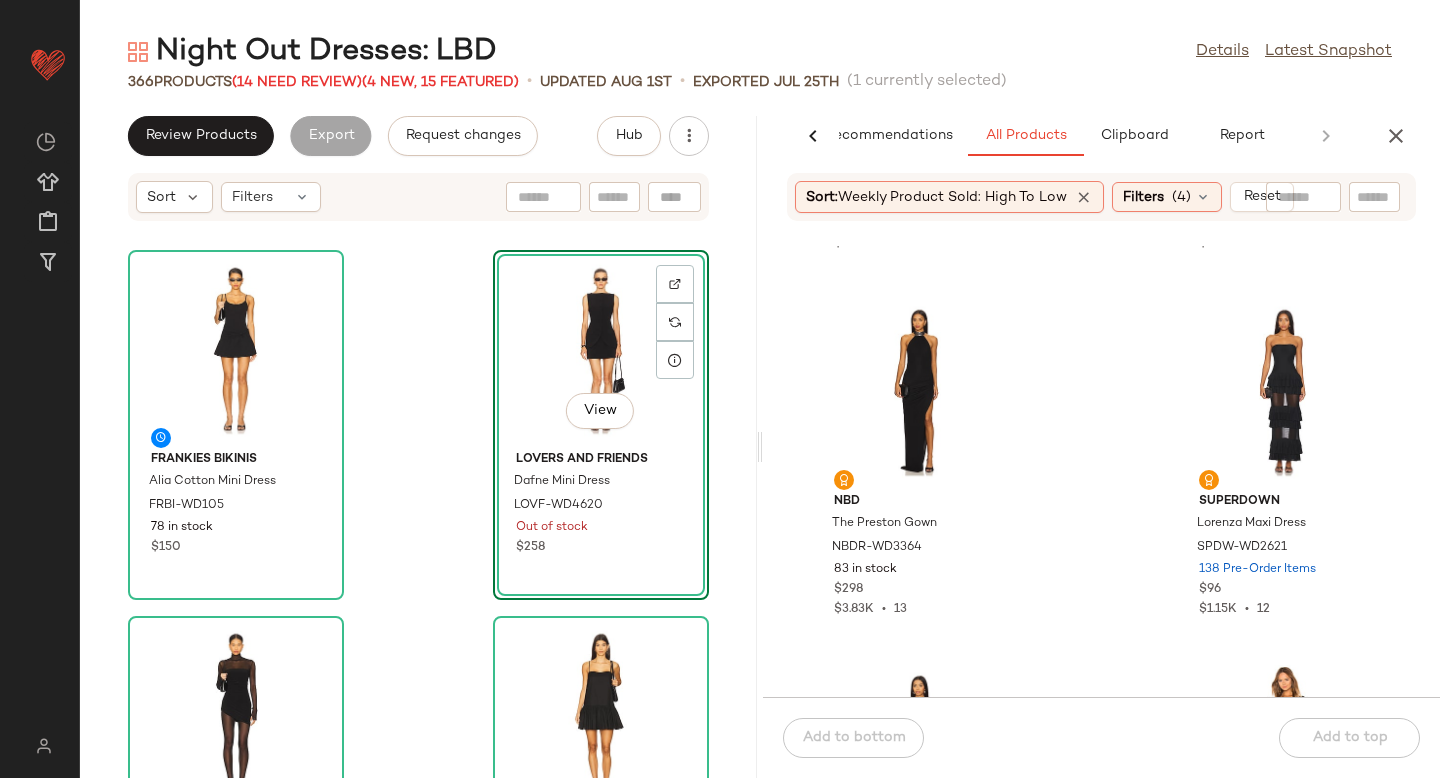 scroll, scrollTop: 1560, scrollLeft: 0, axis: vertical 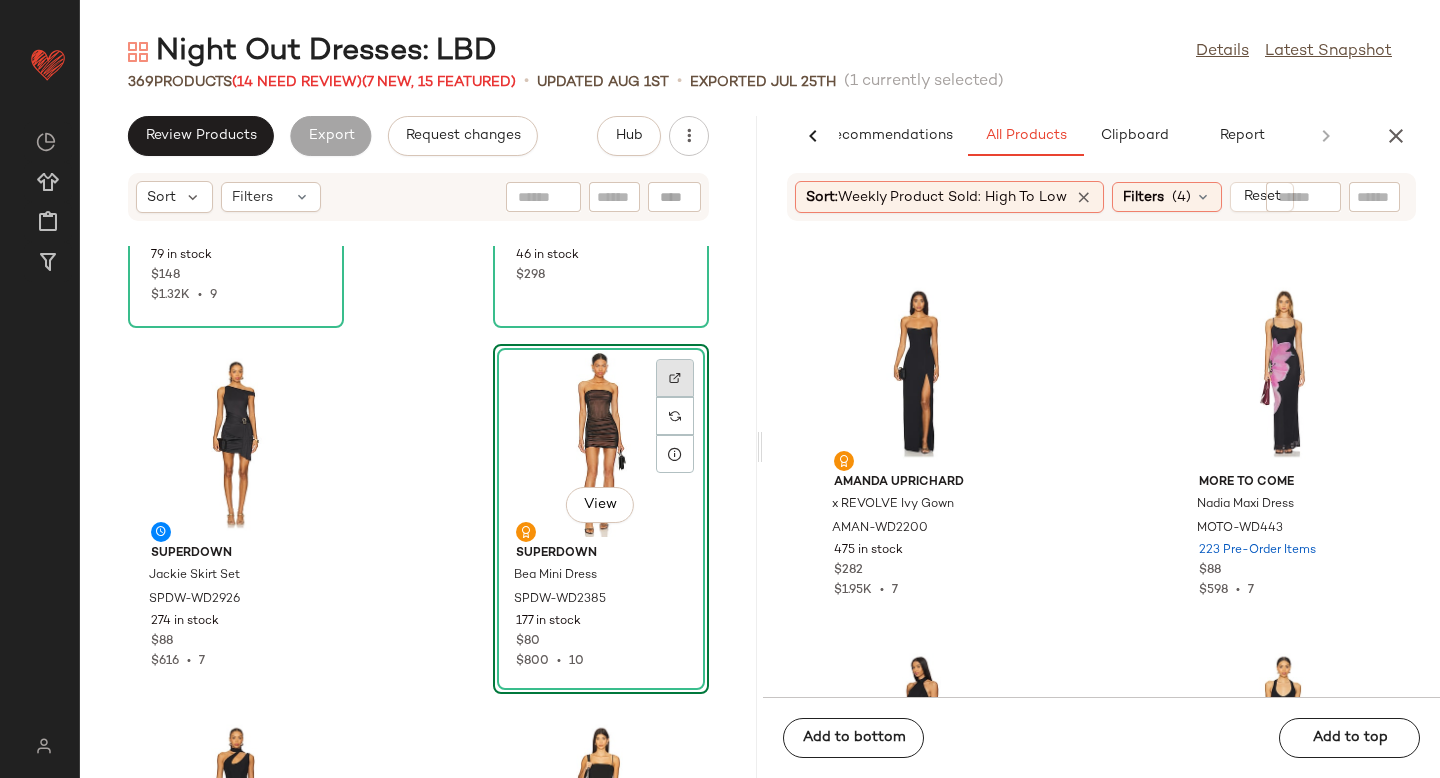 click 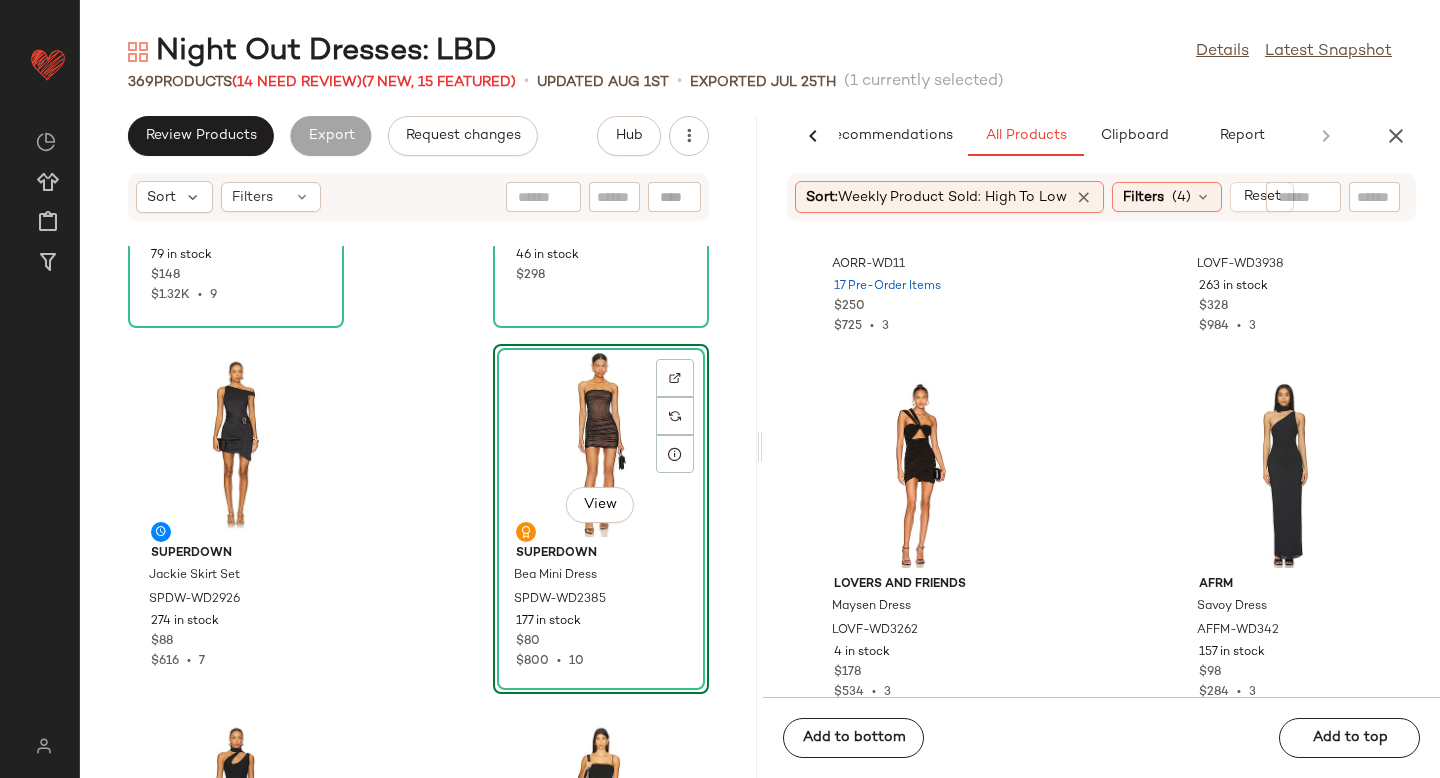 scroll, scrollTop: 16022, scrollLeft: 0, axis: vertical 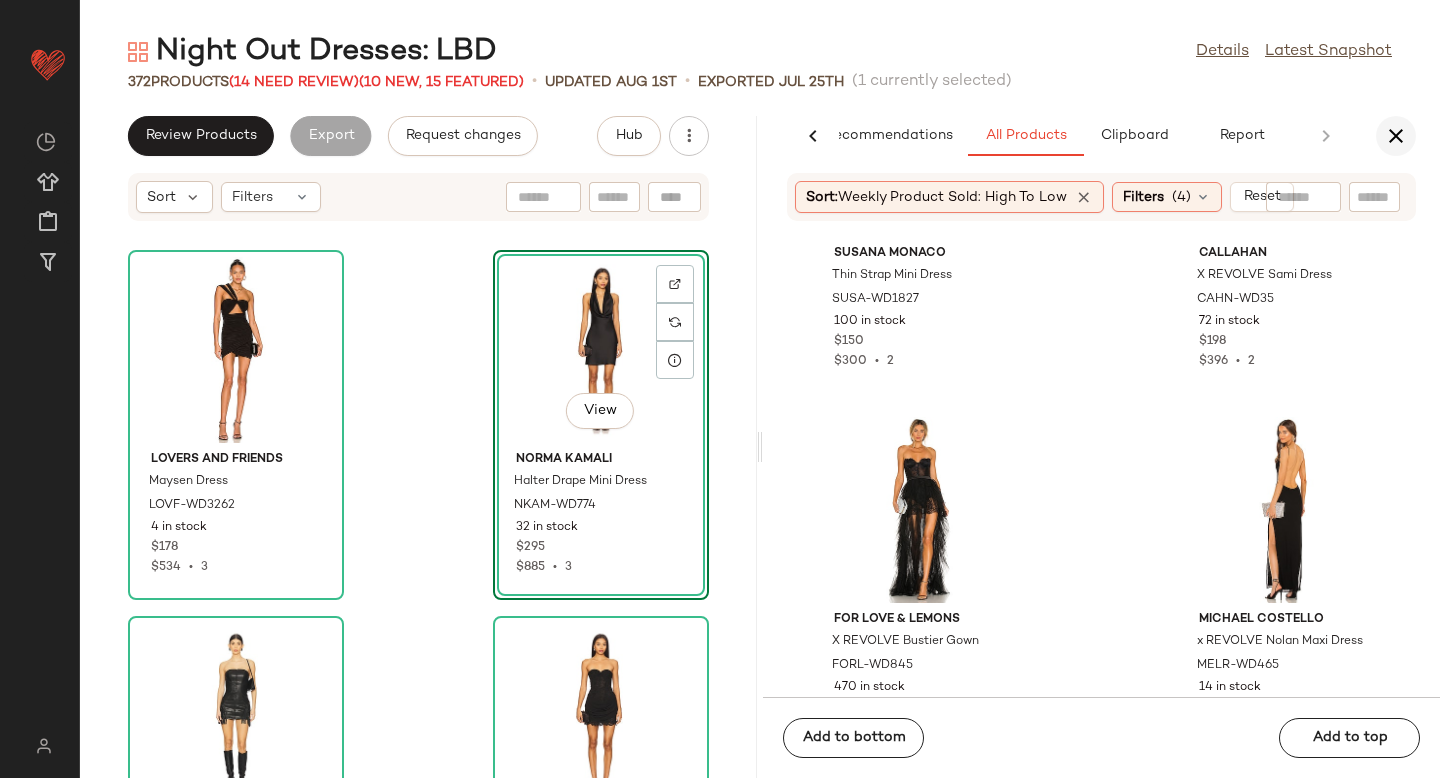 click at bounding box center [1396, 136] 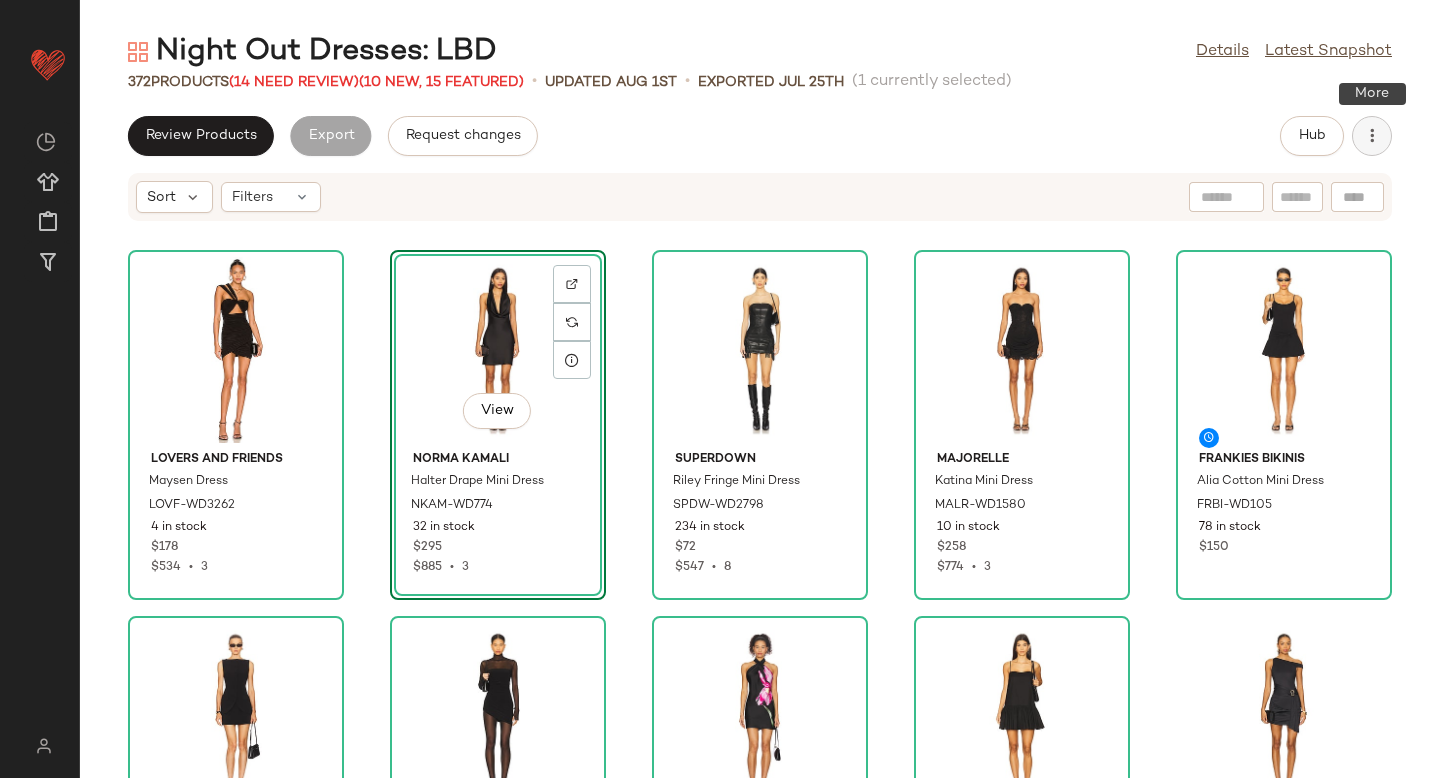 click 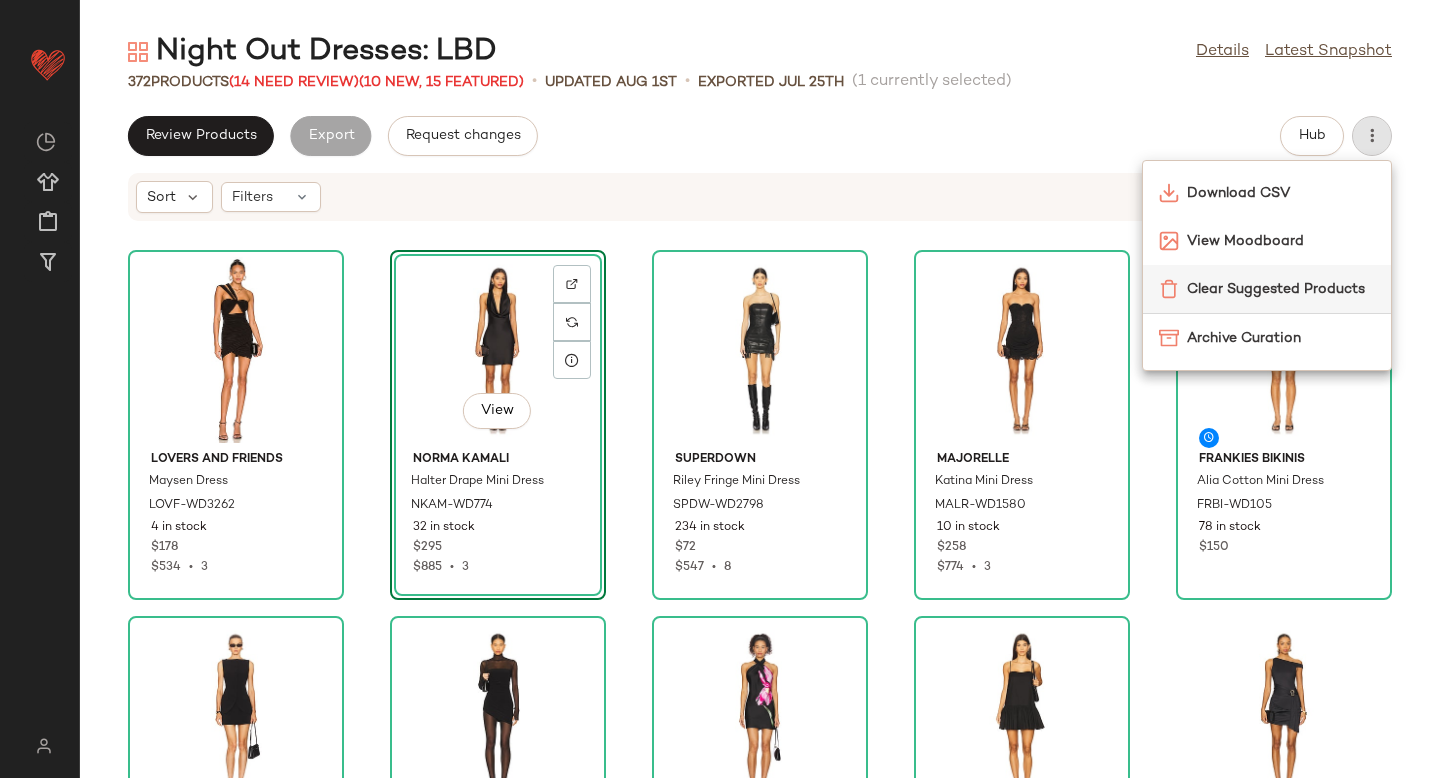 click on "Clear Suggested Products" 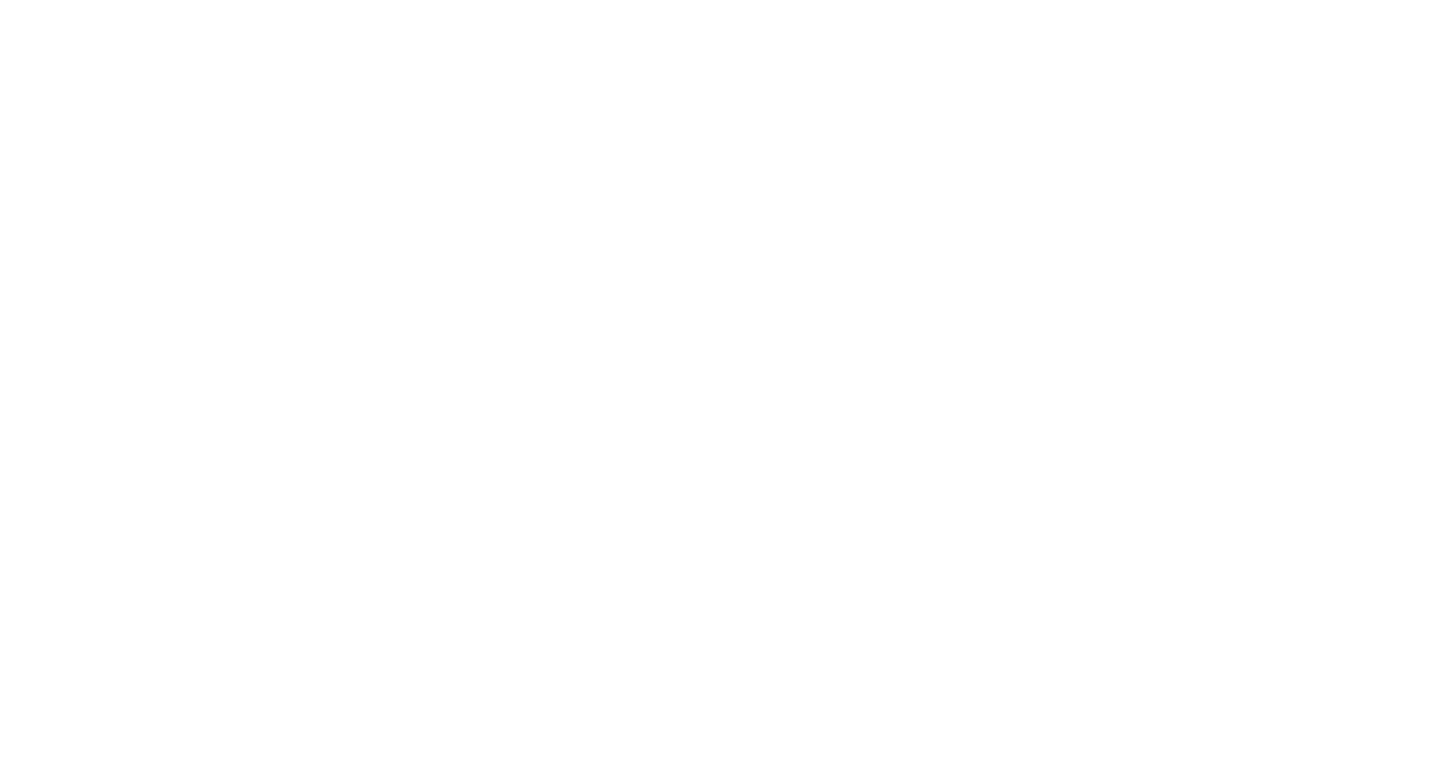 scroll, scrollTop: 0, scrollLeft: 0, axis: both 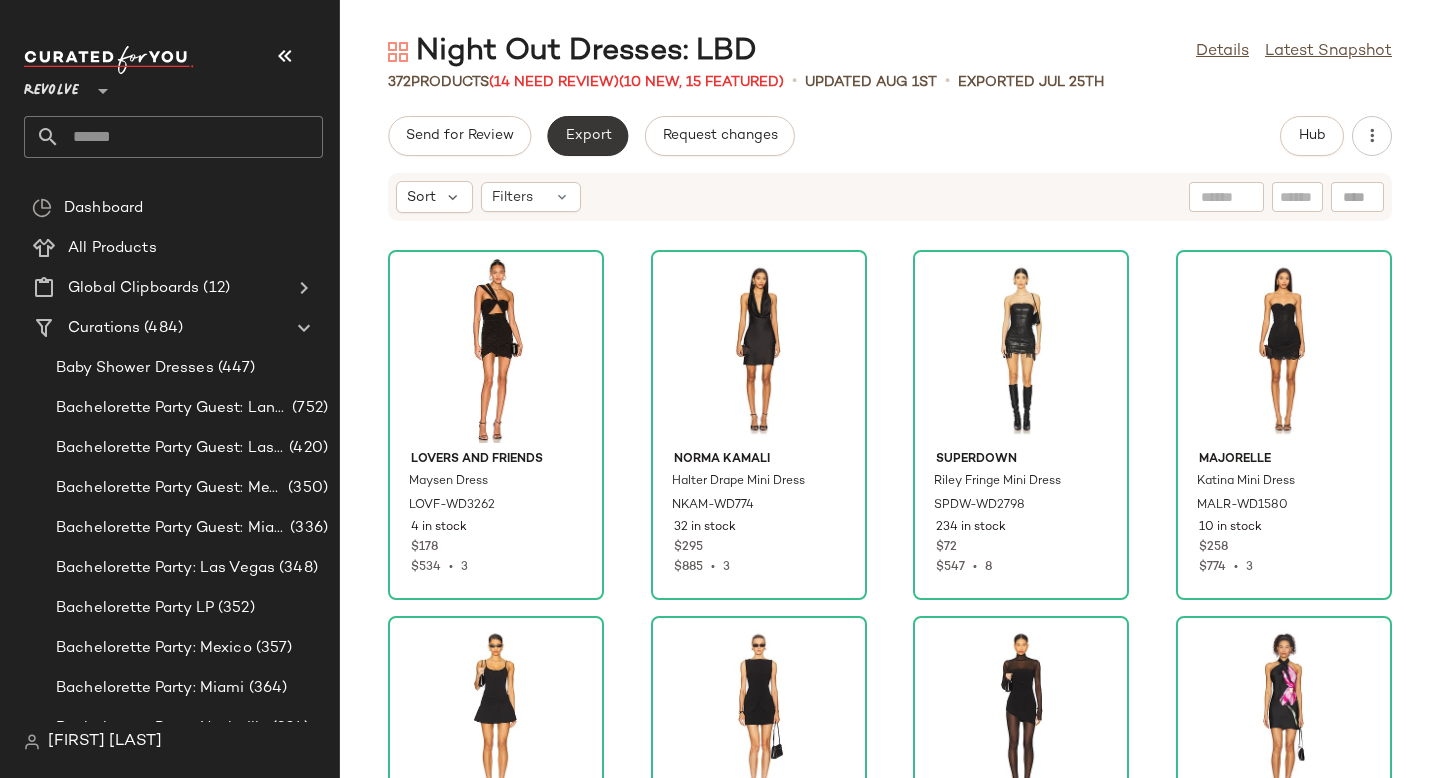 click on "Export" 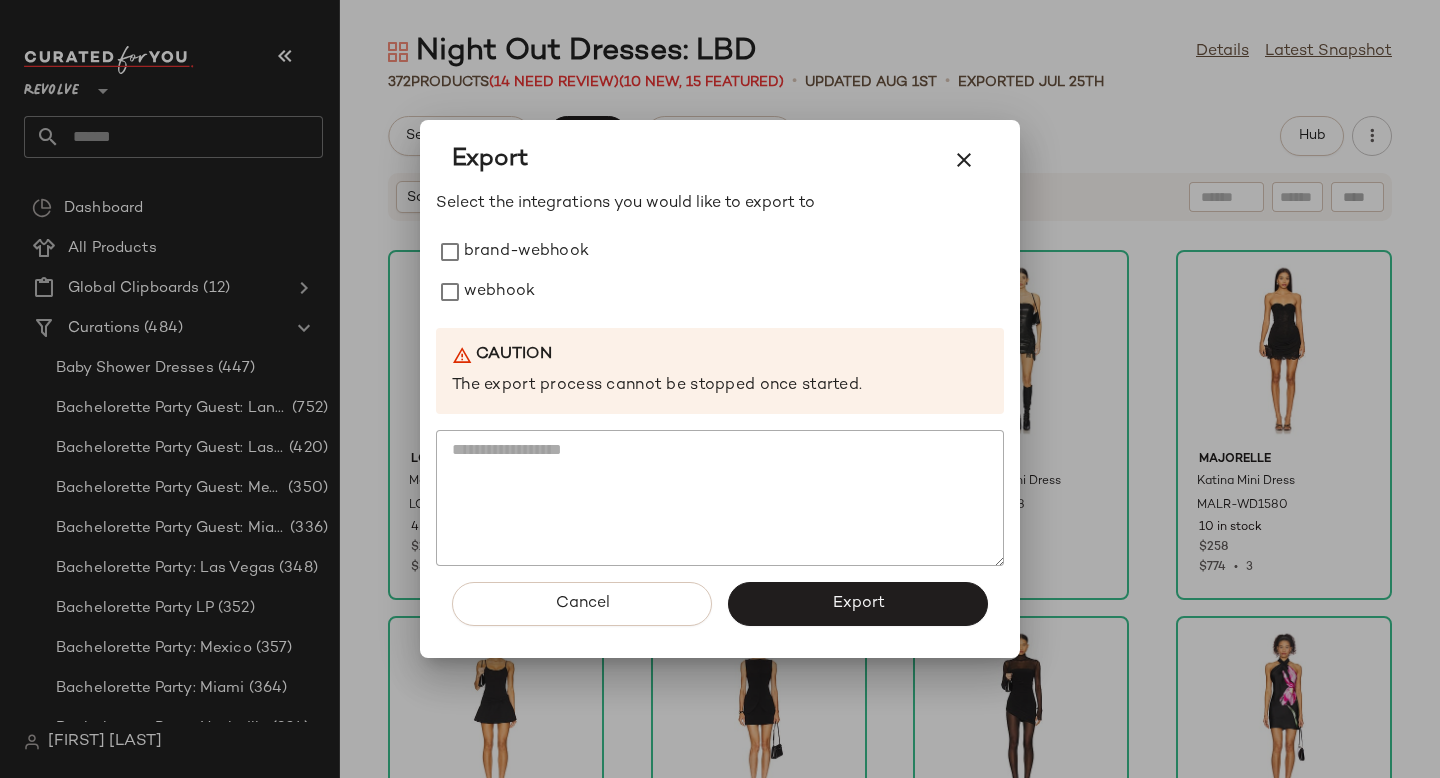click on "Select the integrations you would like to export to brand-webhook webhook Caution The export process cannot be stopped once started." at bounding box center (720, 379) 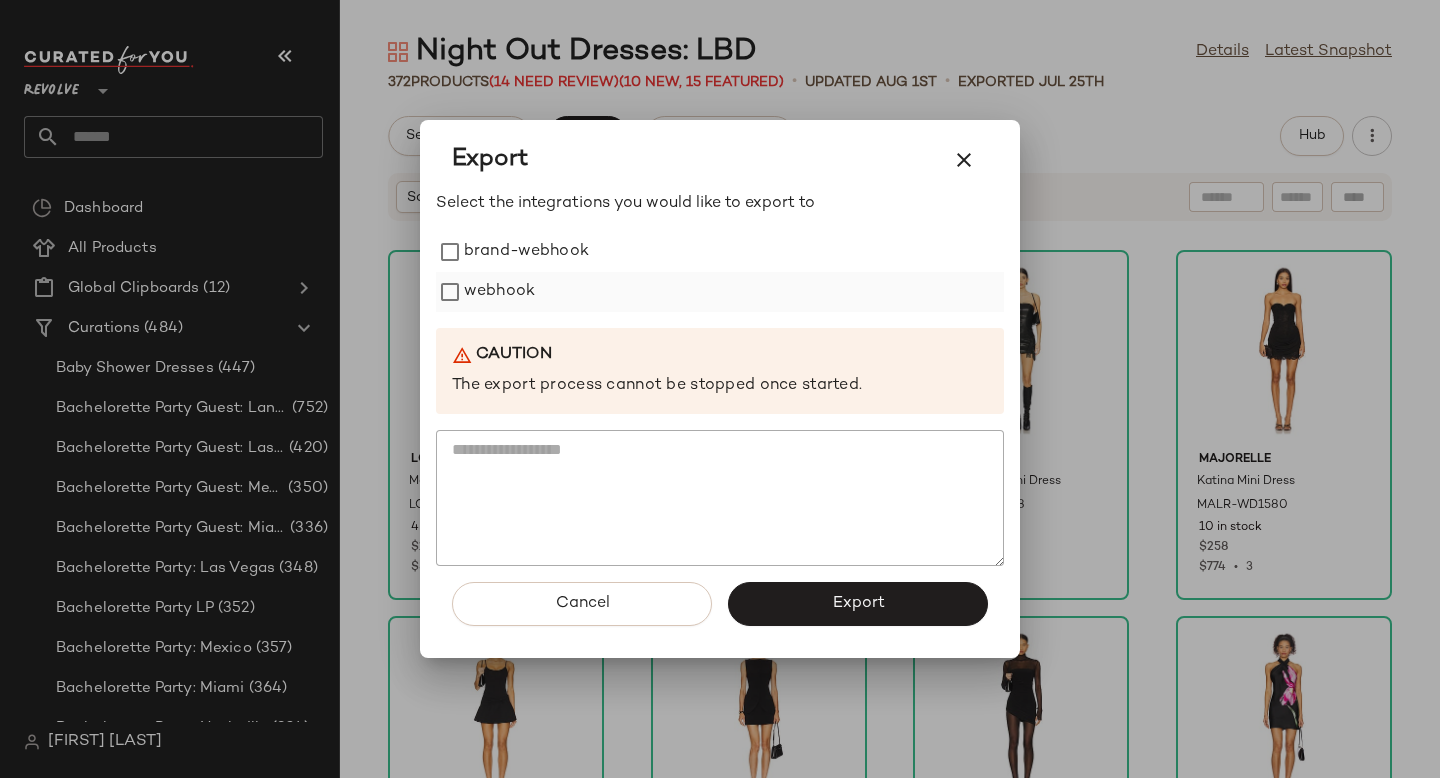 click on "webhook" at bounding box center [499, 292] 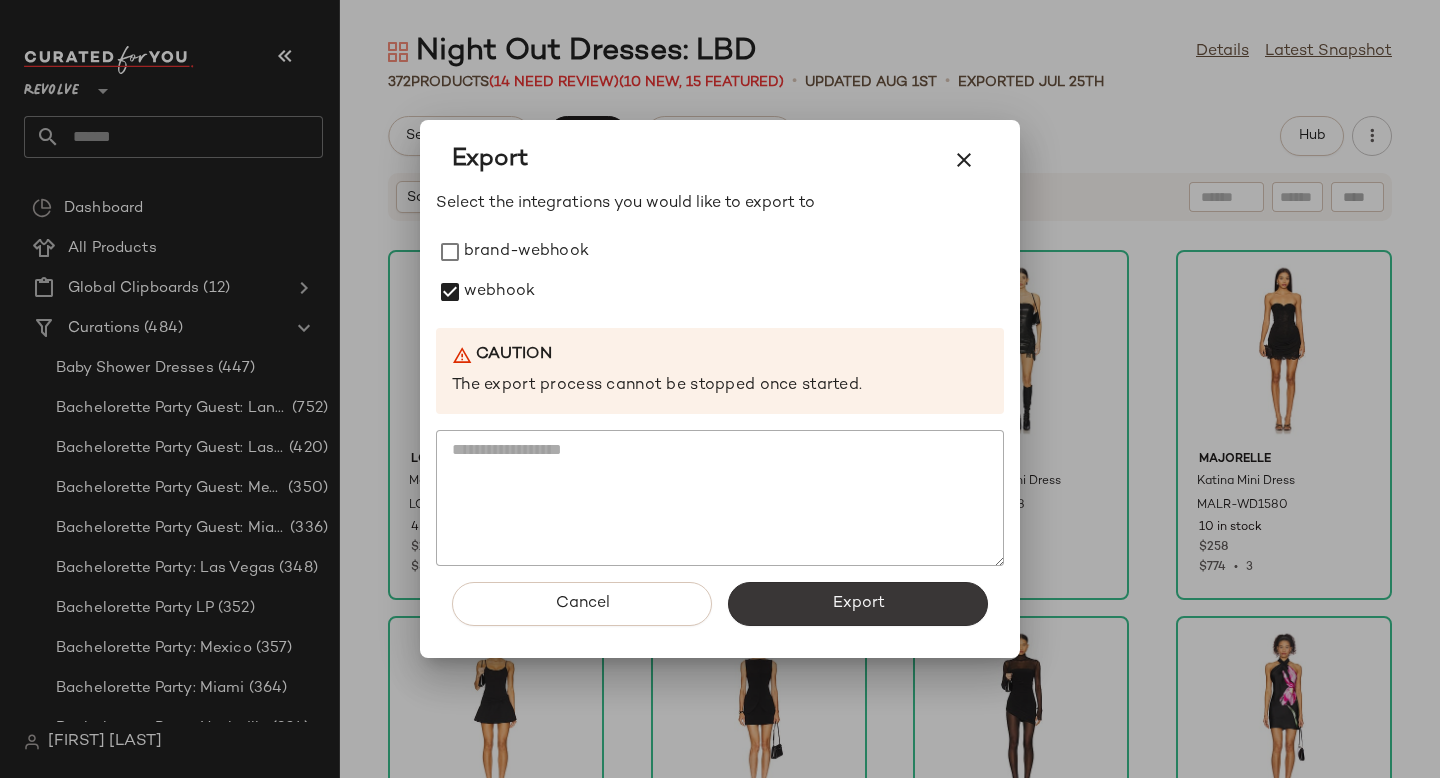 click on "Export" at bounding box center (858, 604) 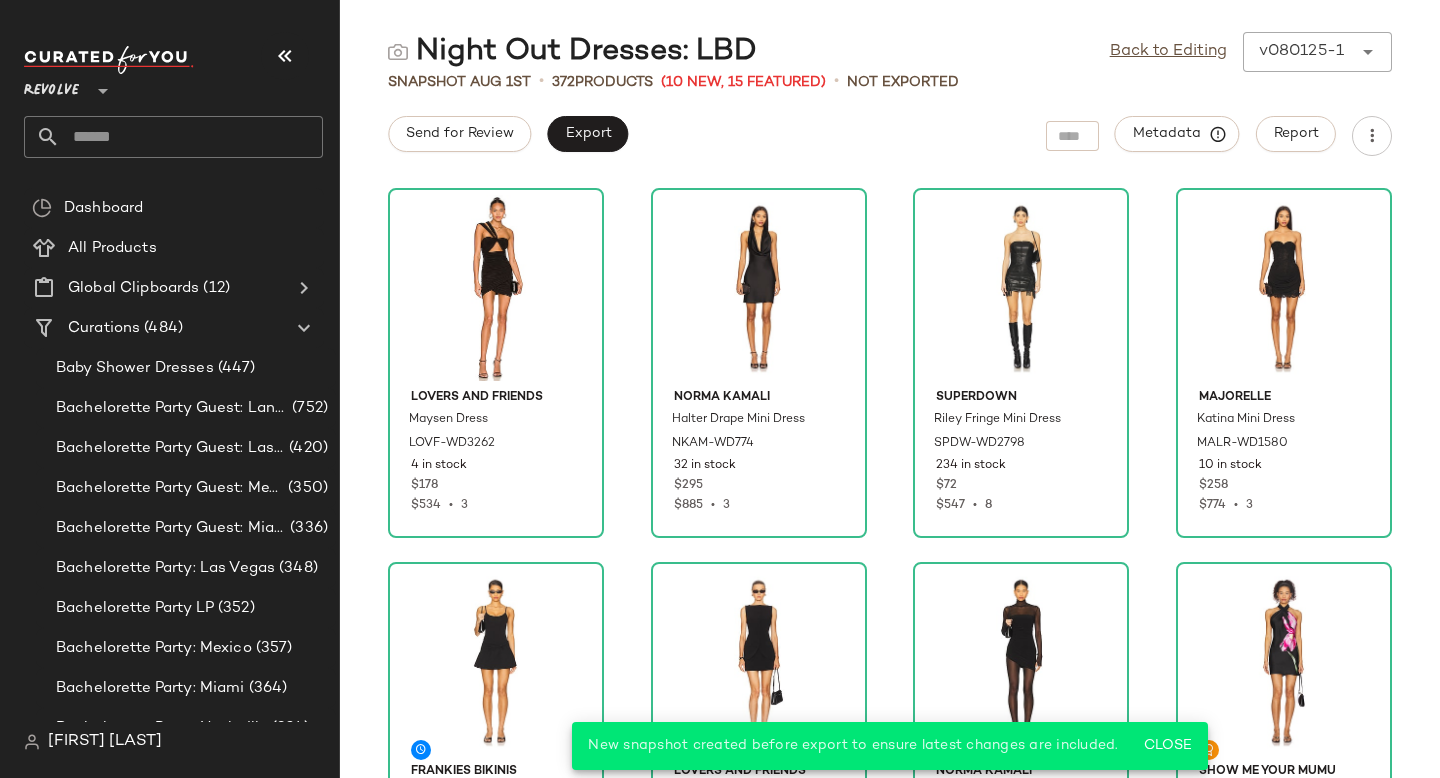 click 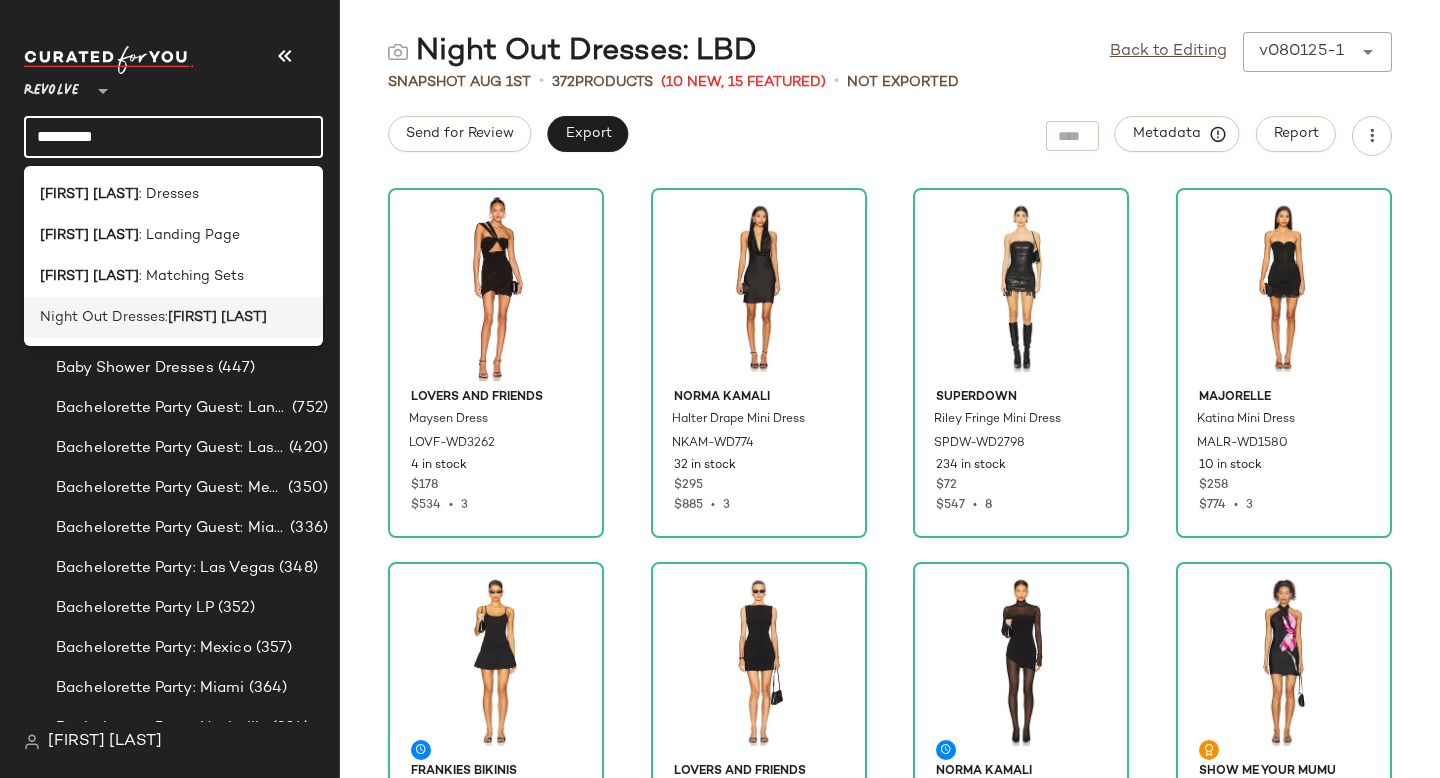 type on "*********" 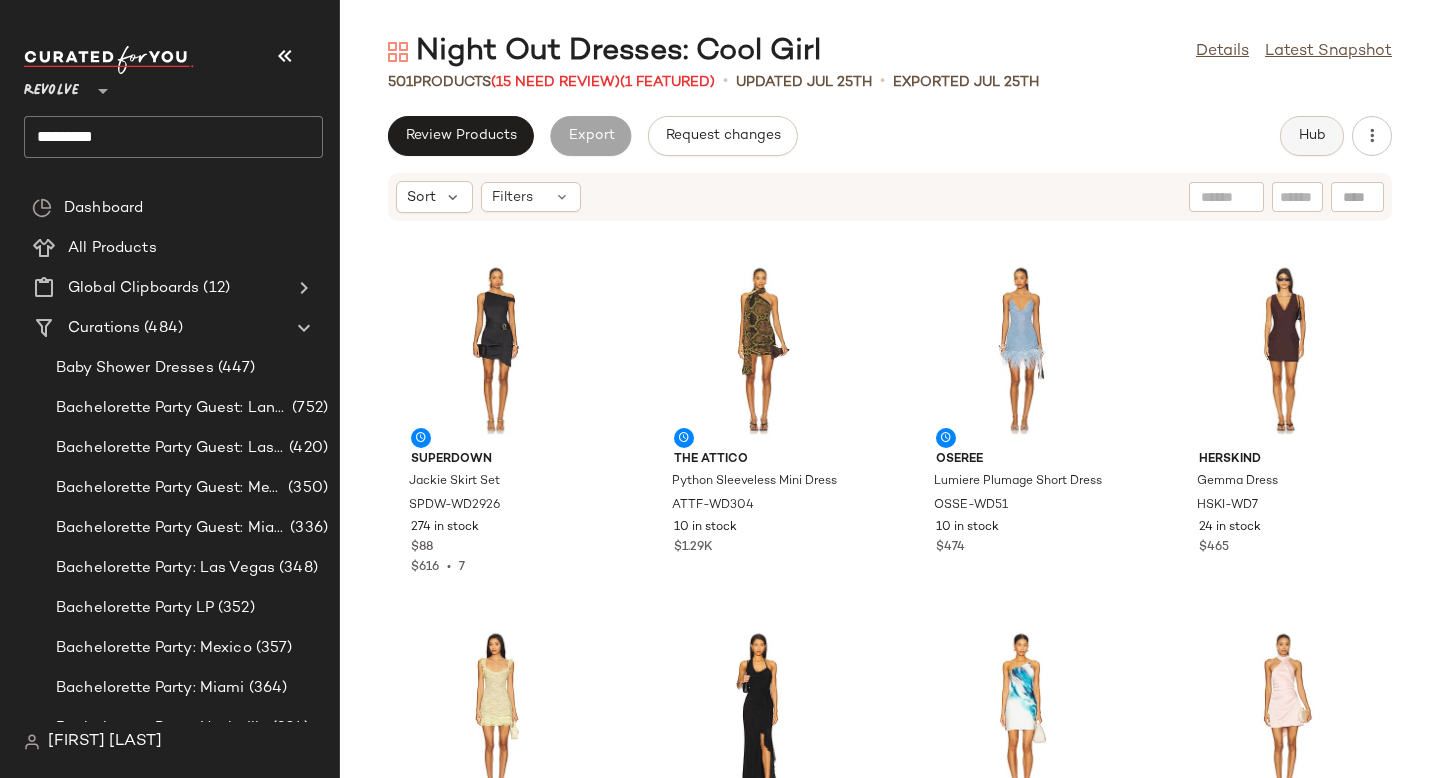 click on "Hub" 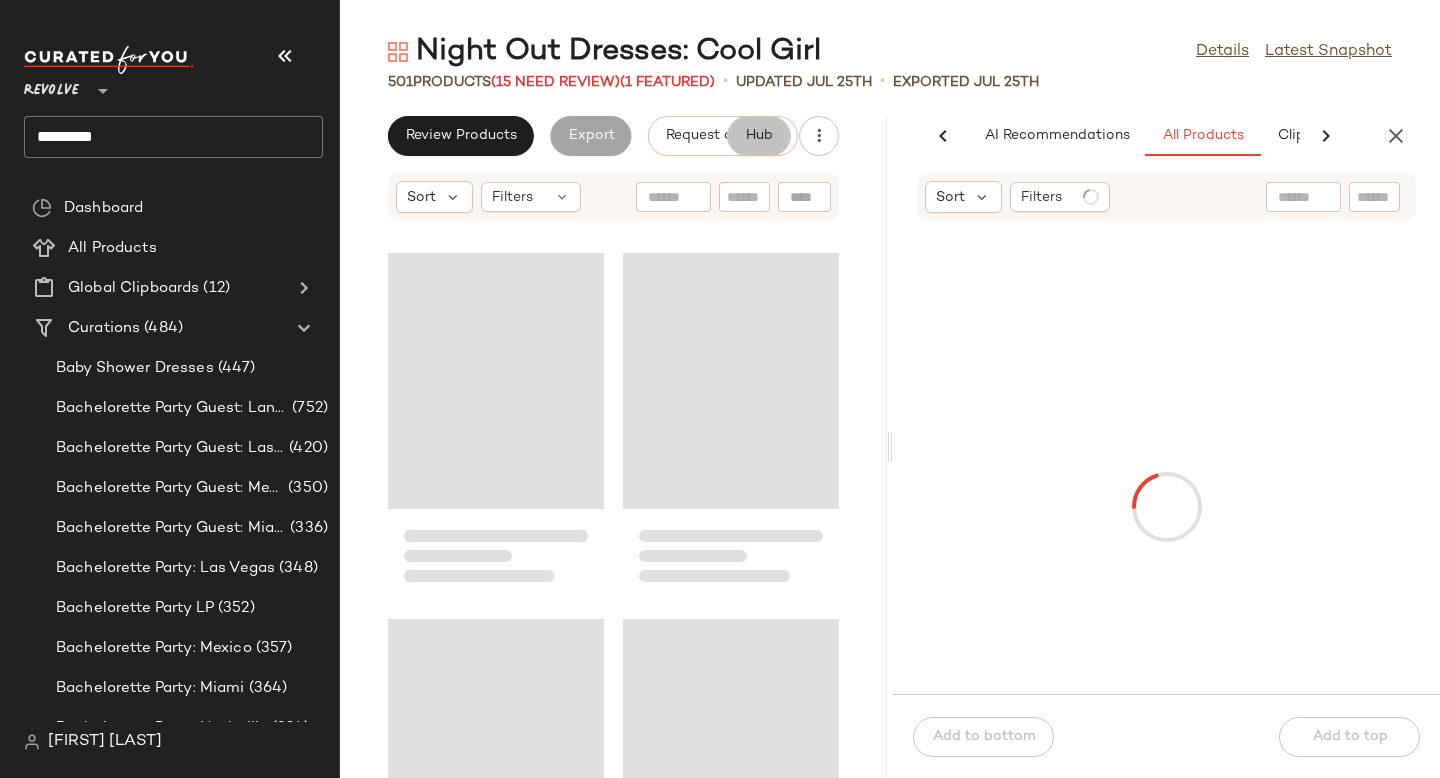scroll, scrollTop: 0, scrollLeft: 137, axis: horizontal 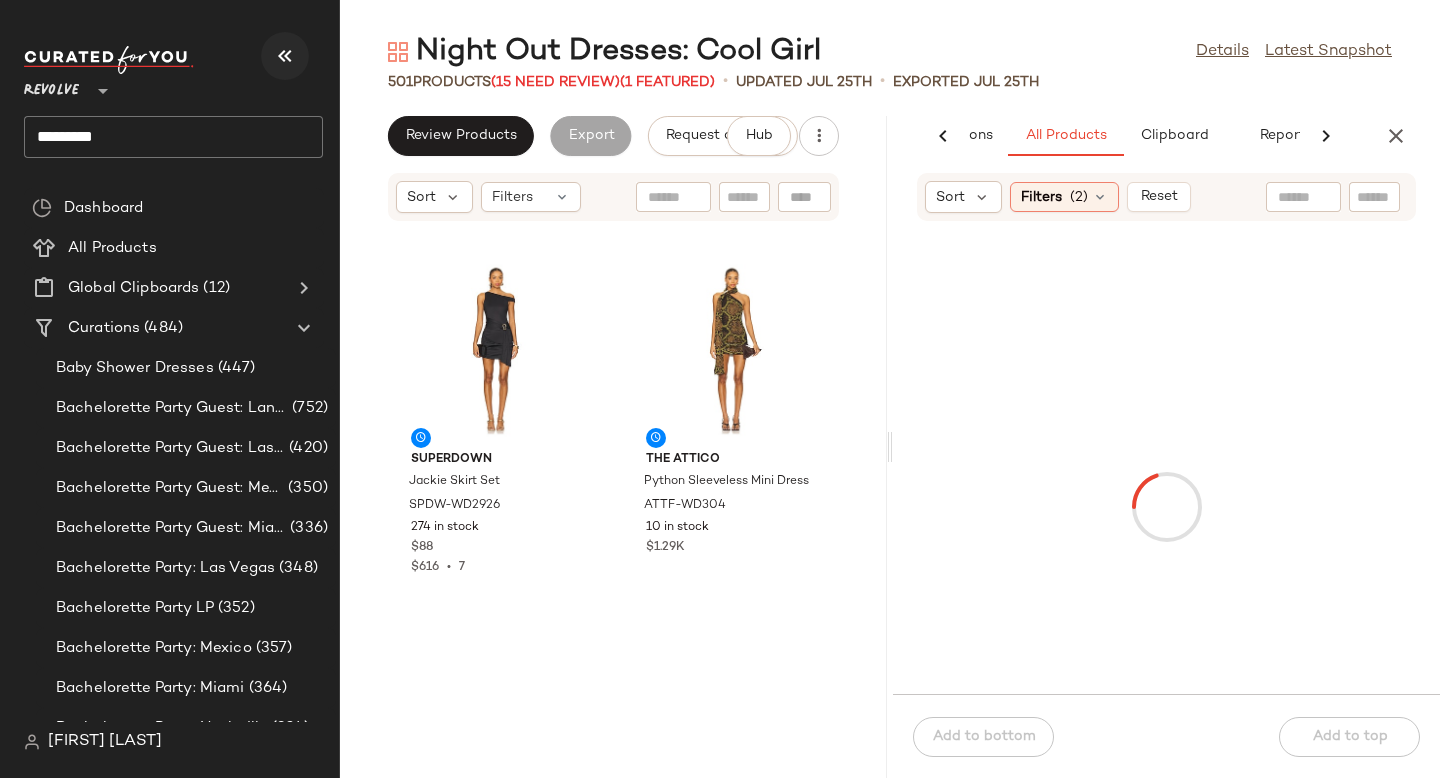 click at bounding box center (285, 56) 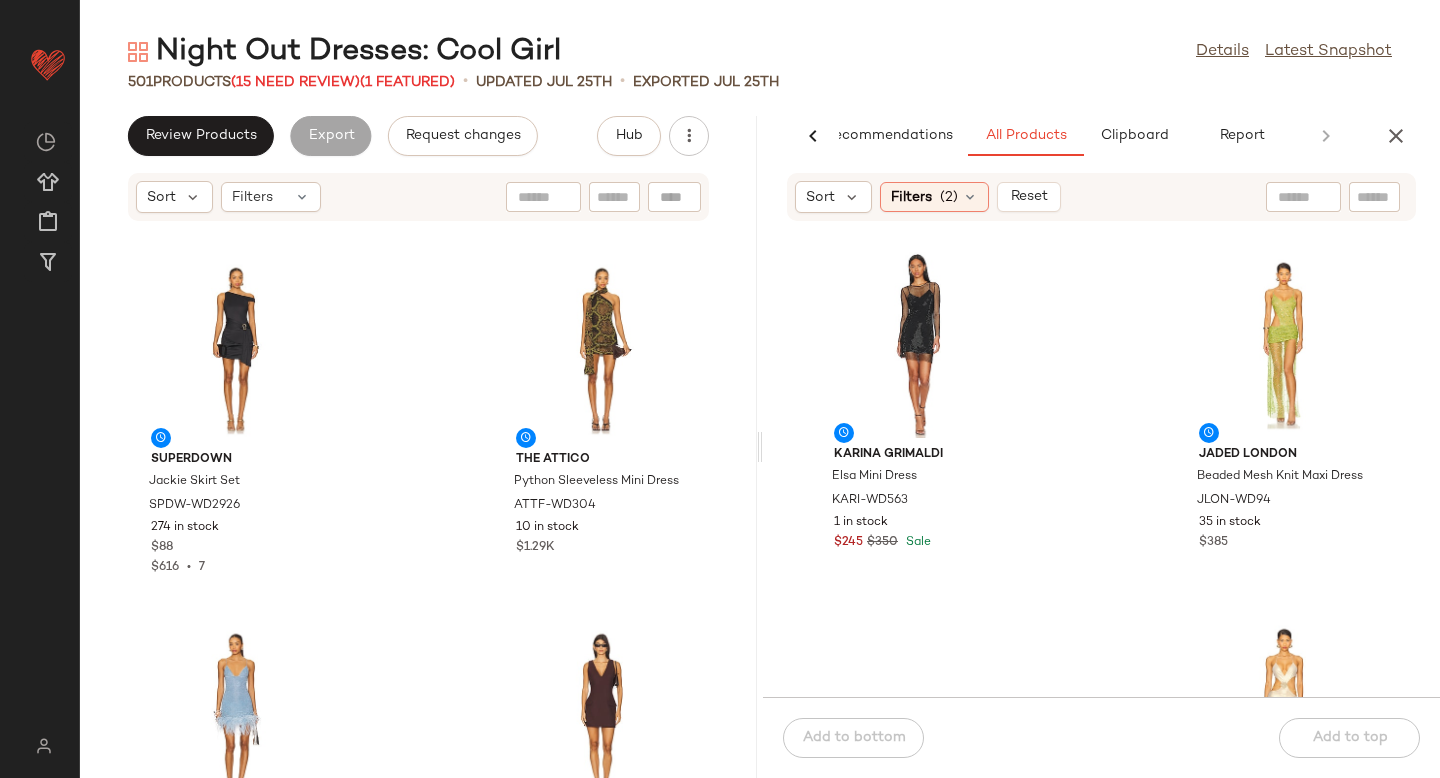 scroll, scrollTop: 1340, scrollLeft: 0, axis: vertical 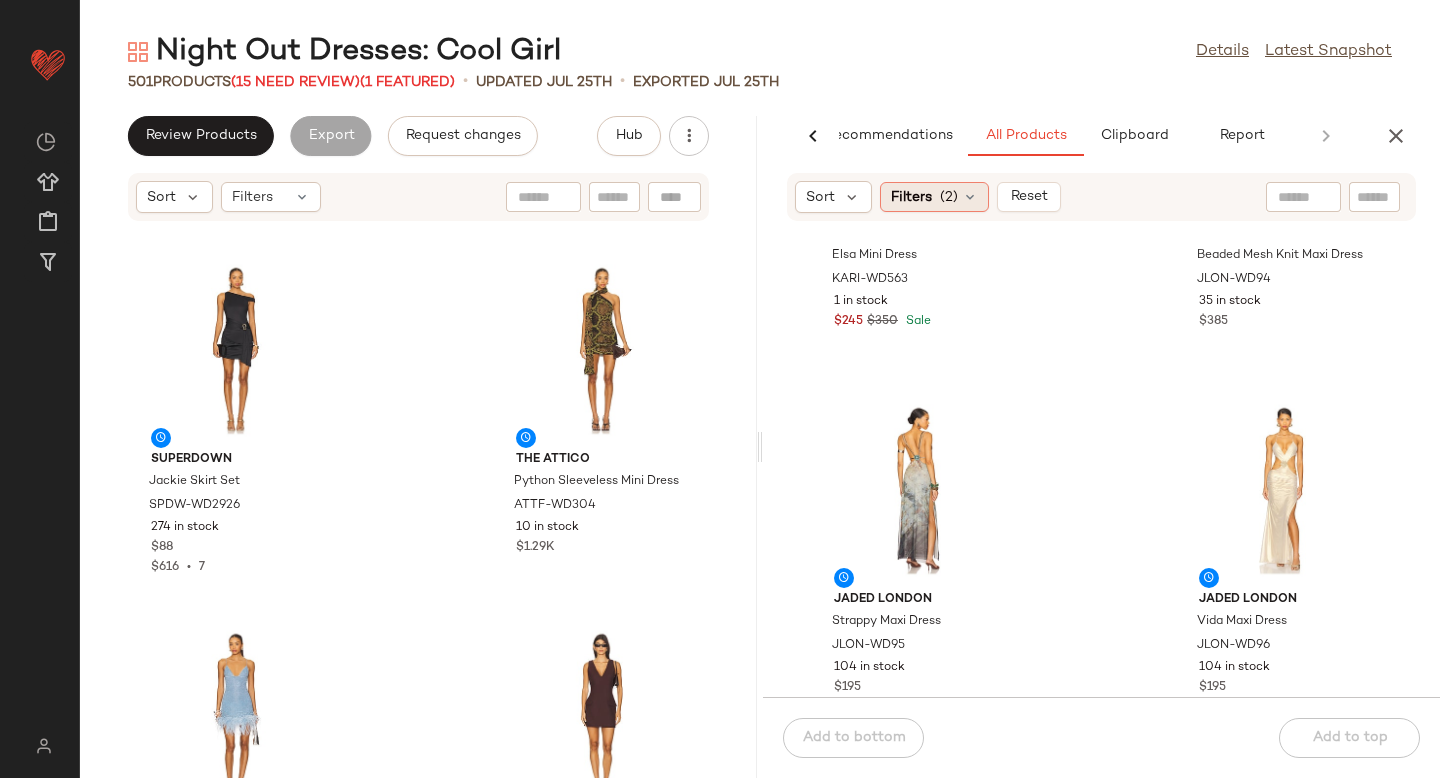 click at bounding box center (970, 197) 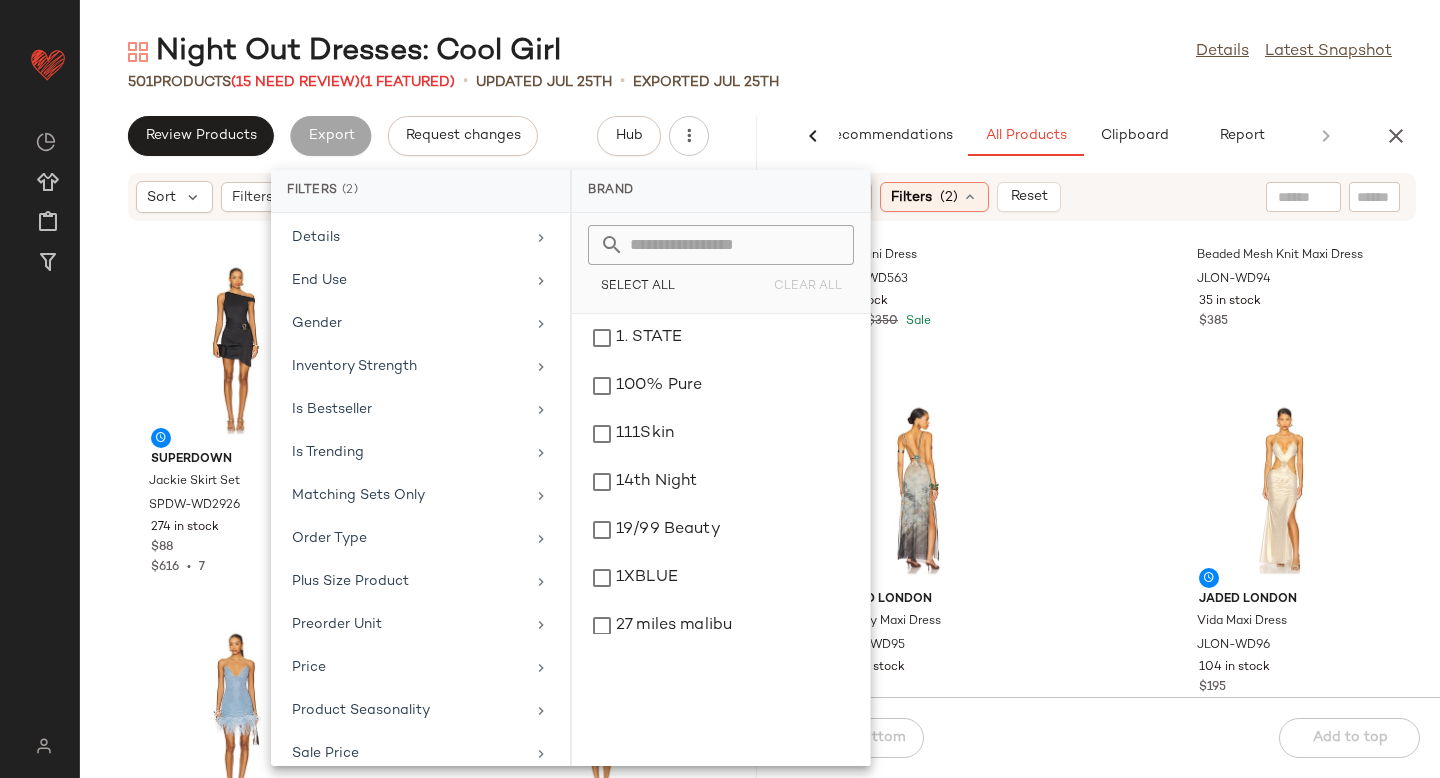 scroll, scrollTop: 961, scrollLeft: 0, axis: vertical 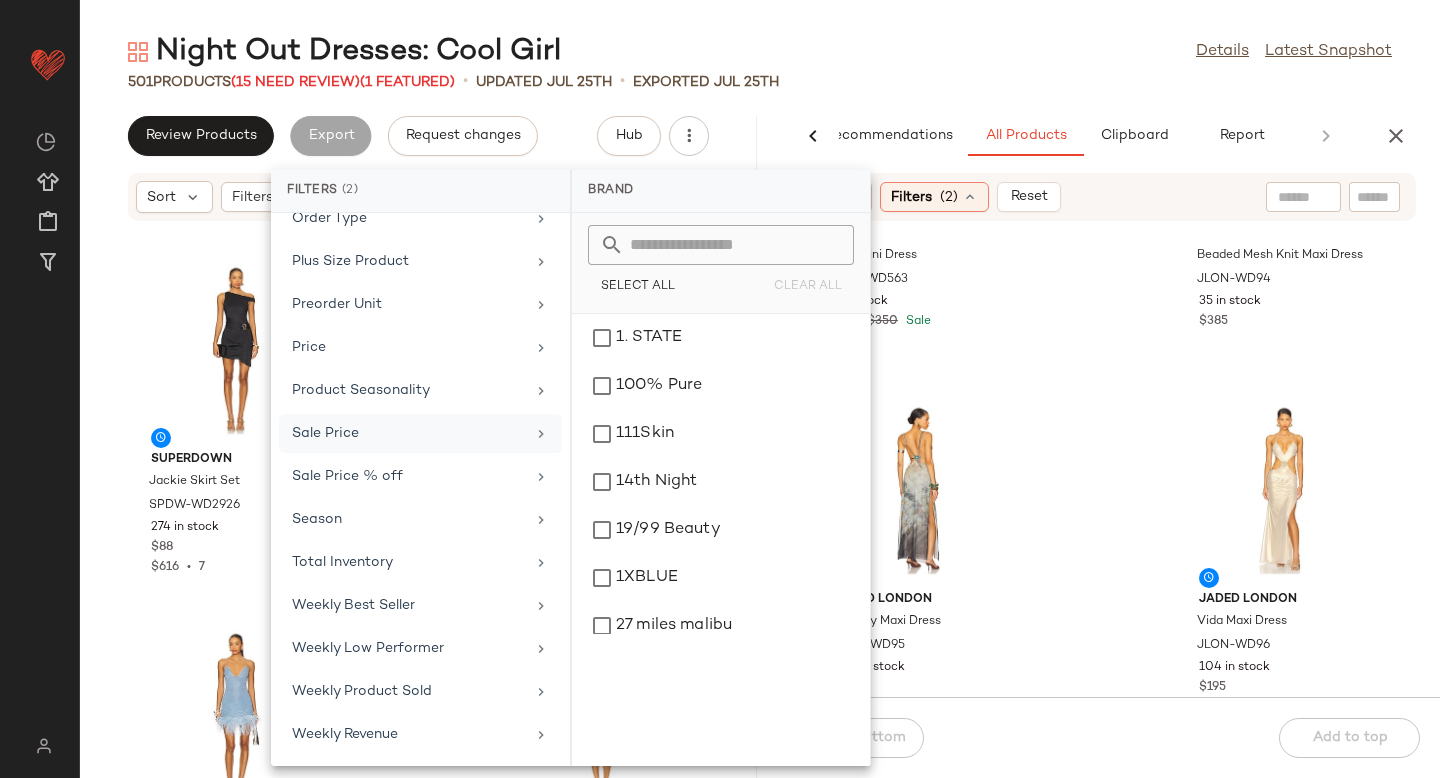 click on "Sale Price" at bounding box center [408, 433] 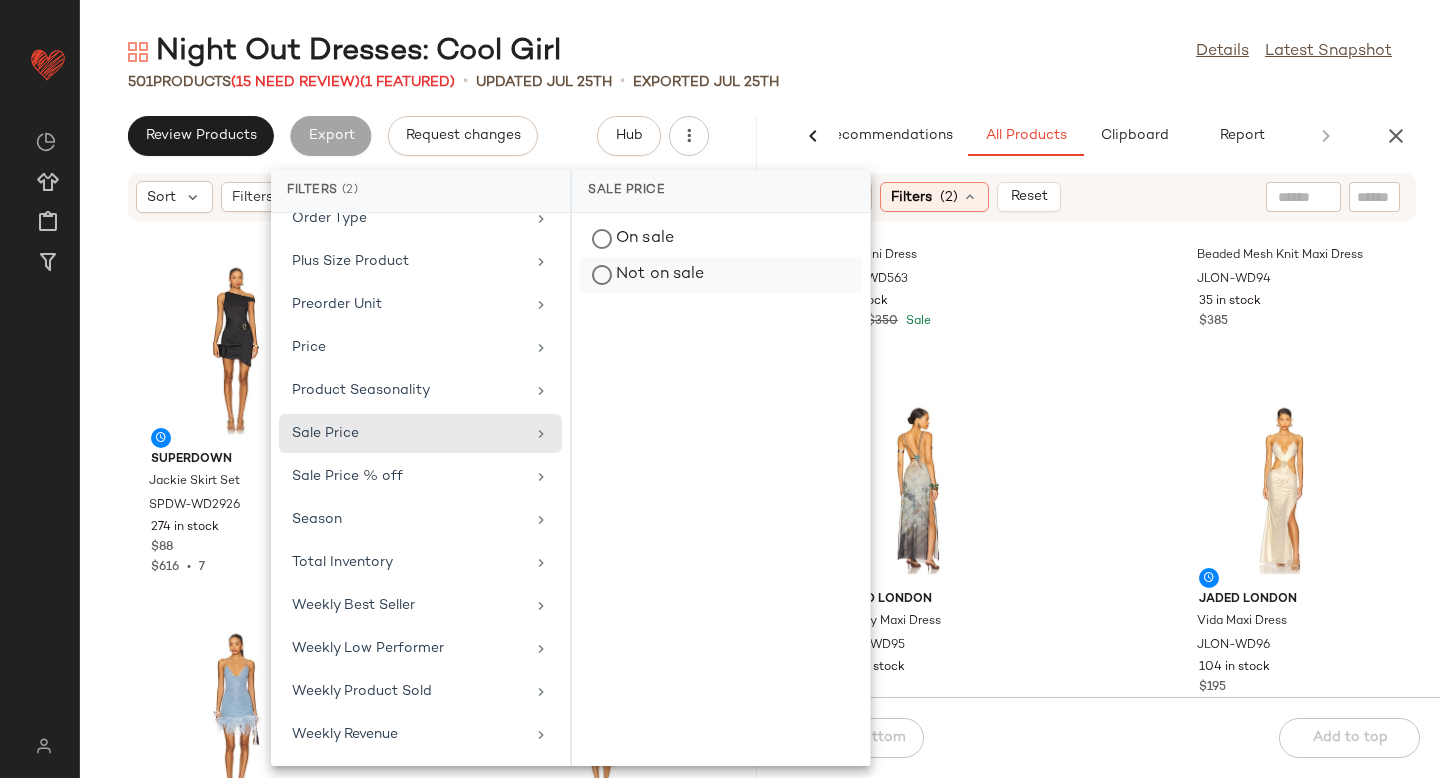 click on "Not on sale" 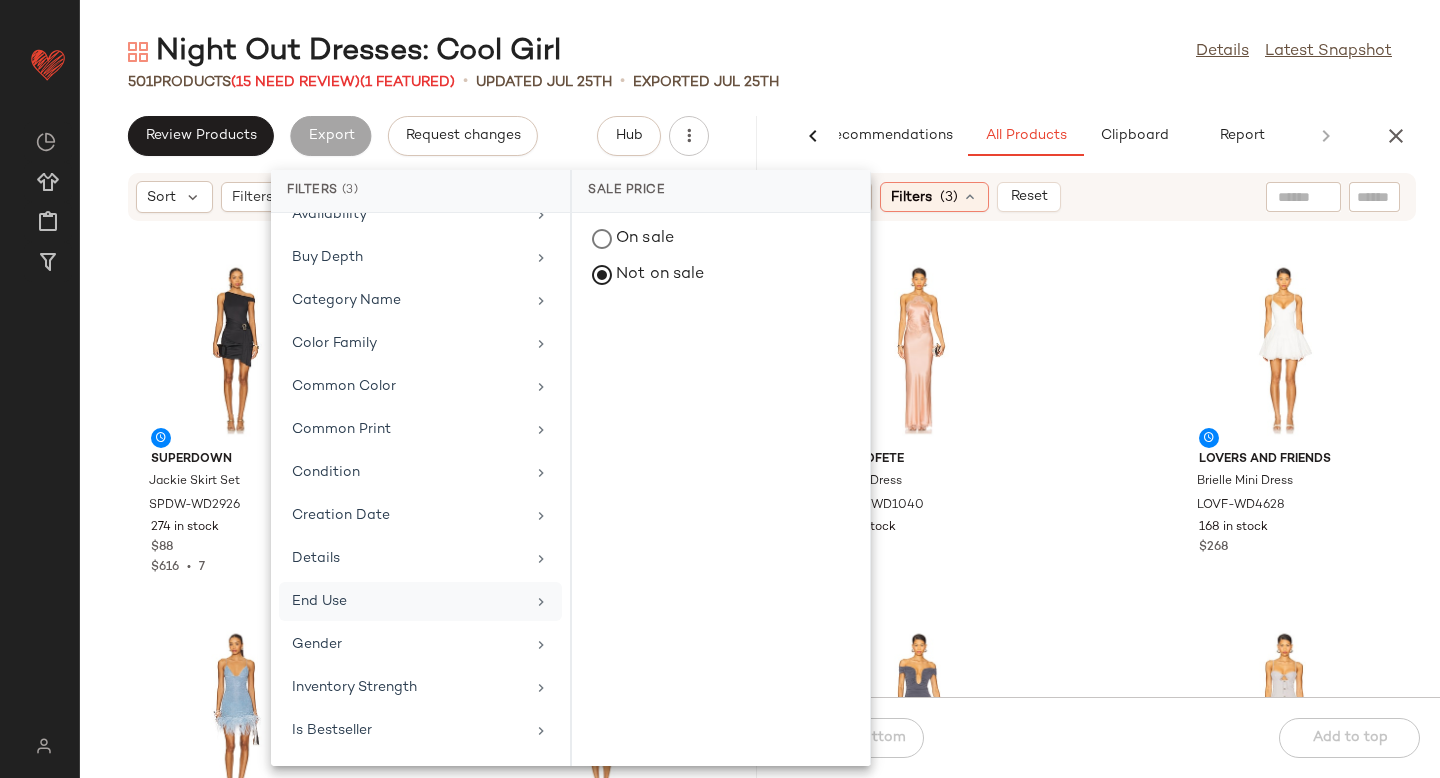scroll, scrollTop: 0, scrollLeft: 0, axis: both 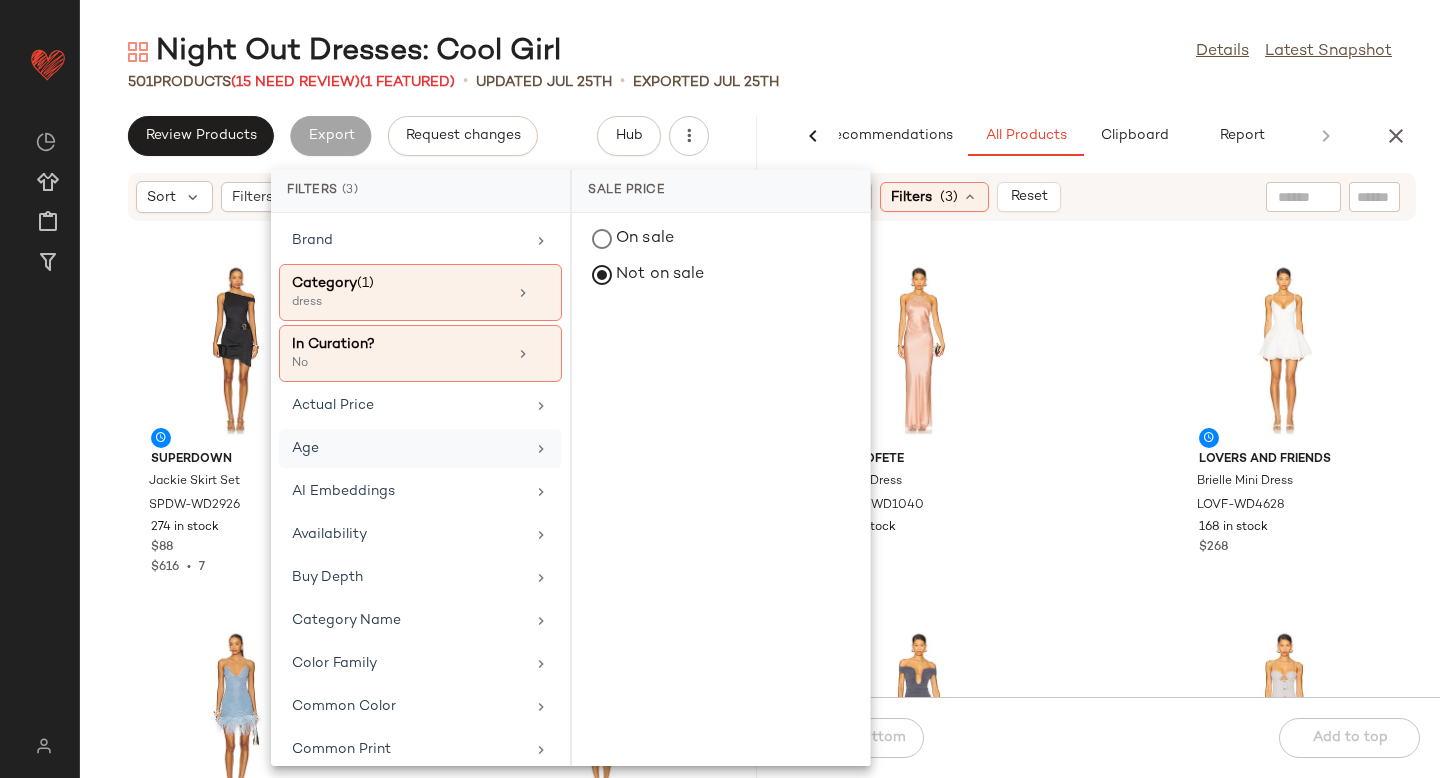 click on "Age" at bounding box center (408, 448) 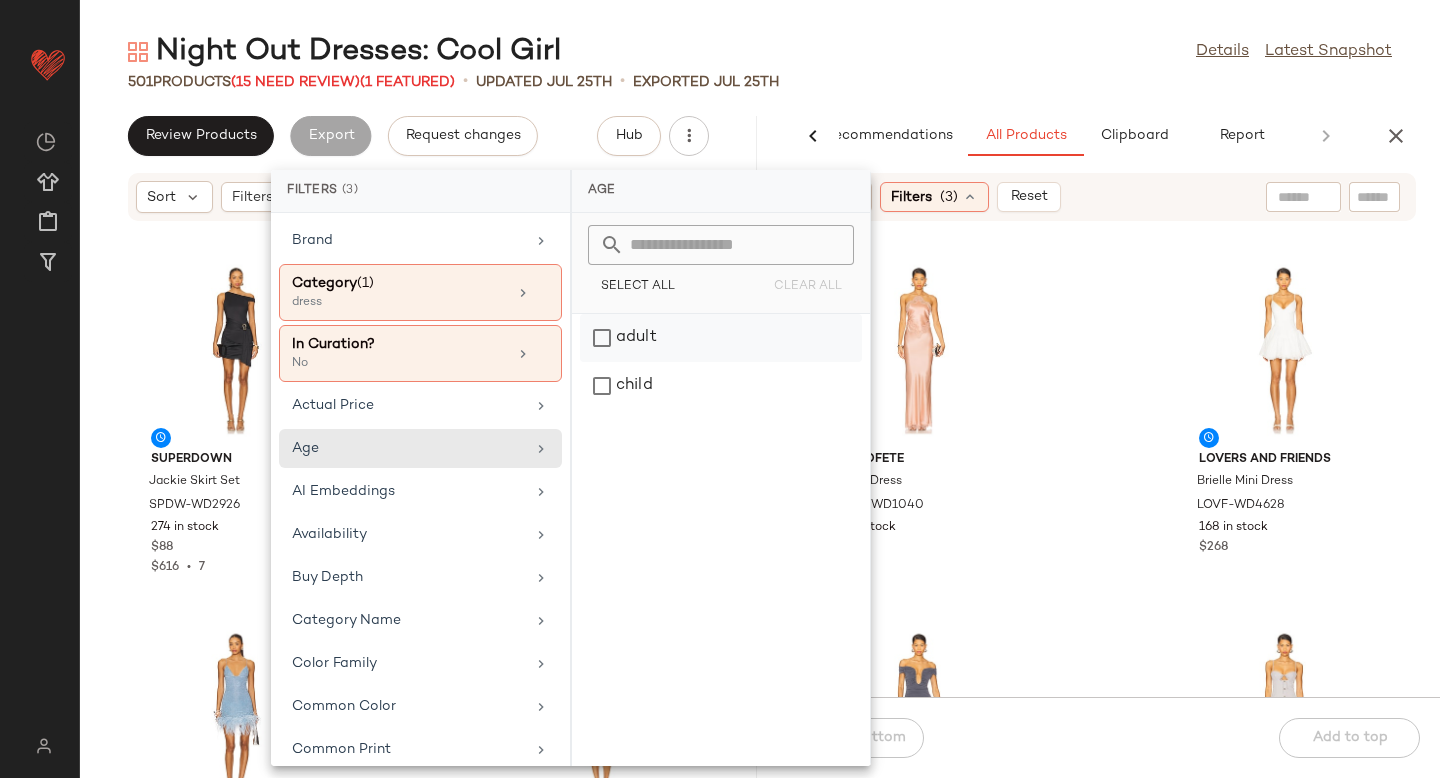 click on "adult" 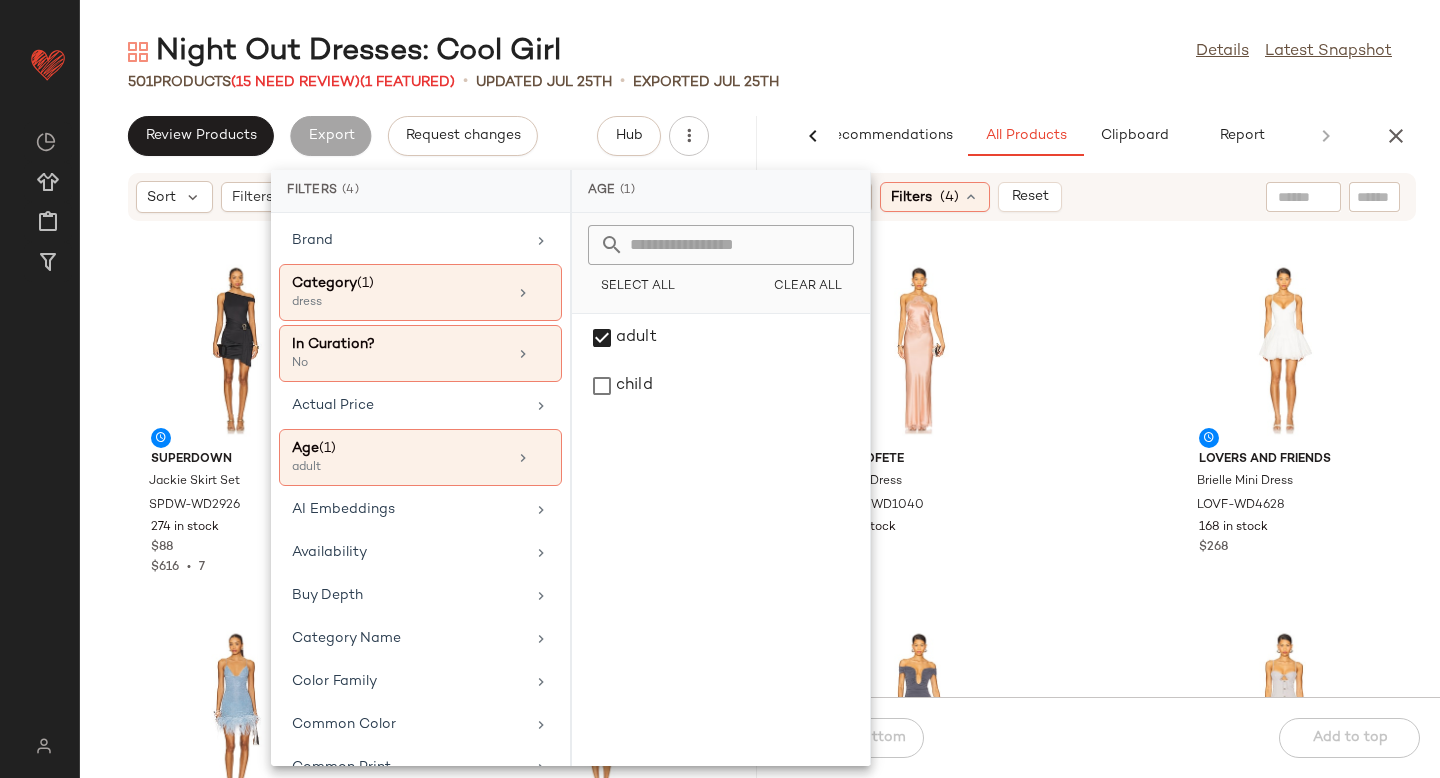 click on "retrofete Everly Dress ROFR-WD1040 29 in stock $648 Lovers and Friends Brielle Mini Dress LOVF-WD4628 168 in stock $268 Lovers and Friends Alizee Gown LOVF-WD4657 106 in stock $290 Lovers and Friends Margo Mini Dress LOVF-WD4665 105 in stock $198 Lovers and Friends Brieanna Mini Dress LOVF-WD4666 166 in stock $228 KAT THE LABEL Isla Slip KTHE-WD4 49 in stock $120 Jaded London Beaded Mesh Knit Maxi Dress JLON-WD94 35 in stock $385 Jaded London Strappy Maxi Dress JLON-WD95 104 in stock $195" 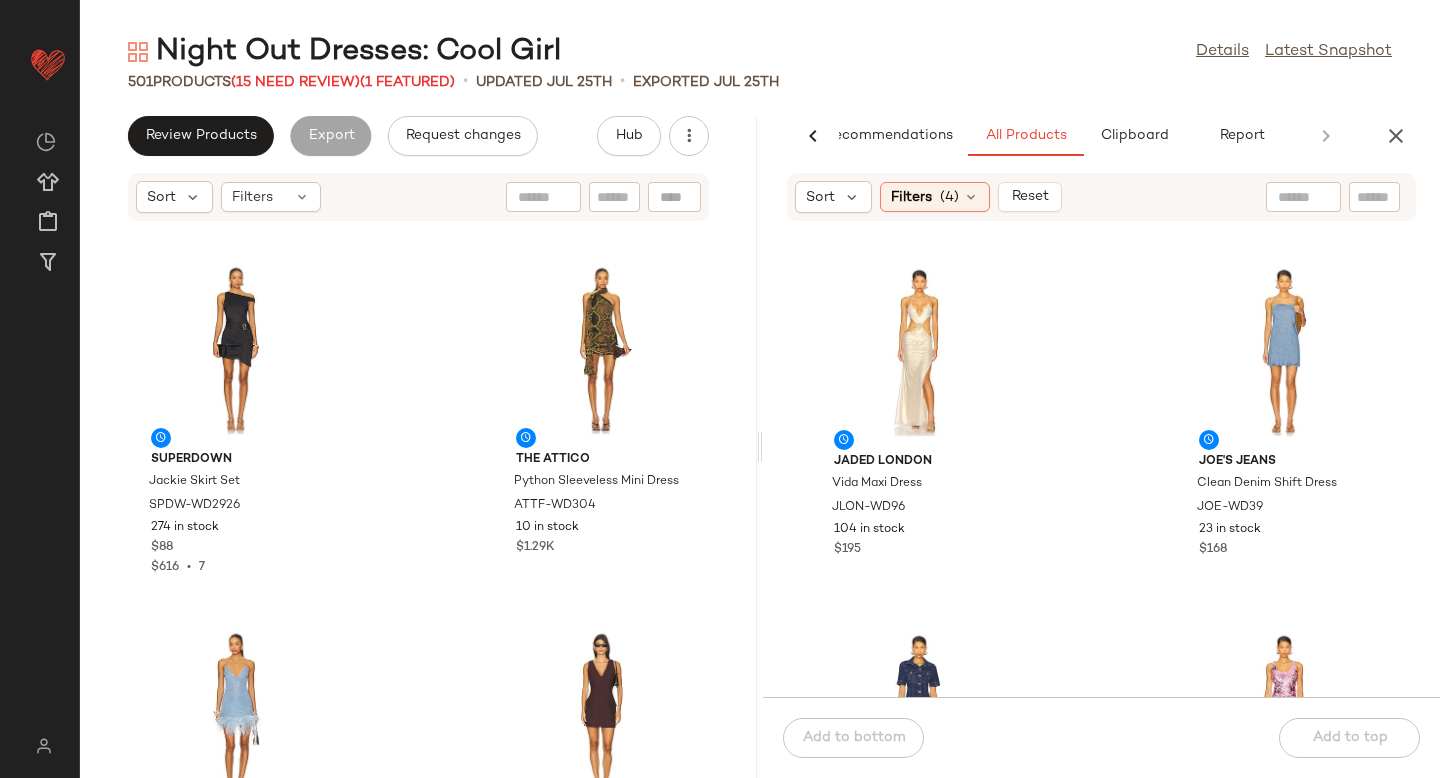 scroll, scrollTop: 1479, scrollLeft: 0, axis: vertical 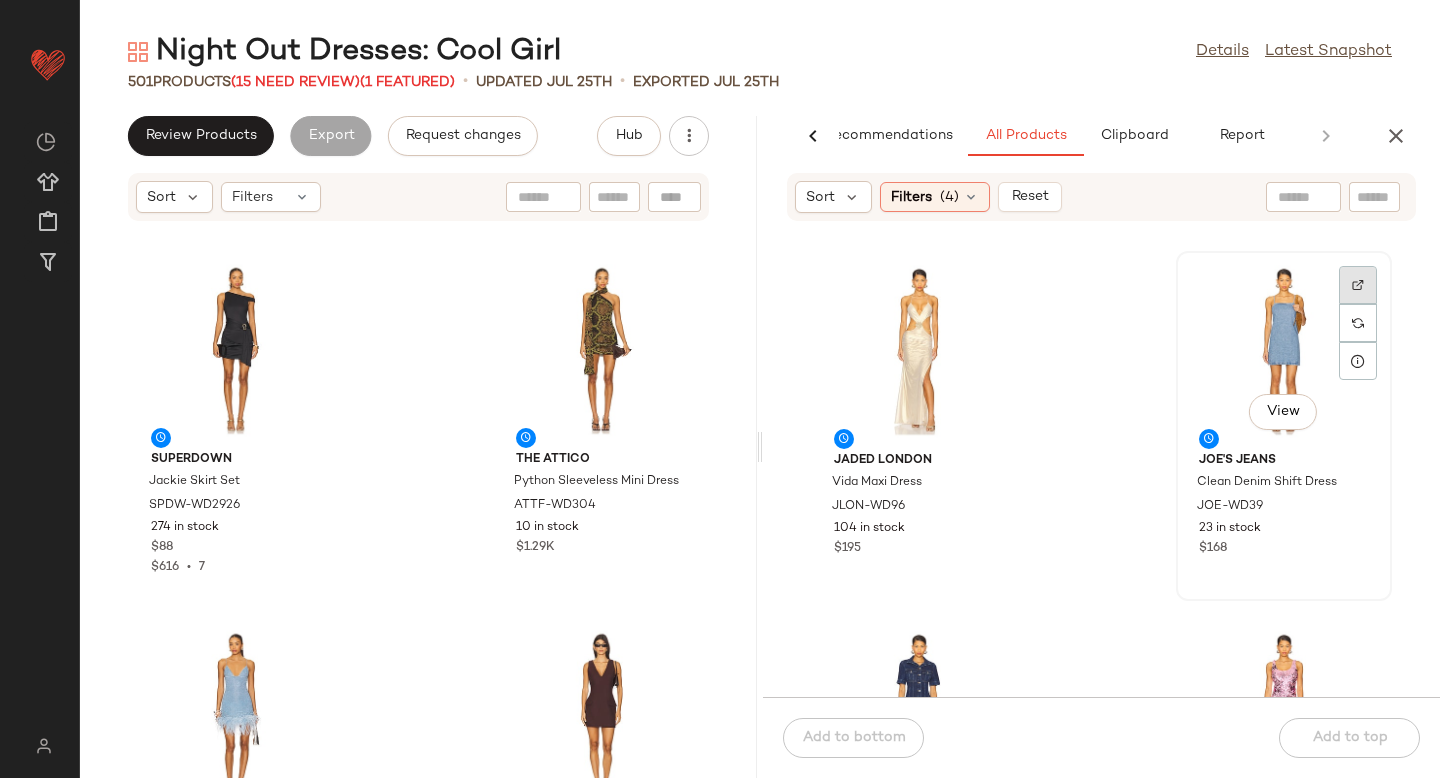 click 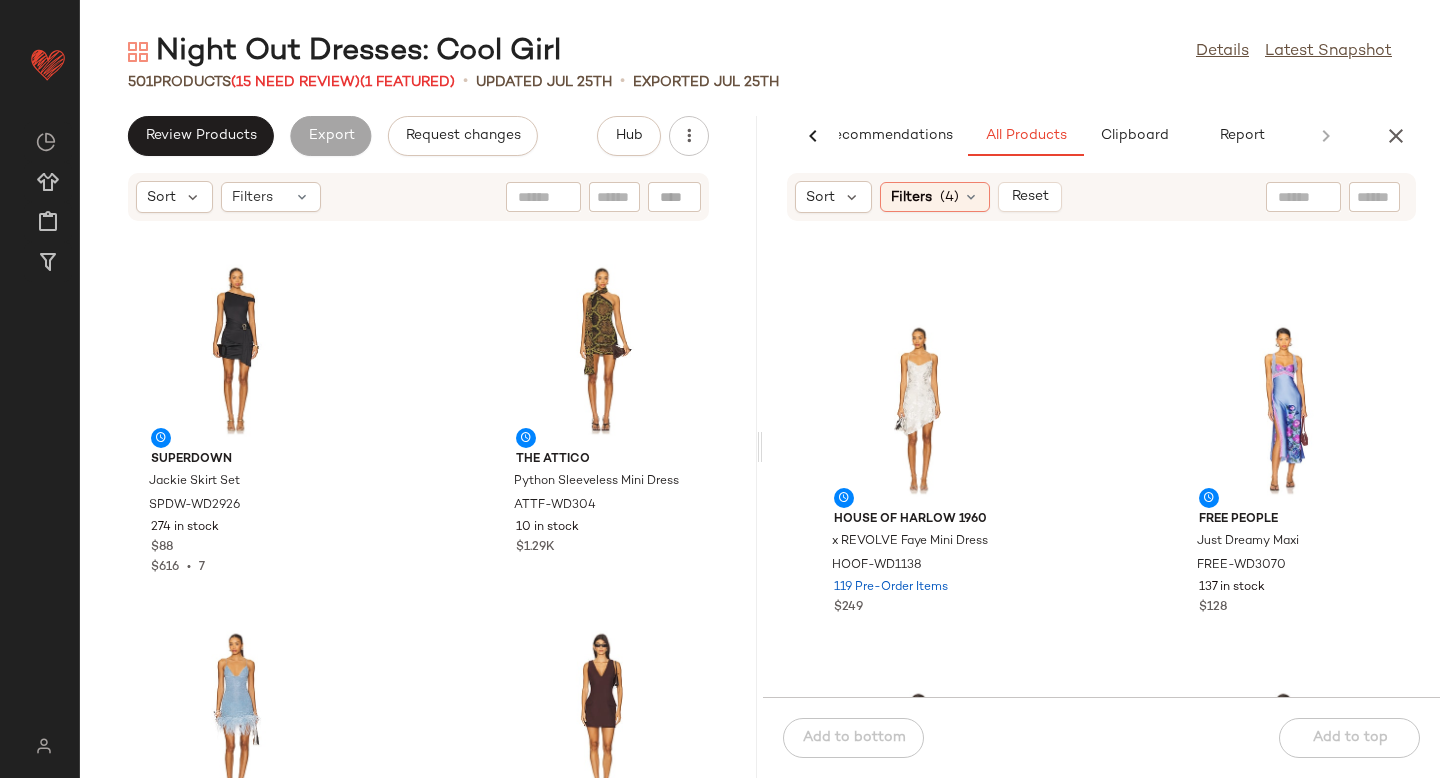 scroll, scrollTop: 2101, scrollLeft: 0, axis: vertical 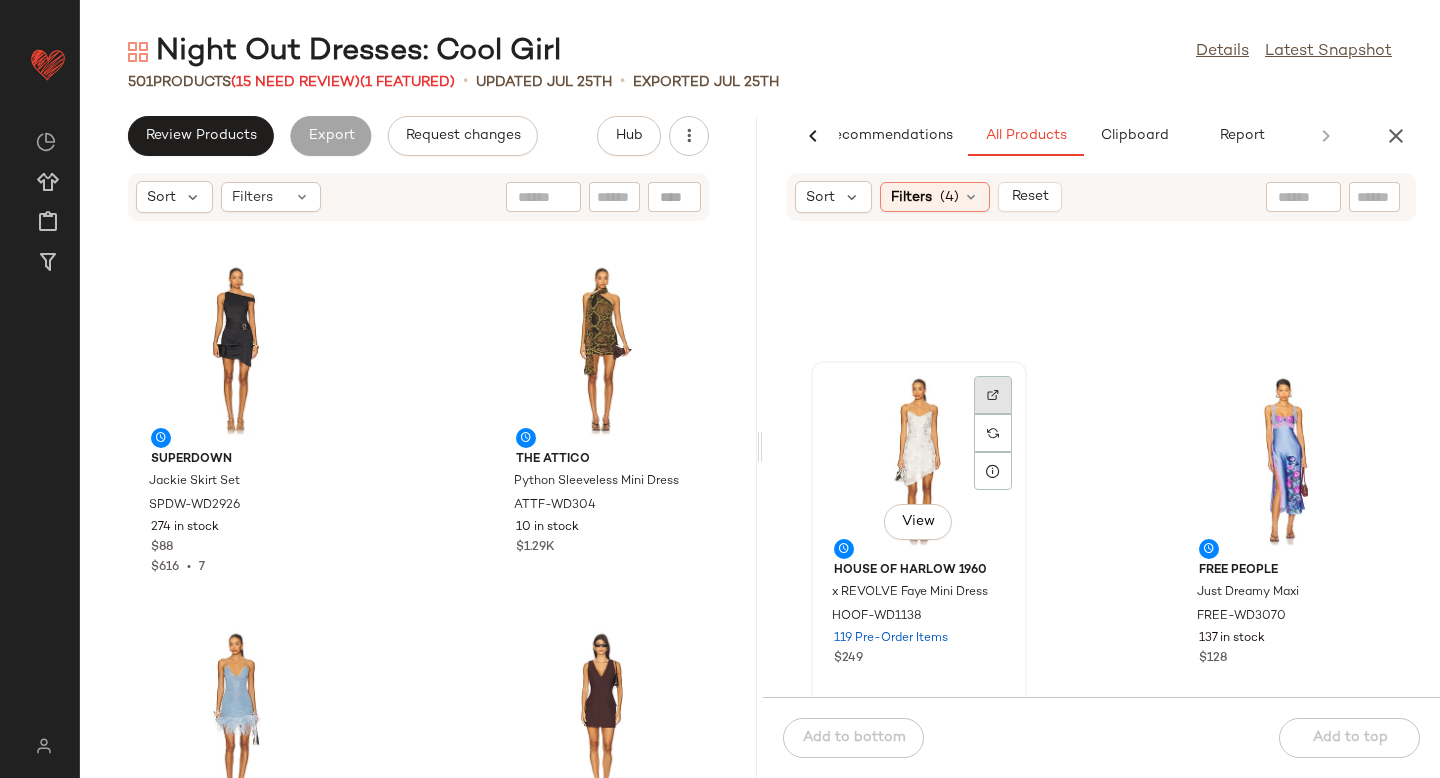 click 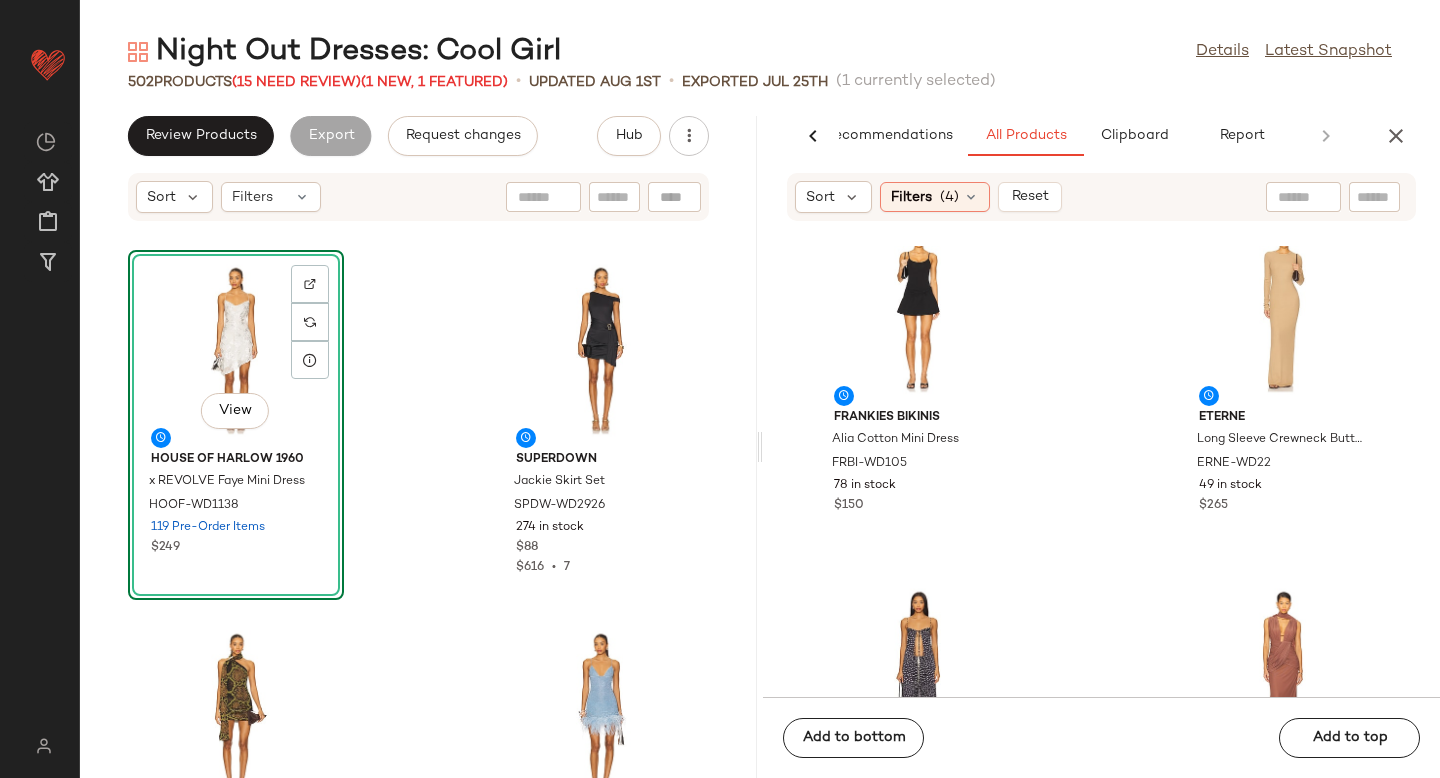 scroll, scrollTop: 2618, scrollLeft: 0, axis: vertical 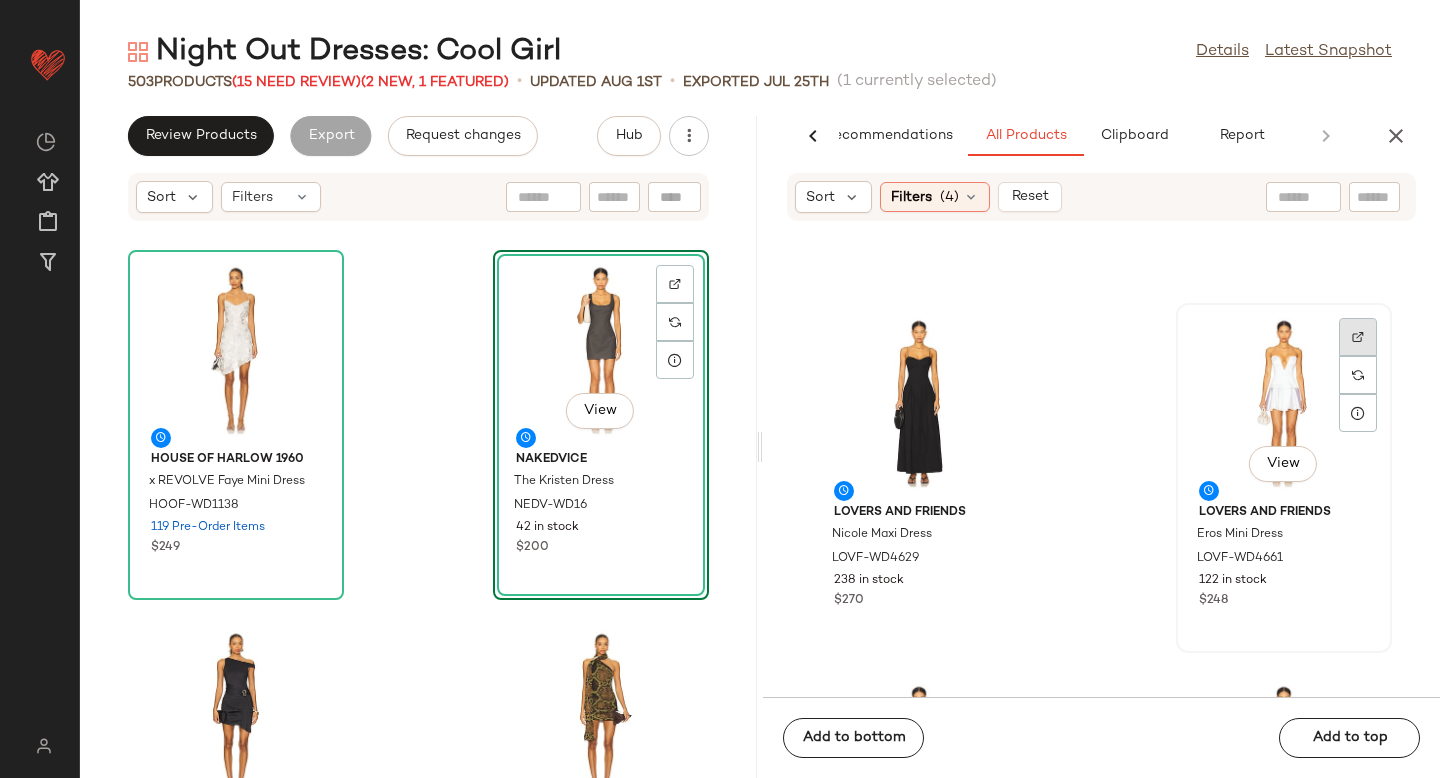 click 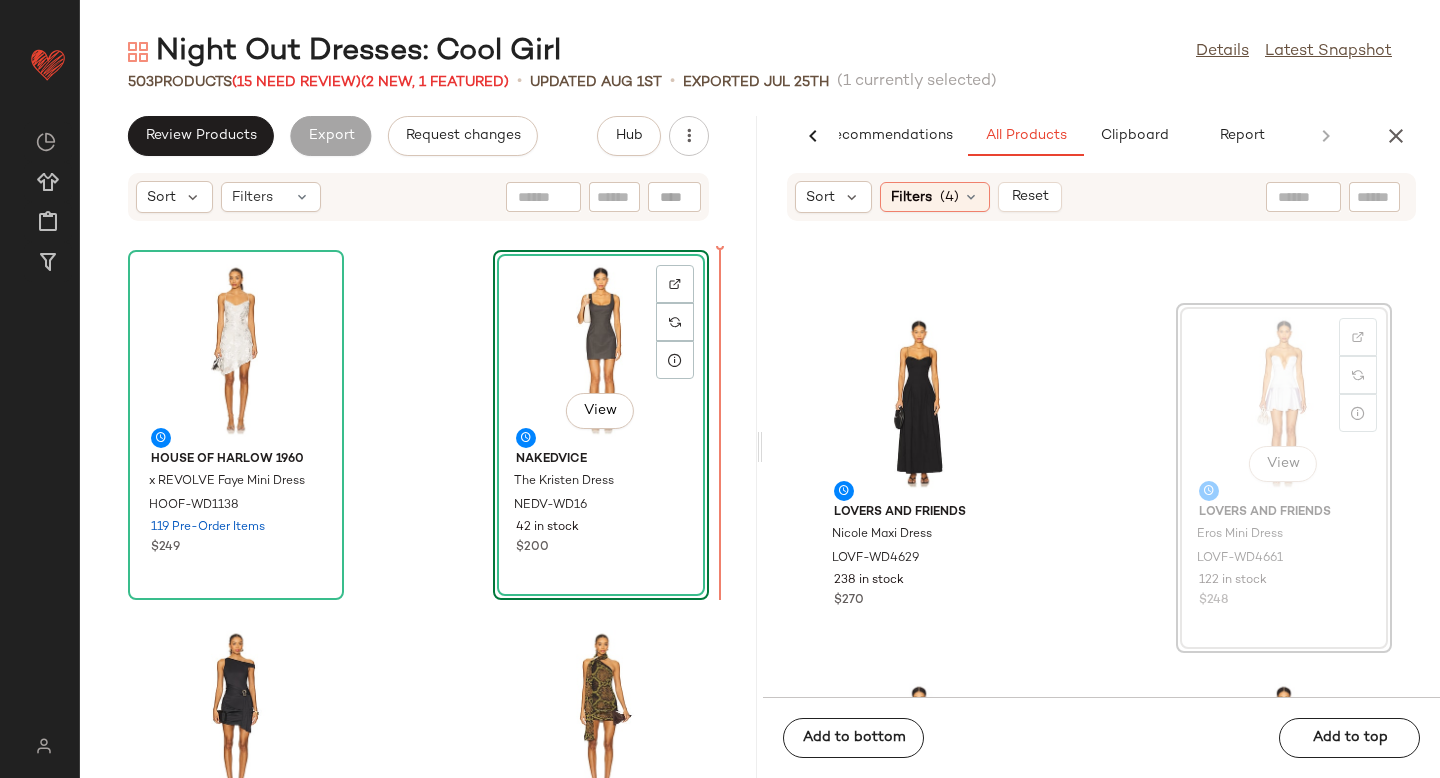 drag, startPoint x: 1218, startPoint y: 394, endPoint x: 651, endPoint y: 404, distance: 567.0882 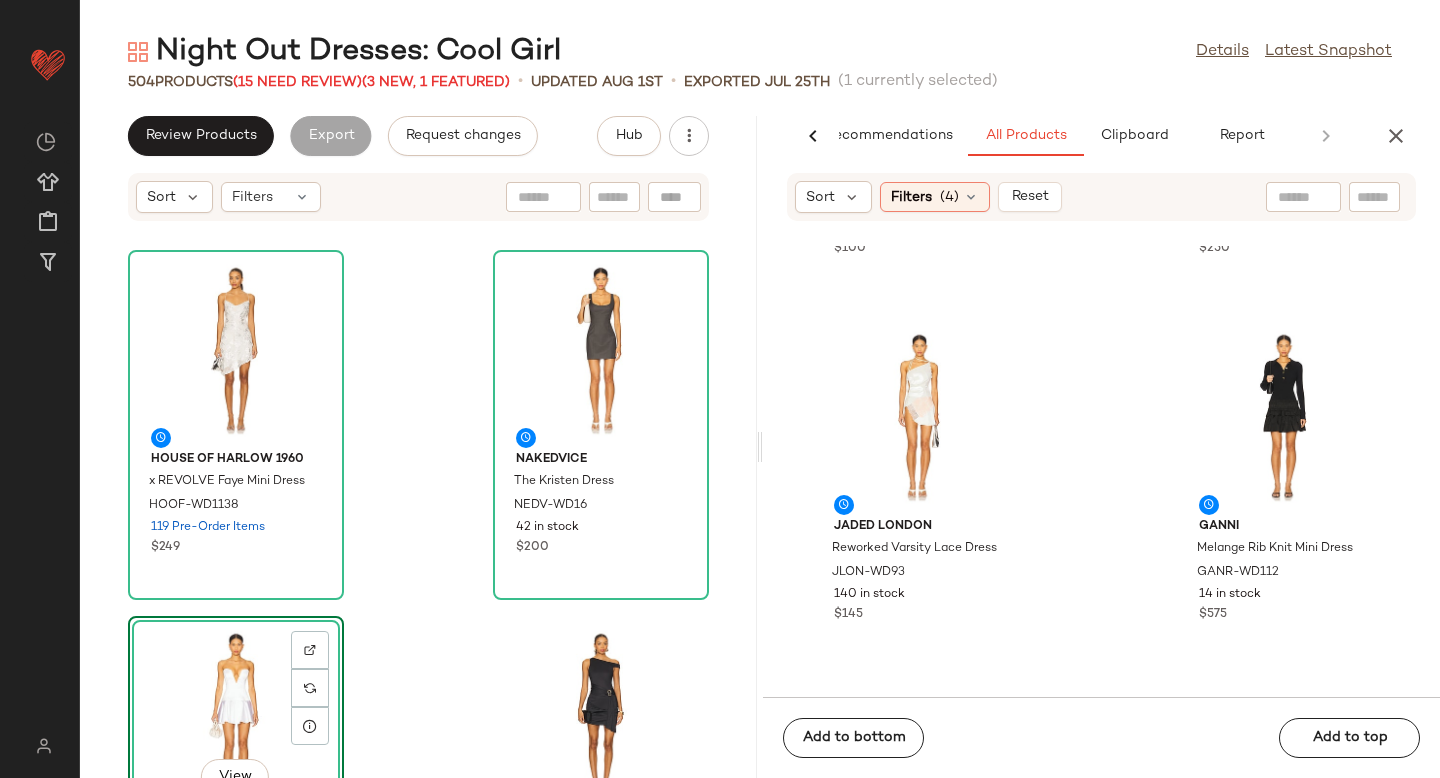 scroll, scrollTop: 5462, scrollLeft: 0, axis: vertical 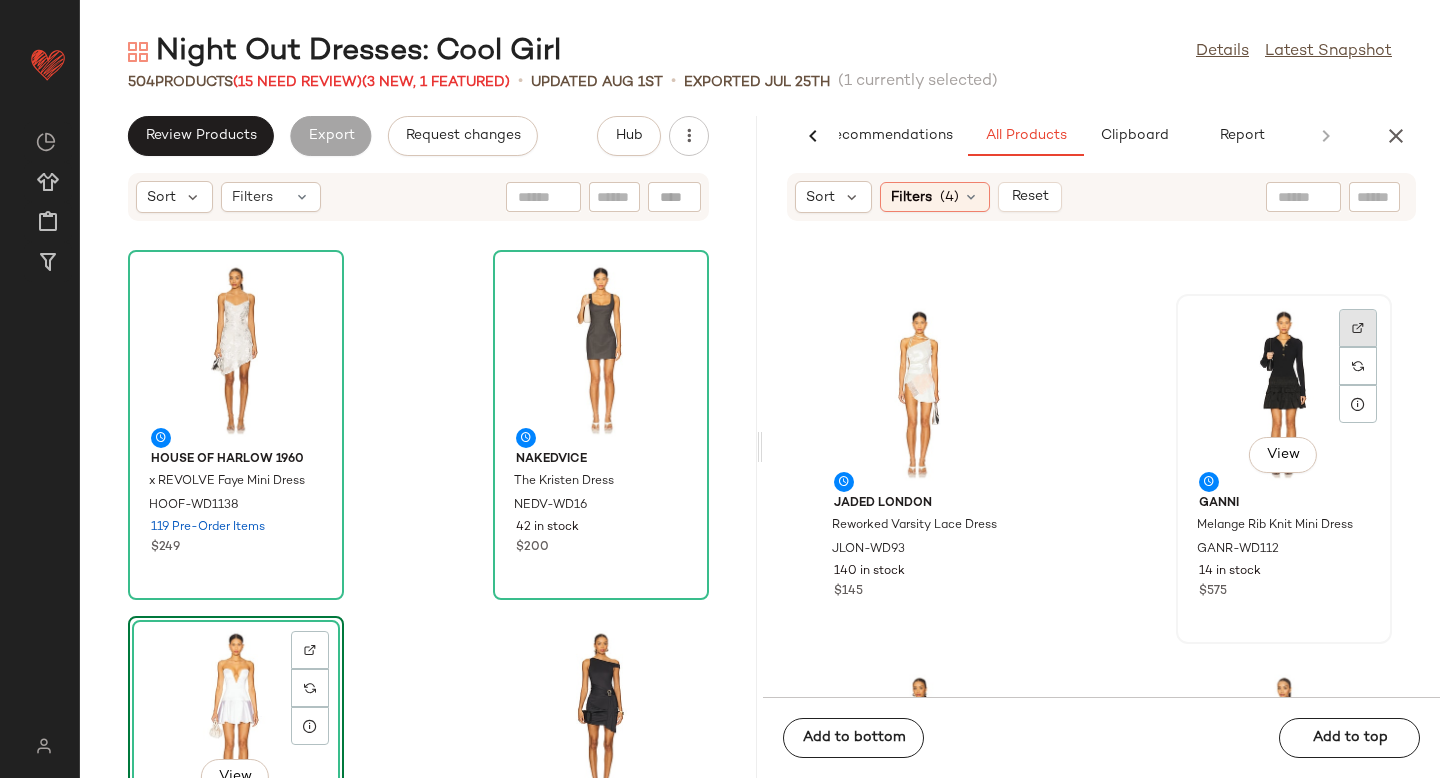 click 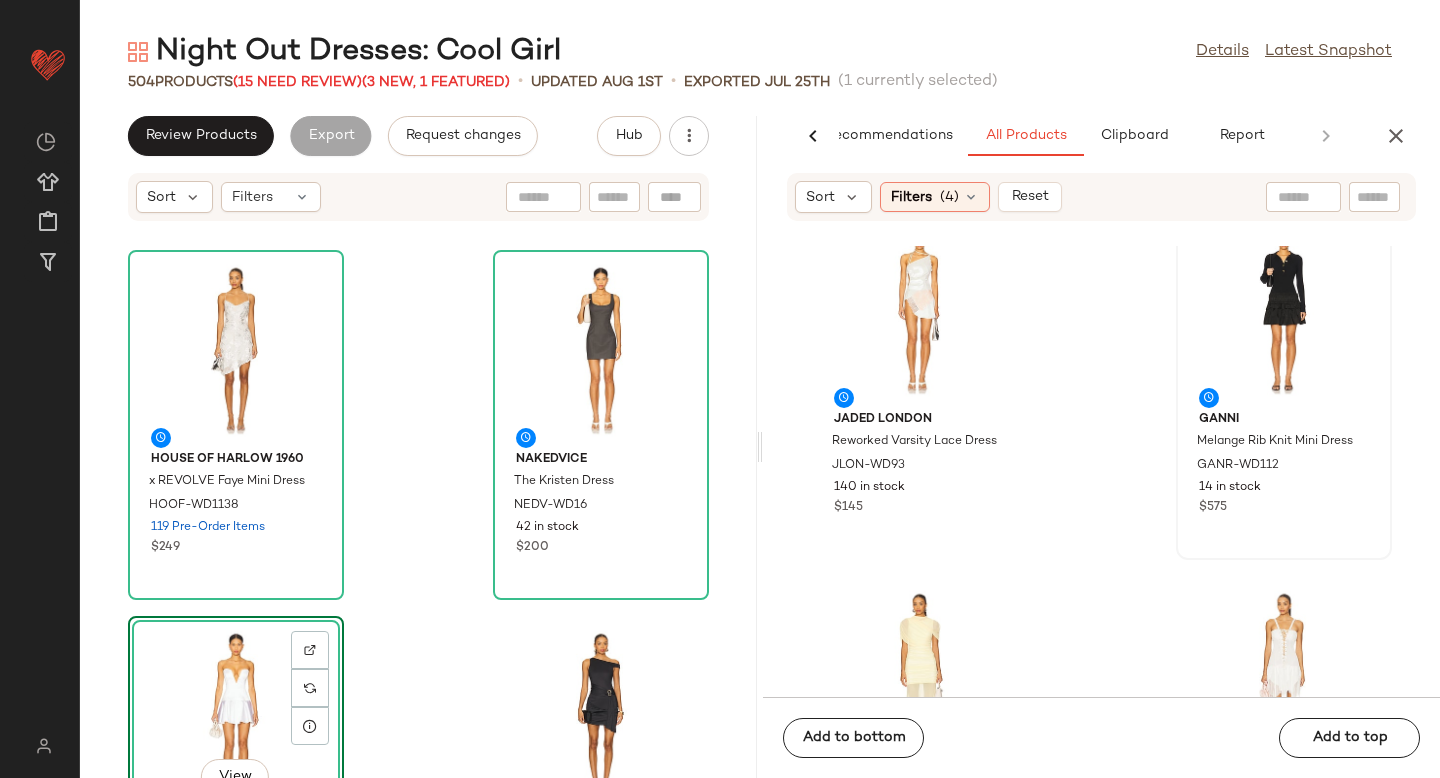 scroll, scrollTop: 5396, scrollLeft: 0, axis: vertical 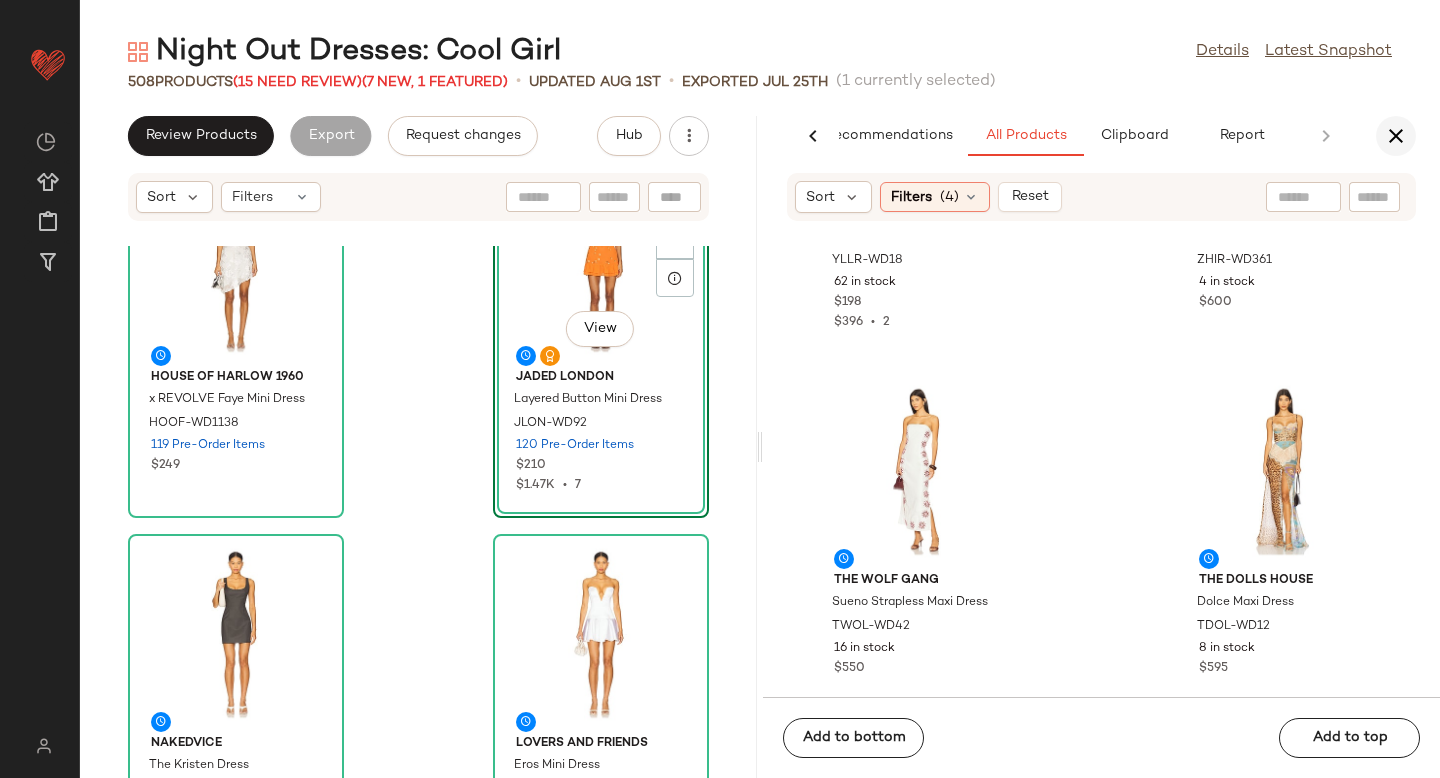 click 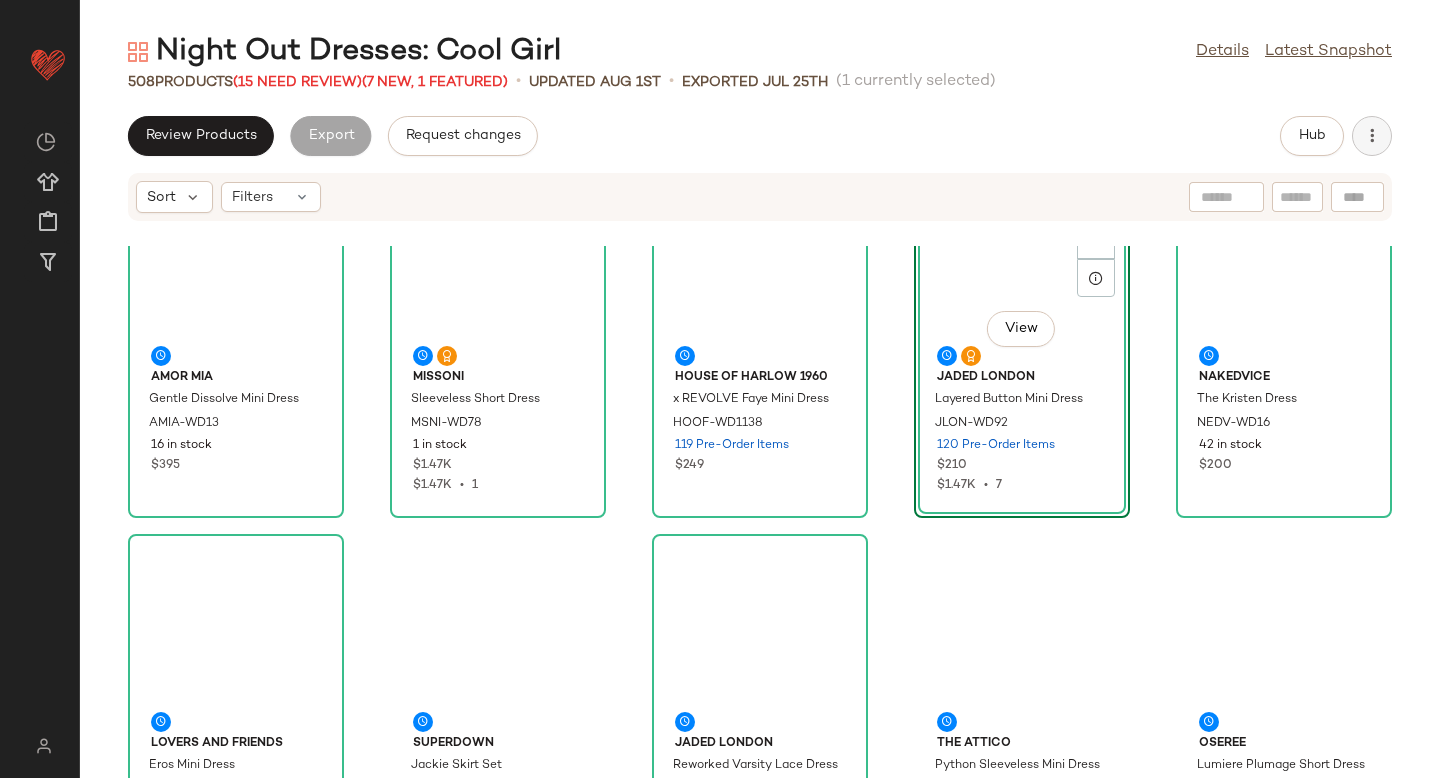 scroll, scrollTop: 0, scrollLeft: 0, axis: both 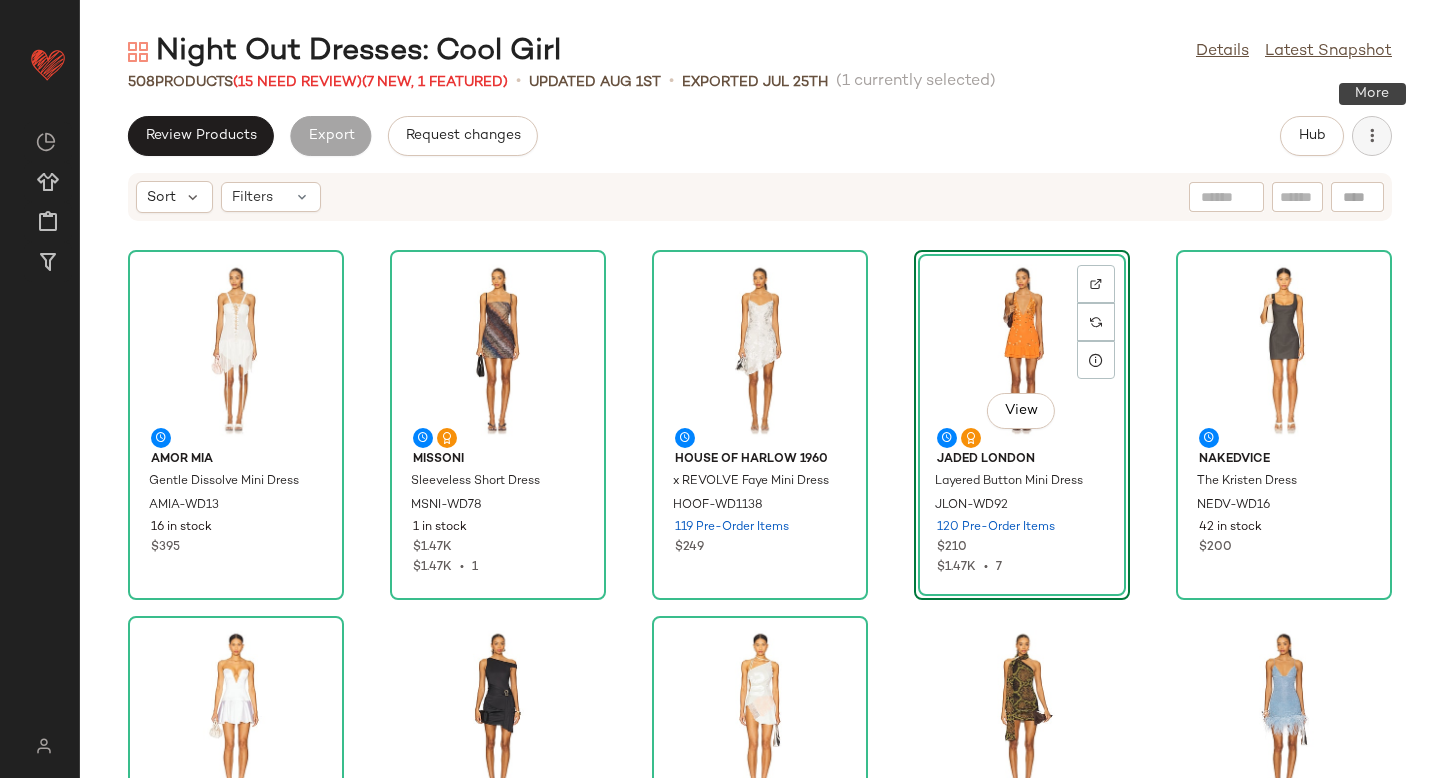 click 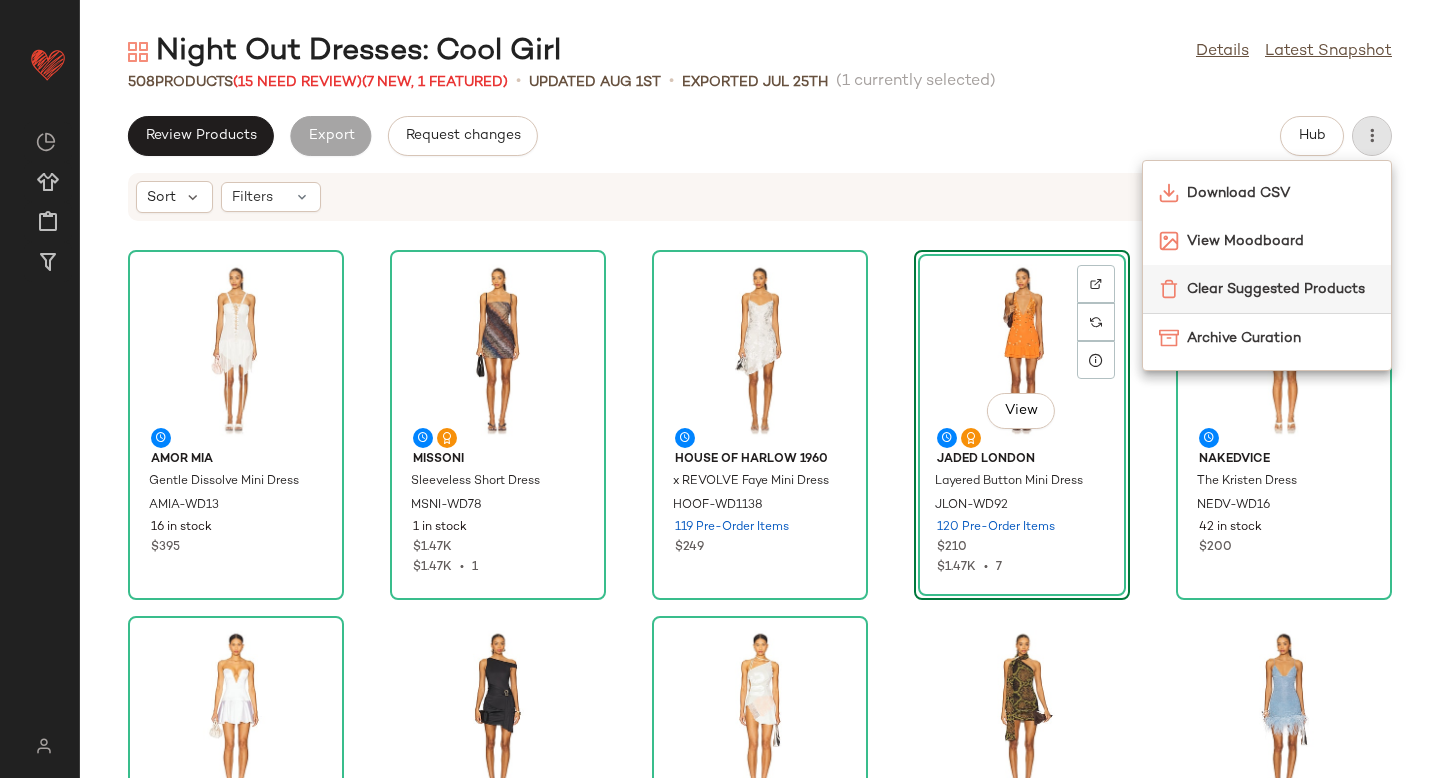 click on "Clear Suggested Products" at bounding box center (1281, 289) 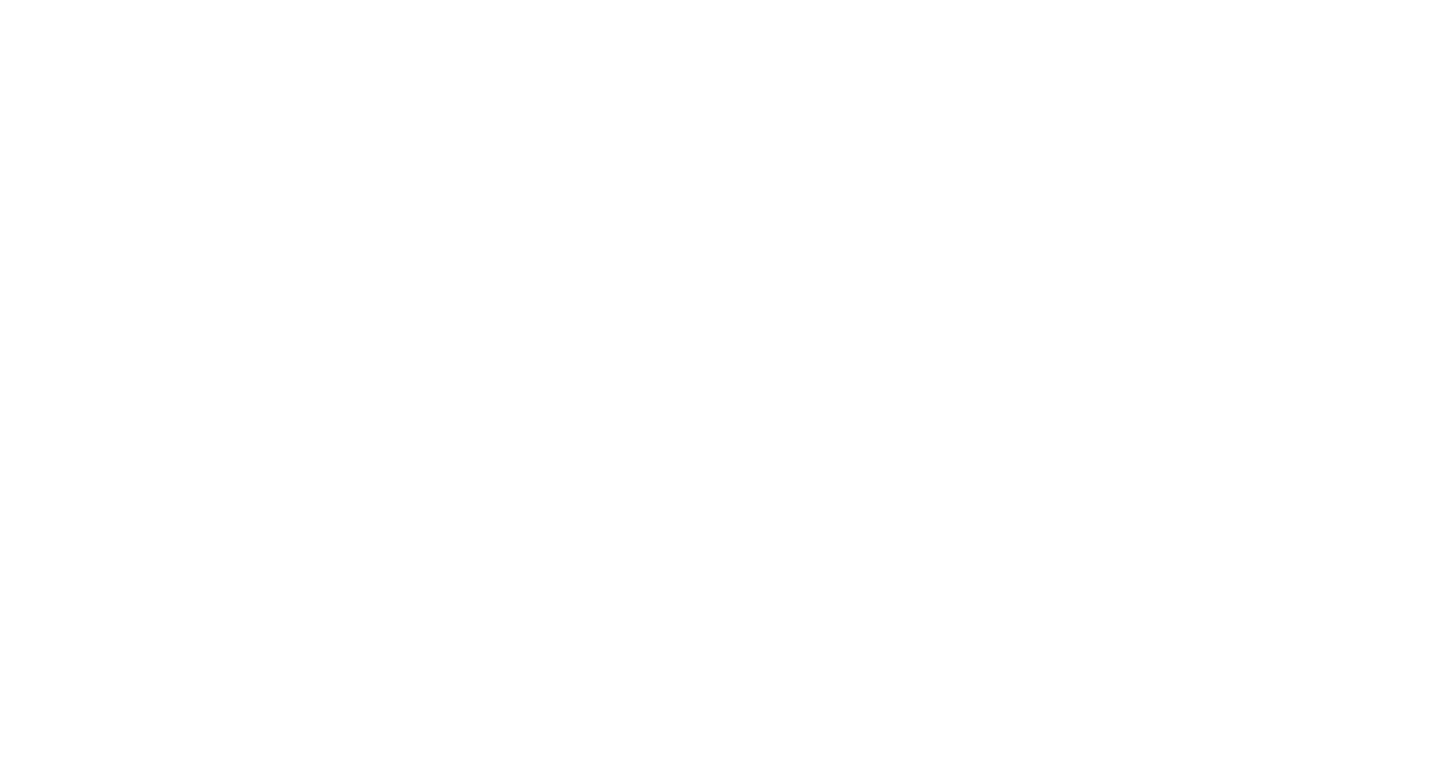 scroll, scrollTop: 0, scrollLeft: 0, axis: both 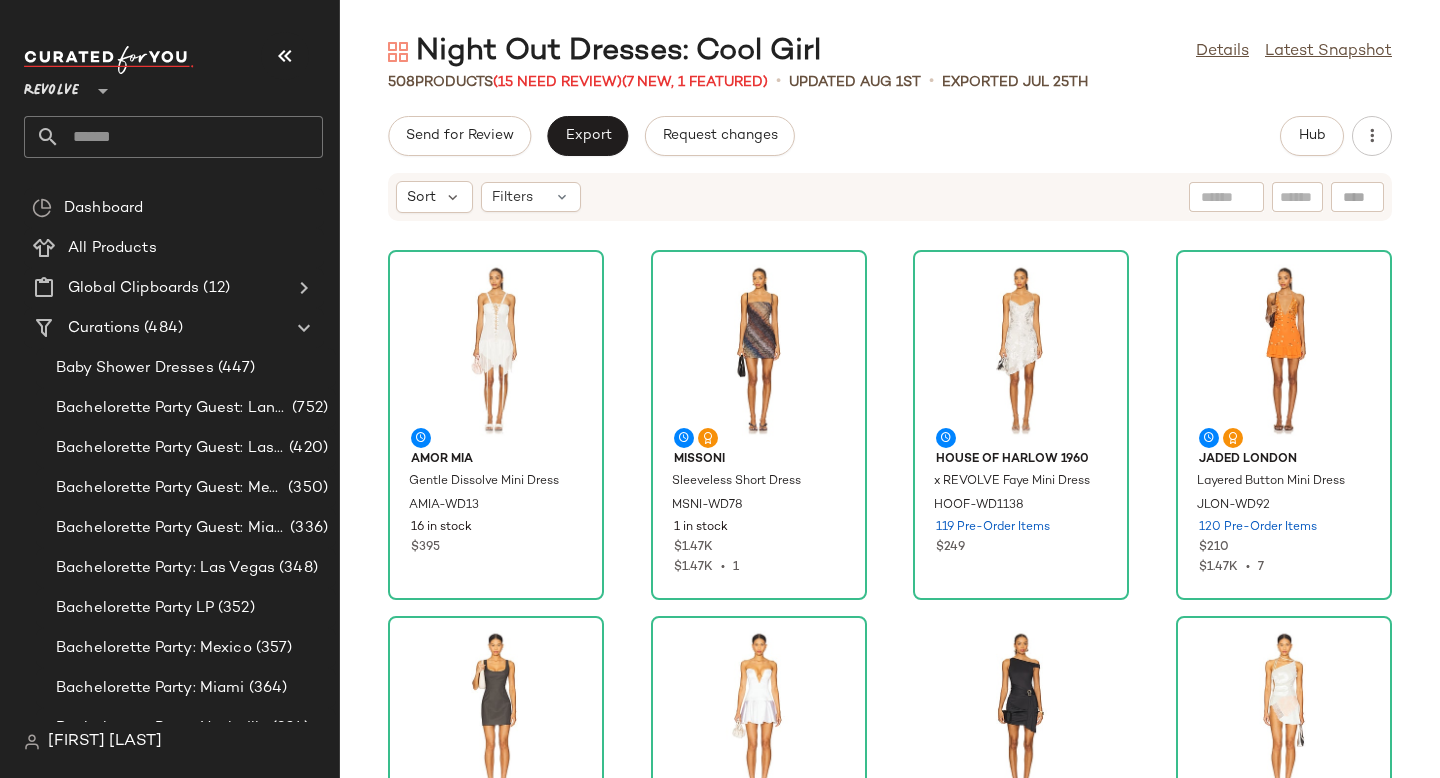 click on "Export" at bounding box center (587, 136) 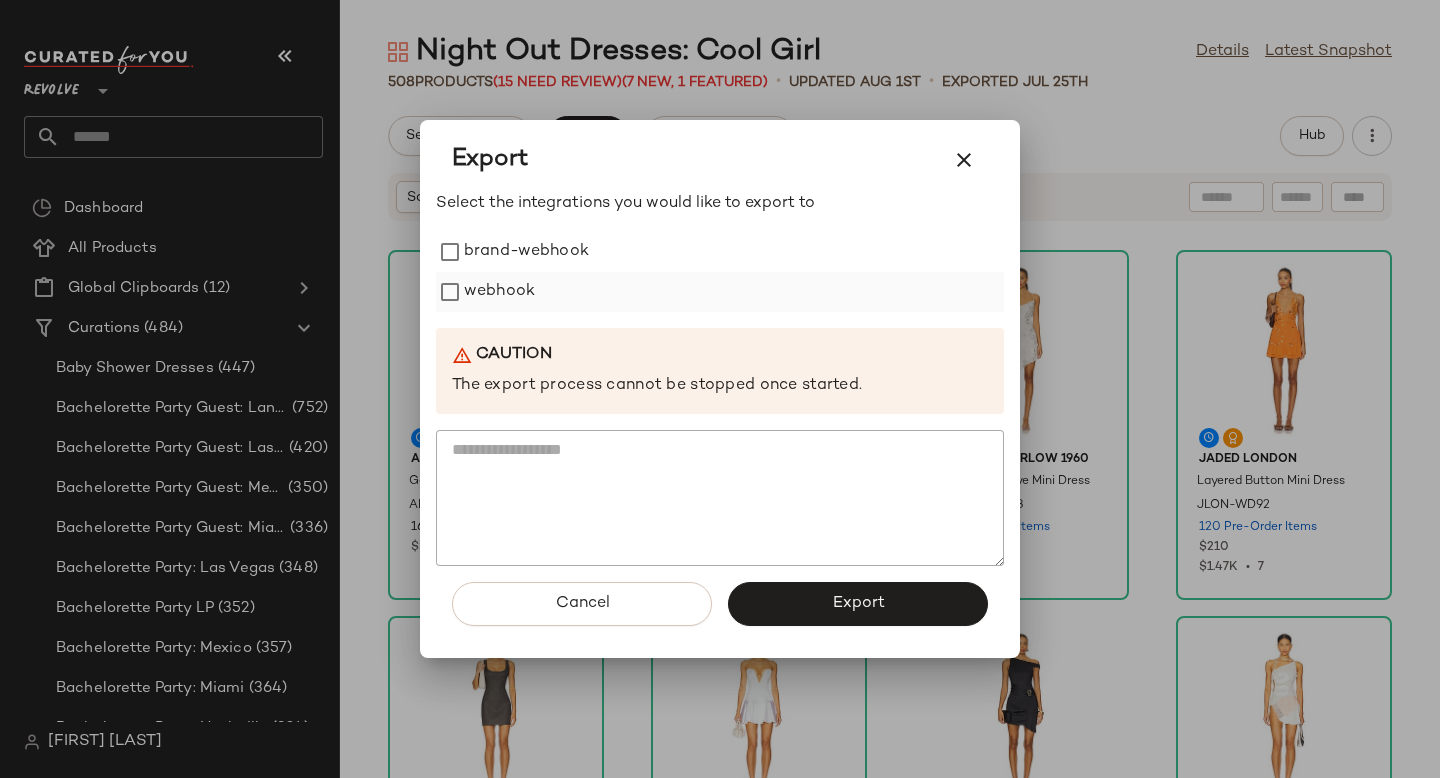 click on "webhook" at bounding box center [499, 292] 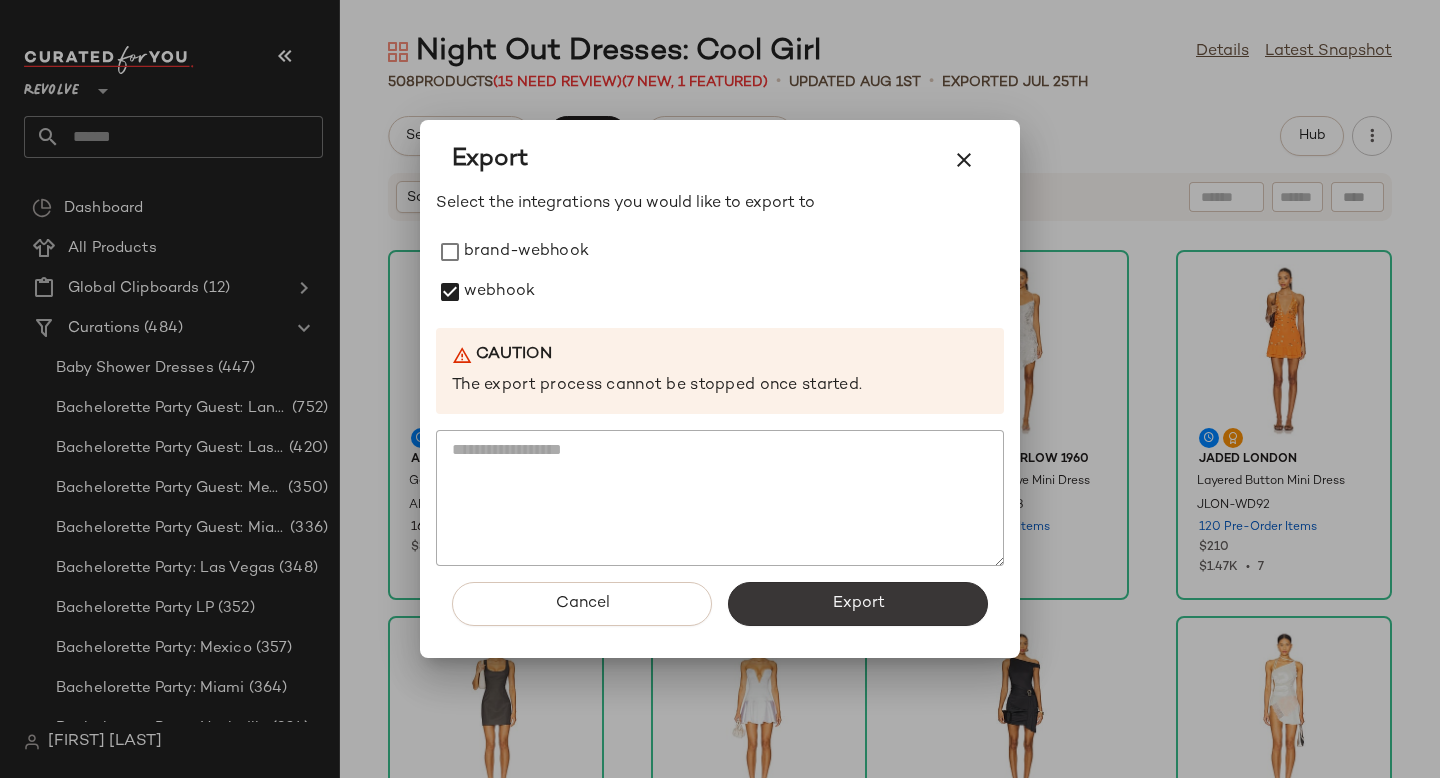 click on "Export" at bounding box center (858, 604) 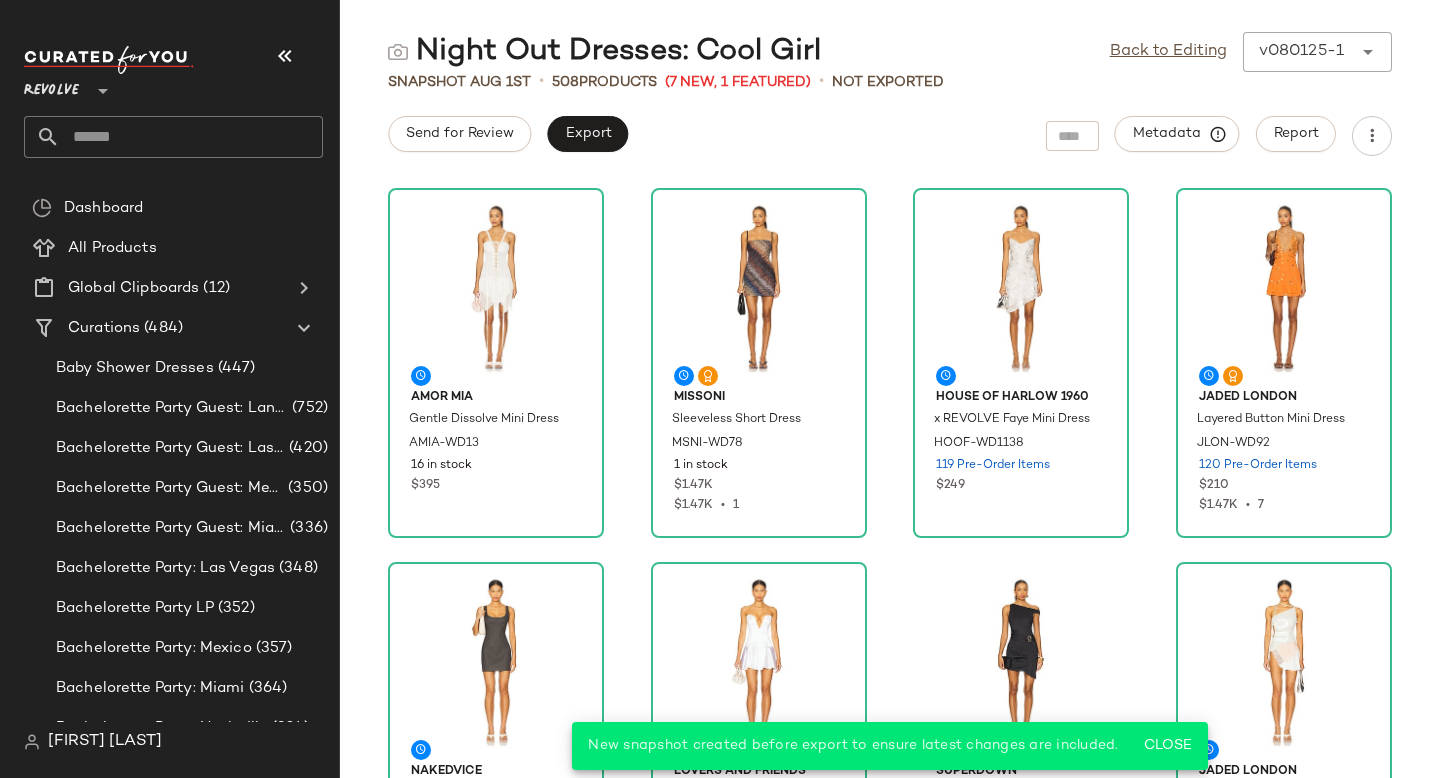 click 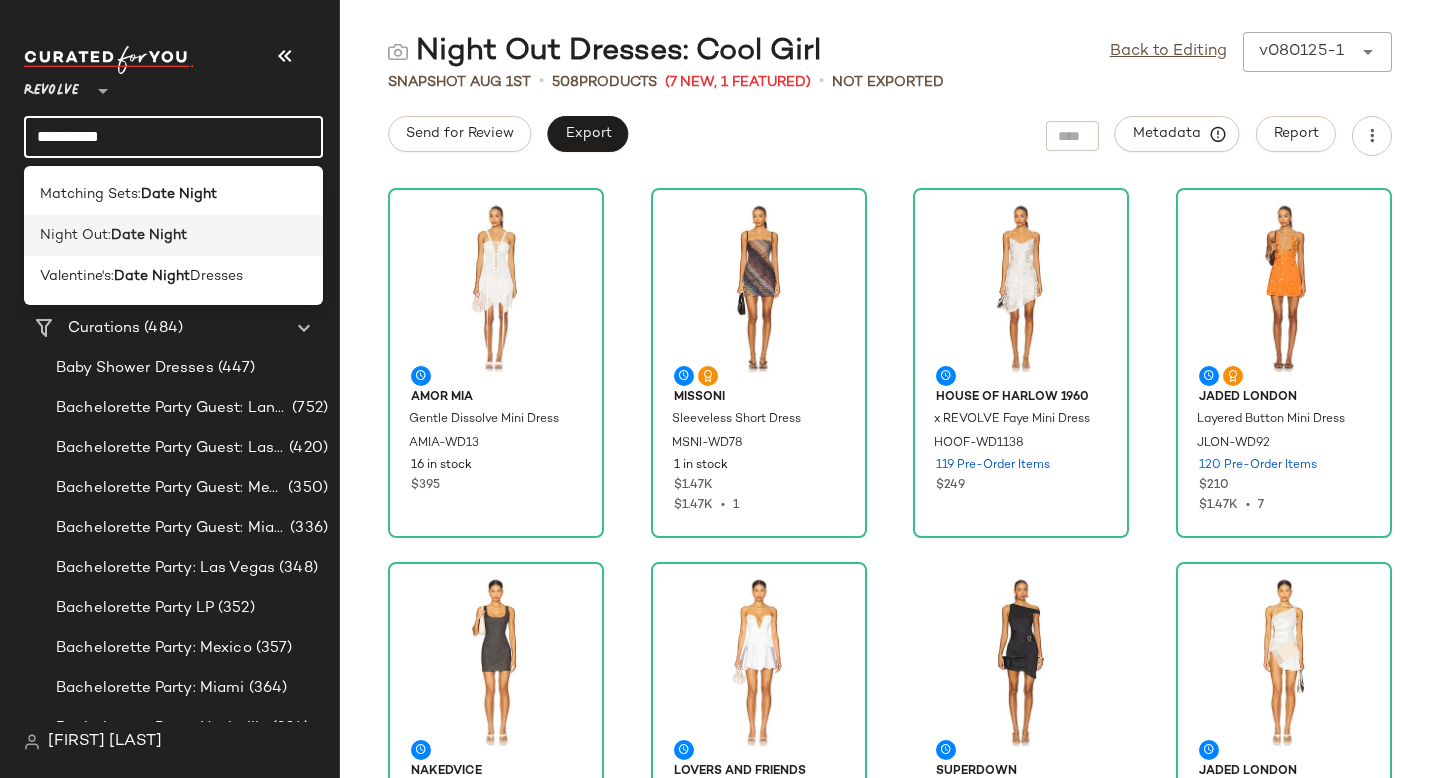 click on "Date Night" at bounding box center (149, 235) 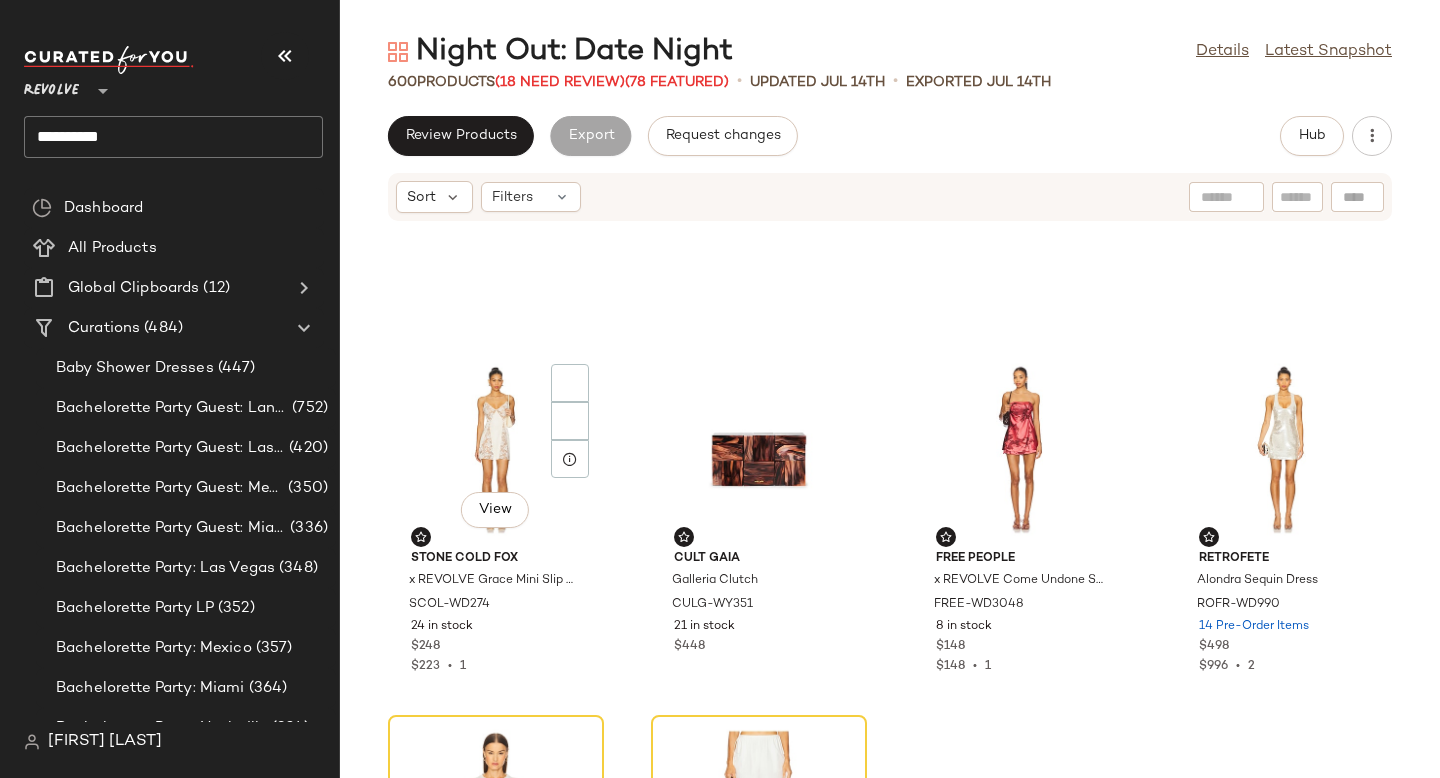 scroll, scrollTop: 1005, scrollLeft: 0, axis: vertical 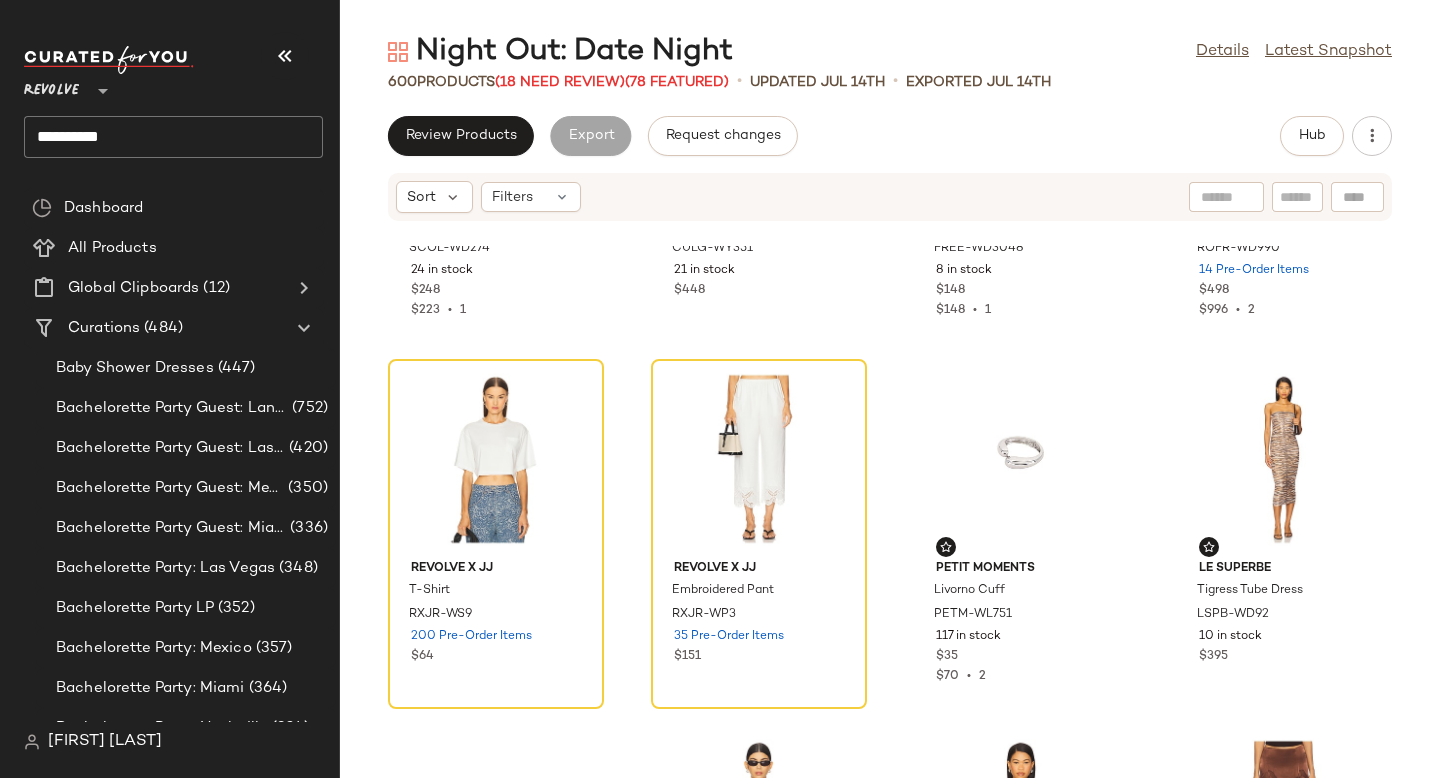 click on "**********" 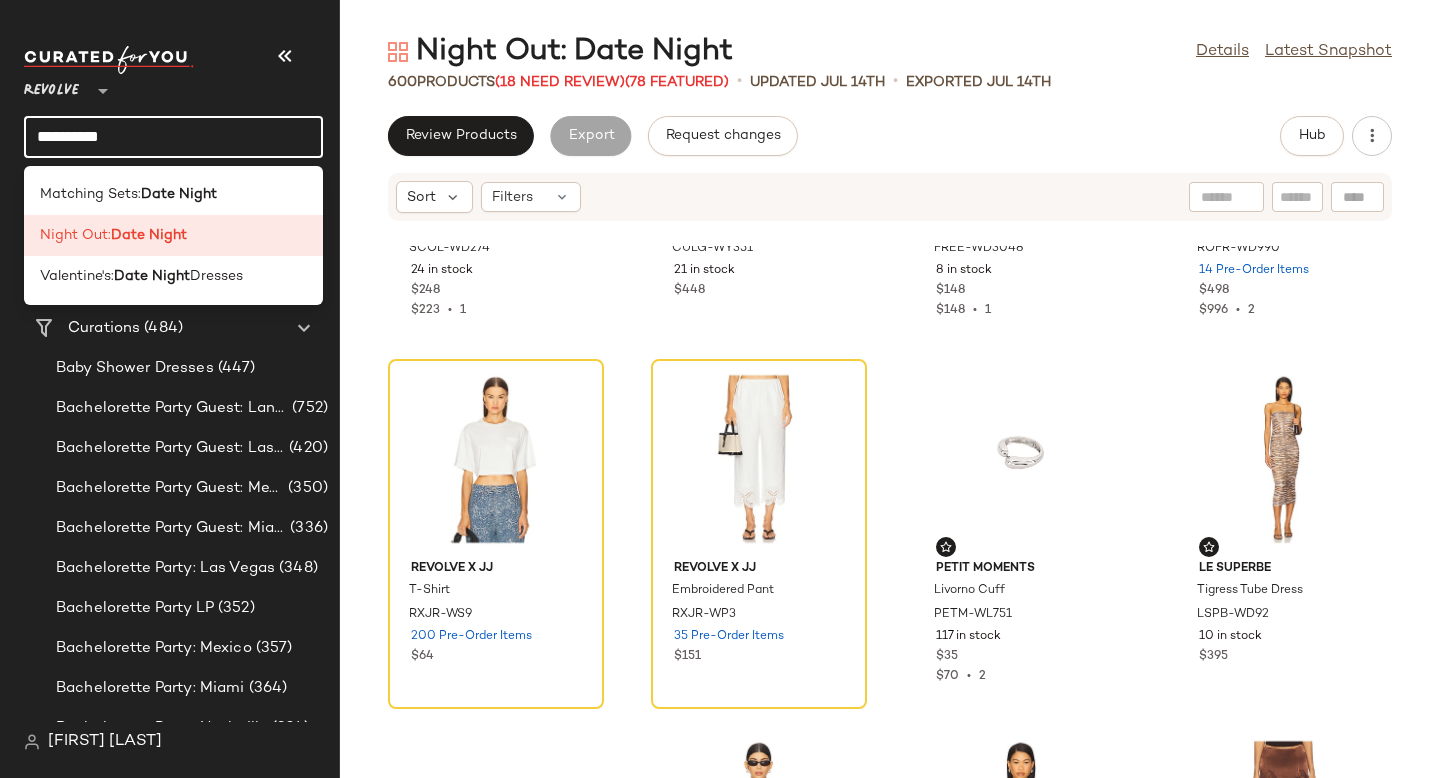 click on "**********" 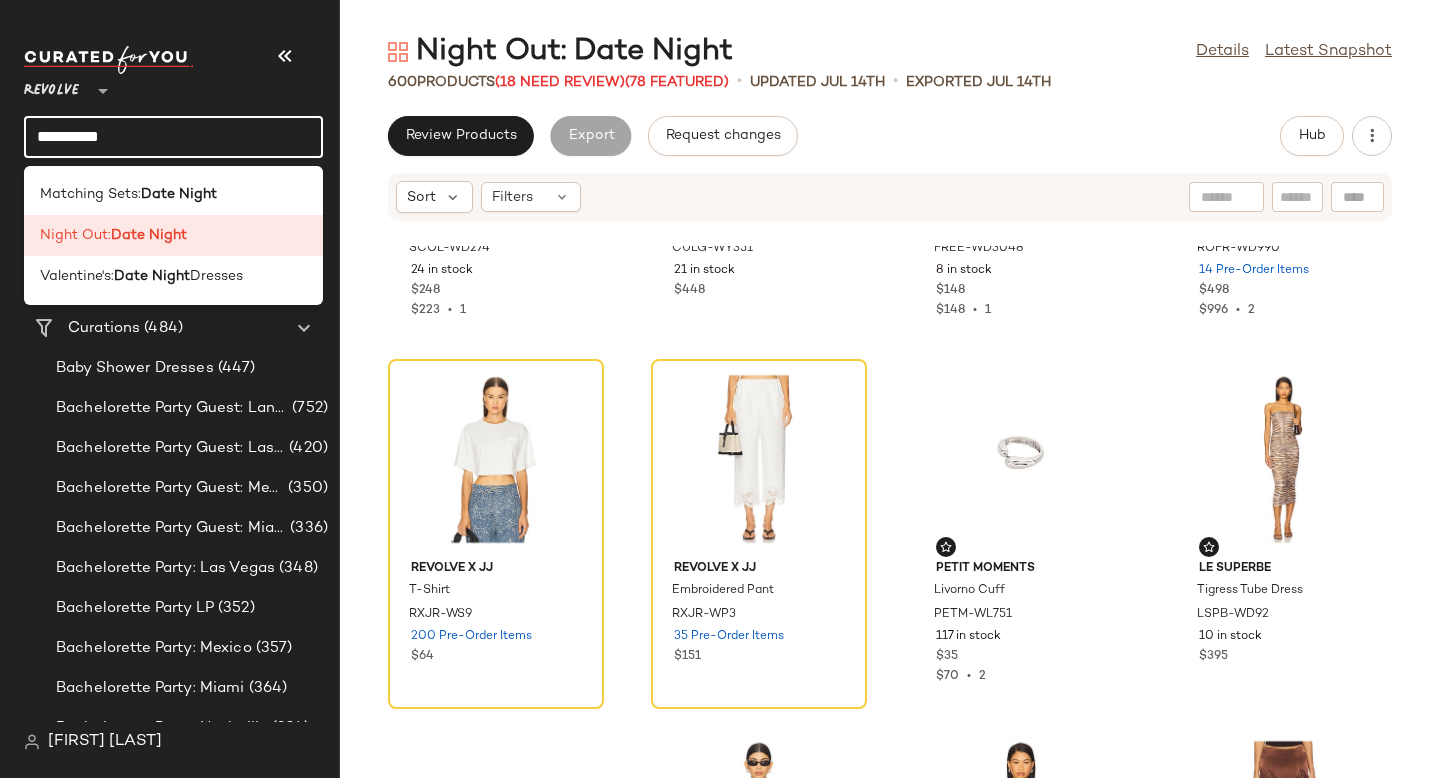 click on "**********" 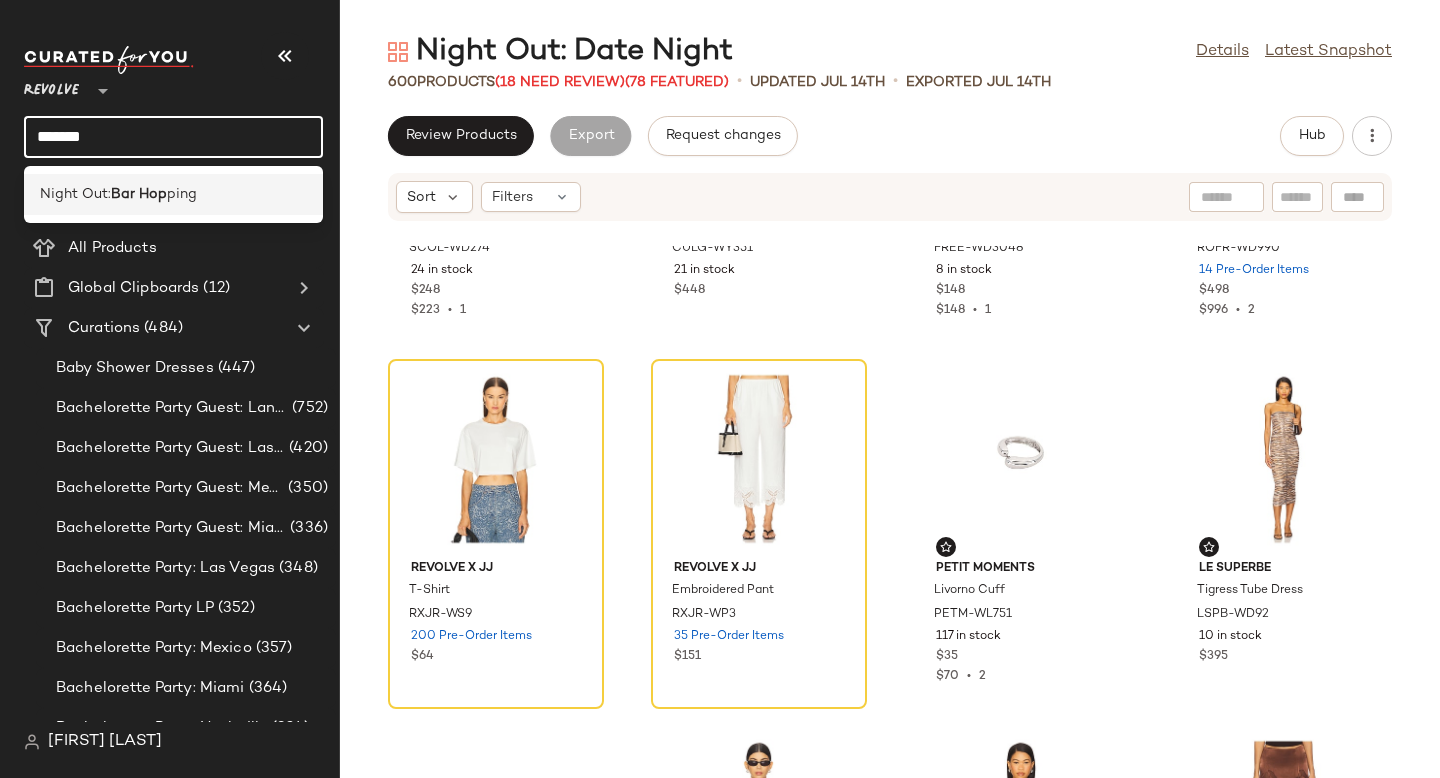 click on "Night Out:  Bar Hop ping" 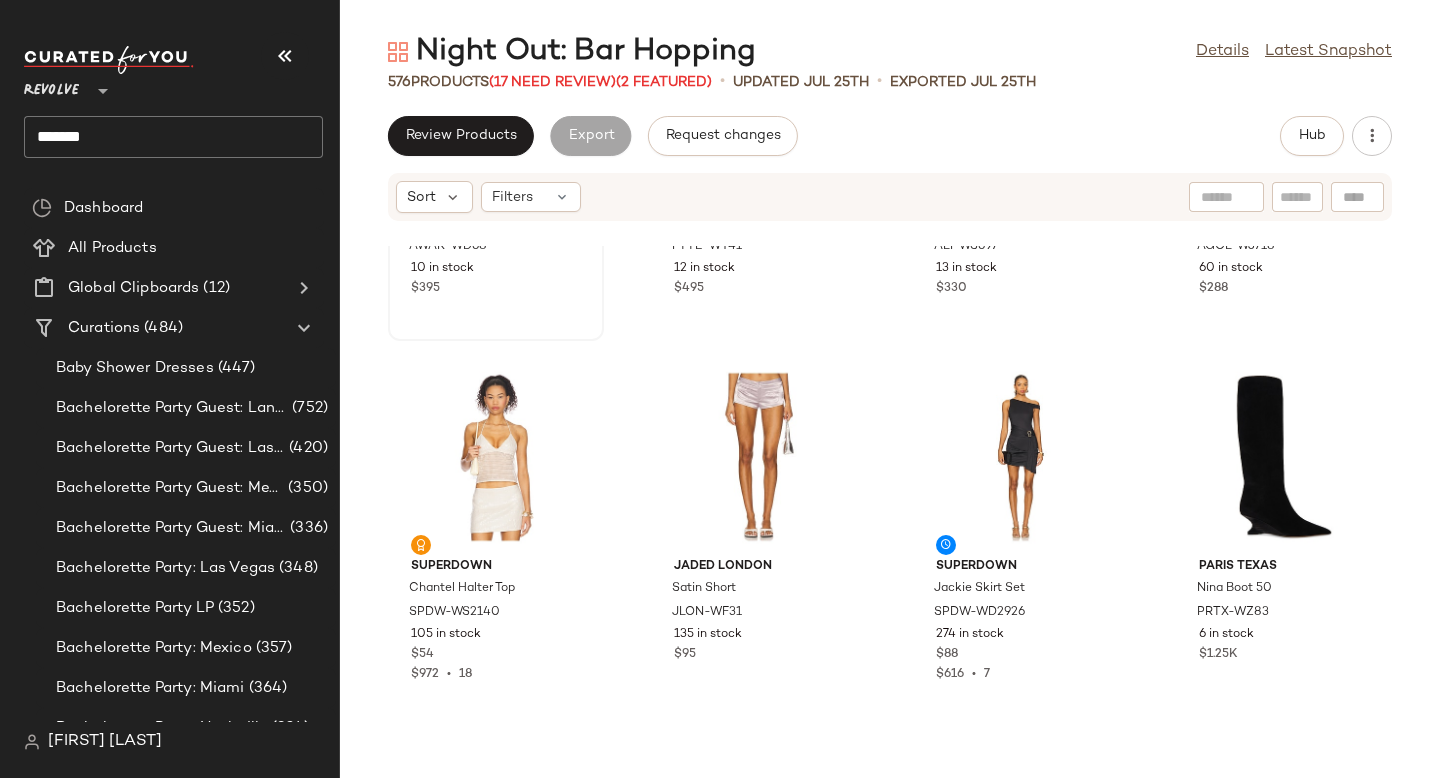 scroll, scrollTop: 264, scrollLeft: 0, axis: vertical 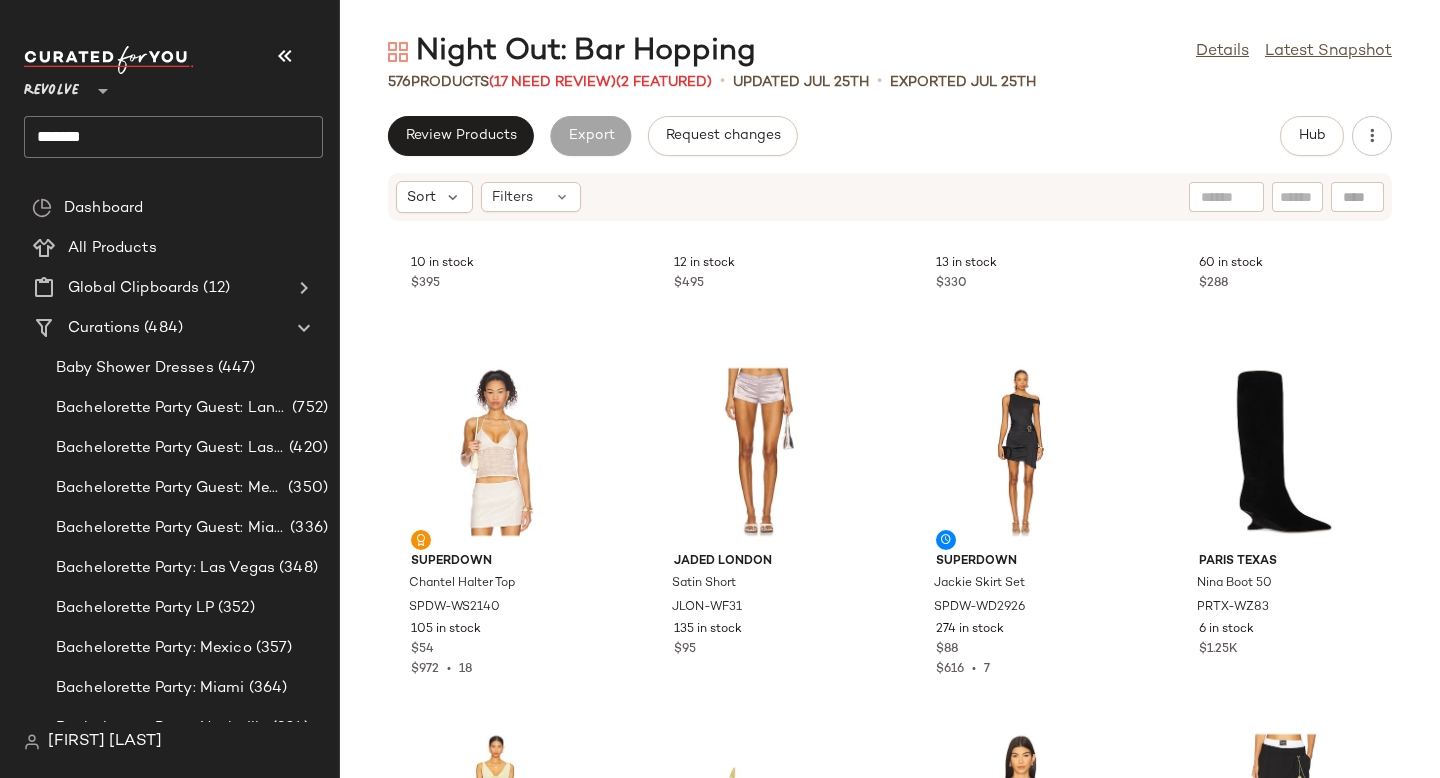 click on "*******" 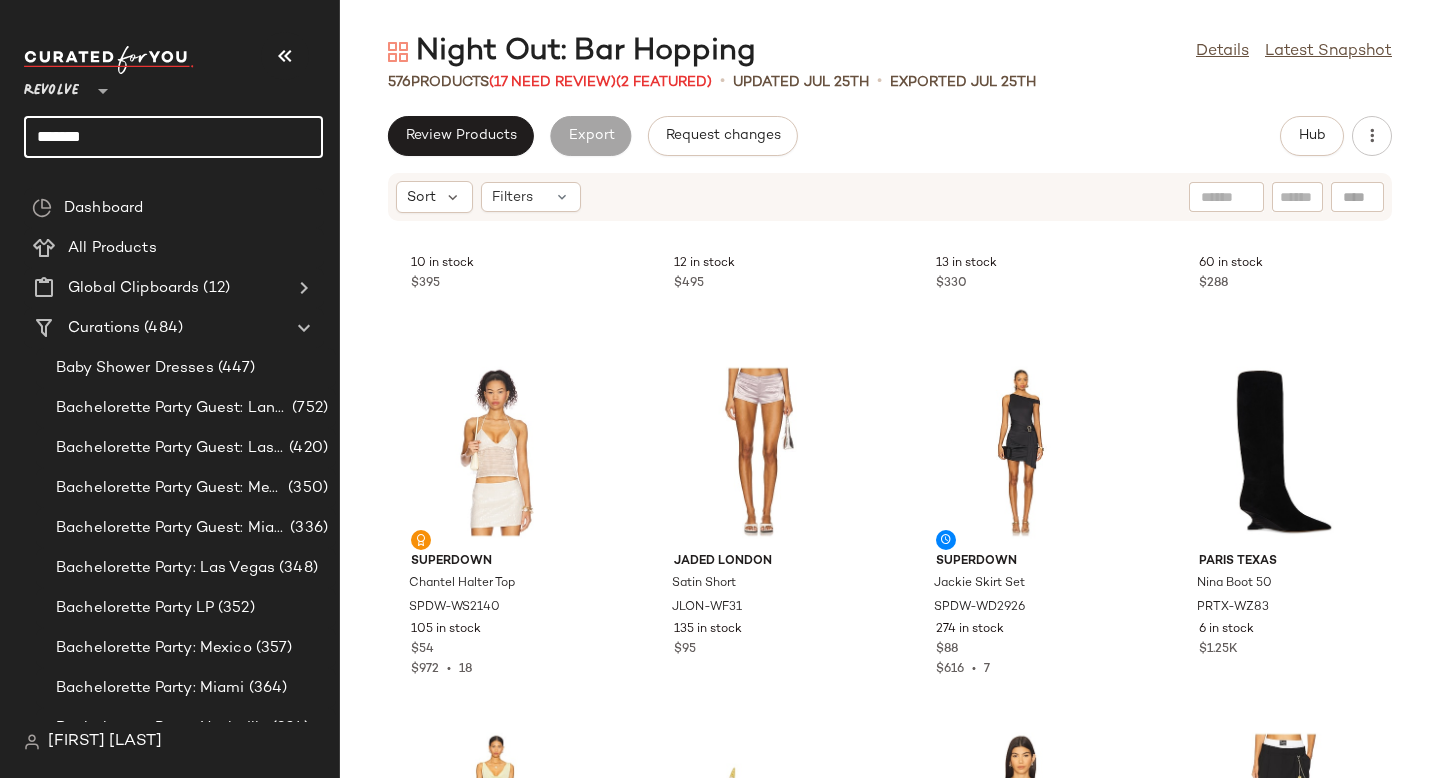 click on "*******" 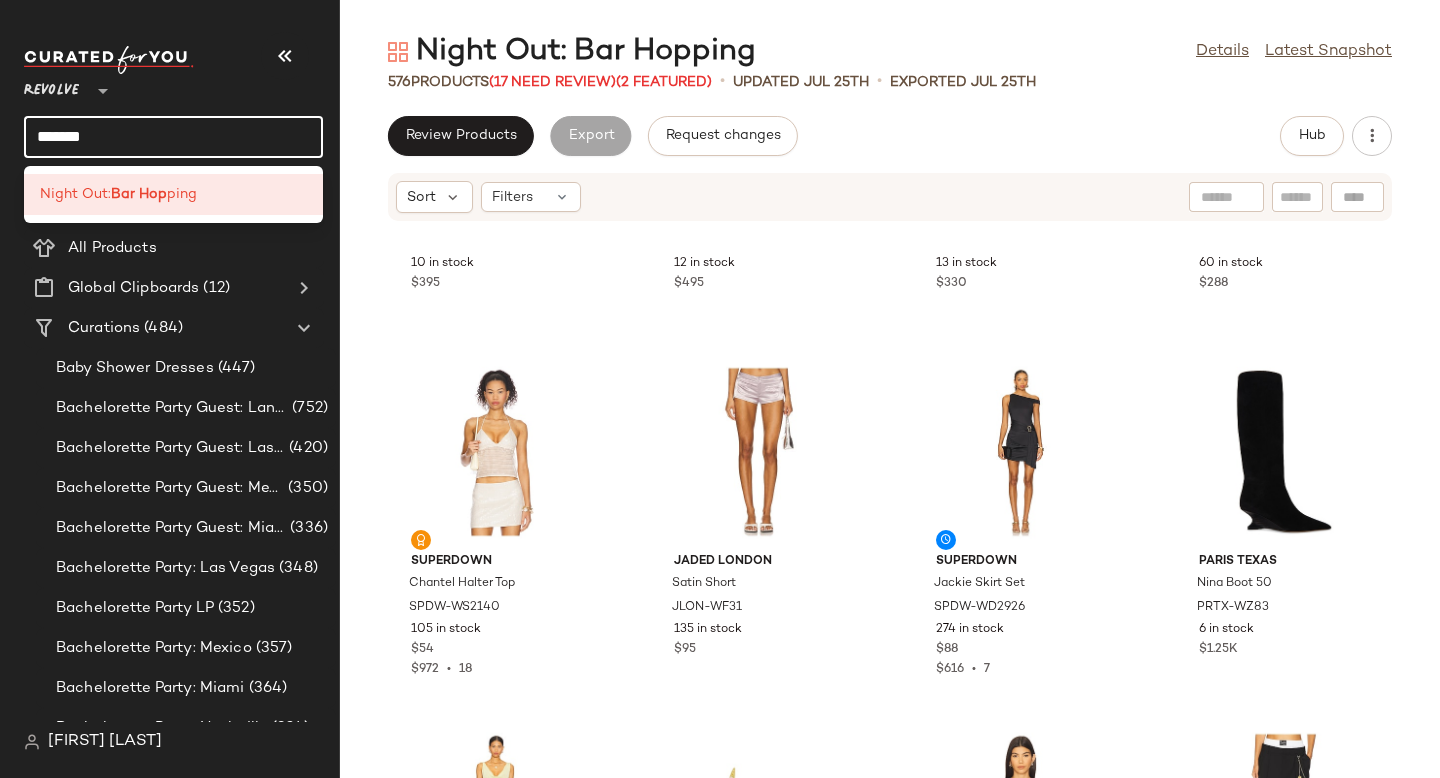 click on "*******" 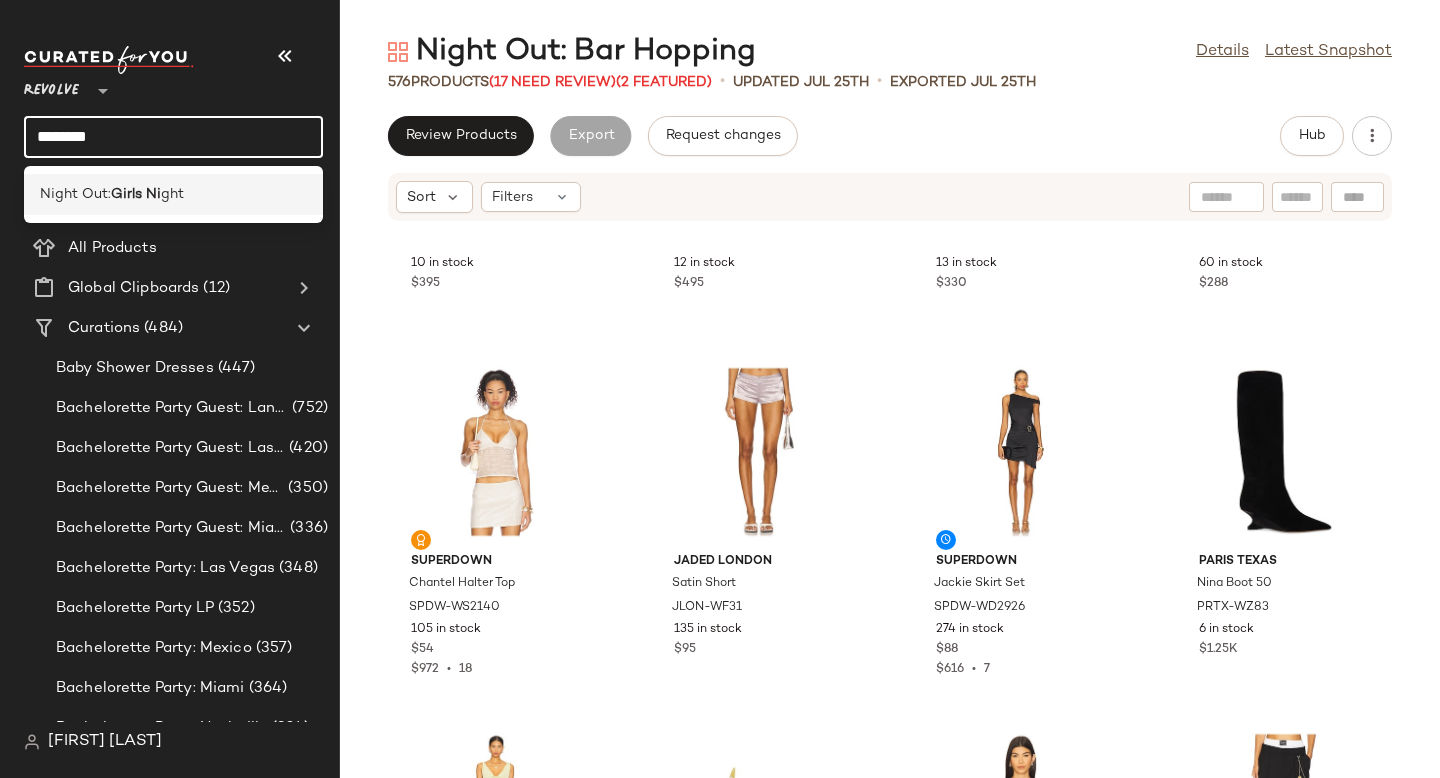 click on "Night Out:  Girls Ni ght" 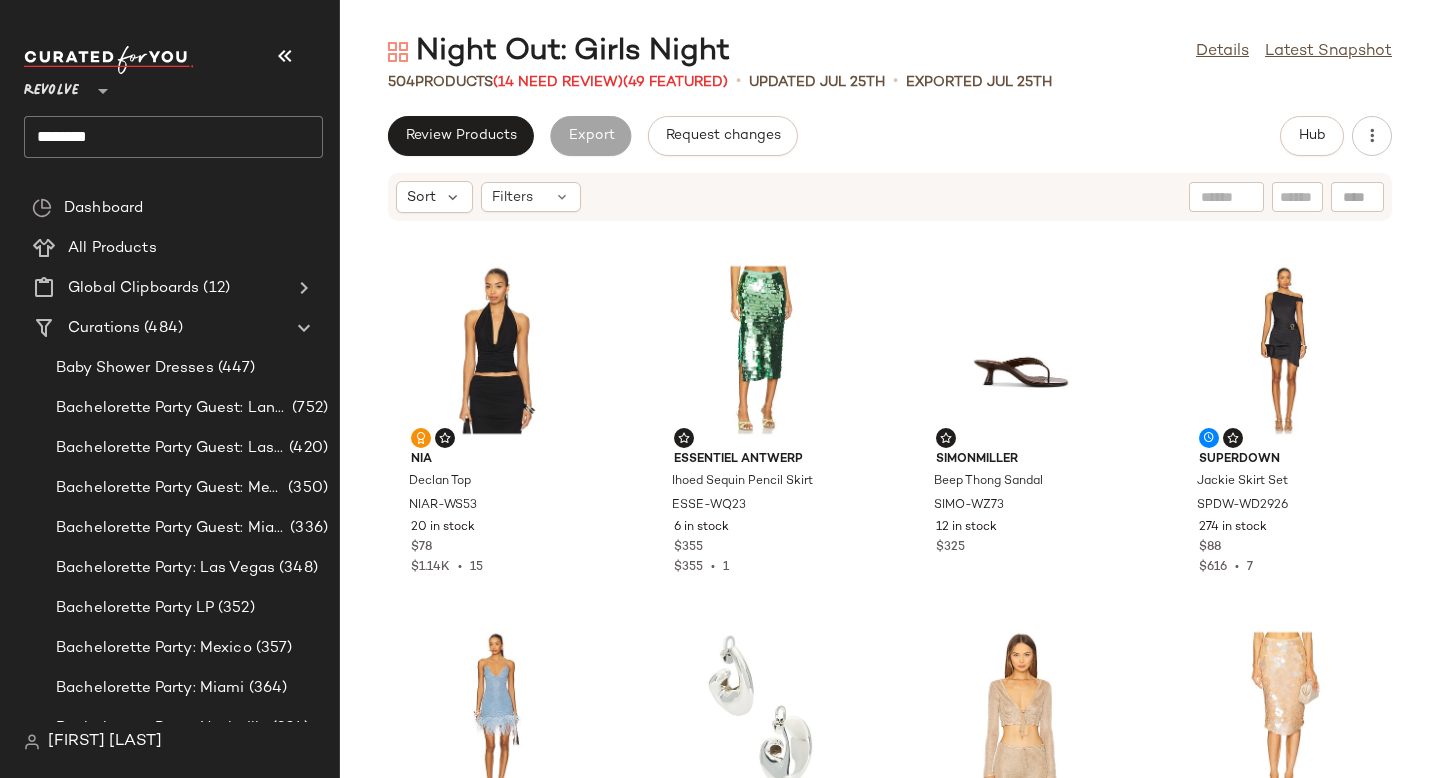 click on "********" 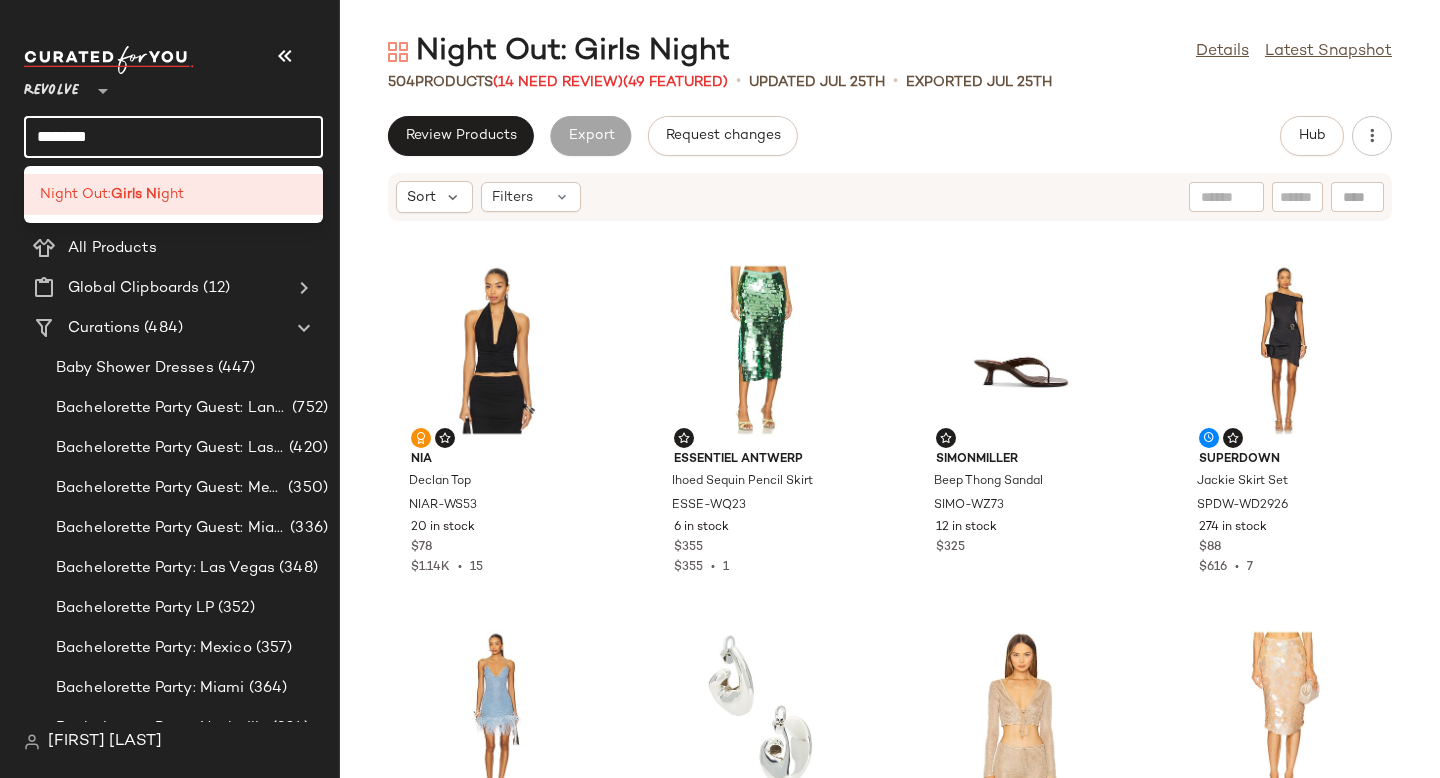 click on "********" 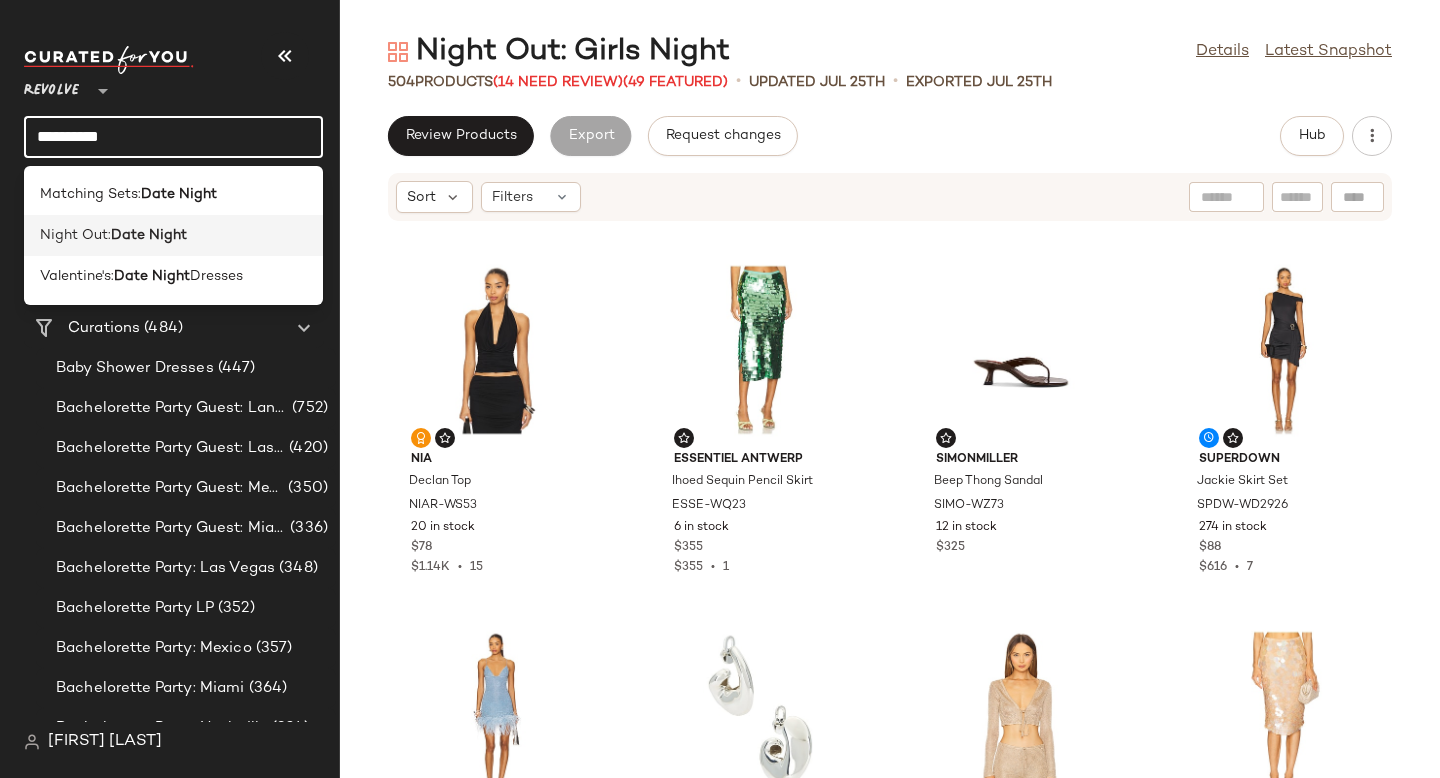 type on "**********" 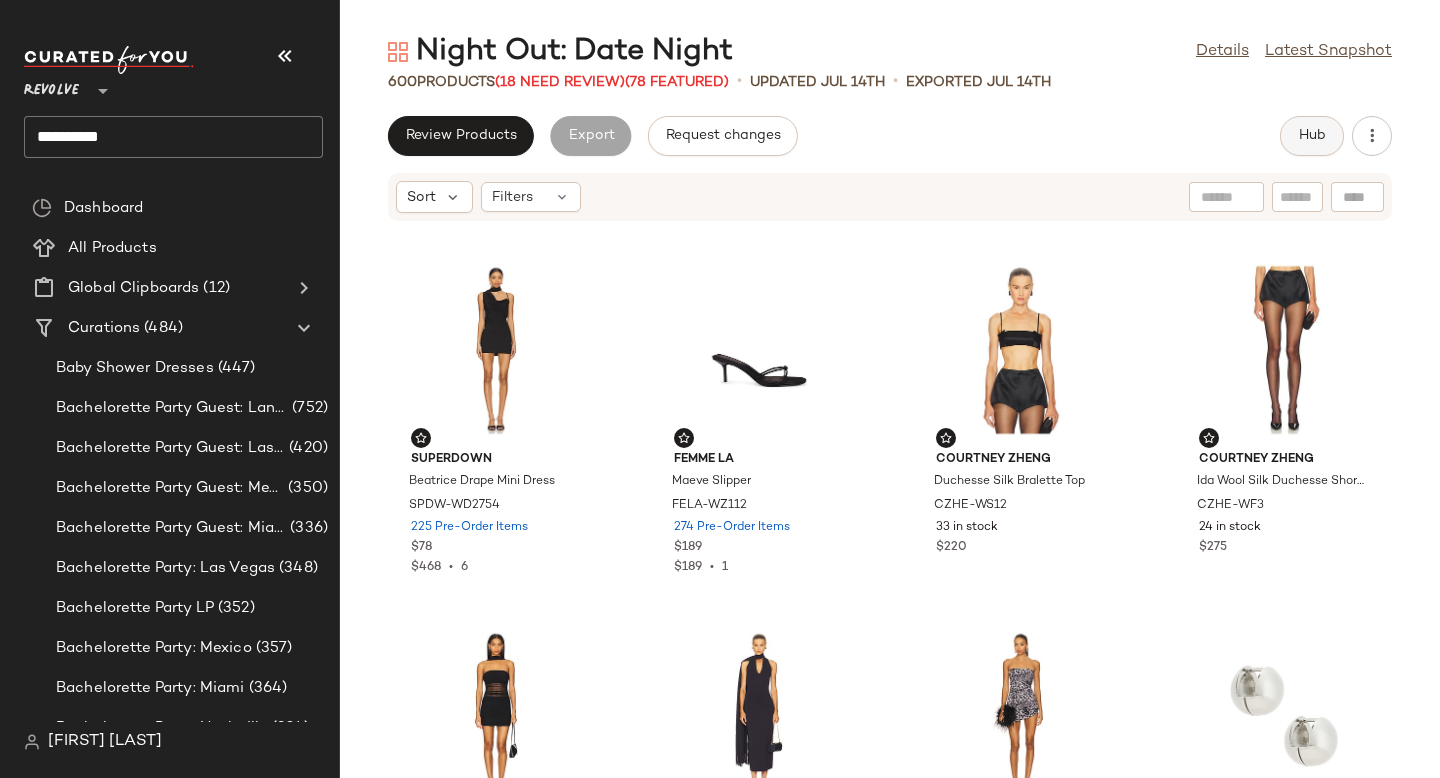 click on "Hub" 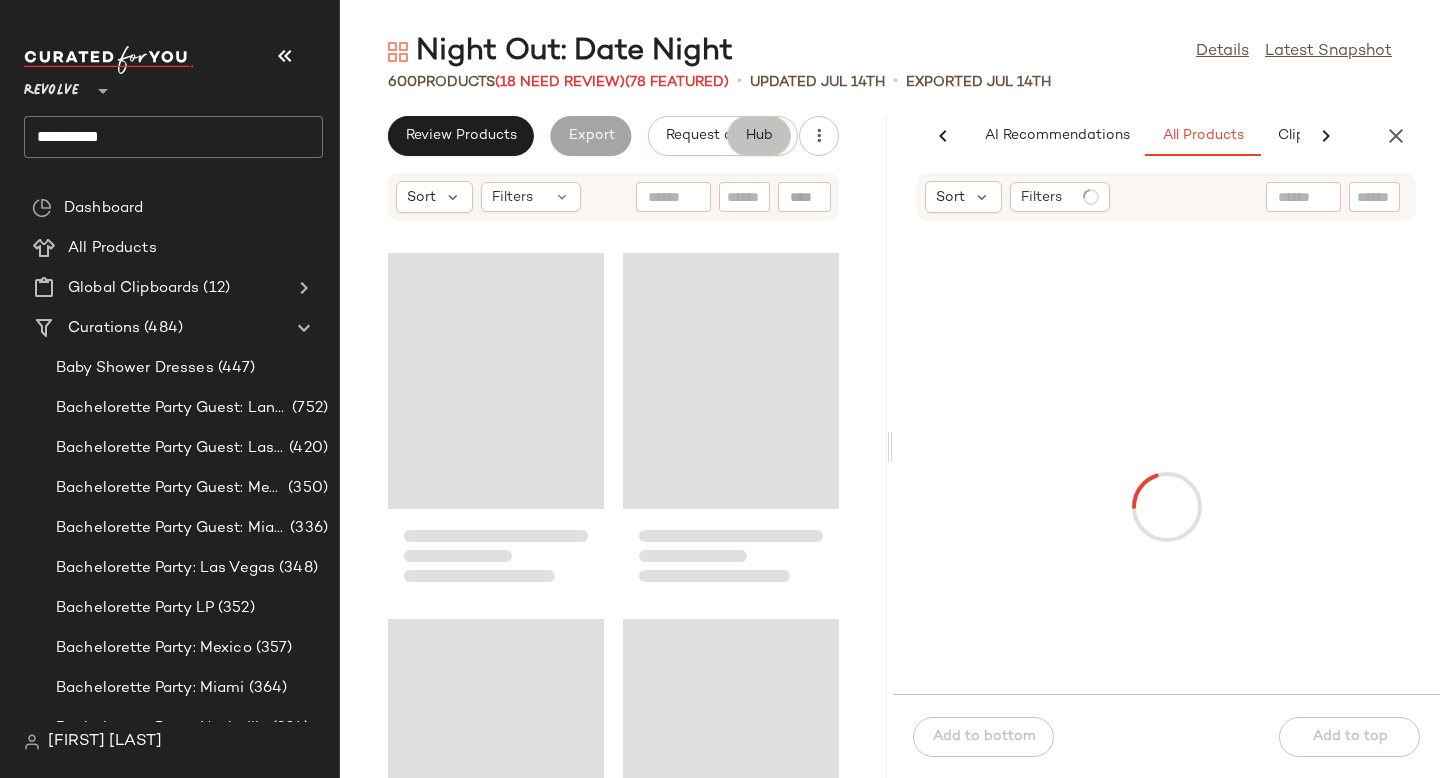 scroll, scrollTop: 0, scrollLeft: 138, axis: horizontal 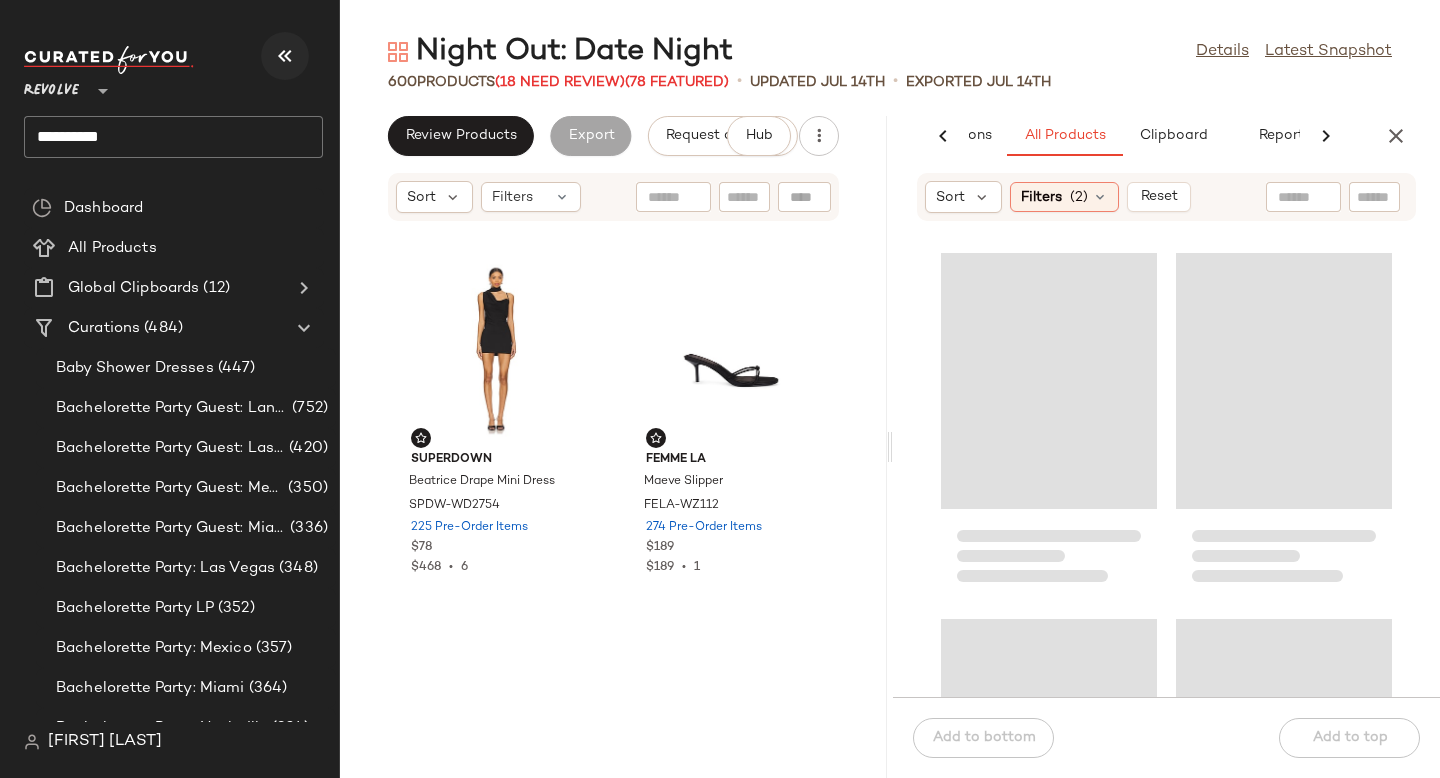 click at bounding box center (285, 56) 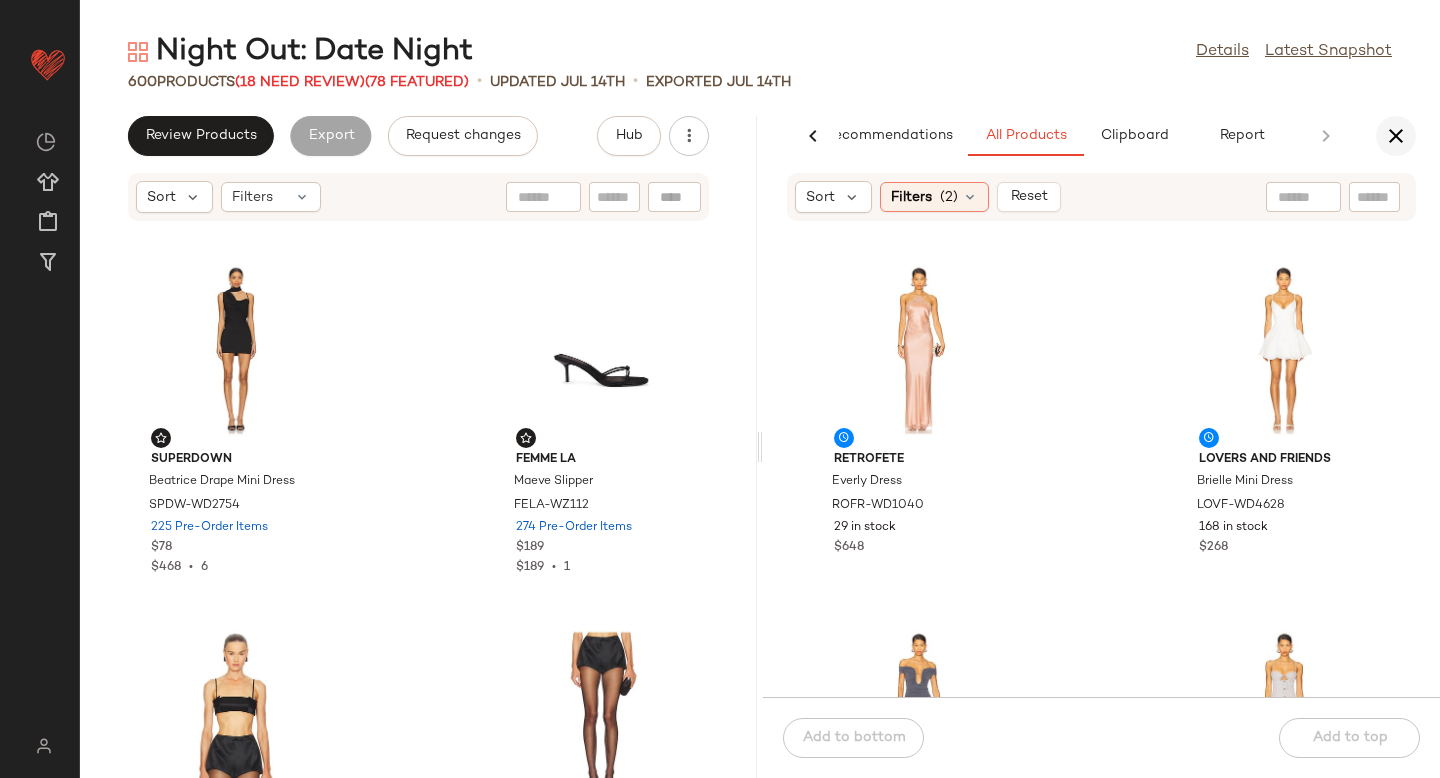 click 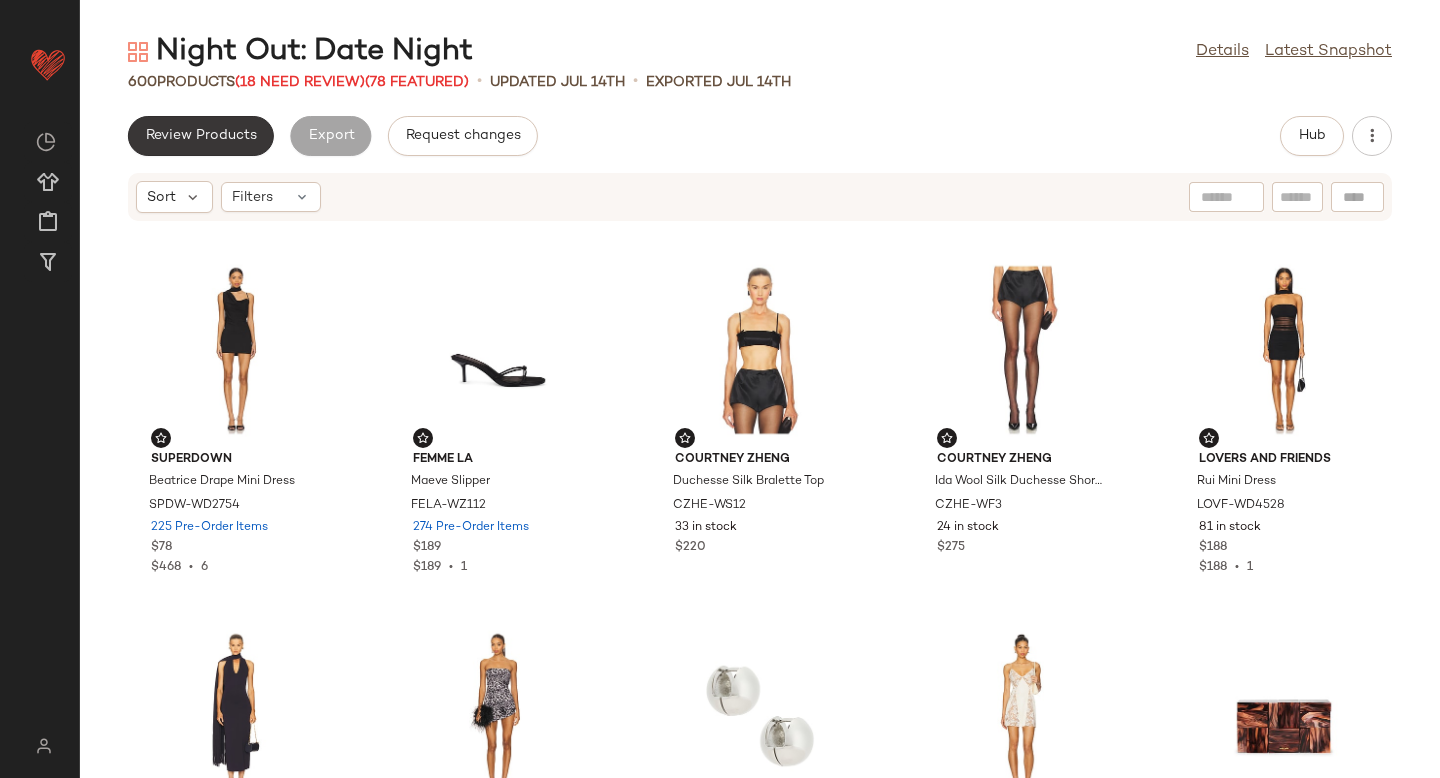 click on "Review Products" 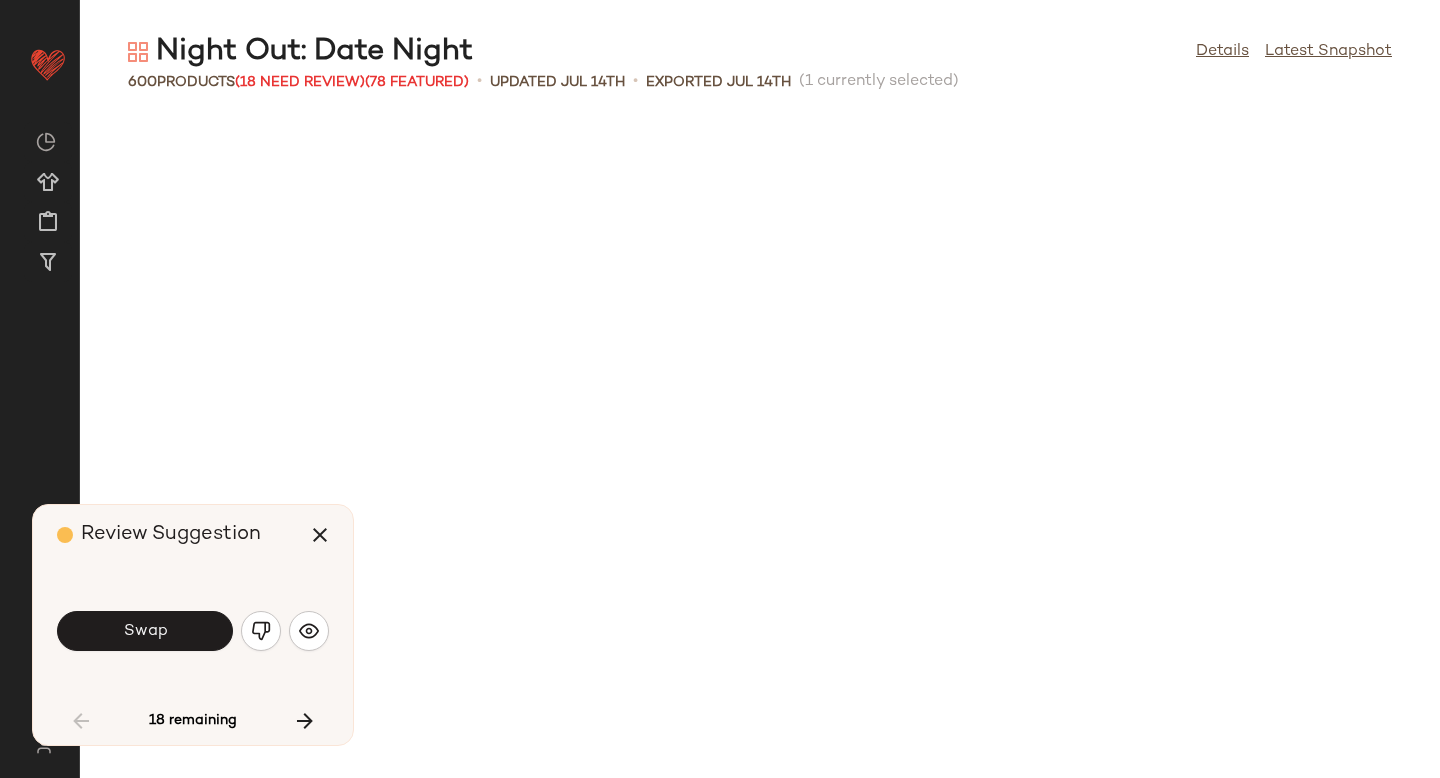 scroll, scrollTop: 748, scrollLeft: 0, axis: vertical 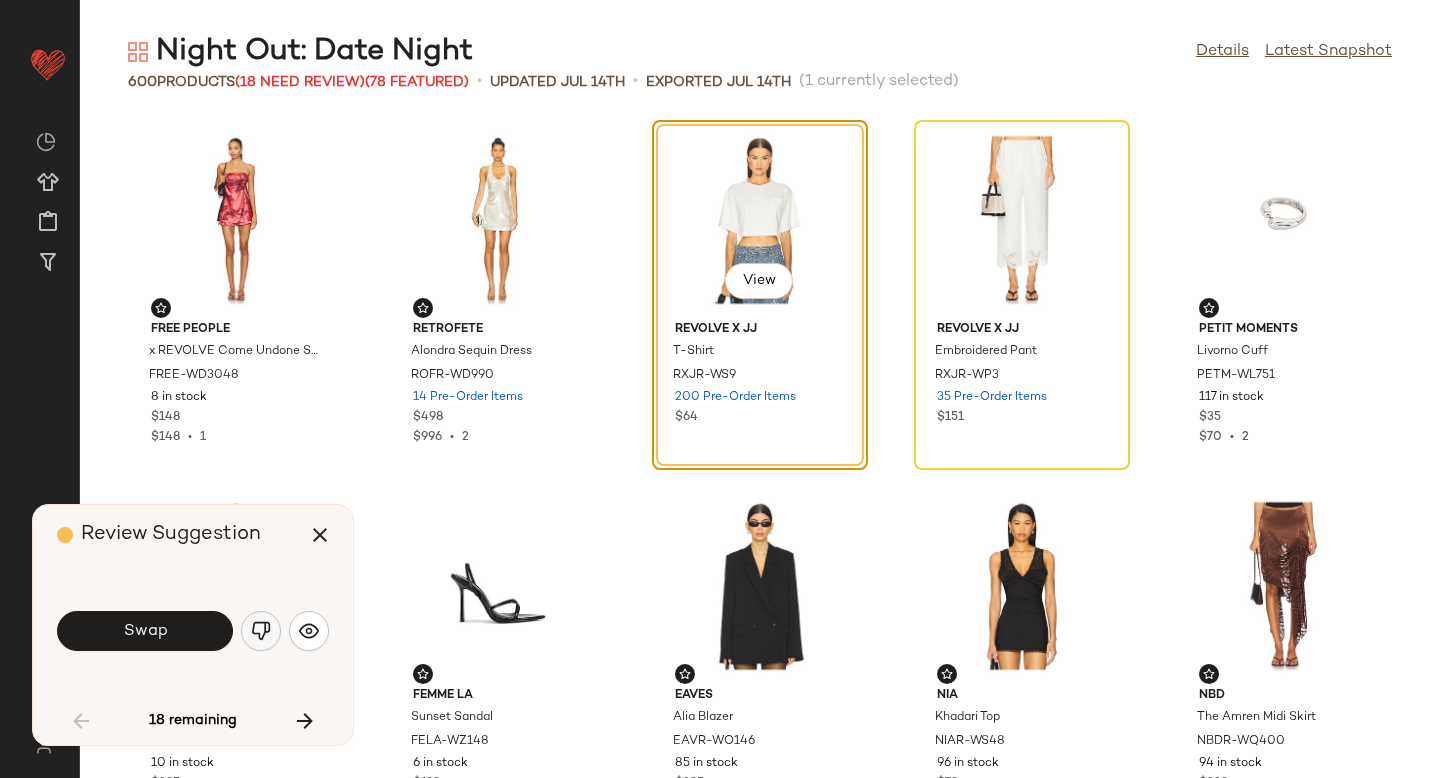 click 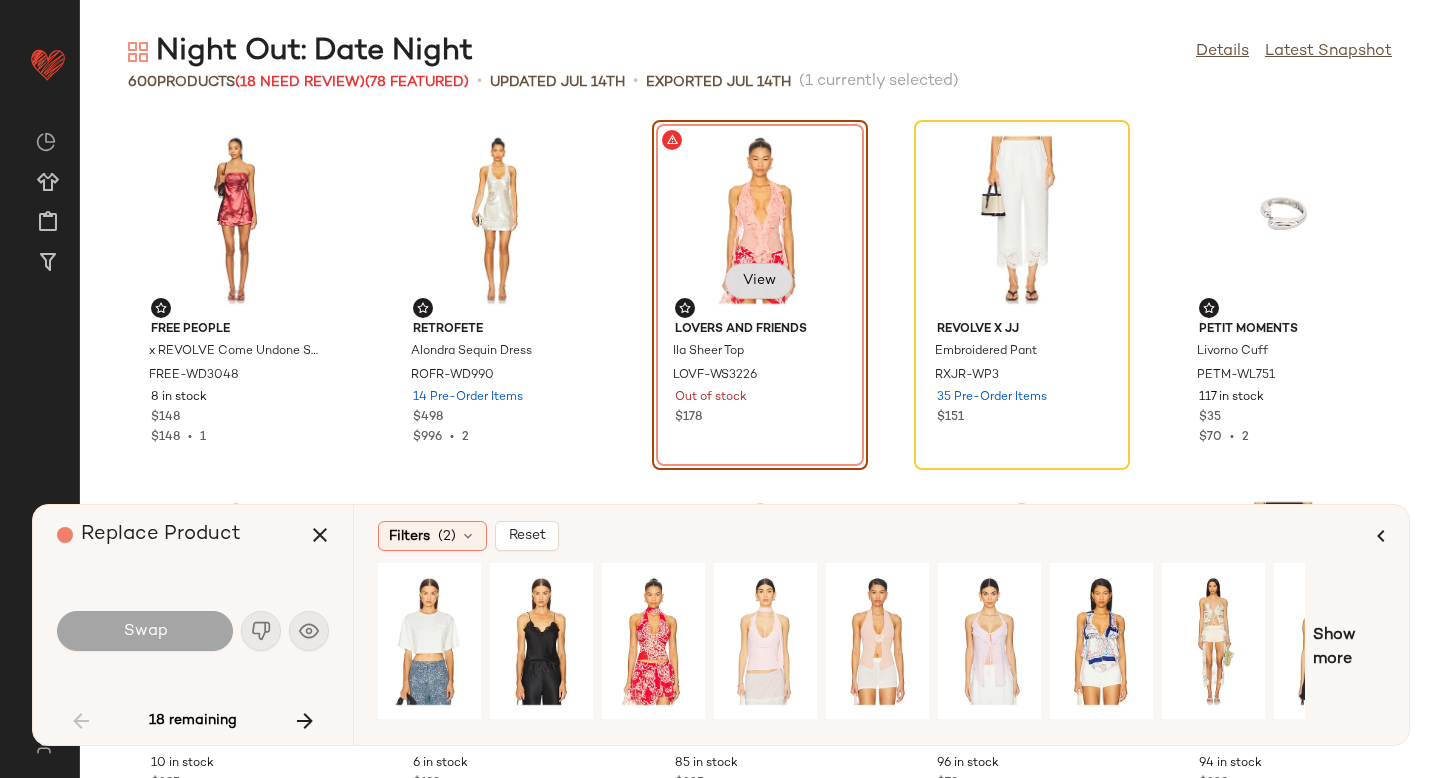 click on "View" 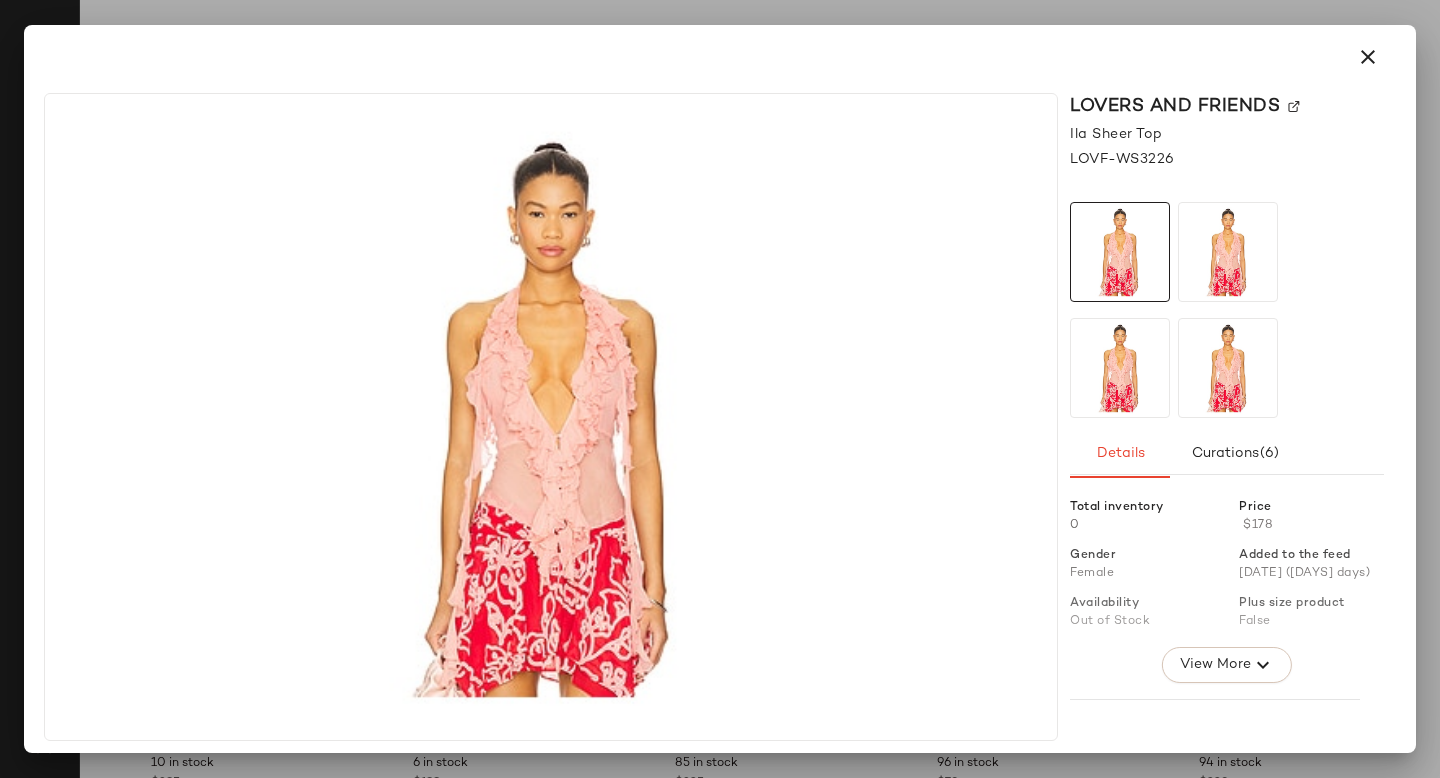 click 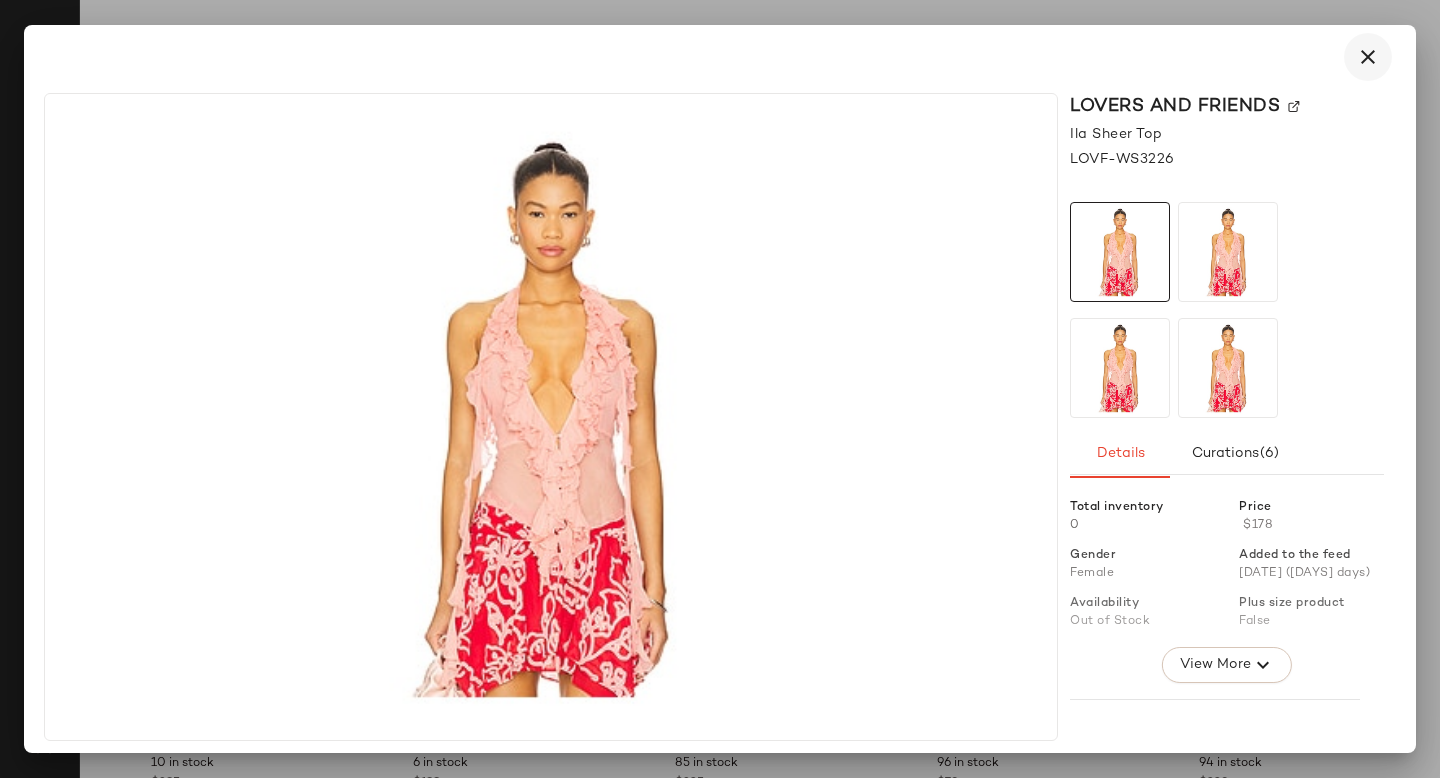 click at bounding box center (1368, 57) 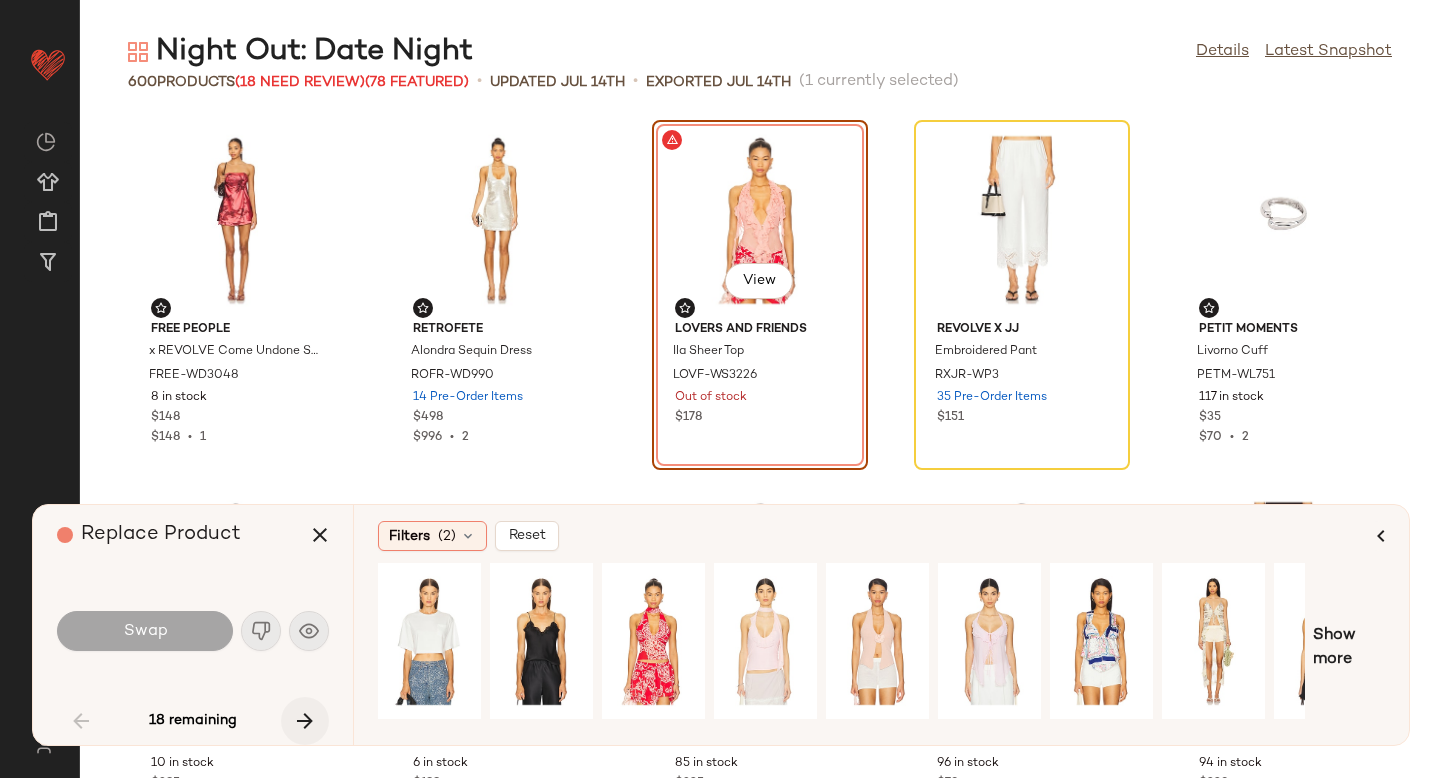 click at bounding box center (305, 721) 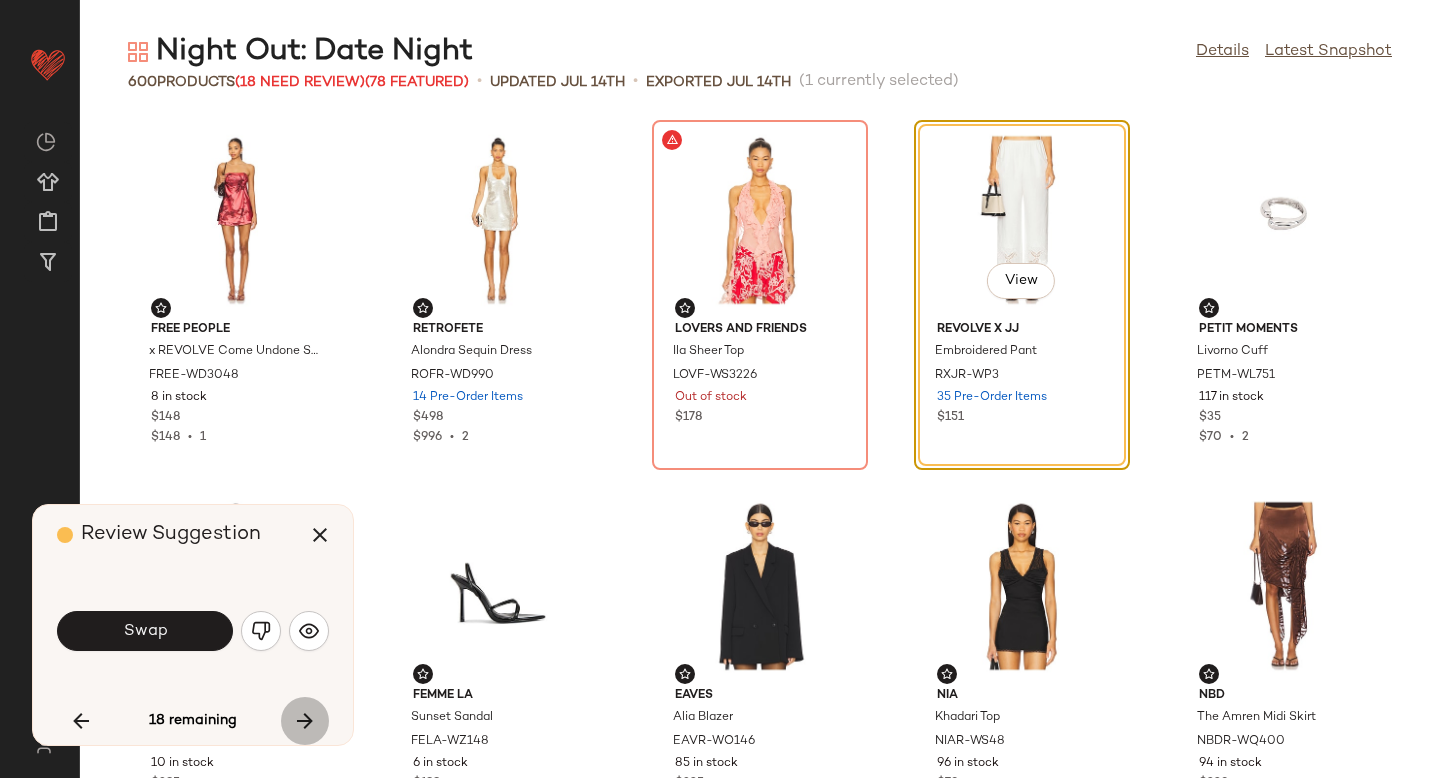 scroll, scrollTop: 732, scrollLeft: 0, axis: vertical 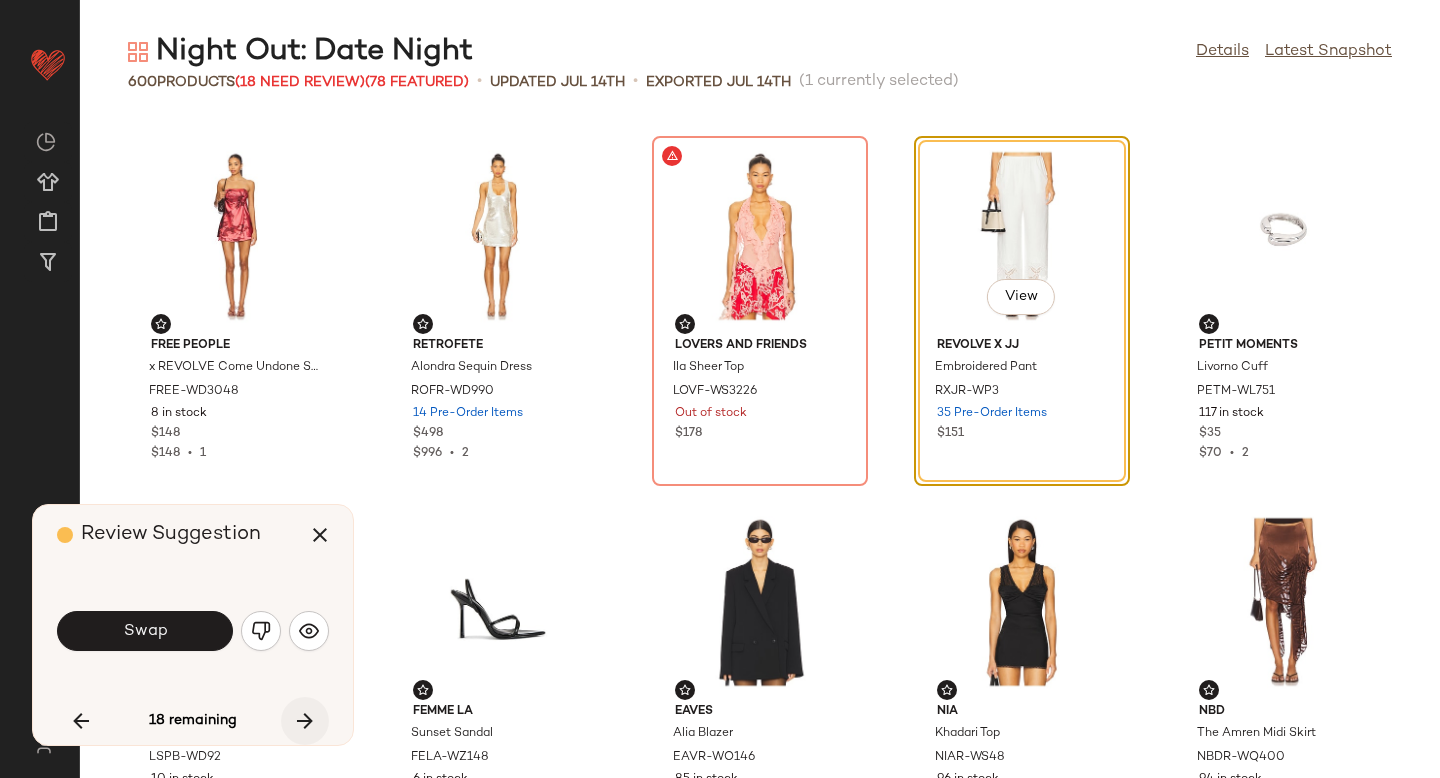 click at bounding box center (305, 721) 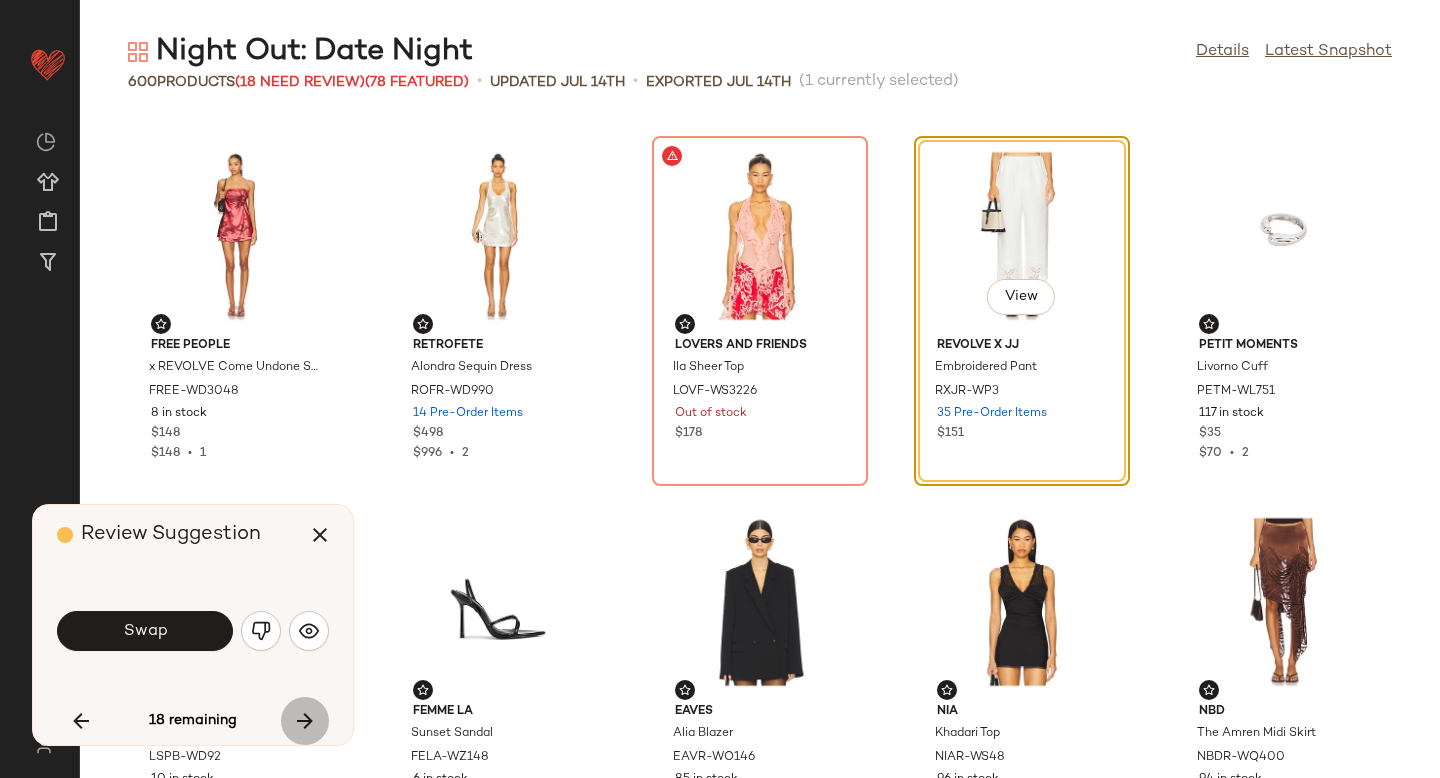 scroll, scrollTop: 5490, scrollLeft: 0, axis: vertical 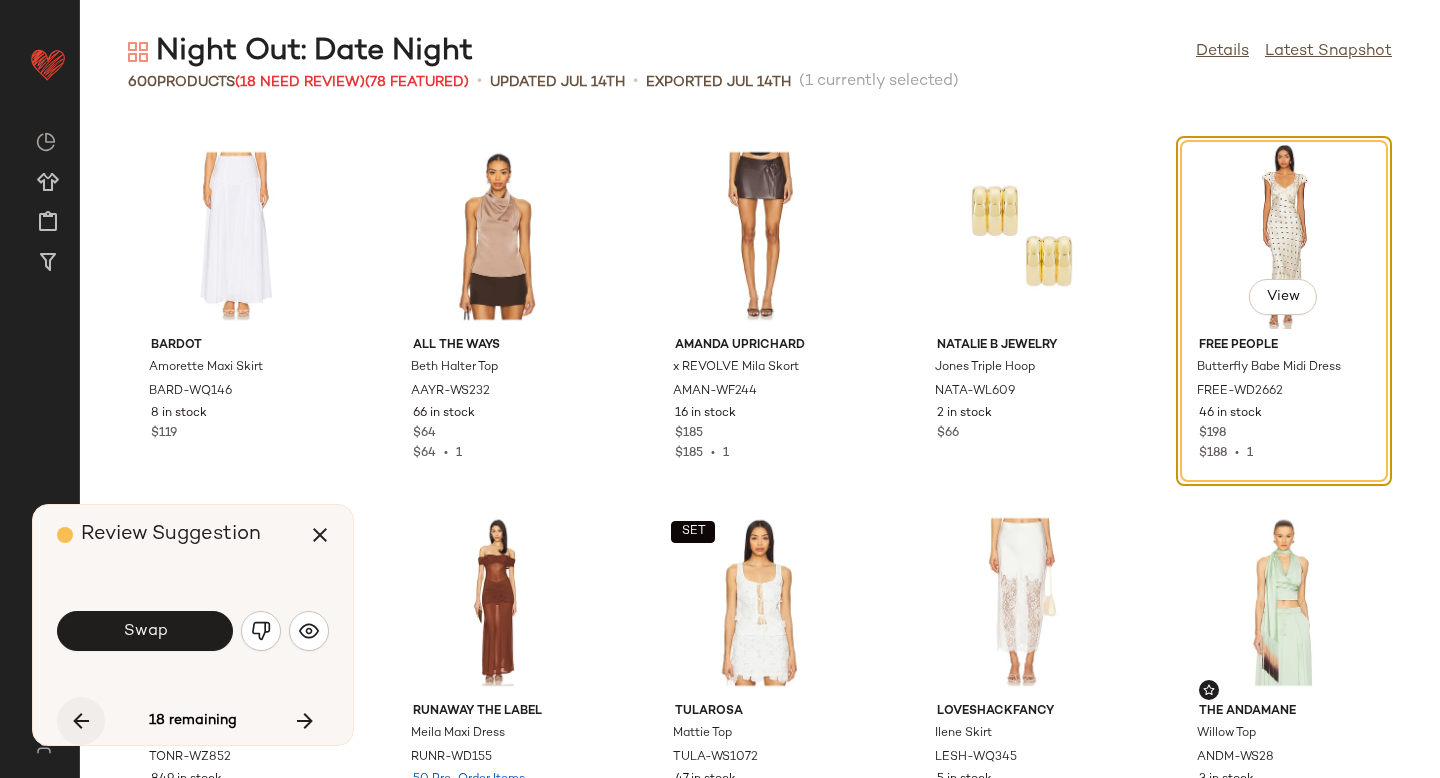 click at bounding box center (81, 721) 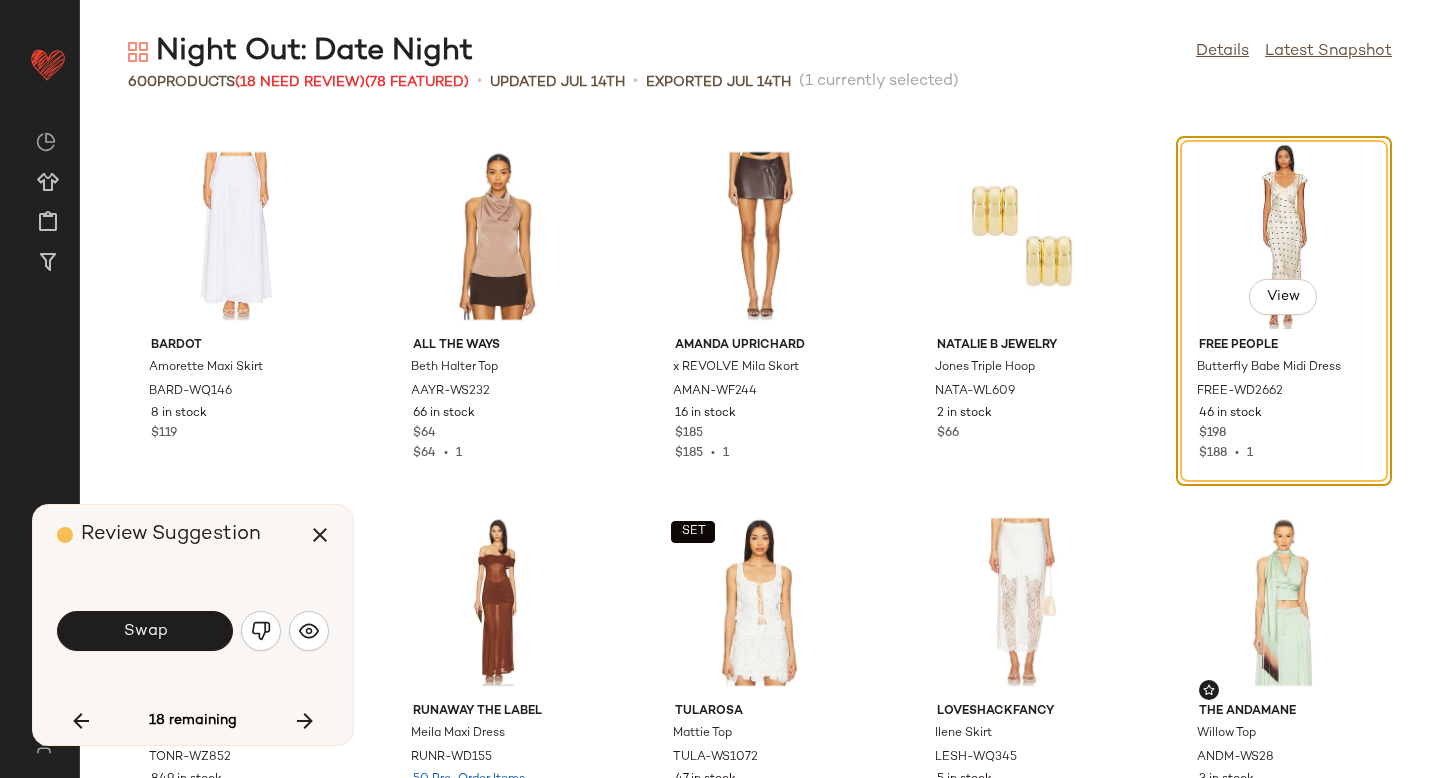 scroll, scrollTop: 732, scrollLeft: 0, axis: vertical 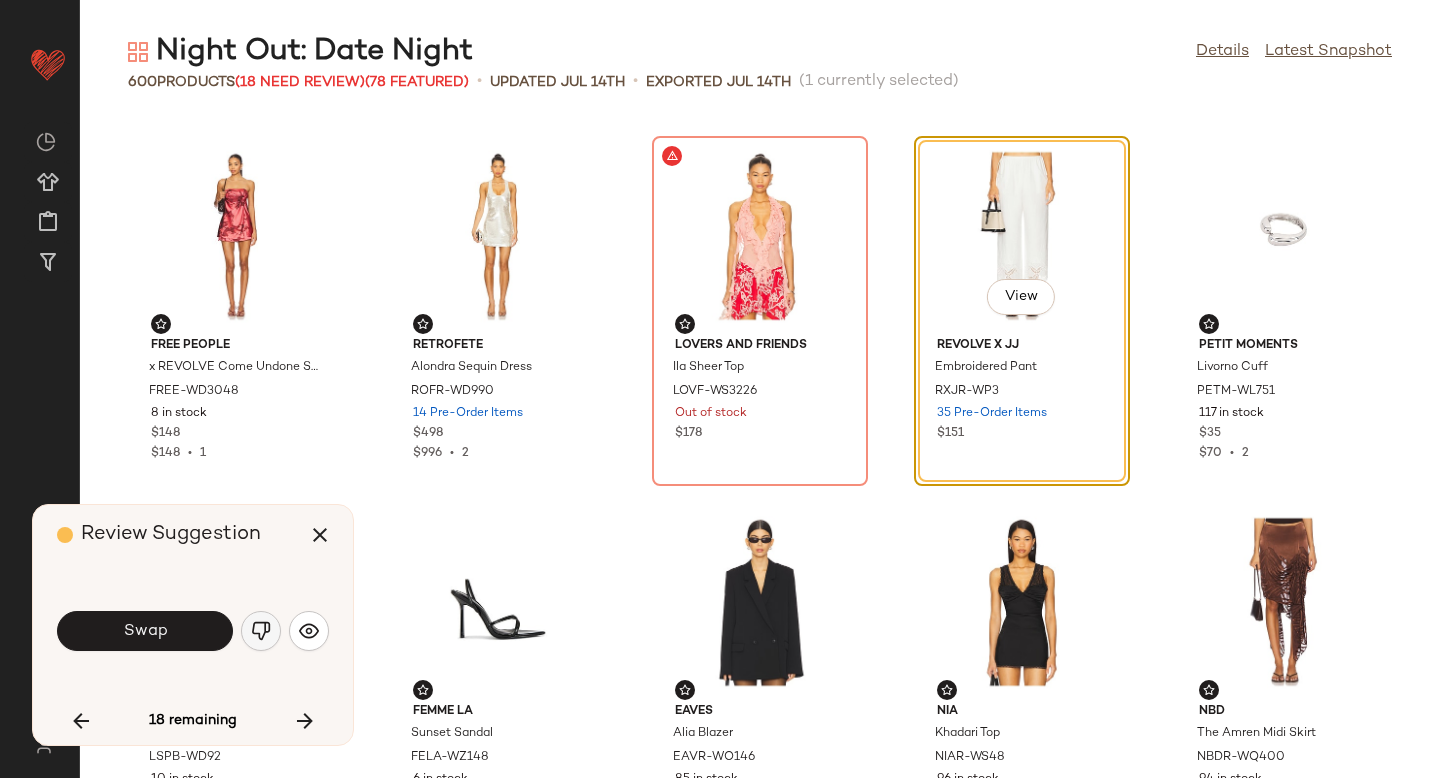 click 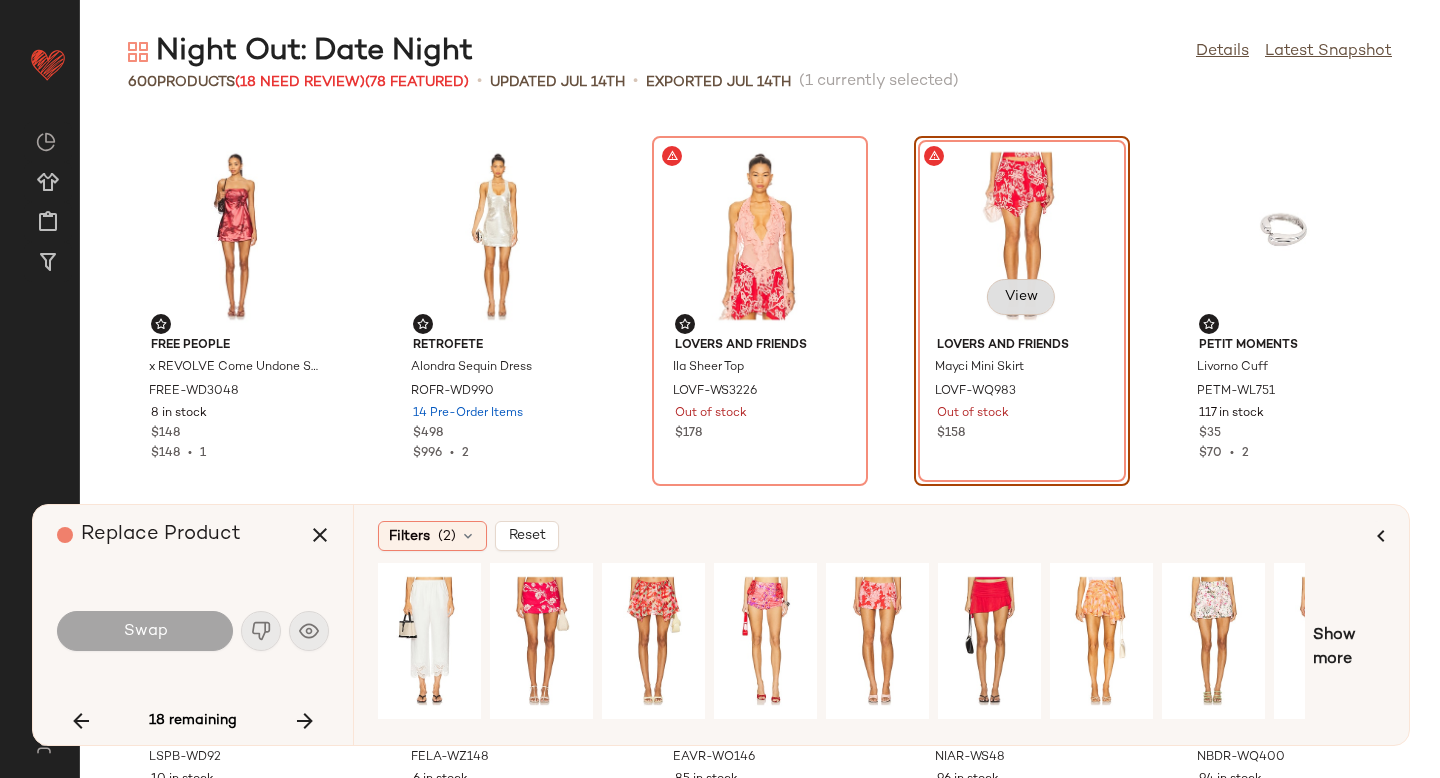 click on "View" 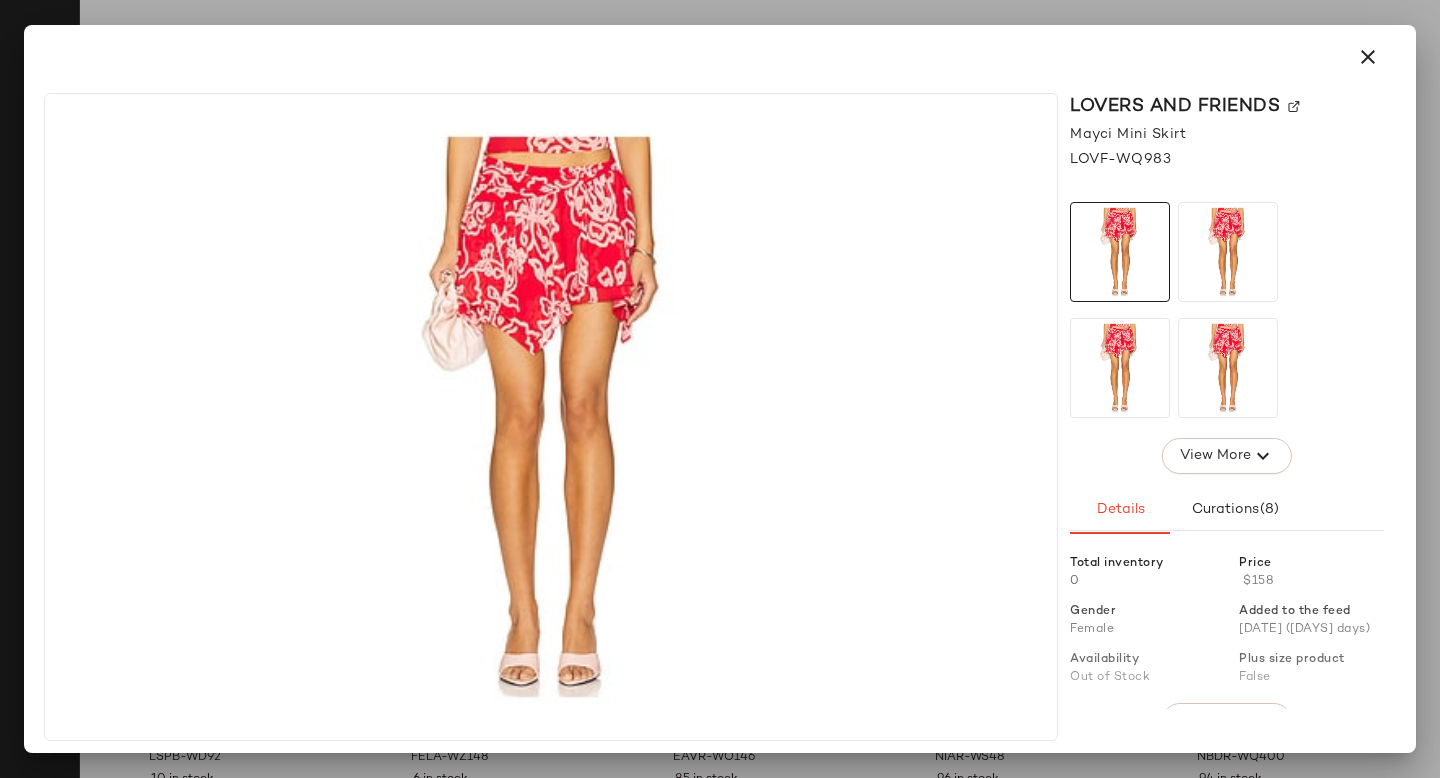 click 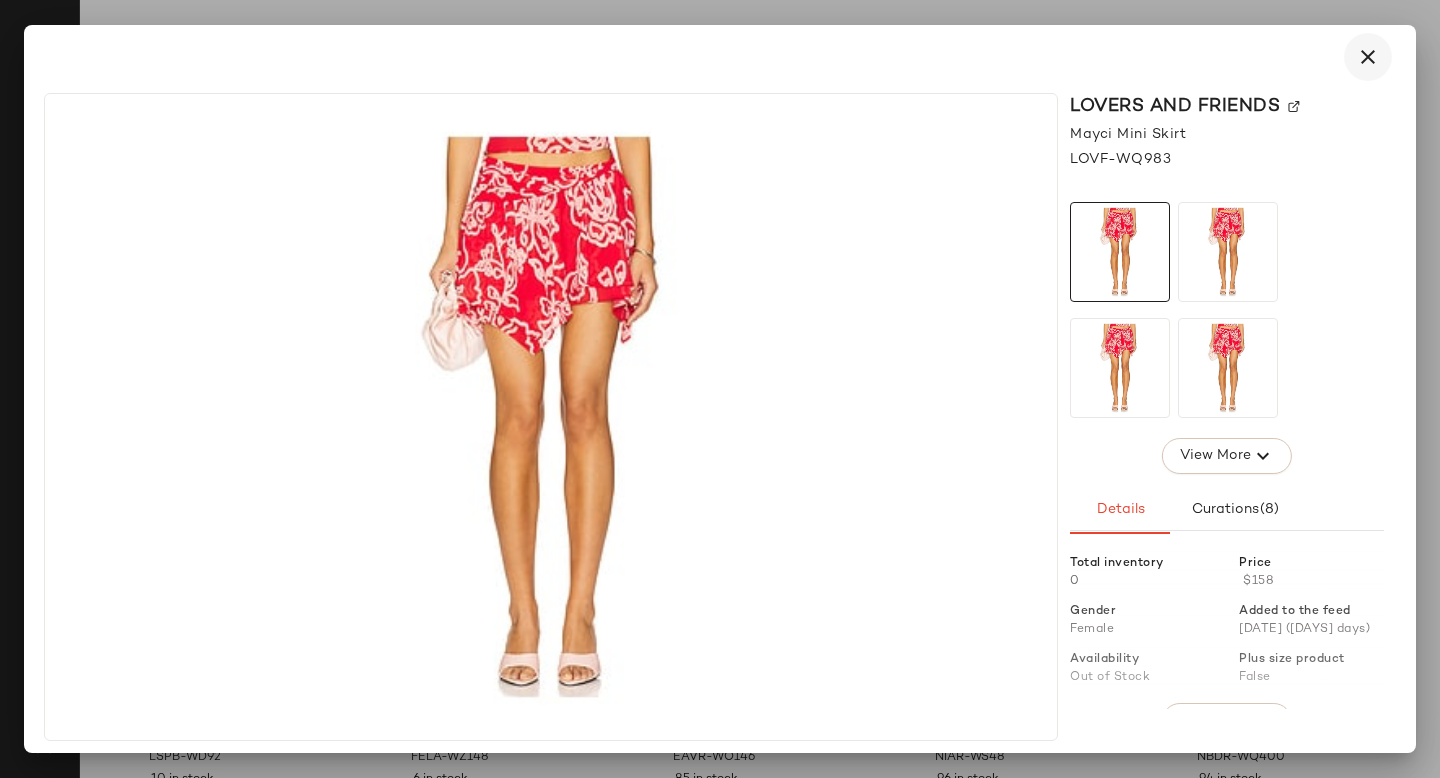 click at bounding box center (1368, 57) 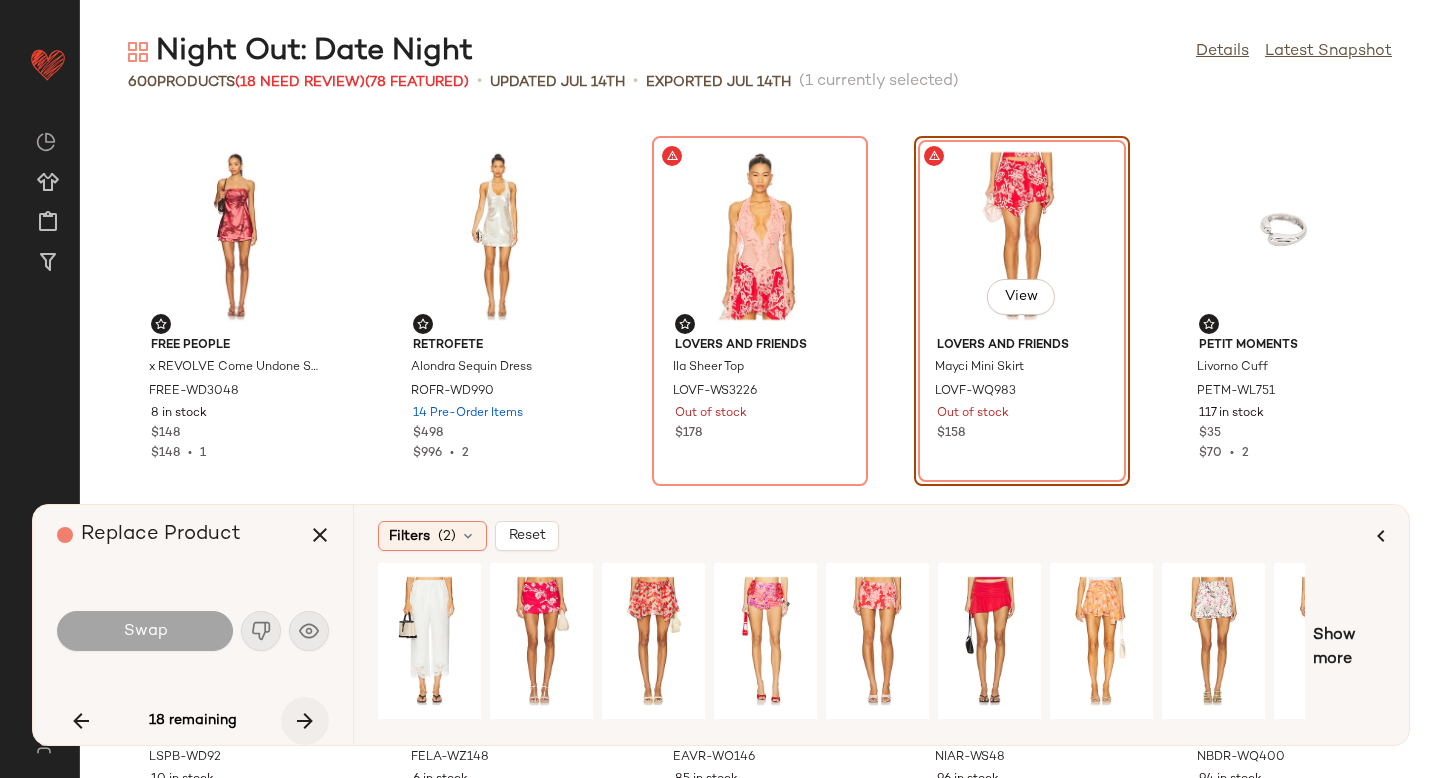 click at bounding box center [305, 721] 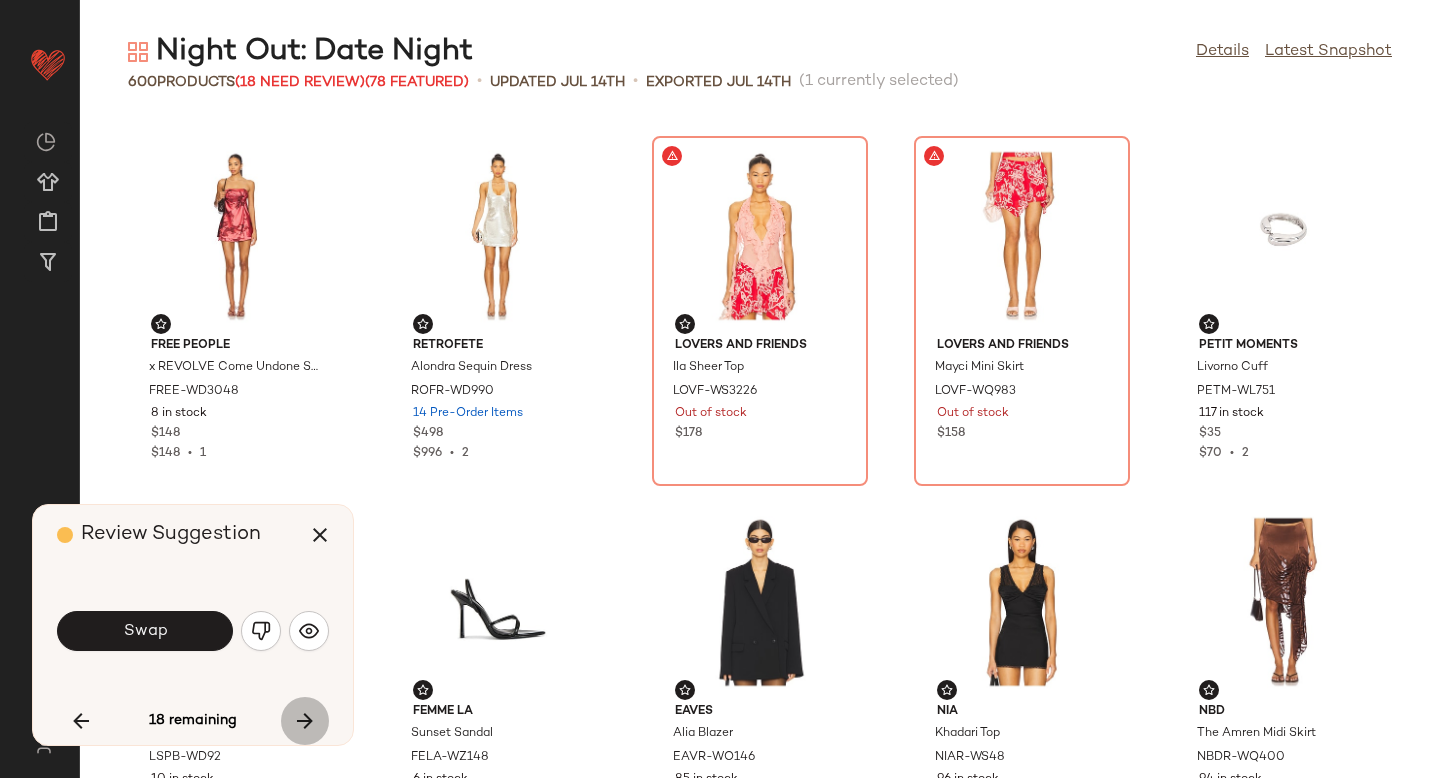 scroll, scrollTop: 5490, scrollLeft: 0, axis: vertical 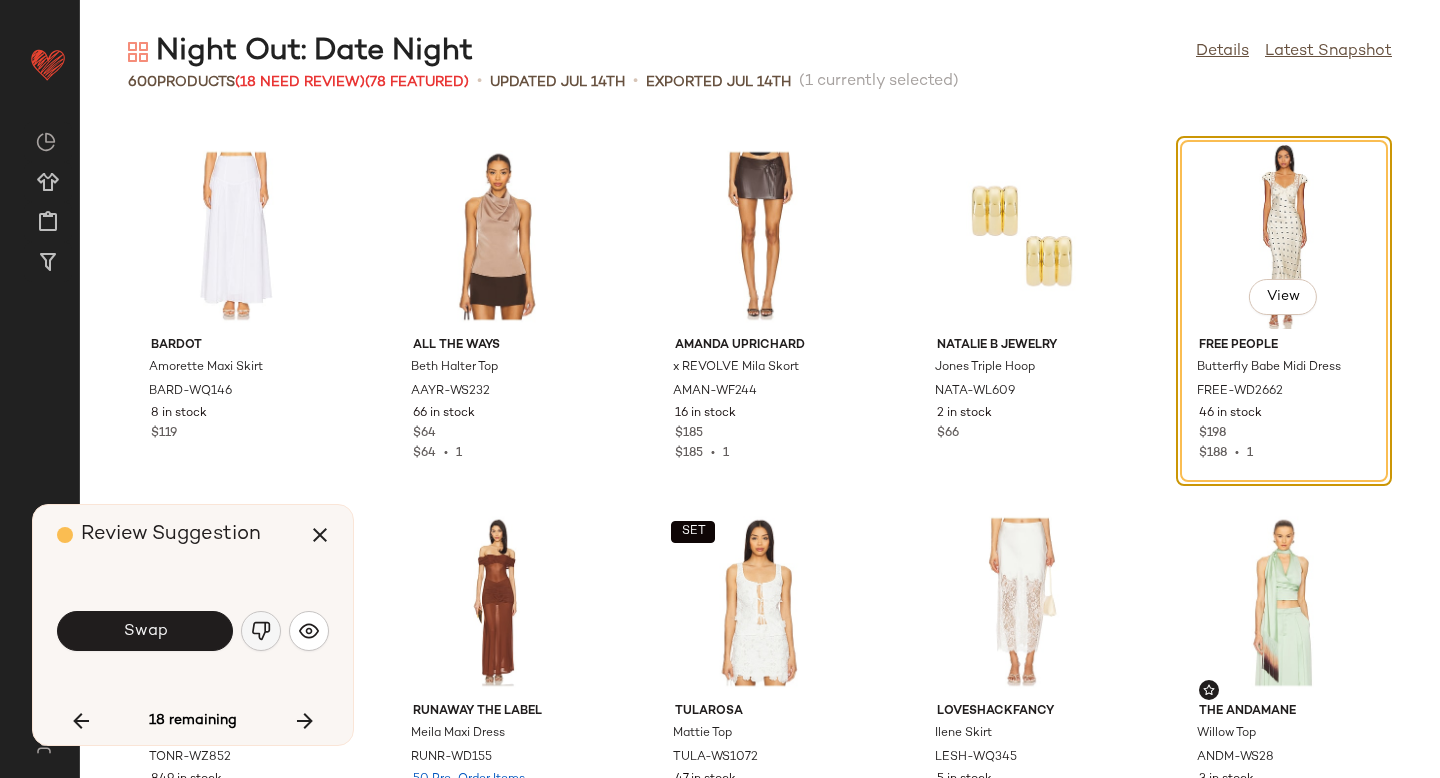 click 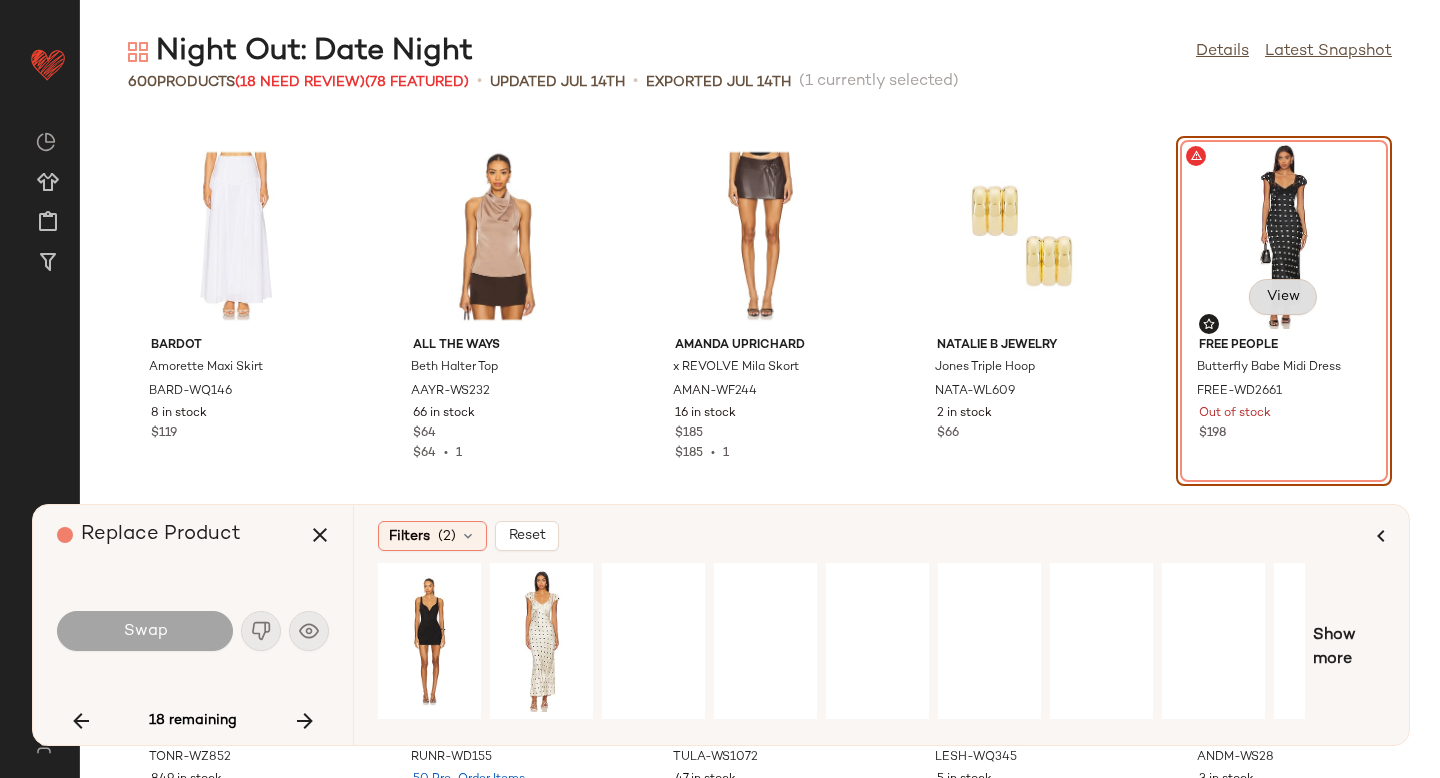 click on "View" at bounding box center [1283, 297] 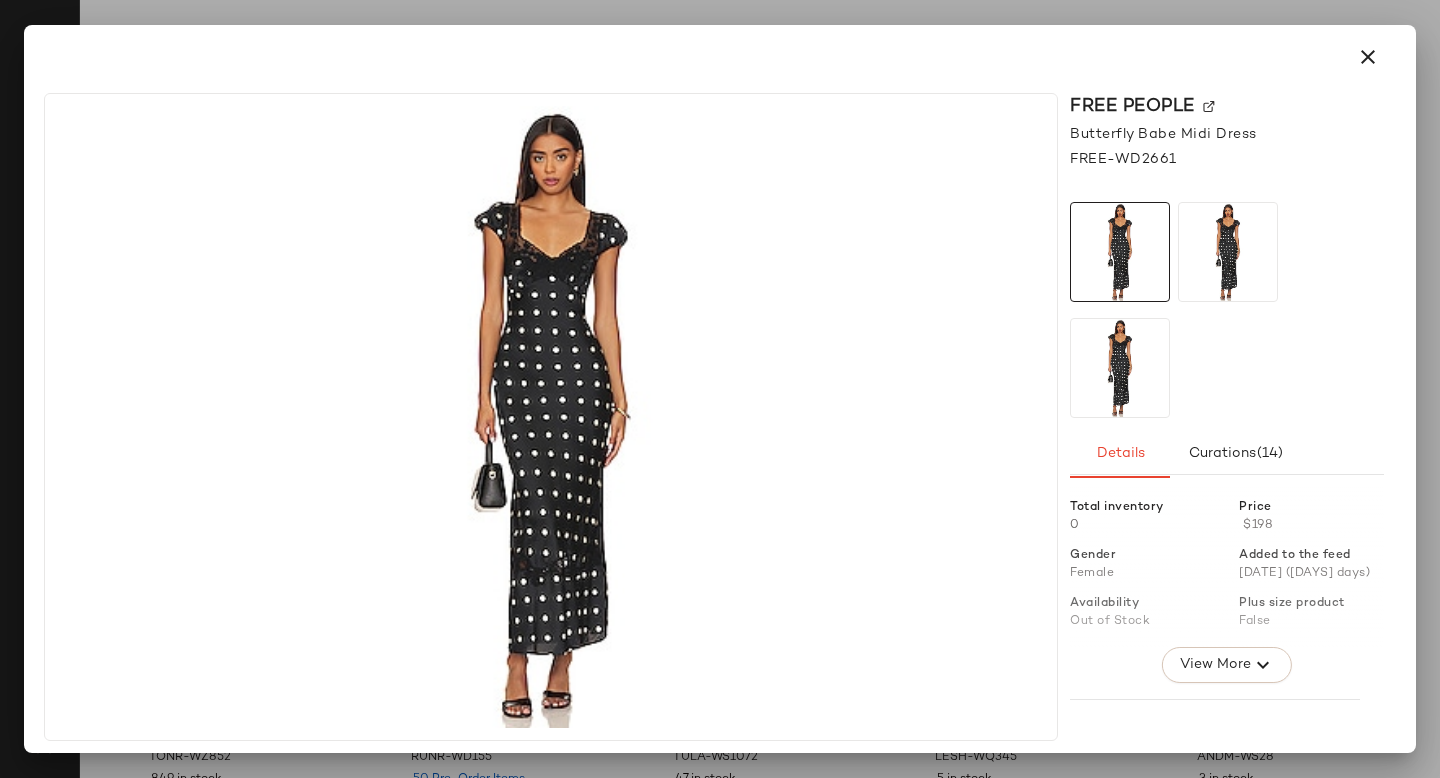 click 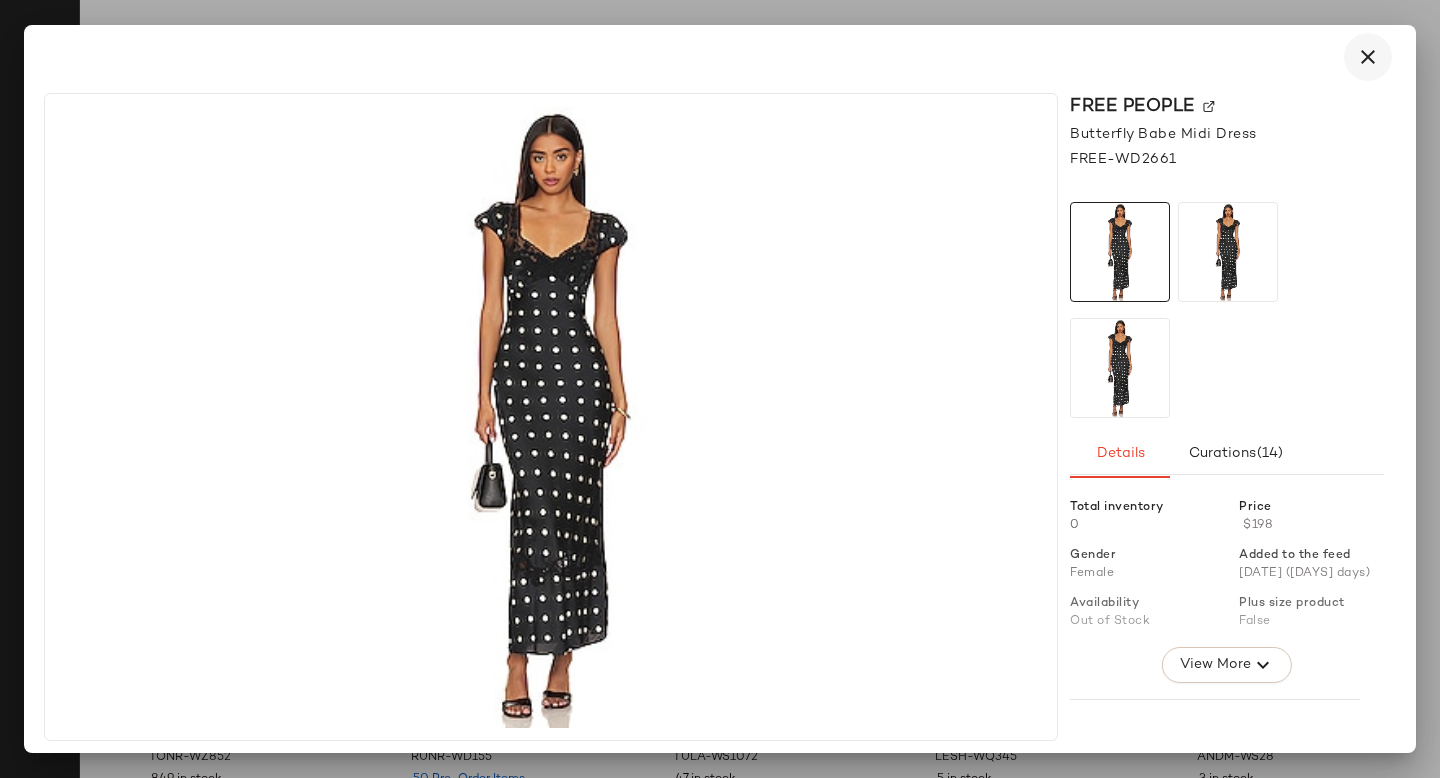 click at bounding box center (1368, 57) 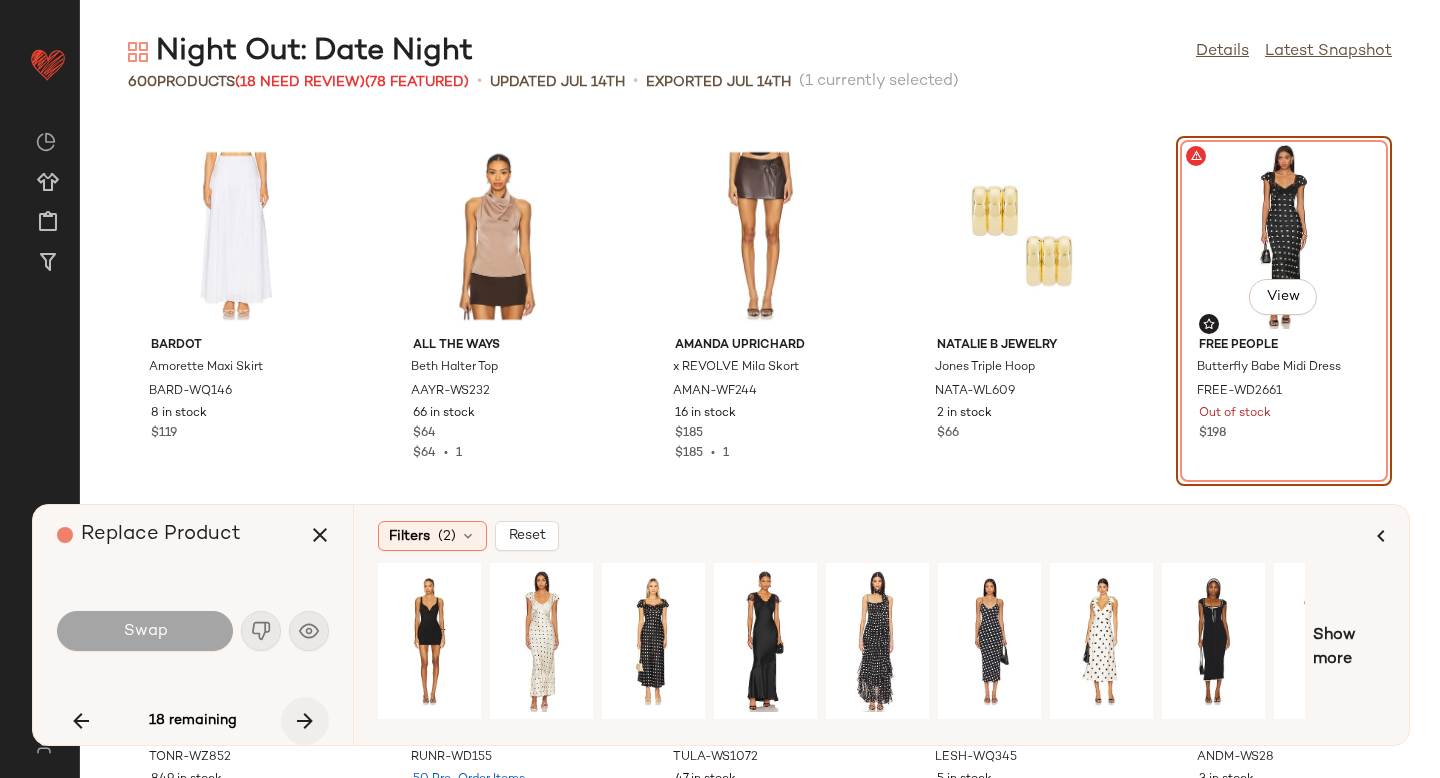 click at bounding box center [305, 721] 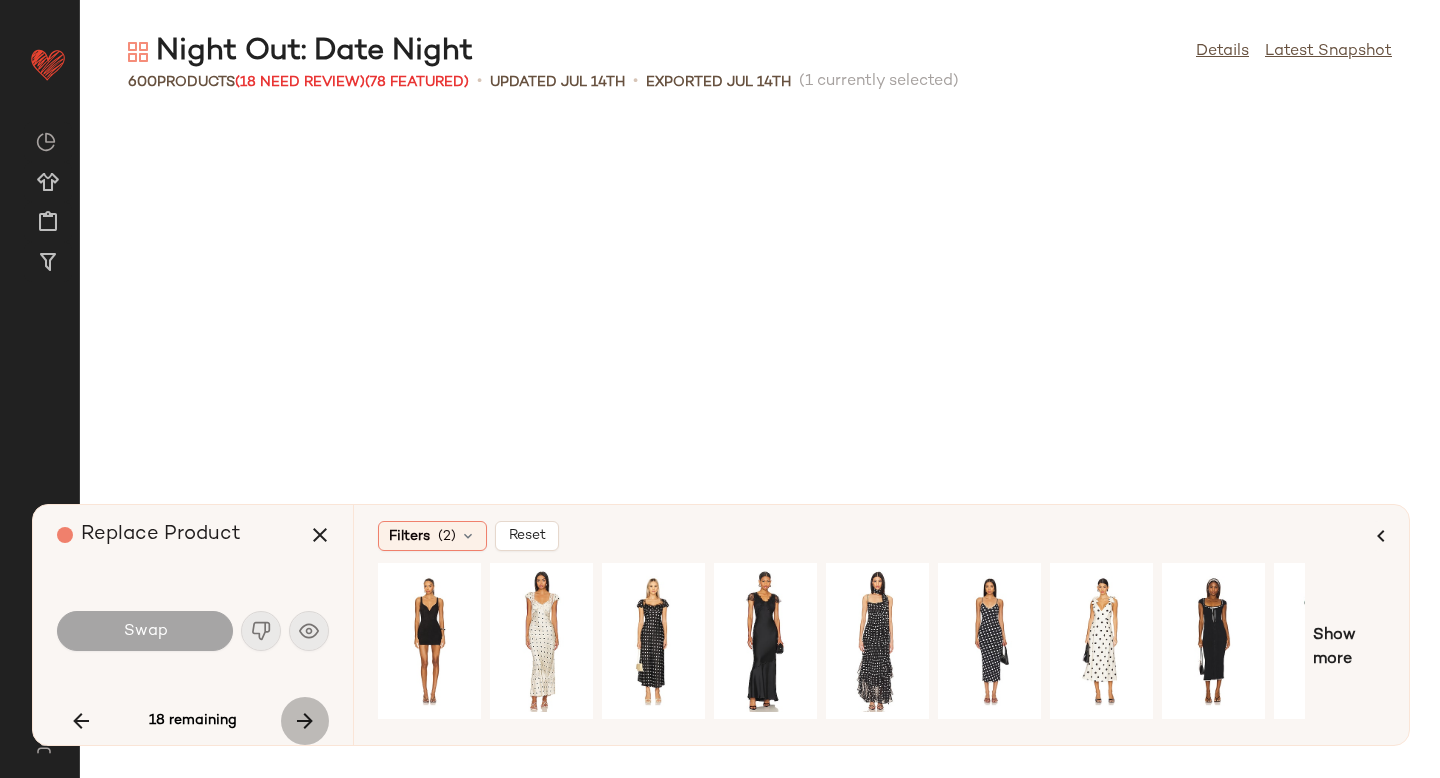 scroll, scrollTop: 8052, scrollLeft: 0, axis: vertical 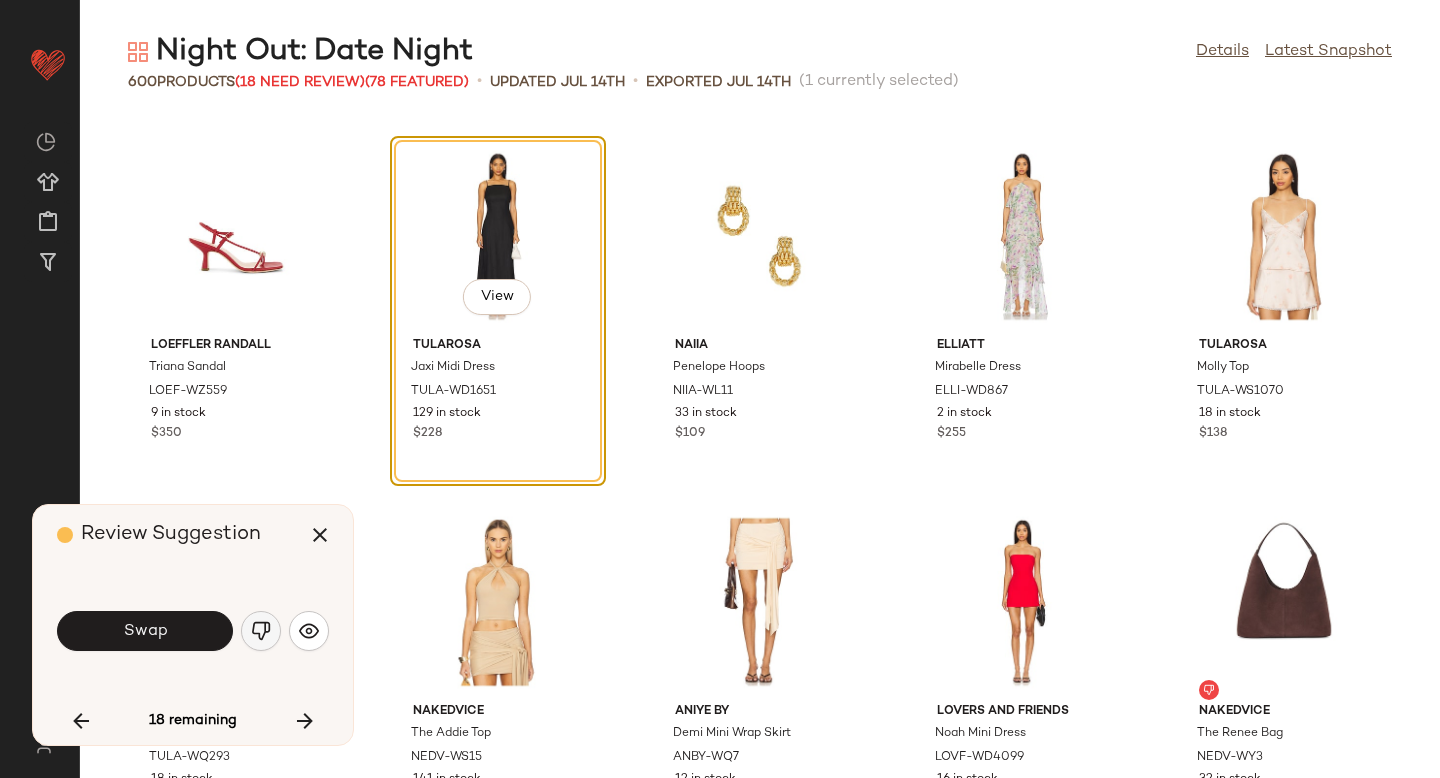 click 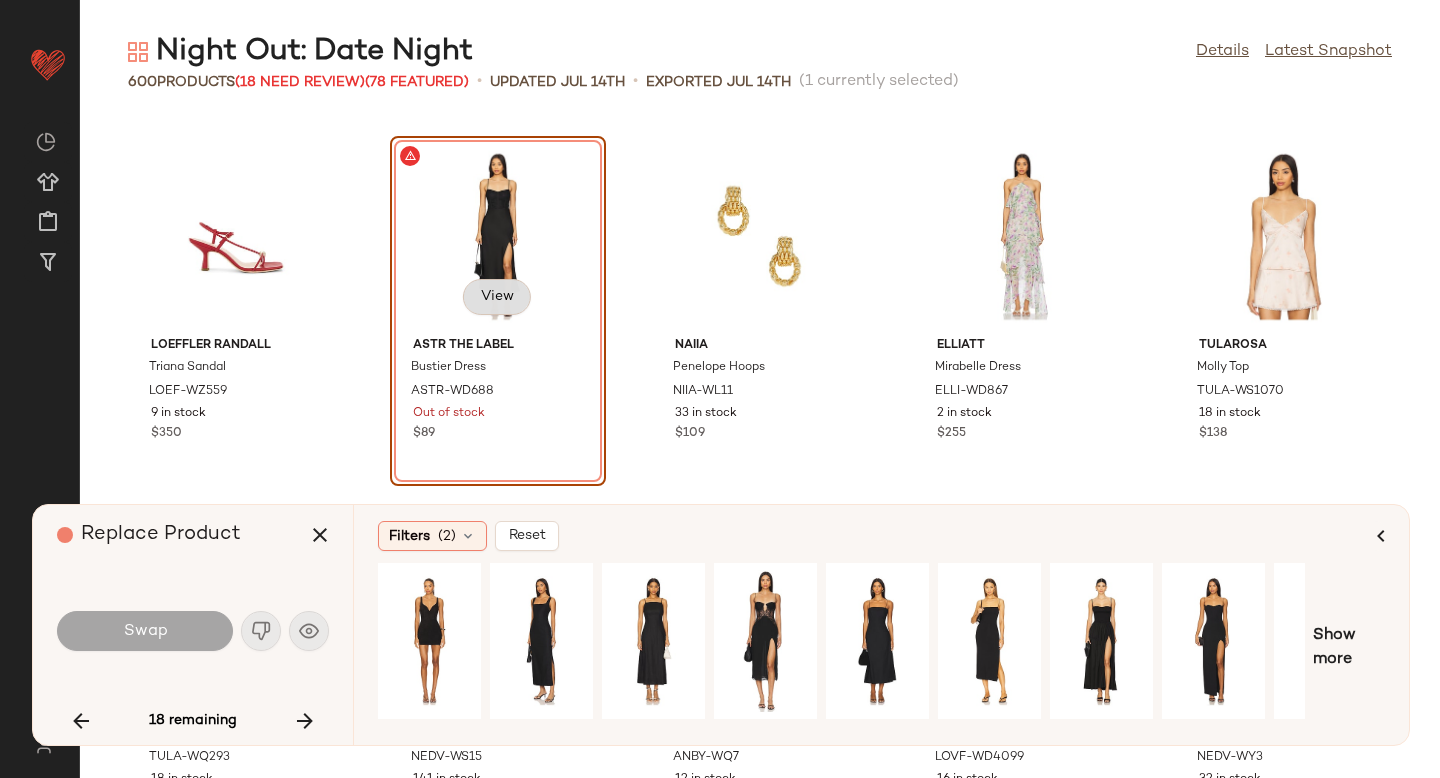 click on "View" 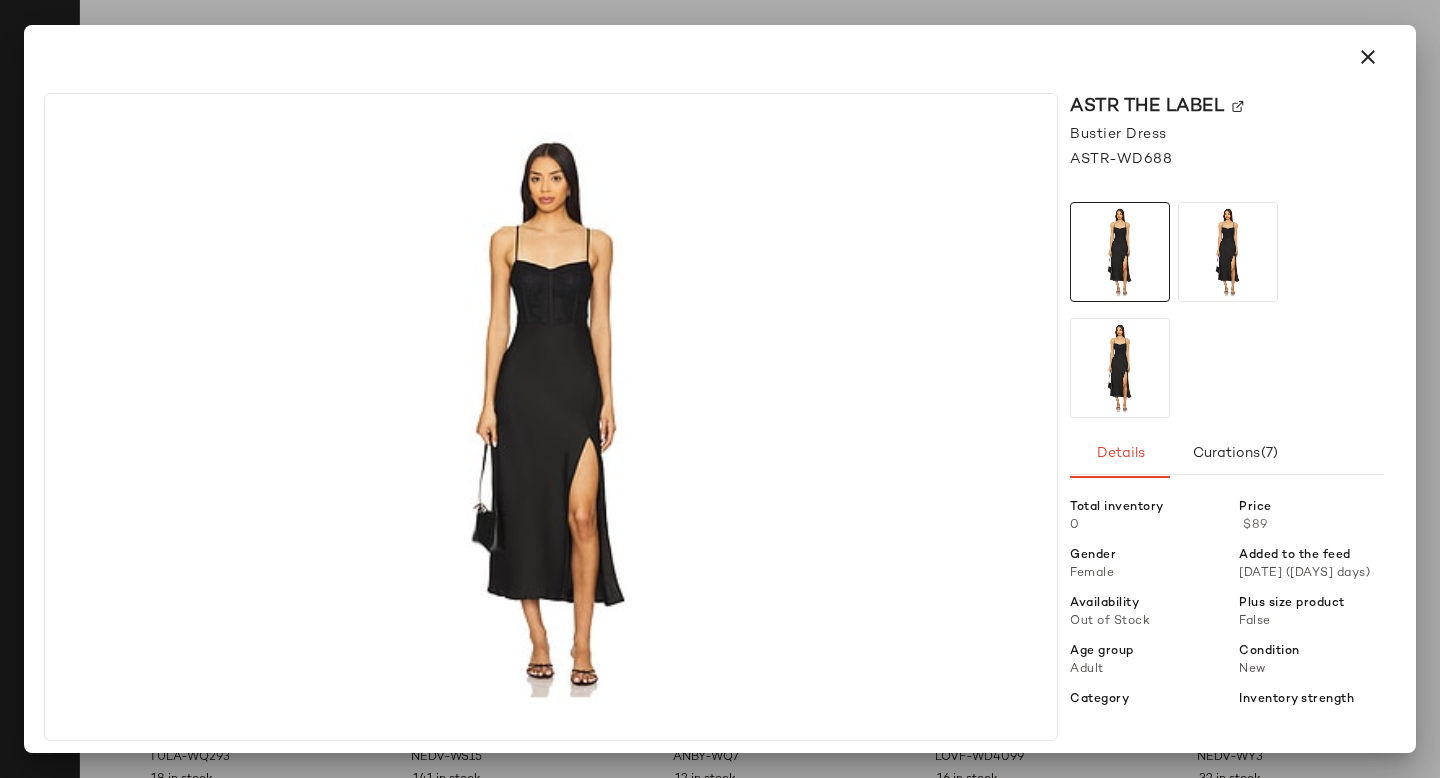 click 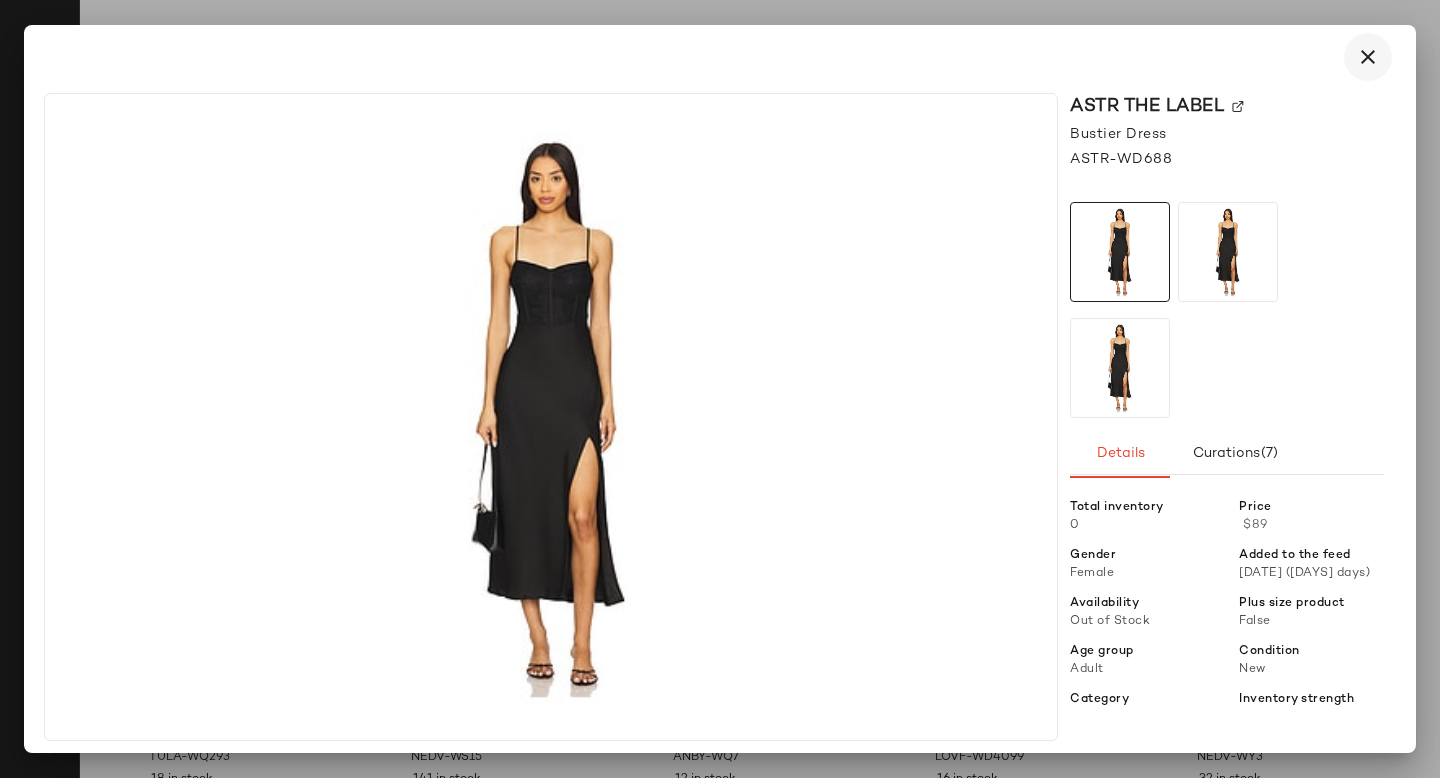 click at bounding box center (1368, 57) 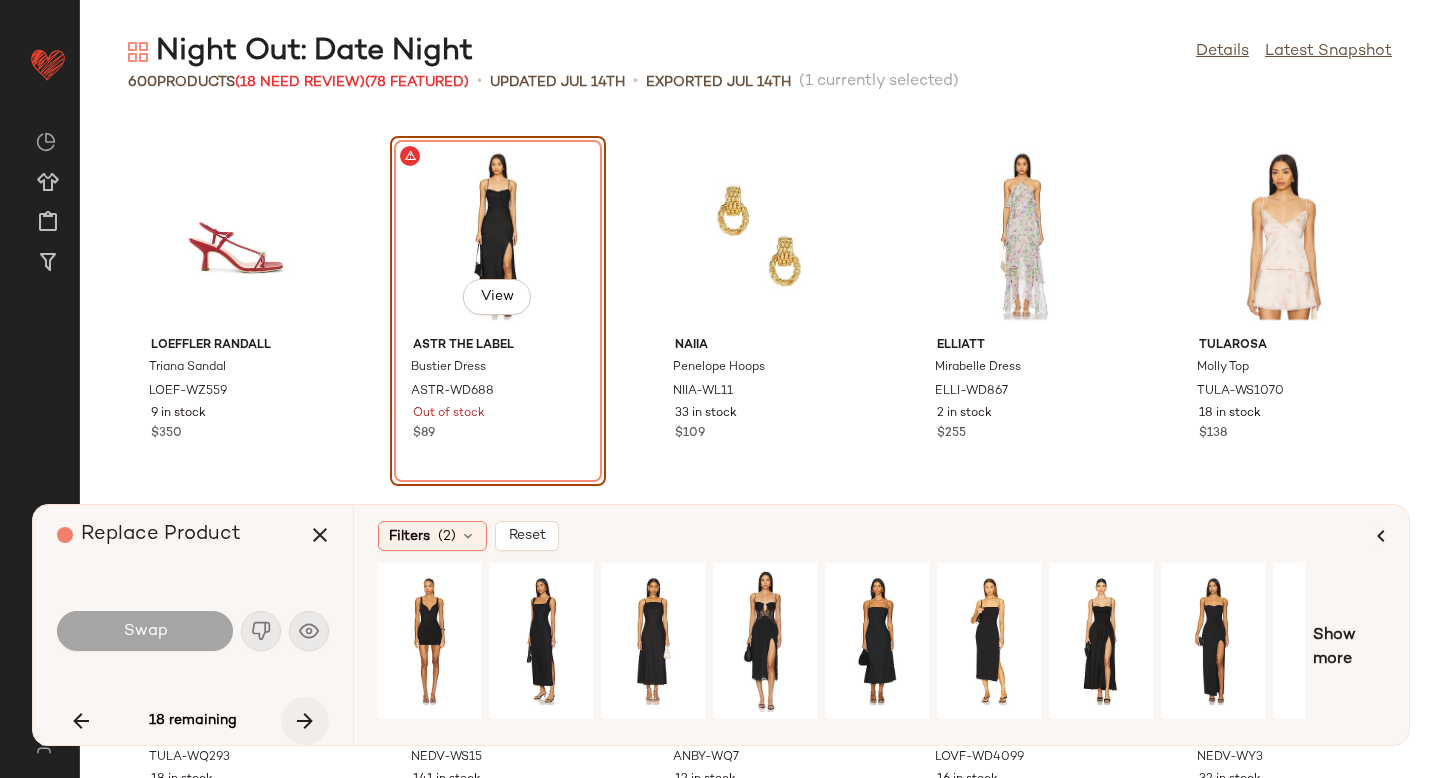 click at bounding box center [305, 721] 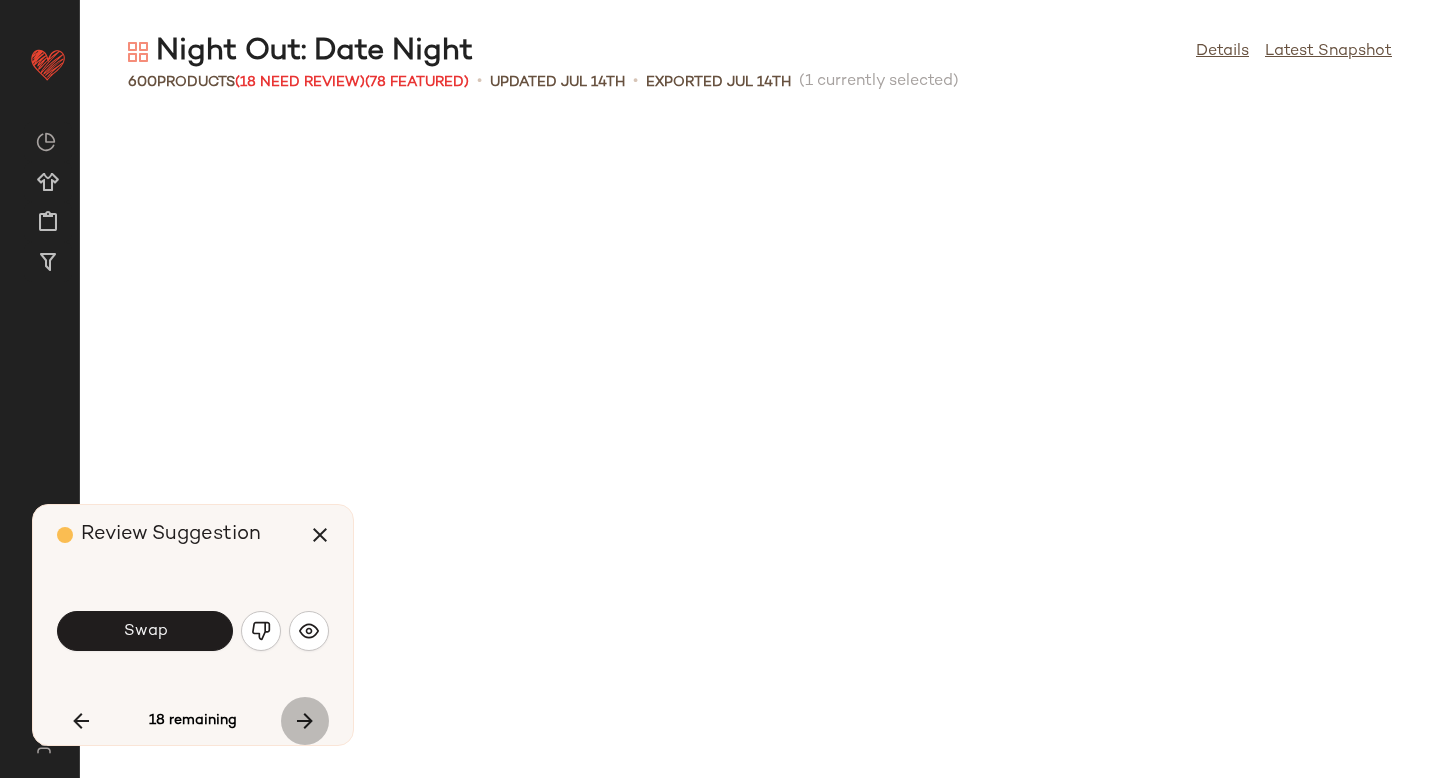scroll, scrollTop: 9150, scrollLeft: 0, axis: vertical 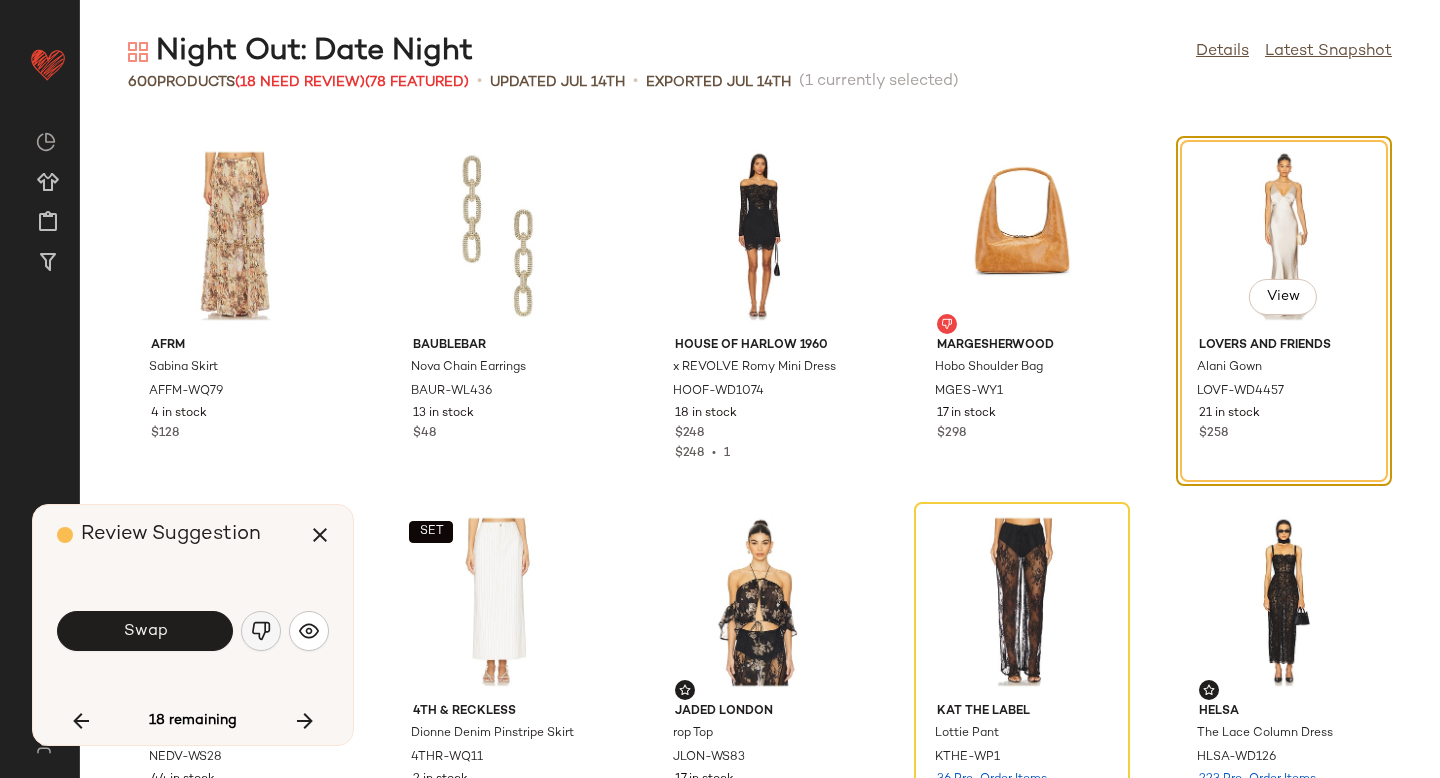 click 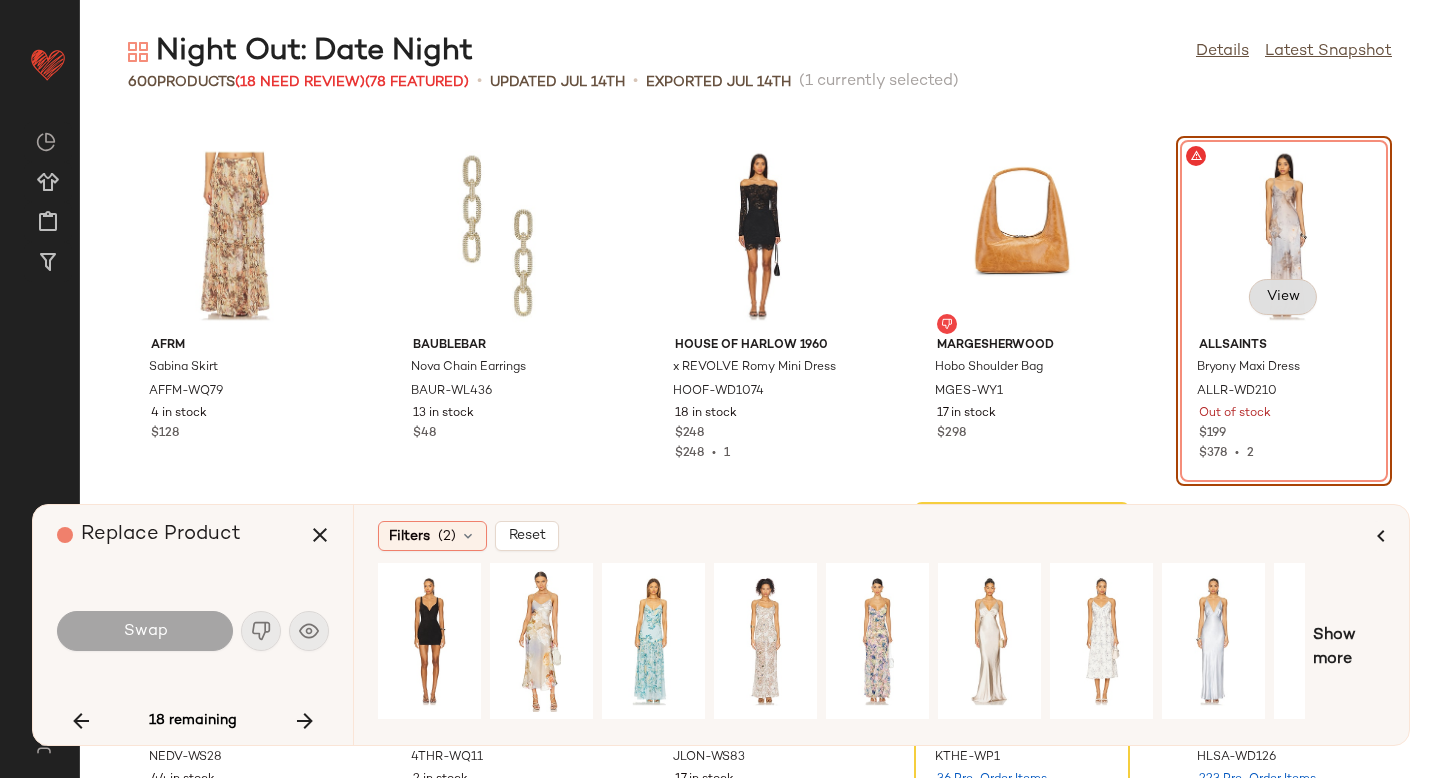 click on "View" 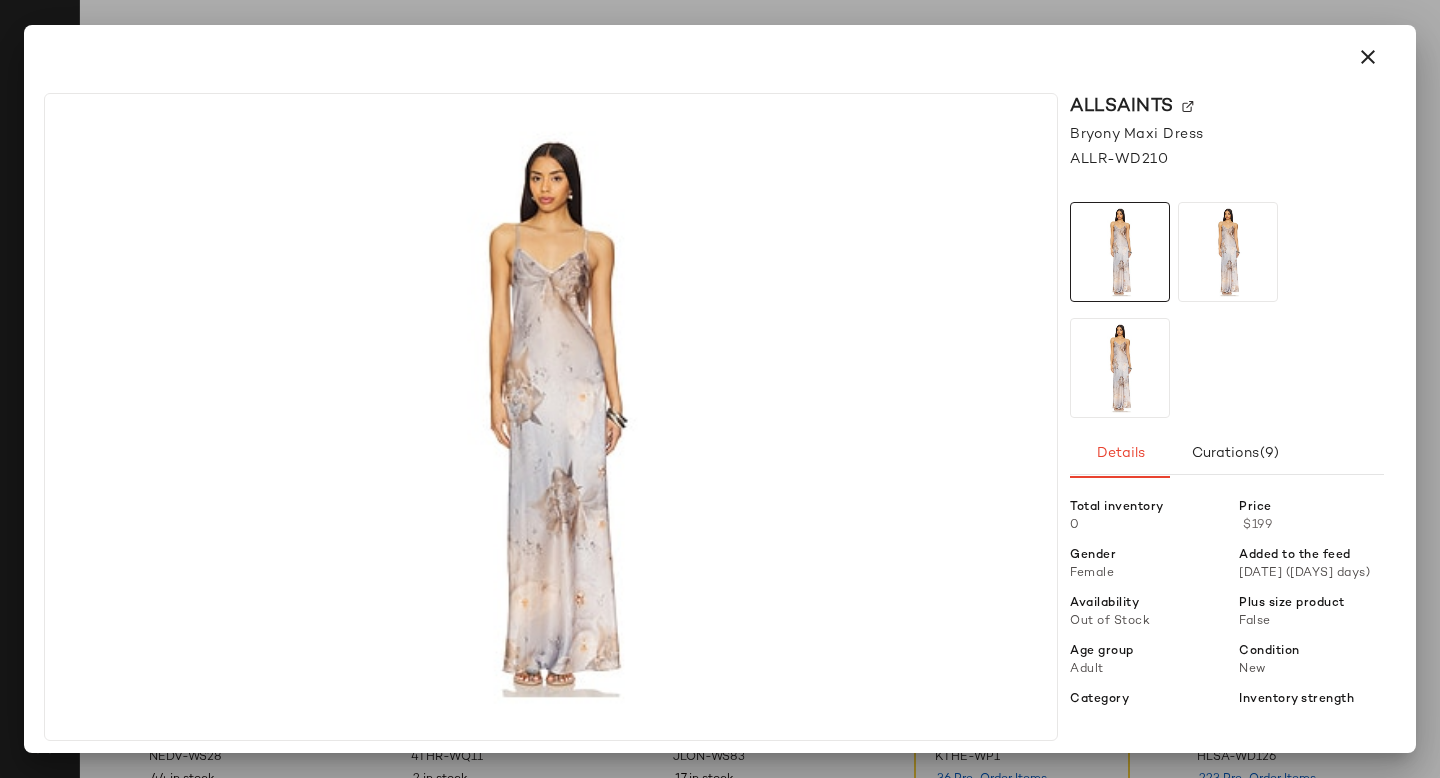 click 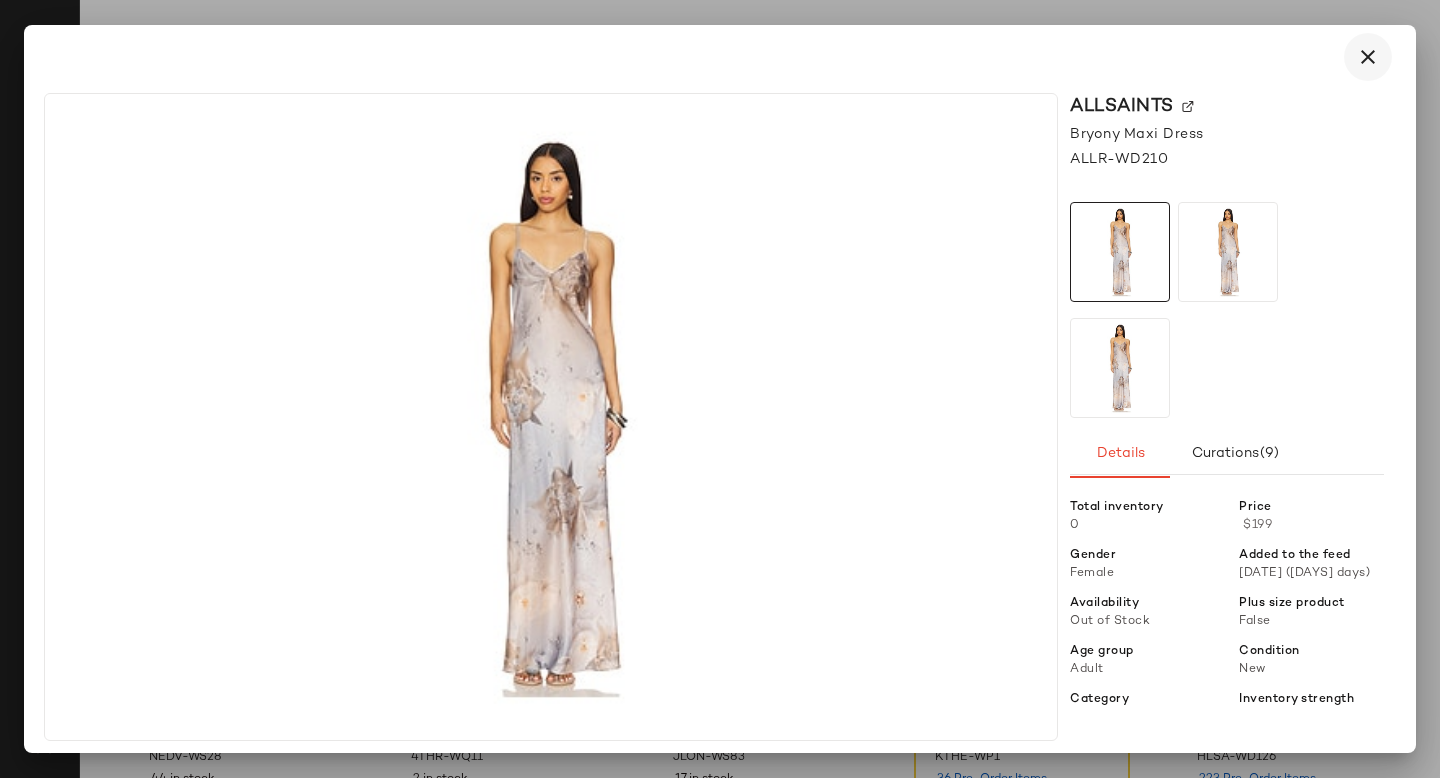 click at bounding box center (1368, 57) 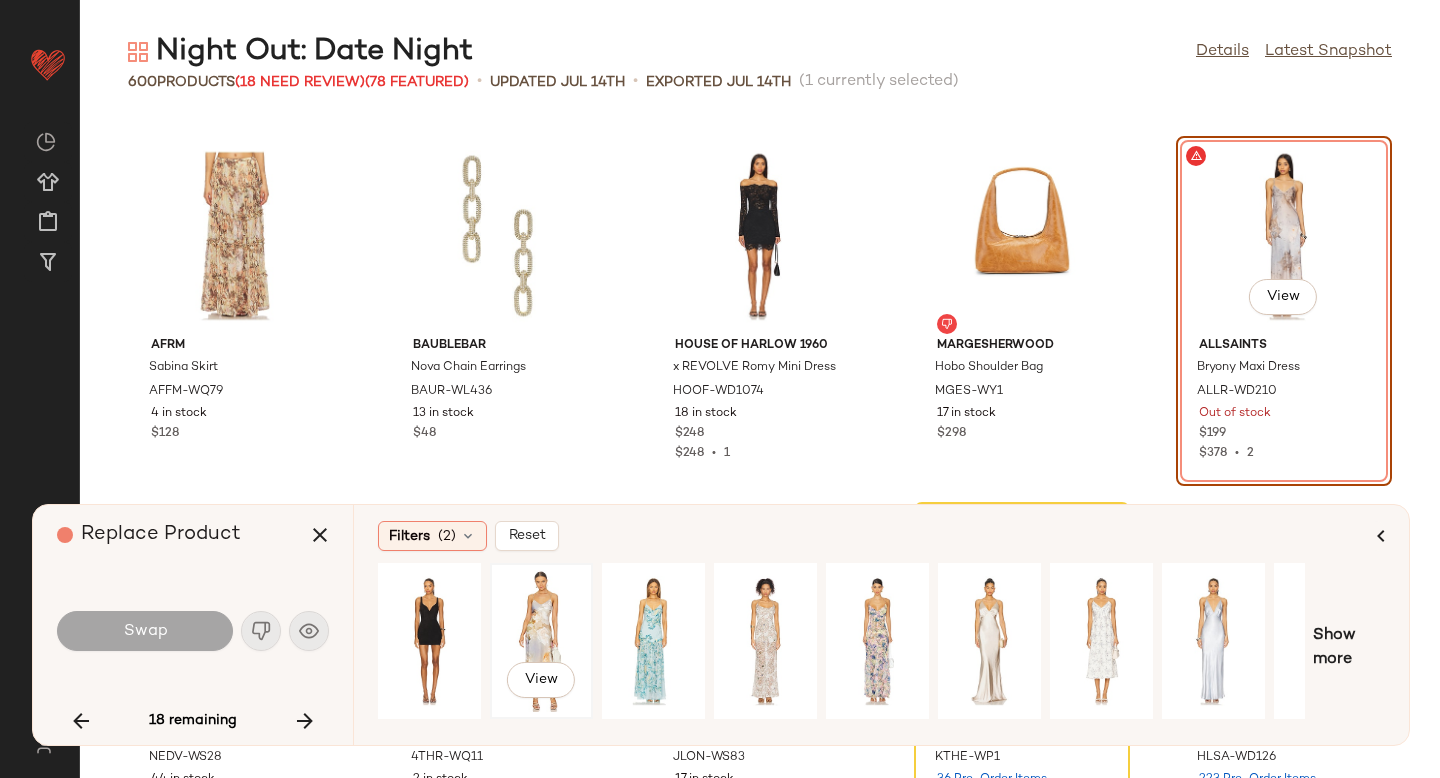 click on "View" 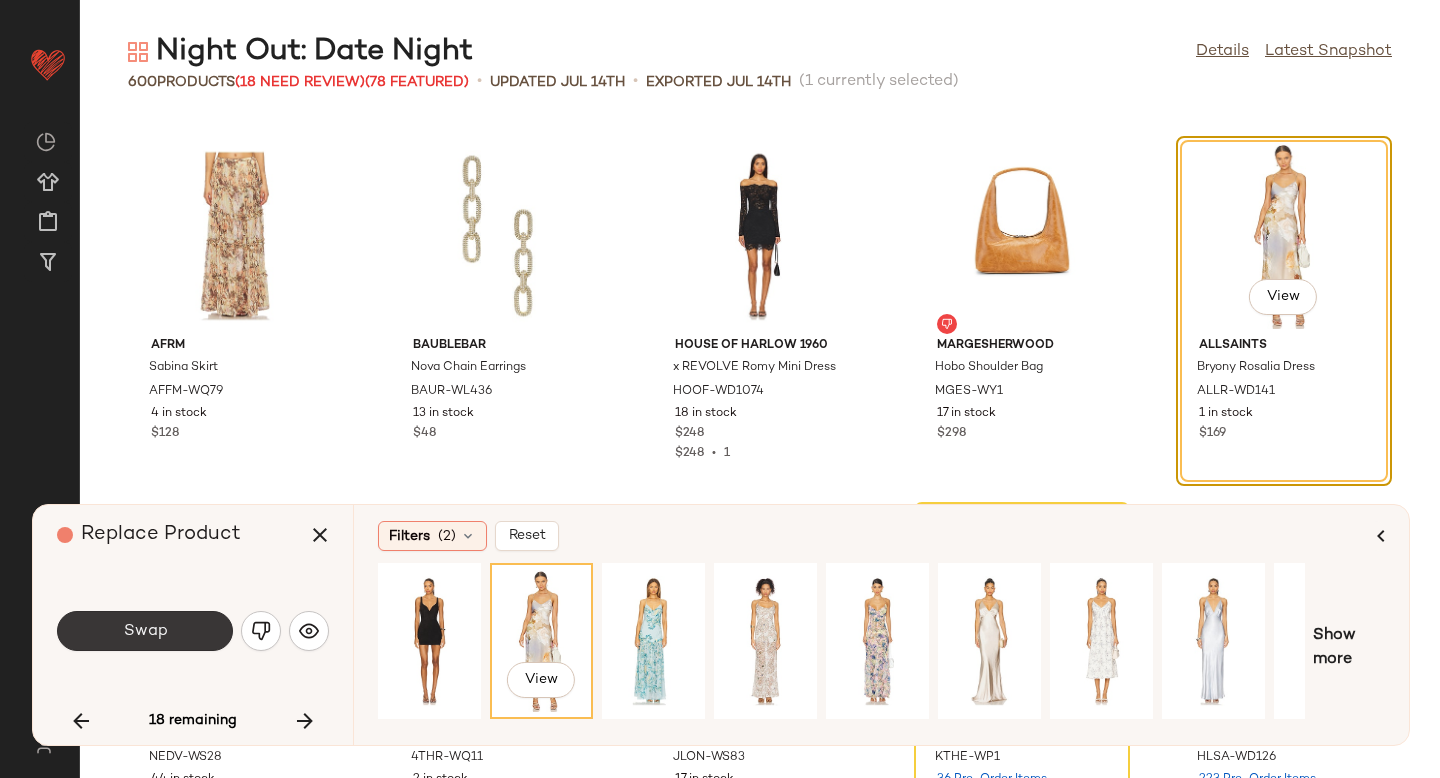 click on "Swap" at bounding box center [145, 631] 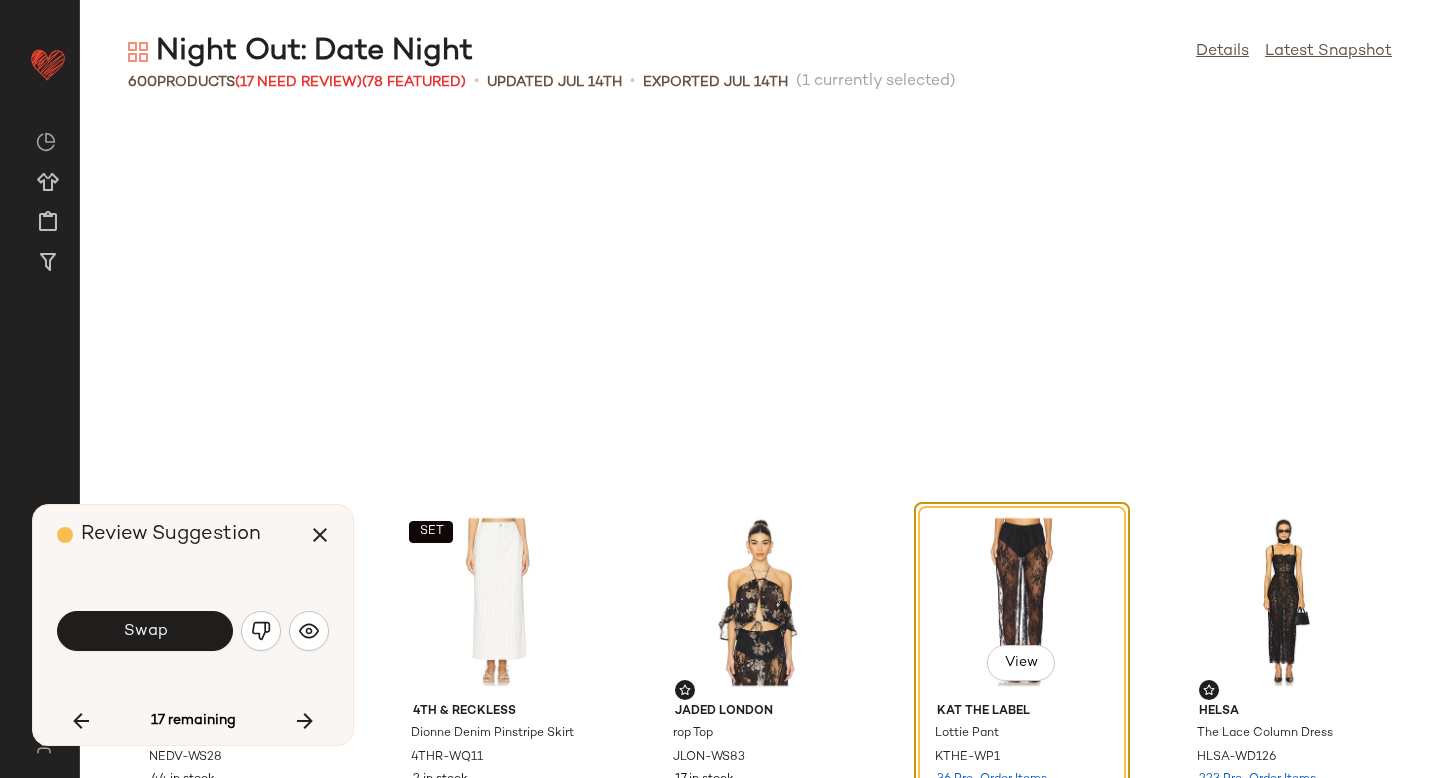 scroll, scrollTop: 9516, scrollLeft: 0, axis: vertical 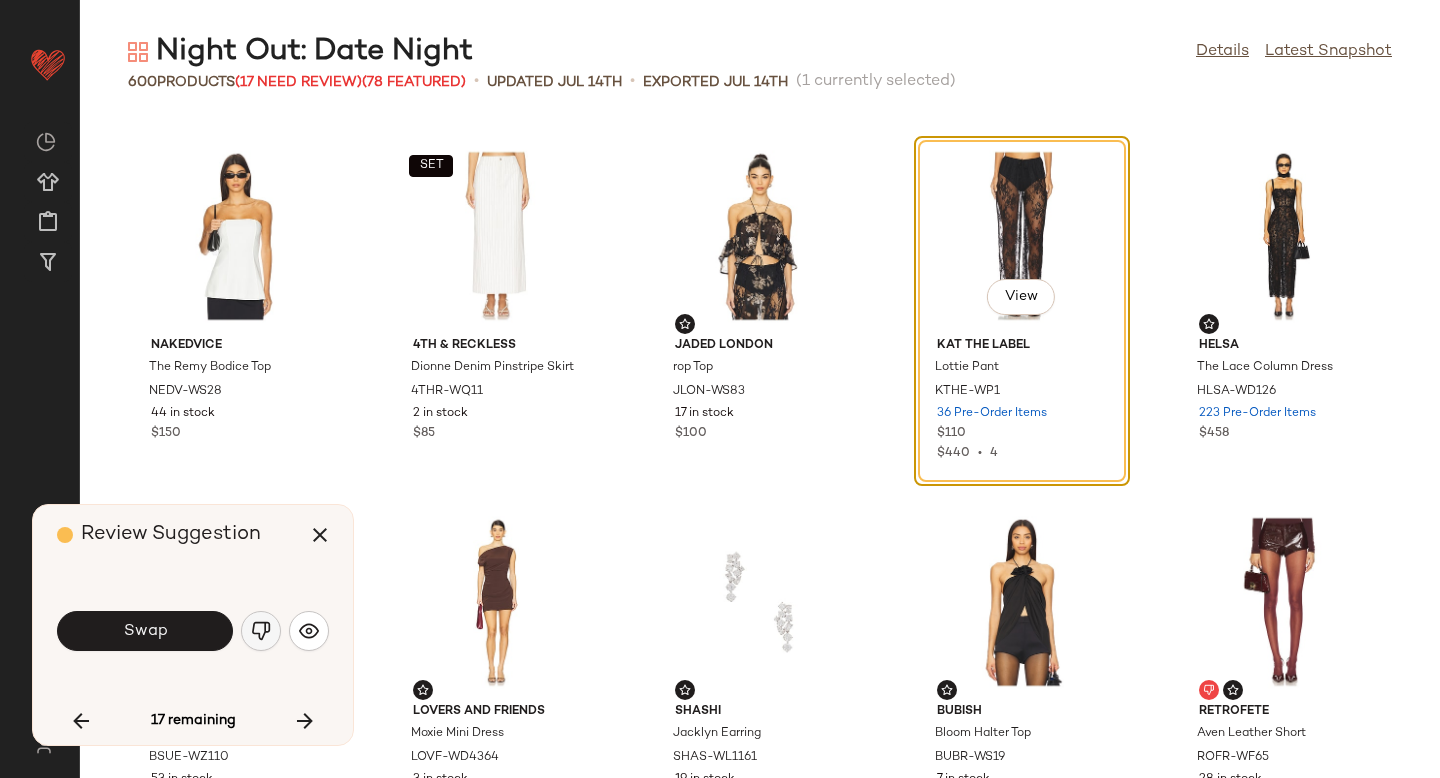 click 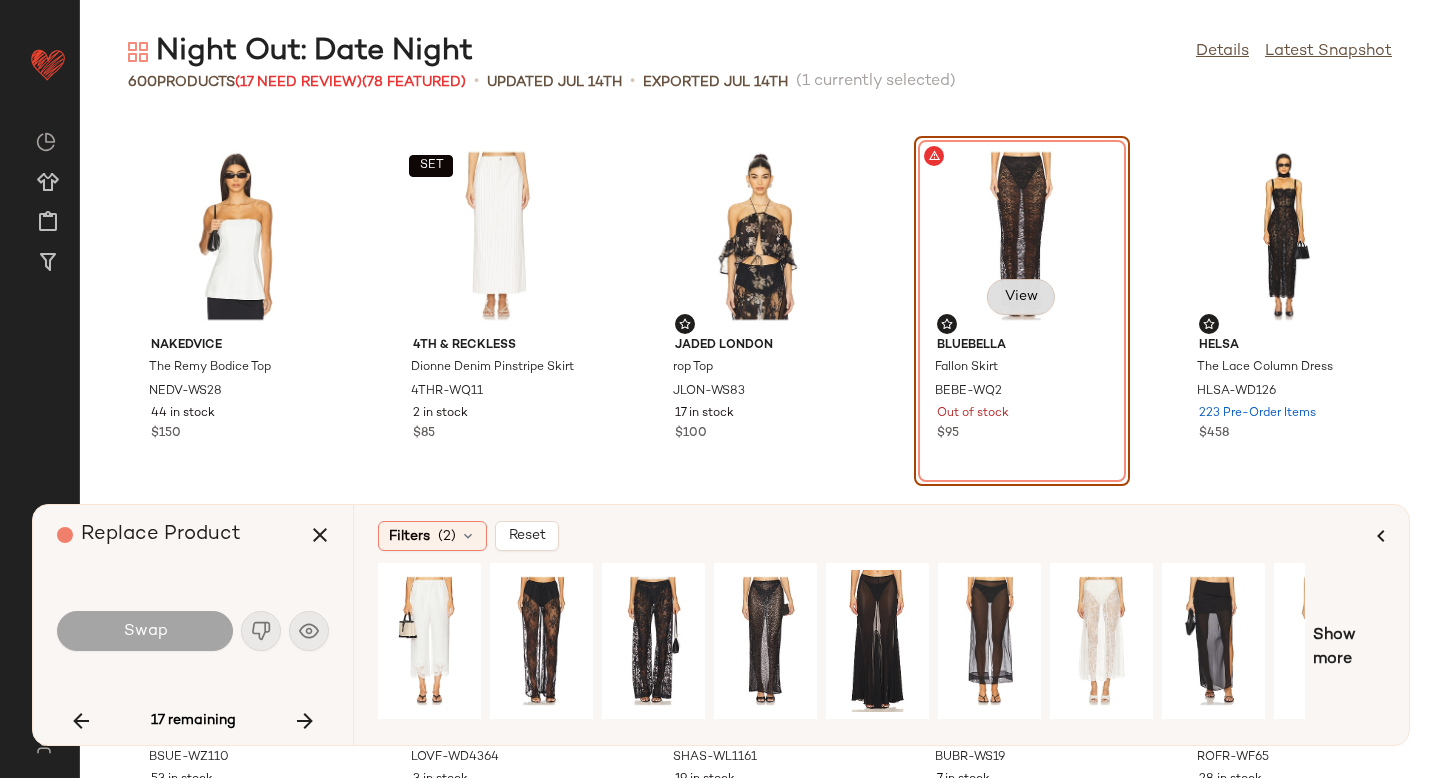 click on "View" 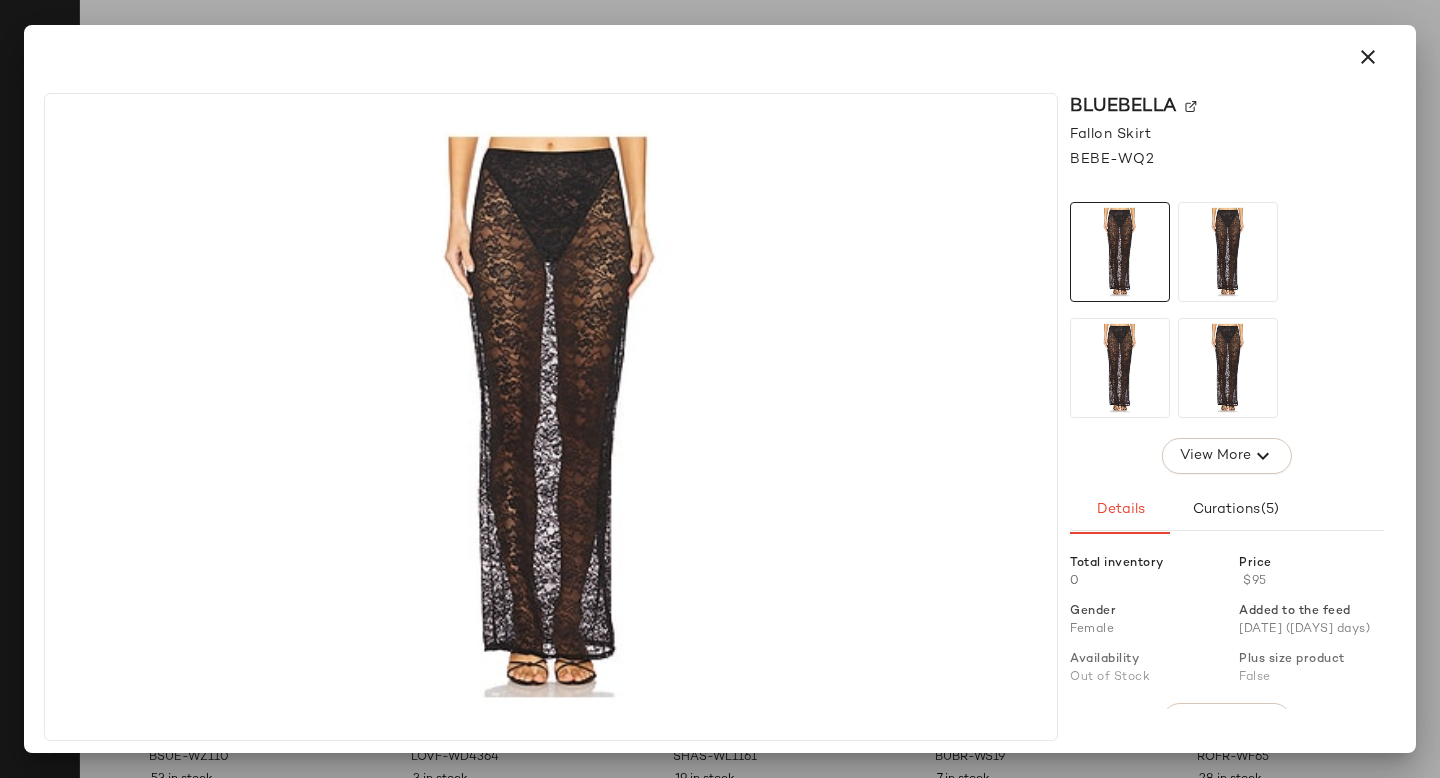 click 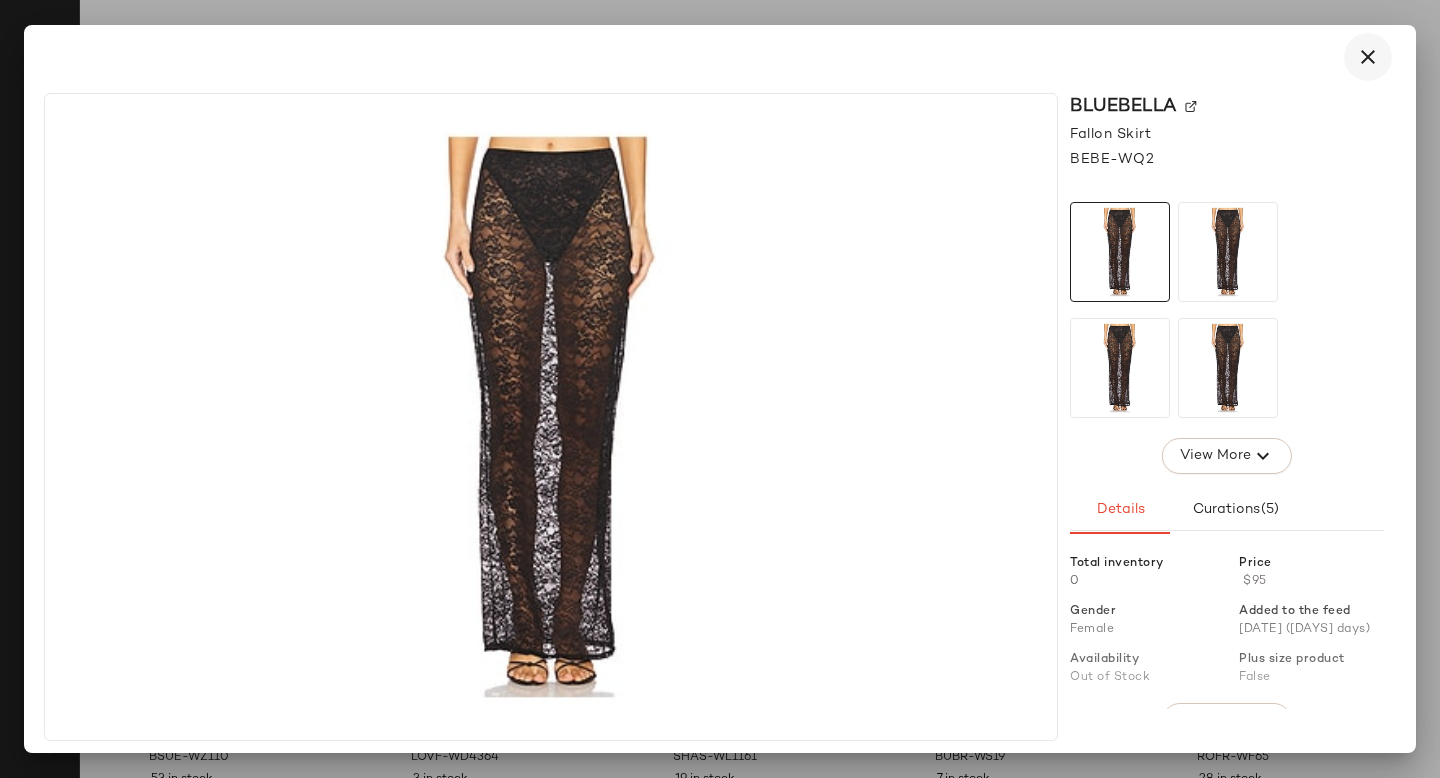 click at bounding box center [1368, 57] 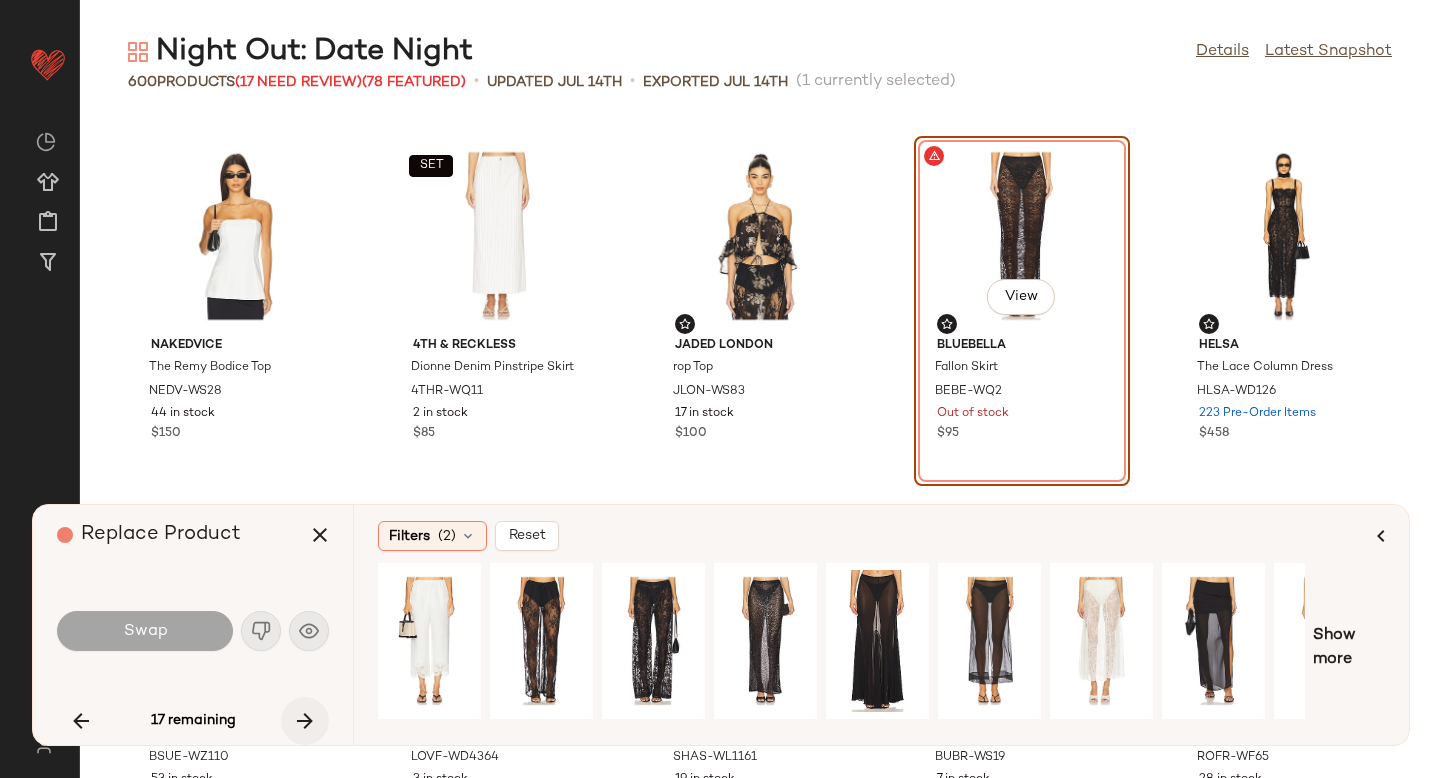 click at bounding box center (305, 721) 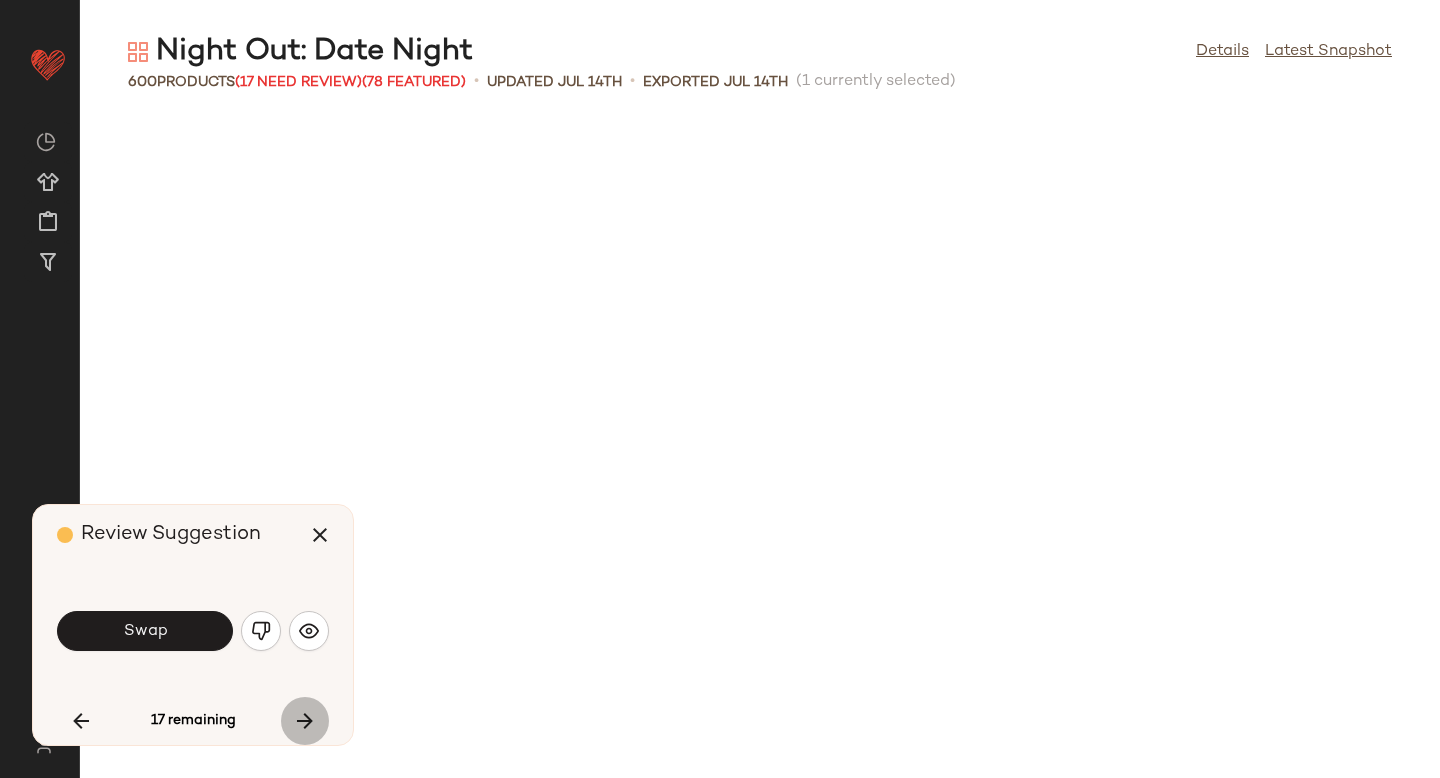 scroll, scrollTop: 10248, scrollLeft: 0, axis: vertical 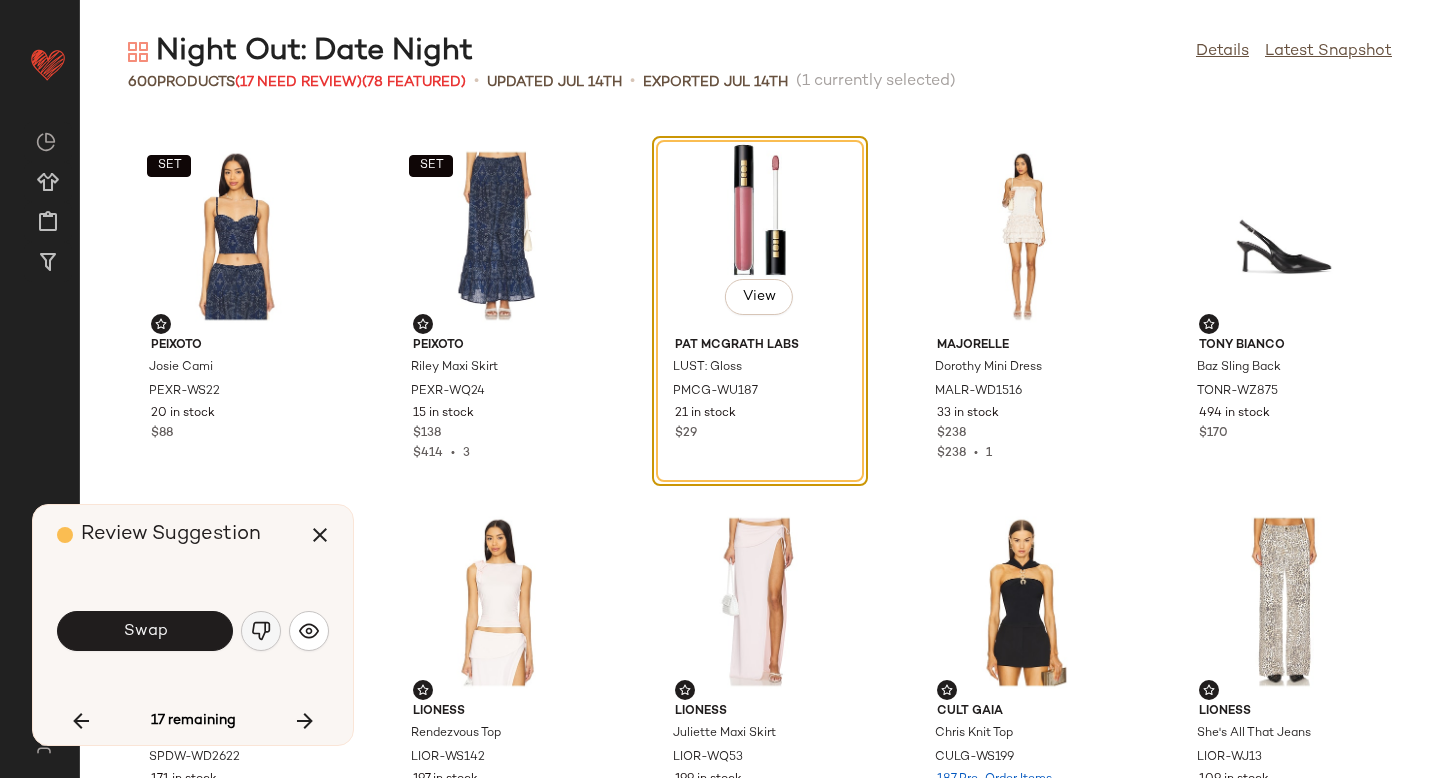 click at bounding box center (261, 631) 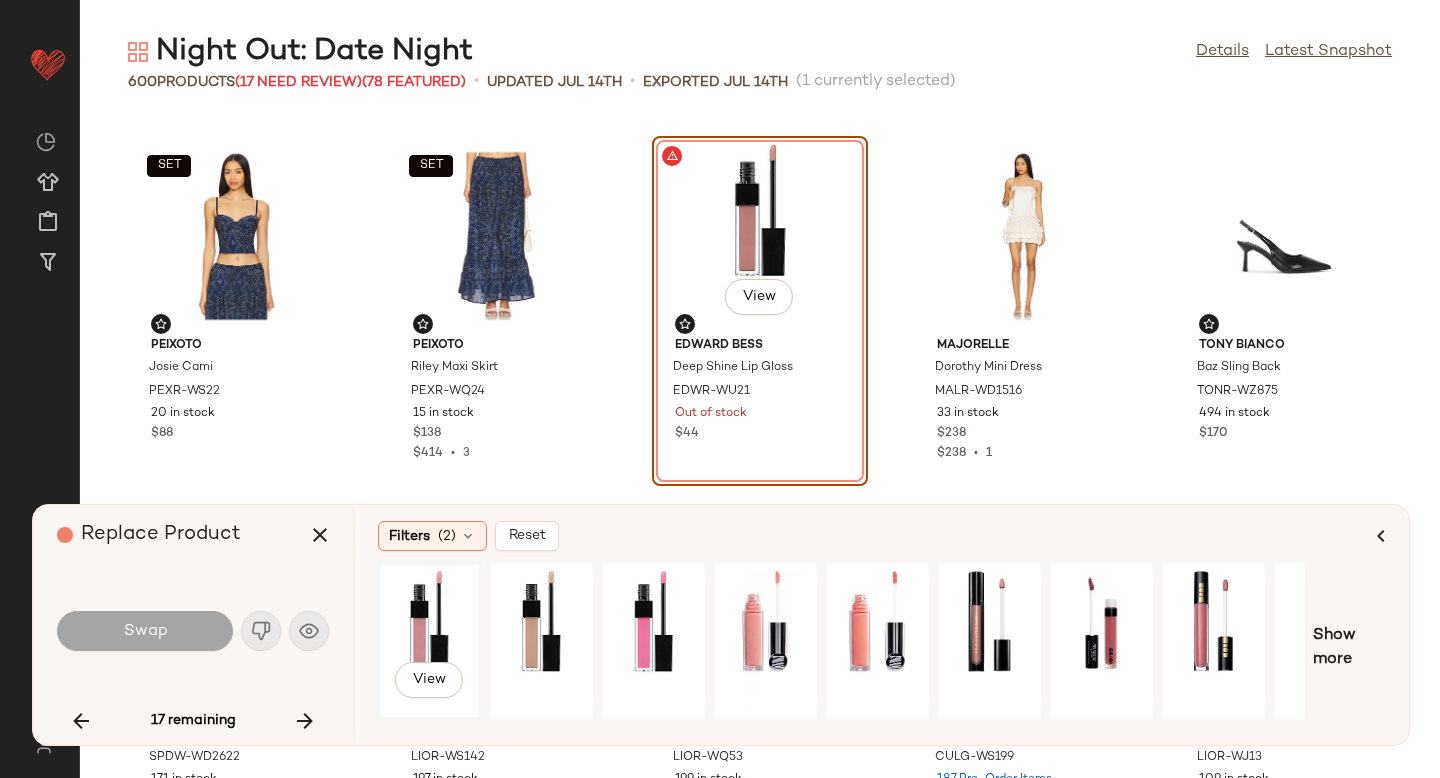 click on "View" 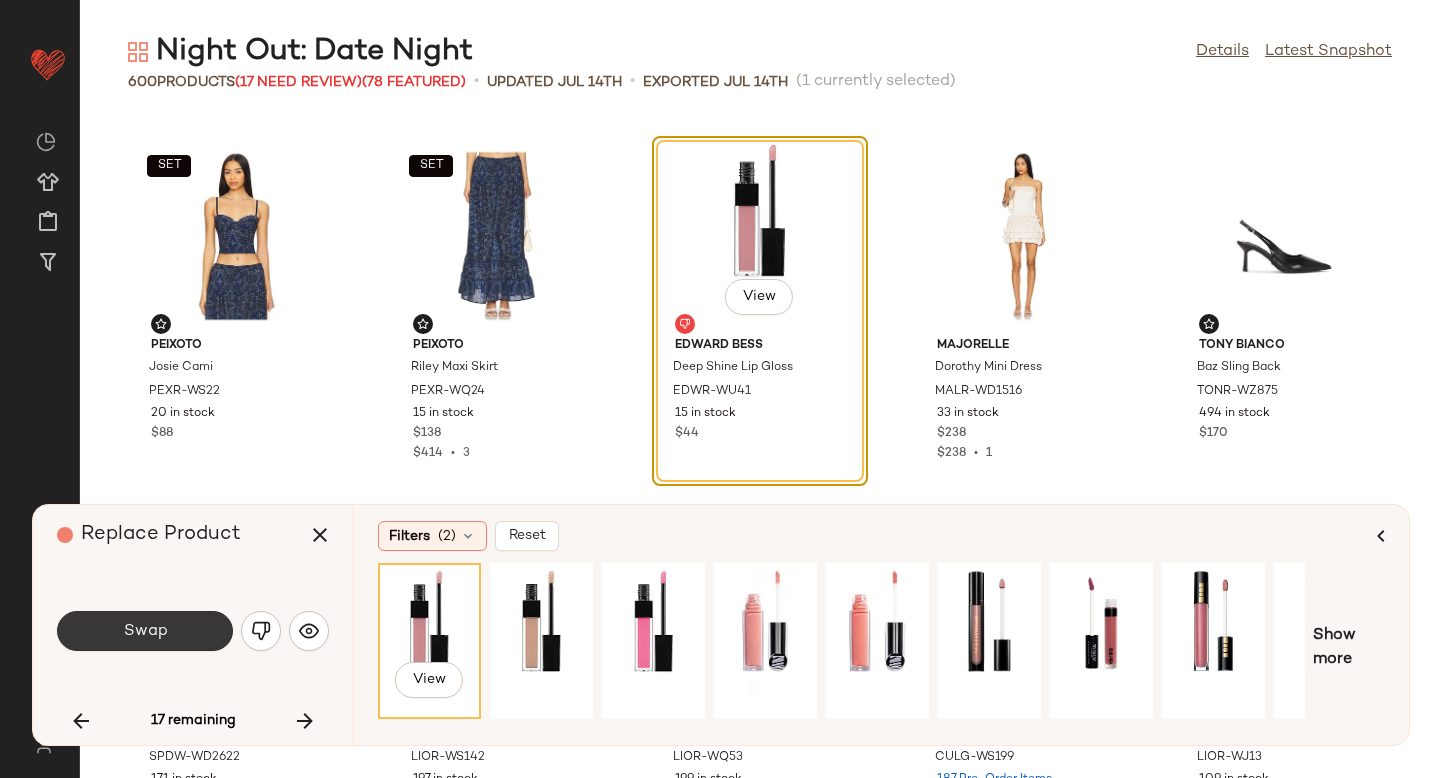 click on "Swap" at bounding box center (145, 631) 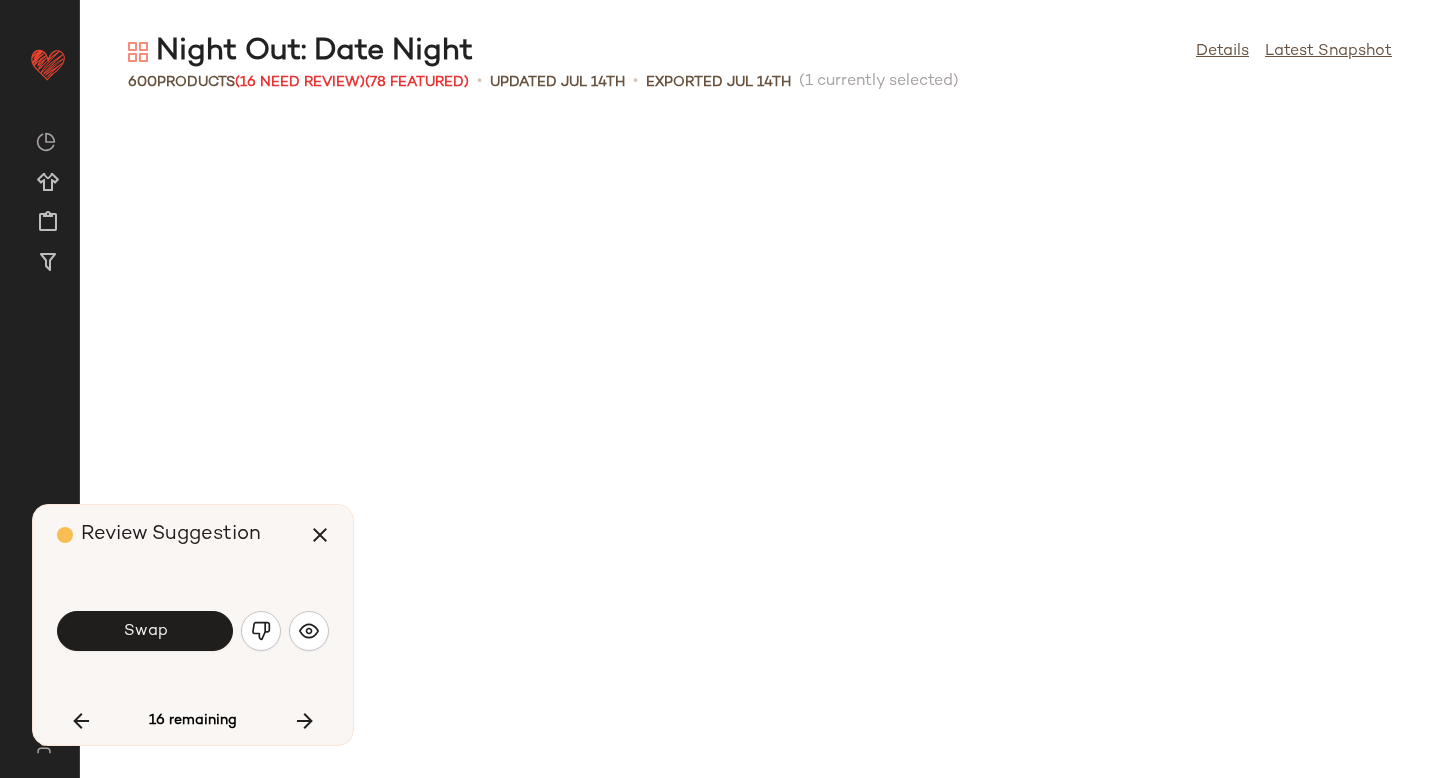 scroll, scrollTop: 11346, scrollLeft: 0, axis: vertical 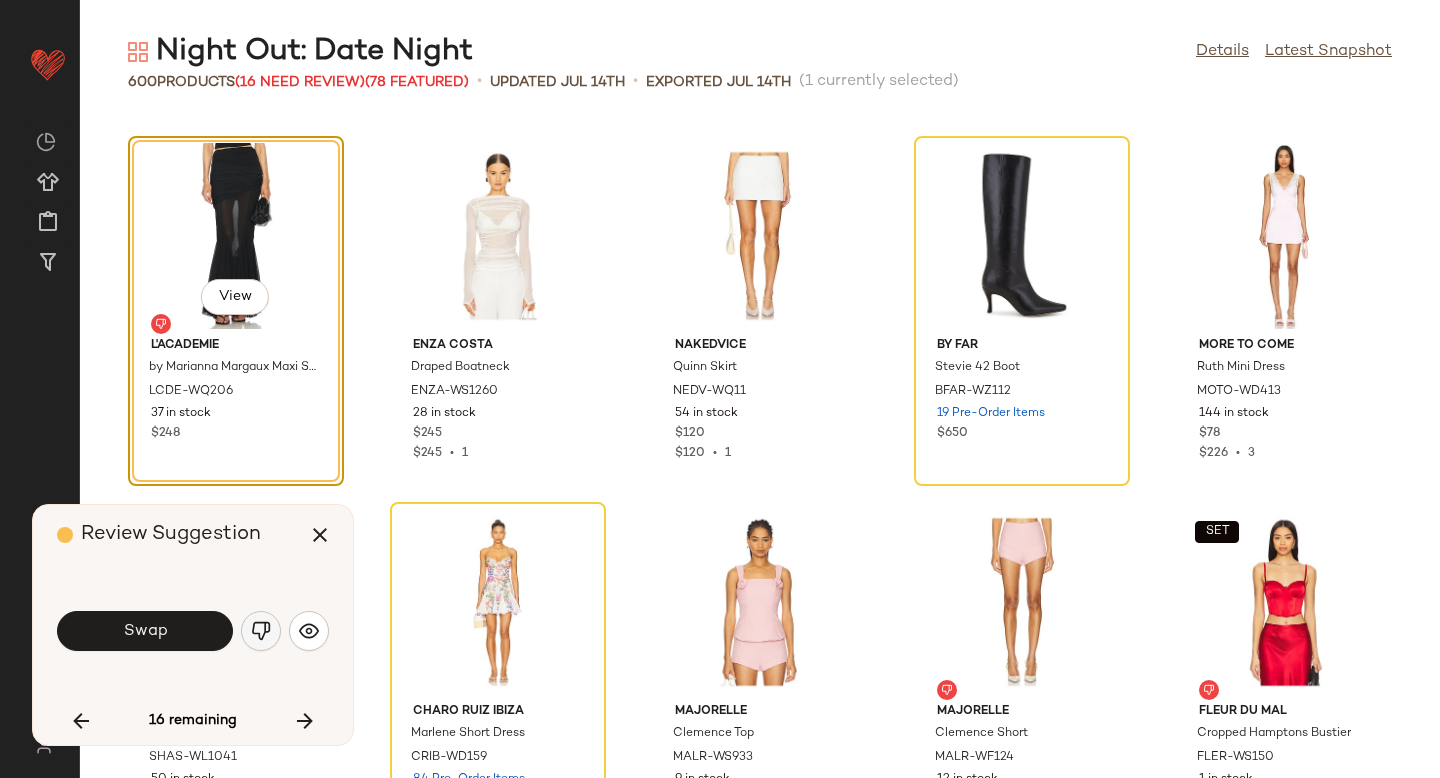 click 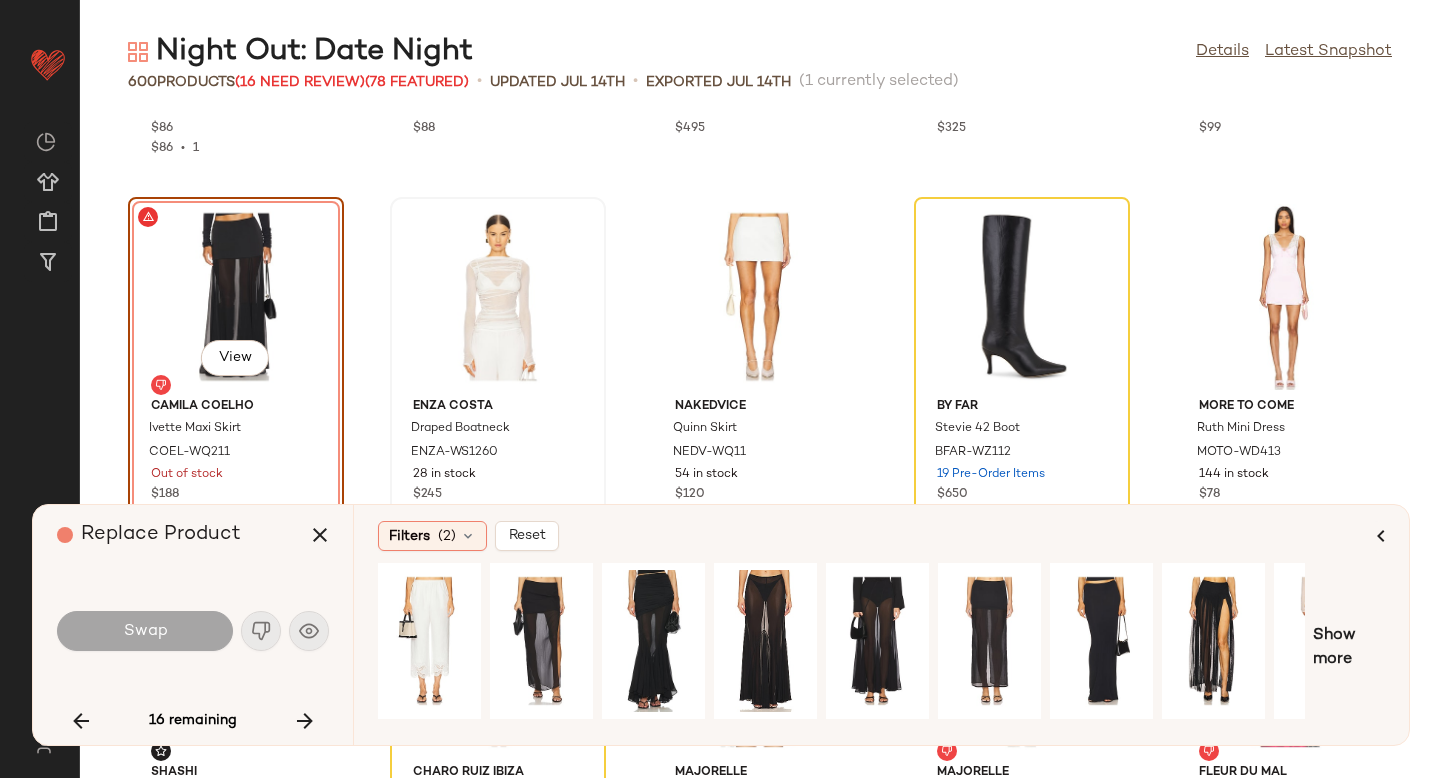 scroll, scrollTop: 11361, scrollLeft: 0, axis: vertical 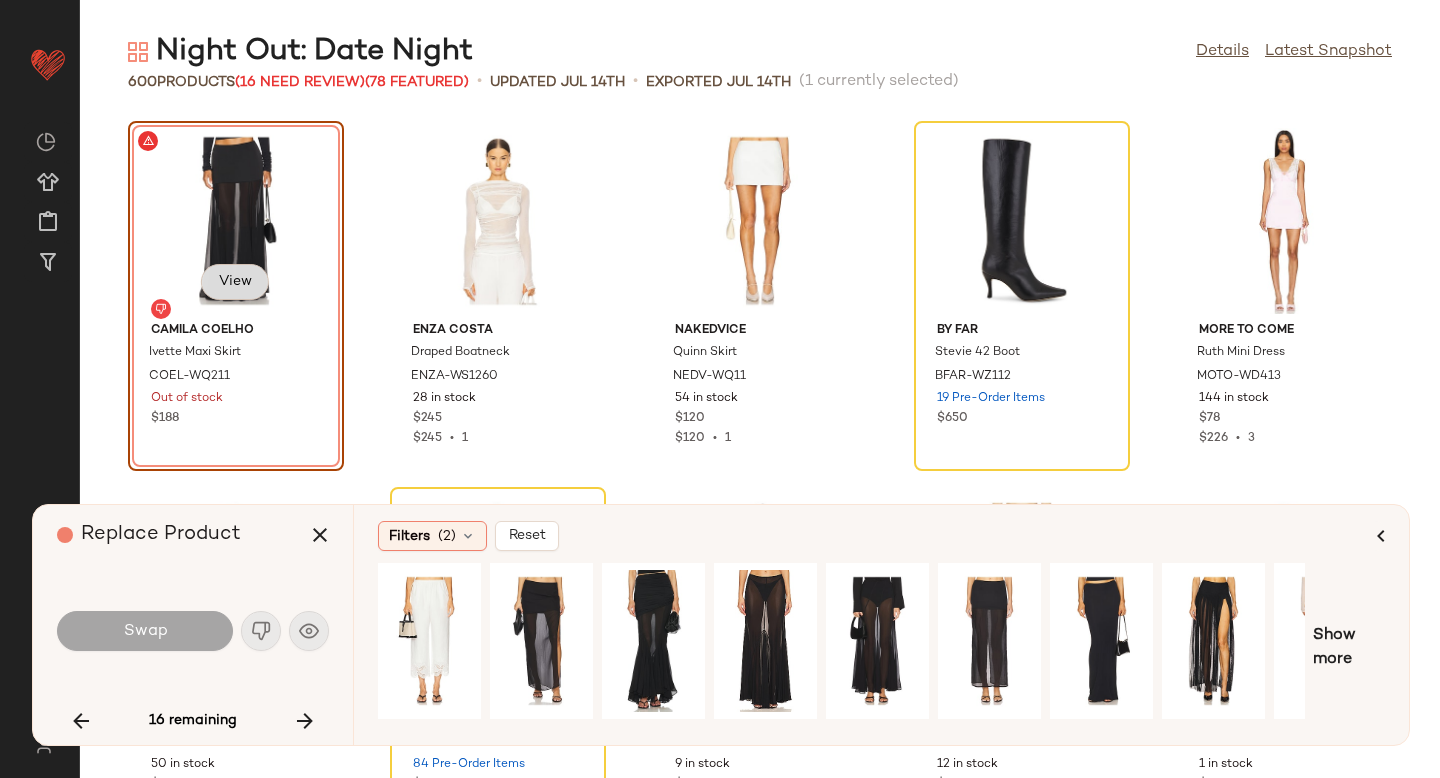 click on "View" 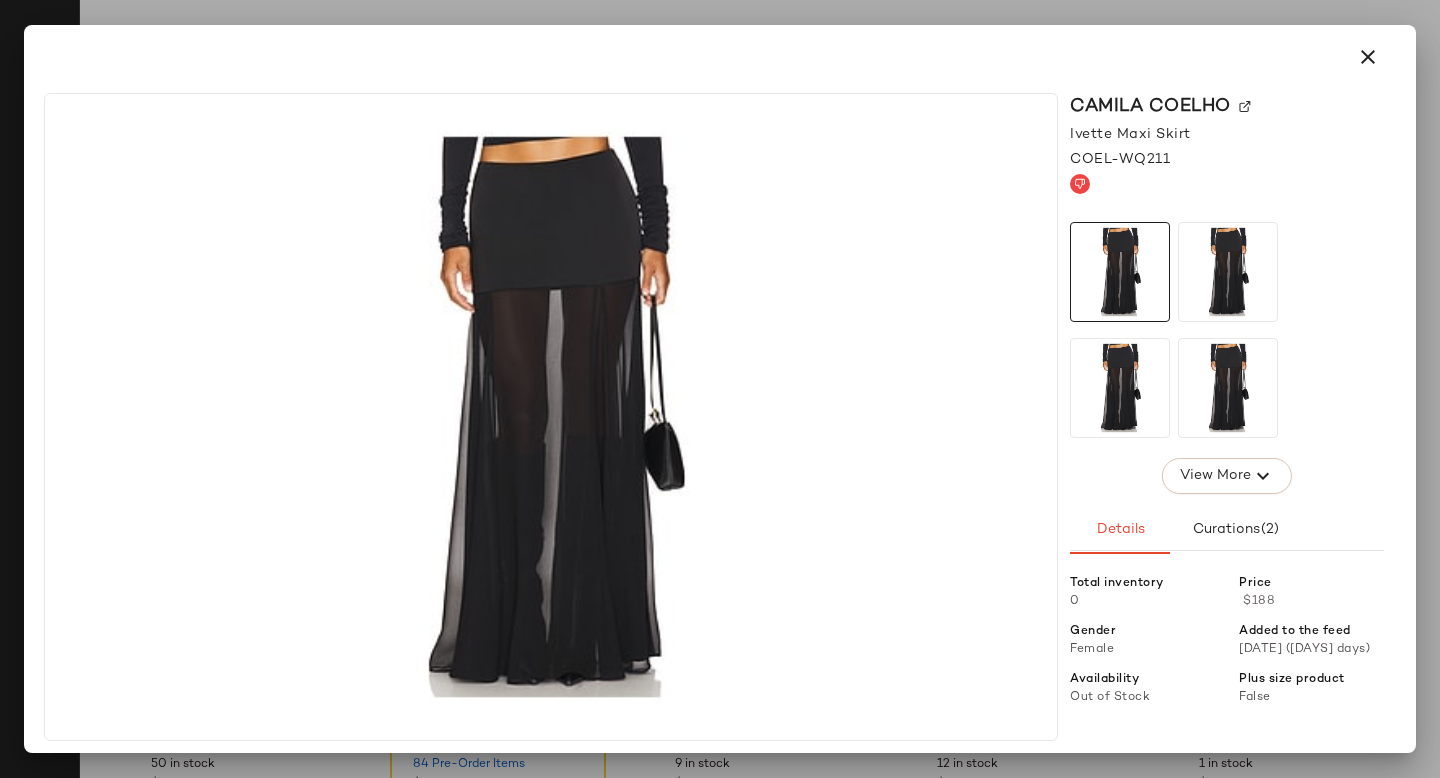 click on "Camila Coelho" at bounding box center (1227, 106) 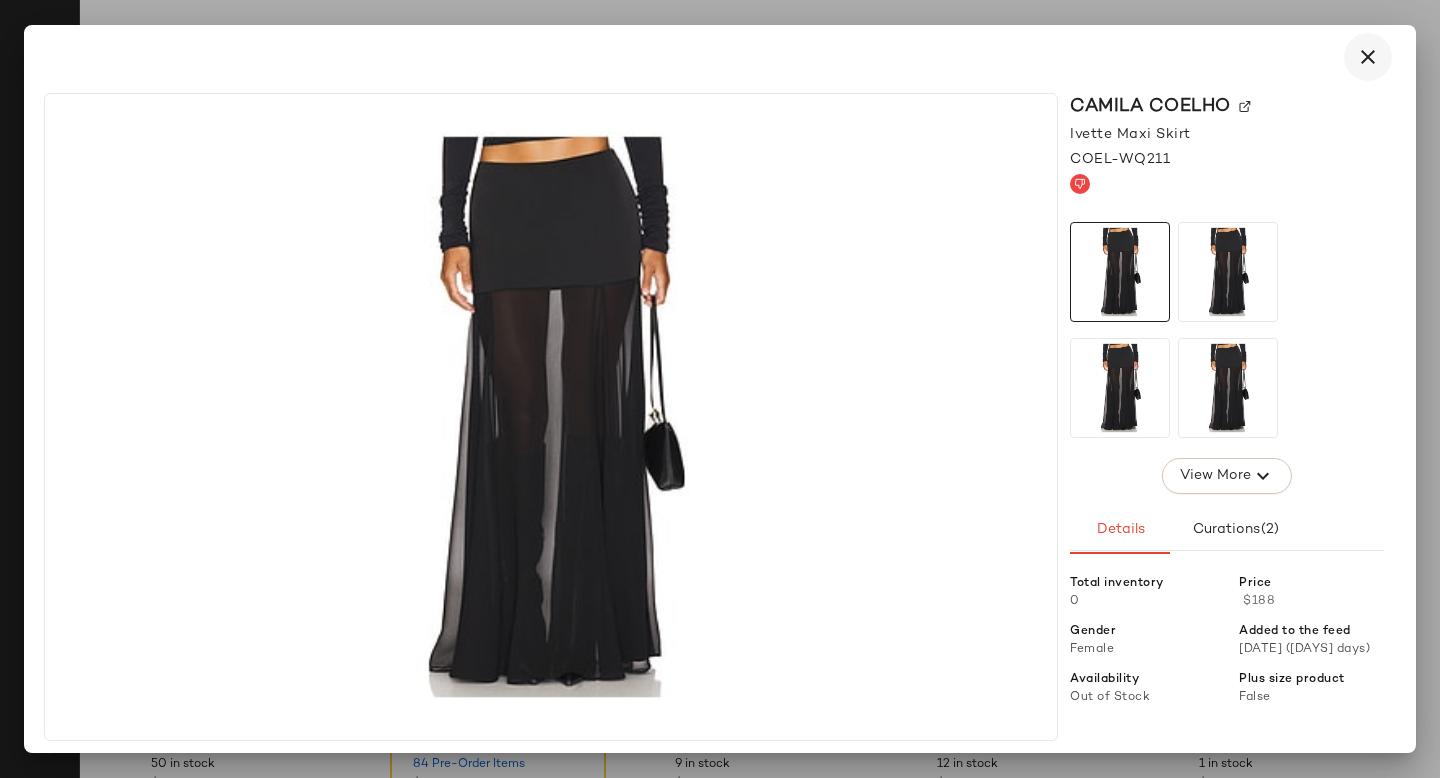click at bounding box center (1368, 57) 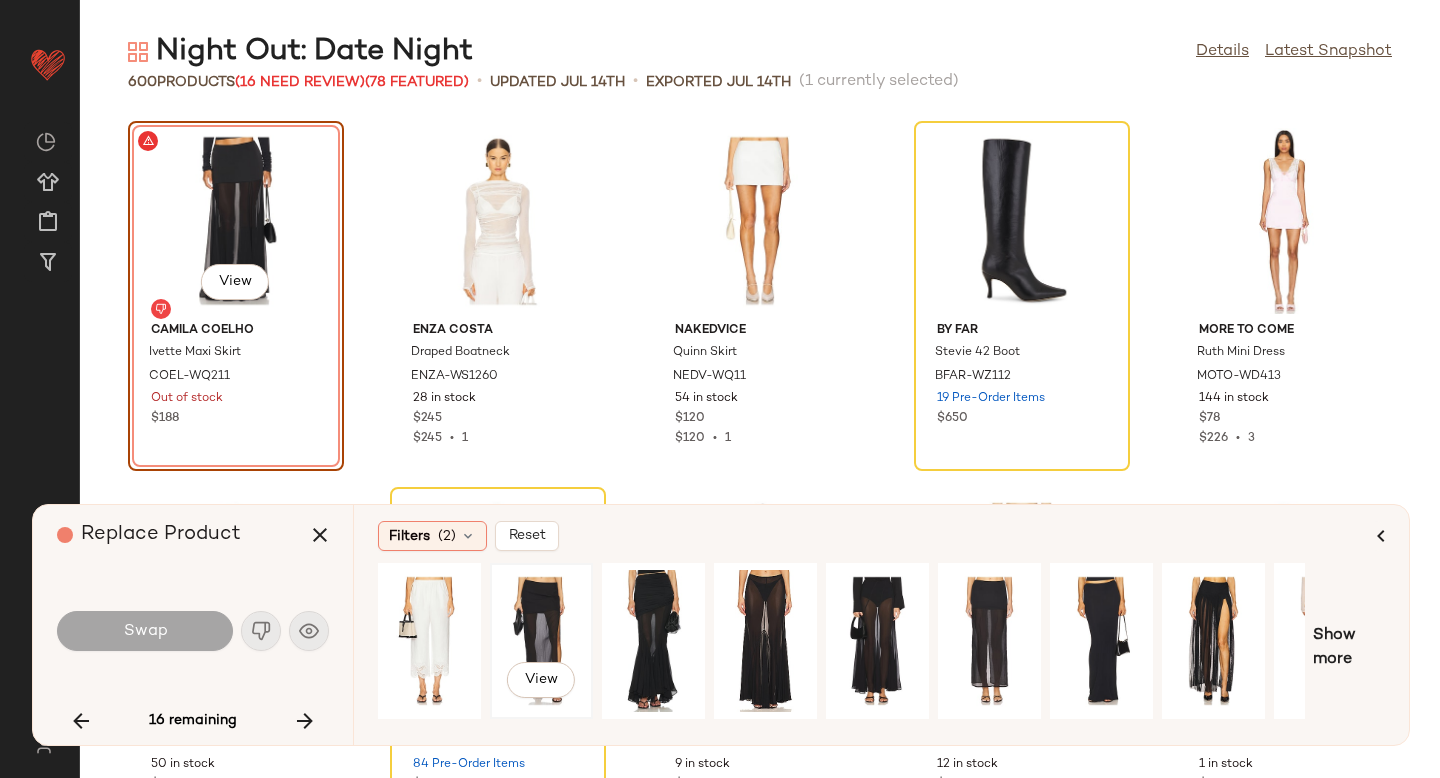 click on "View" 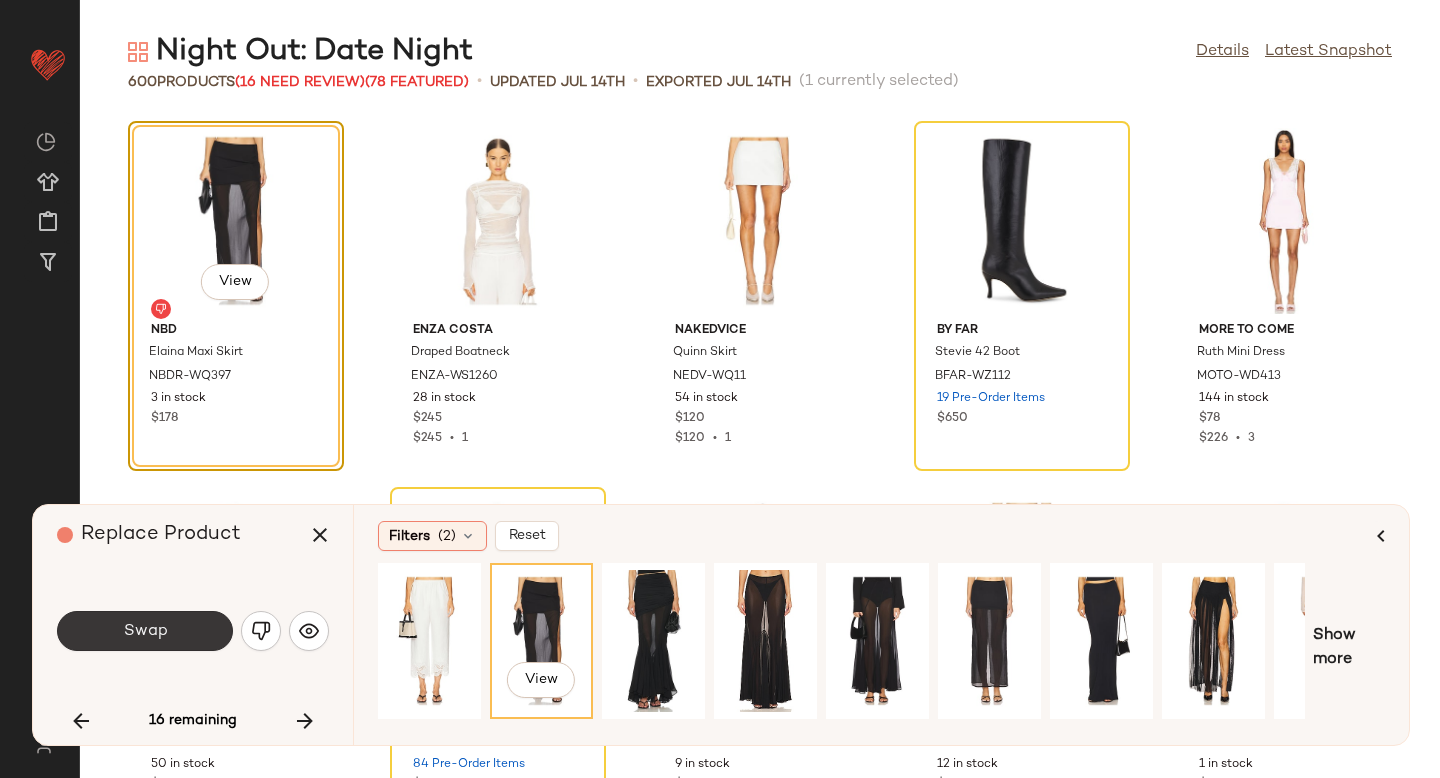 click on "Swap" at bounding box center (145, 631) 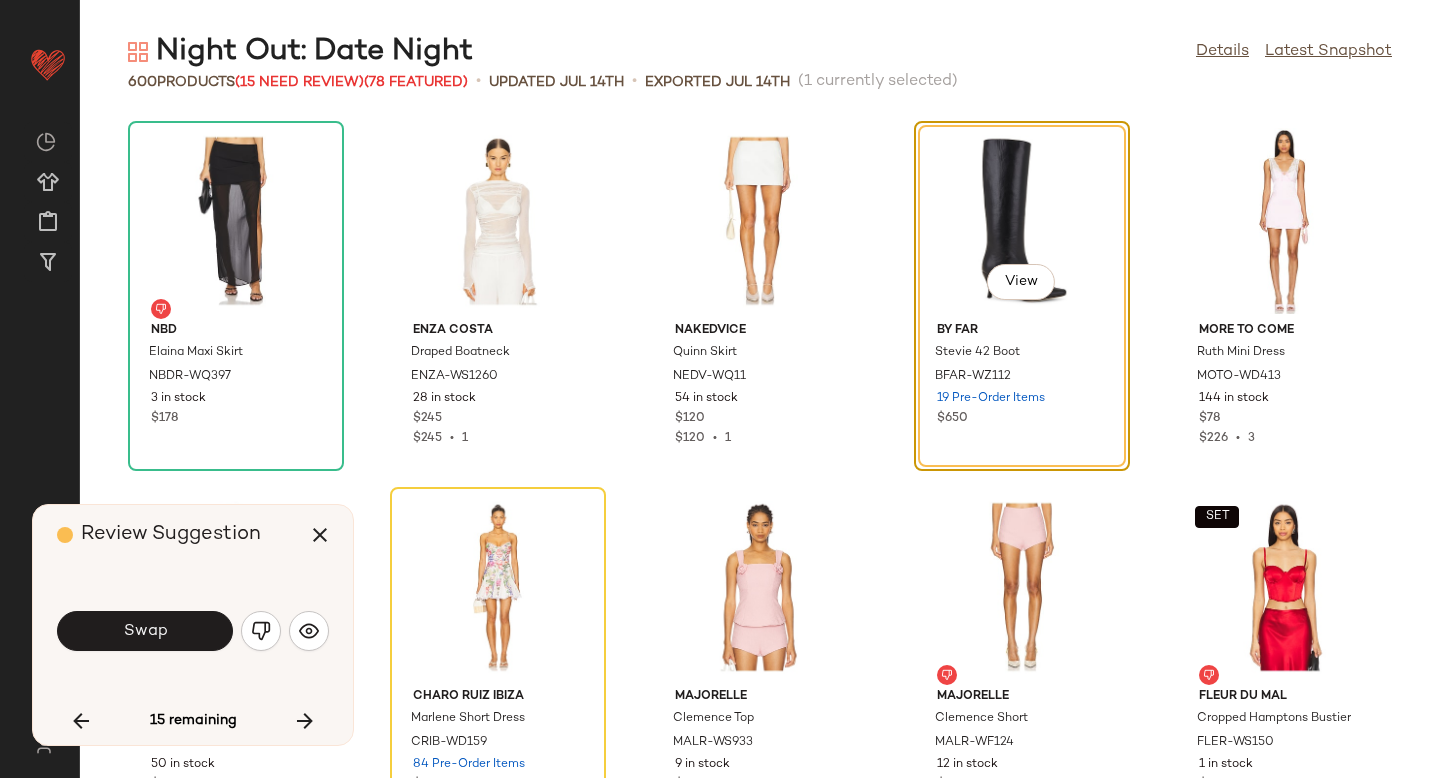 scroll, scrollTop: 11346, scrollLeft: 0, axis: vertical 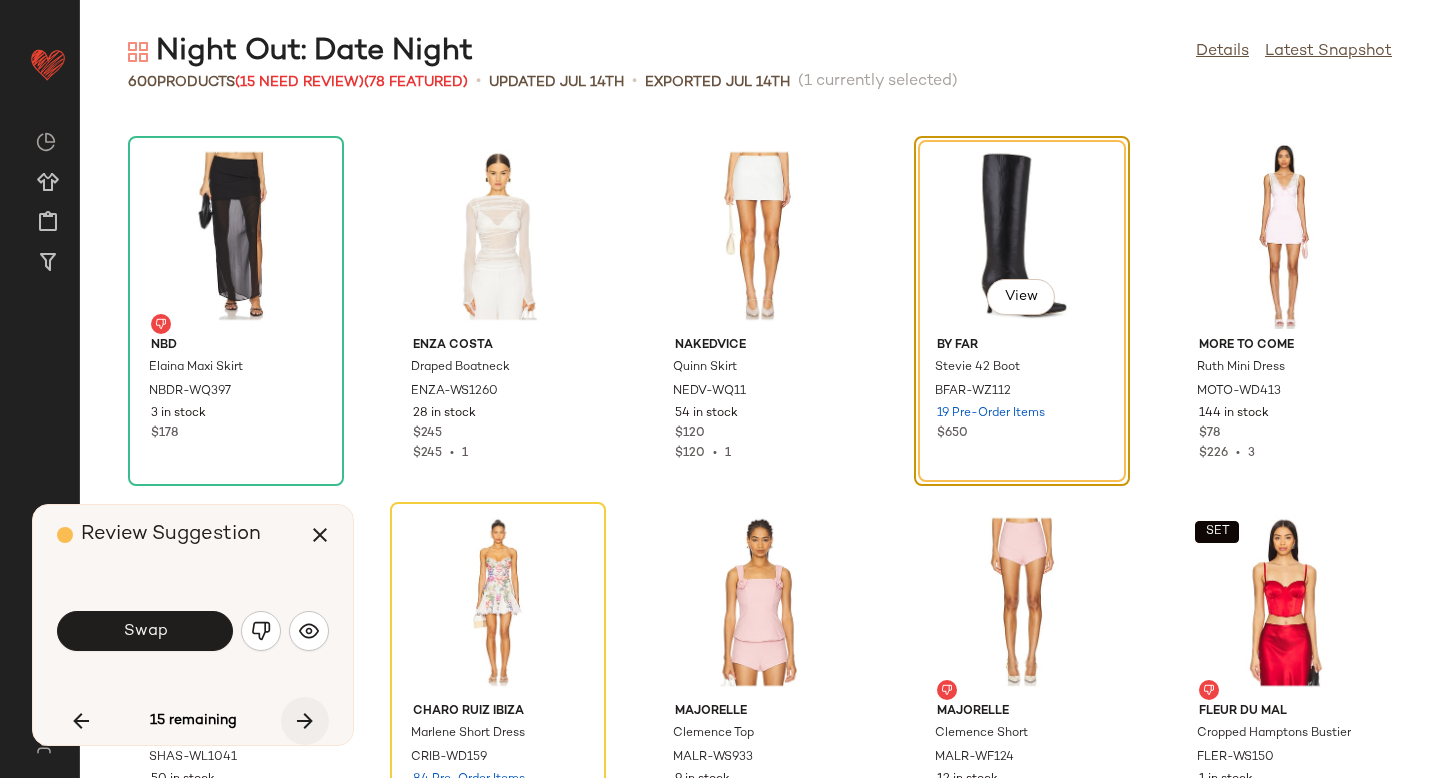 click at bounding box center (305, 721) 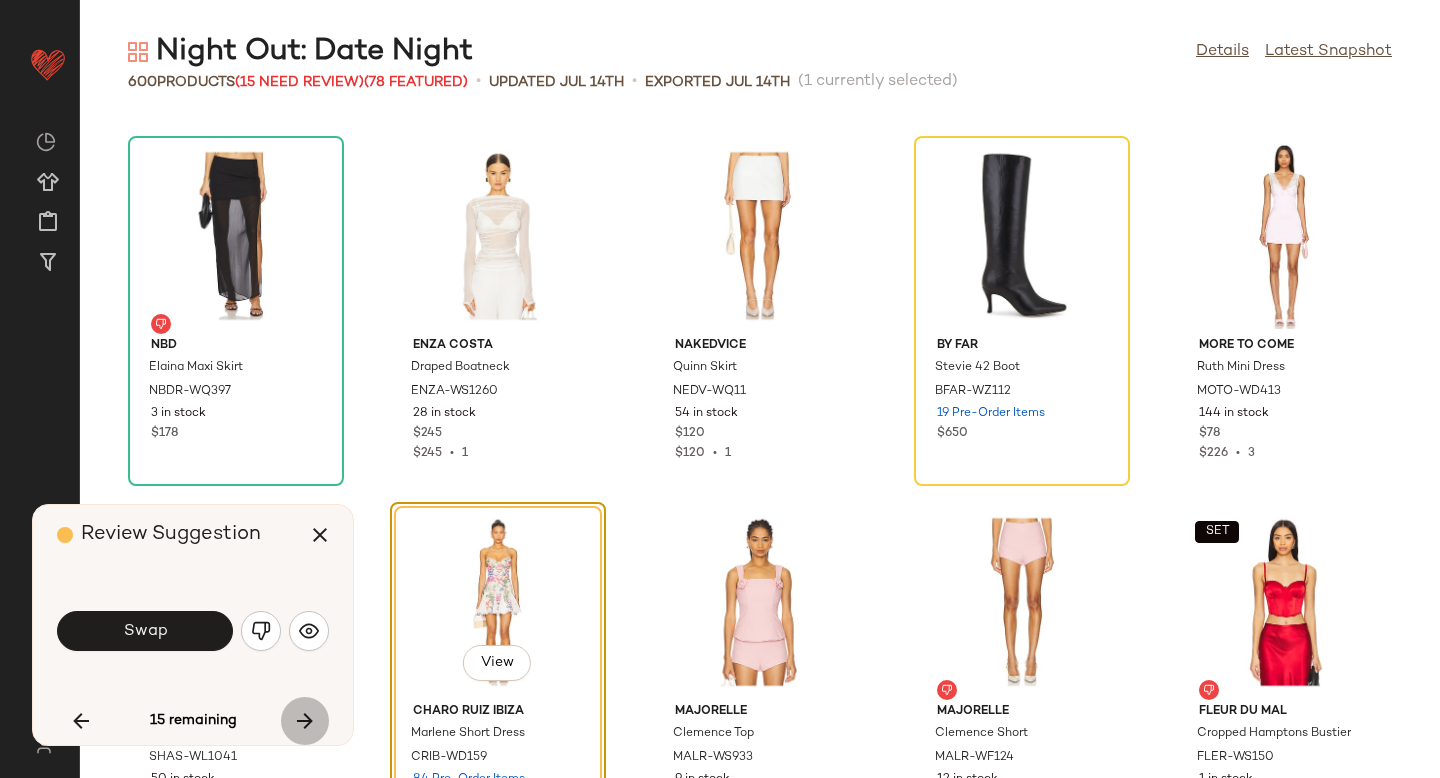 scroll, scrollTop: 11712, scrollLeft: 0, axis: vertical 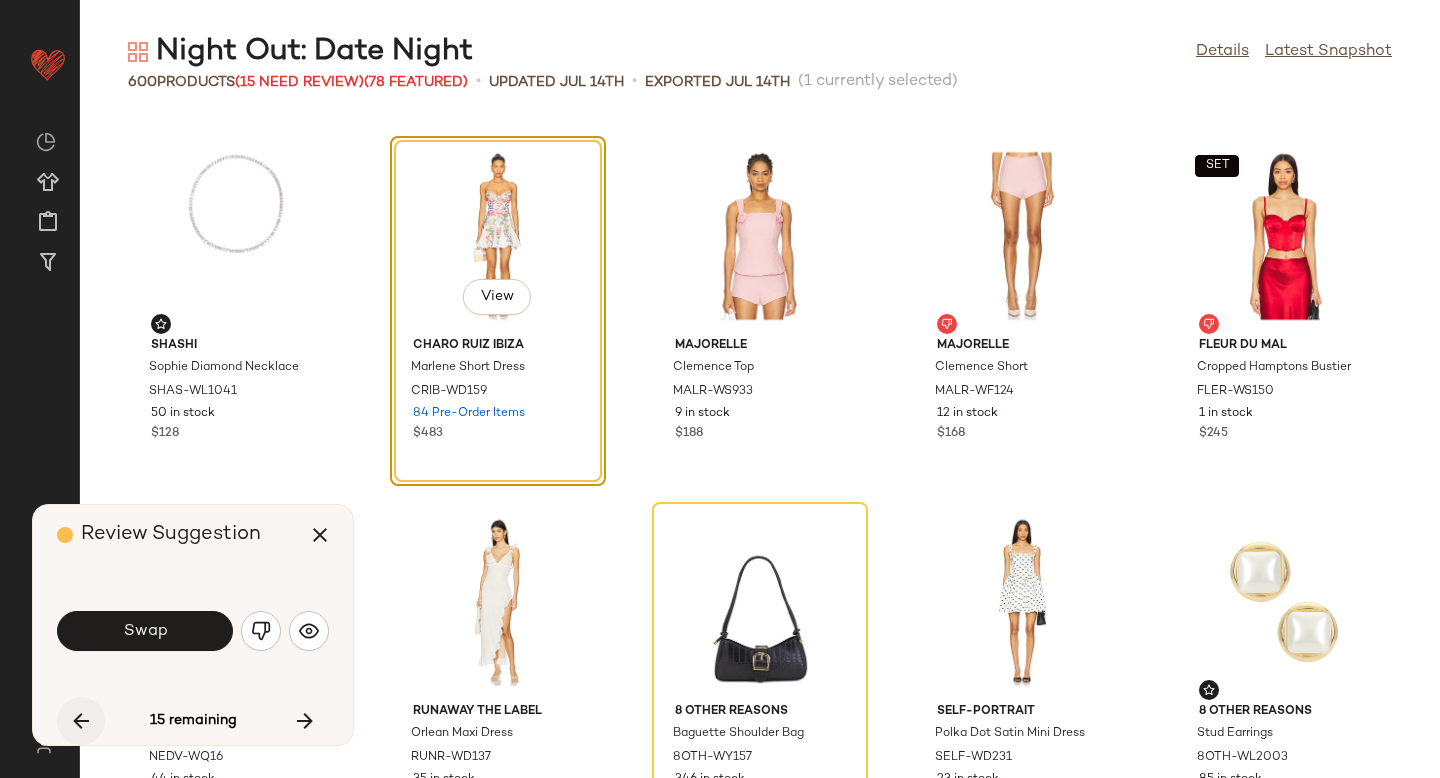 click at bounding box center [81, 721] 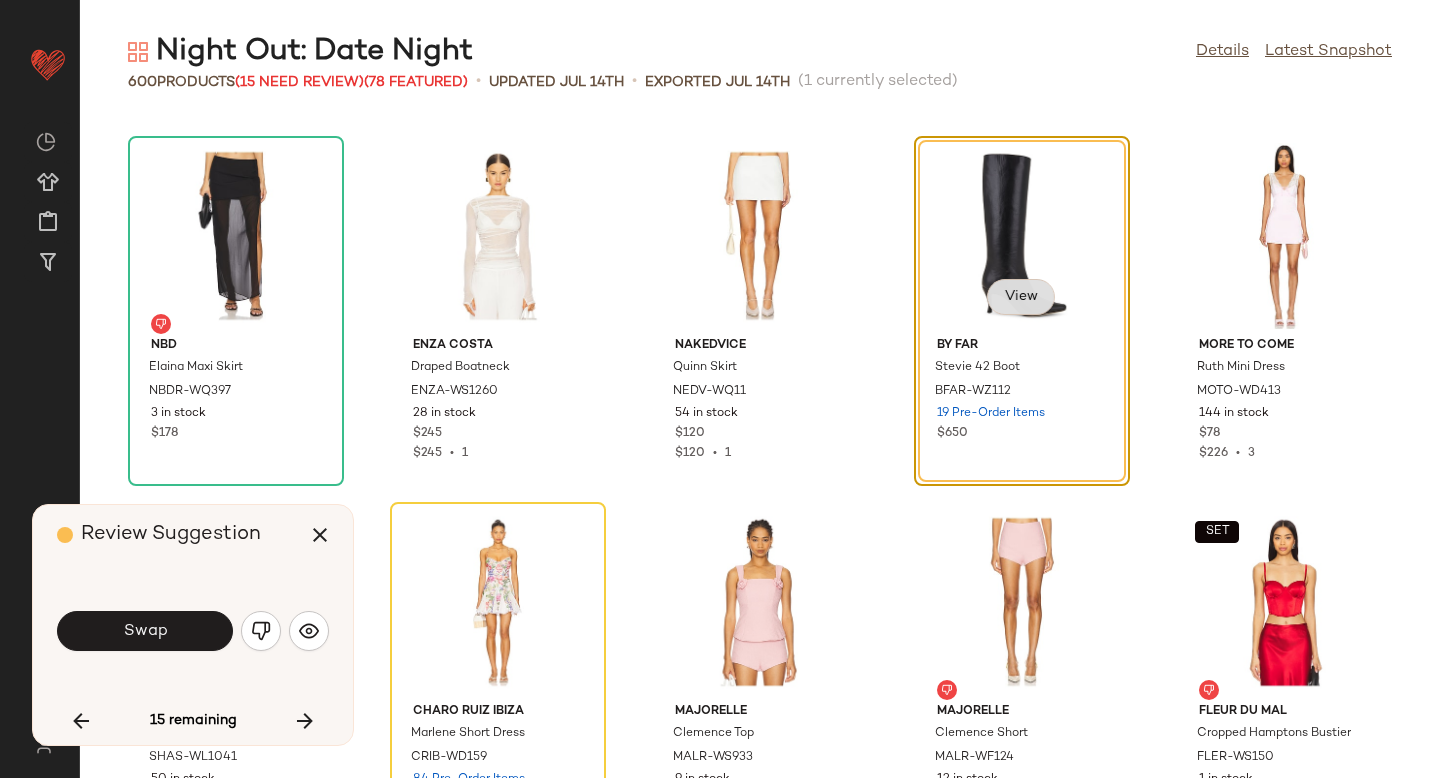 click on "View" 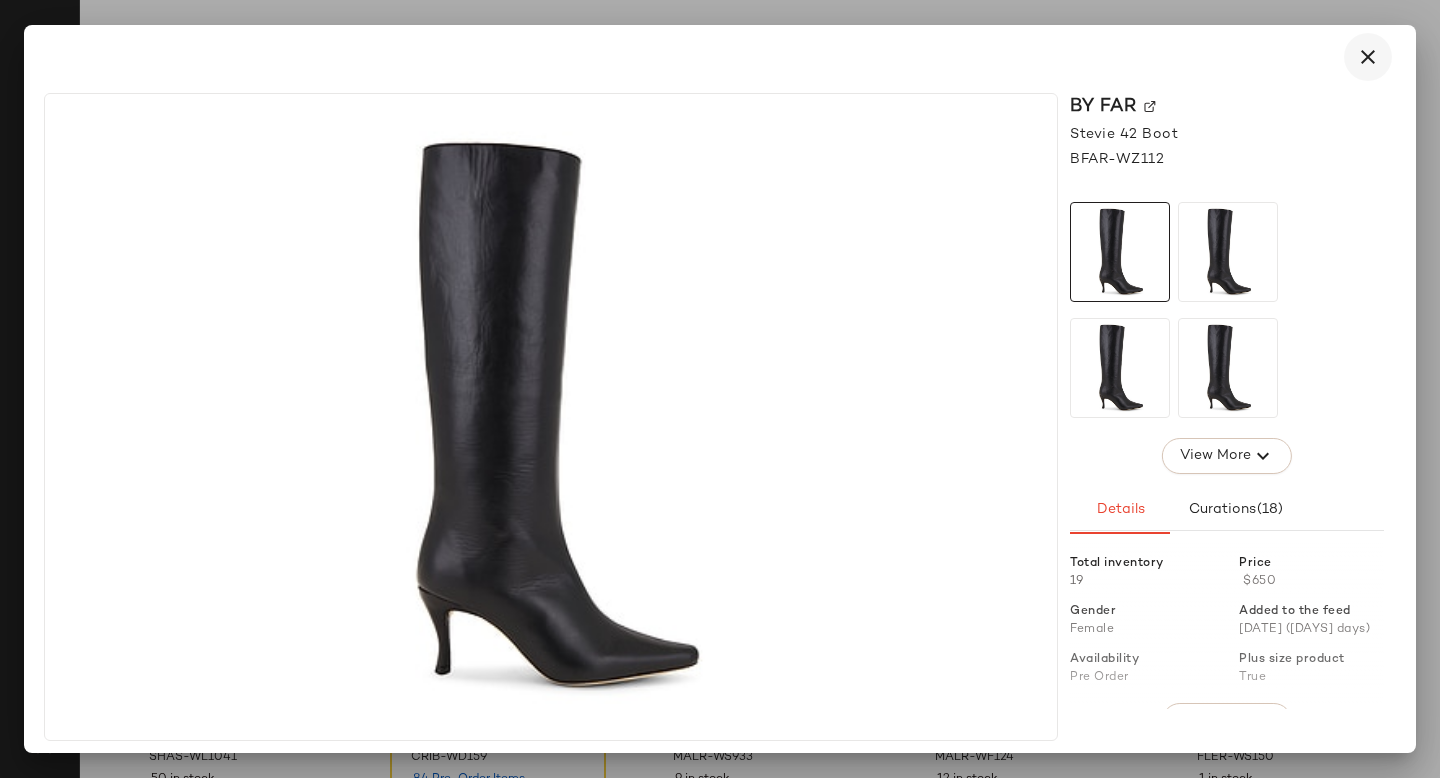 click at bounding box center [1368, 57] 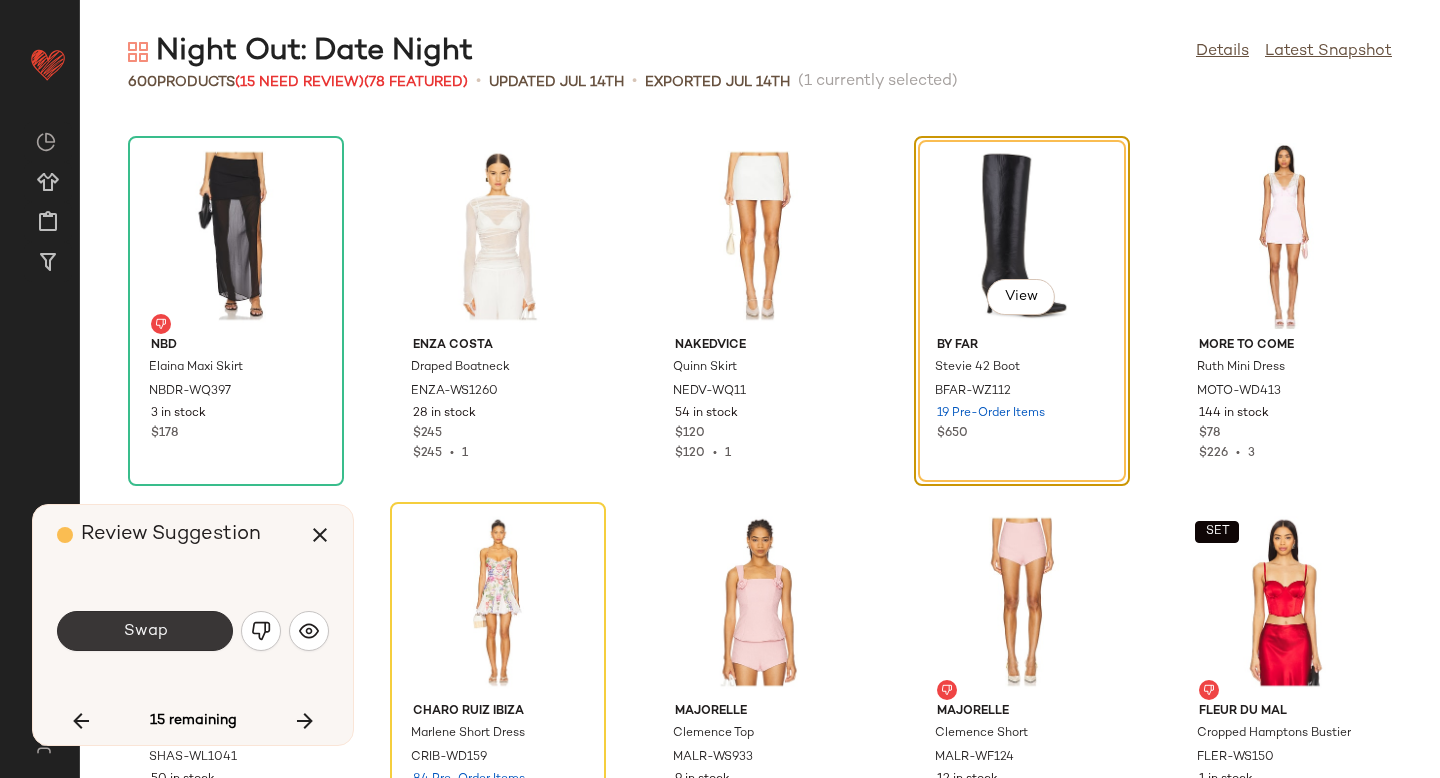 click on "Swap" at bounding box center [145, 631] 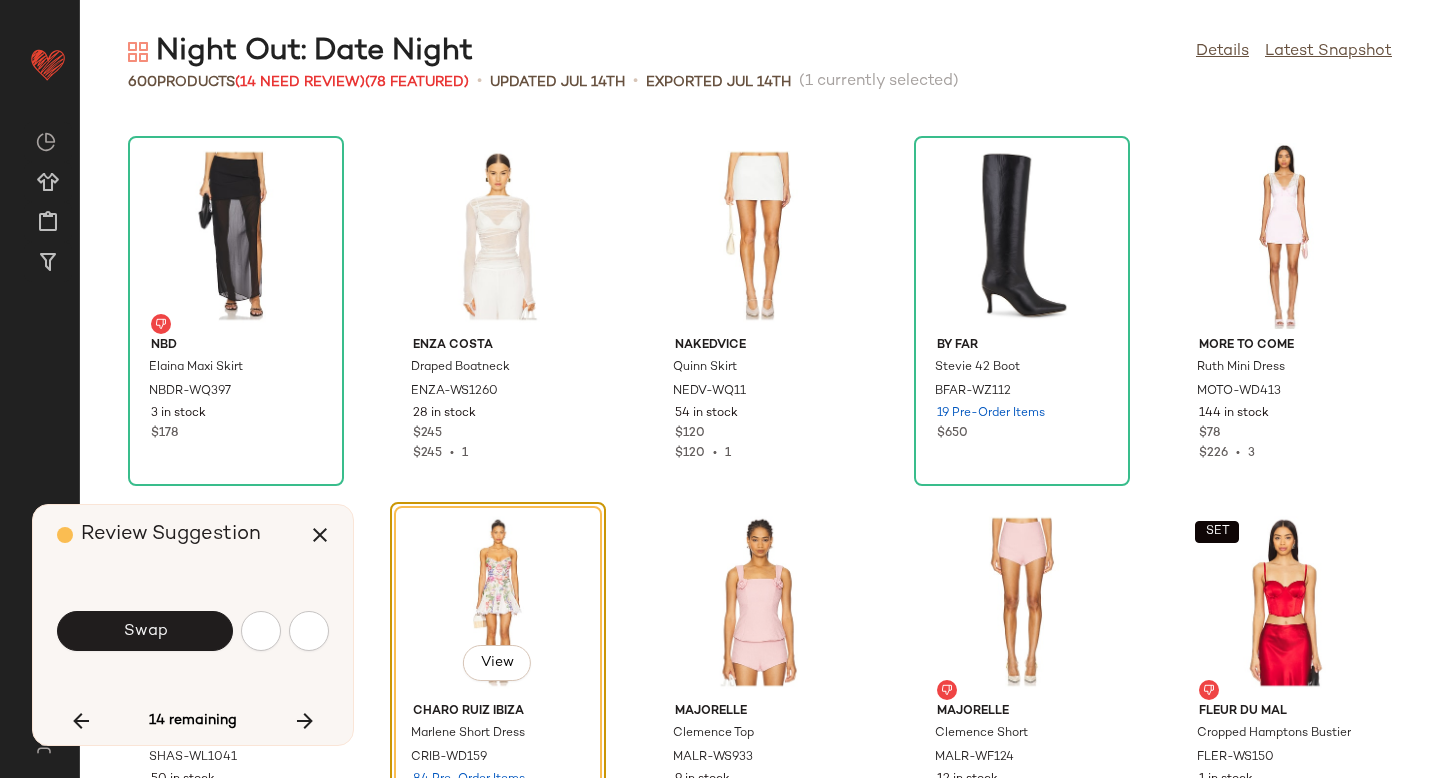 scroll, scrollTop: 11712, scrollLeft: 0, axis: vertical 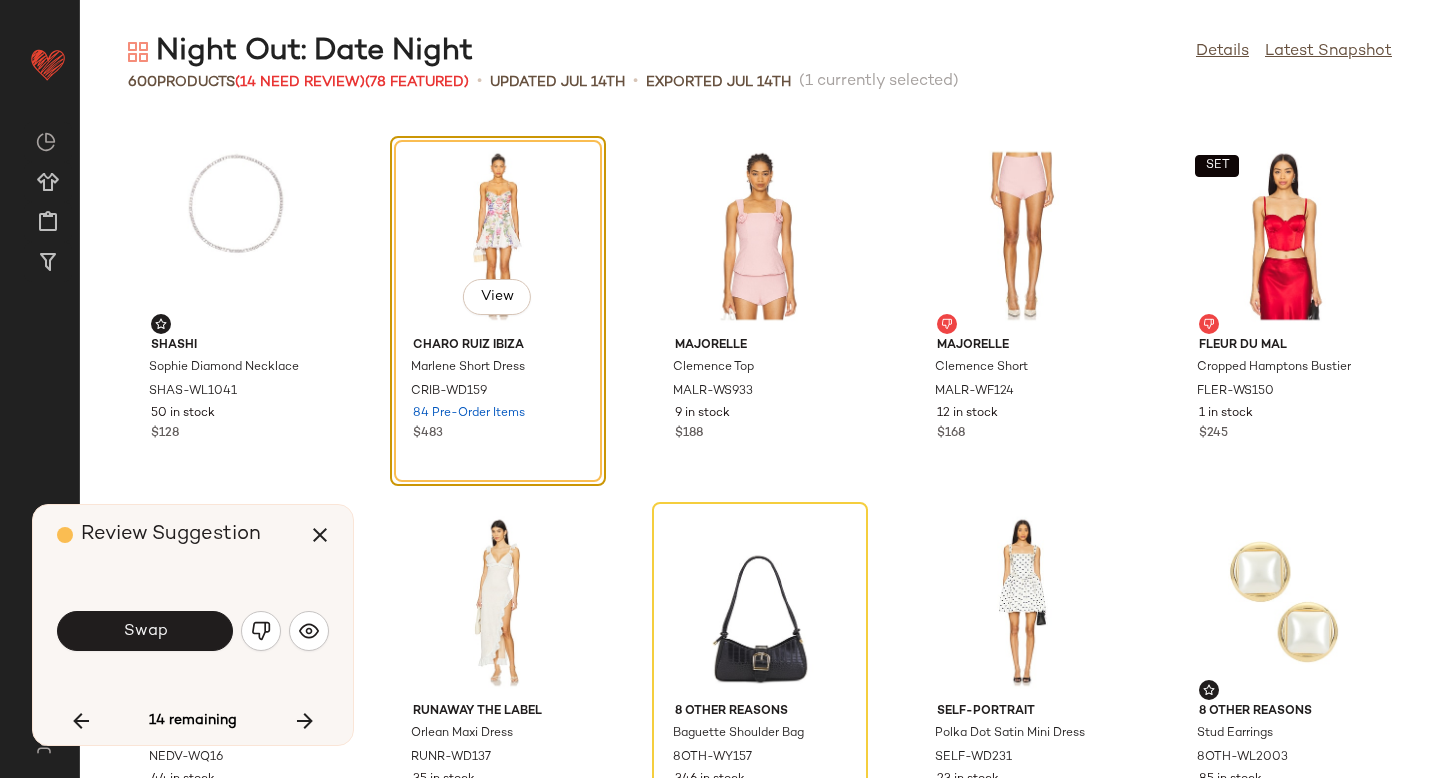 click on "Swap" at bounding box center [145, 631] 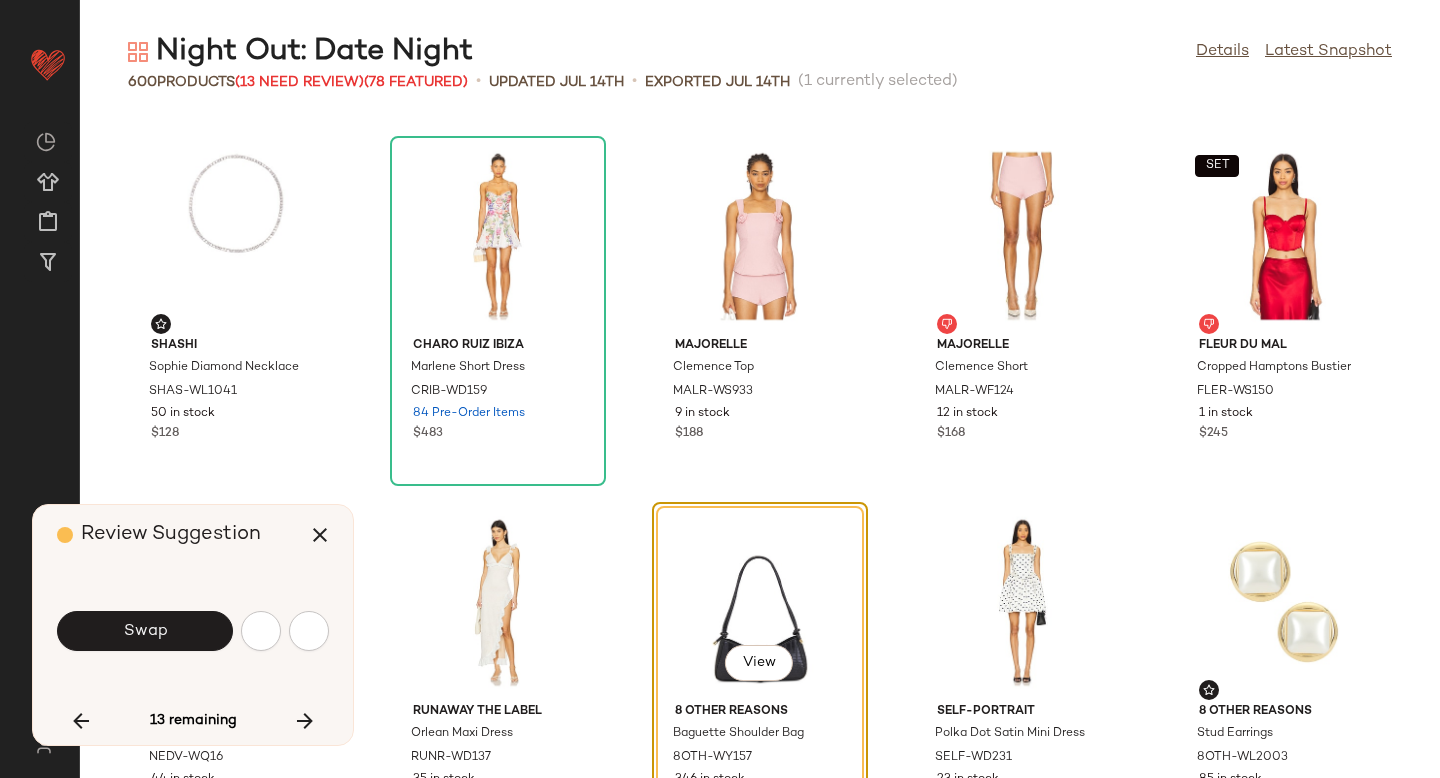 scroll, scrollTop: 12078, scrollLeft: 0, axis: vertical 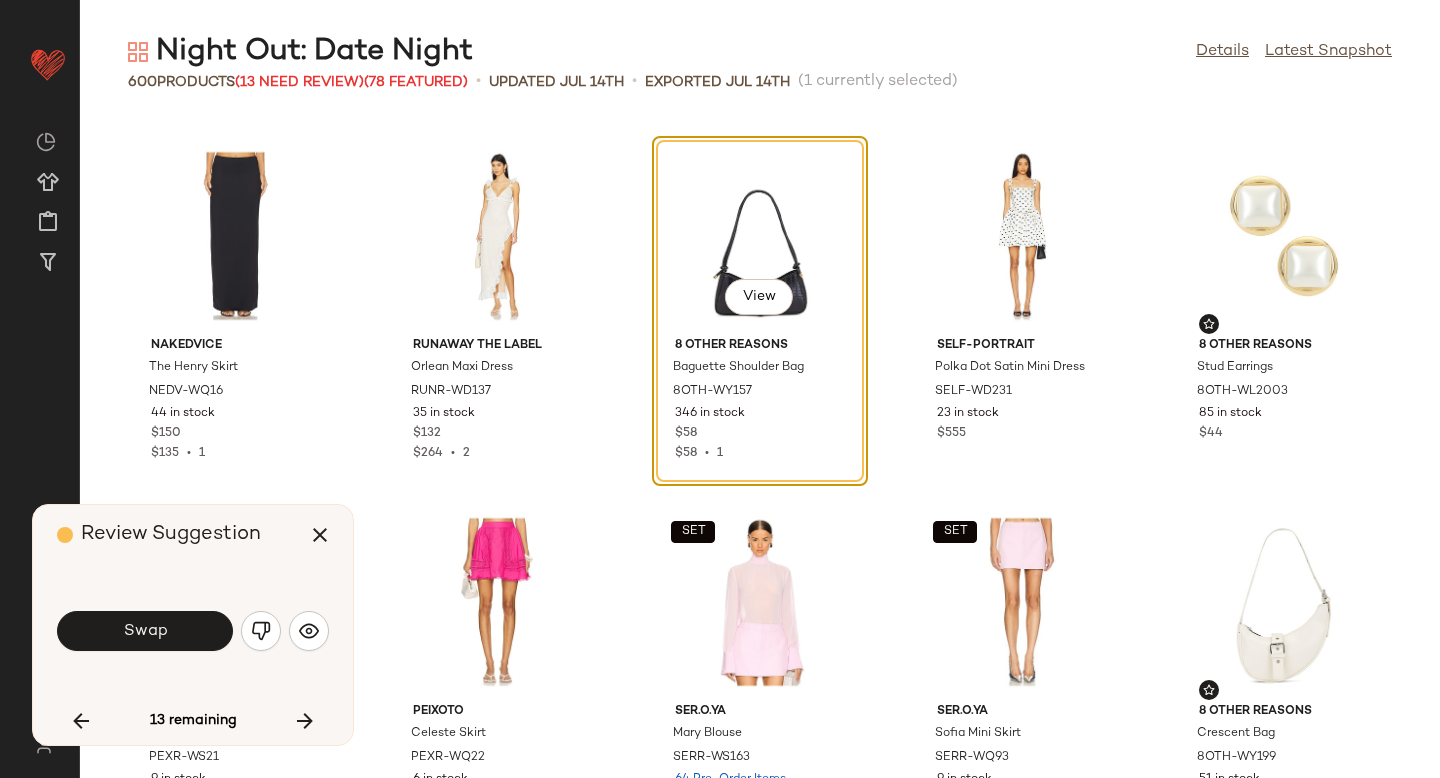 click on "Swap" at bounding box center (145, 631) 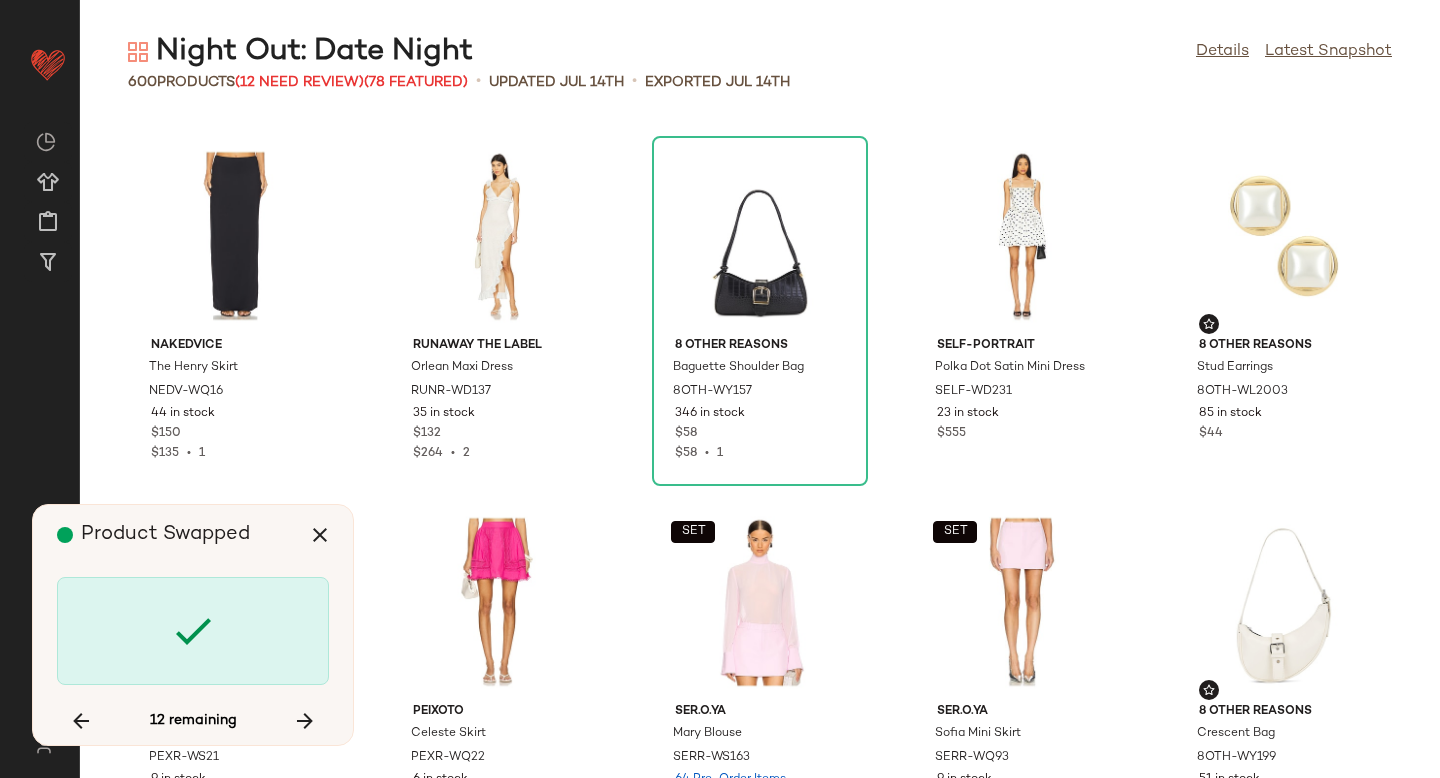 scroll, scrollTop: 18666, scrollLeft: 0, axis: vertical 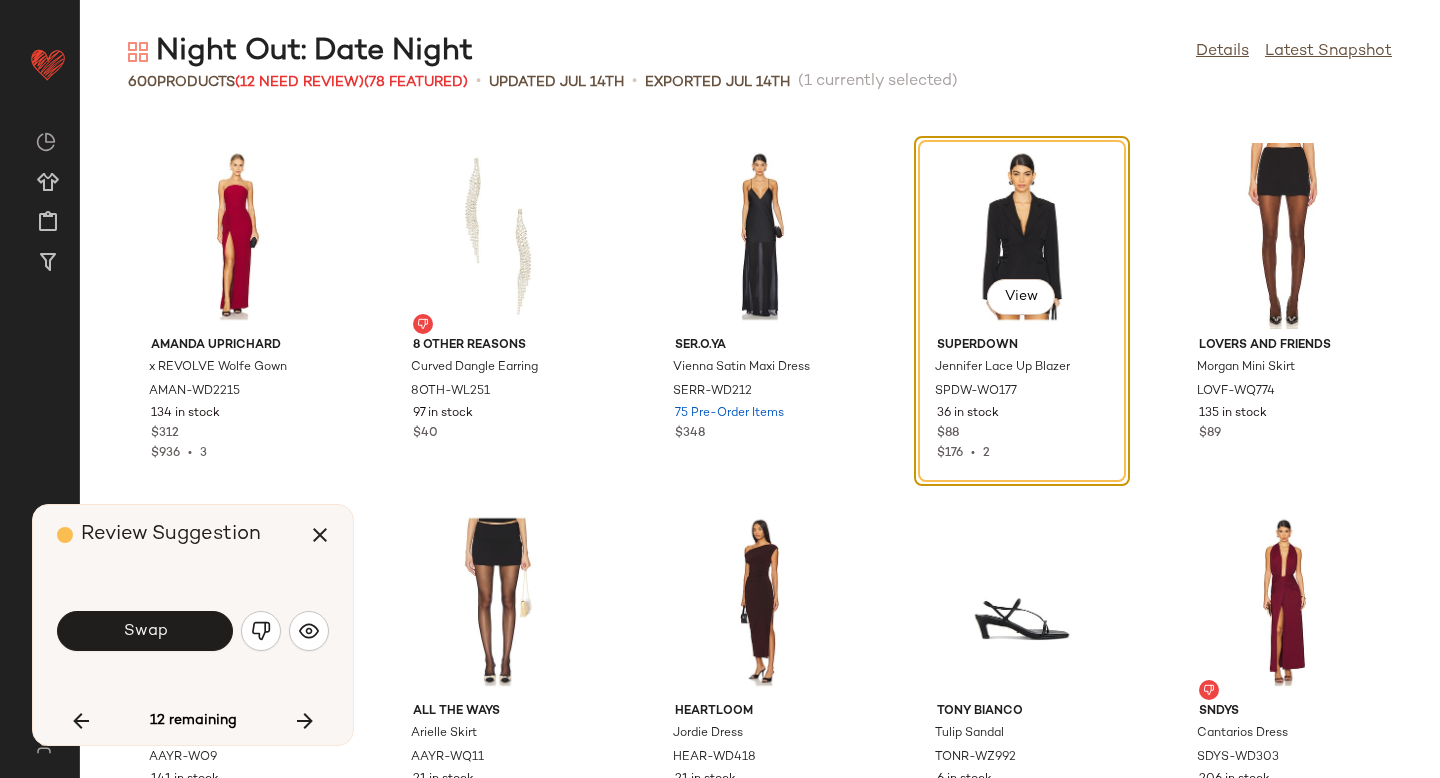 click on "Swap" at bounding box center [145, 631] 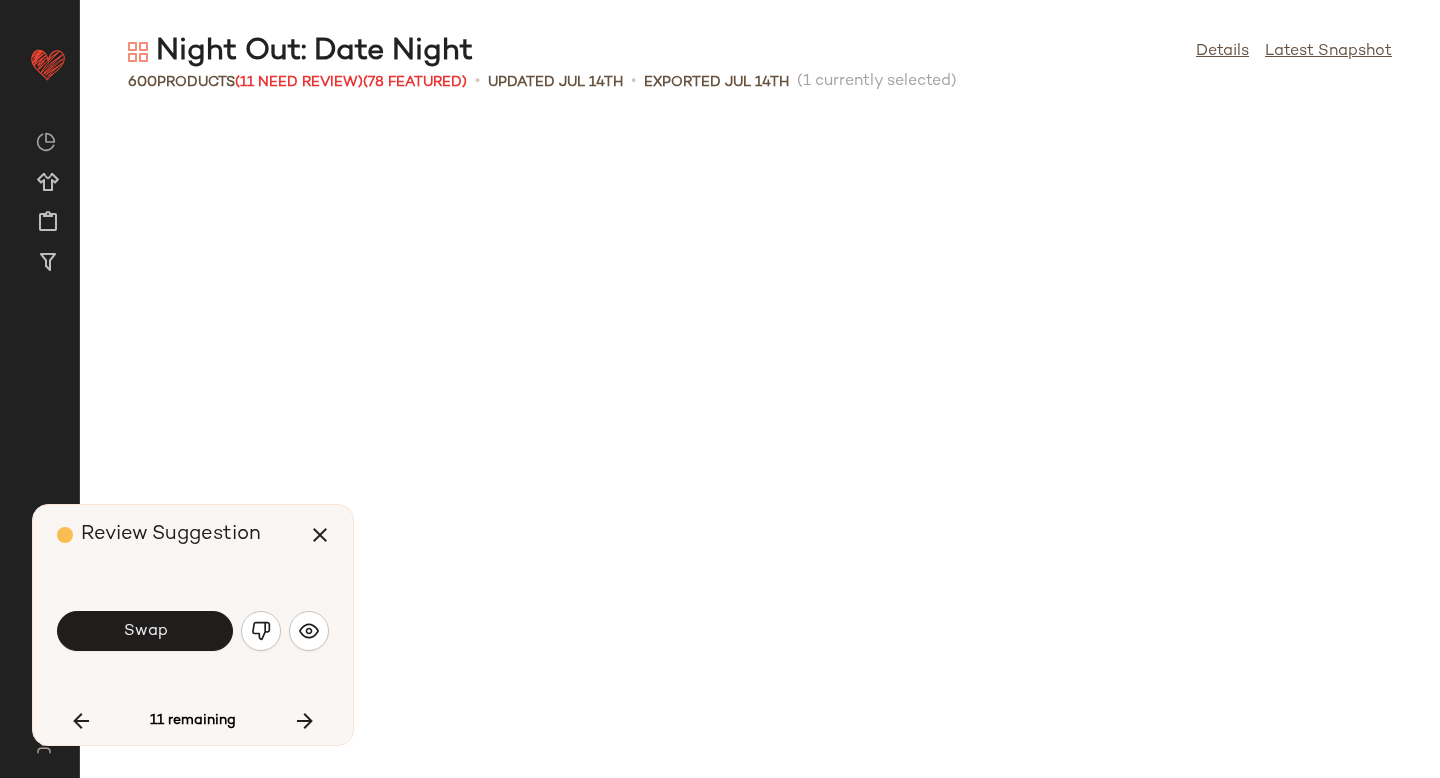 scroll, scrollTop: 19398, scrollLeft: 0, axis: vertical 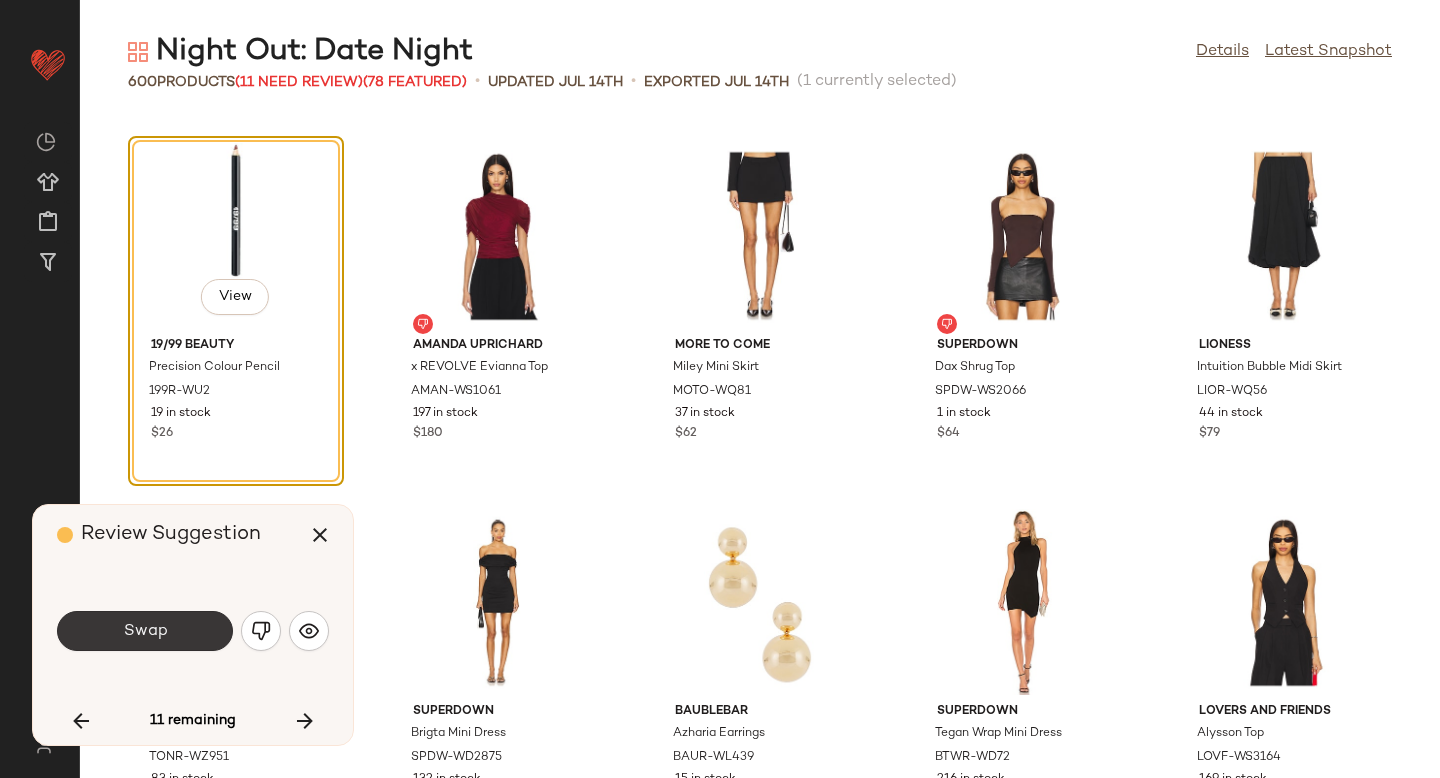 click on "Swap" 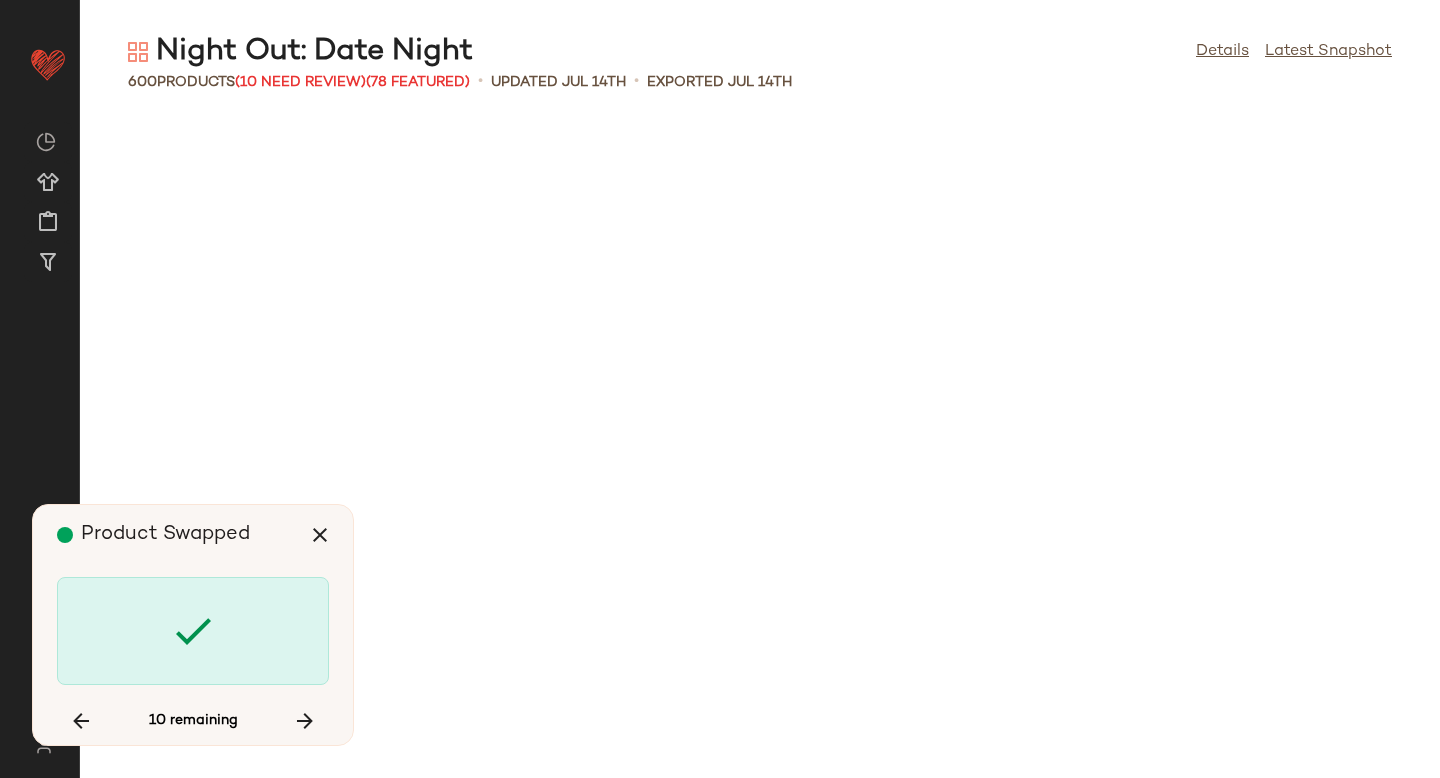 scroll, scrollTop: 21594, scrollLeft: 0, axis: vertical 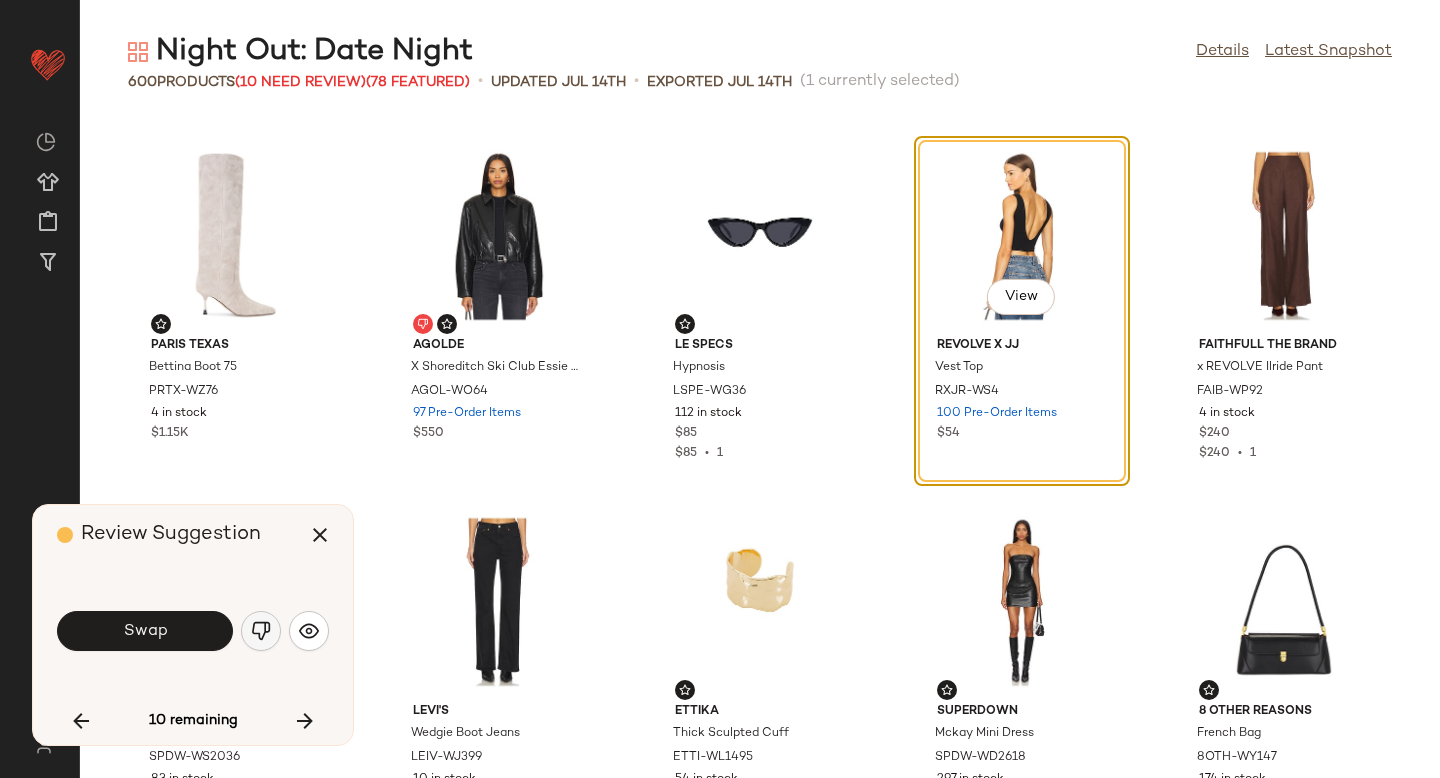 click at bounding box center [261, 631] 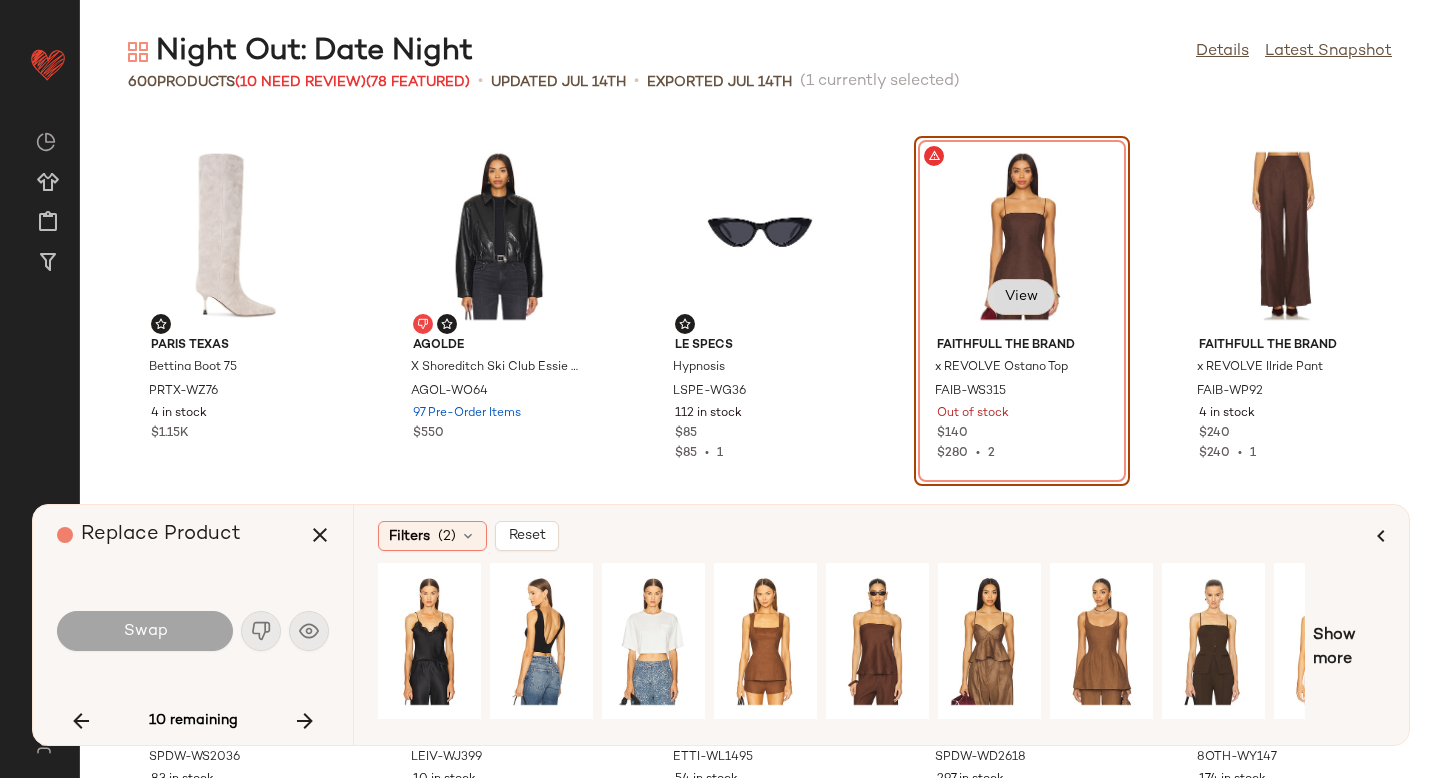click on "View" 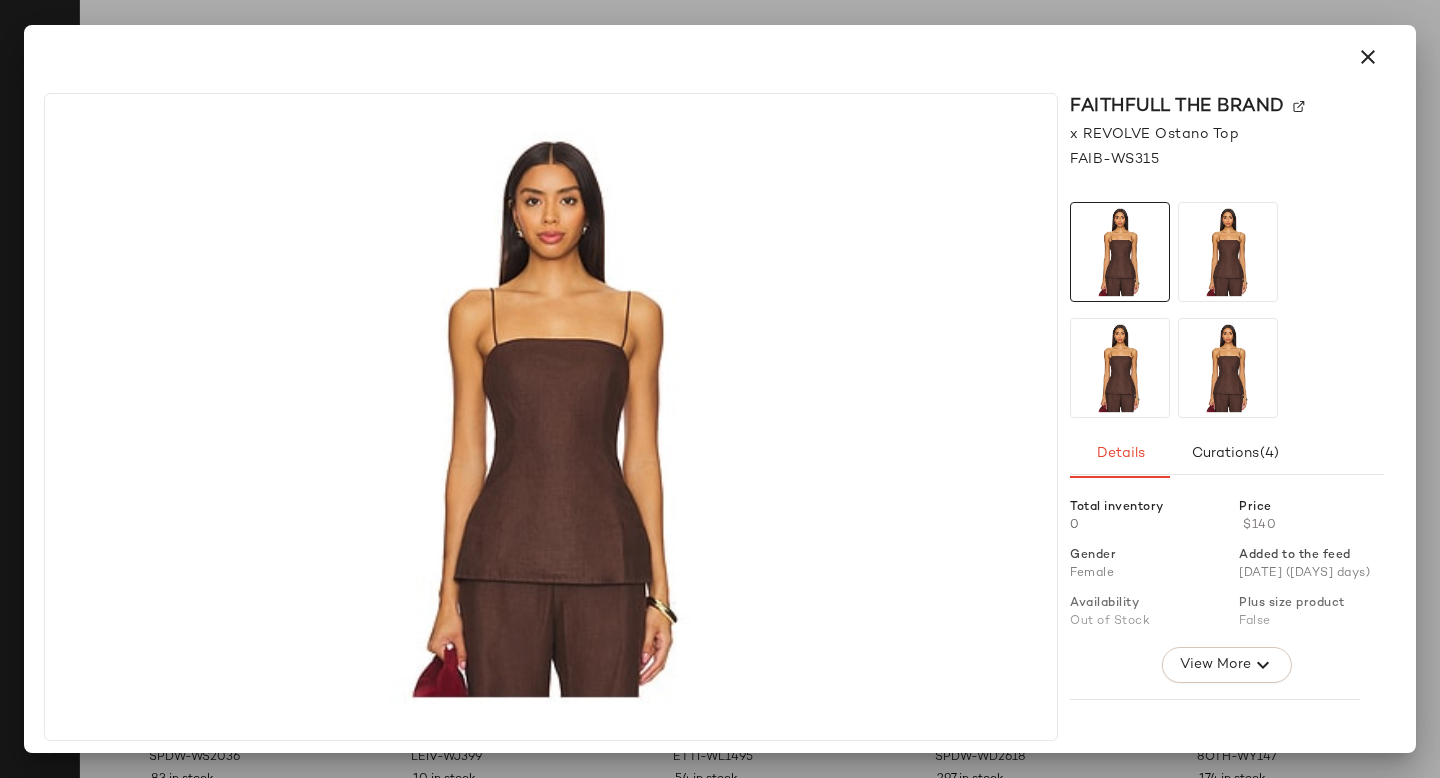 click 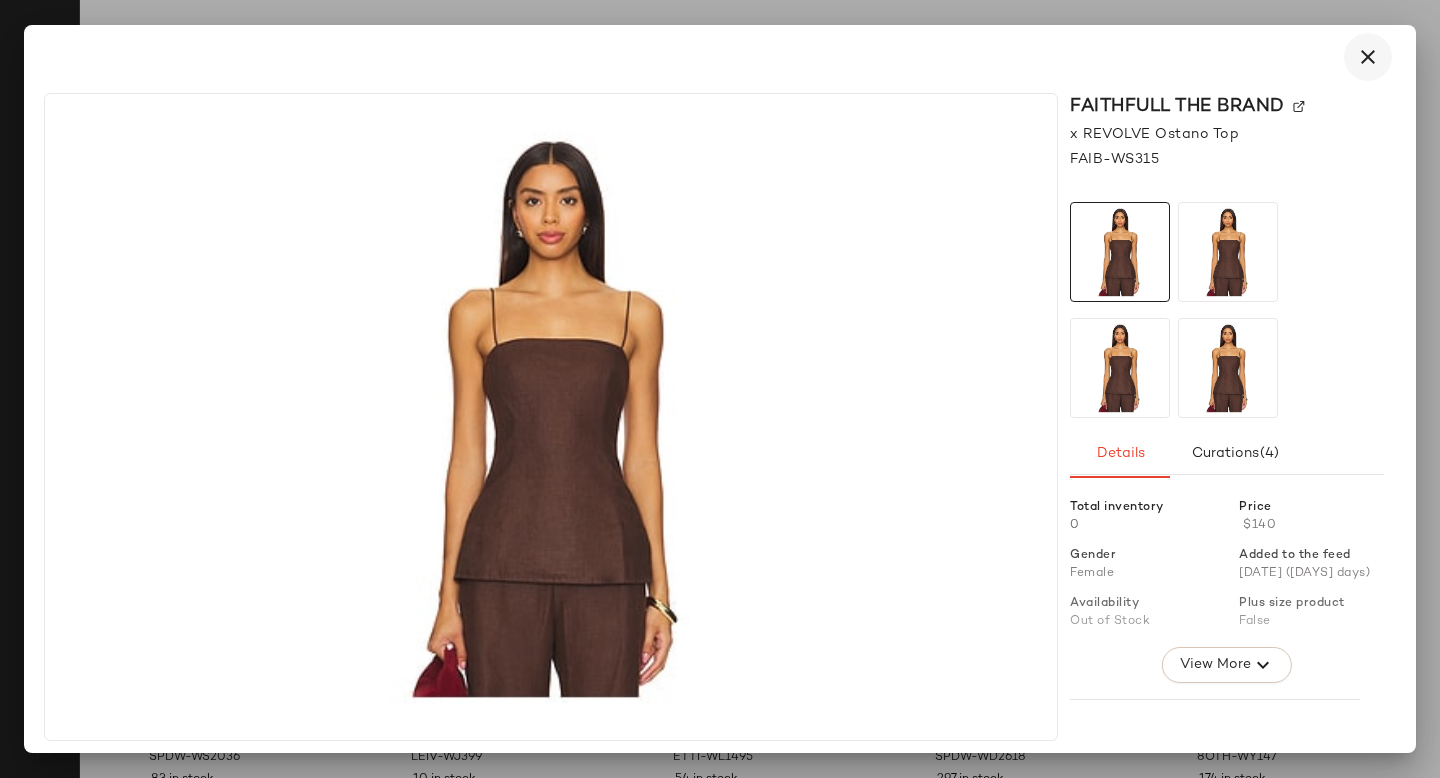 click at bounding box center (1368, 57) 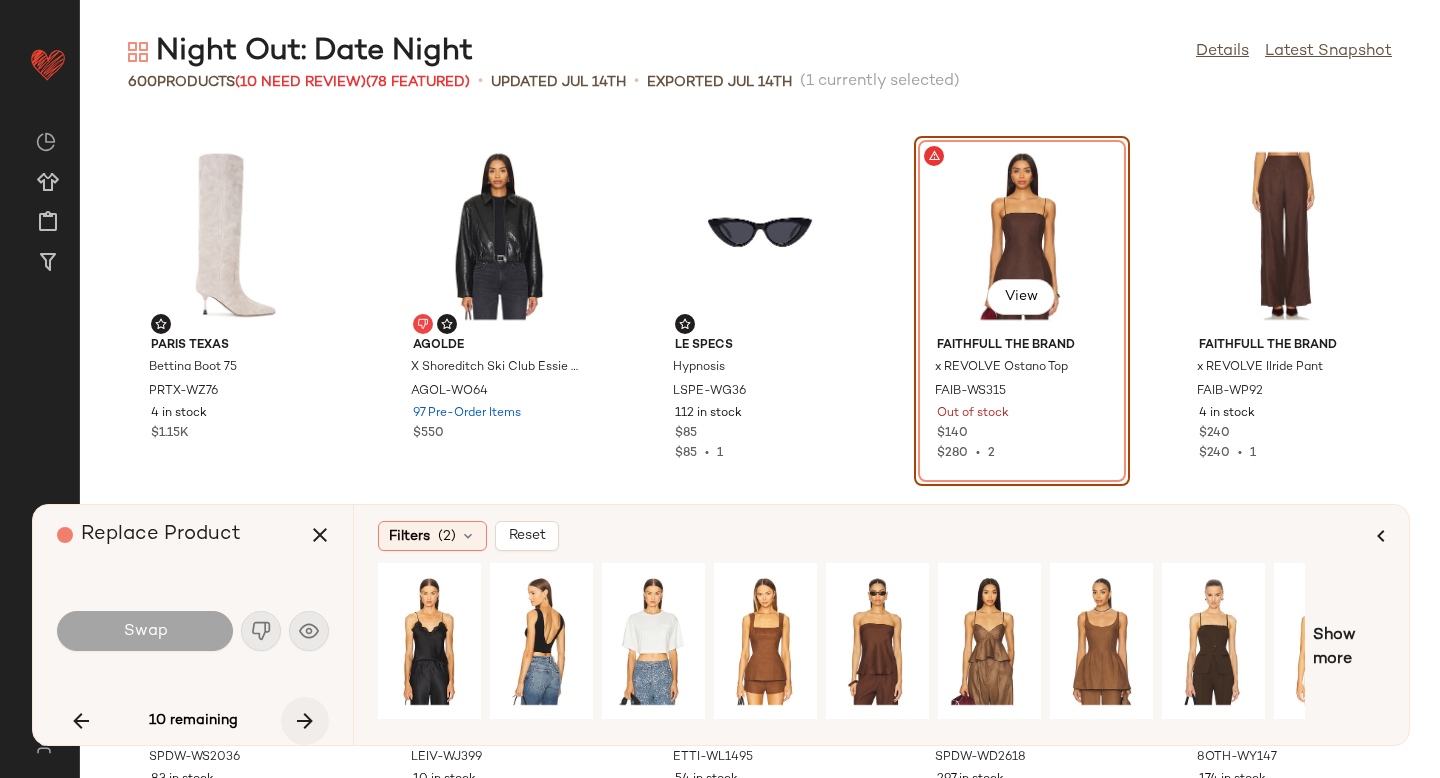 click at bounding box center (305, 721) 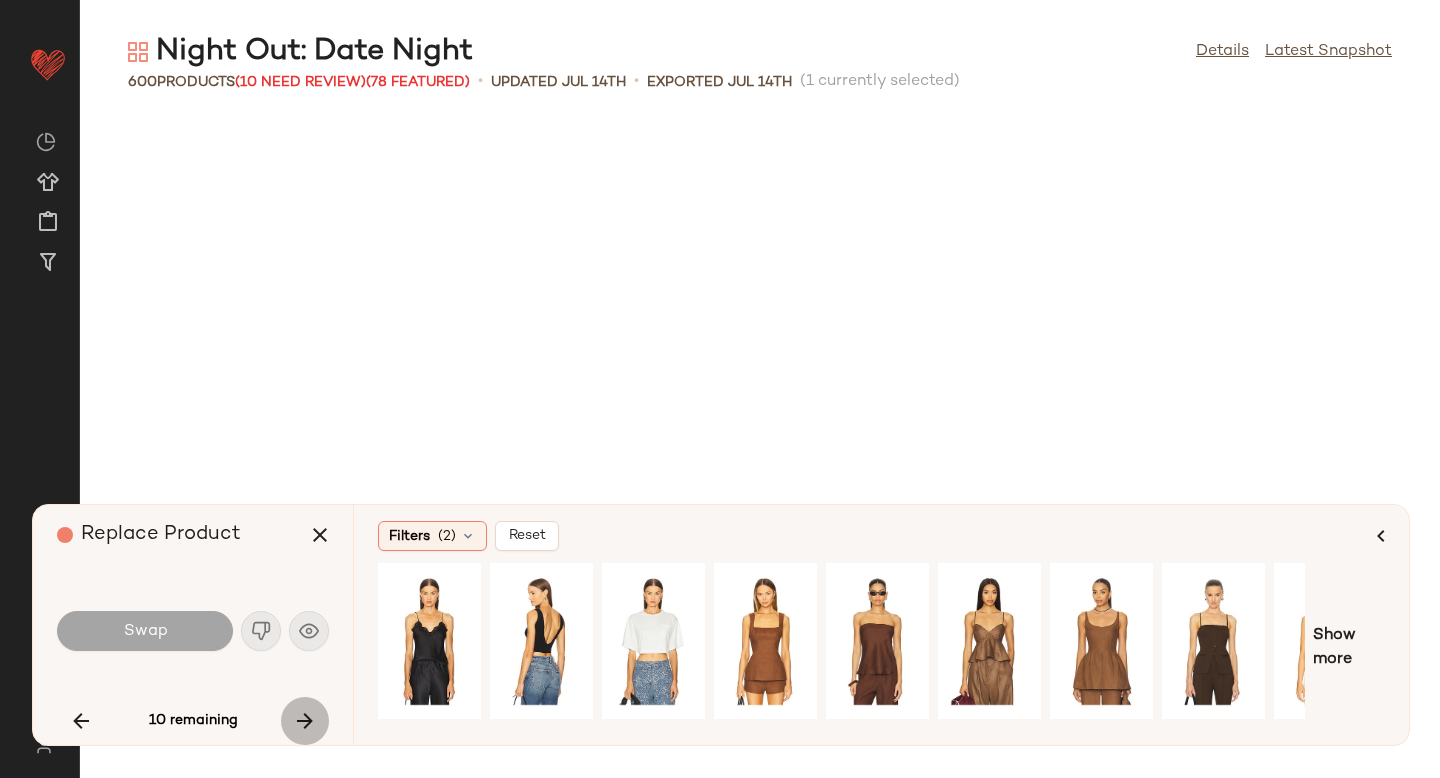 scroll, scrollTop: 27450, scrollLeft: 0, axis: vertical 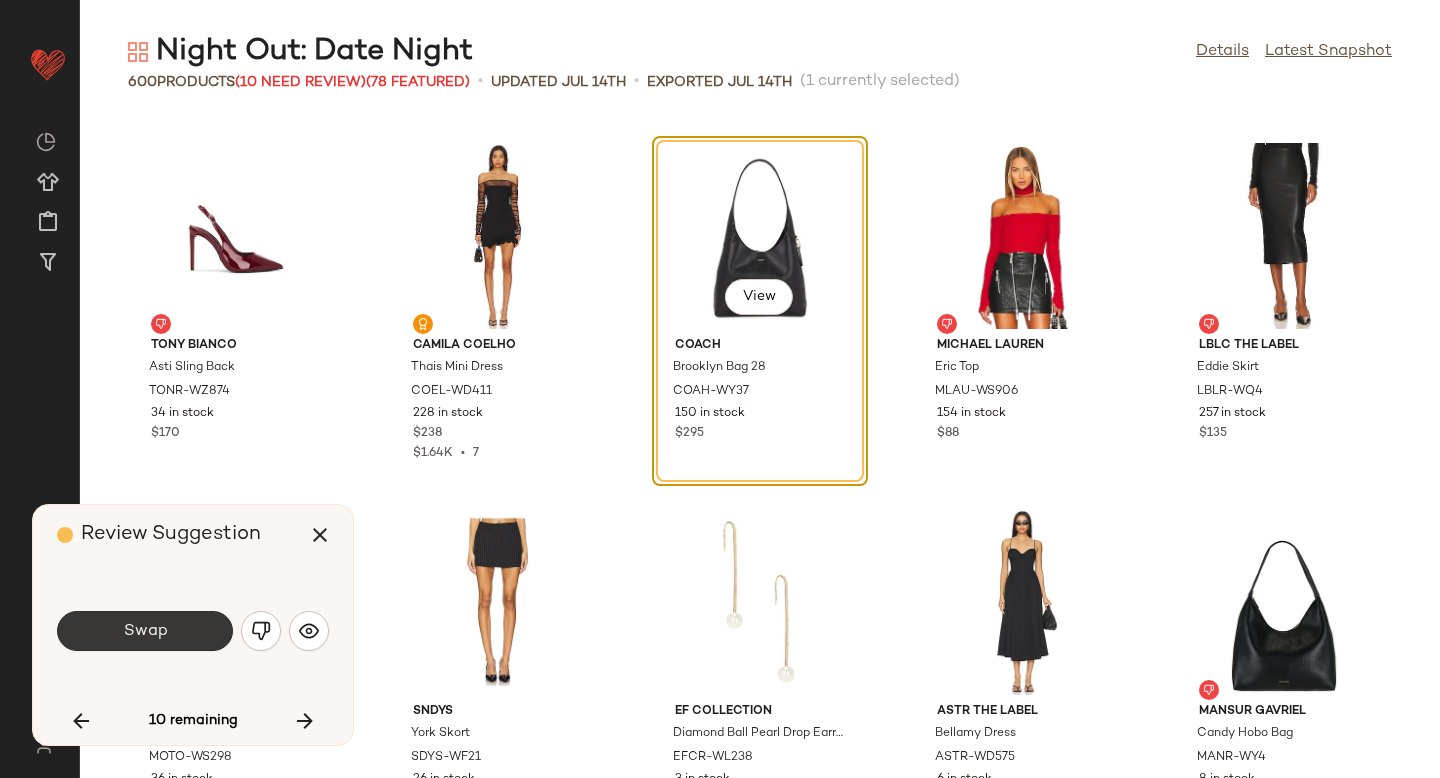 click on "Swap" at bounding box center [145, 631] 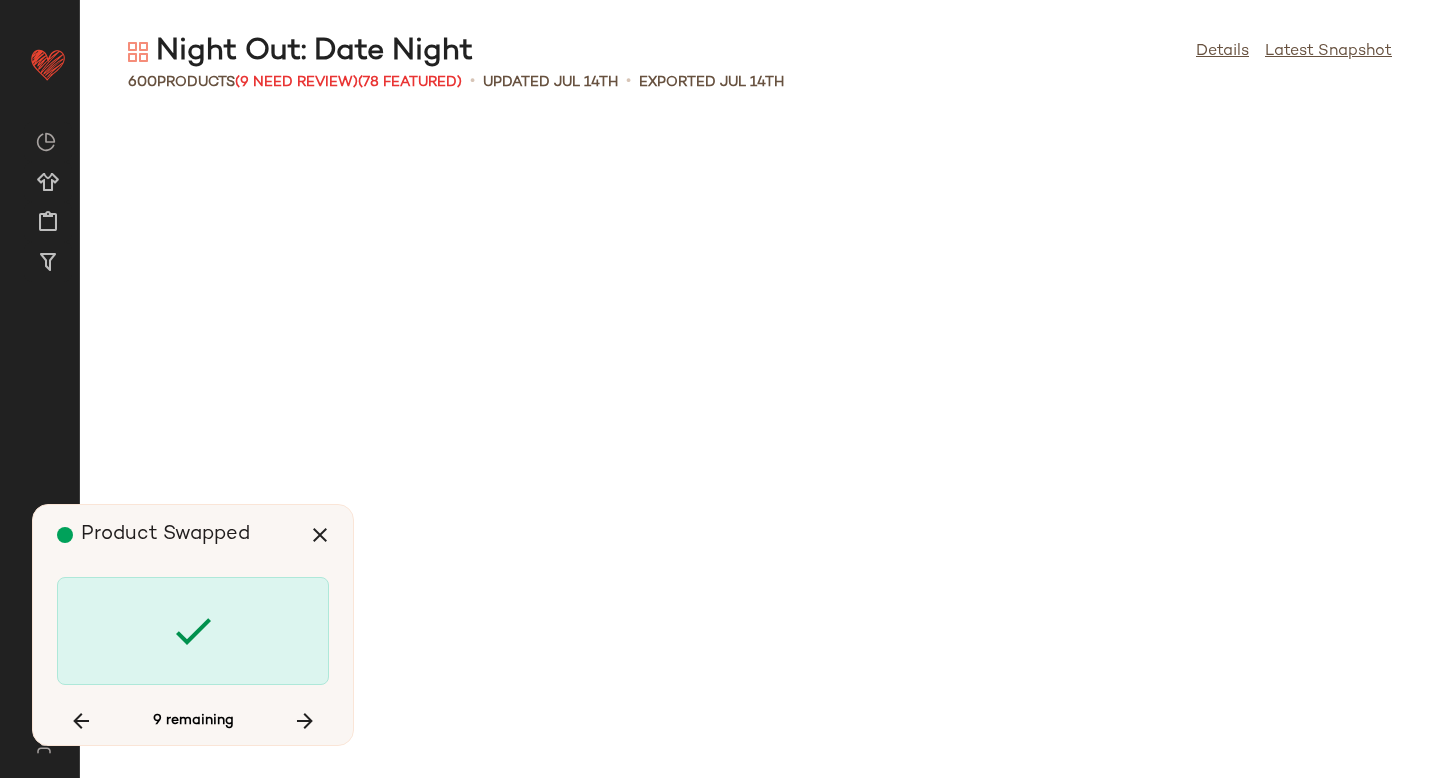 scroll, scrollTop: 30744, scrollLeft: 0, axis: vertical 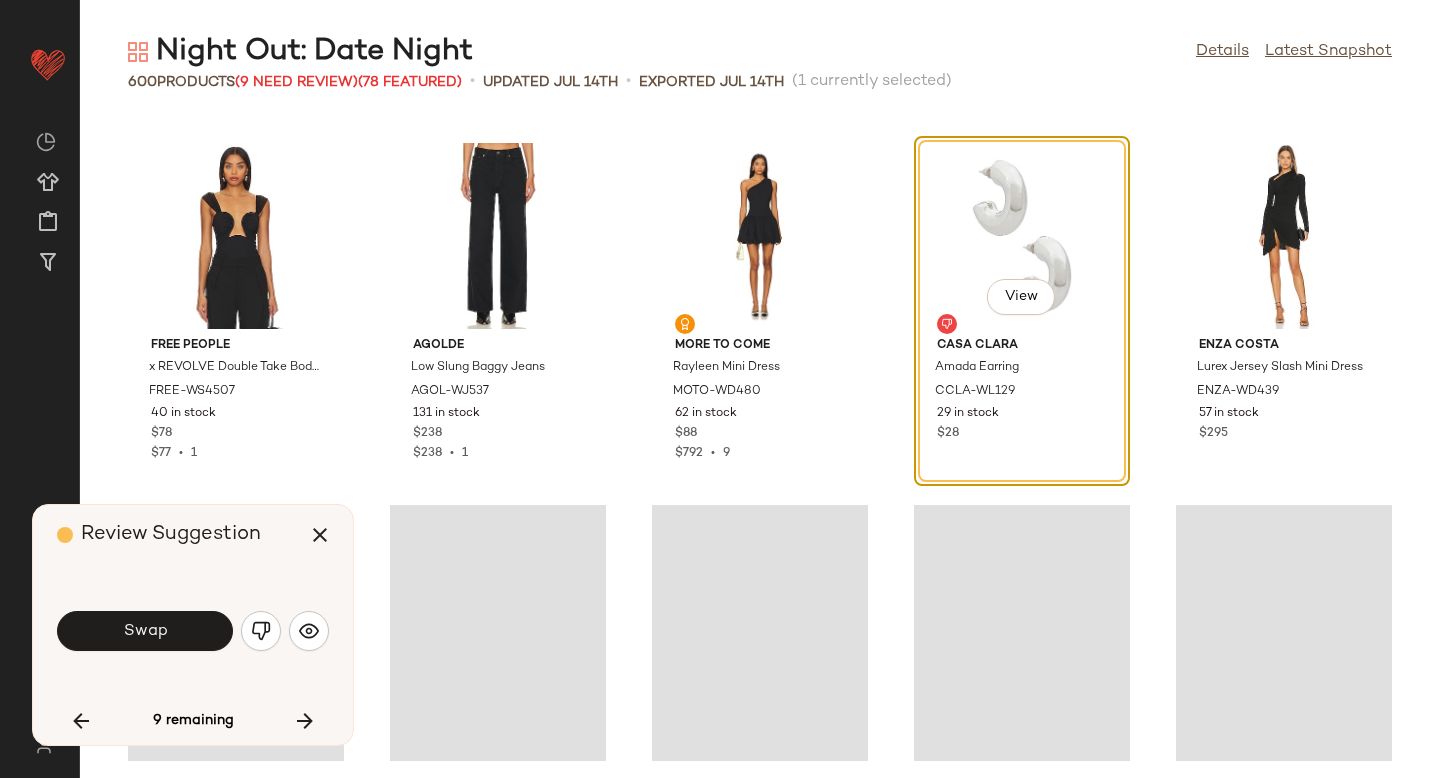 click on "Swap" at bounding box center [145, 631] 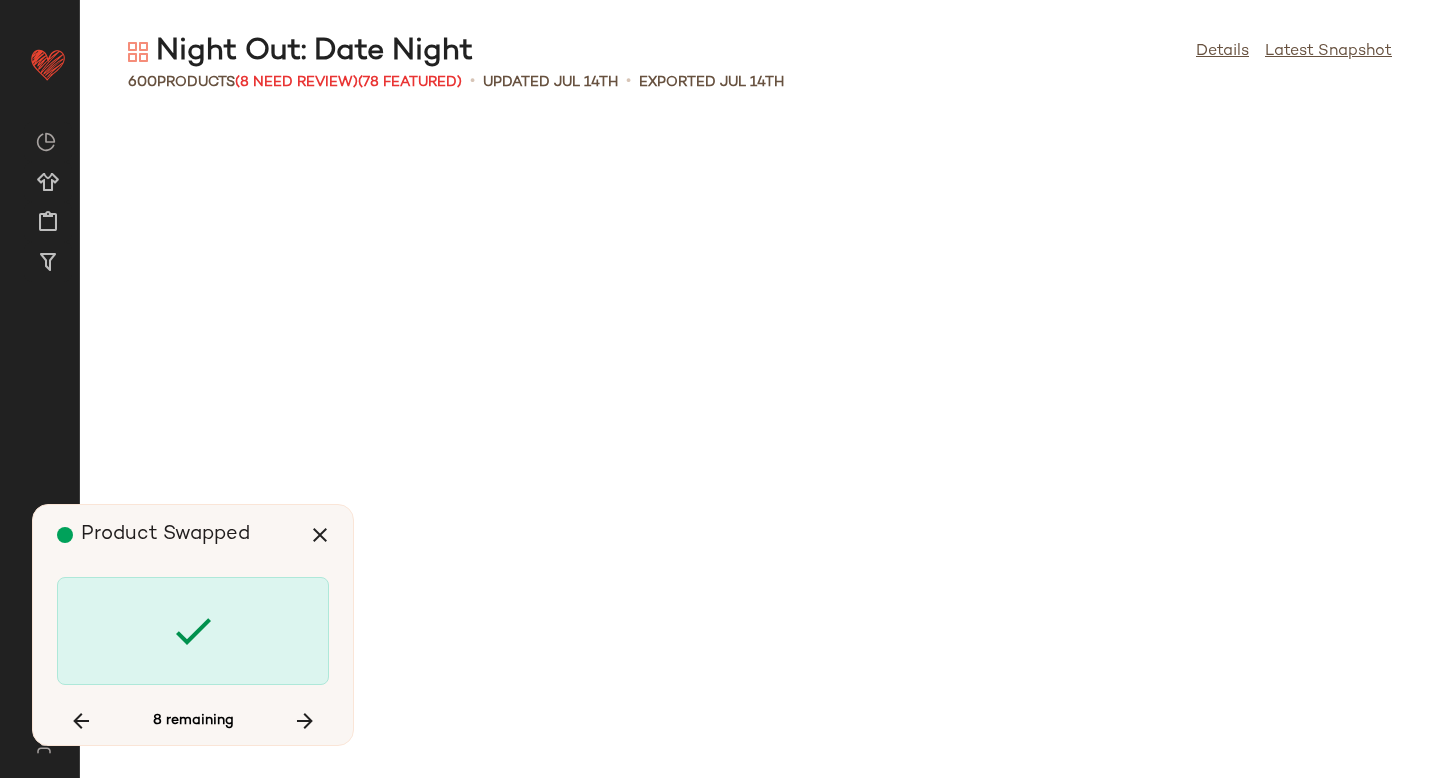 scroll, scrollTop: 35136, scrollLeft: 0, axis: vertical 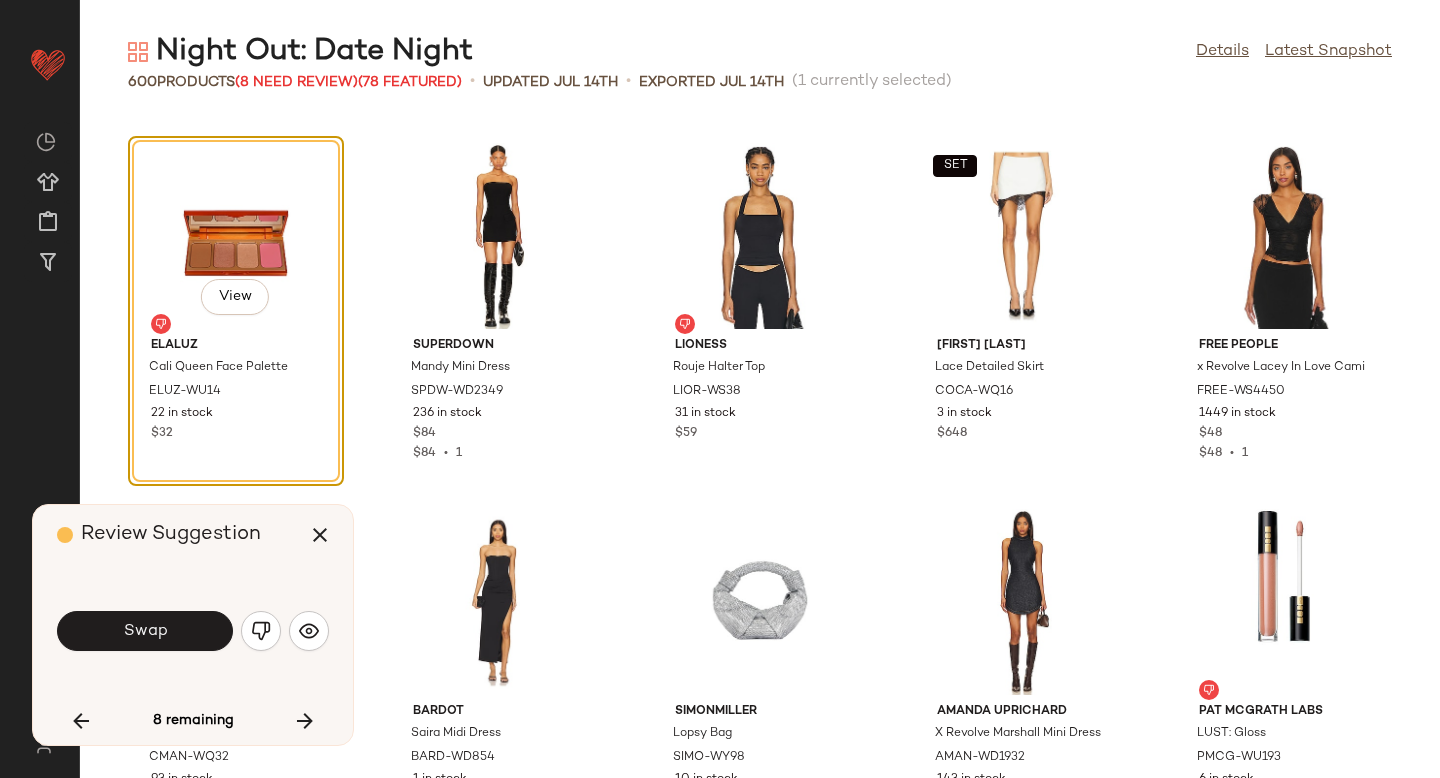 click on "Swap" at bounding box center [145, 631] 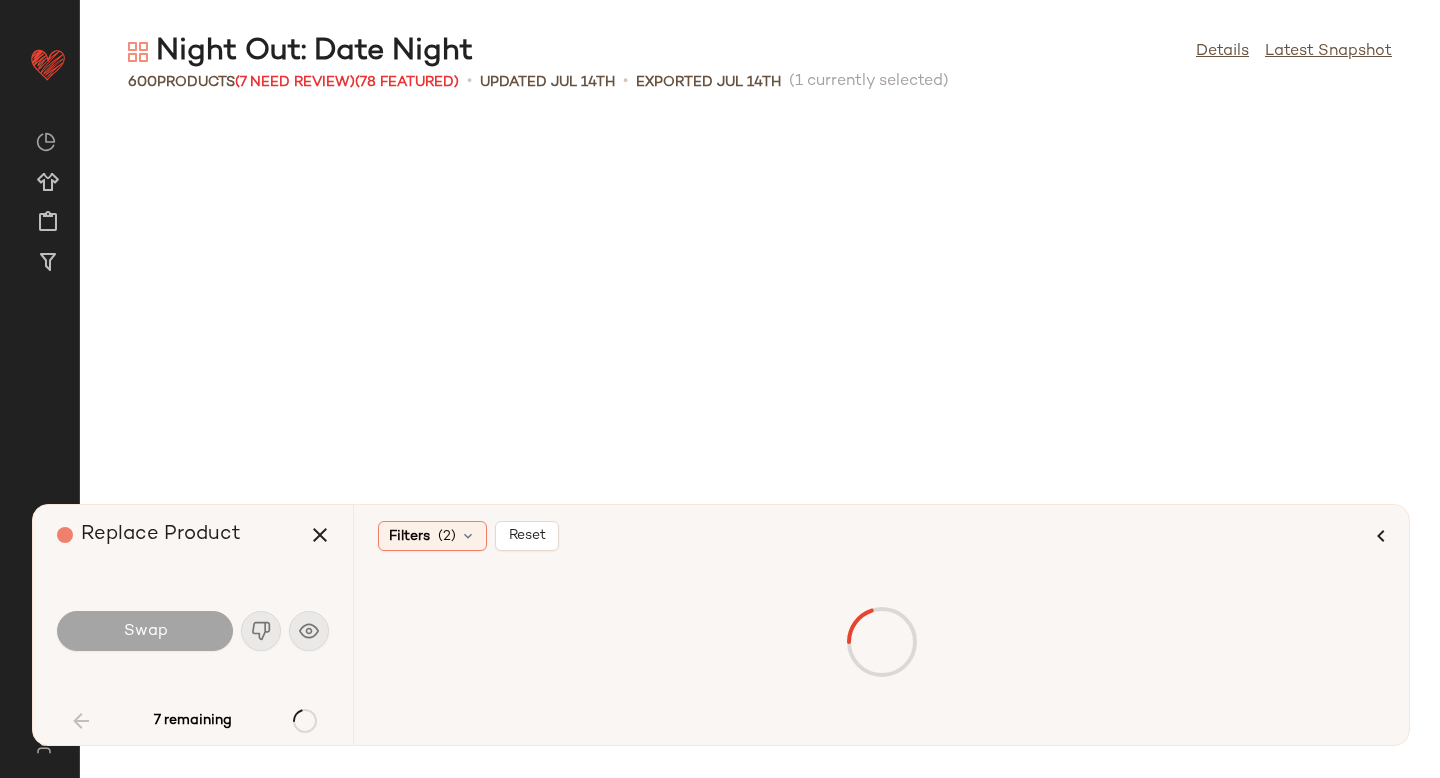 scroll, scrollTop: 732, scrollLeft: 0, axis: vertical 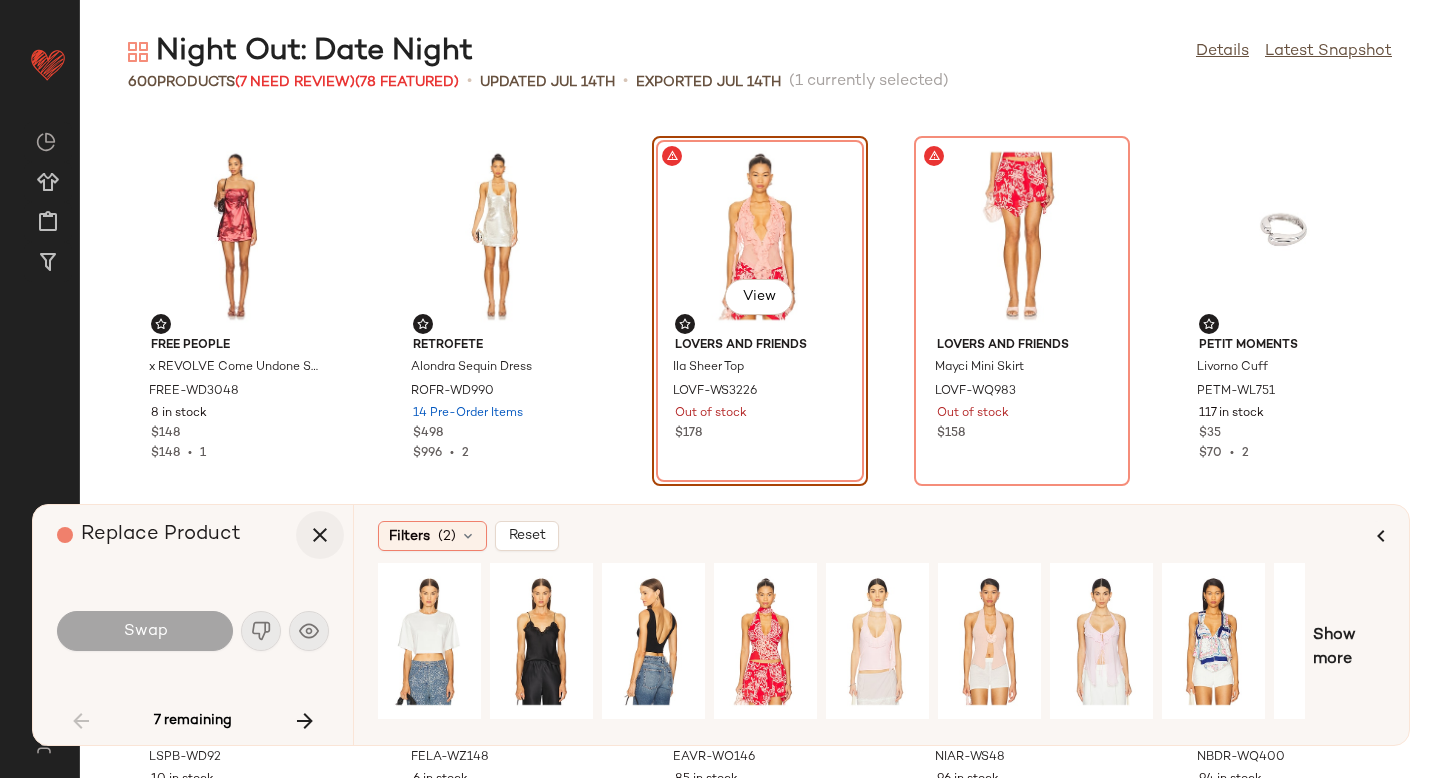 click at bounding box center [320, 535] 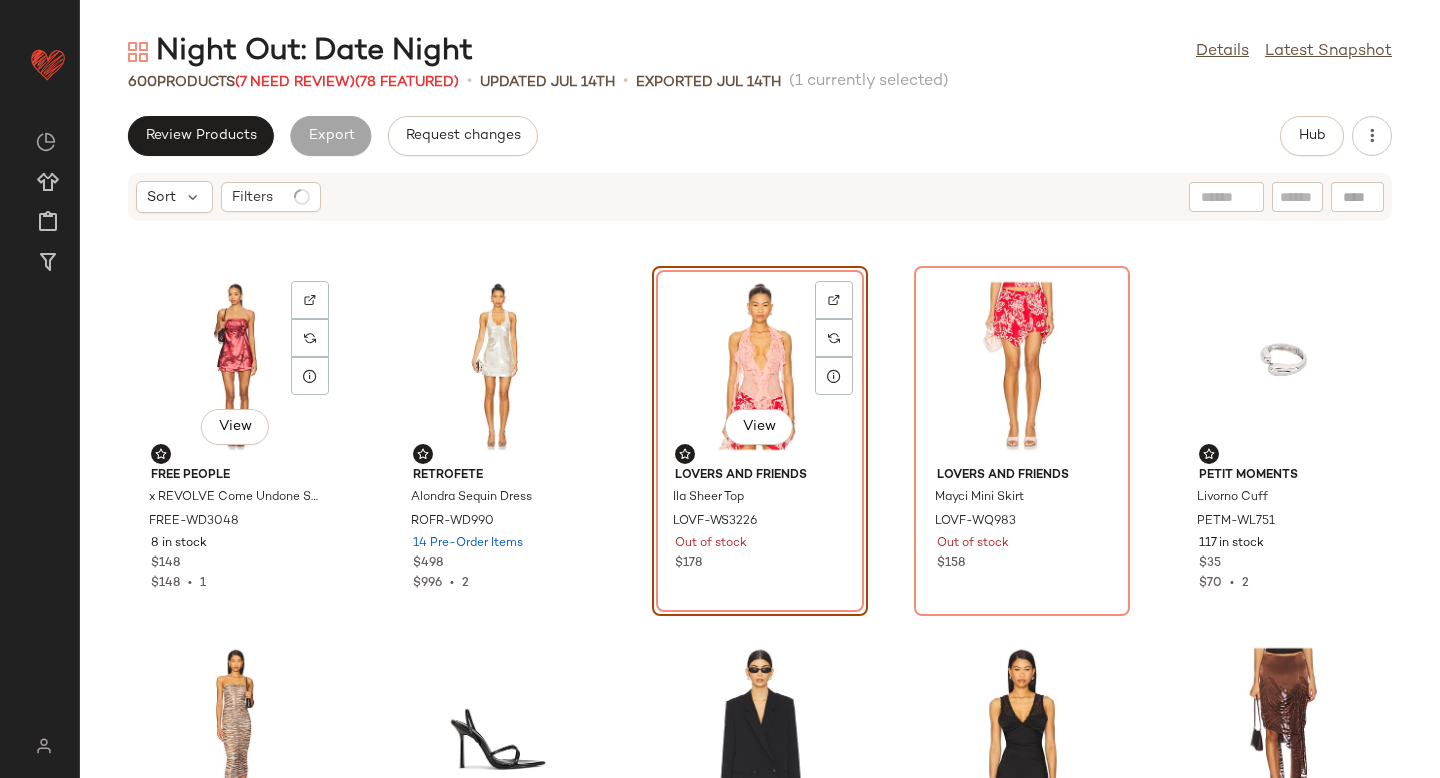 scroll, scrollTop: 0, scrollLeft: 0, axis: both 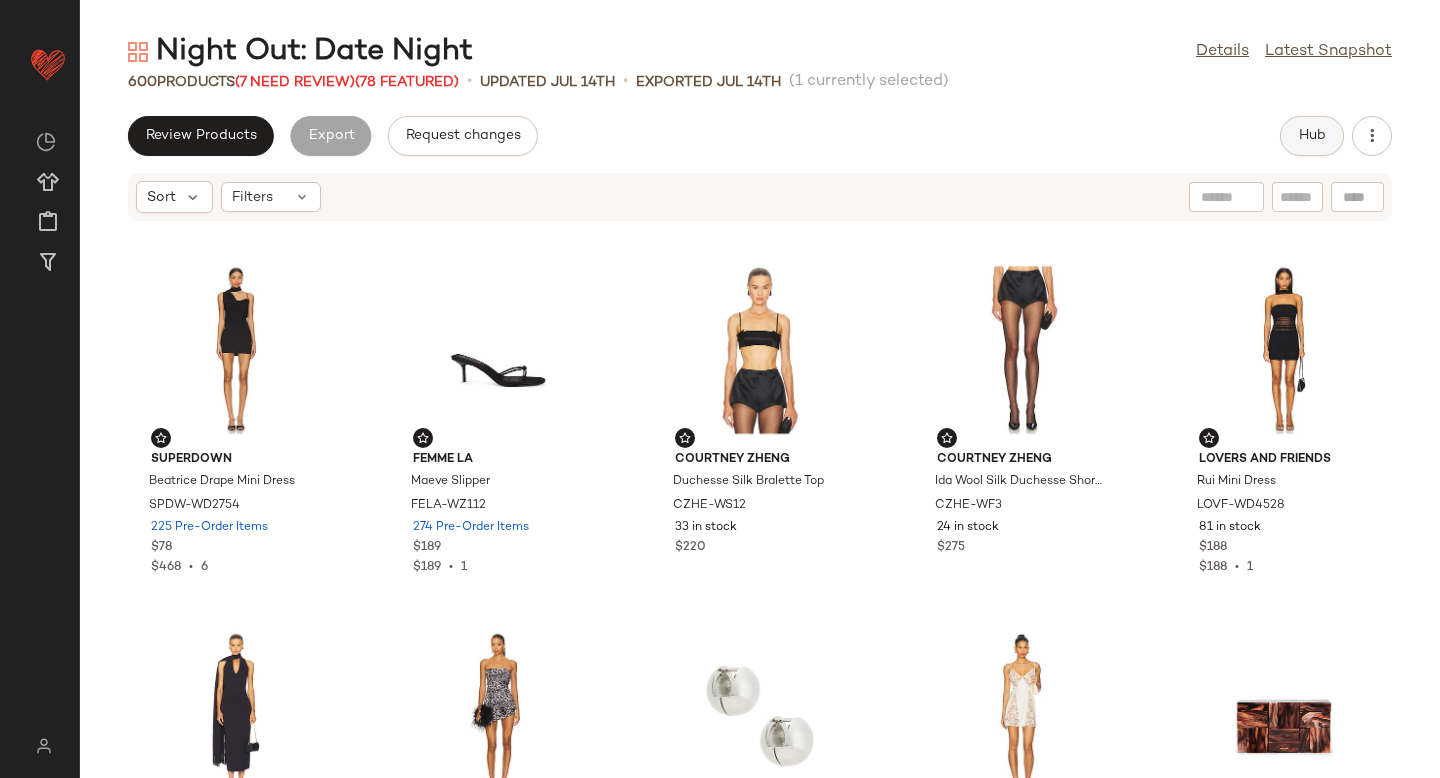 click on "Hub" 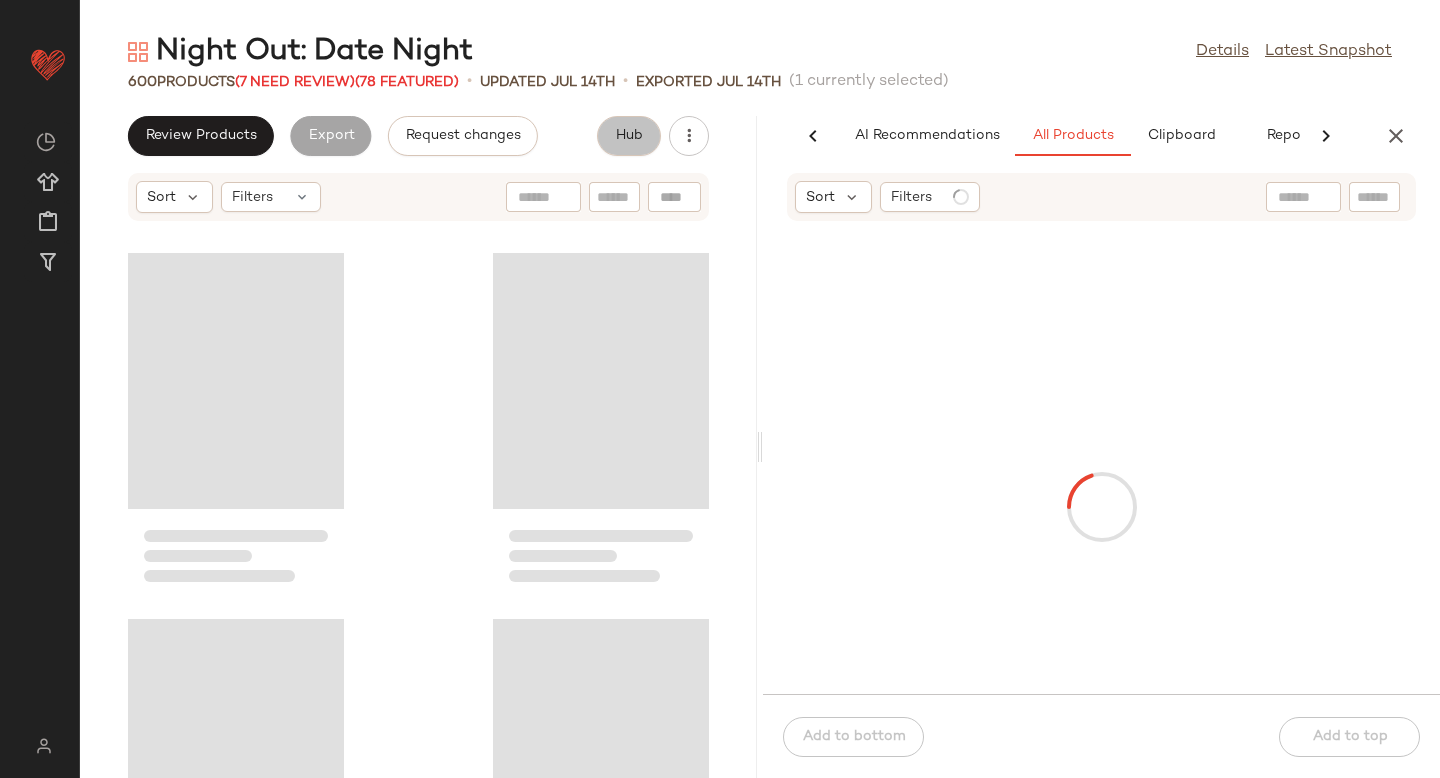 scroll, scrollTop: 0, scrollLeft: 47, axis: horizontal 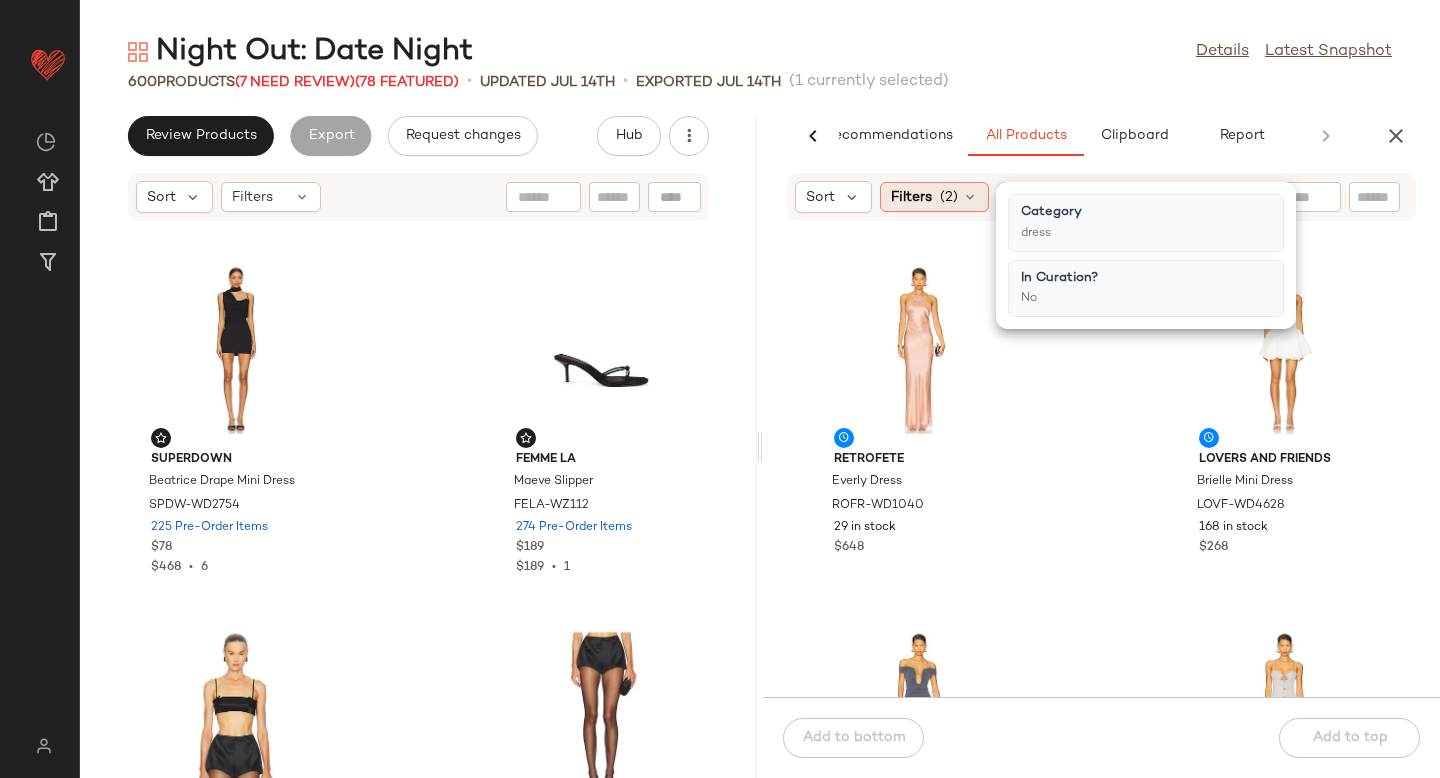 click on "(2)" at bounding box center [949, 197] 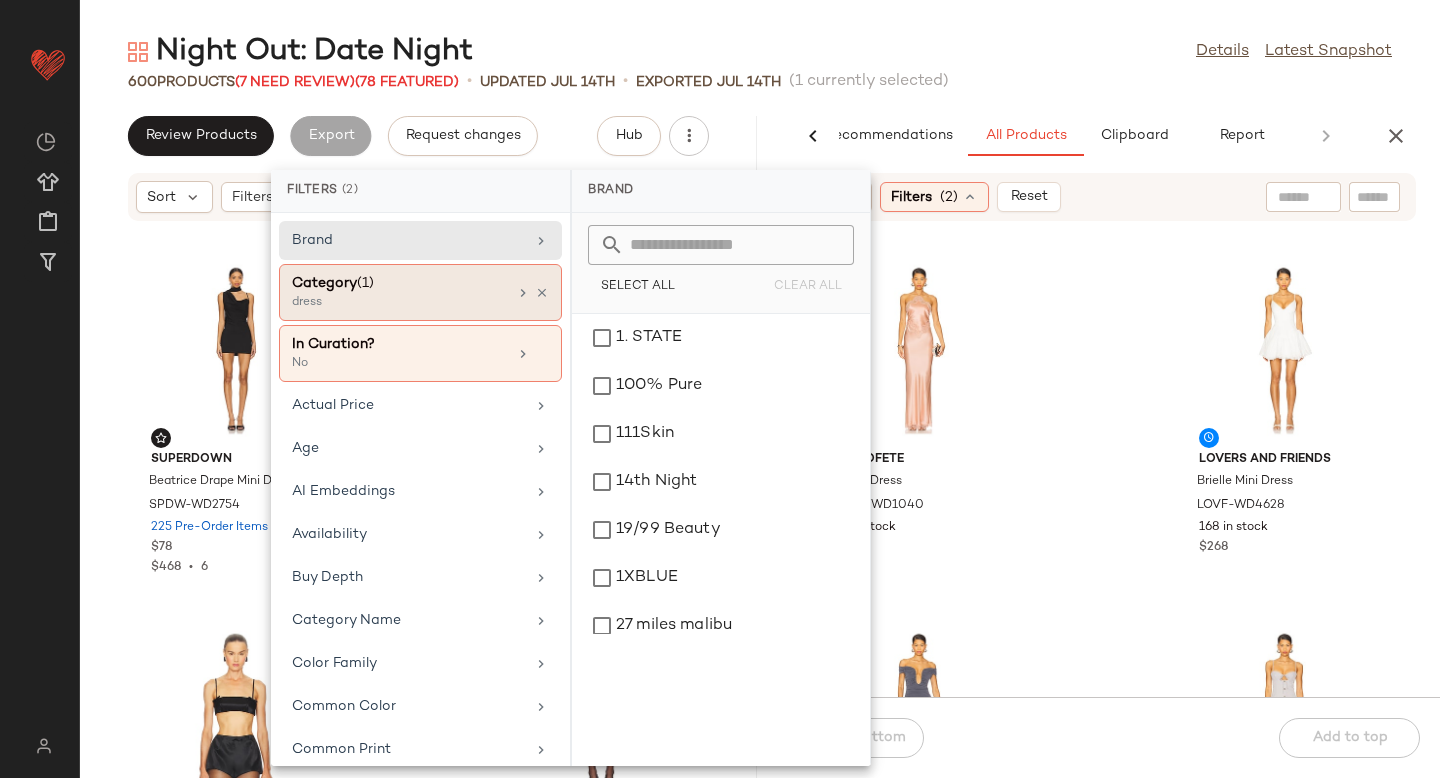 click on "Category  (1)" at bounding box center (399, 283) 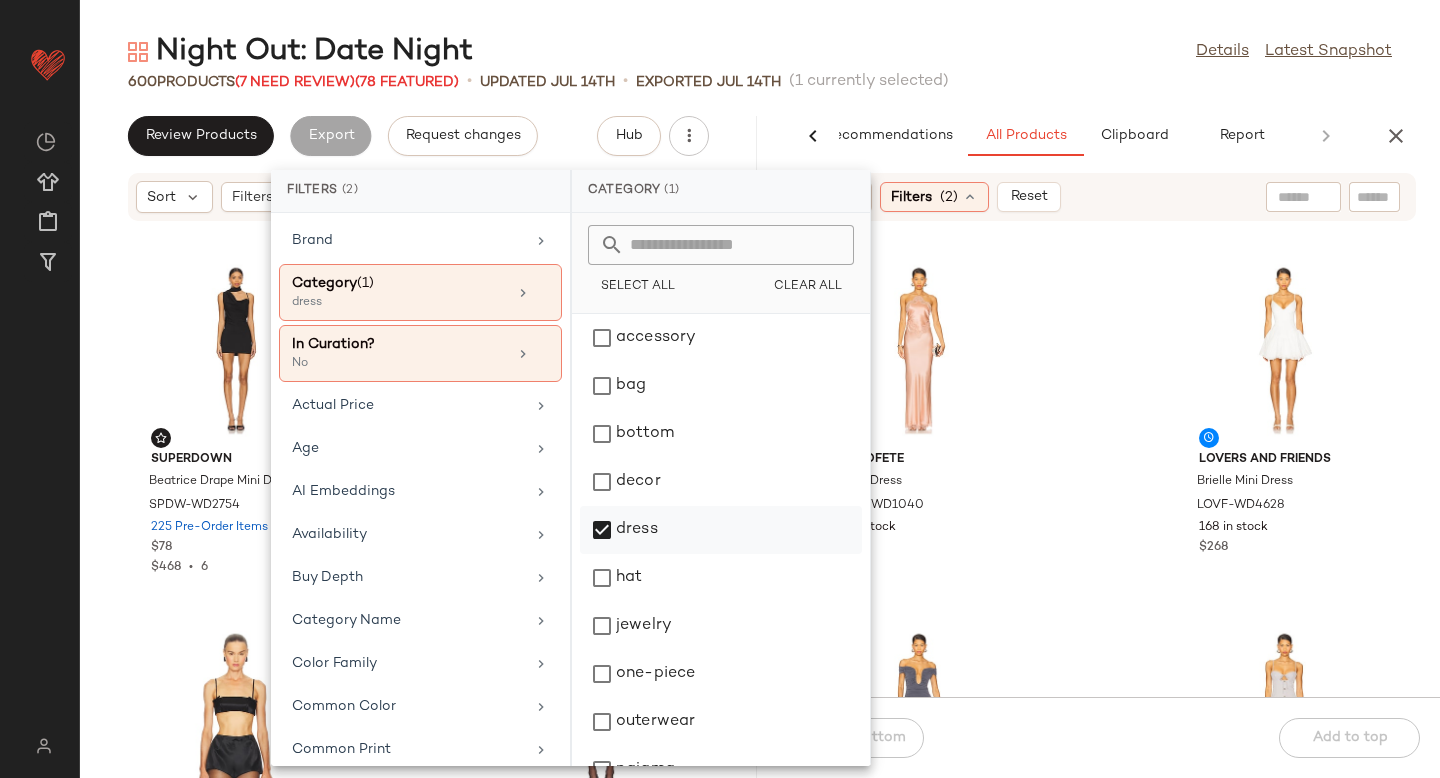 click on "dress" 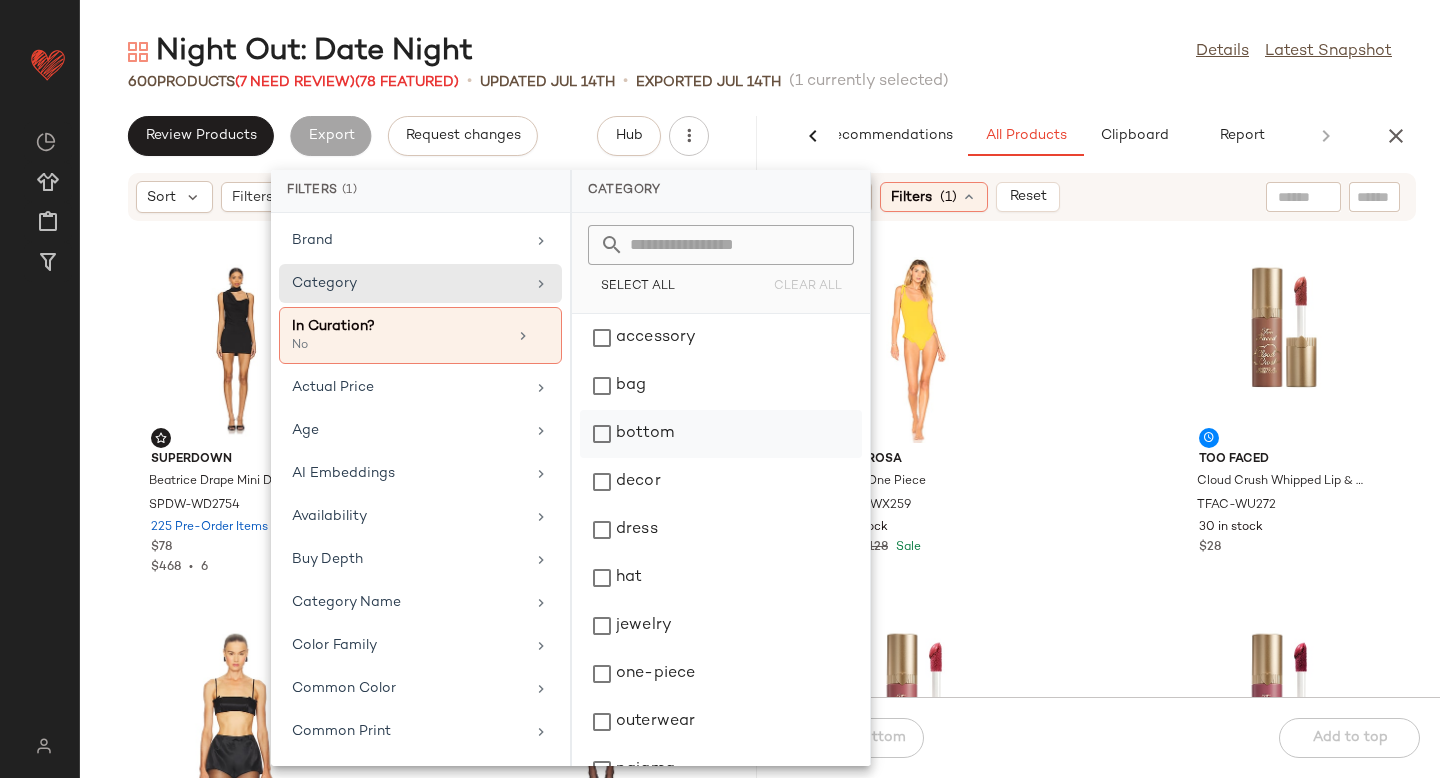 click on "bottom" 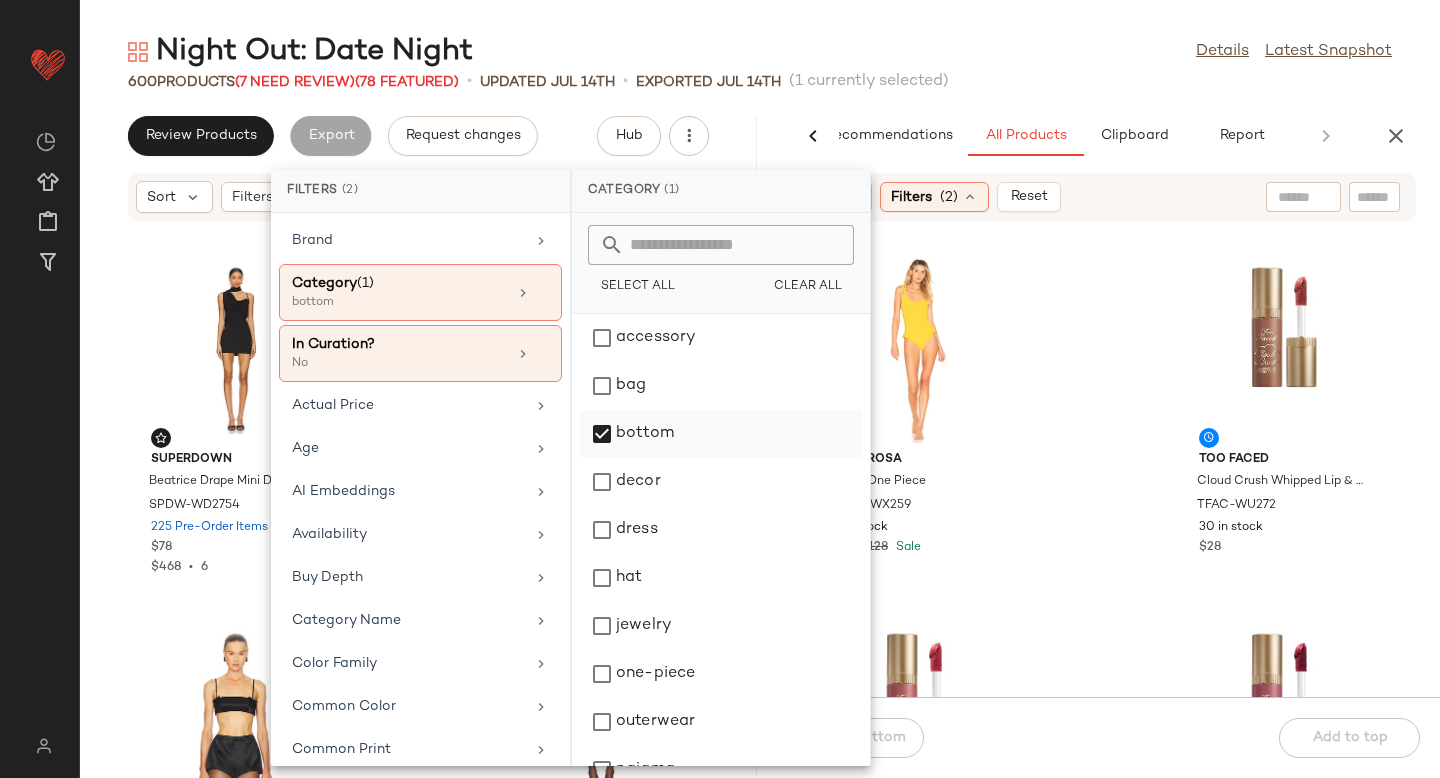 scroll, scrollTop: 276, scrollLeft: 0, axis: vertical 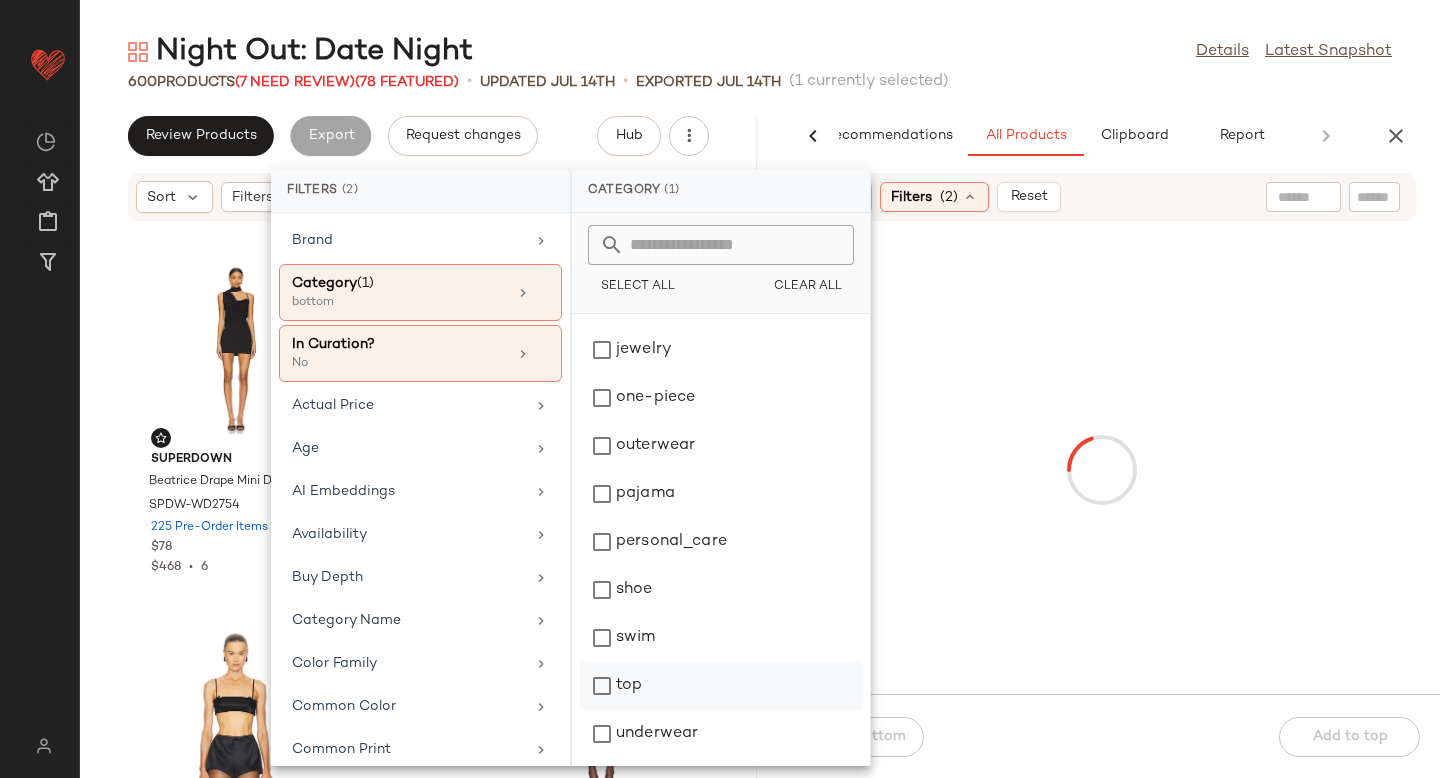 click on "top" 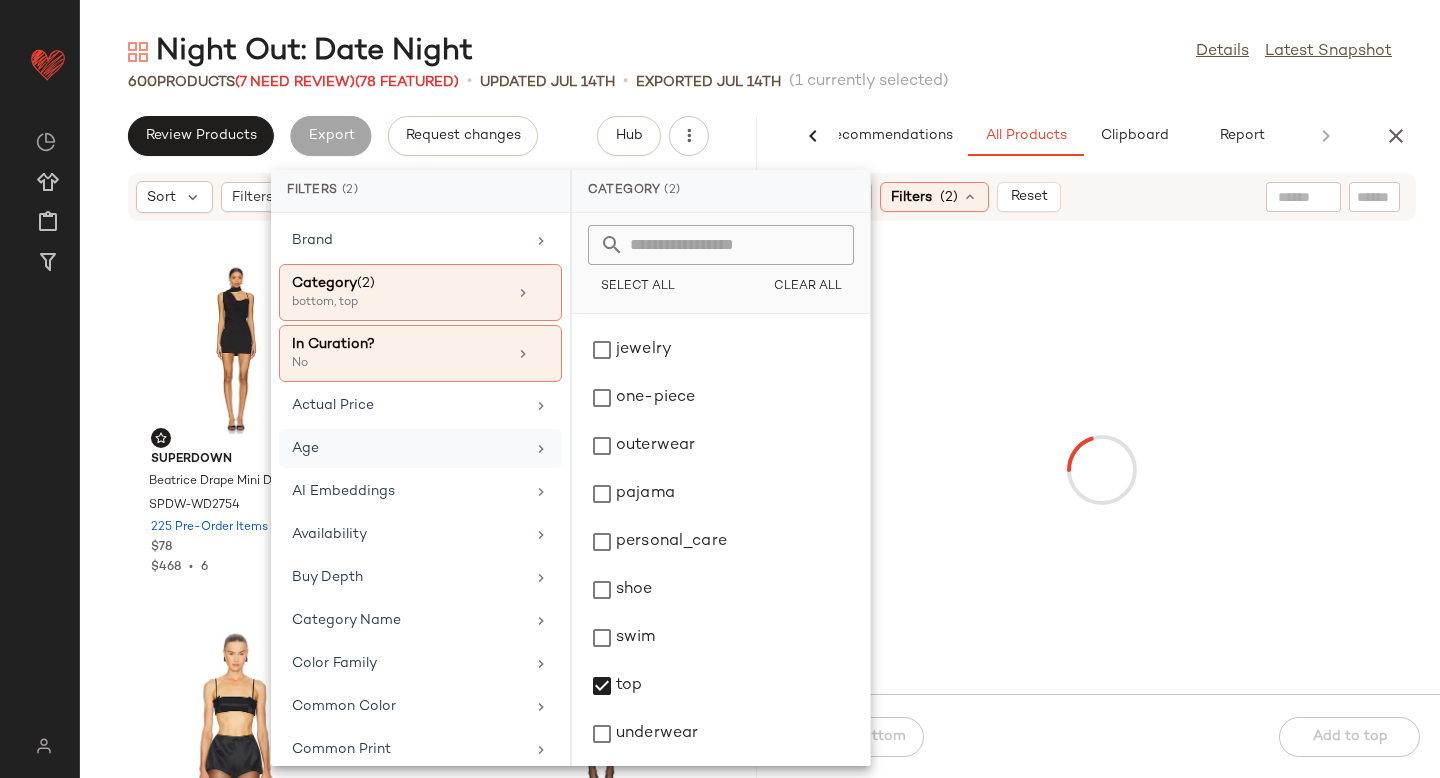 click on "Age" 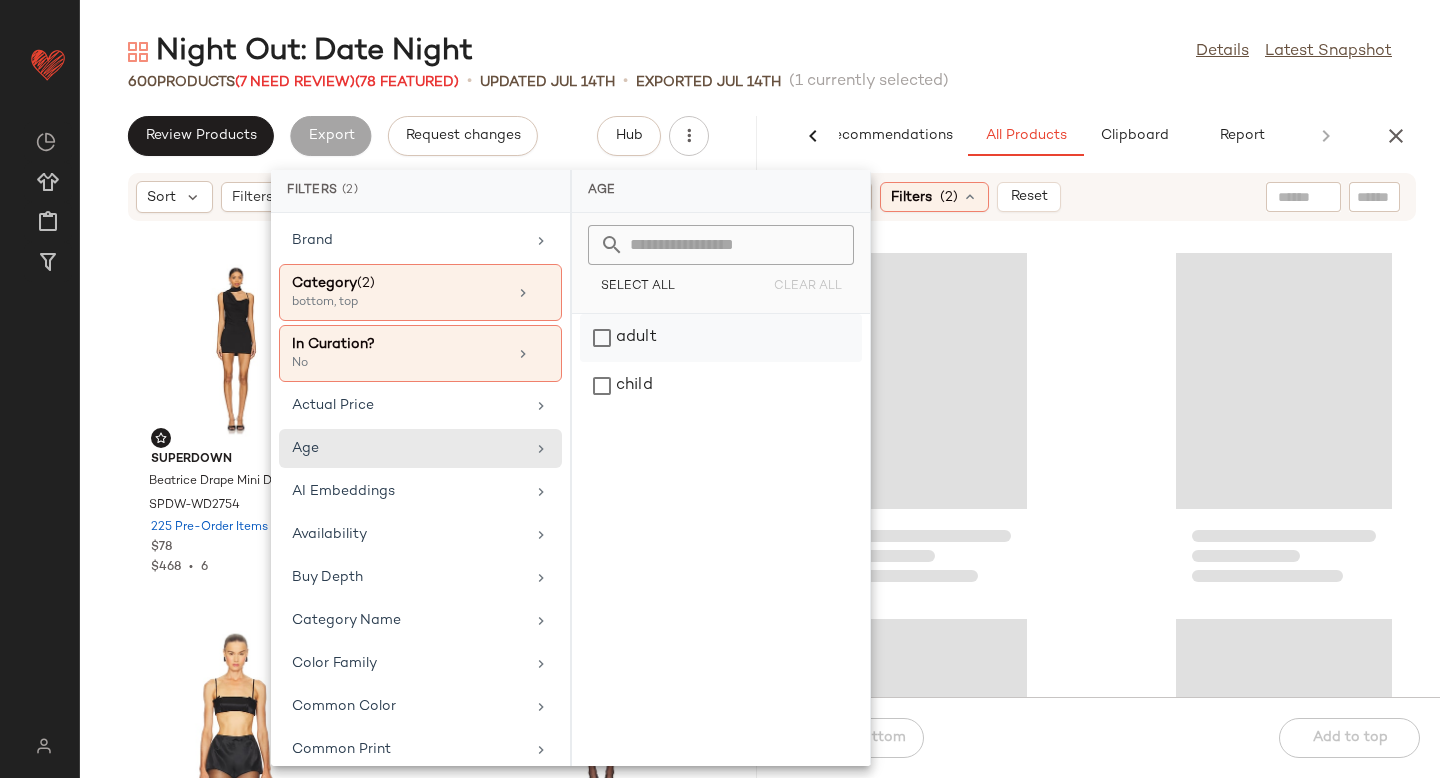 click on "adult" 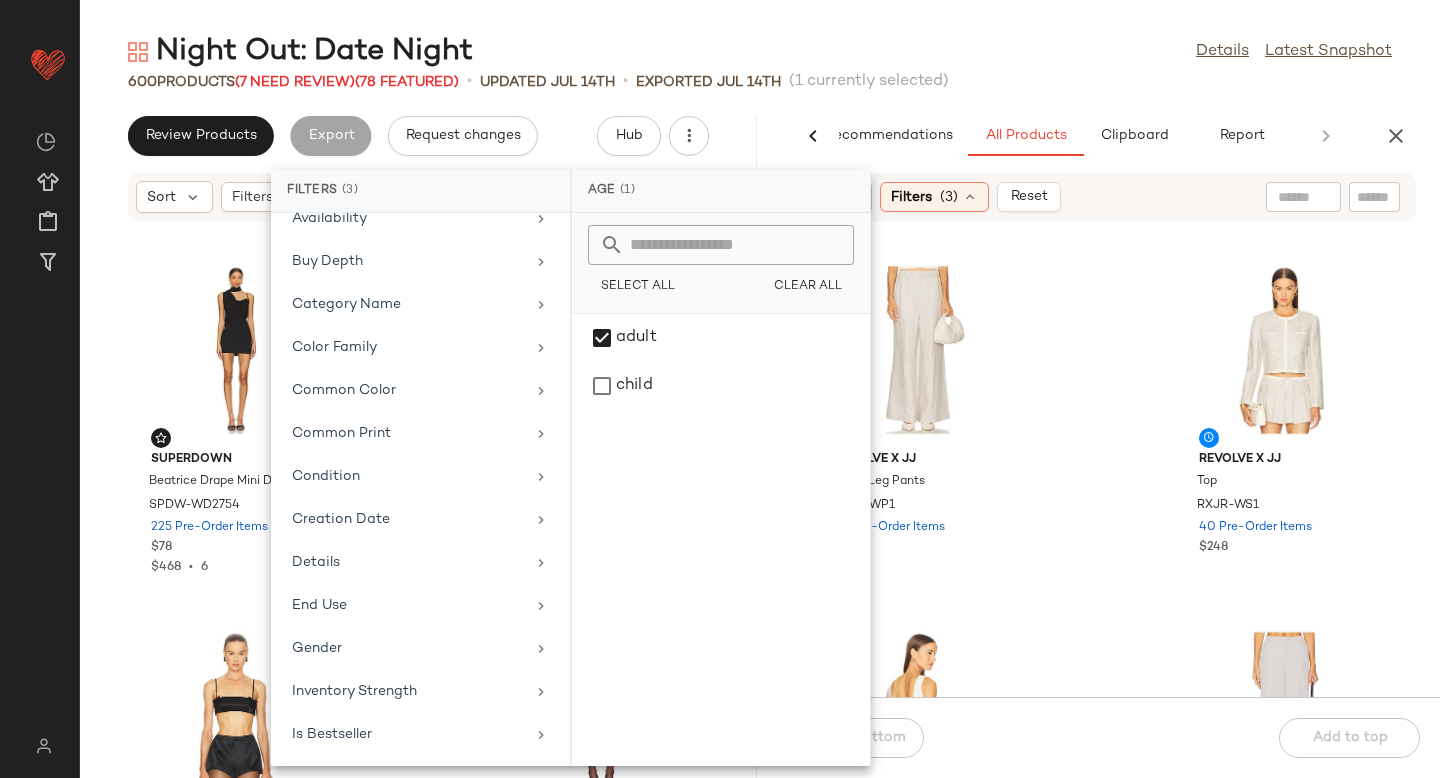scroll, scrollTop: 361, scrollLeft: 0, axis: vertical 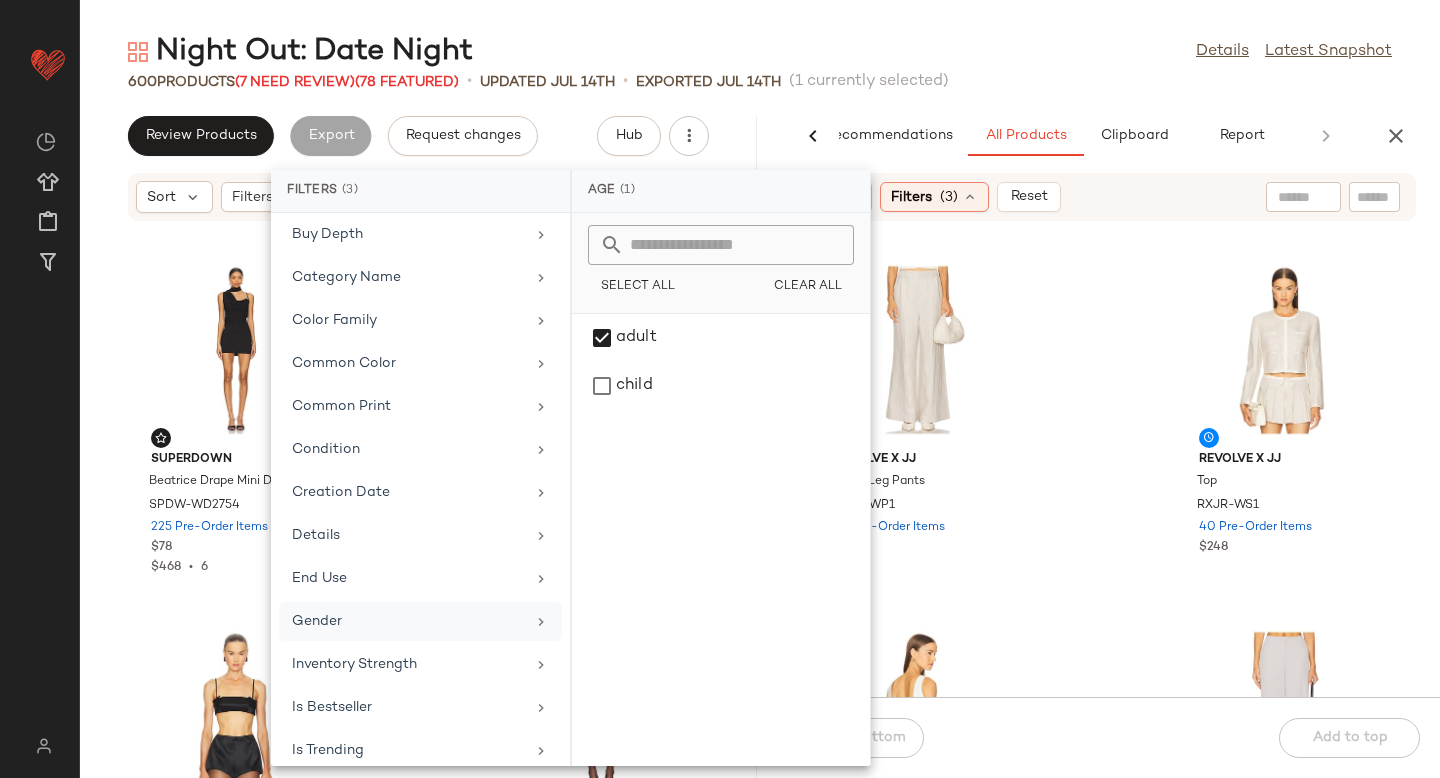 click on "Gender" 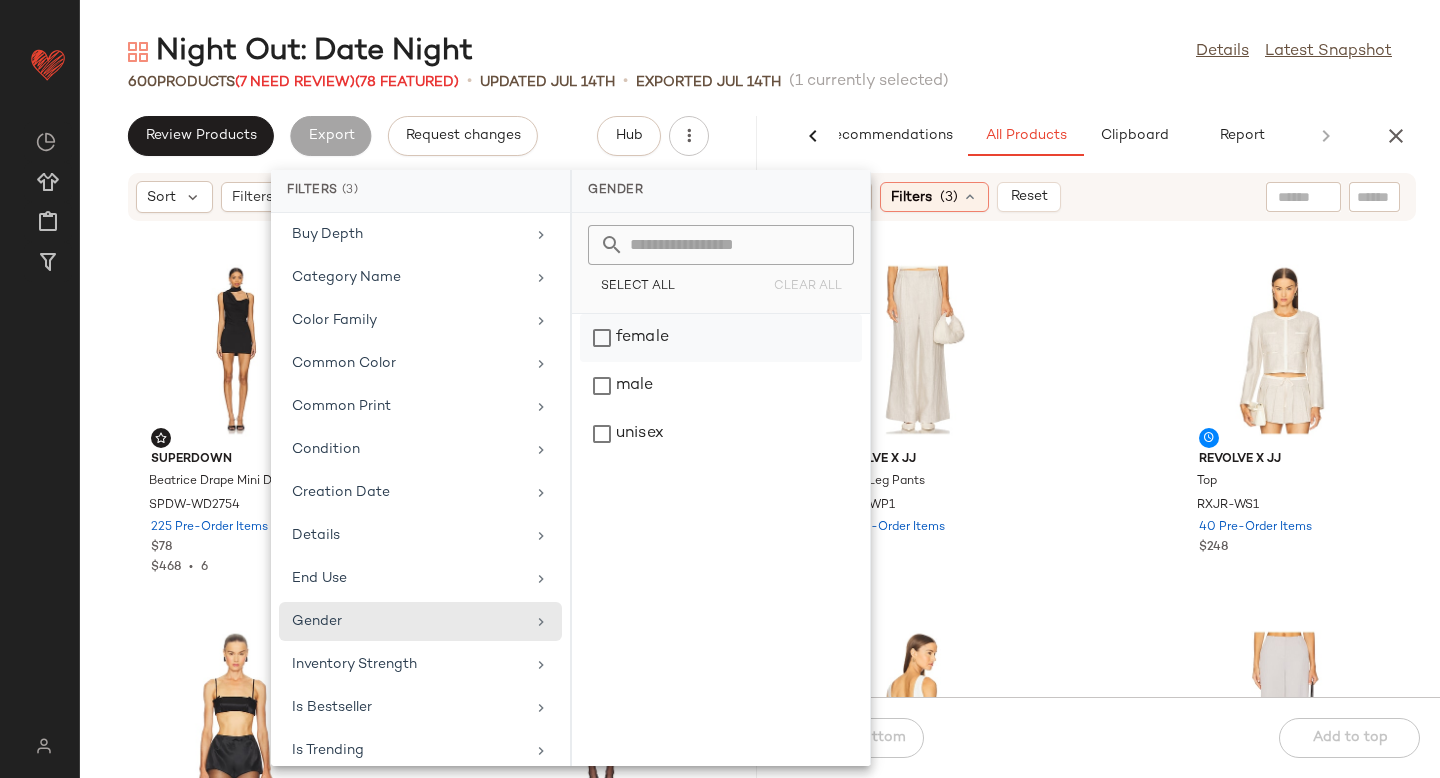 click on "female" 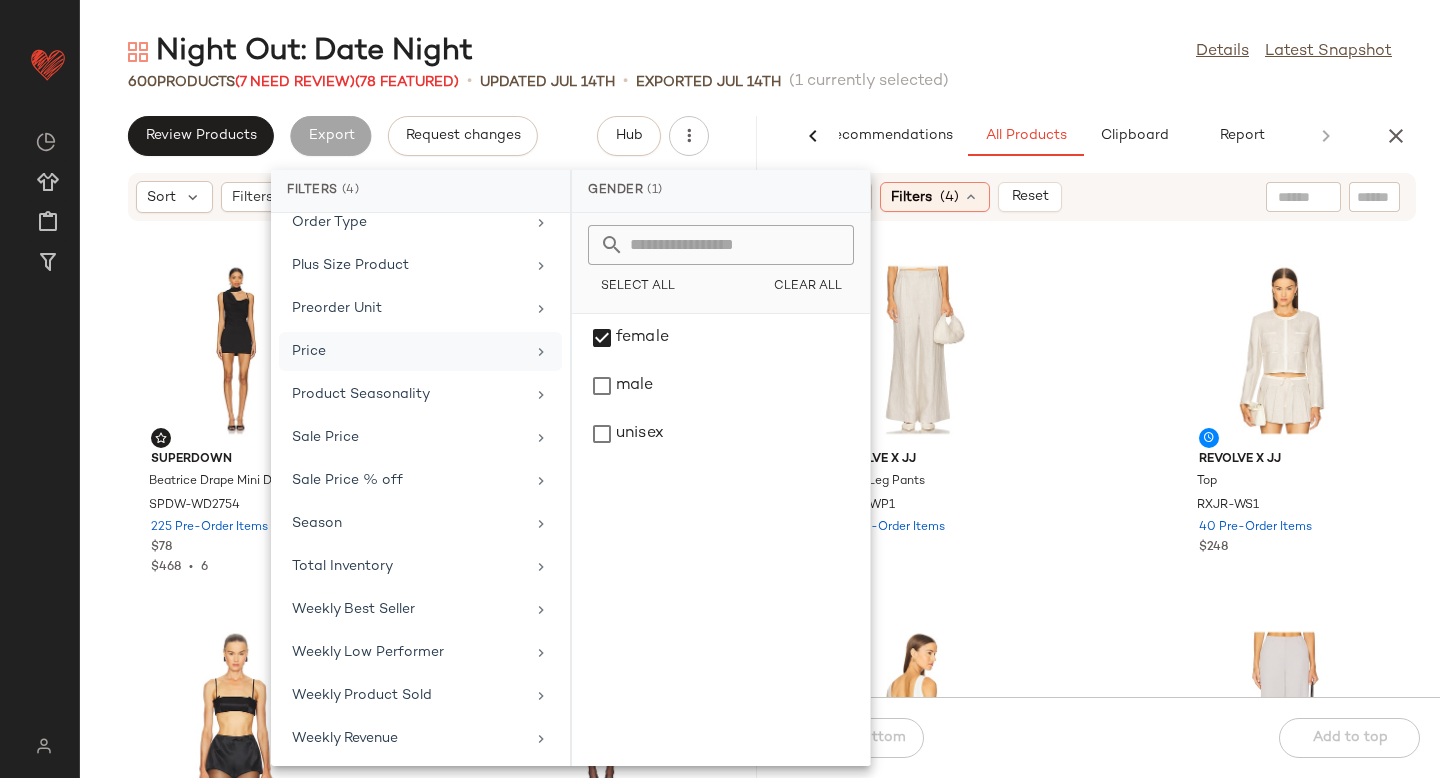 scroll, scrollTop: 997, scrollLeft: 0, axis: vertical 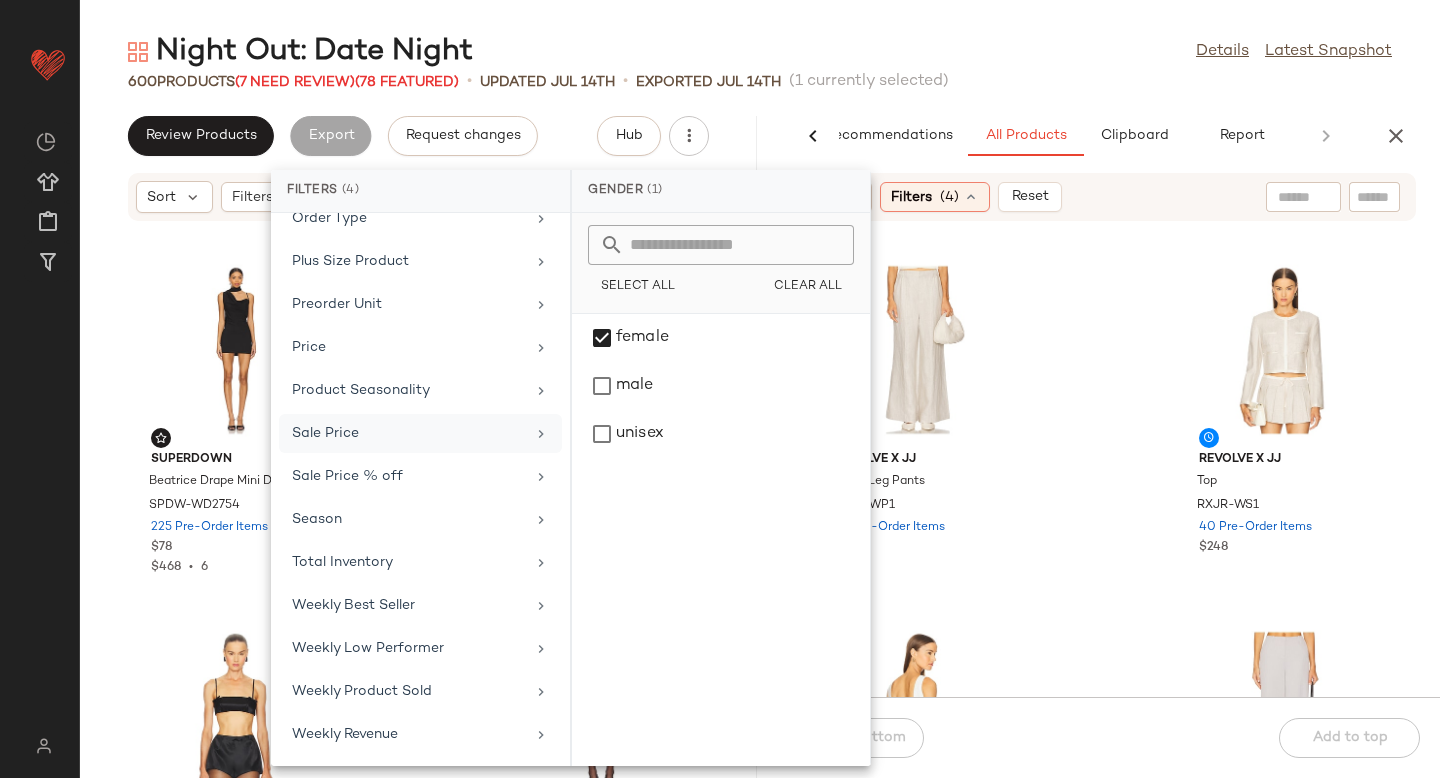 click on "Sale Price" 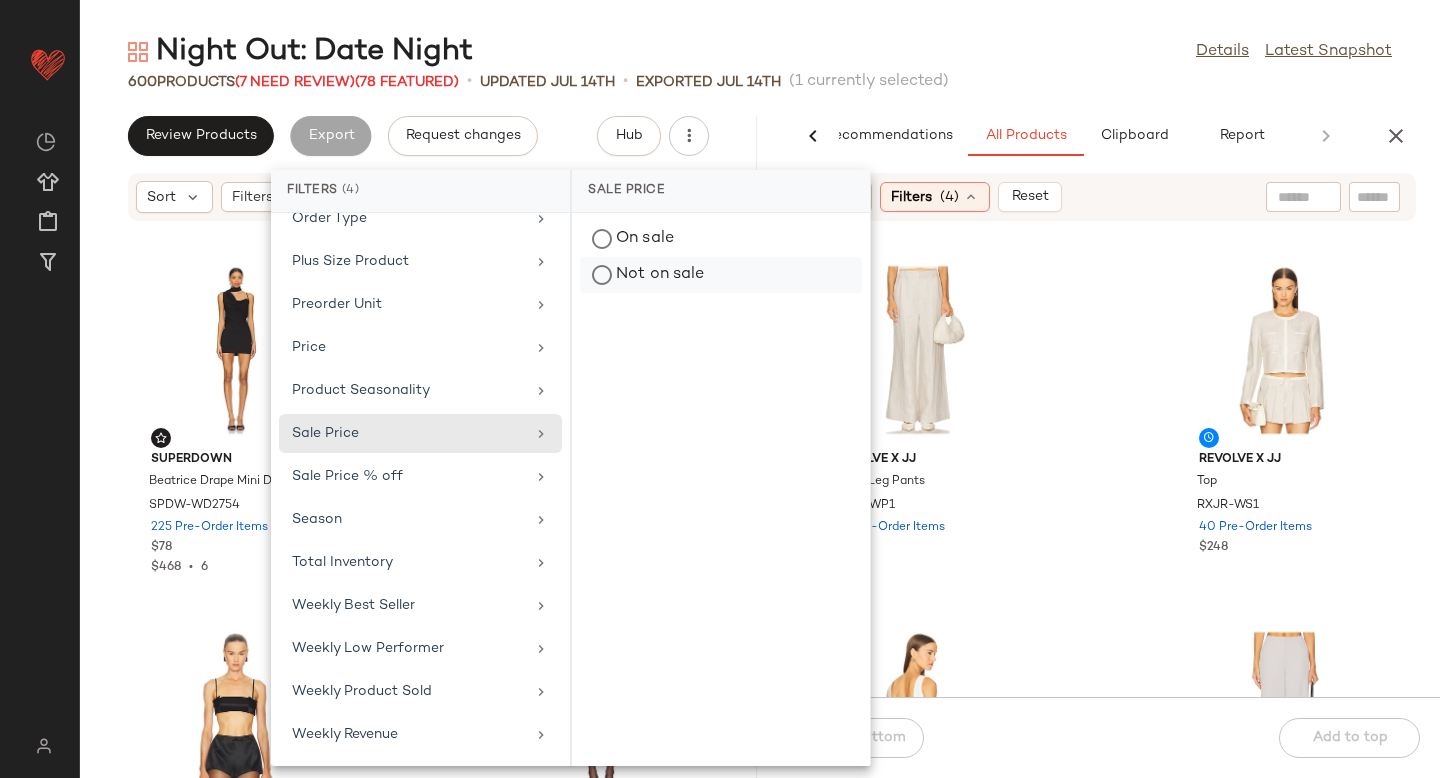 click on "Not on sale" 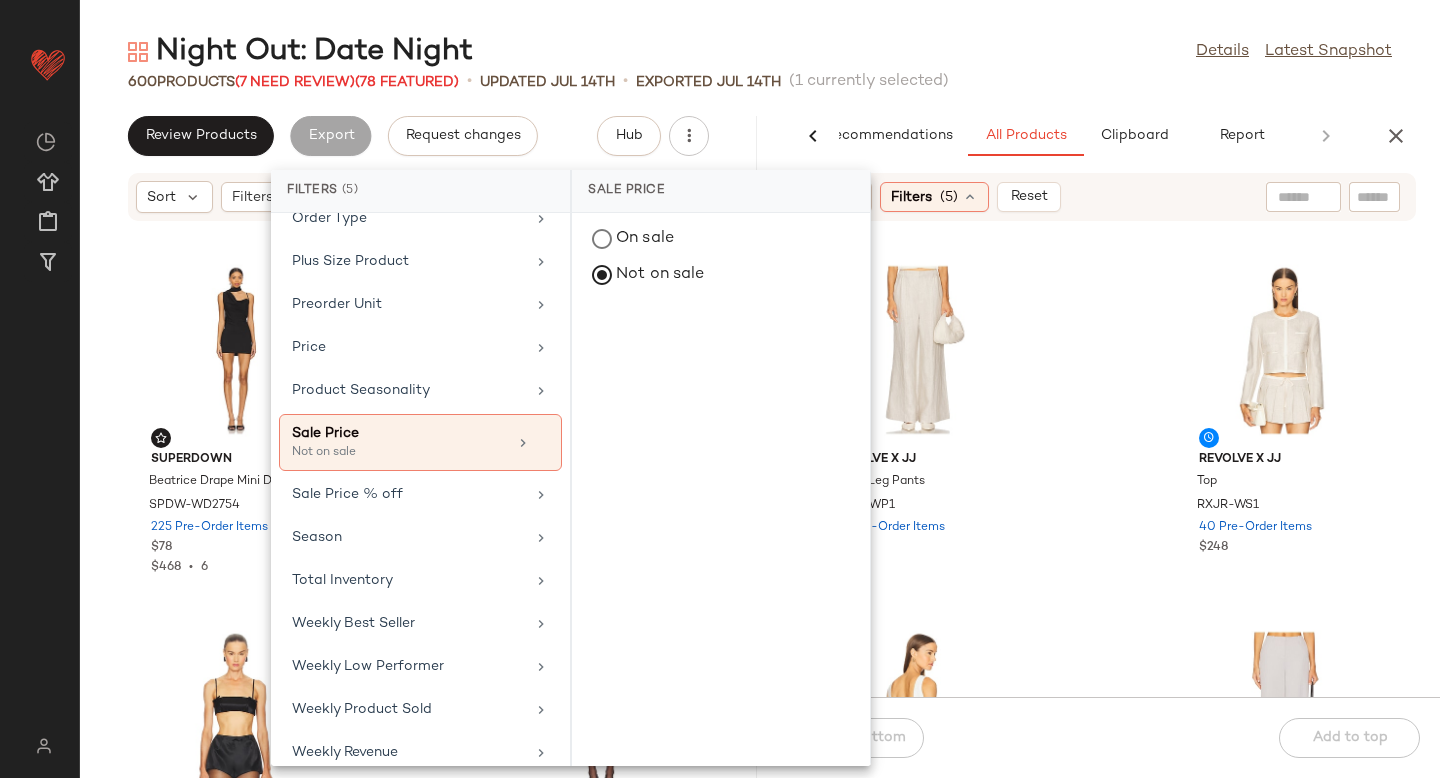 click on "REVOLVE x JJ Wide-Leg Pants RXJR-WP1 70 Pre-Order Items $220 REVOLVE x JJ Top RXJR-WS1 40 Pre-Order Items $248 REVOLVE x JJ Vest Top RXJR-WS3 200 Pre-Order Items $54 Lovers and Friends Margo Pant LOVF-WP784 137 in stock $198 Joe's Jeans Arlo Crochet Short JOE-WF27 23 in stock $148 Joe's Jeans Arlo Crochet Cardigan JOE-WK29 23 in stock $198 James Perse Relaxed Sweatshirt JAME-WK106 29 in stock $175 James Perse Wide Leg Sweatpant JAME-WP320 29 in stock $185" 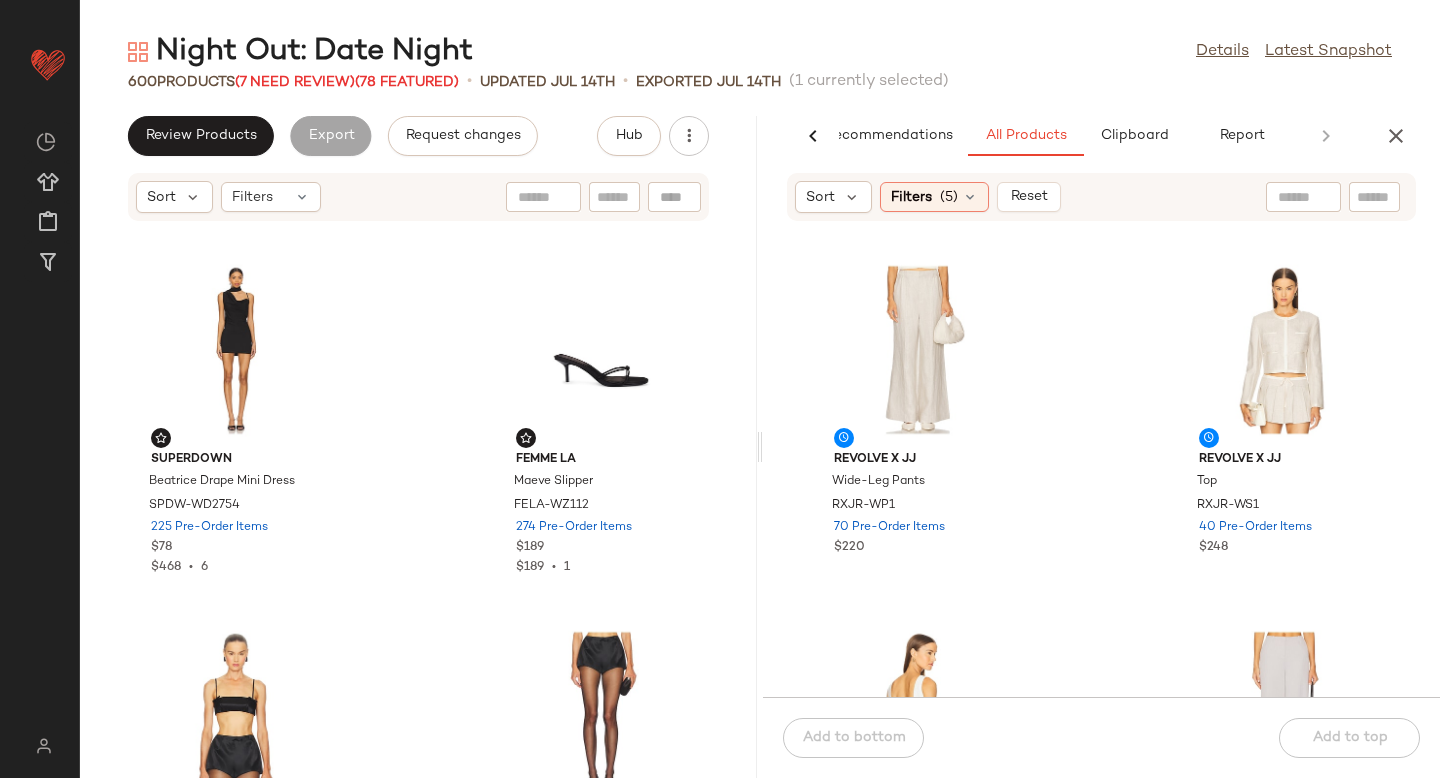 click on "REVOLVE x JJ Wide-Leg Pants RXJR-WP1 70 Pre-Order Items $220 REVOLVE x JJ Top RXJR-WS1 40 Pre-Order Items $248 REVOLVE x JJ Vest Top RXJR-WS3 200 Pre-Order Items $54 Lovers and Friends Margo Pant LOVF-WP784 137 in stock $198 Joe's Jeans Arlo Crochet Short JOE-WF27 23 in stock $148 Joe's Jeans Arlo Crochet Cardigan JOE-WK29 23 in stock $198 James Perse Relaxed Sweatshirt JAME-WK106 29 in stock $175 James Perse Wide Leg Sweatpant JAME-WP320 29 in stock $185" 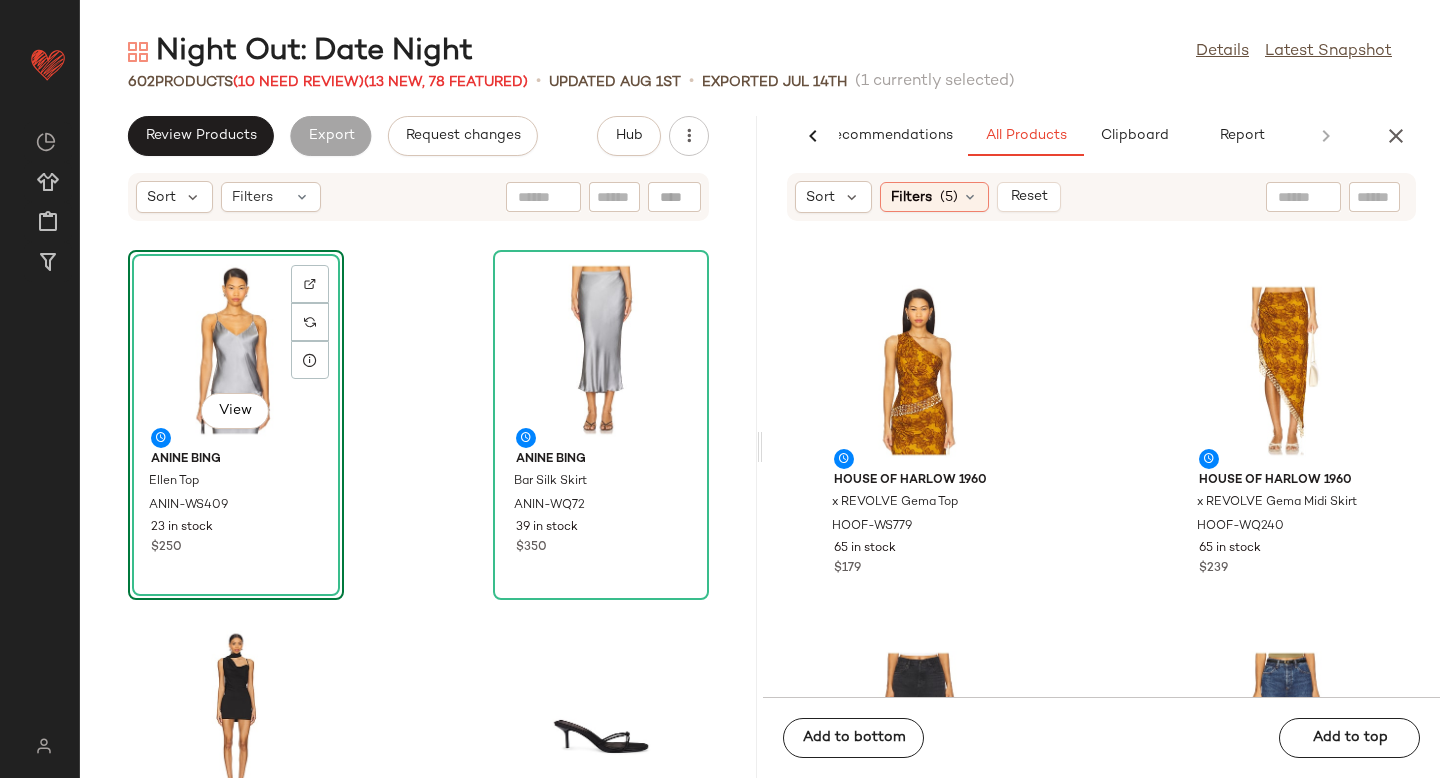 scroll, scrollTop: 28544, scrollLeft: 0, axis: vertical 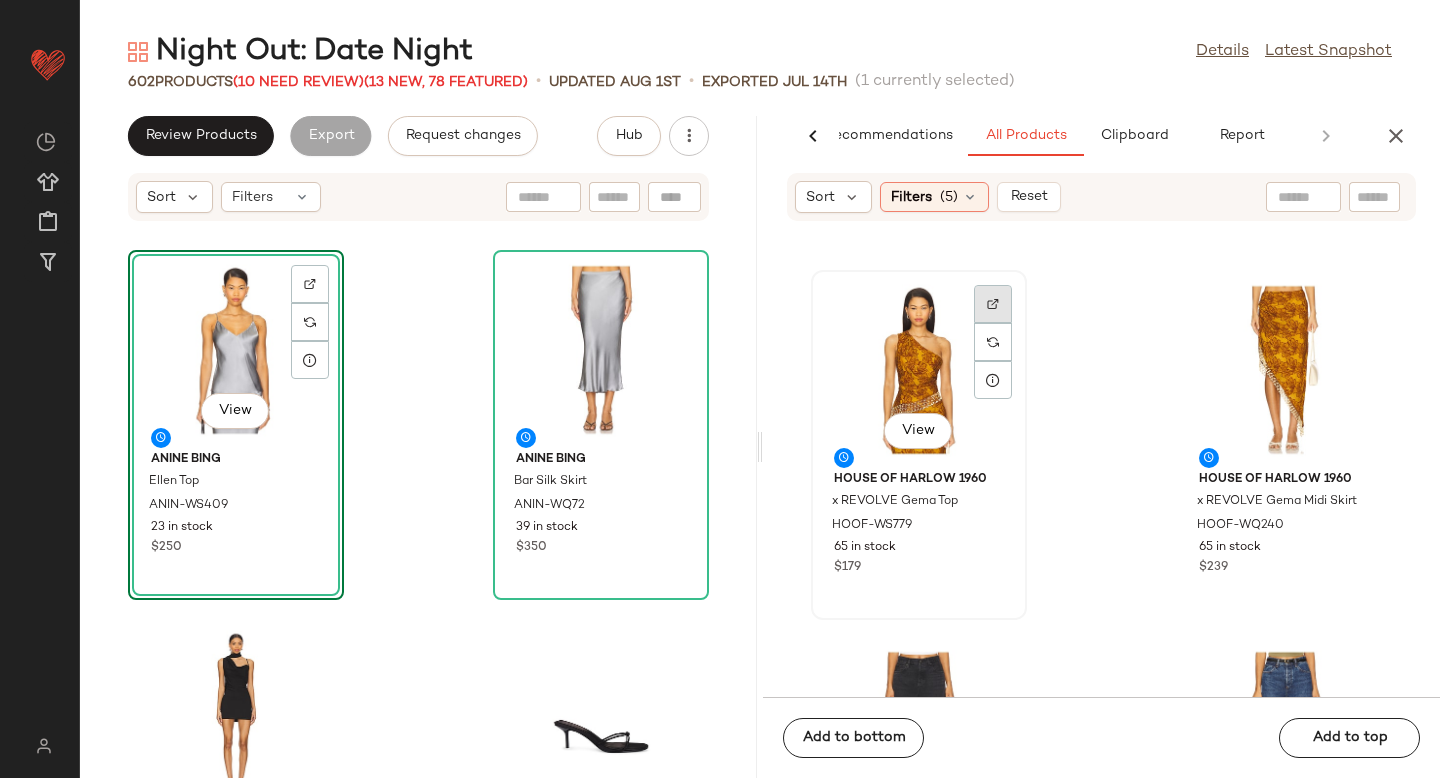 click 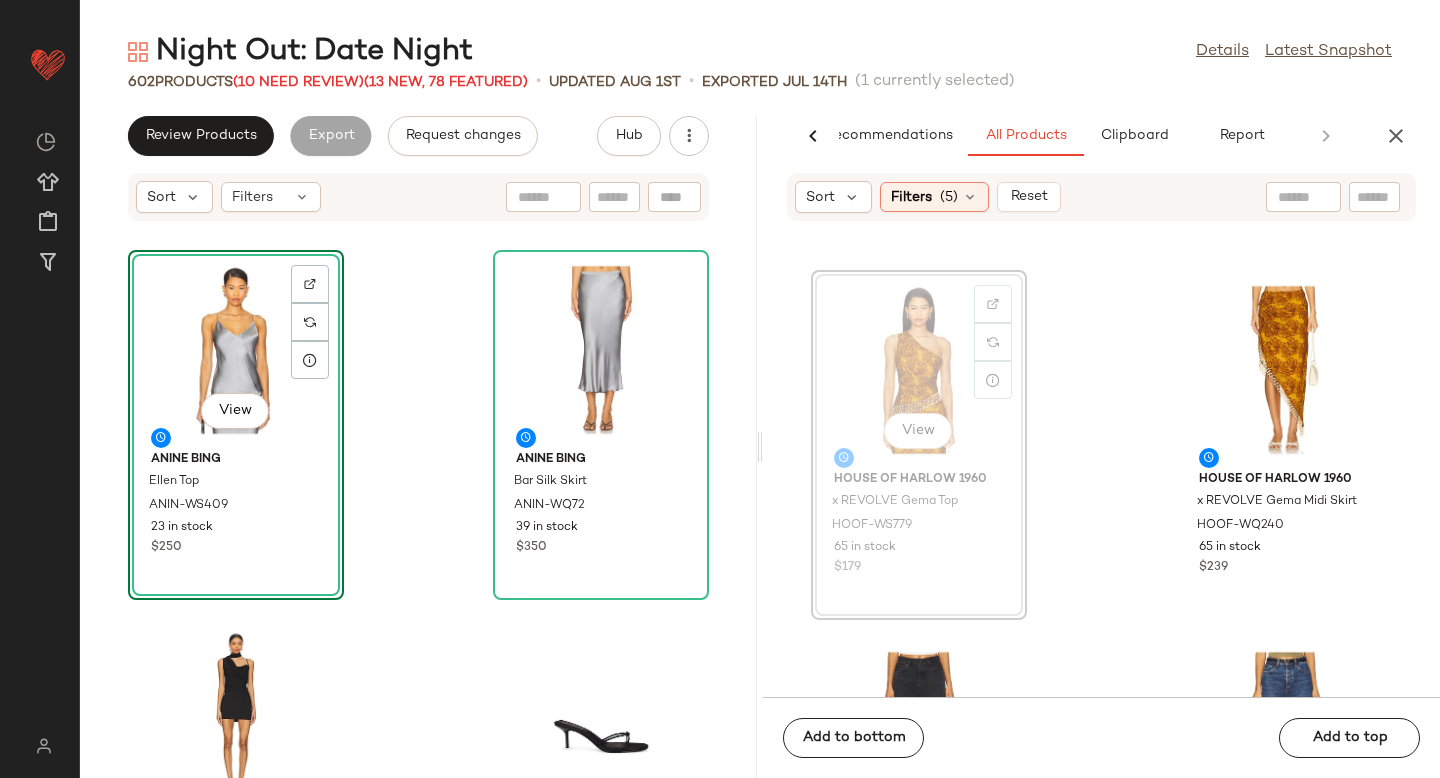 scroll, scrollTop: 28543, scrollLeft: 0, axis: vertical 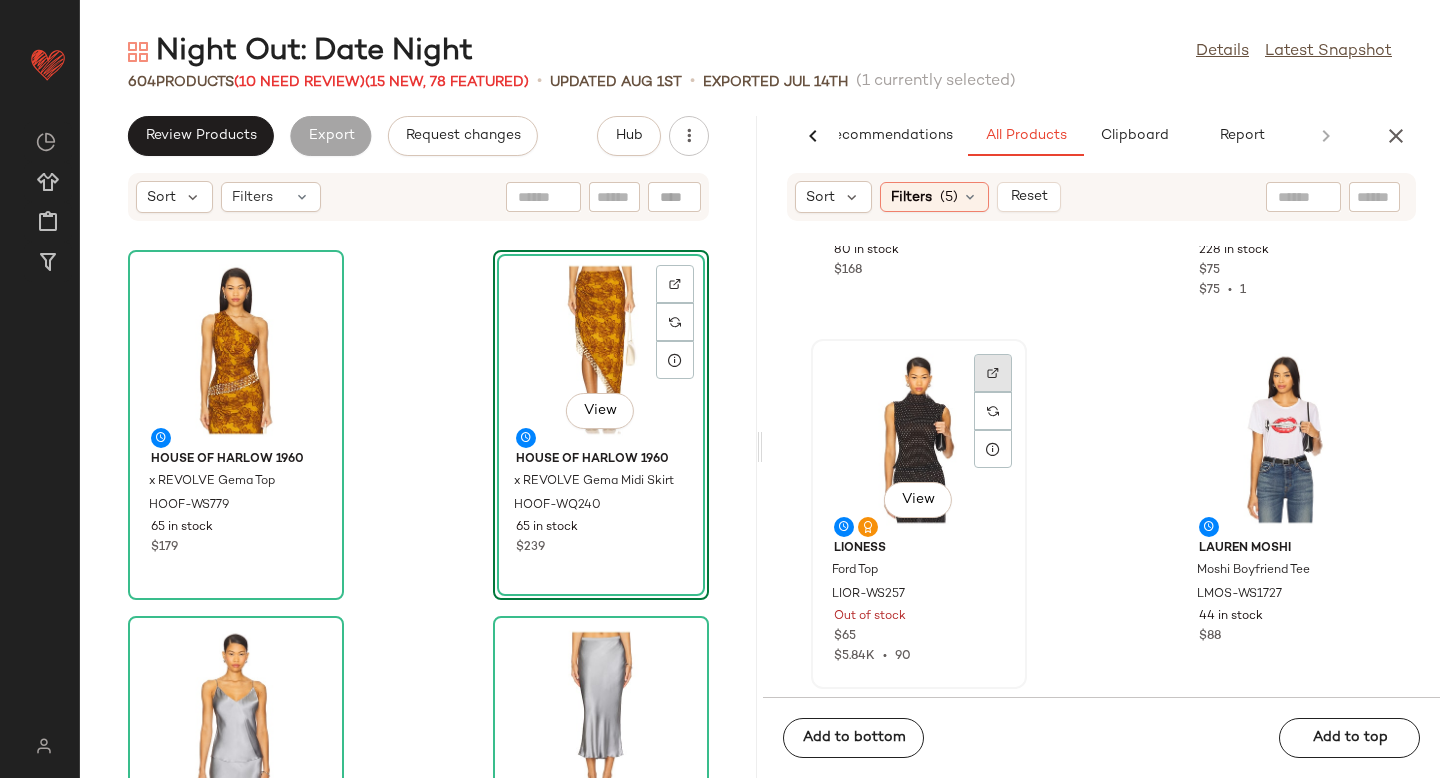 click 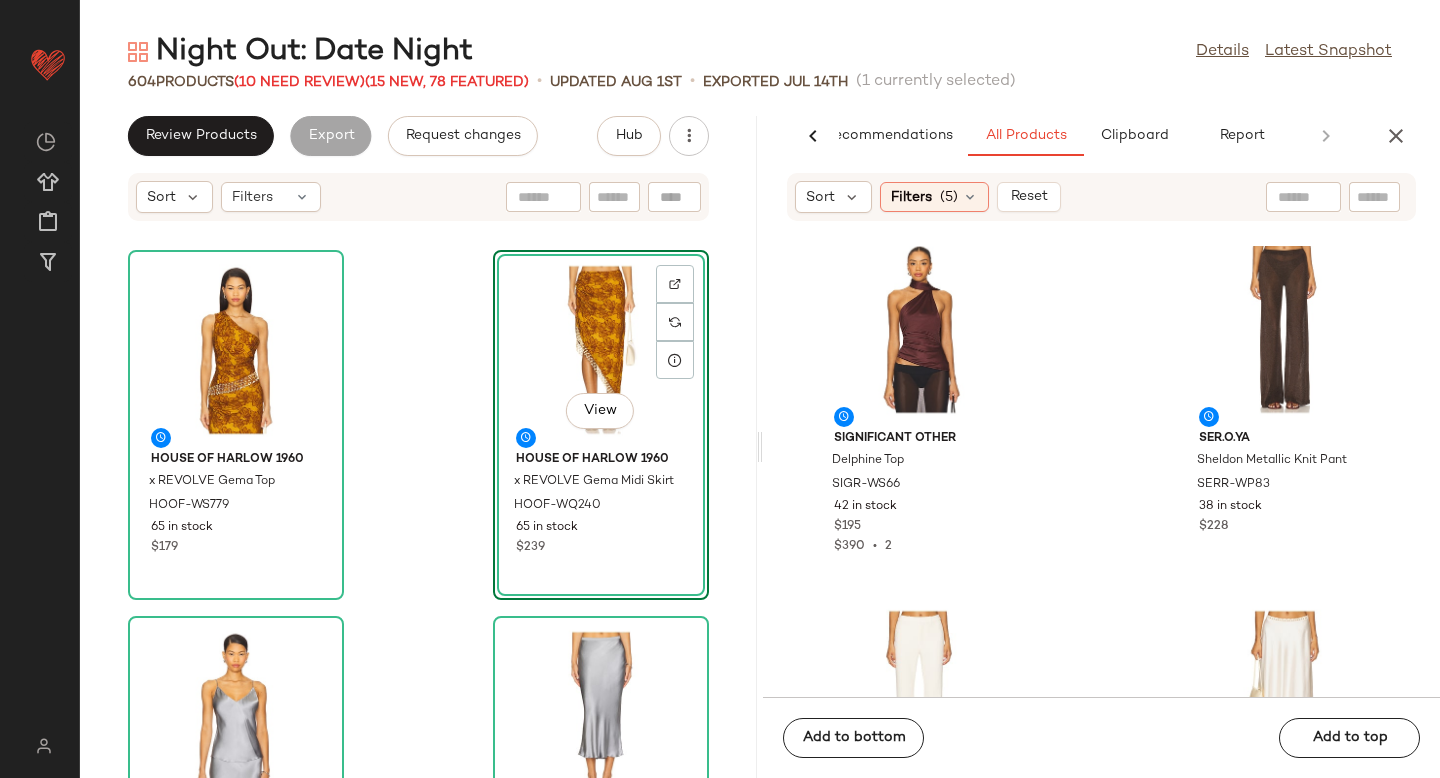 scroll, scrollTop: 64094, scrollLeft: 0, axis: vertical 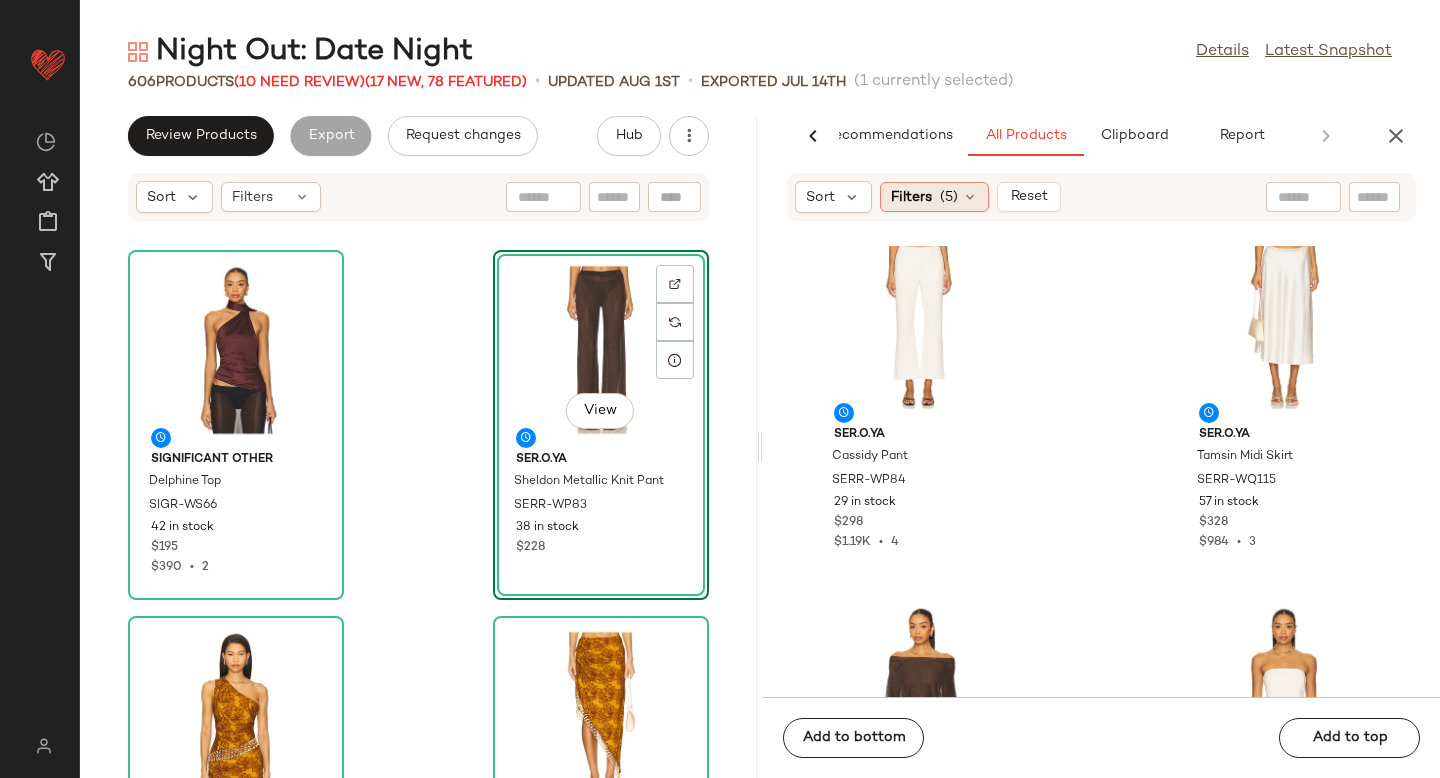 click on "(5)" at bounding box center [949, 197] 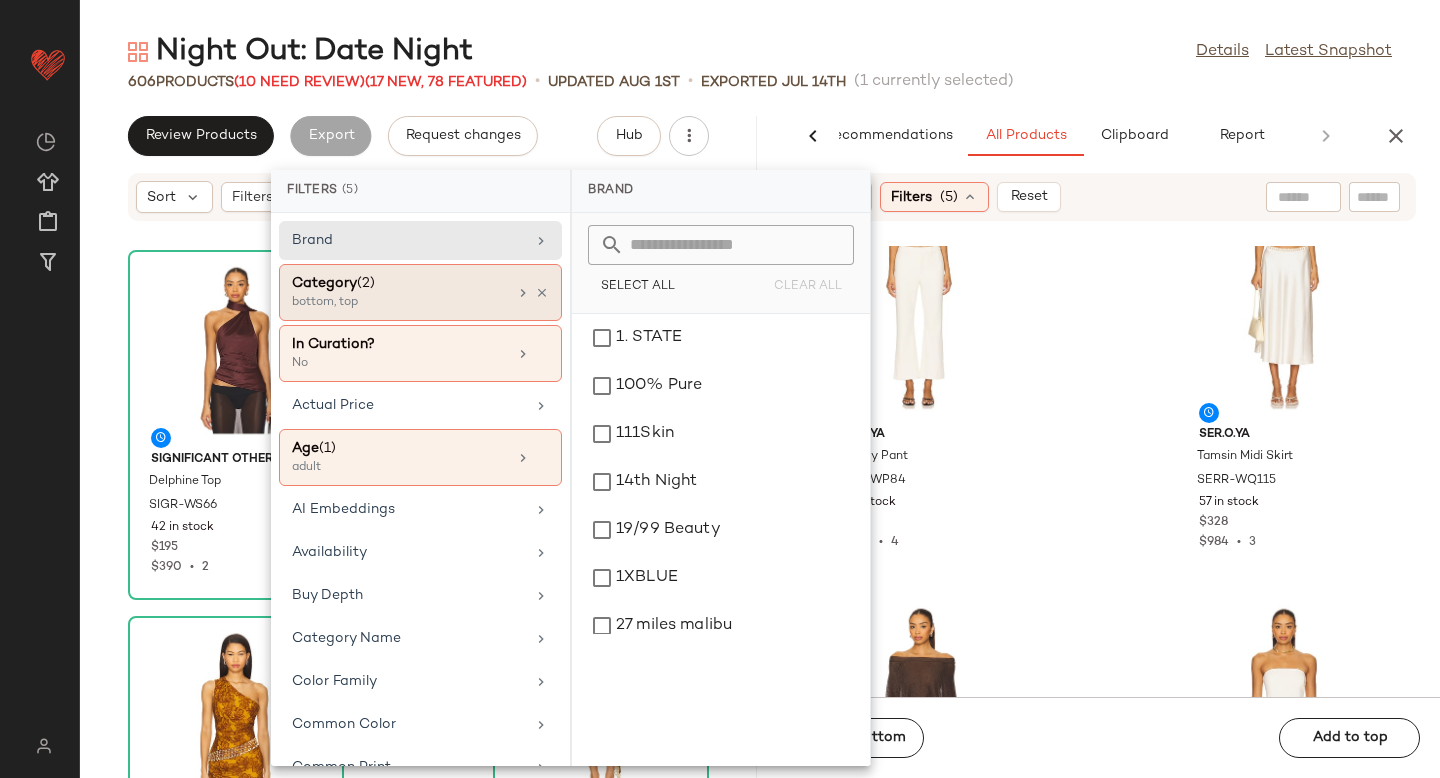 click on "Category  (2)" at bounding box center [399, 283] 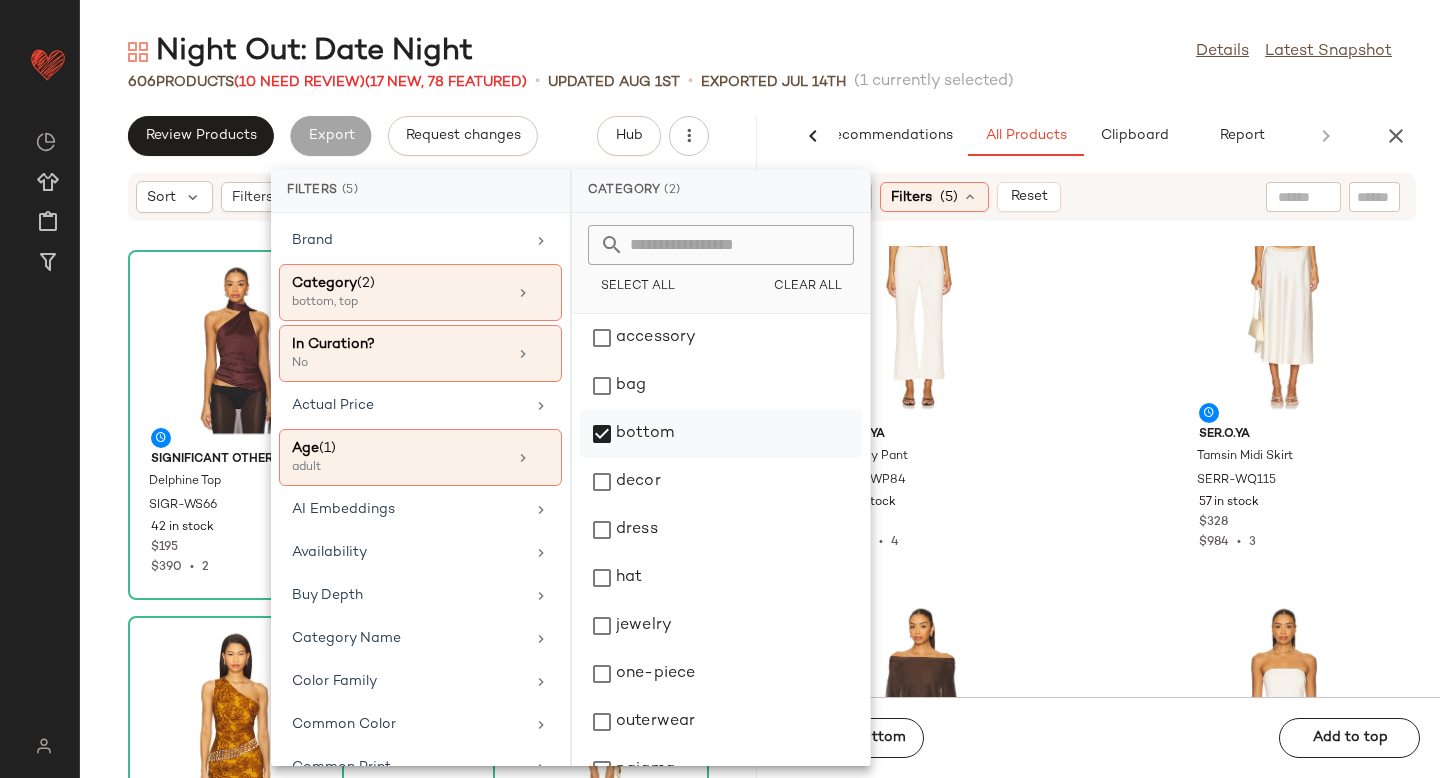 click on "bottom" 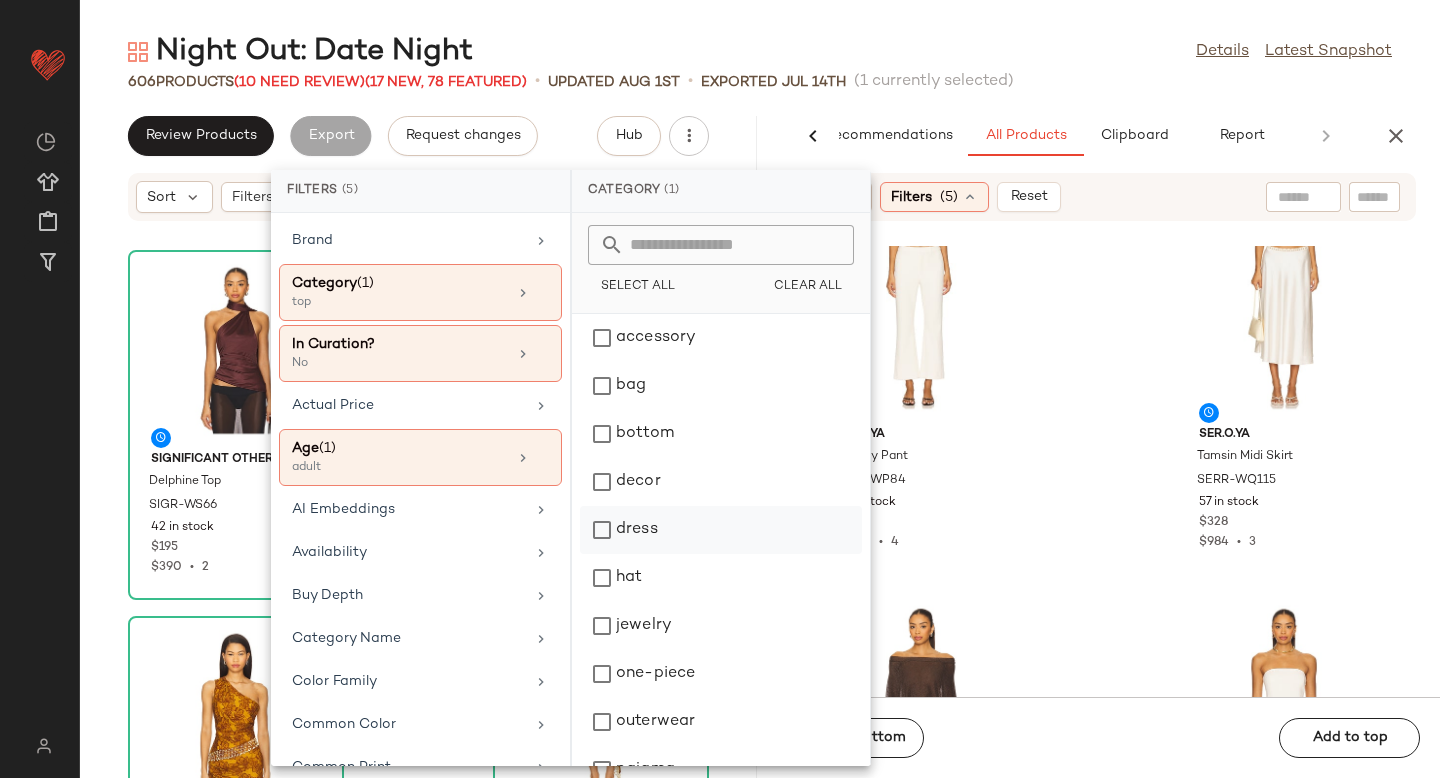 click on "dress" 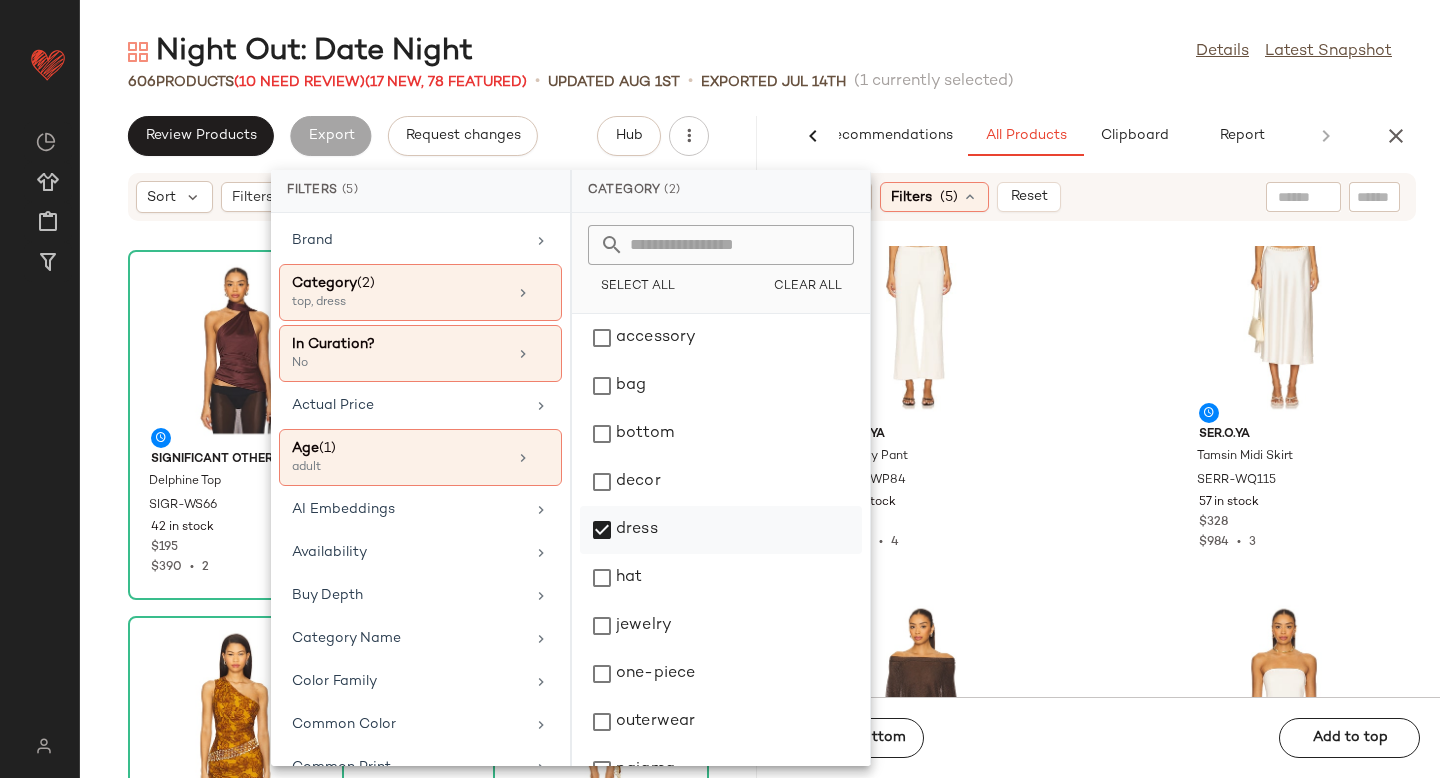 scroll, scrollTop: 276, scrollLeft: 0, axis: vertical 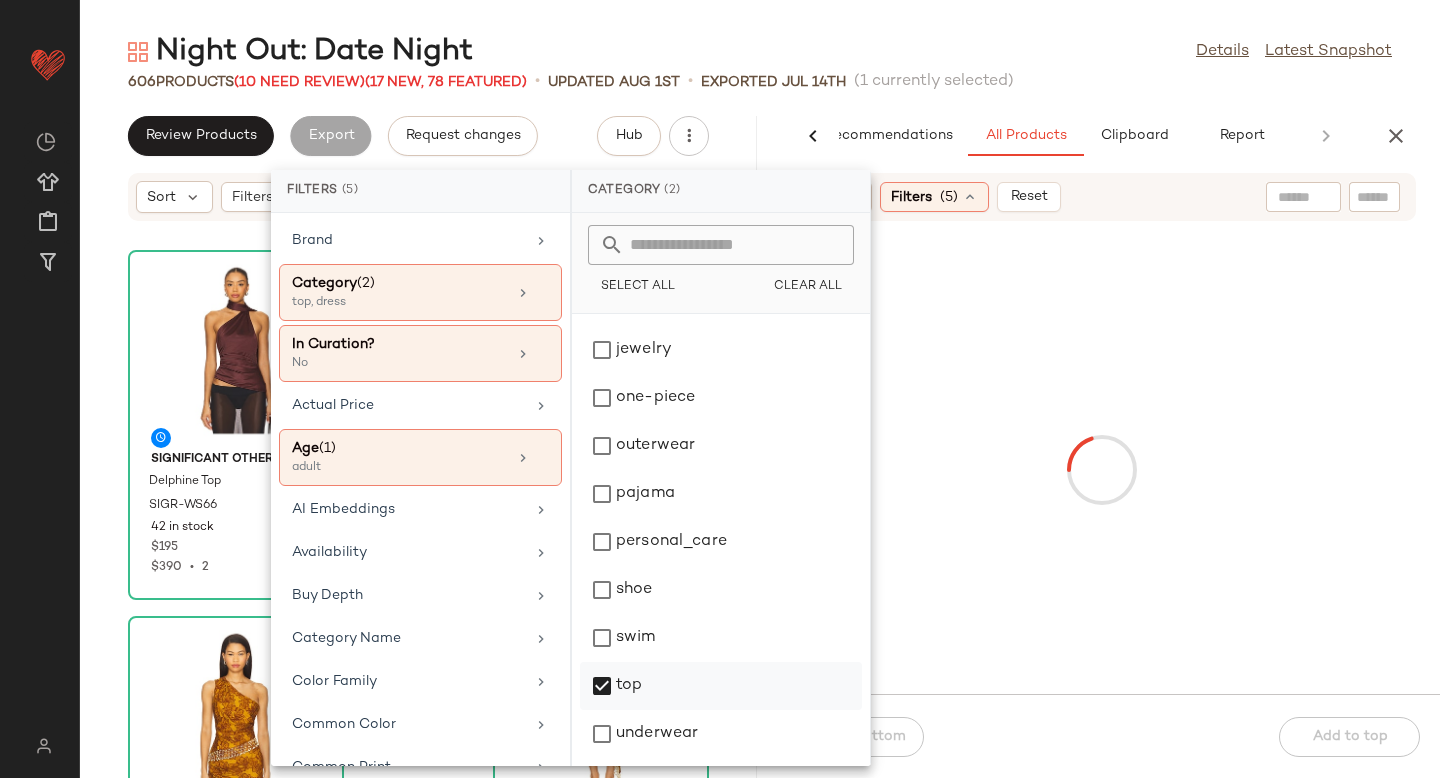 click on "top" 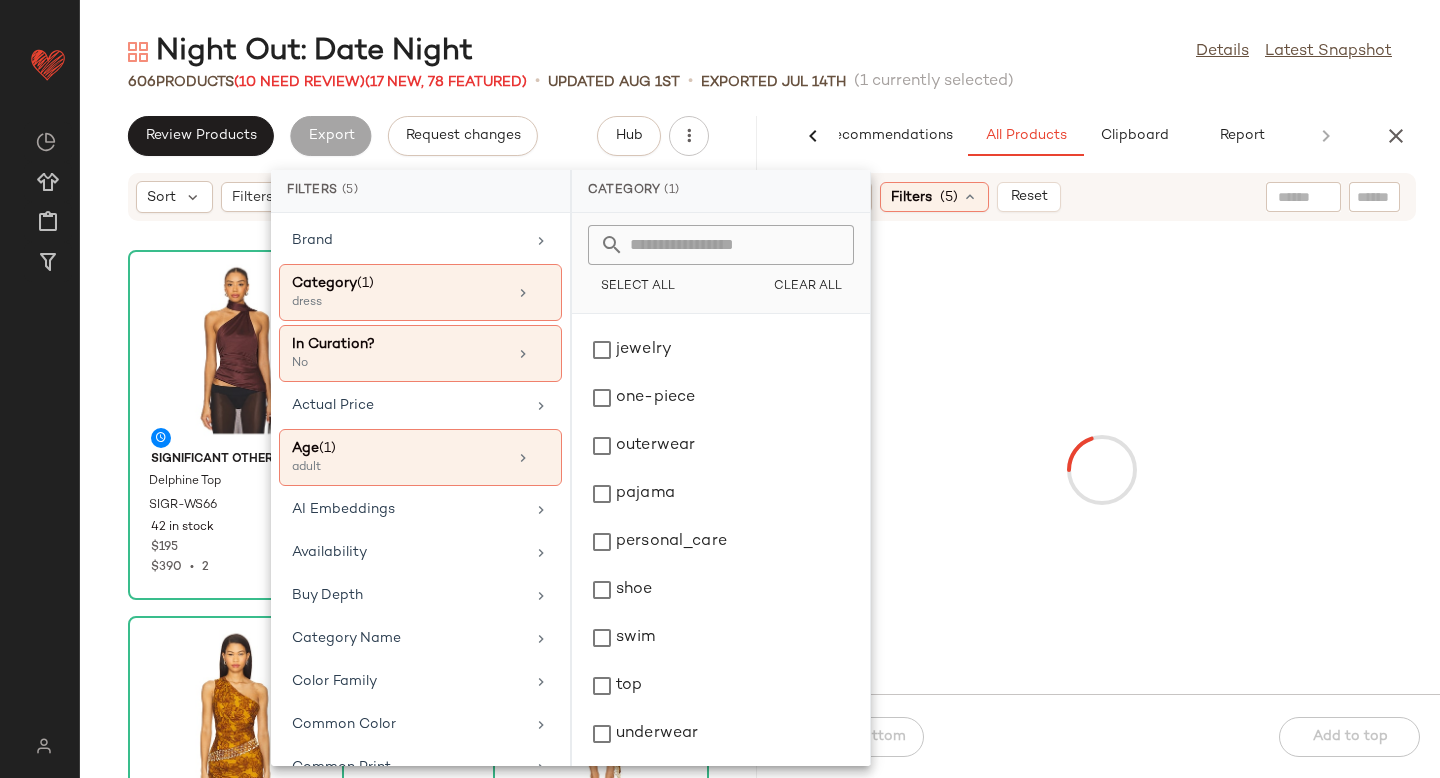 click at bounding box center (1101, 470) 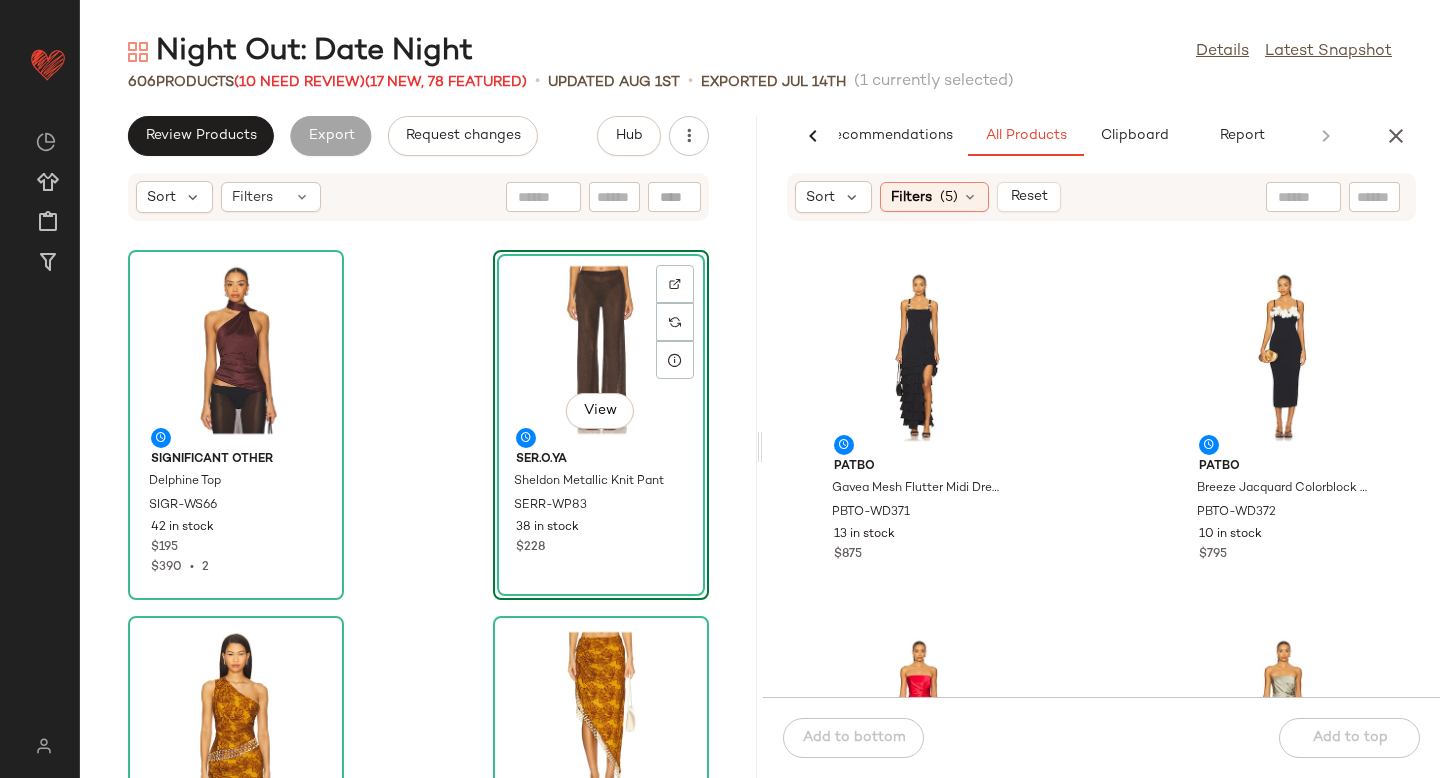 scroll, scrollTop: 8800, scrollLeft: 0, axis: vertical 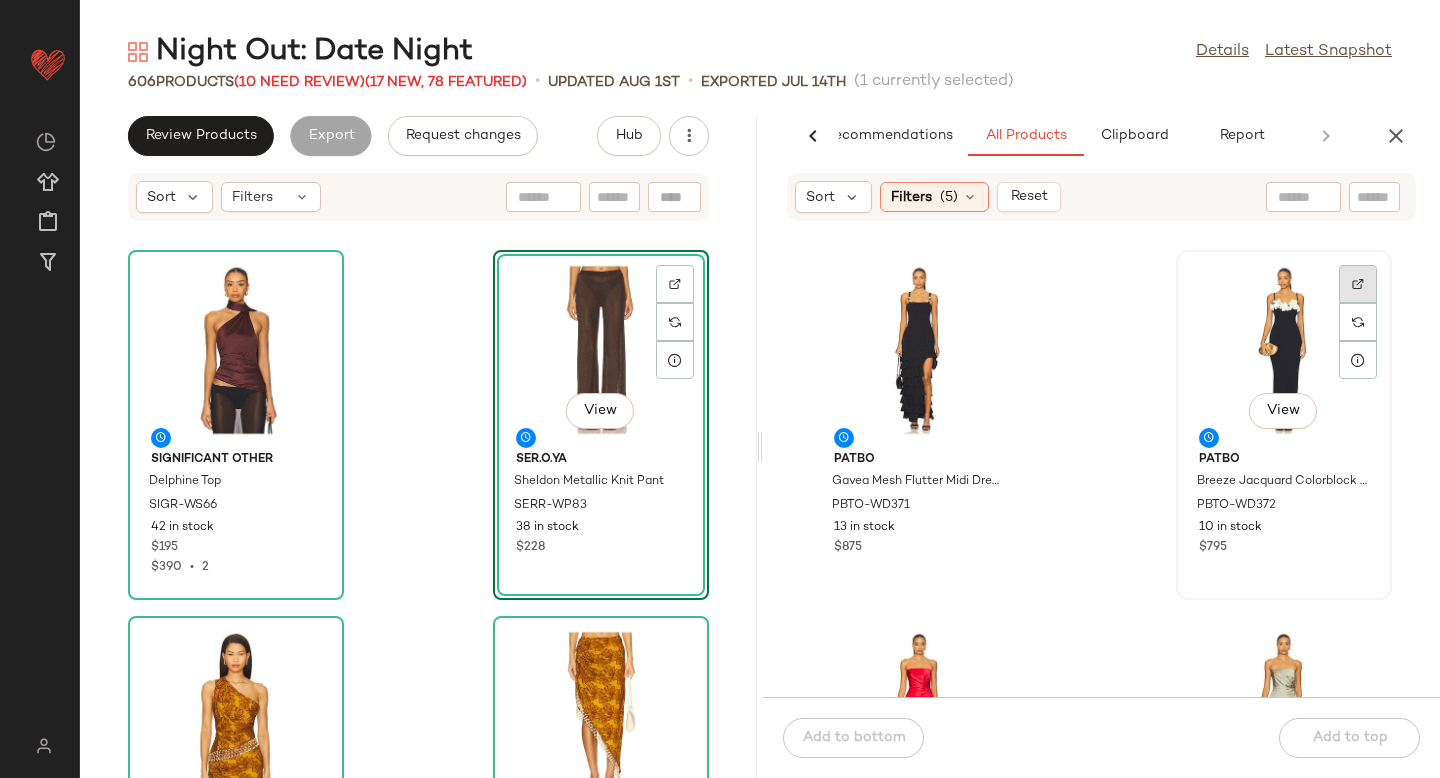 click 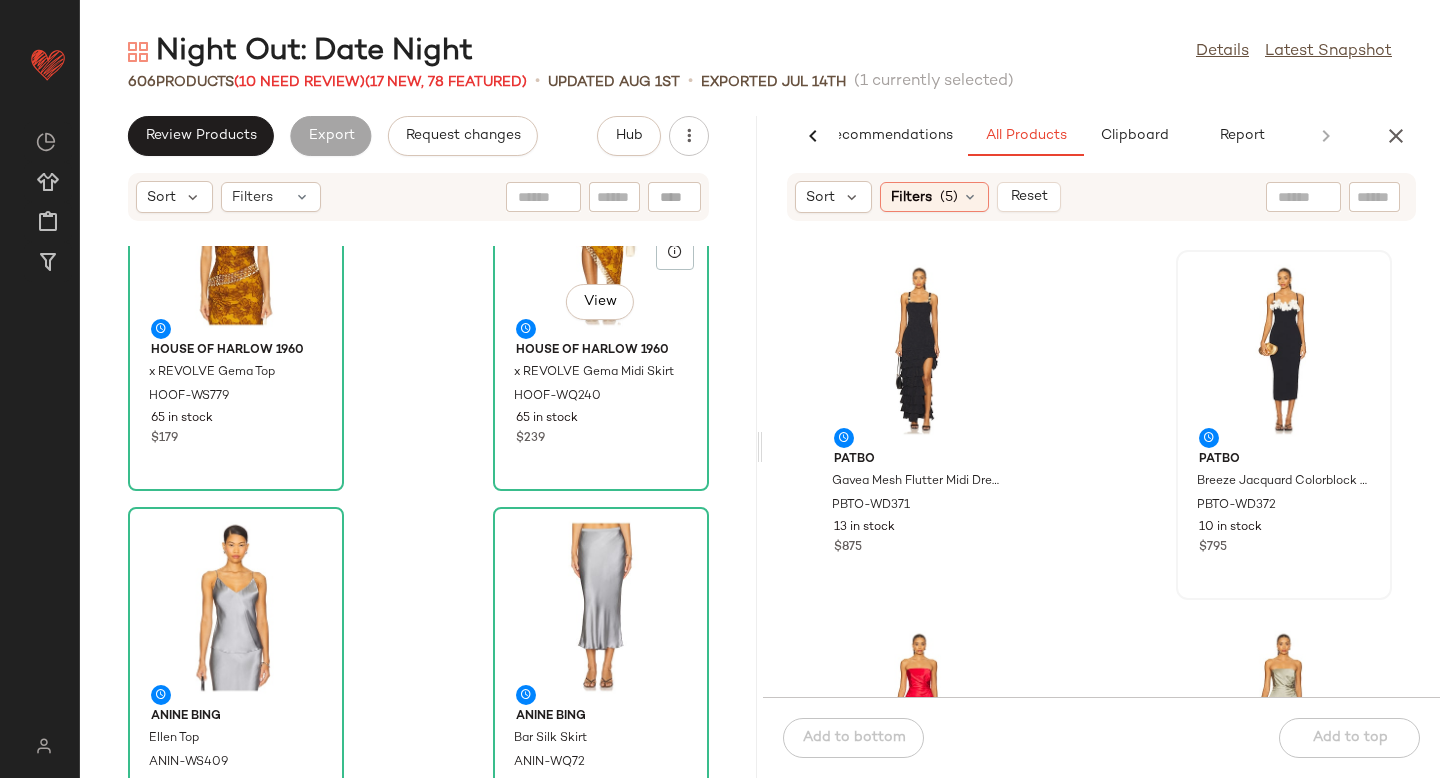 scroll, scrollTop: 492, scrollLeft: 0, axis: vertical 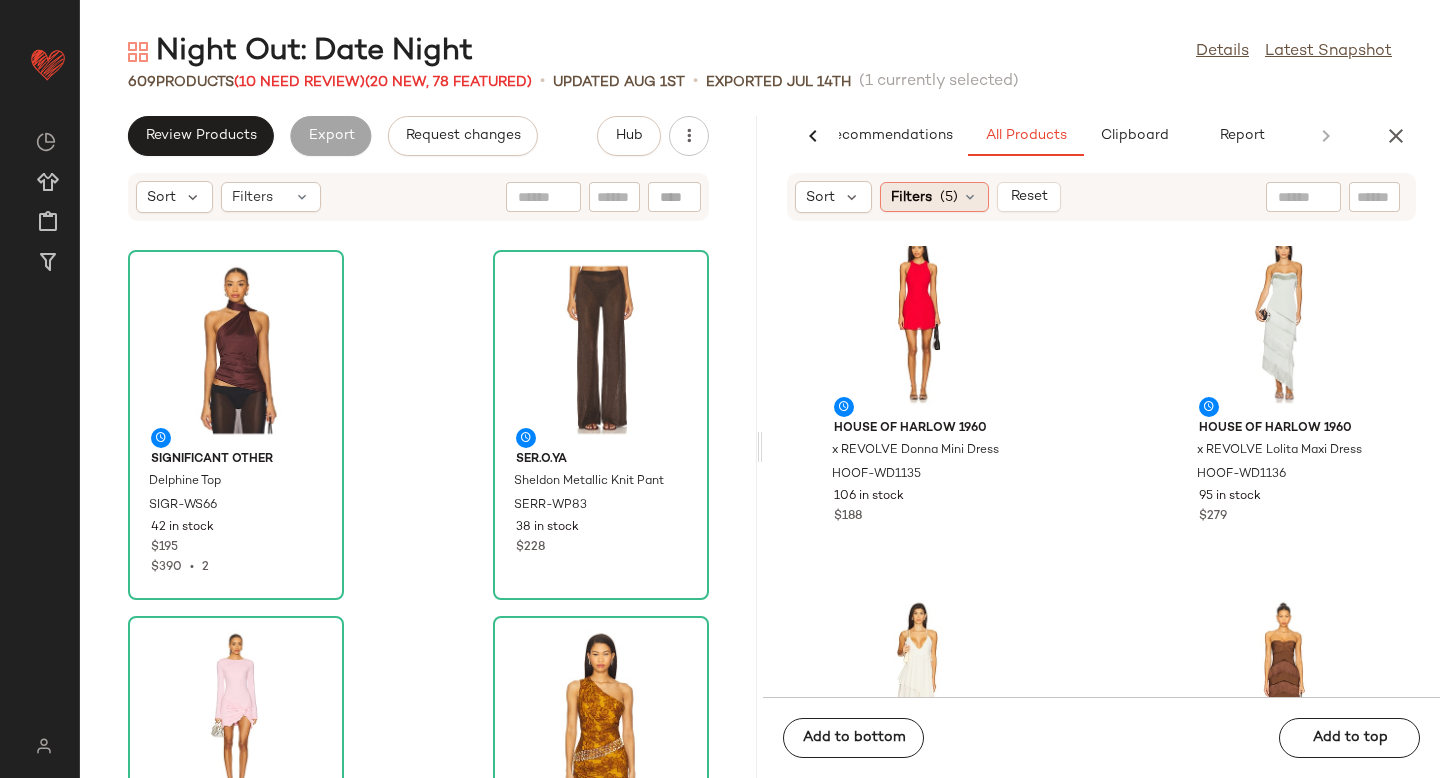 click on "(5)" at bounding box center (949, 197) 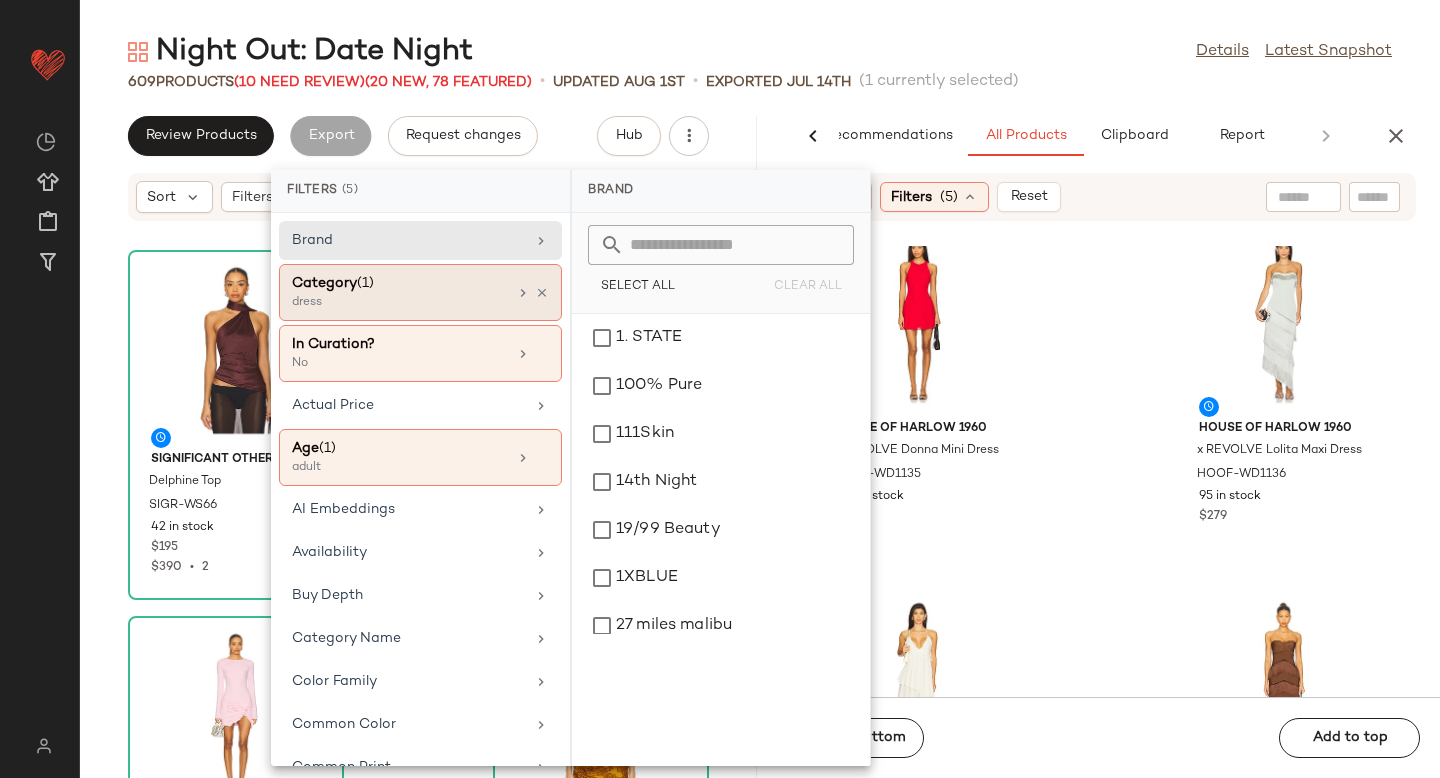 click on "Category  (1)" at bounding box center (399, 283) 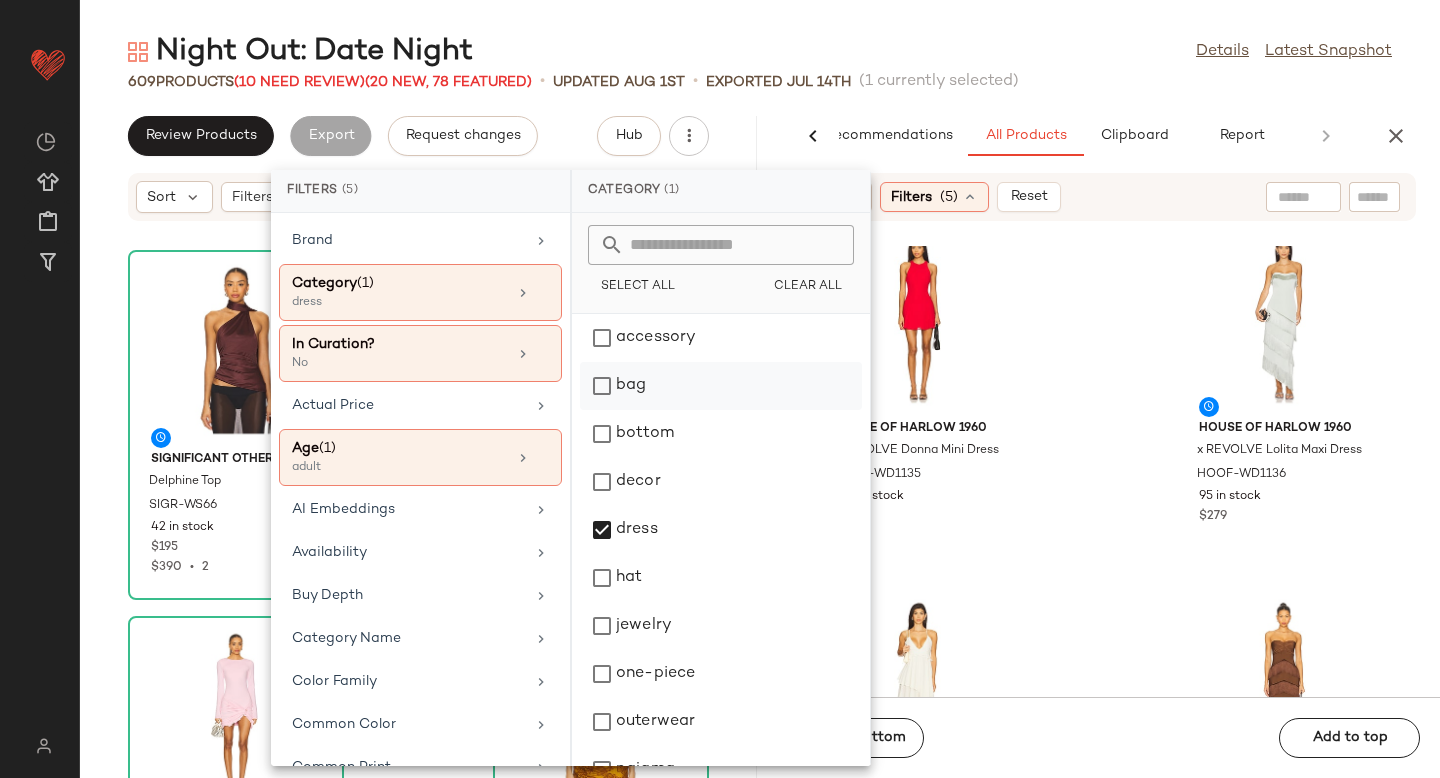 click on "bag" 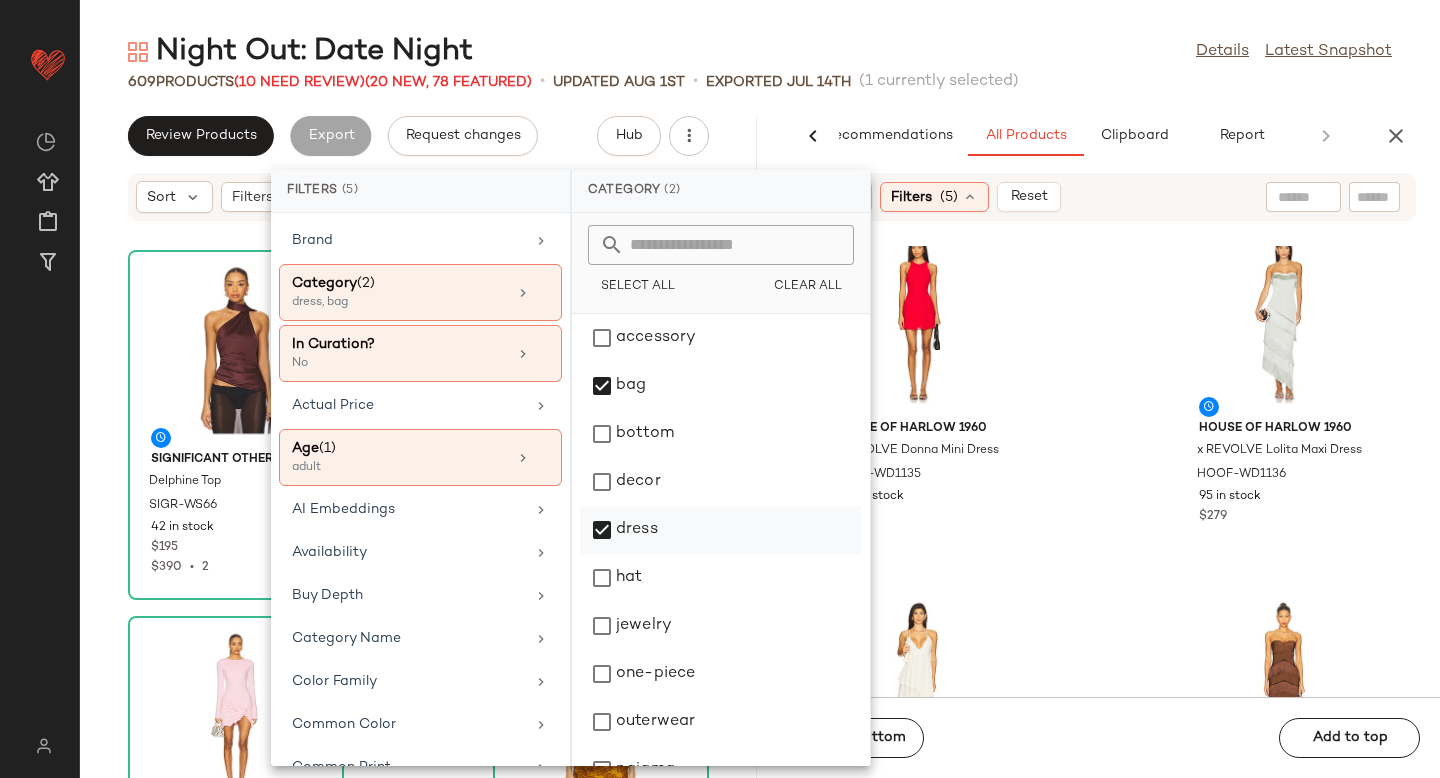 click on "dress" 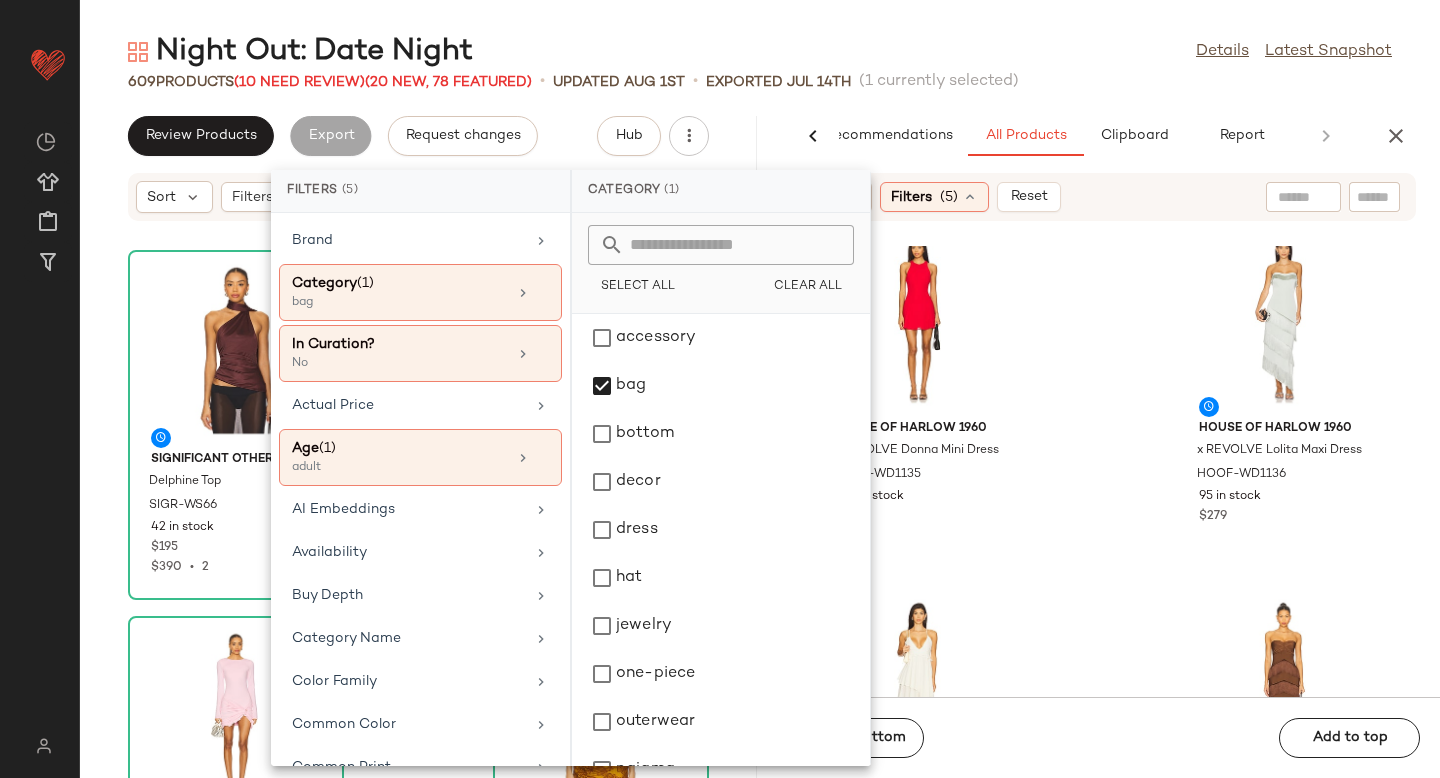 click on "House of Harlow 1960 x REVOLVE Donna Mini Dress HOOF-WD1135 106 in stock $188 House of Harlow 1960 x REVOLVE Lolita Maxi Dress HOOF-WD1136 95 in stock $279 House of Harlow 1960 x REVOLVE Lindsay Mini Dress HOOF-WD1137 120 in stock $218 House of Harlow 1960 x REVOLVE Hera Fringe Maxi Dress HOOF-WD1139 119 in stock $299 House of Harlow 1960 x REVOLVE Cassia Maxi Dress HOOF-WD1140 115 in stock $249 Alejandra Alonso Rojas x REVOLVE Diana Dress AALO-WD18 5 in stock $1.9K Waimari Lava Mini Dress WAIR-WD67 15 in stock $345 Waimari Oasis Maxi Dress WAIR-WD68 7 in stock $495 $990  •  2" 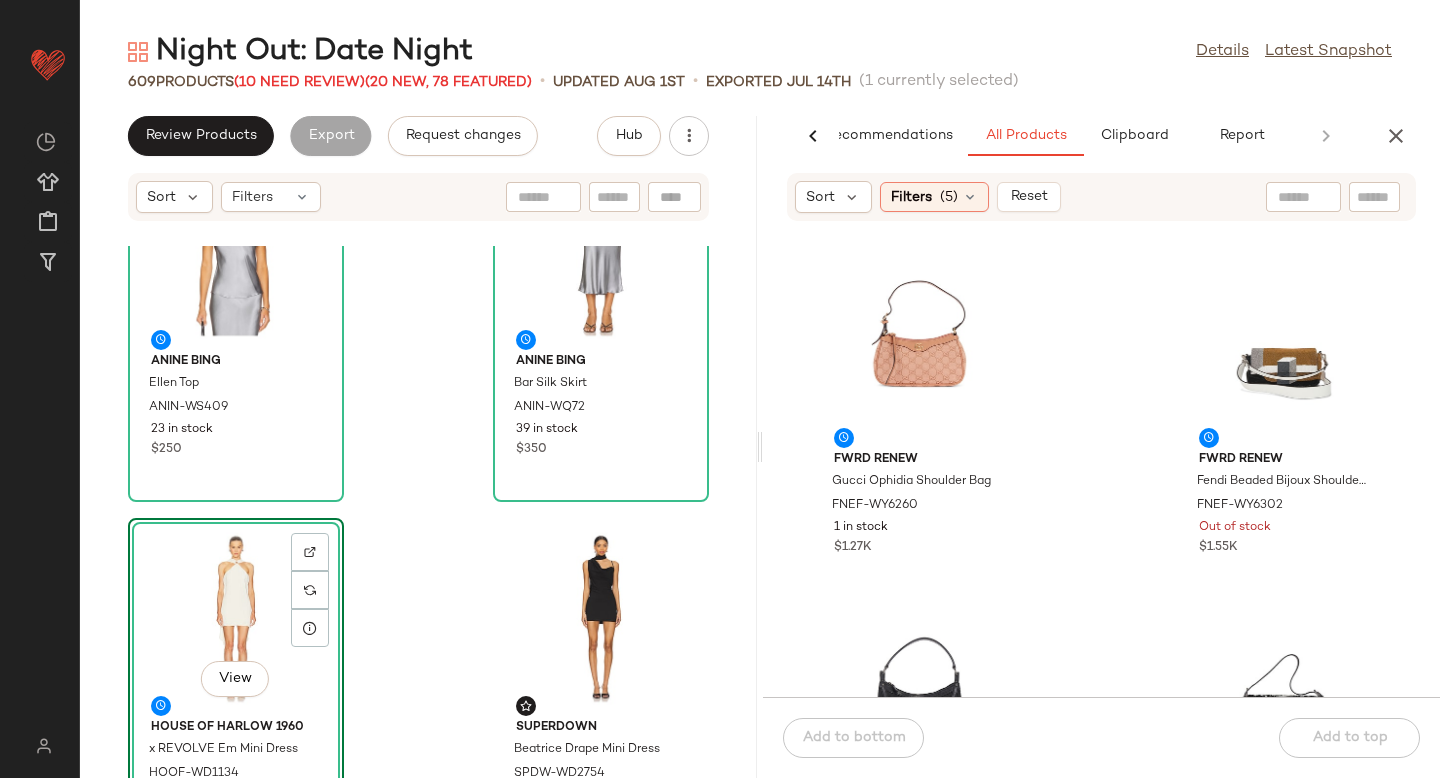 scroll, scrollTop: 1211, scrollLeft: 0, axis: vertical 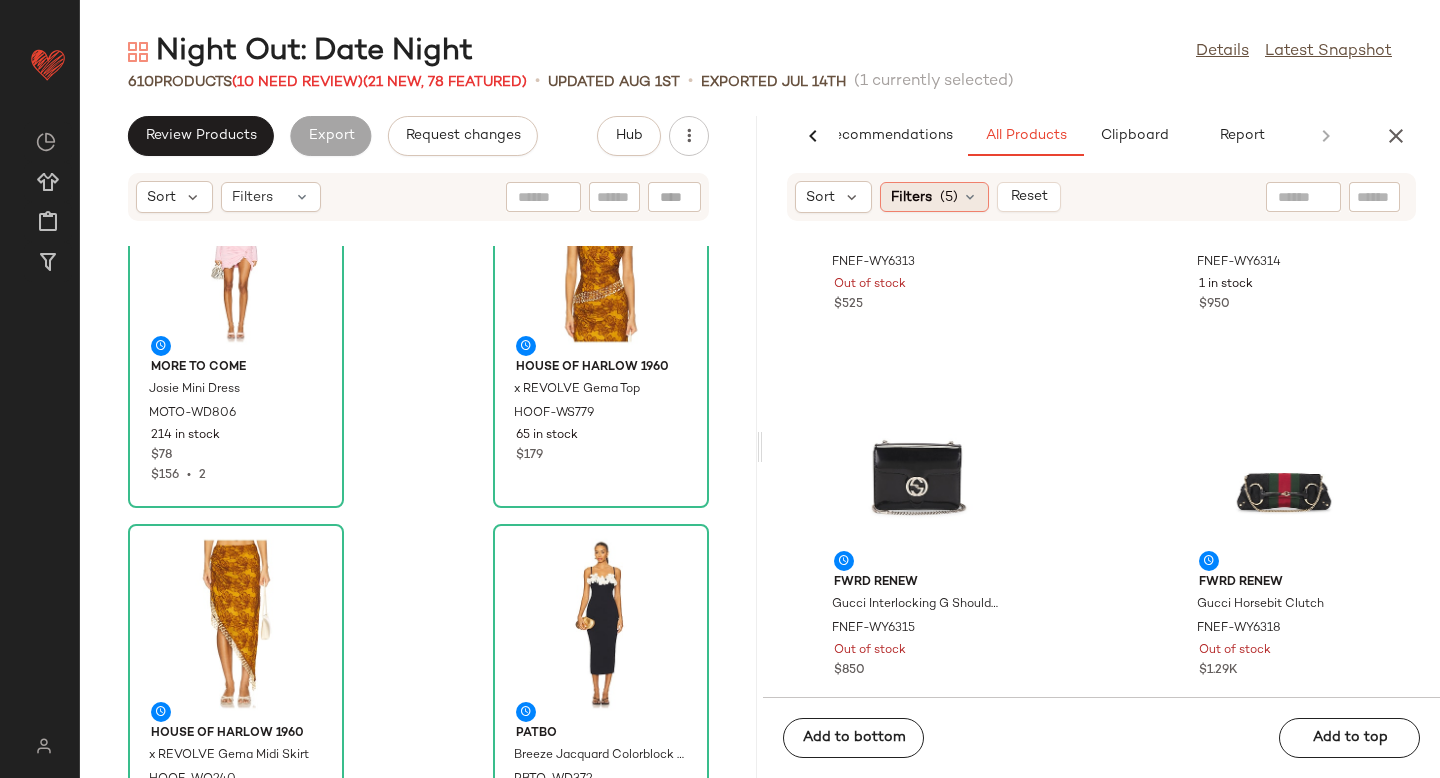 click on "Filters" at bounding box center [911, 197] 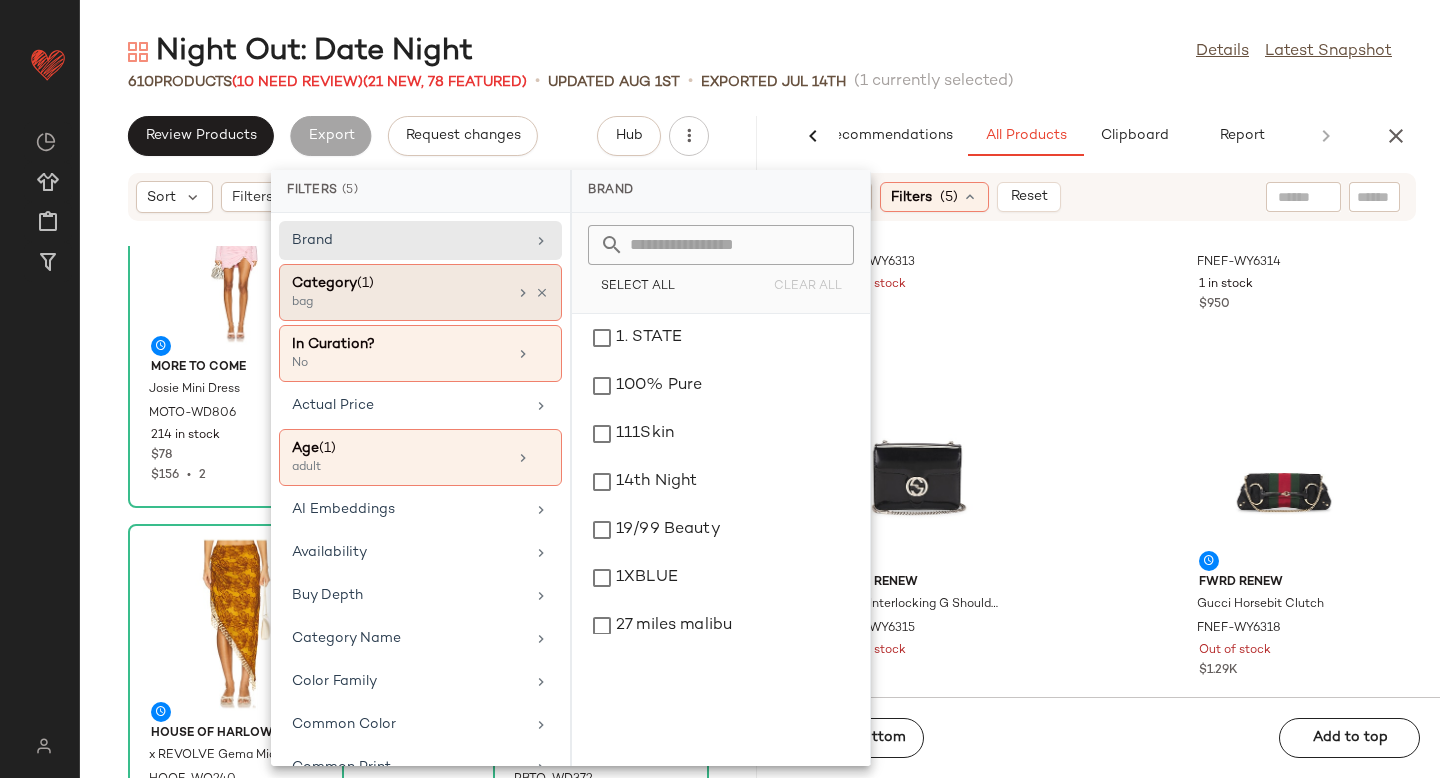 click on "bag" at bounding box center (392, 303) 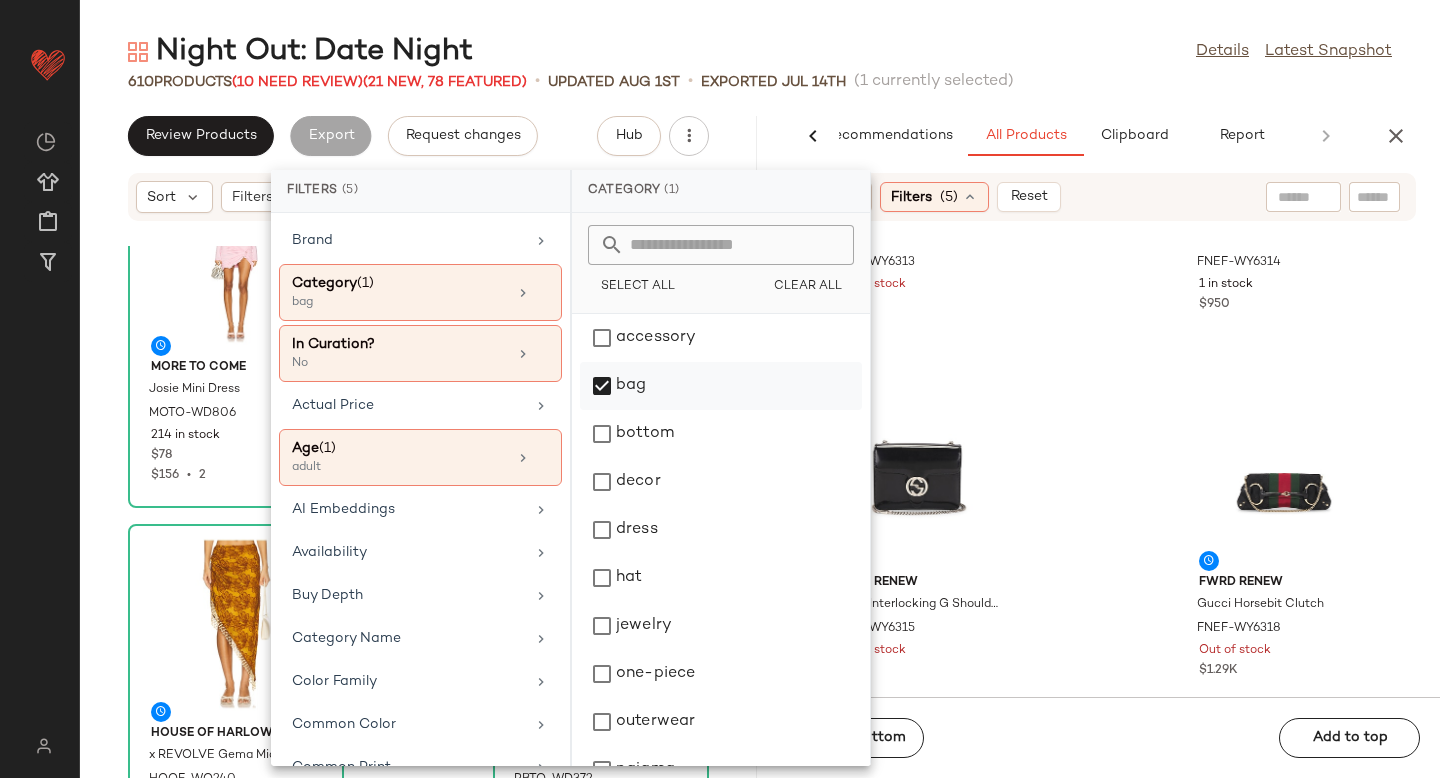 click on "bag" 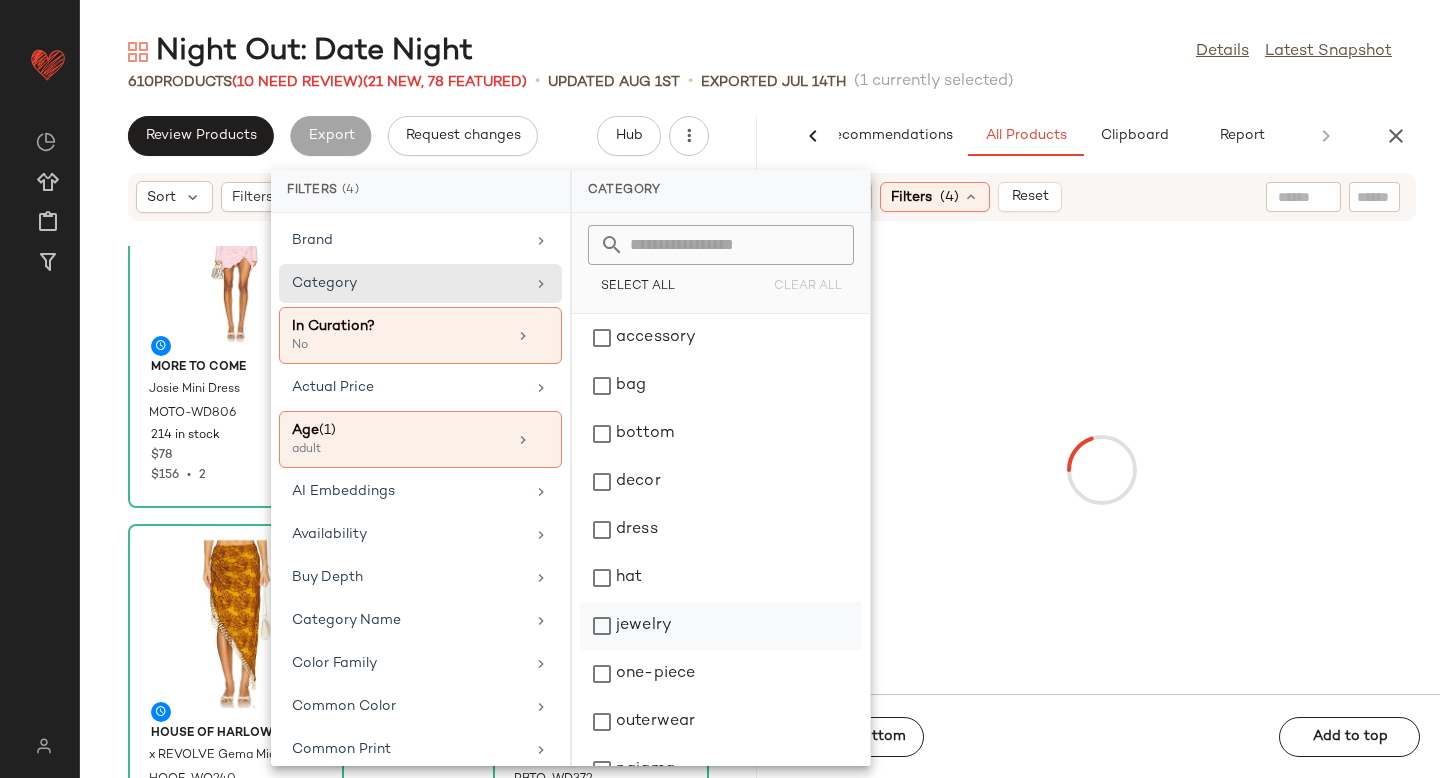 click on "jewelry" 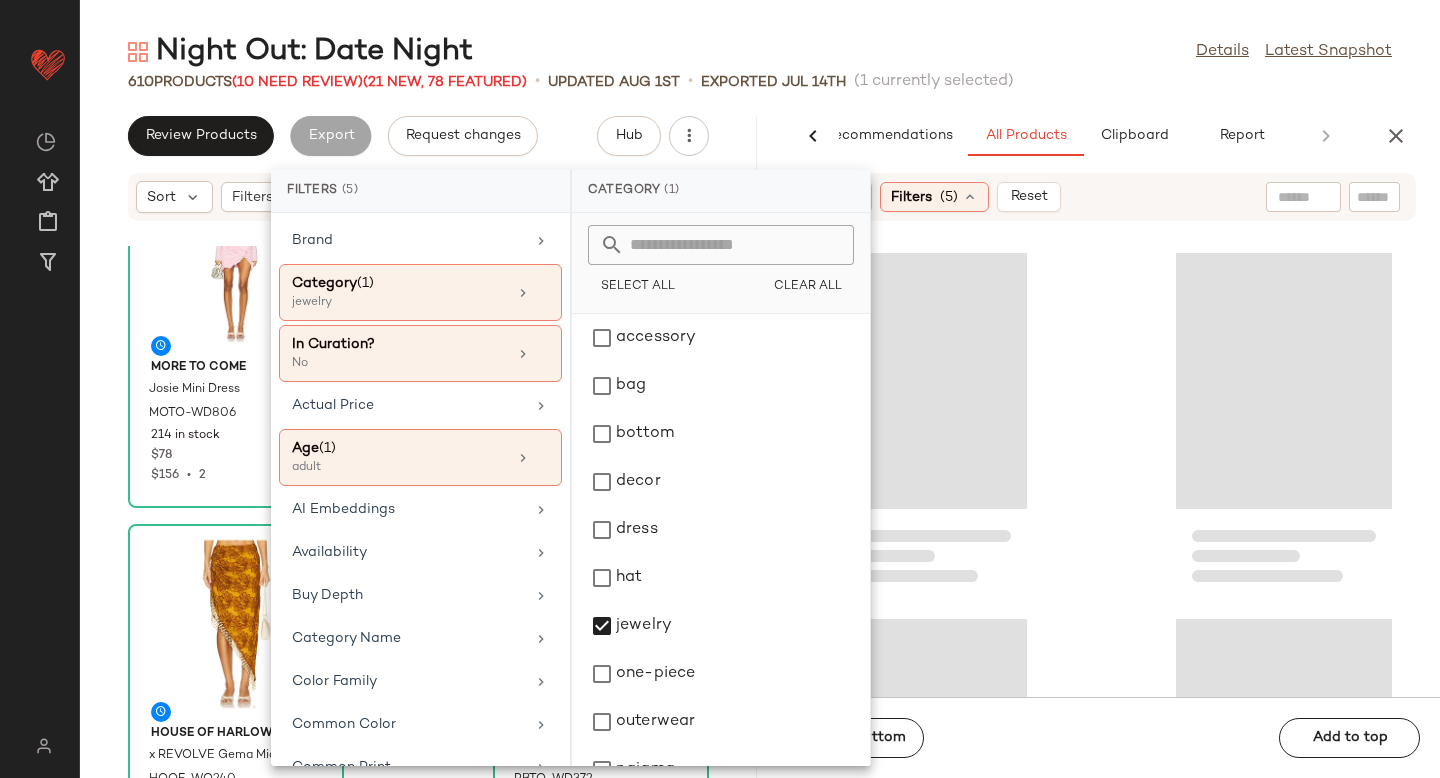 click 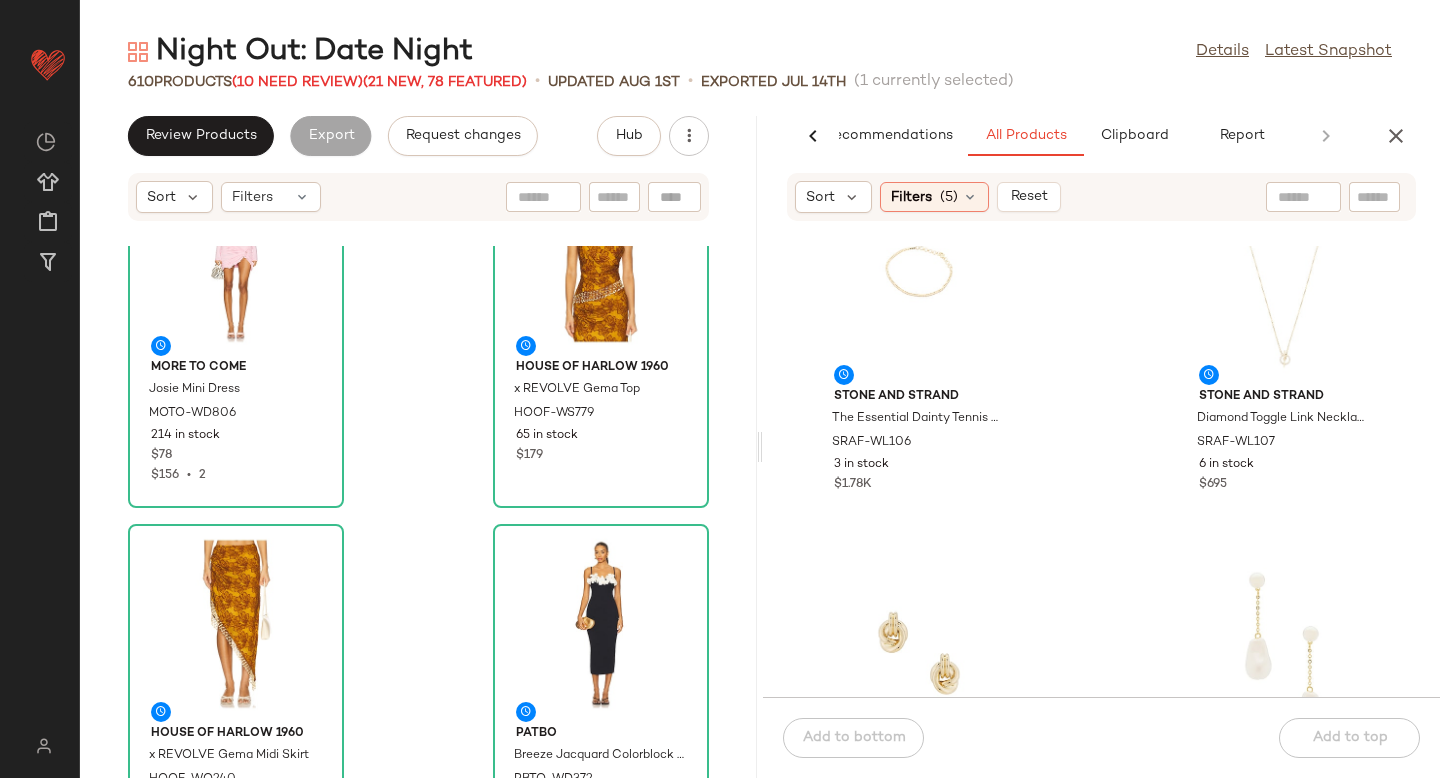 scroll, scrollTop: 950, scrollLeft: 0, axis: vertical 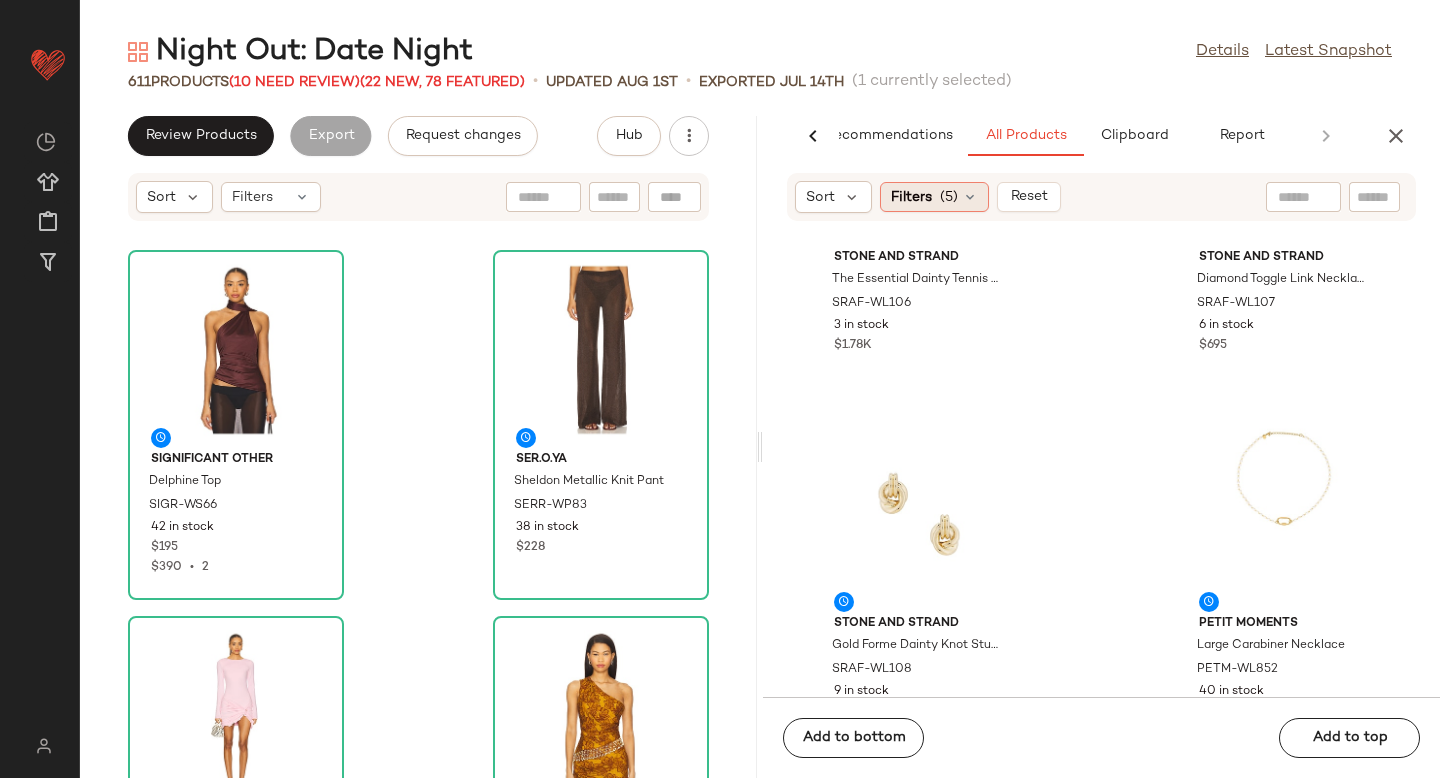 click on "Filters  (5)" 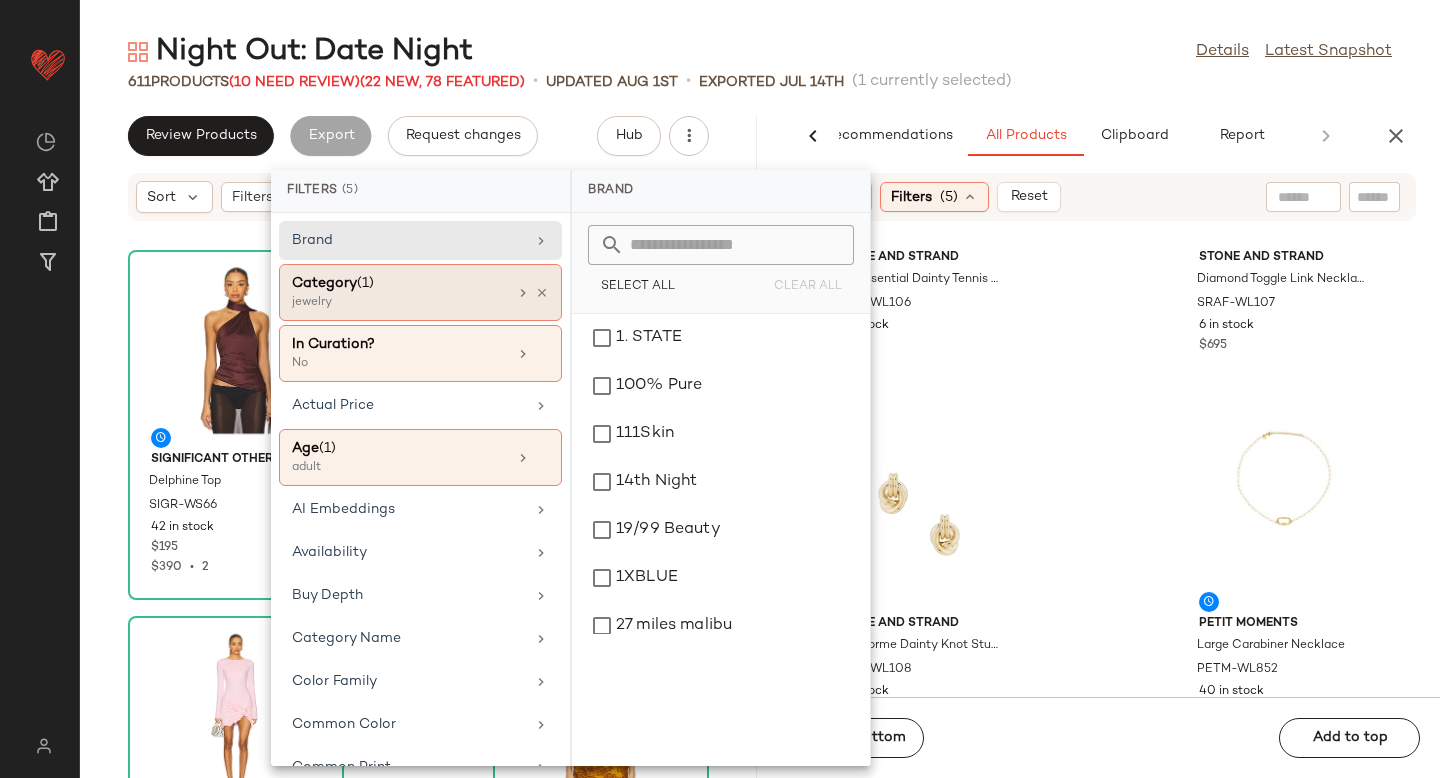 click on "Category  (1)" at bounding box center [399, 283] 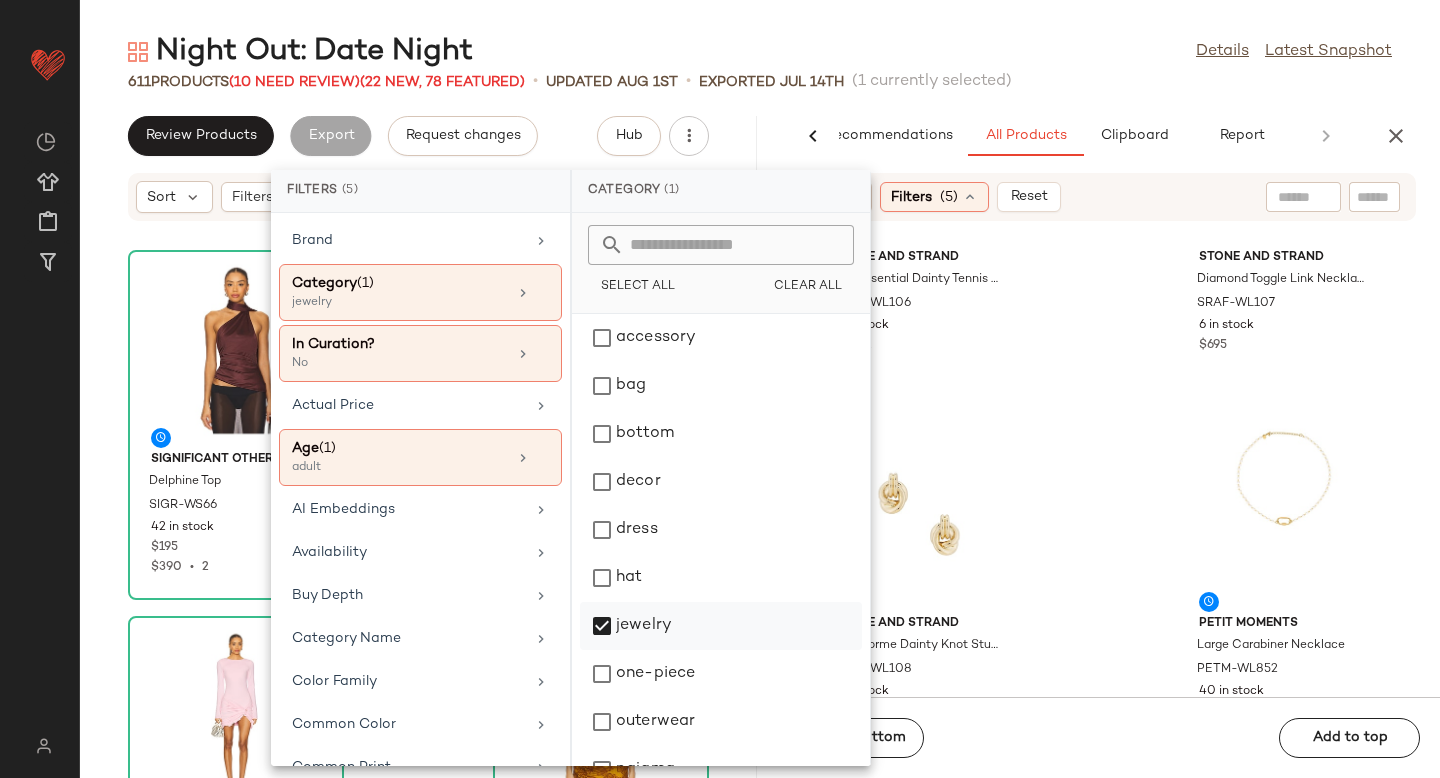 click on "jewelry" 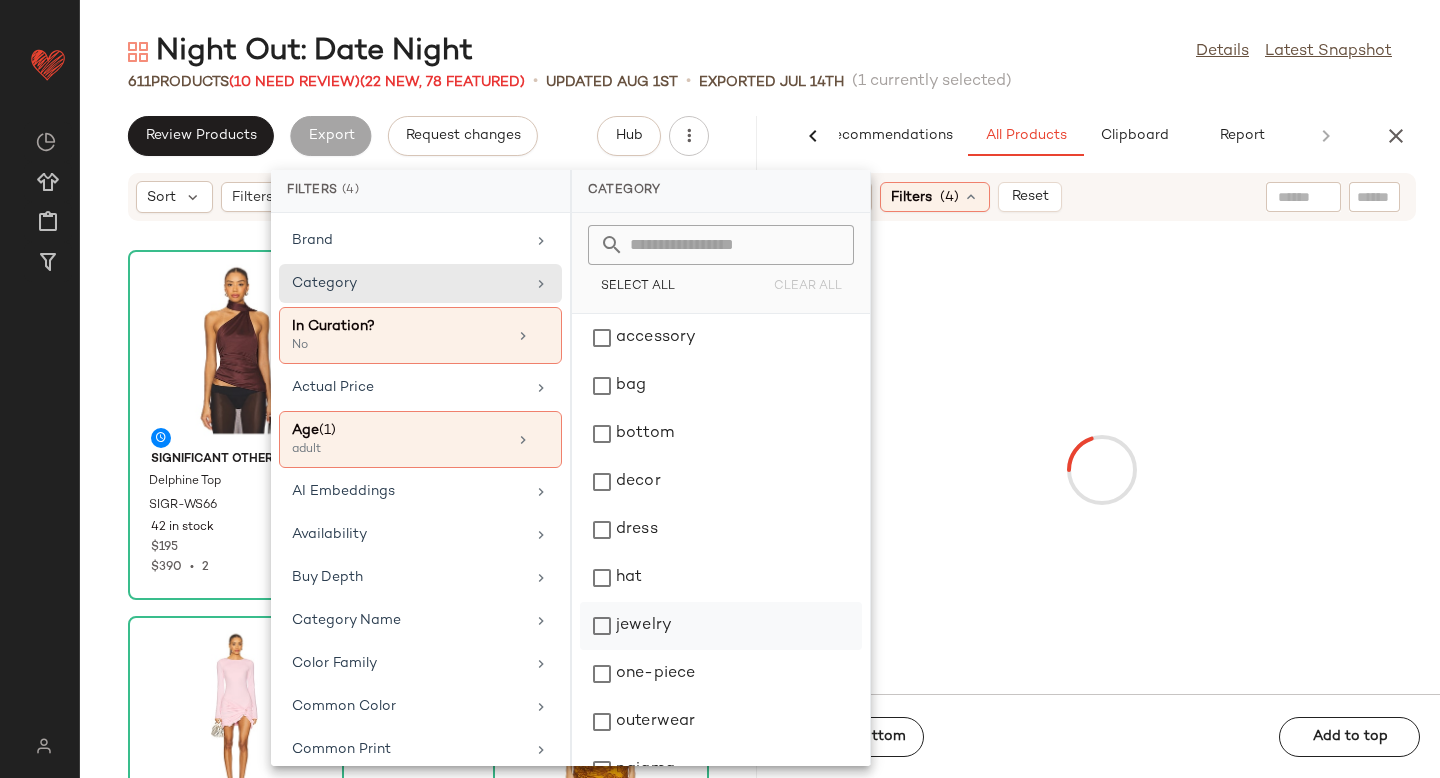 scroll, scrollTop: 276, scrollLeft: 0, axis: vertical 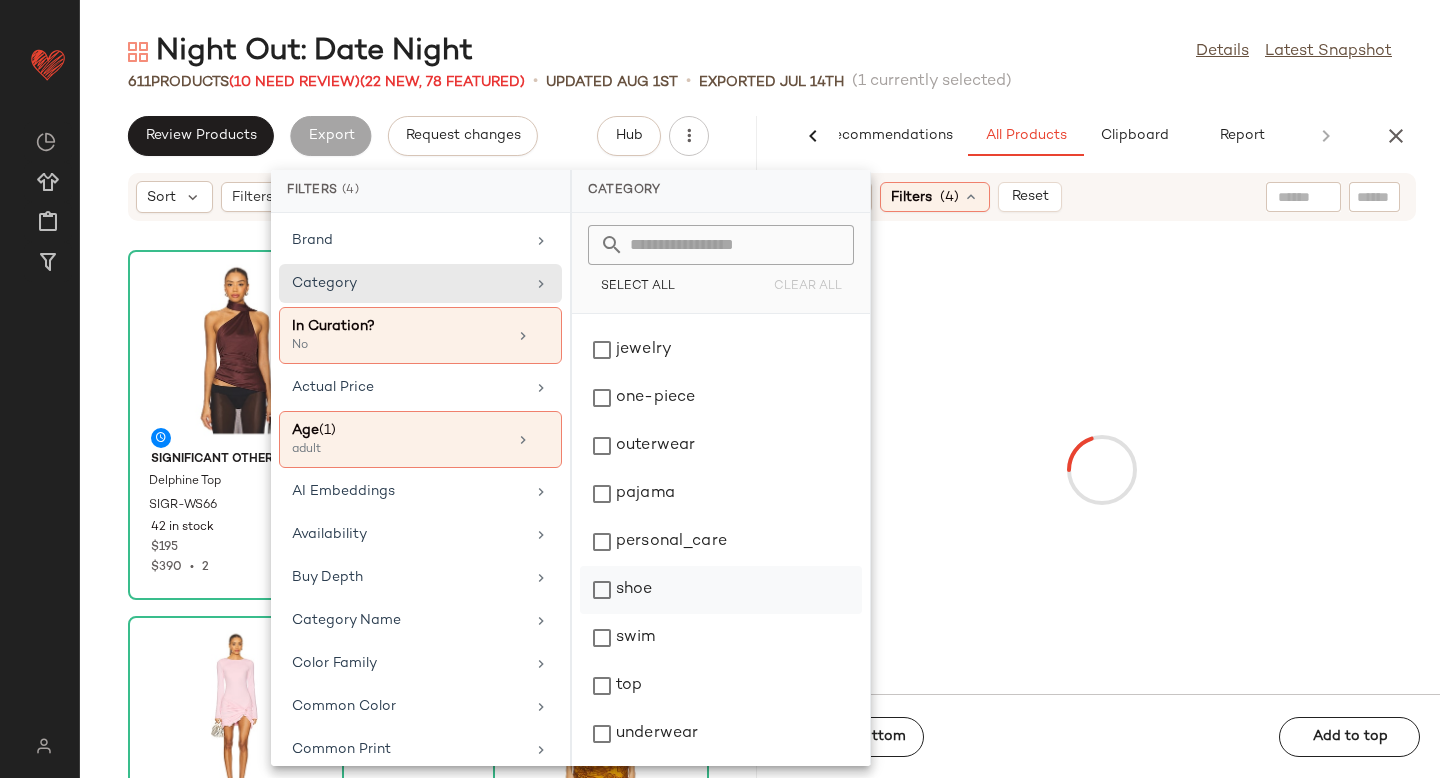 click on "shoe" 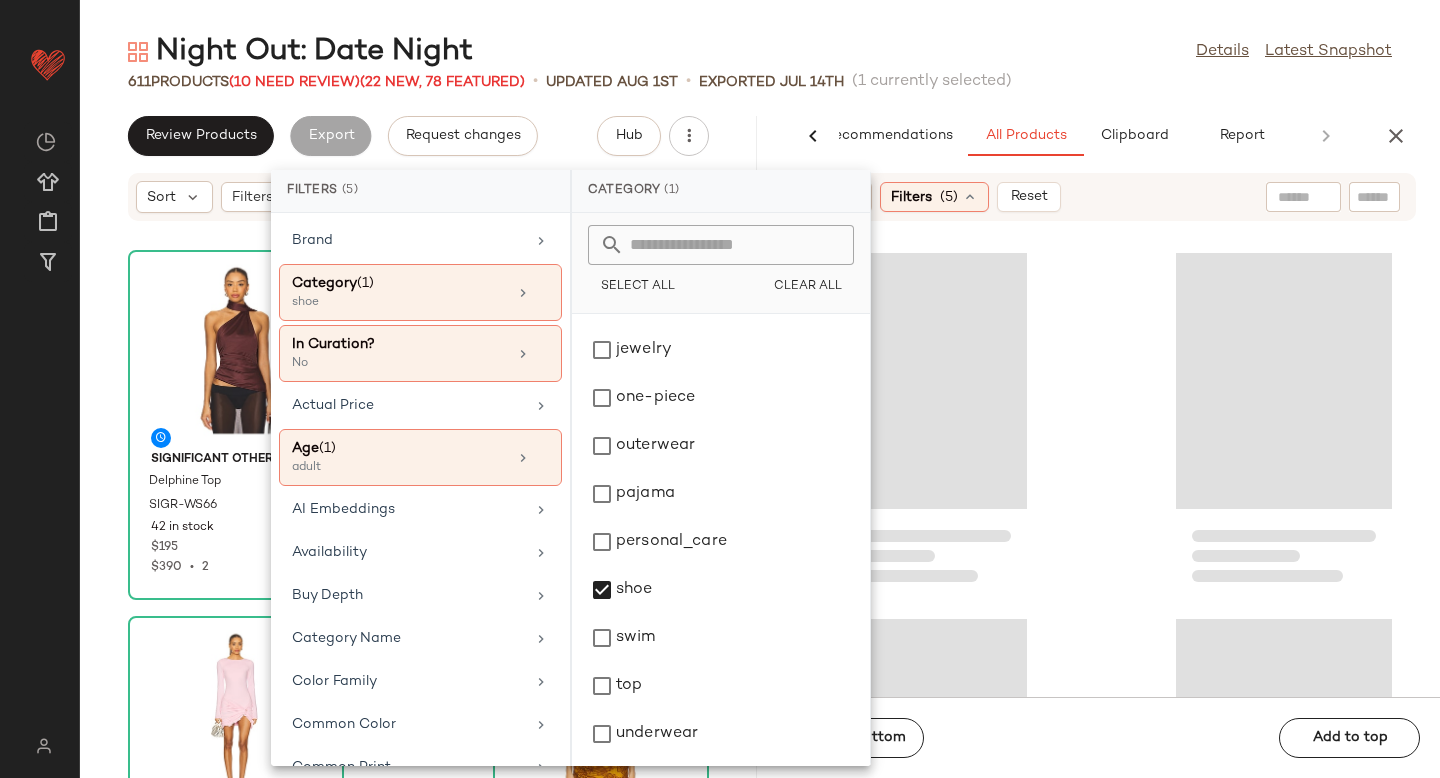 click 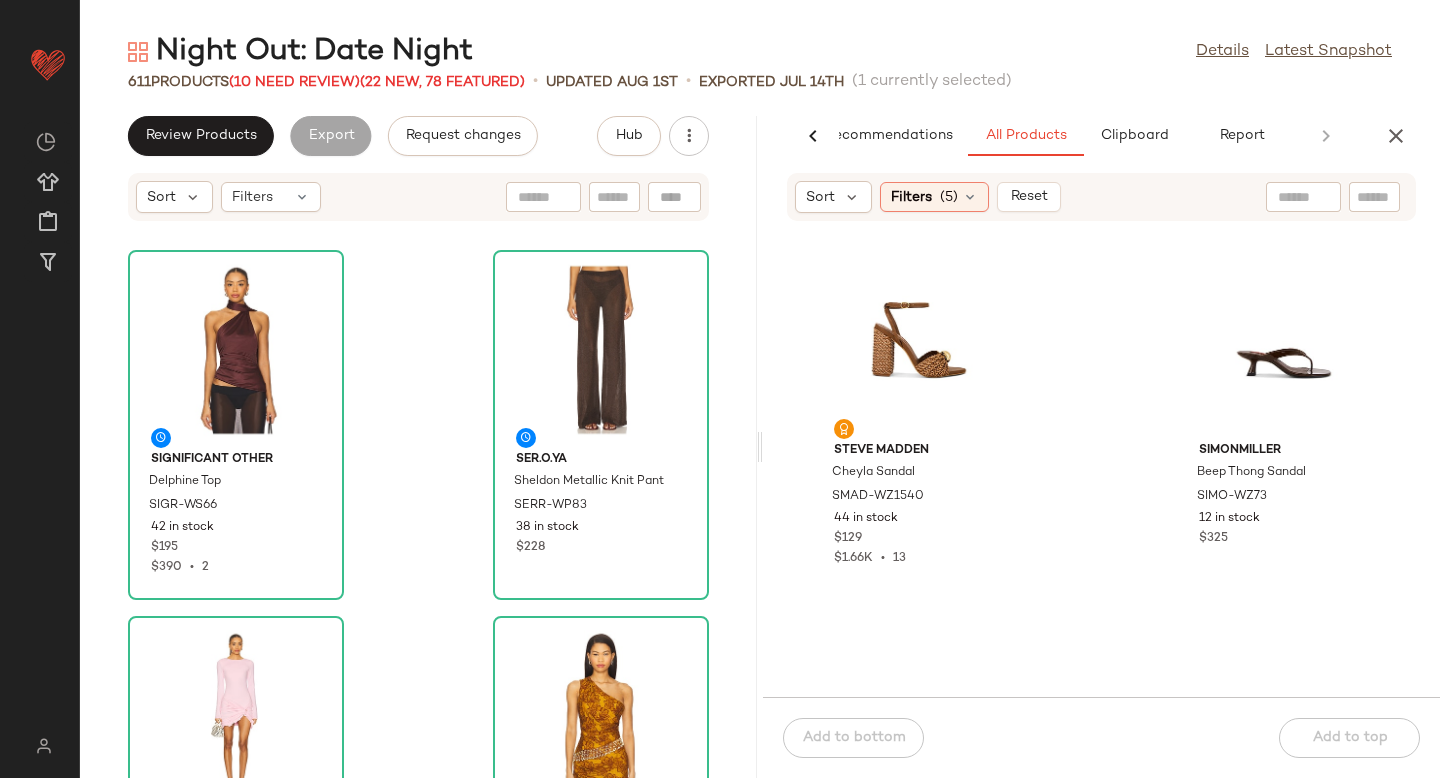 scroll, scrollTop: 17591, scrollLeft: 0, axis: vertical 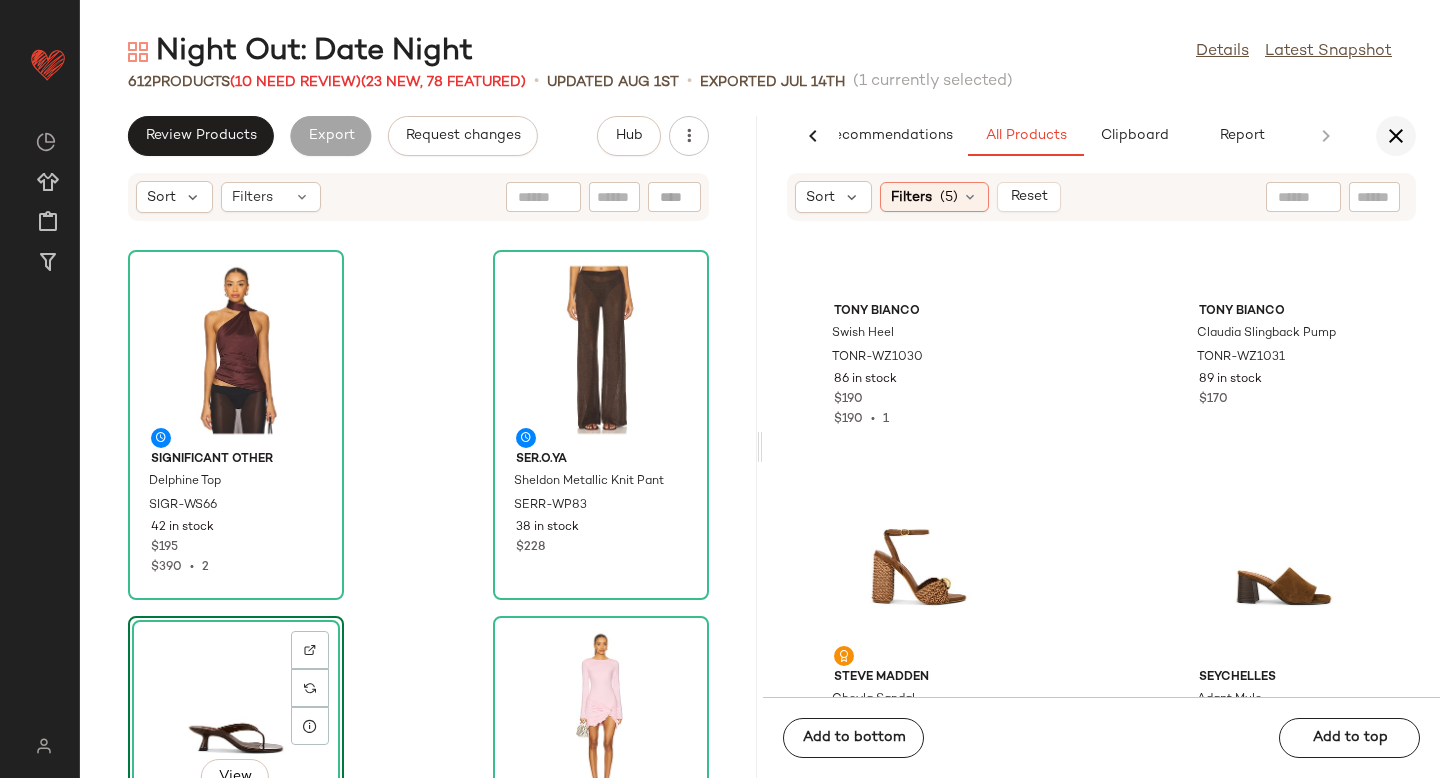click at bounding box center [1396, 136] 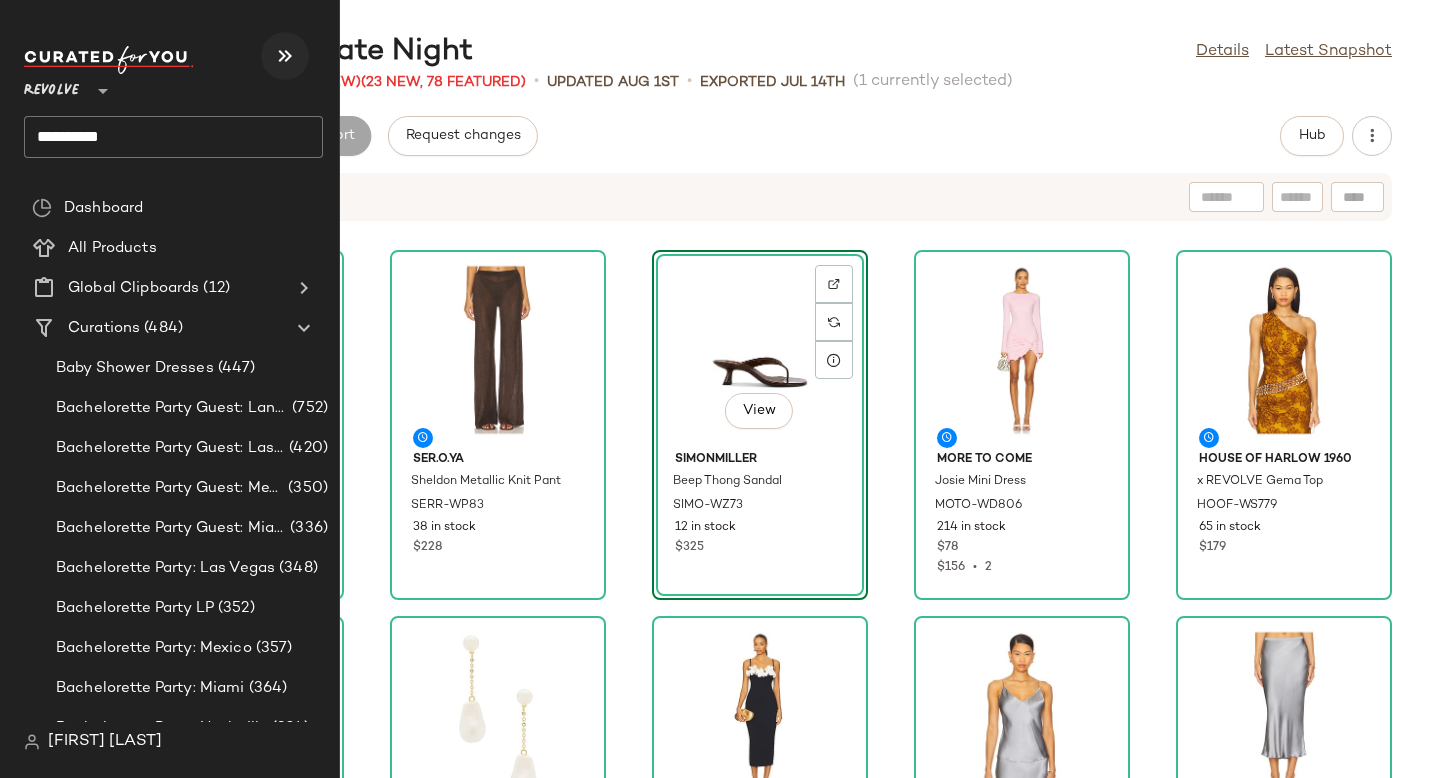 click at bounding box center [285, 56] 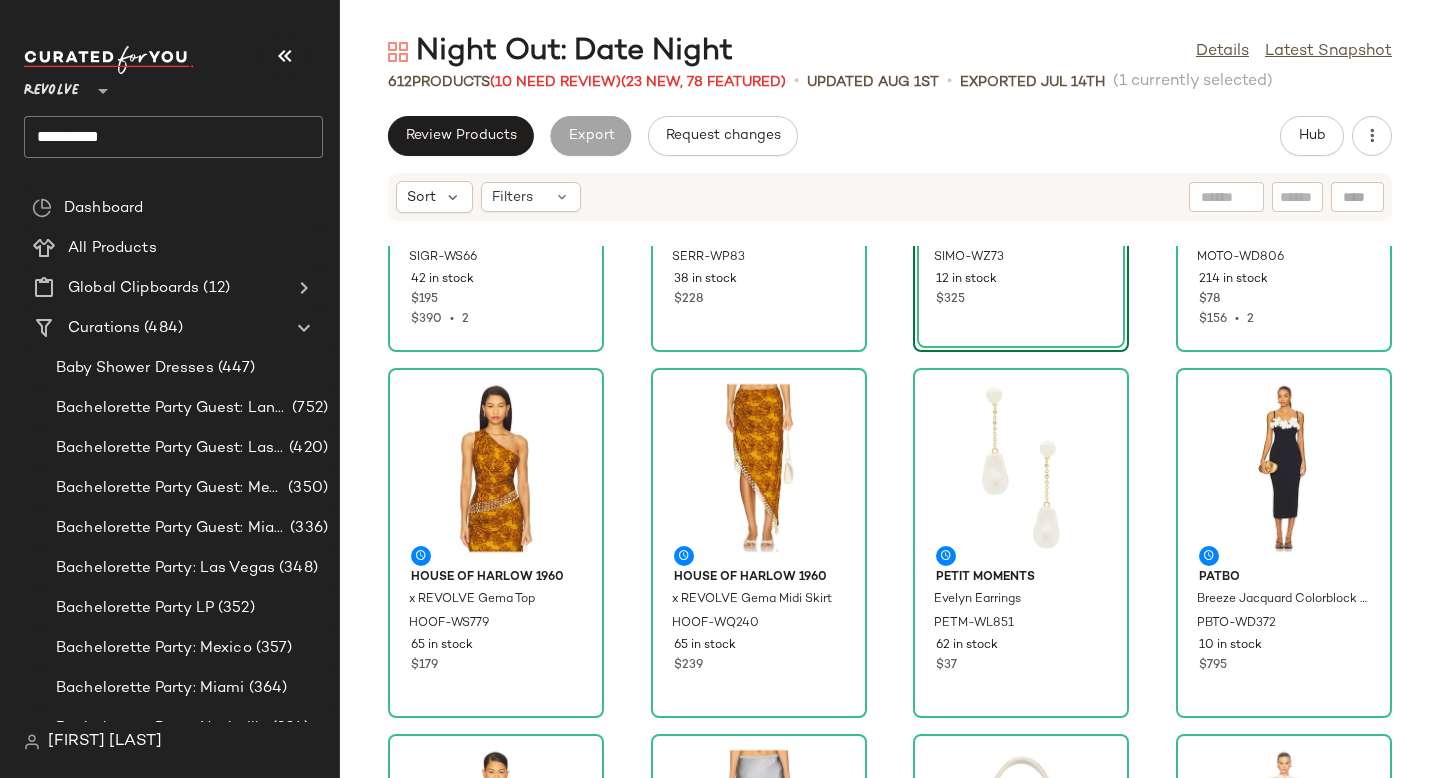 scroll, scrollTop: 300, scrollLeft: 0, axis: vertical 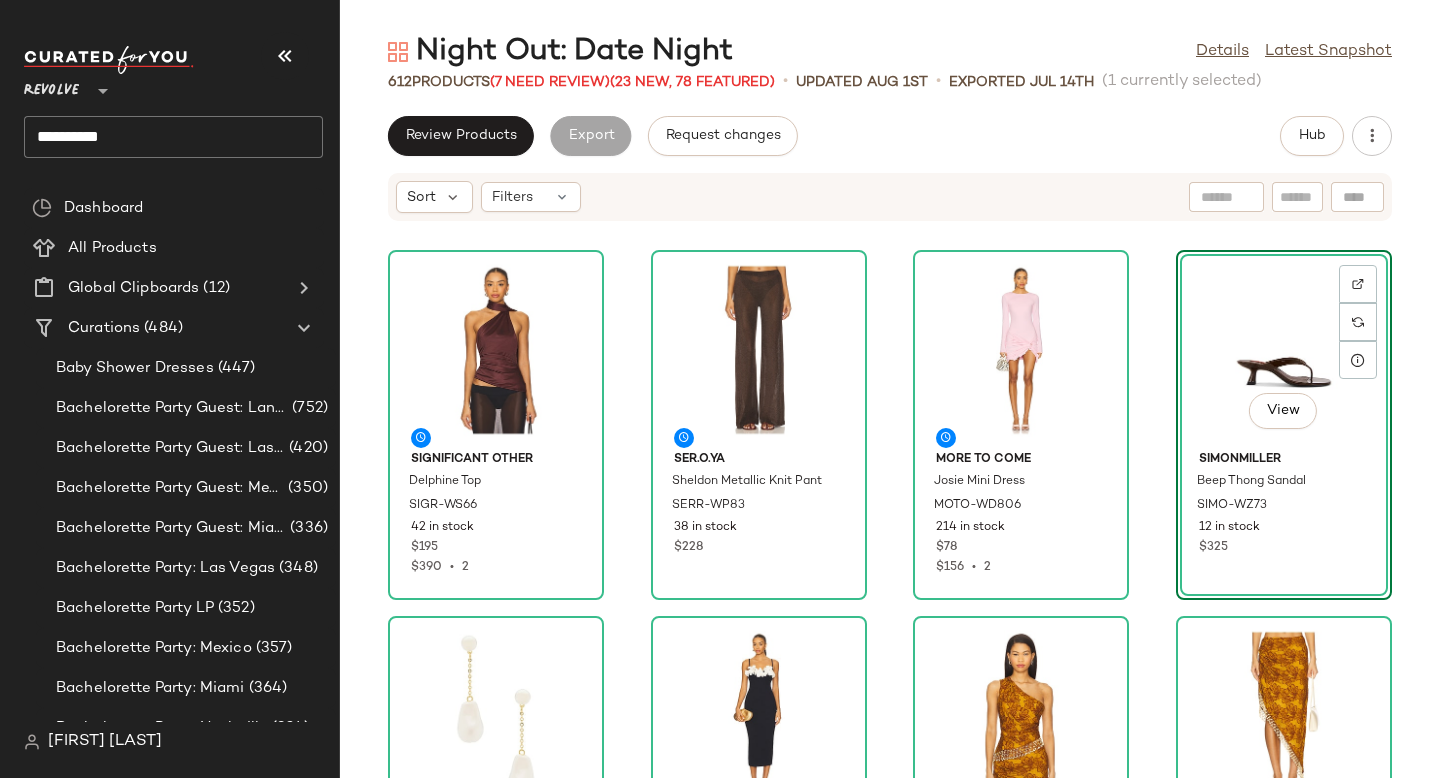 click on "Review Products   Export   Request changes   Hub" 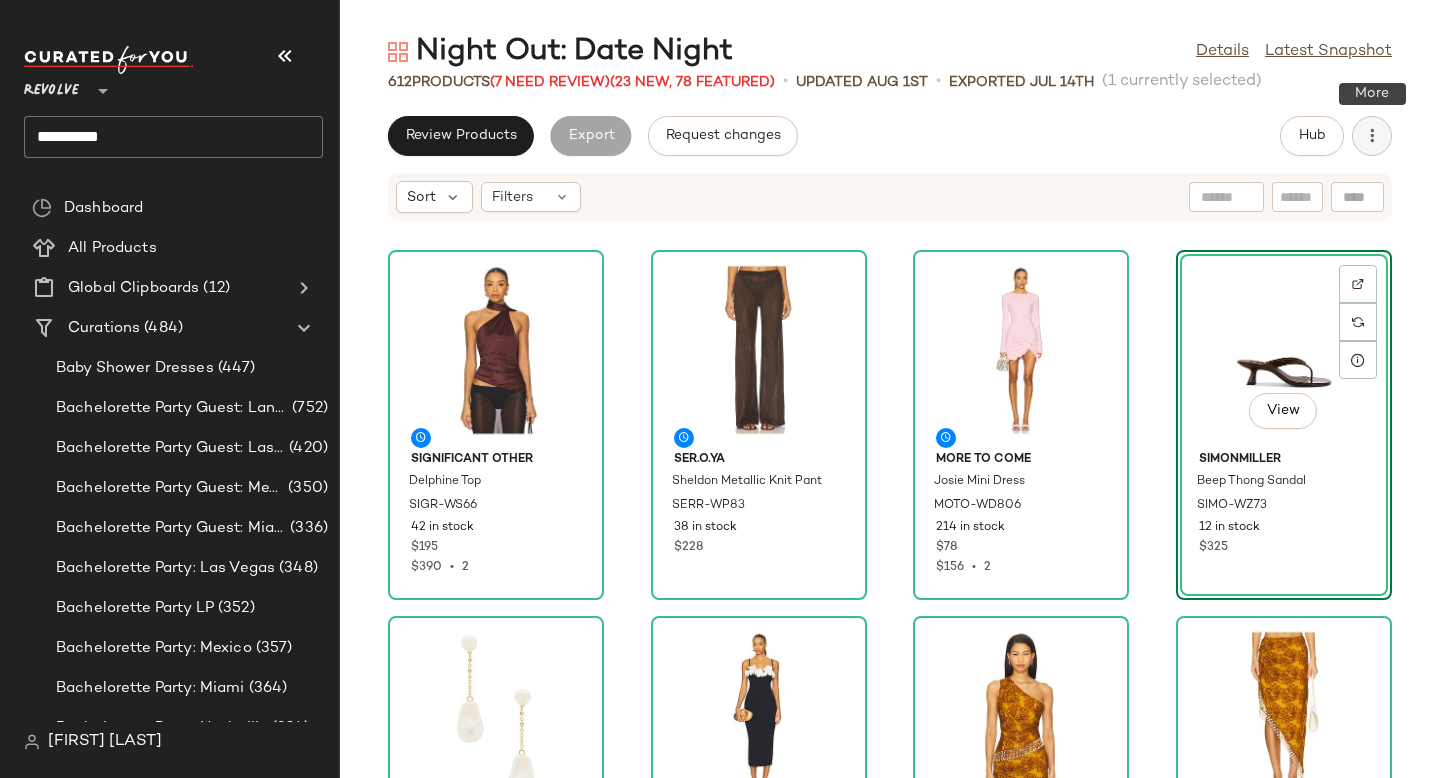 click 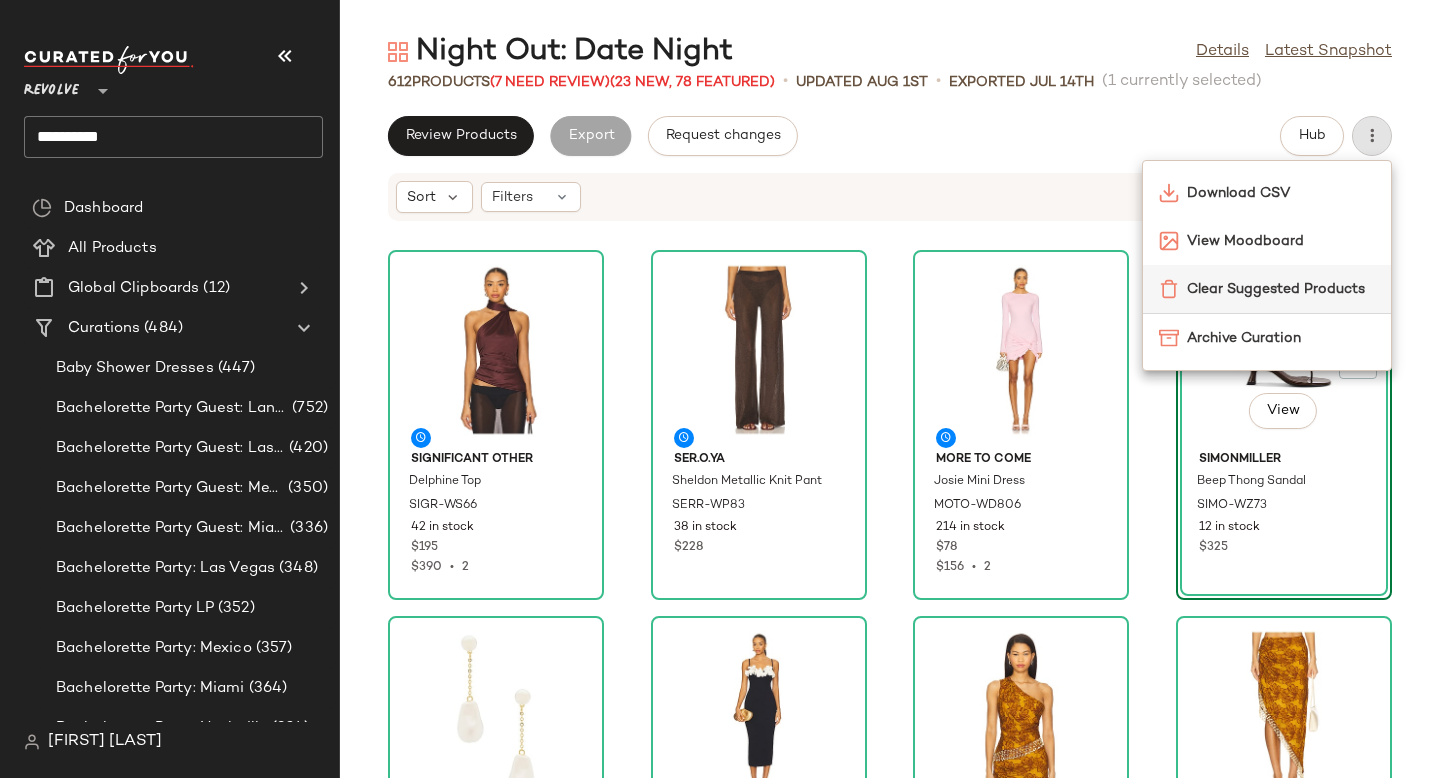 click on "Clear Suggested Products" at bounding box center (1281, 289) 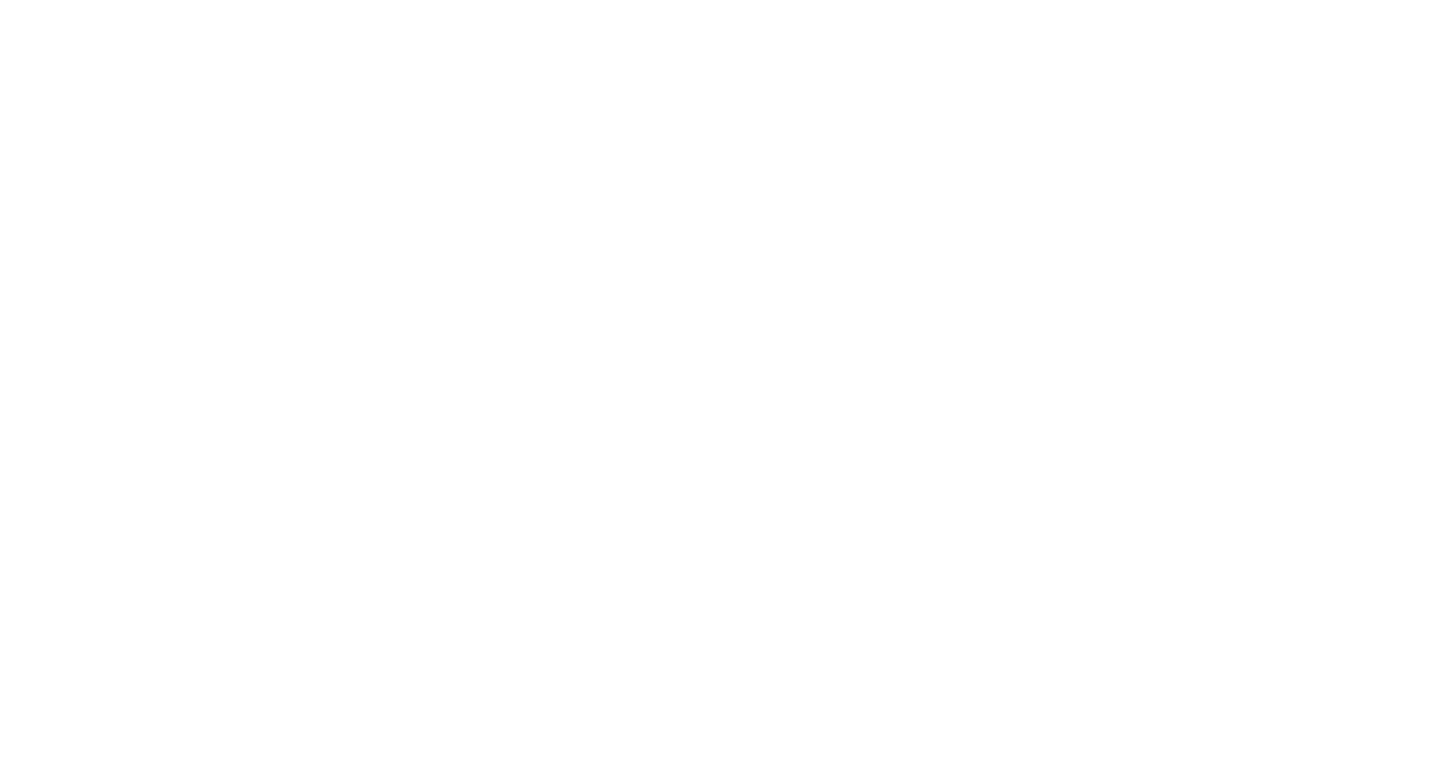 scroll, scrollTop: 0, scrollLeft: 0, axis: both 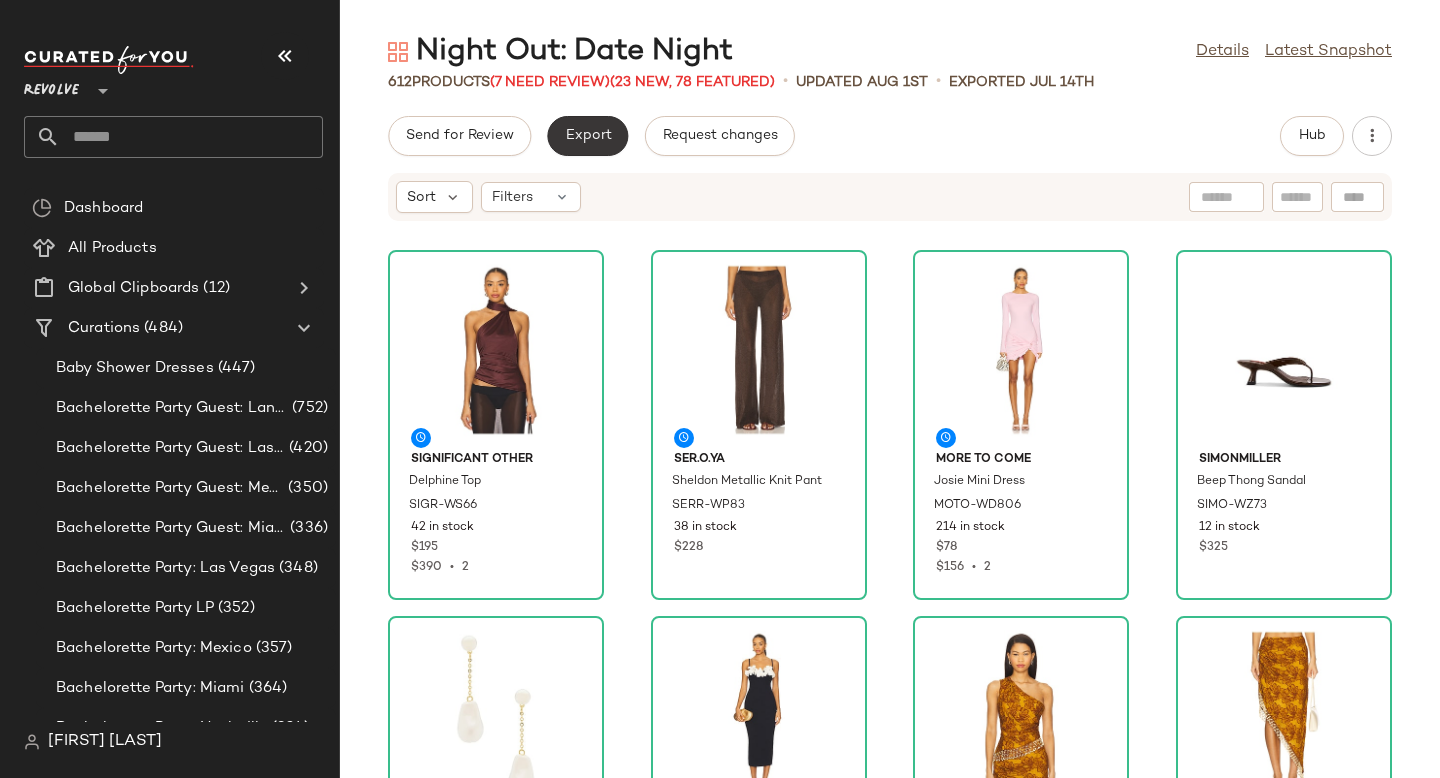 click on "Export" 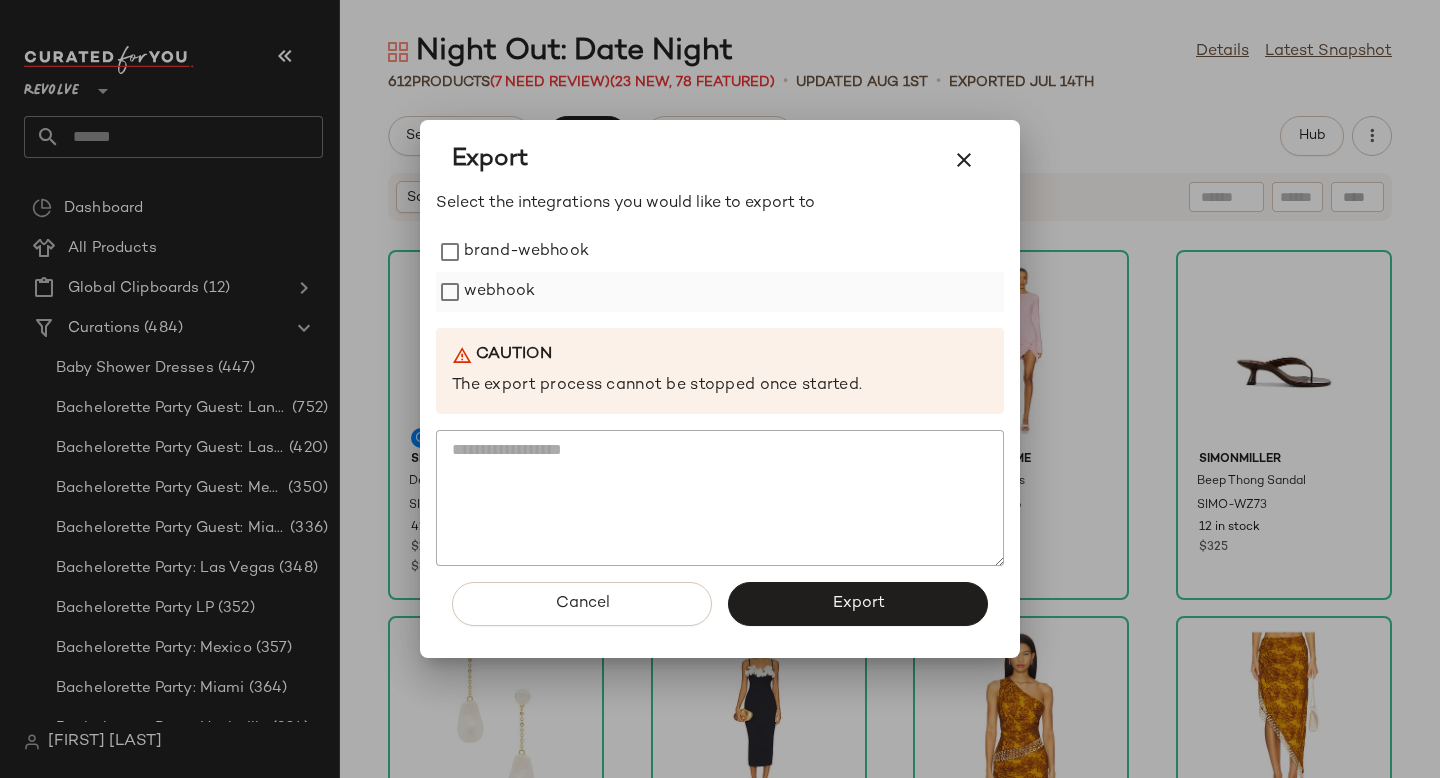 click on "webhook" at bounding box center (499, 292) 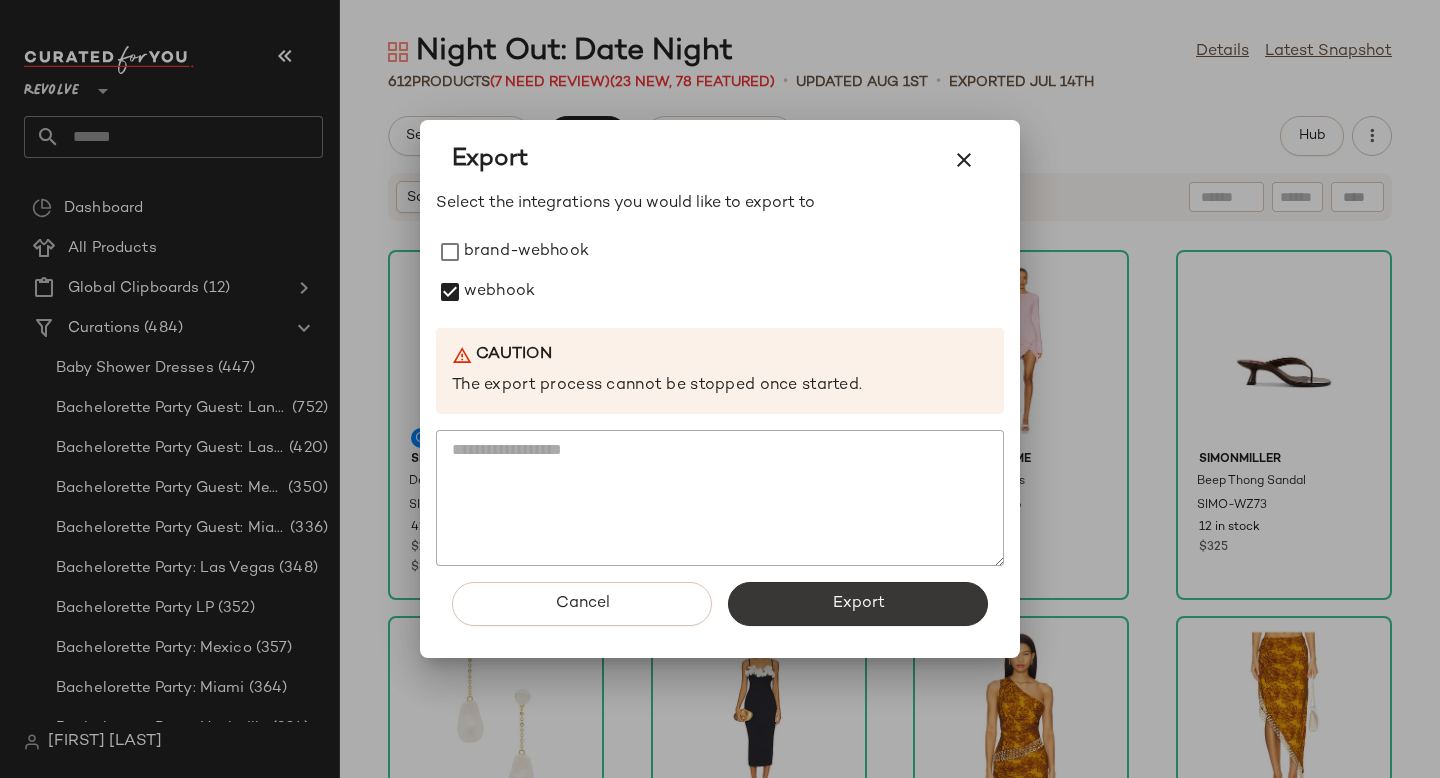click on "Export" at bounding box center (858, 604) 